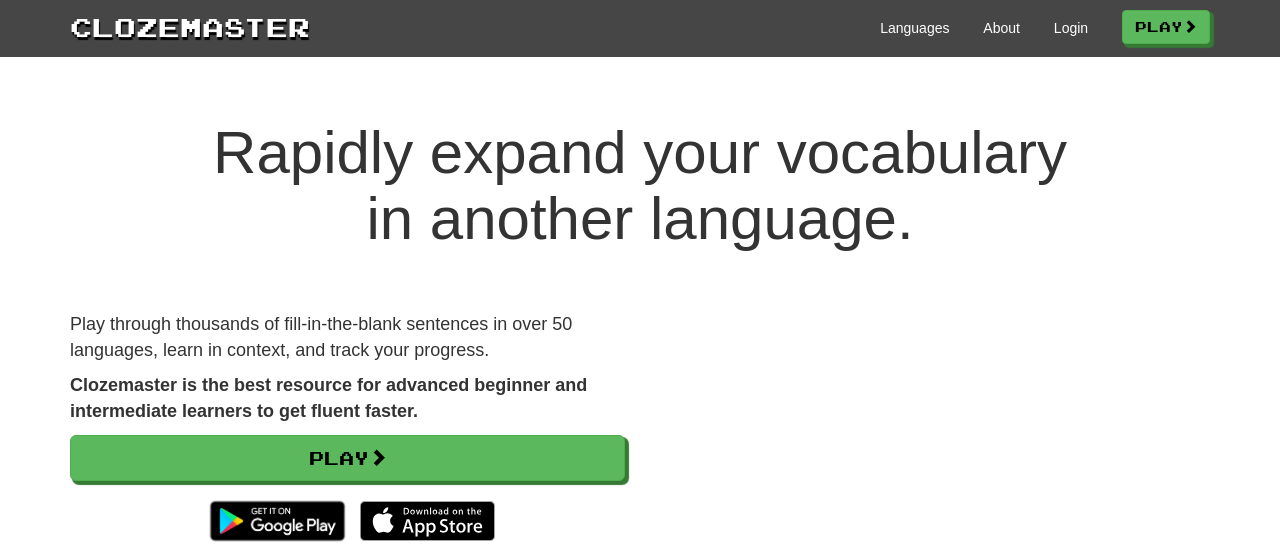 scroll, scrollTop: 0, scrollLeft: 0, axis: both 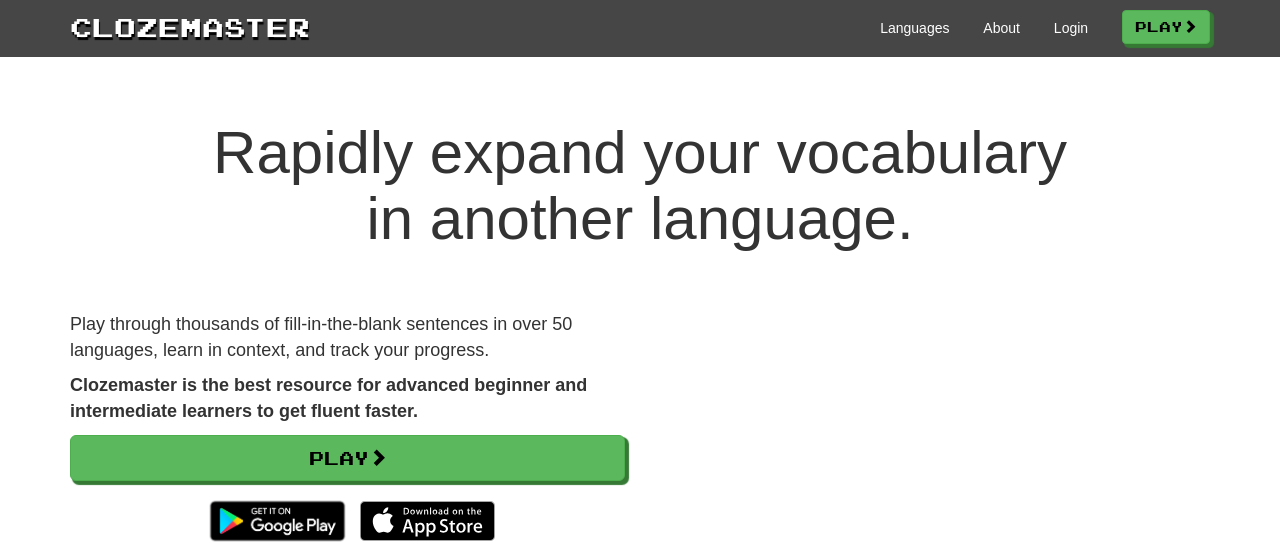 click on "Languages
About
Login
Play" at bounding box center (760, 26) 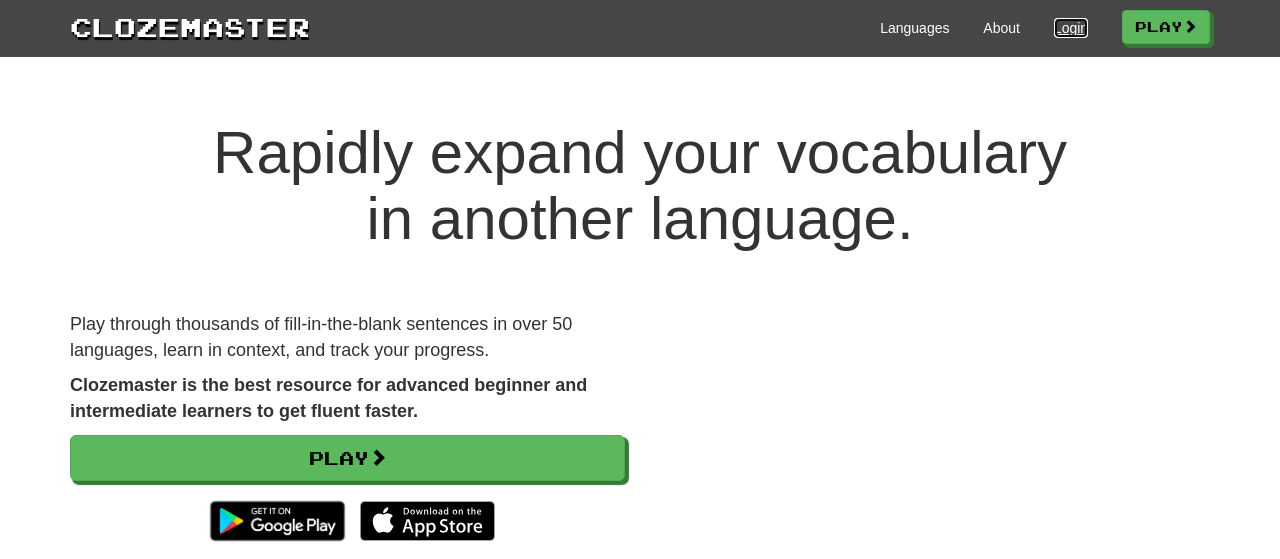 click on "Login" at bounding box center [1071, 28] 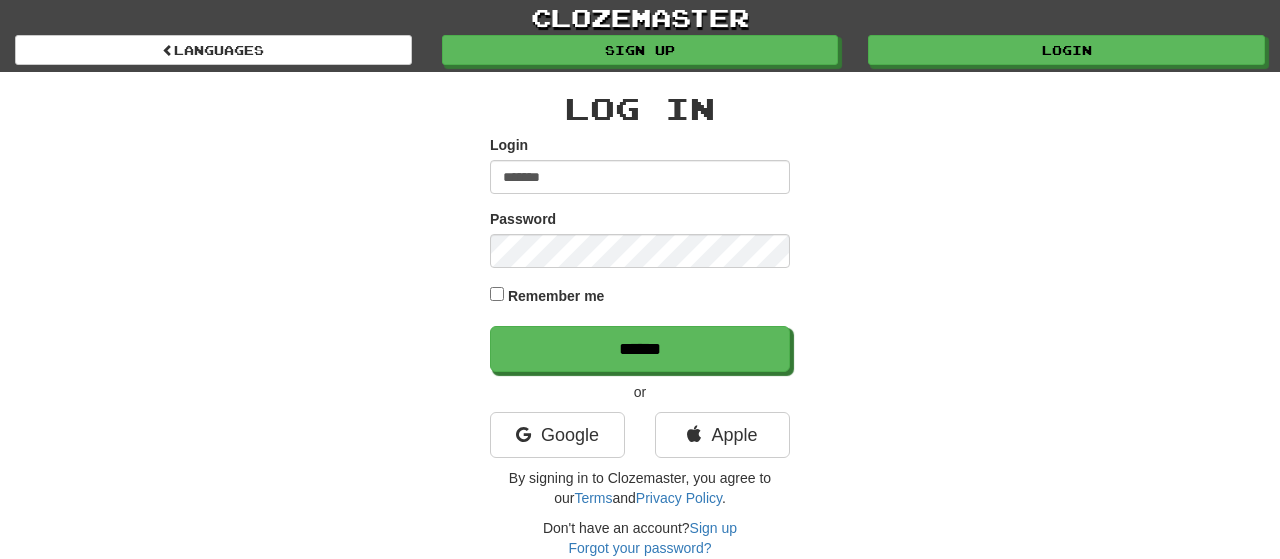 scroll, scrollTop: 0, scrollLeft: 0, axis: both 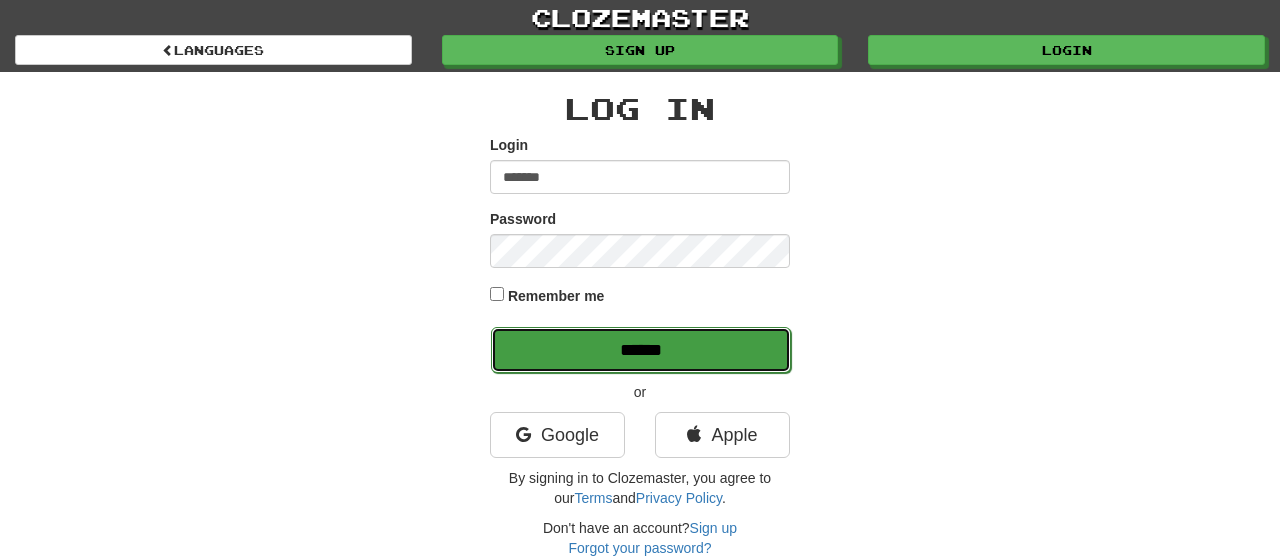 click on "******" at bounding box center (641, 350) 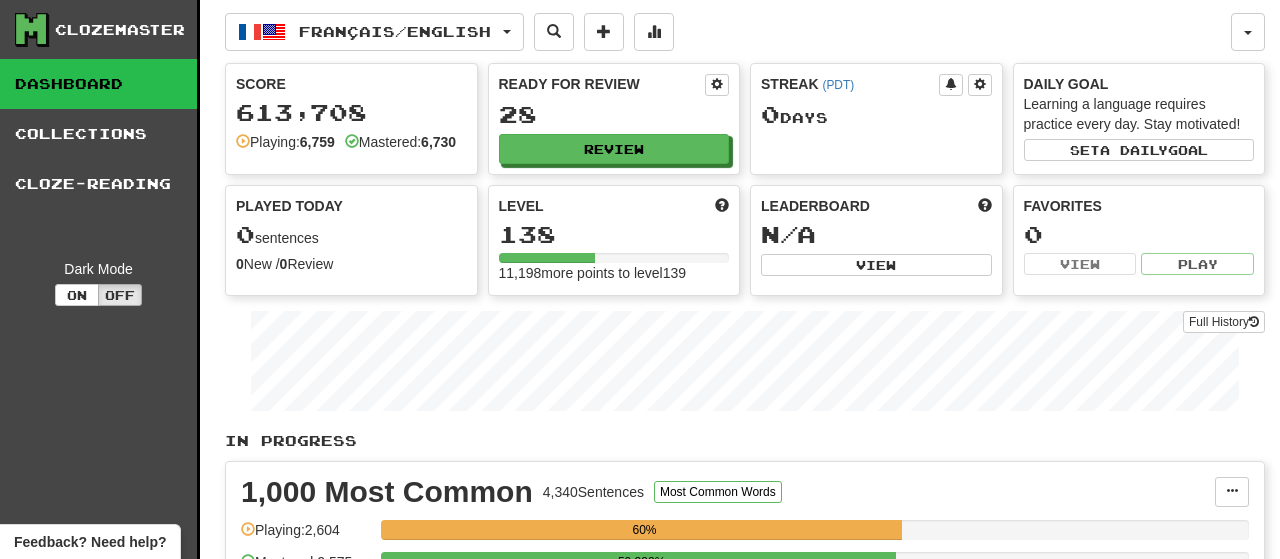 scroll, scrollTop: 0, scrollLeft: 0, axis: both 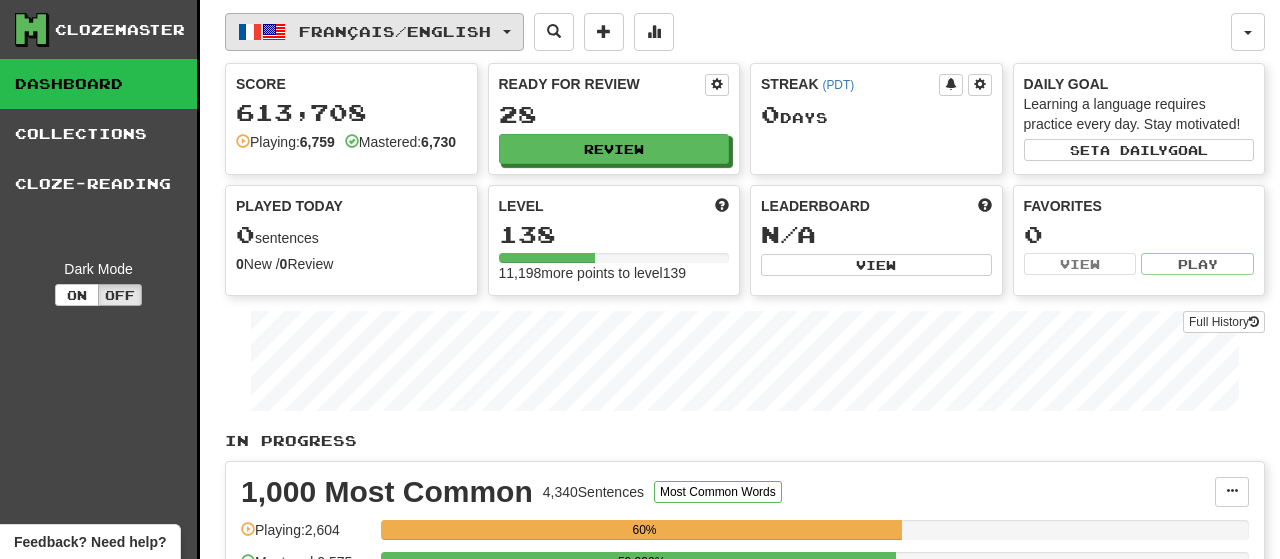 click on "Français  /  English" at bounding box center [374, 32] 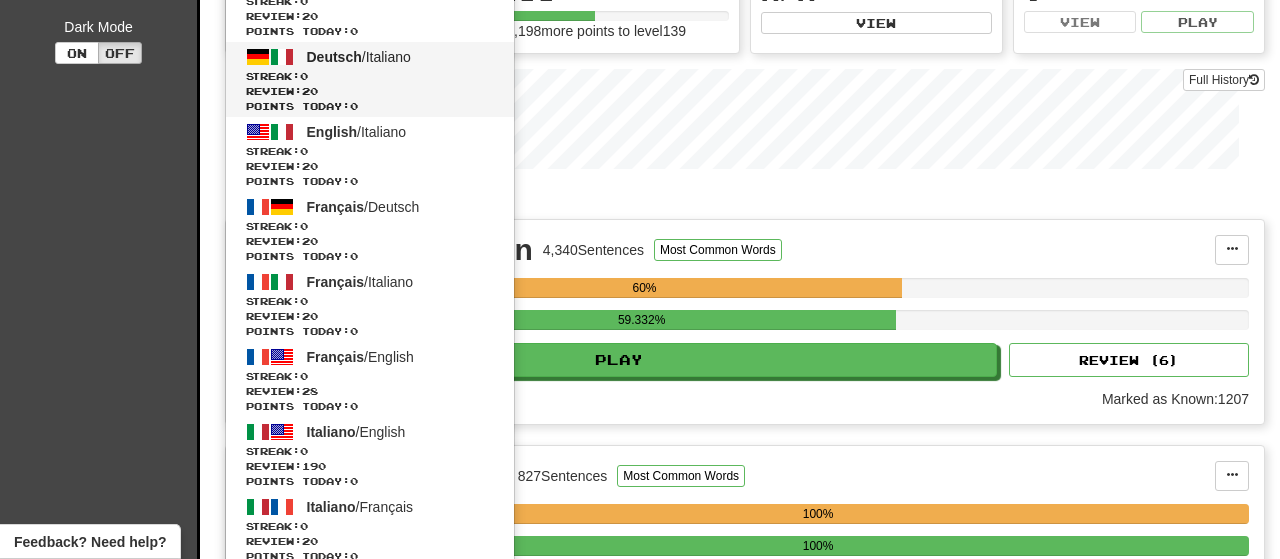 scroll, scrollTop: 244, scrollLeft: 0, axis: vertical 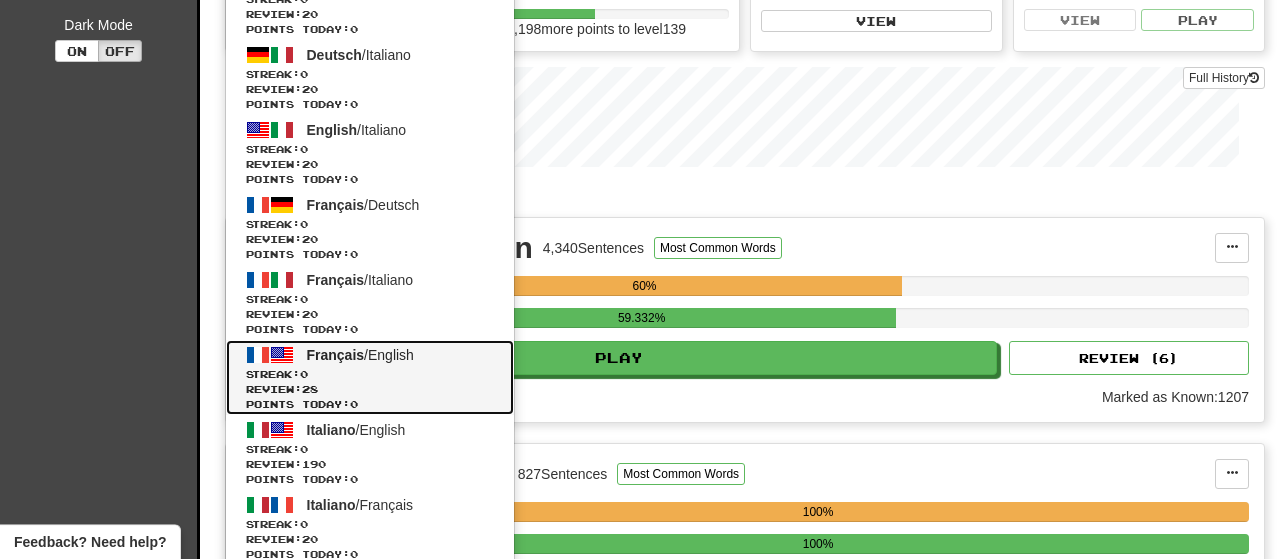 click on "Review:  28" at bounding box center [370, 389] 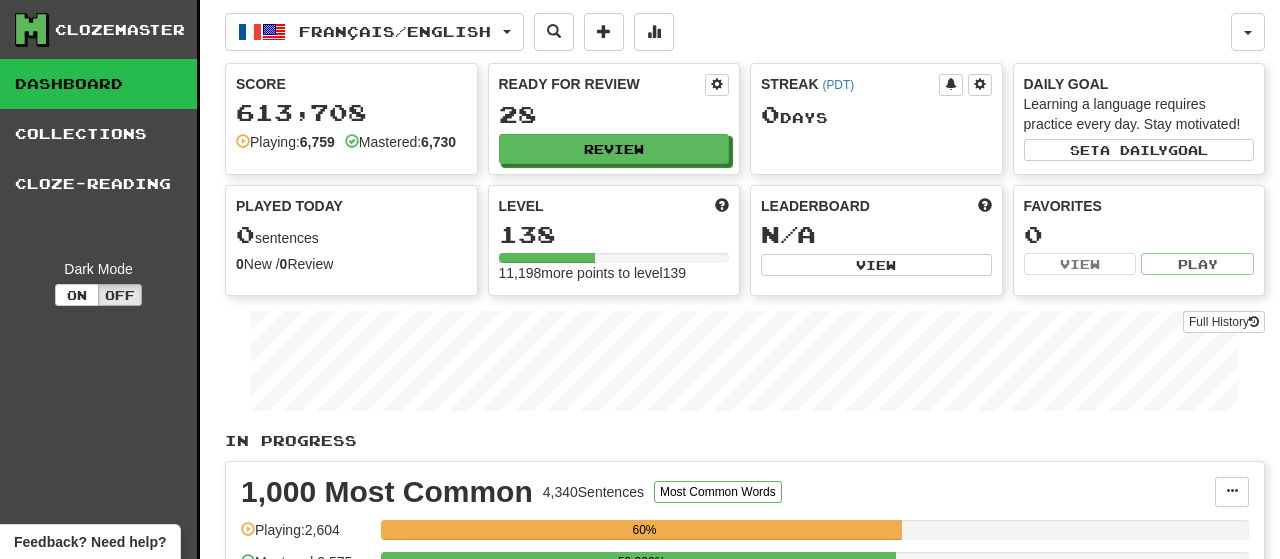 scroll, scrollTop: 0, scrollLeft: 0, axis: both 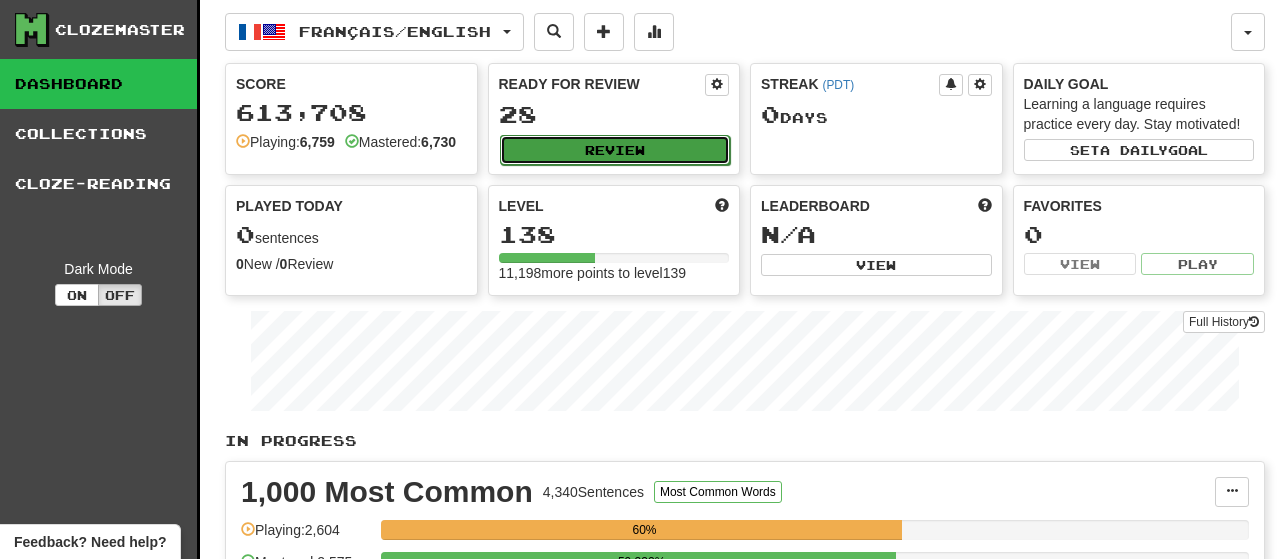 click on "Review" at bounding box center [615, 150] 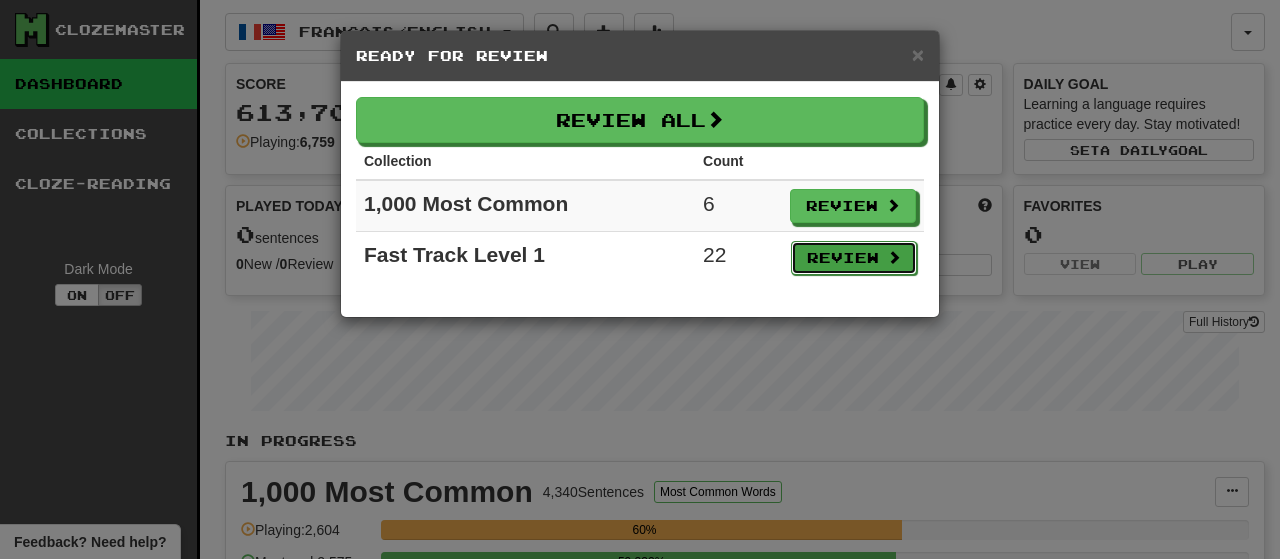 click on "Review" at bounding box center (854, 258) 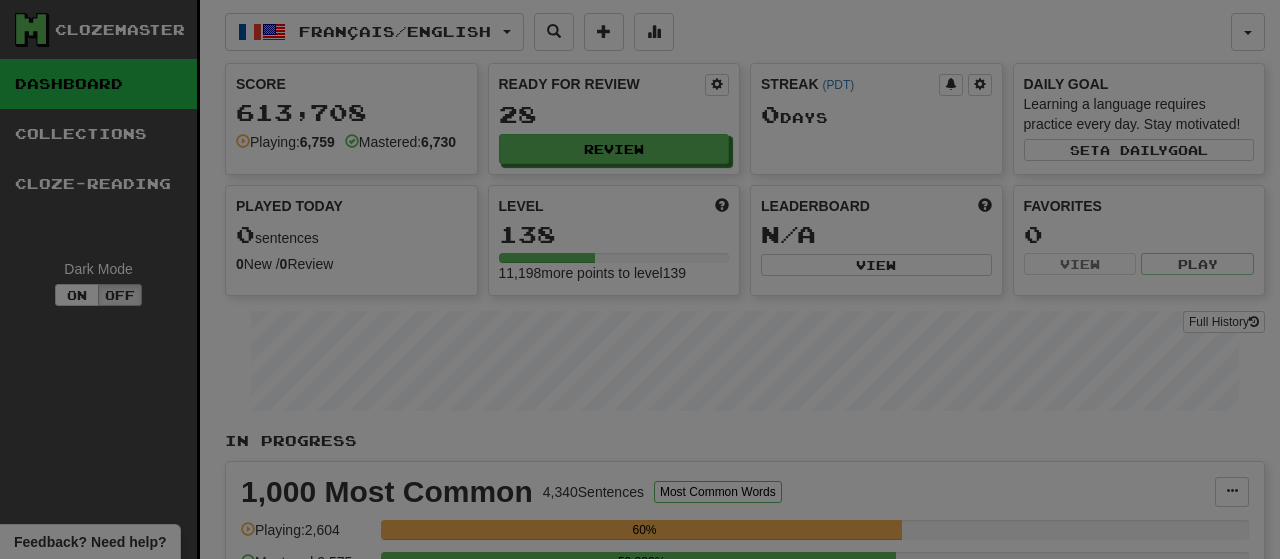 select on "**" 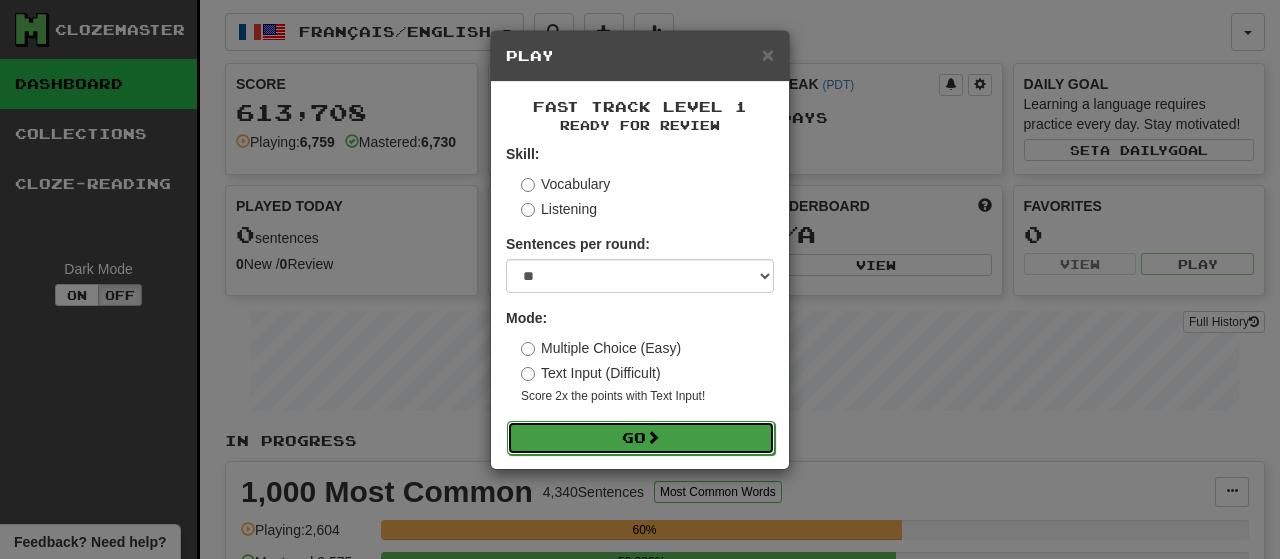 click on "Go" at bounding box center [641, 438] 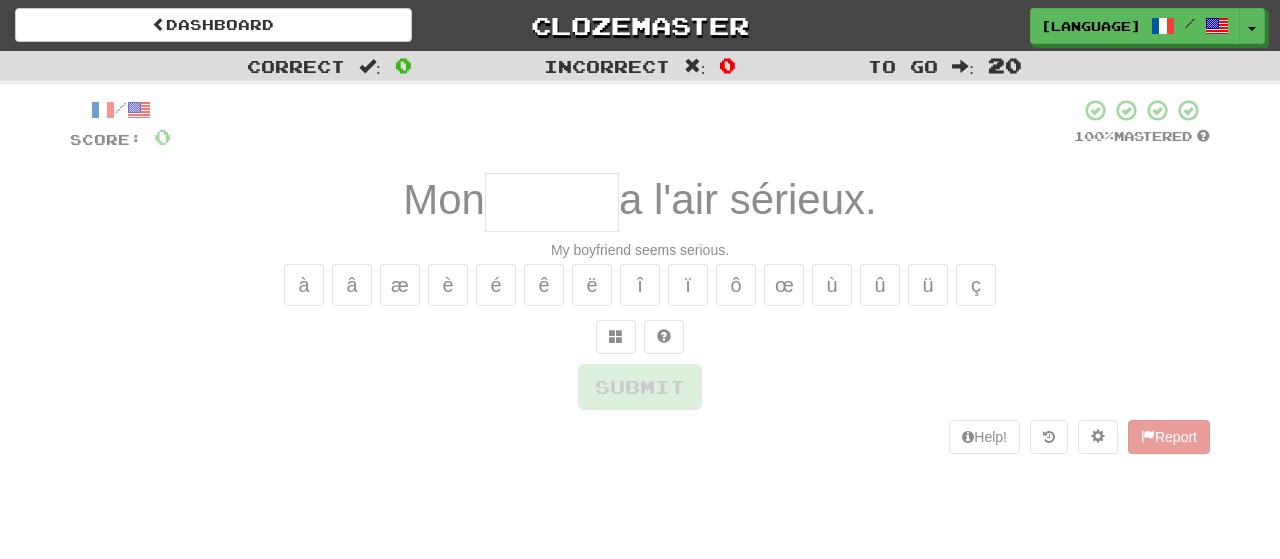 scroll, scrollTop: 0, scrollLeft: 0, axis: both 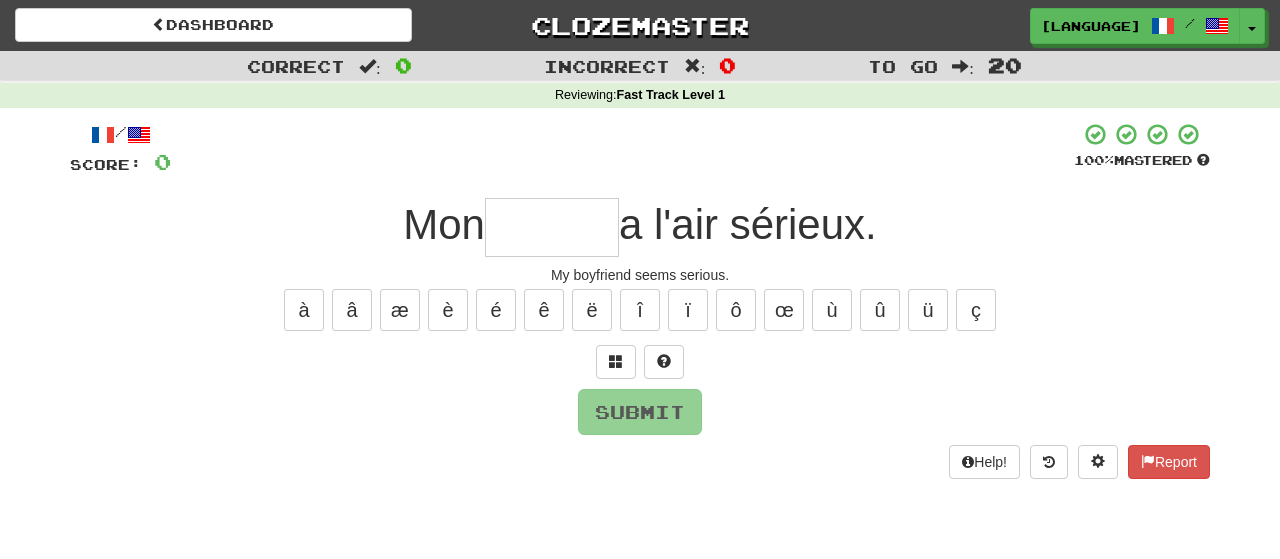 type on "*" 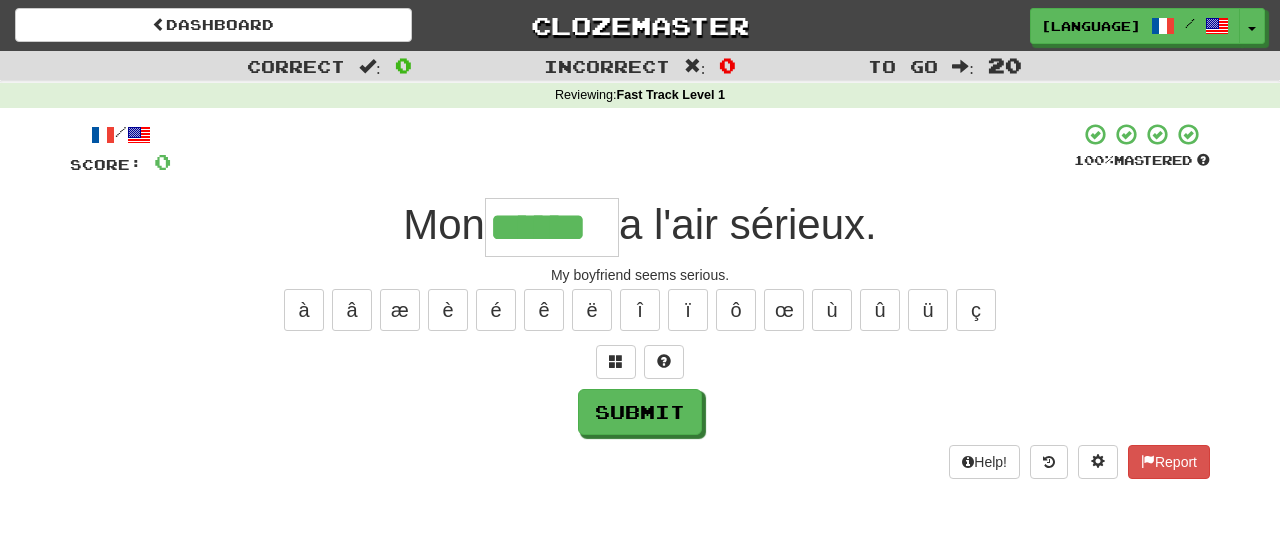 type on "******" 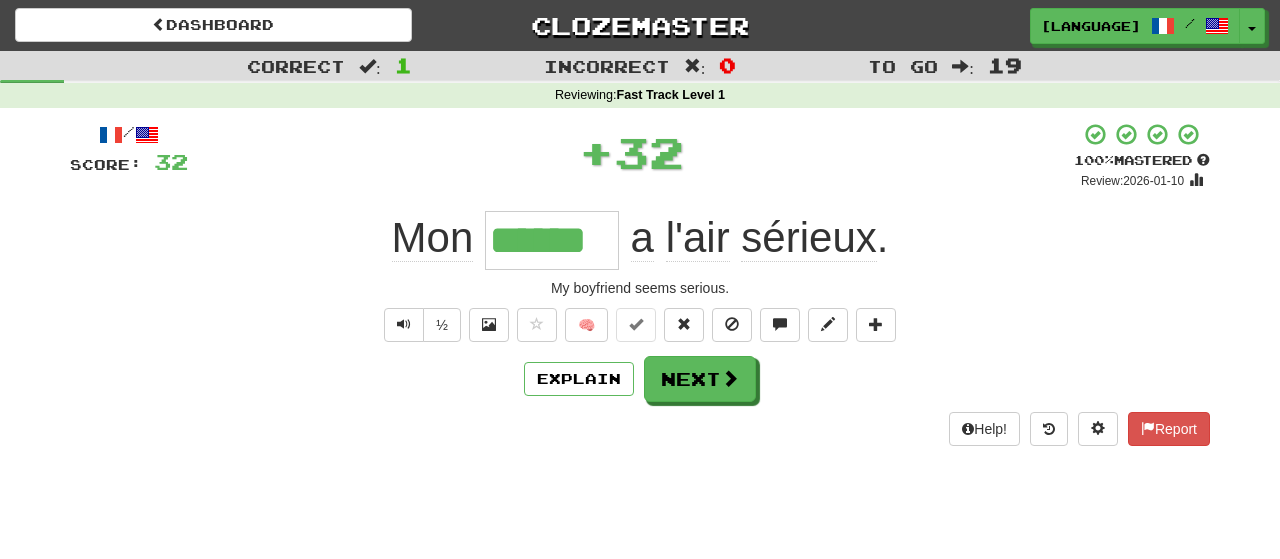 type 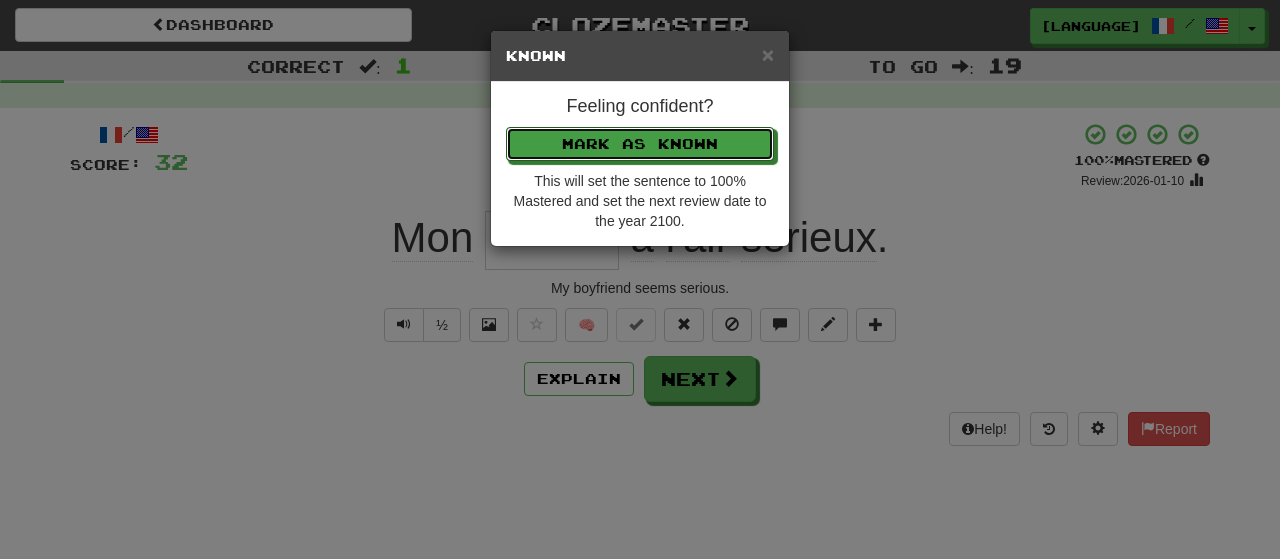 type 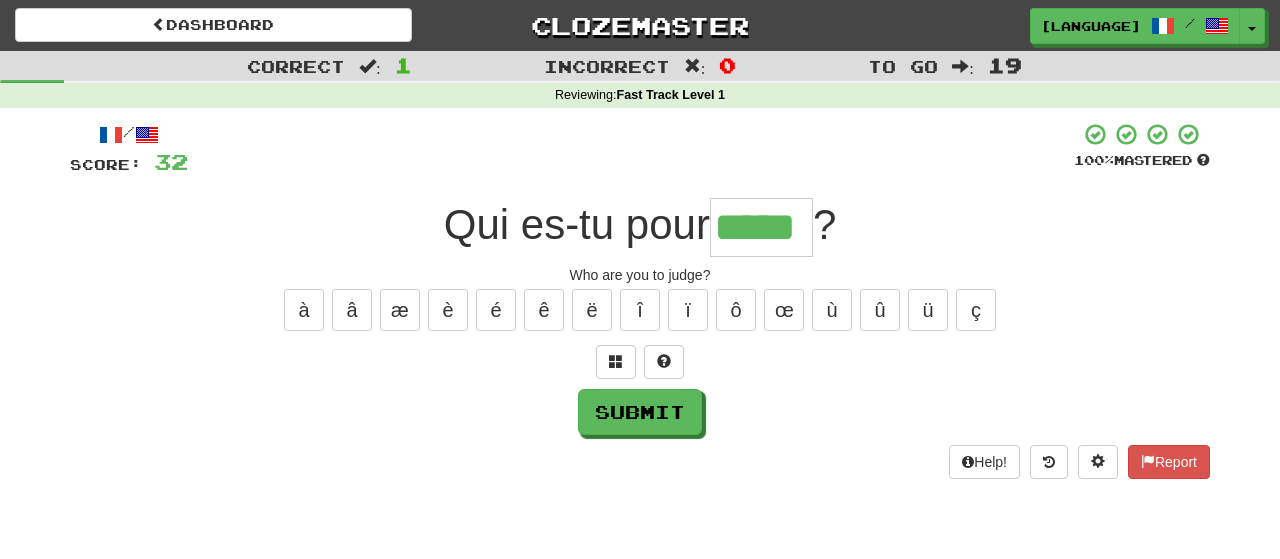 type on "*****" 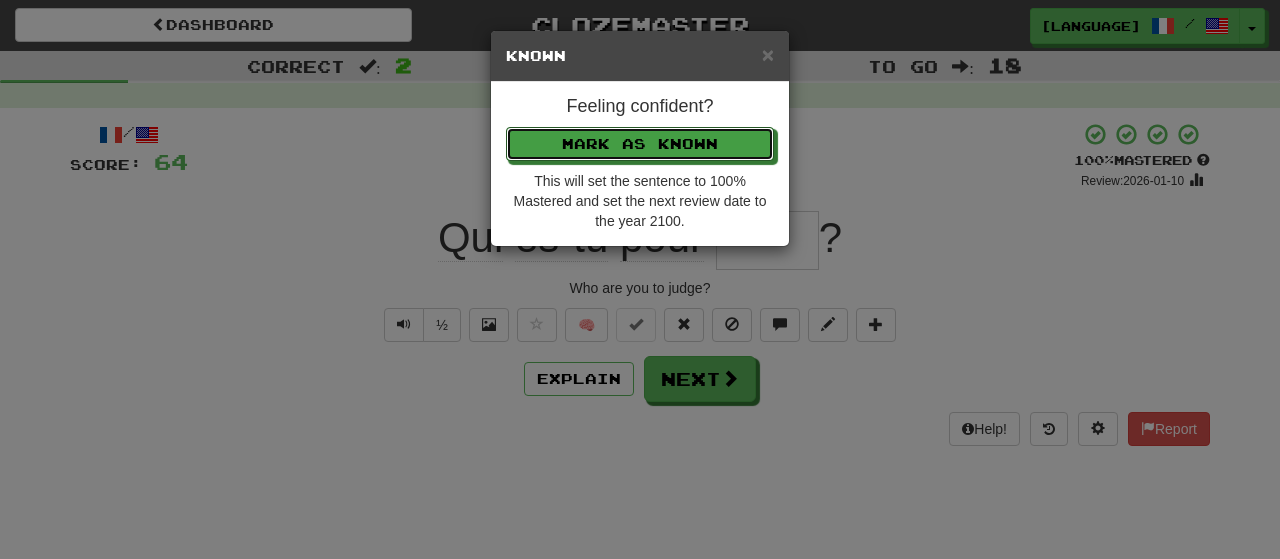 click on "Mark as Known" at bounding box center (640, 144) 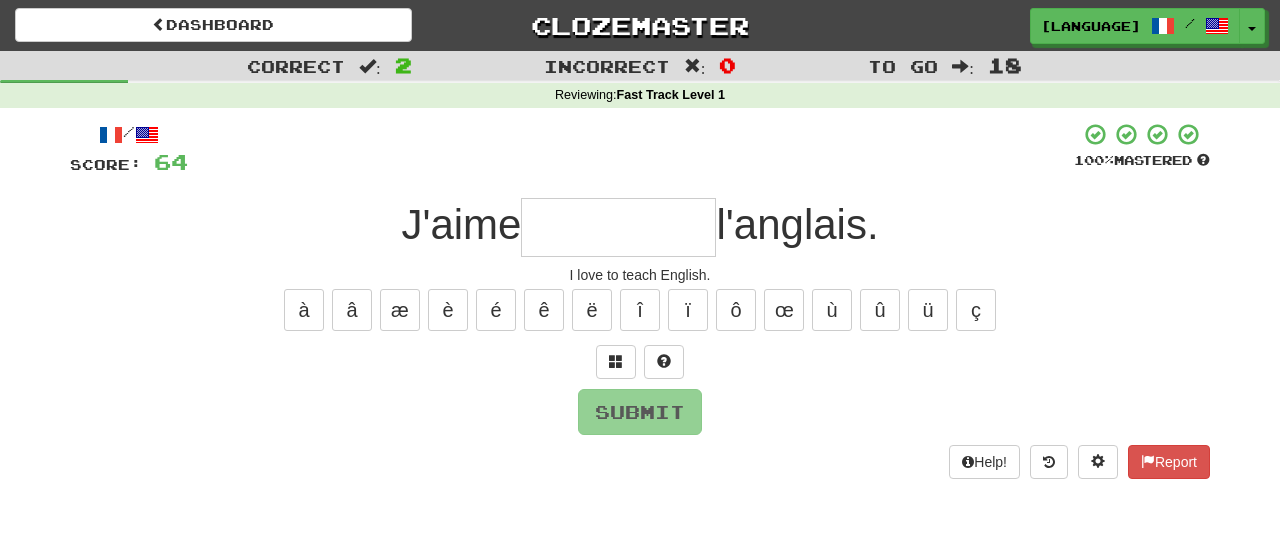 click at bounding box center [618, 227] 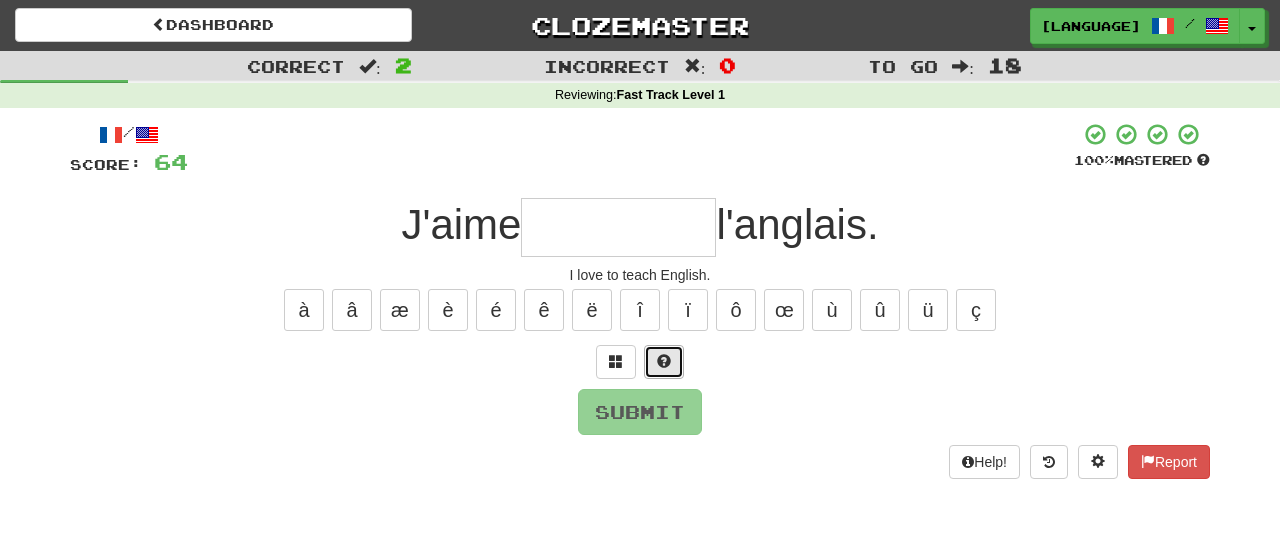 click at bounding box center (664, 362) 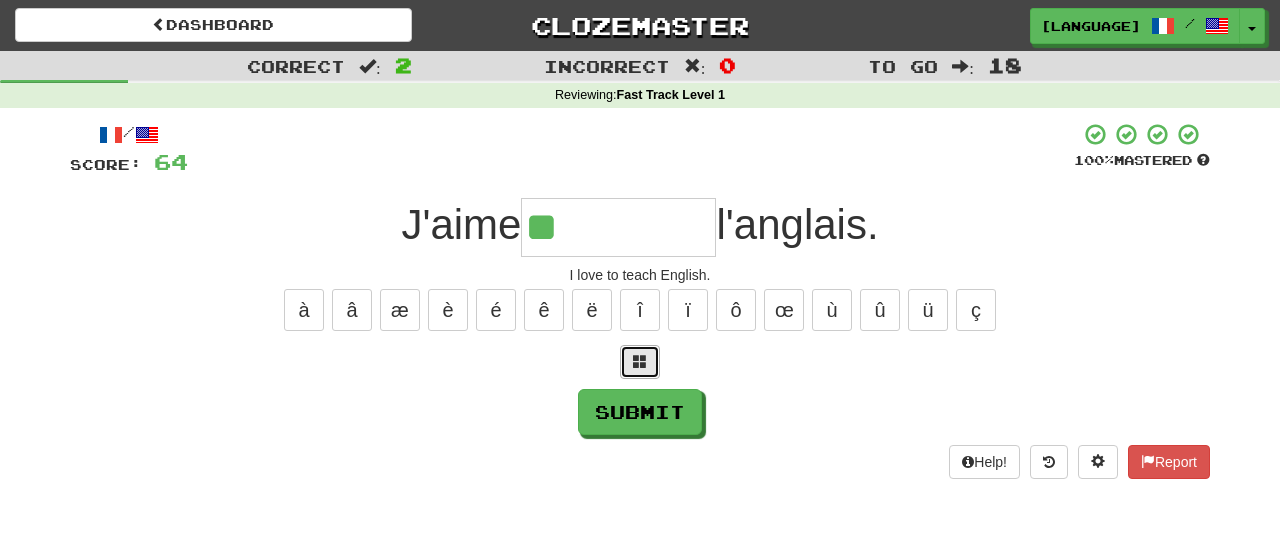 click at bounding box center (640, 361) 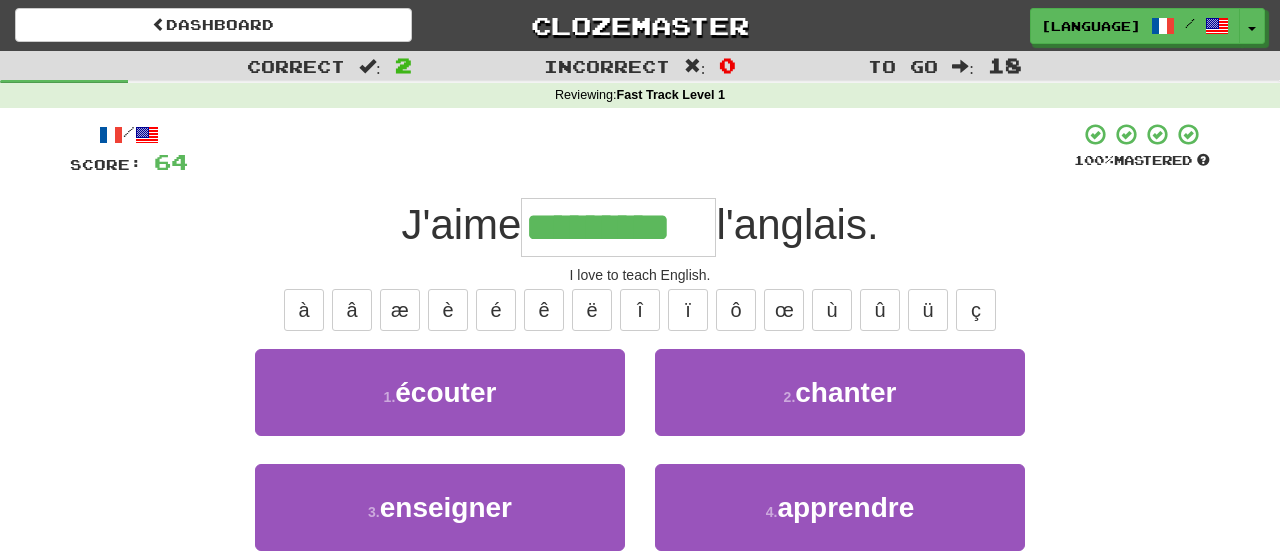 type on "*********" 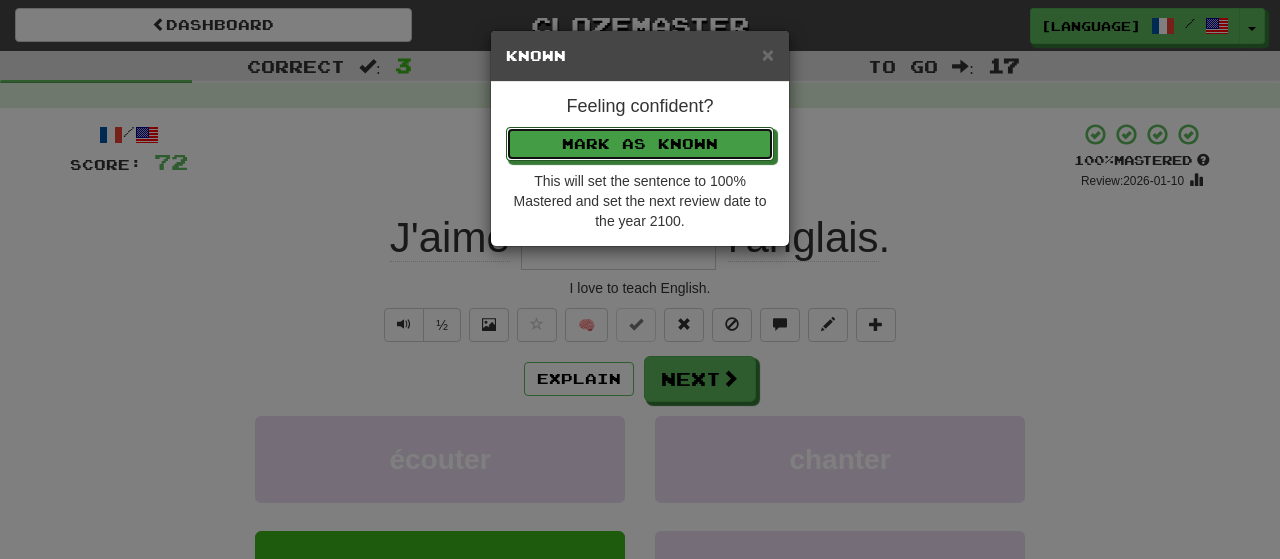 click on "Mark as Known" at bounding box center (640, 144) 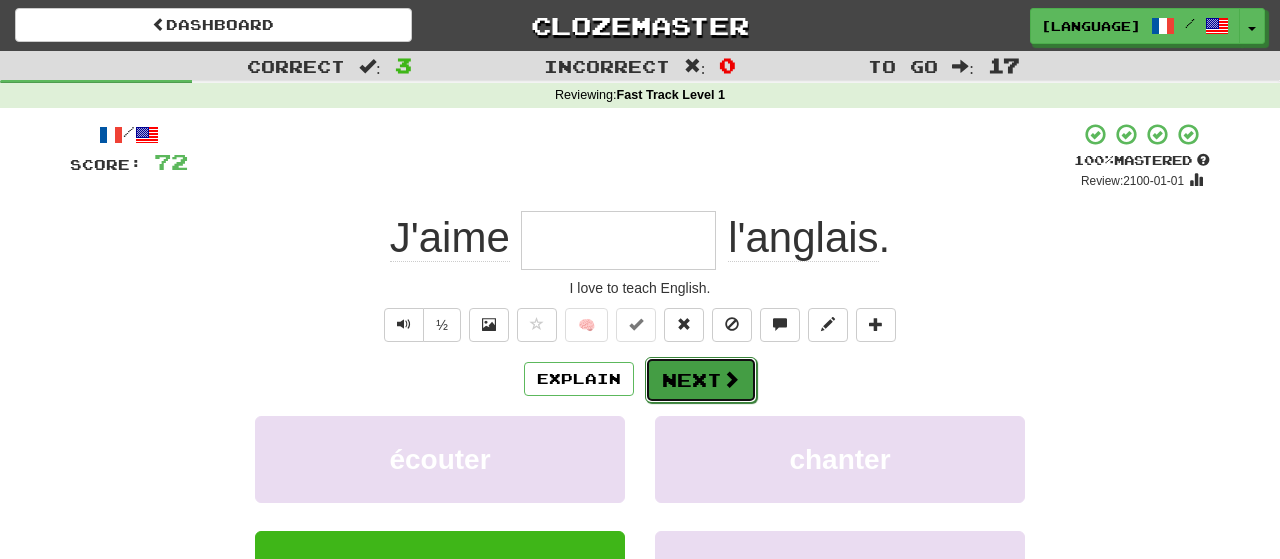 click on "Next" at bounding box center (701, 380) 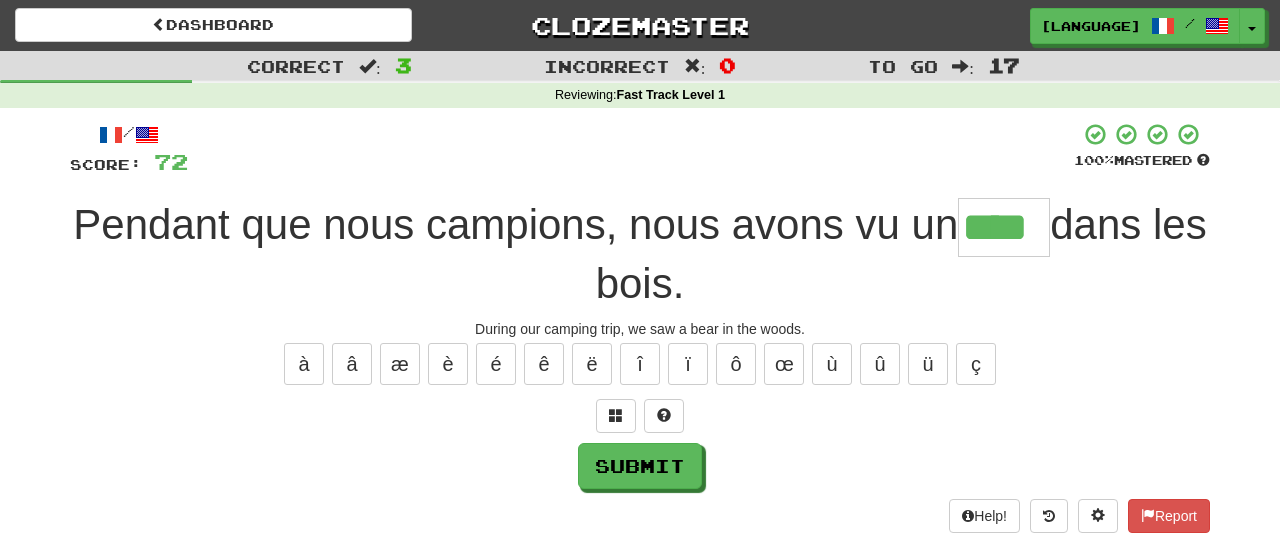type on "****" 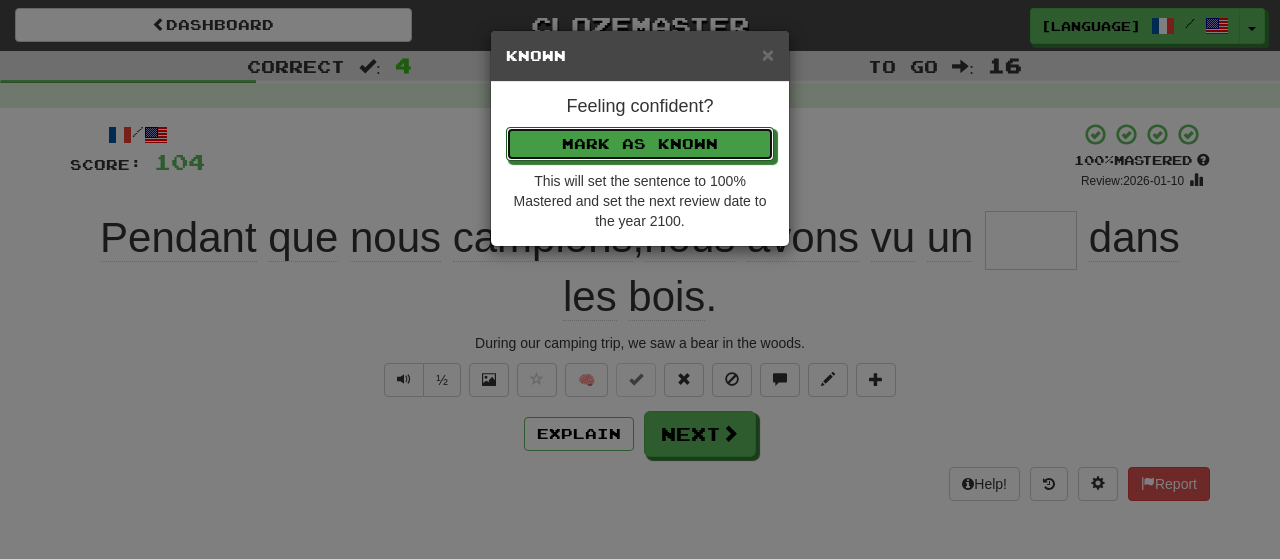 click on "Mark as Known" at bounding box center (640, 144) 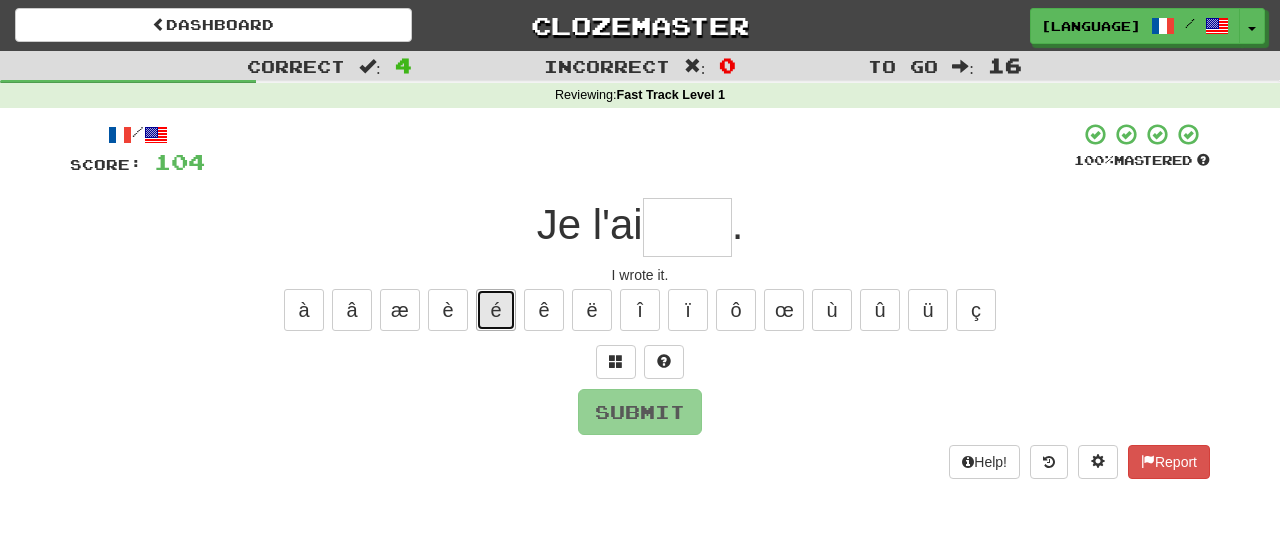 click on "é" at bounding box center (496, 310) 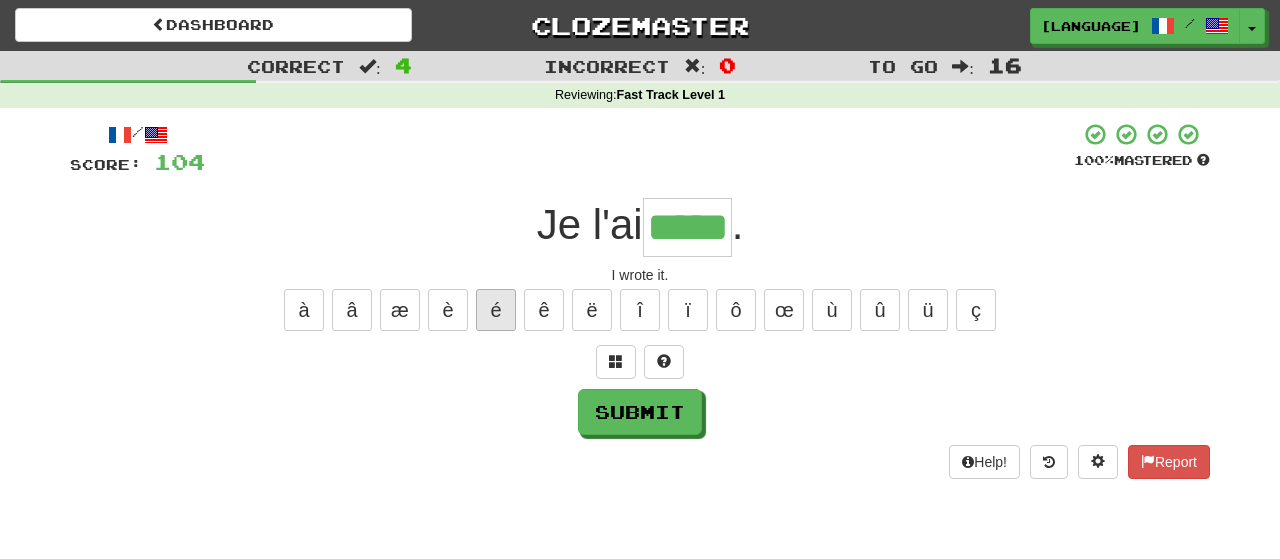 type on "*****" 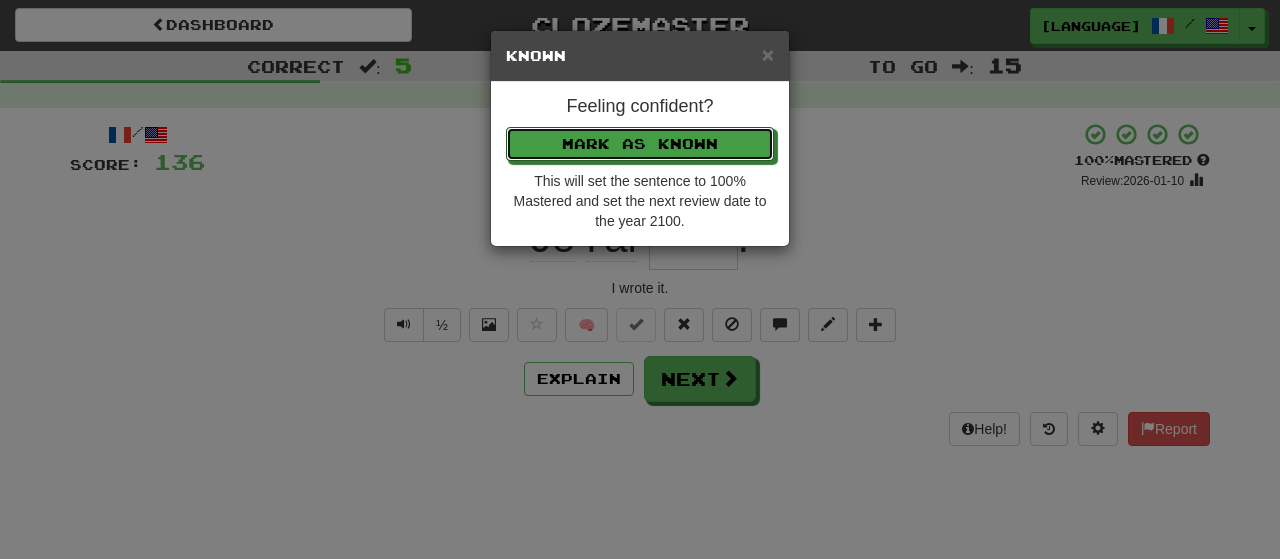 click on "Mark as Known" at bounding box center (640, 144) 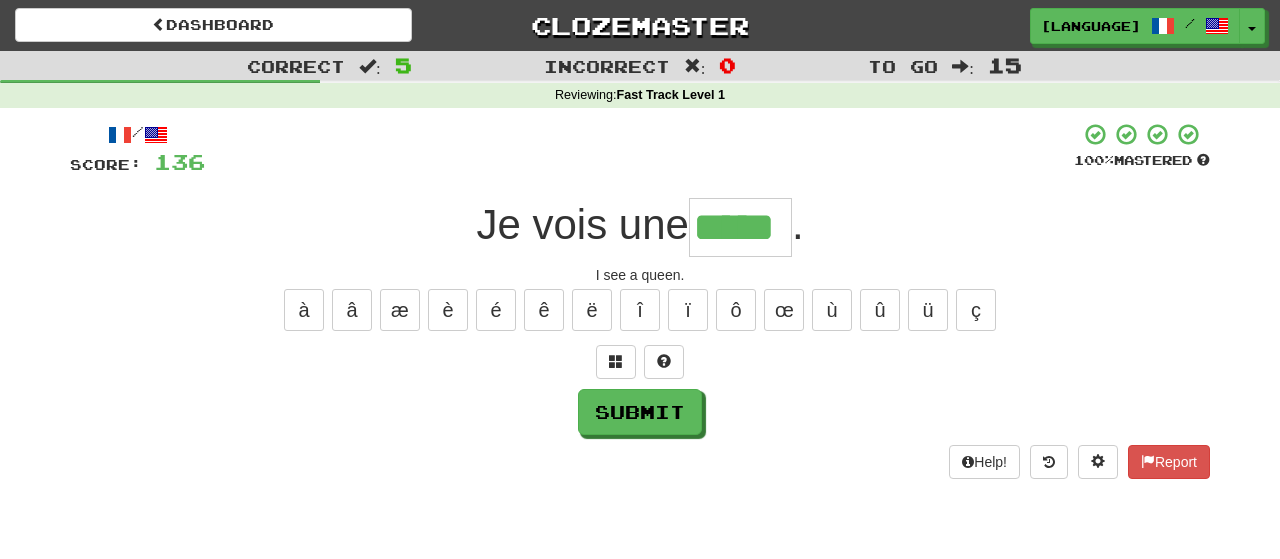 type on "*****" 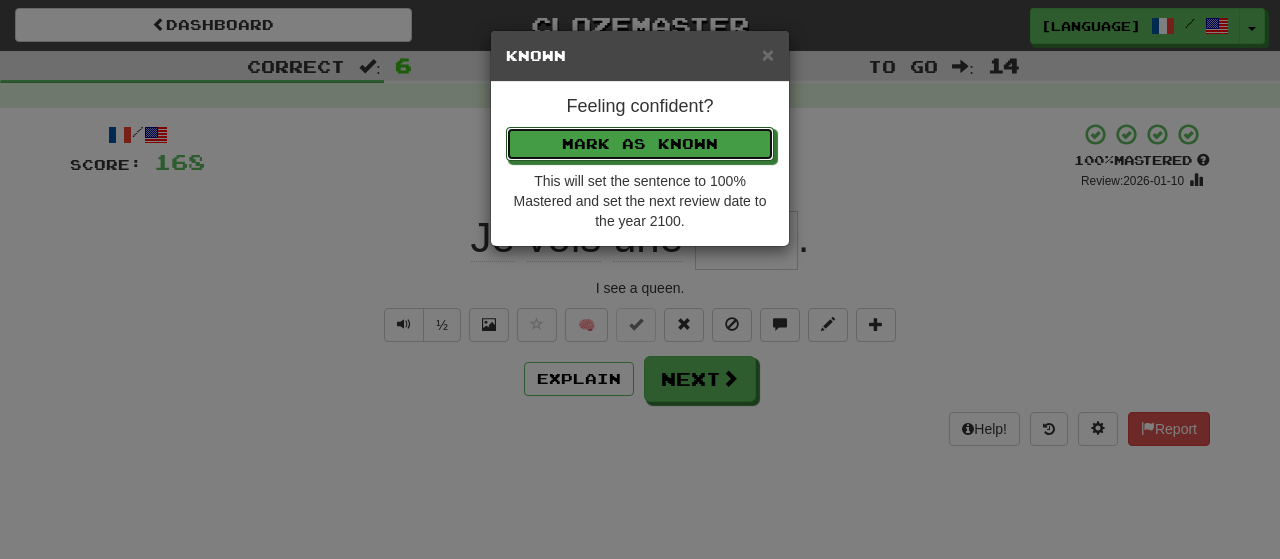 click on "Mark as Known" at bounding box center (640, 144) 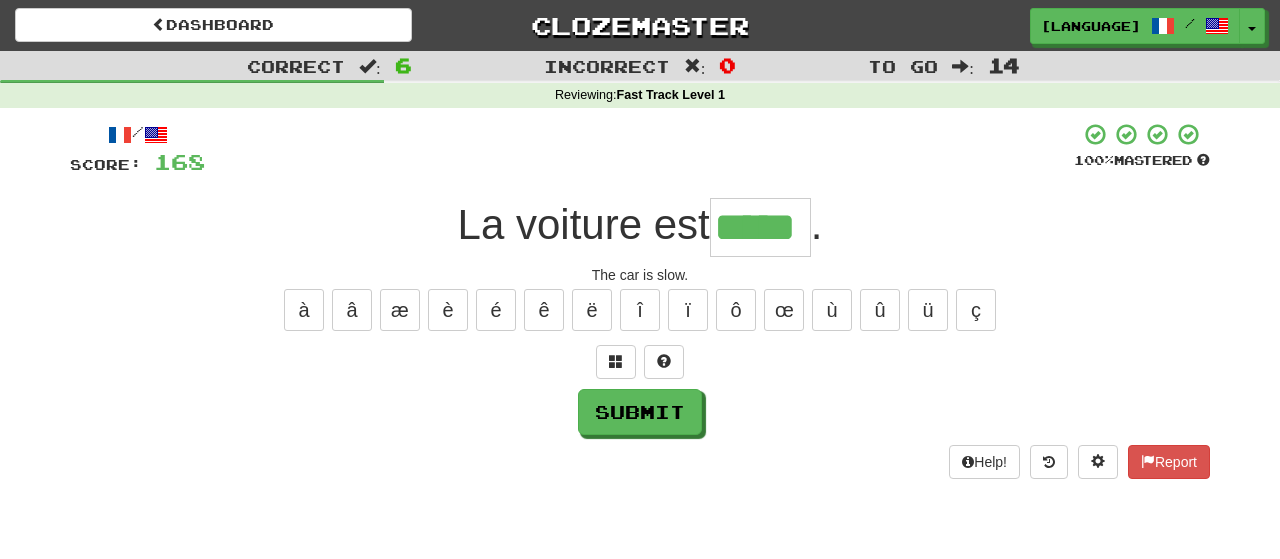 type on "*****" 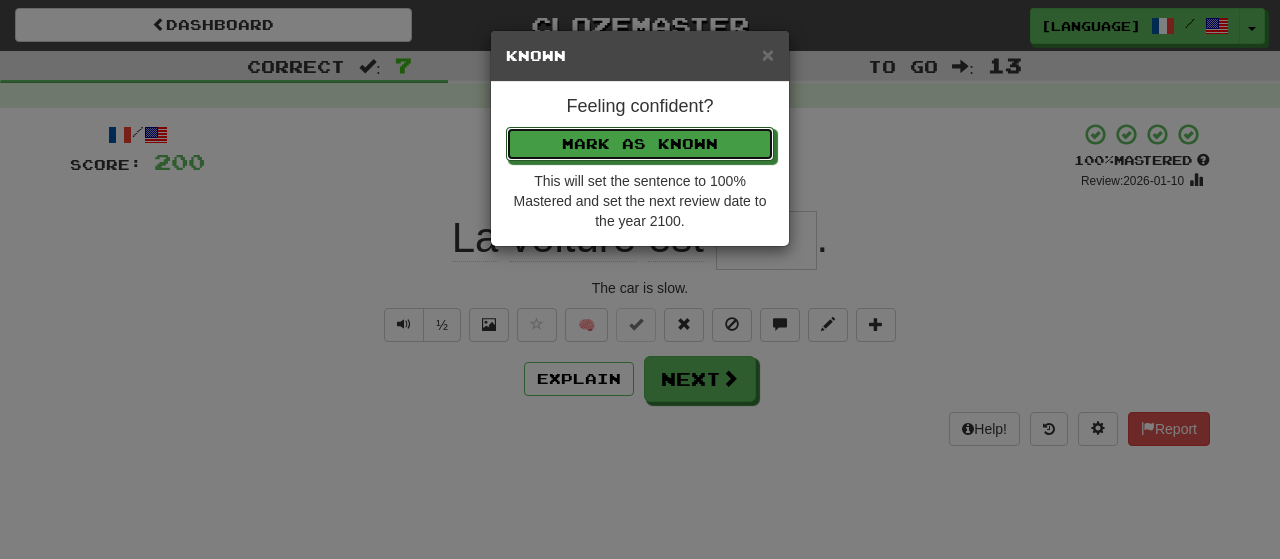 click on "Mark as Known" at bounding box center (640, 144) 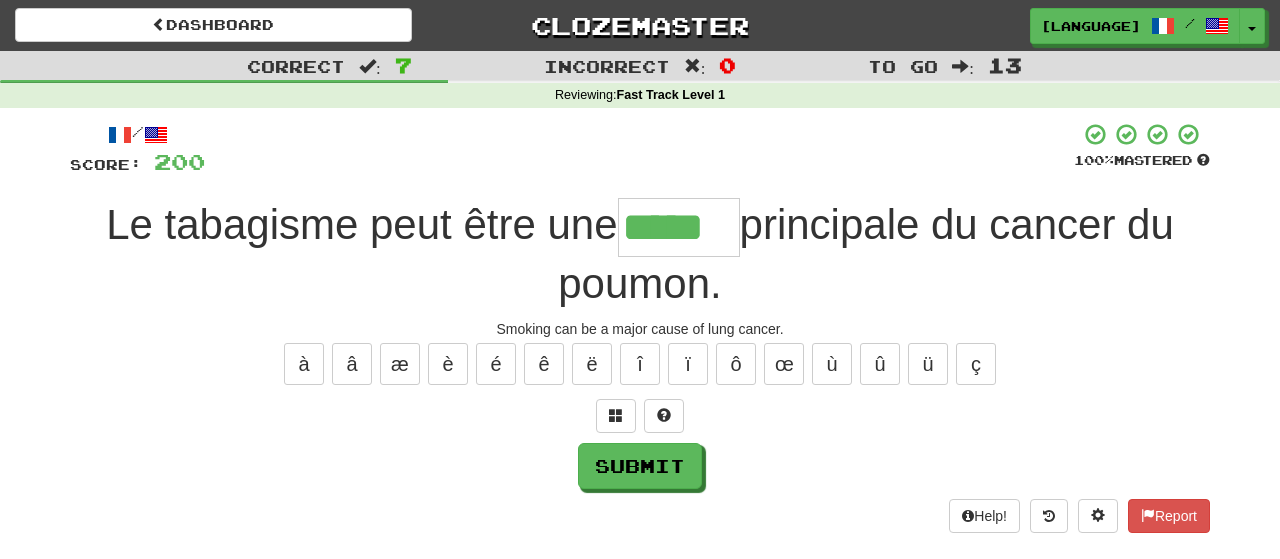 type on "*****" 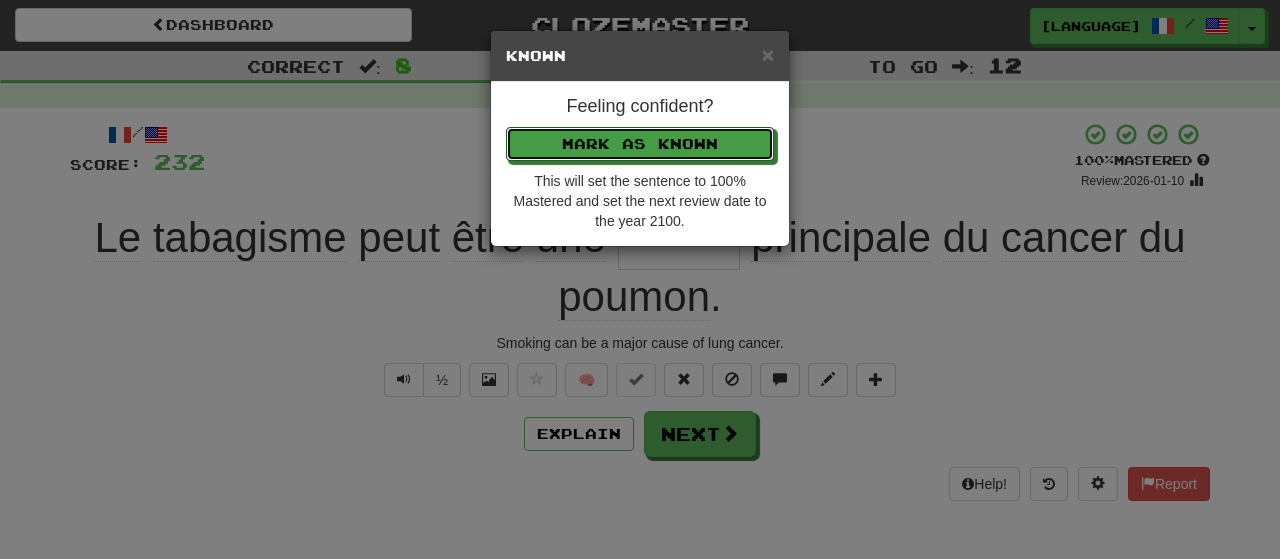 click on "Mark as Known" at bounding box center (640, 144) 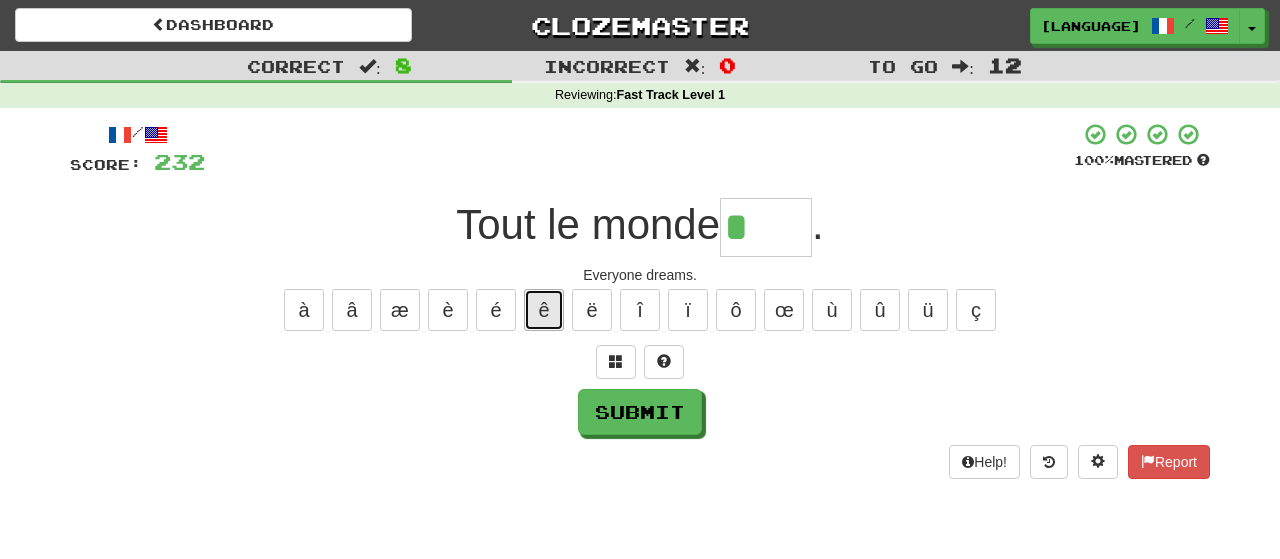 click on "ê" at bounding box center [544, 310] 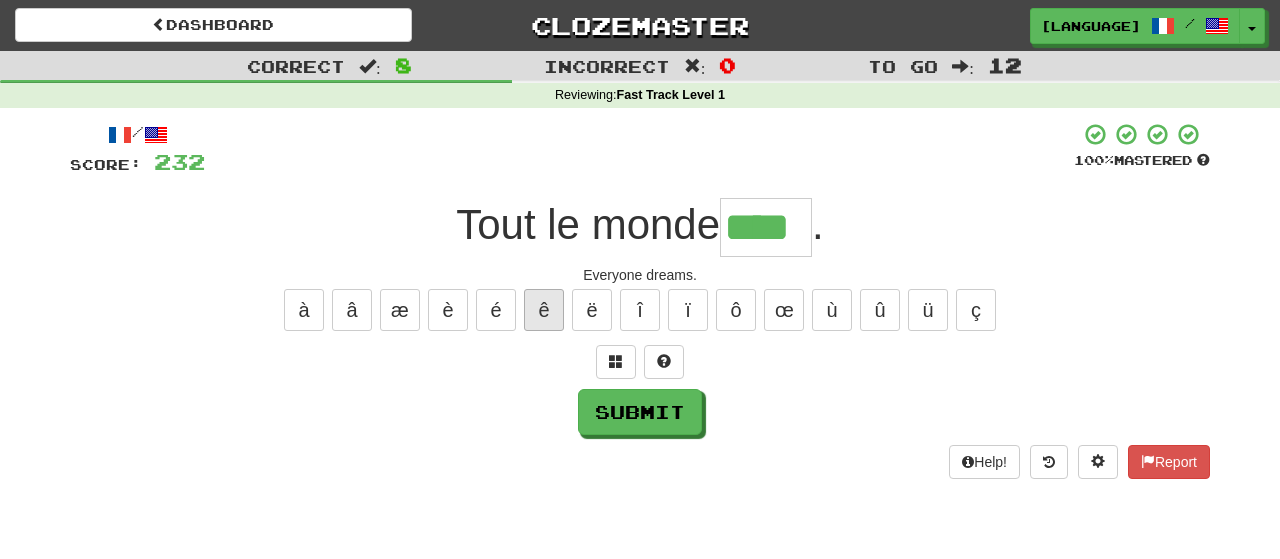 type on "****" 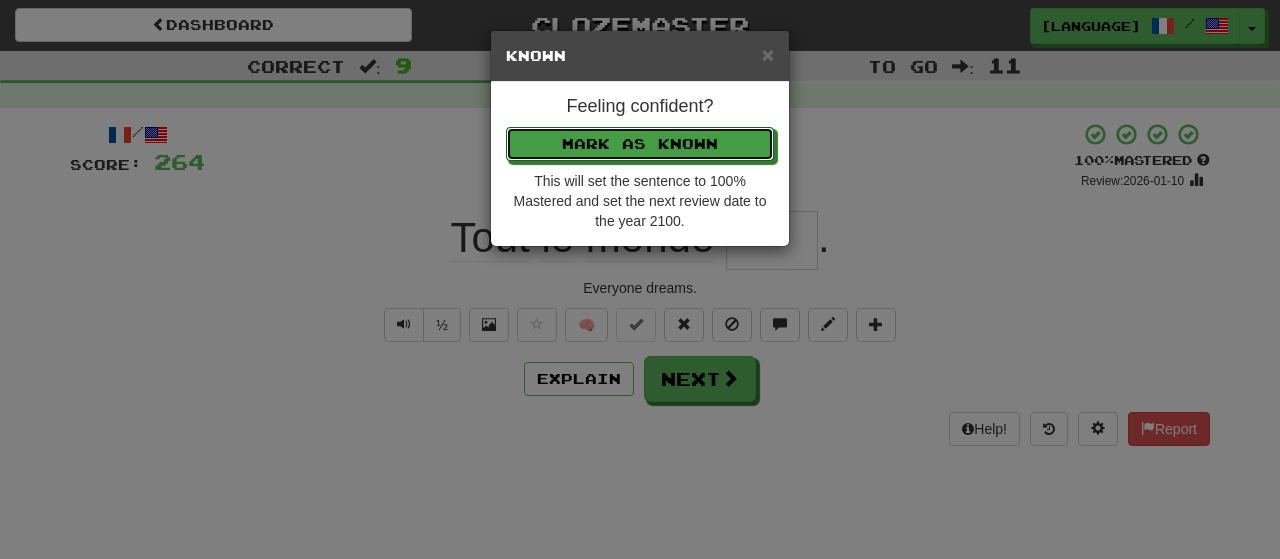 click on "Mark as Known" at bounding box center (640, 144) 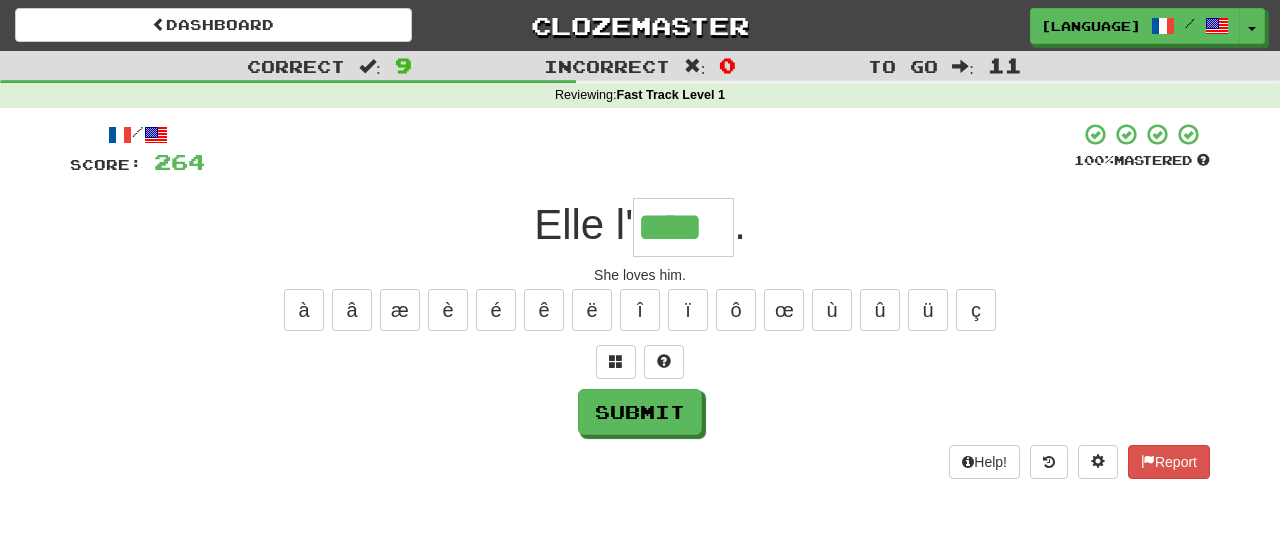 type on "****" 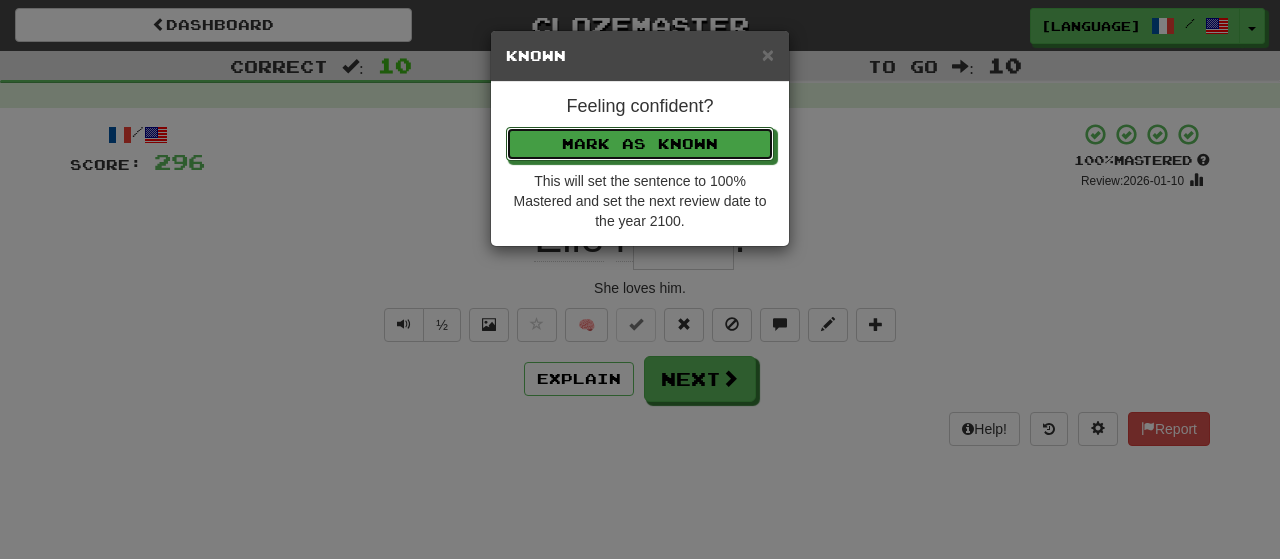 click on "Mark as Known" at bounding box center (640, 144) 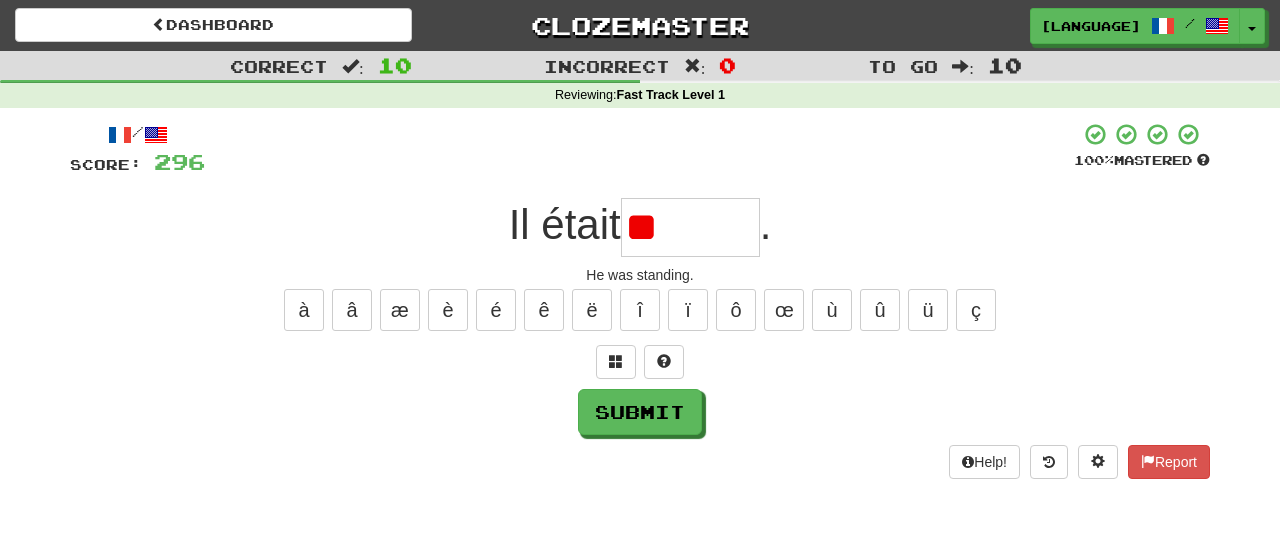 type on "*" 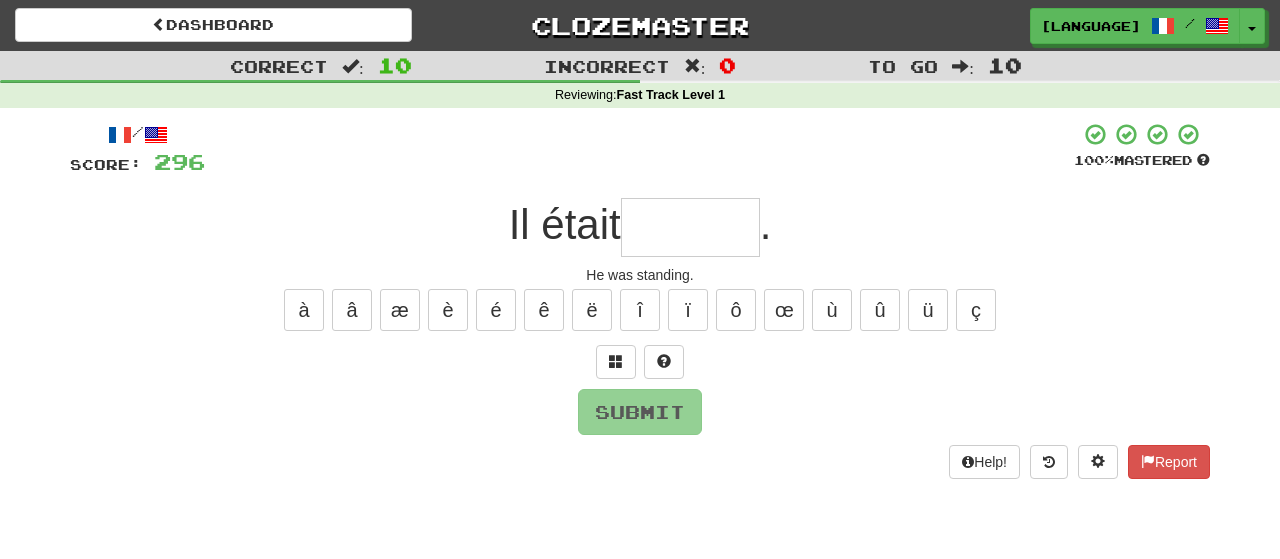 type on "*" 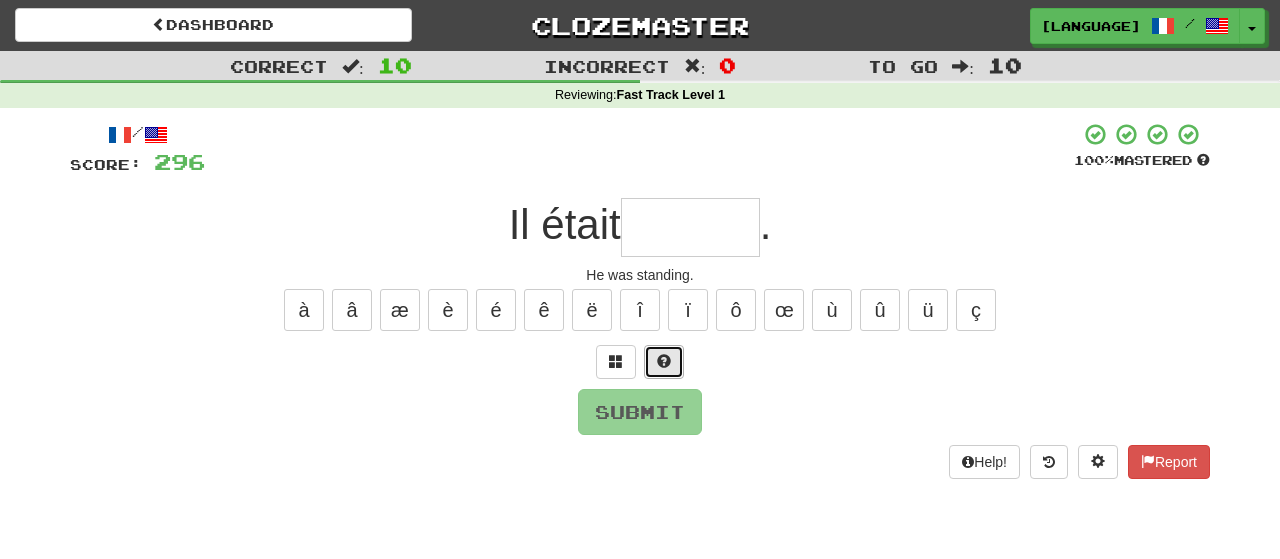 click at bounding box center (664, 362) 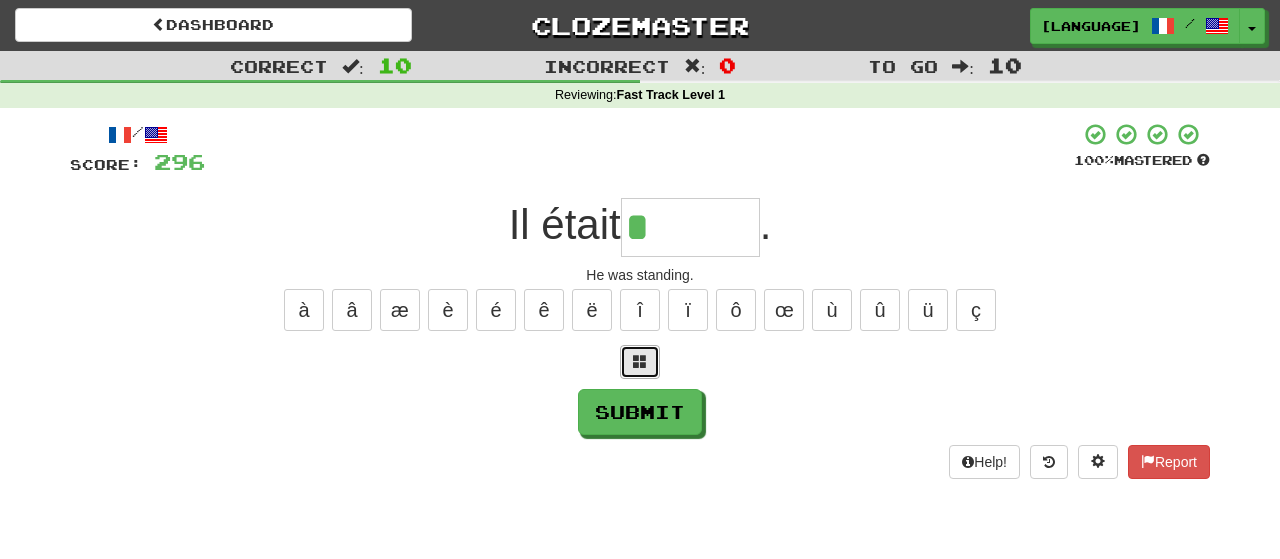 click at bounding box center (640, 362) 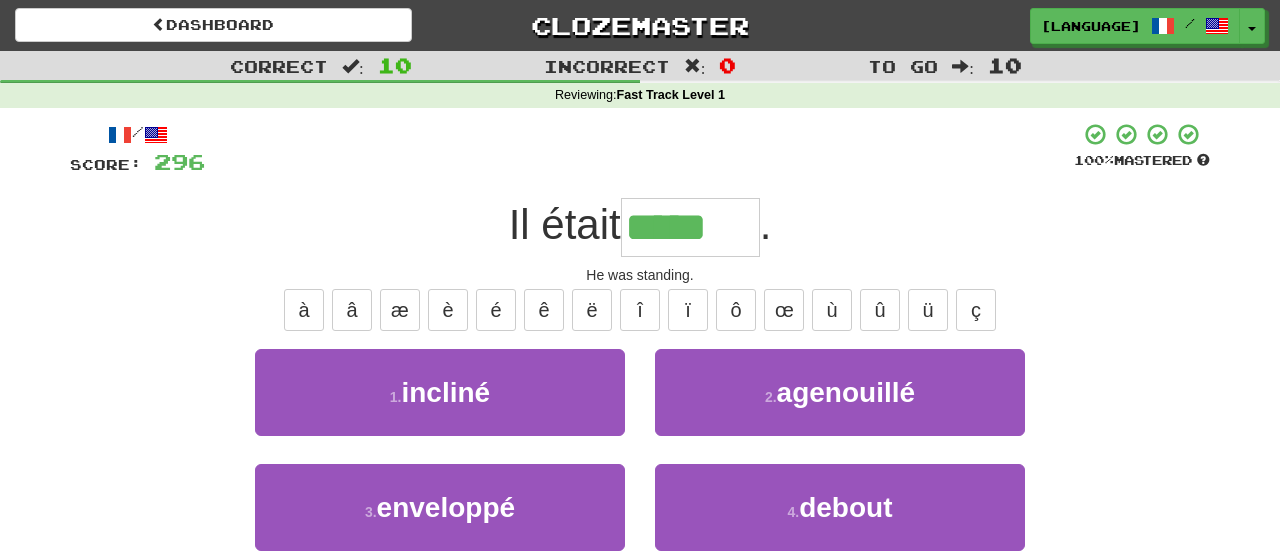 type on "******" 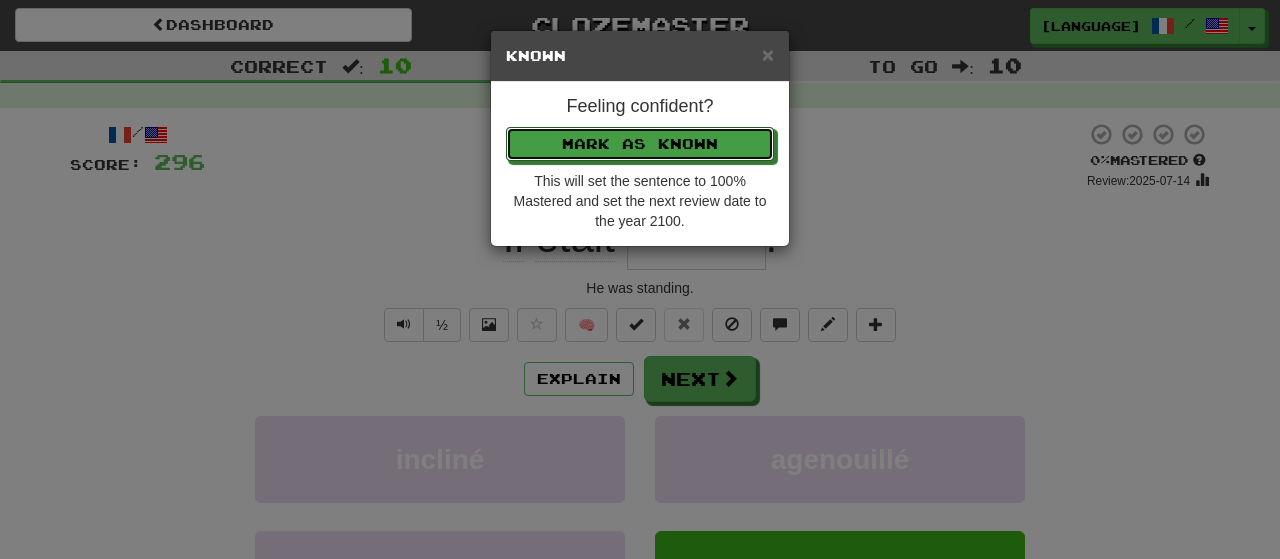 click on "Mark as Known" at bounding box center [640, 144] 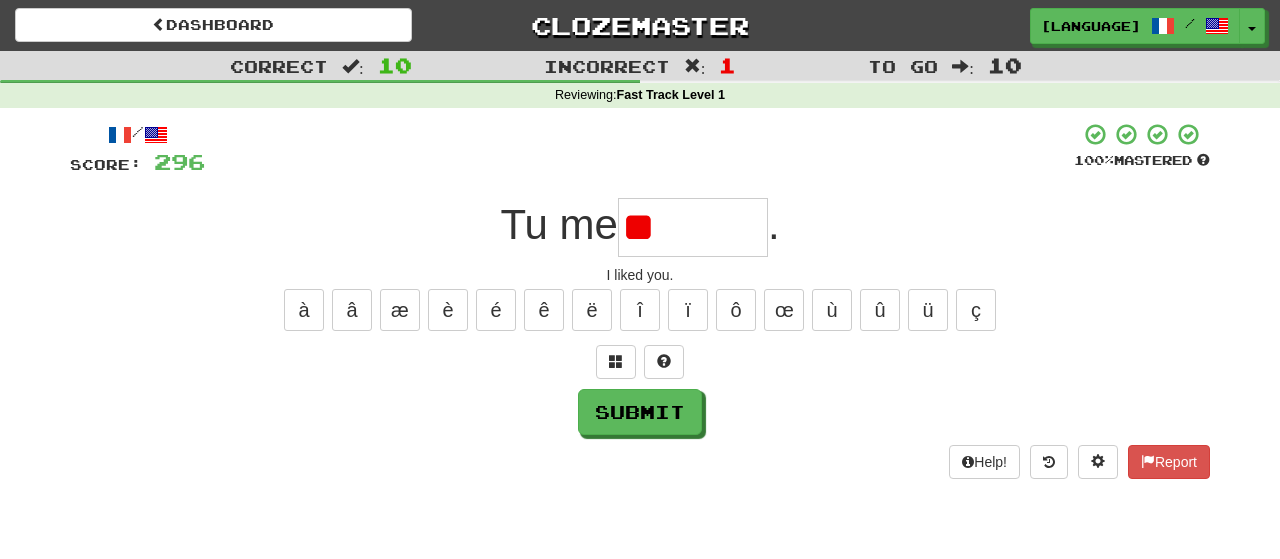 type on "*" 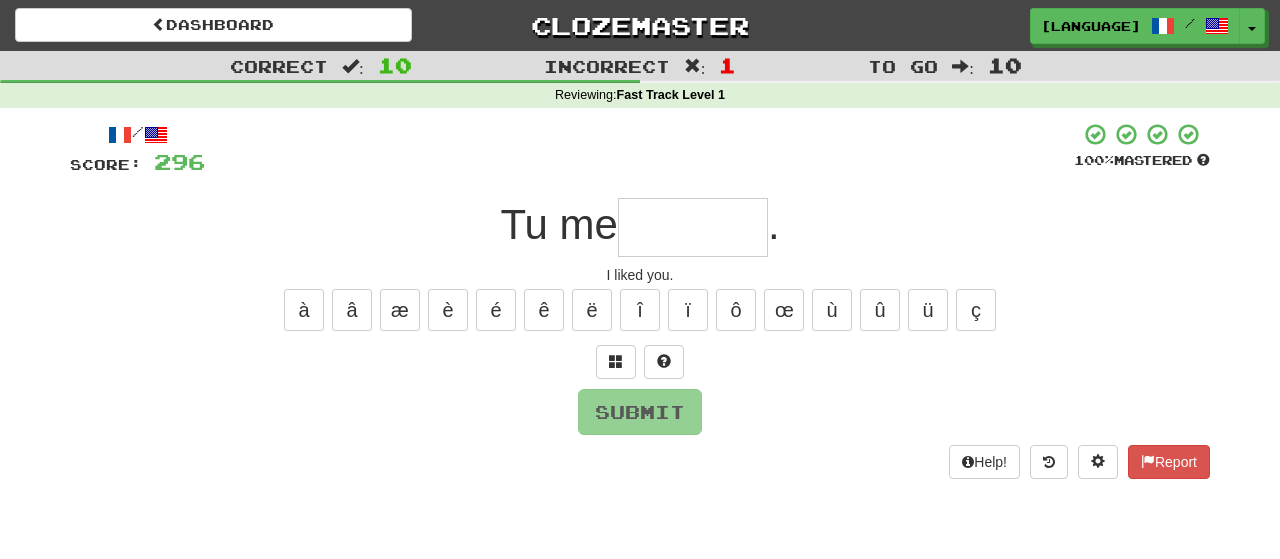 type on "*" 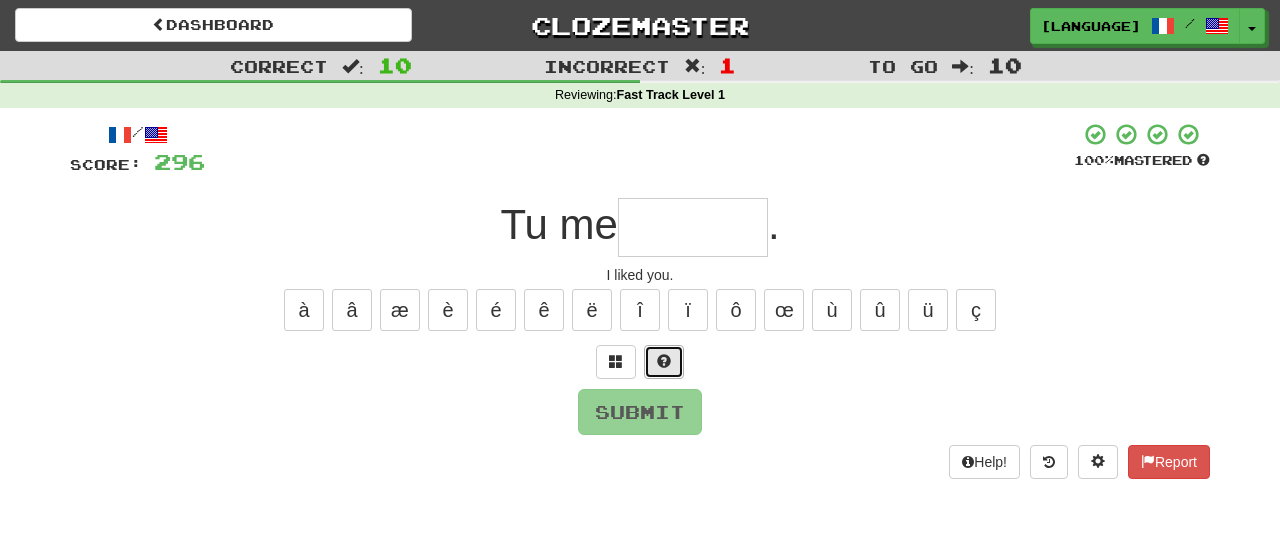click at bounding box center [664, 361] 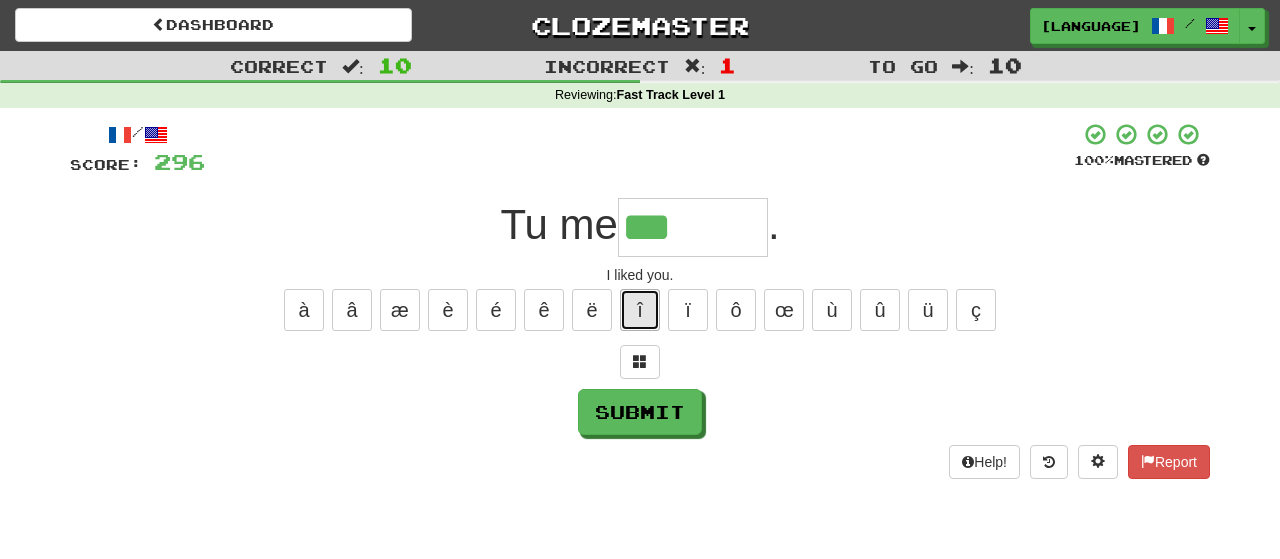 click on "î" at bounding box center (640, 310) 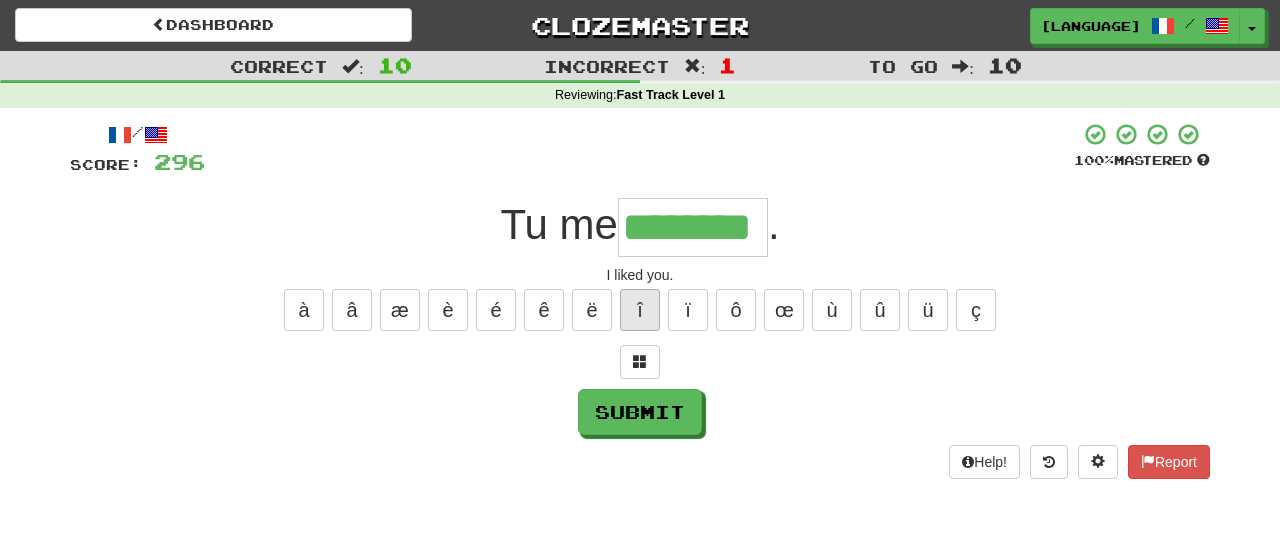 type on "********" 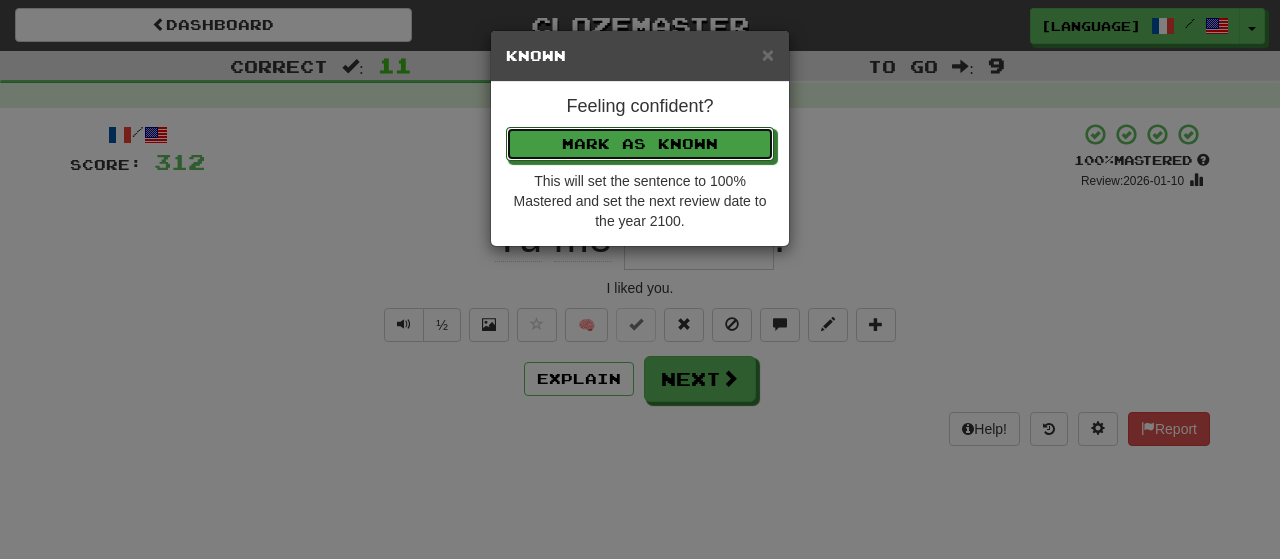 click on "Mark as Known" at bounding box center (640, 144) 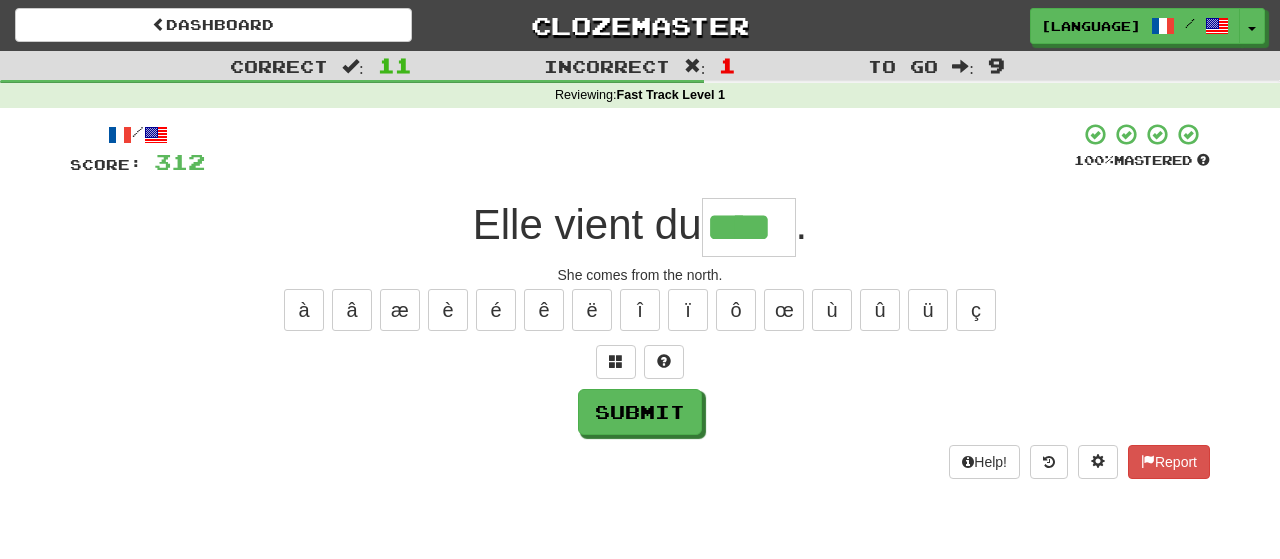 type on "****" 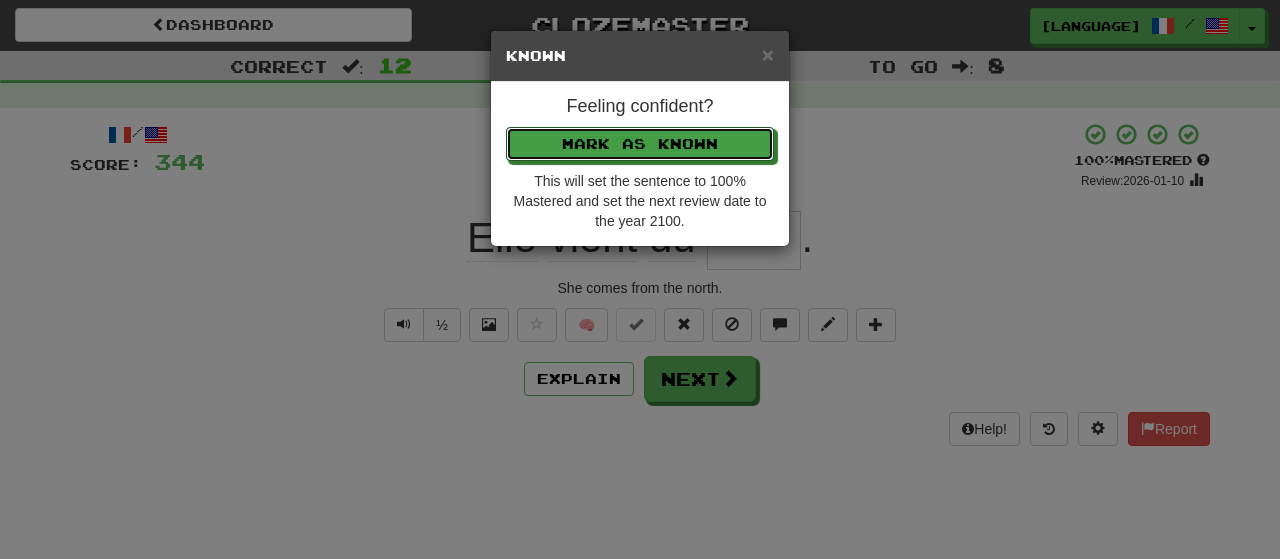 click on "Mark as Known" at bounding box center (640, 144) 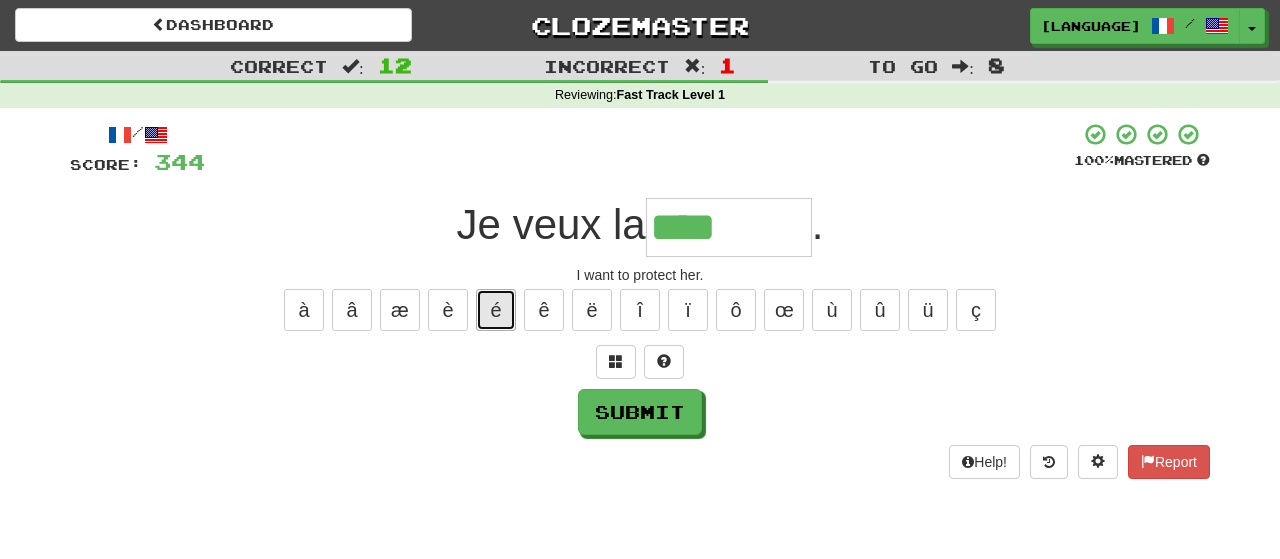 click on "é" at bounding box center [496, 310] 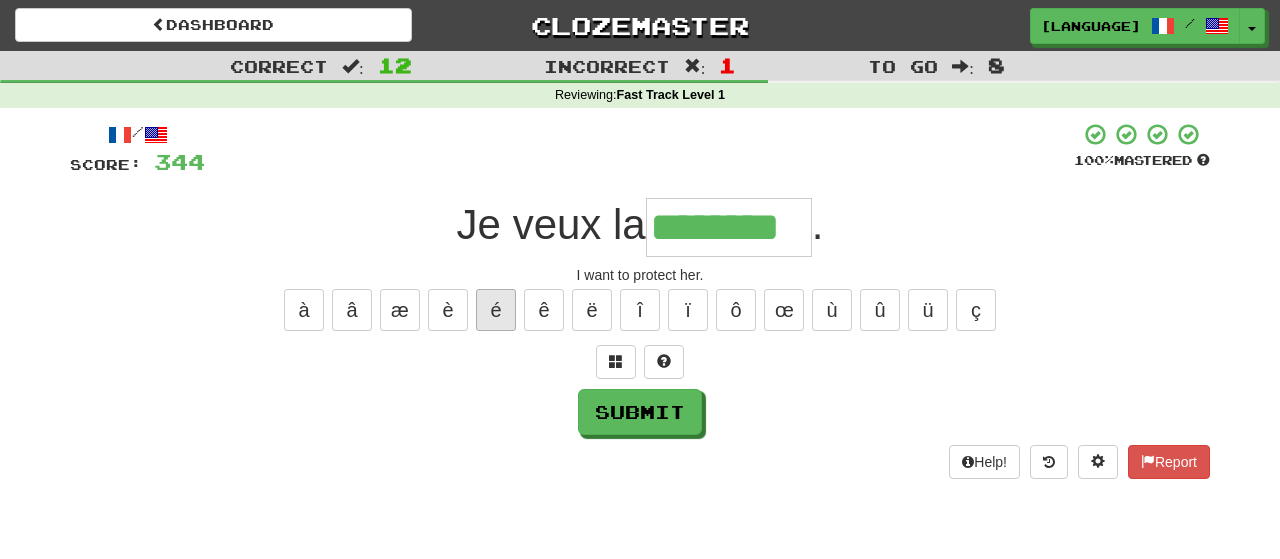 type on "********" 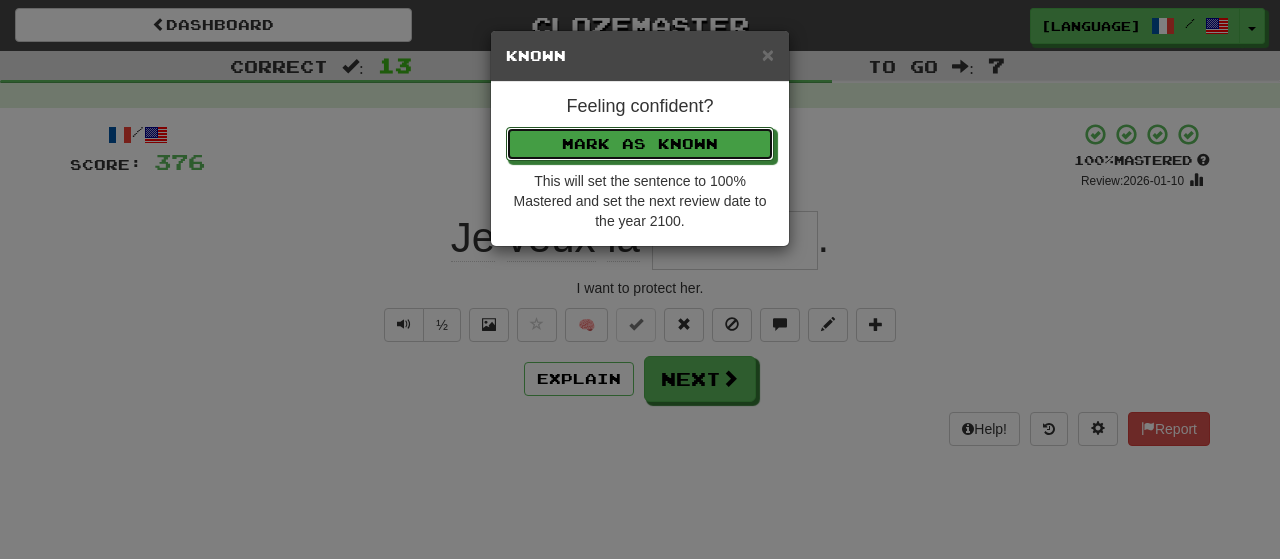 click on "Mark as Known" at bounding box center [640, 144] 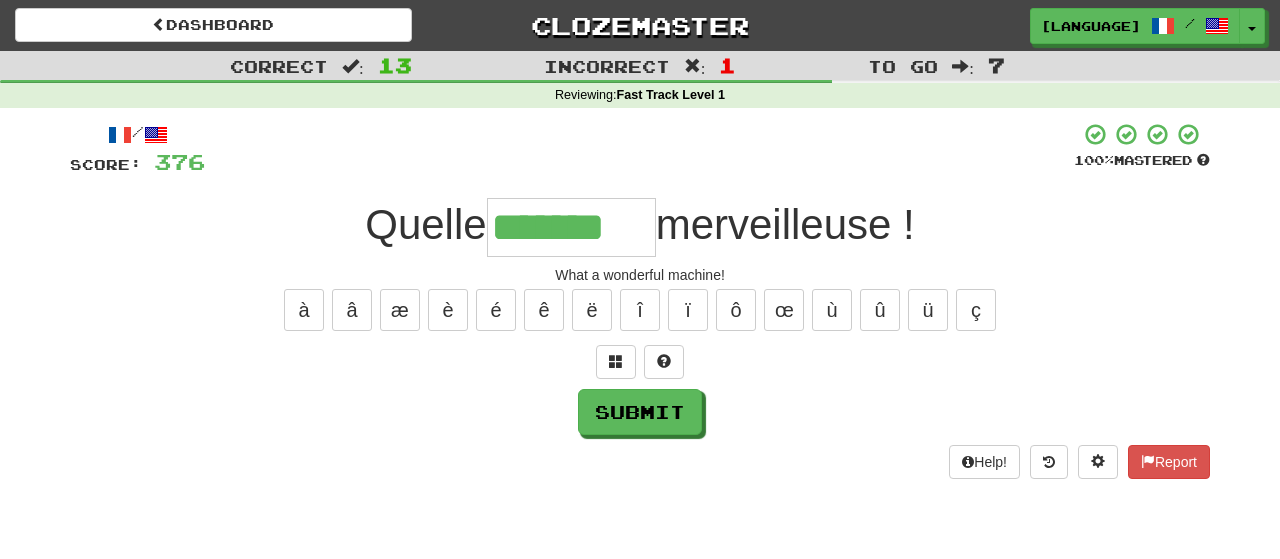 type on "*******" 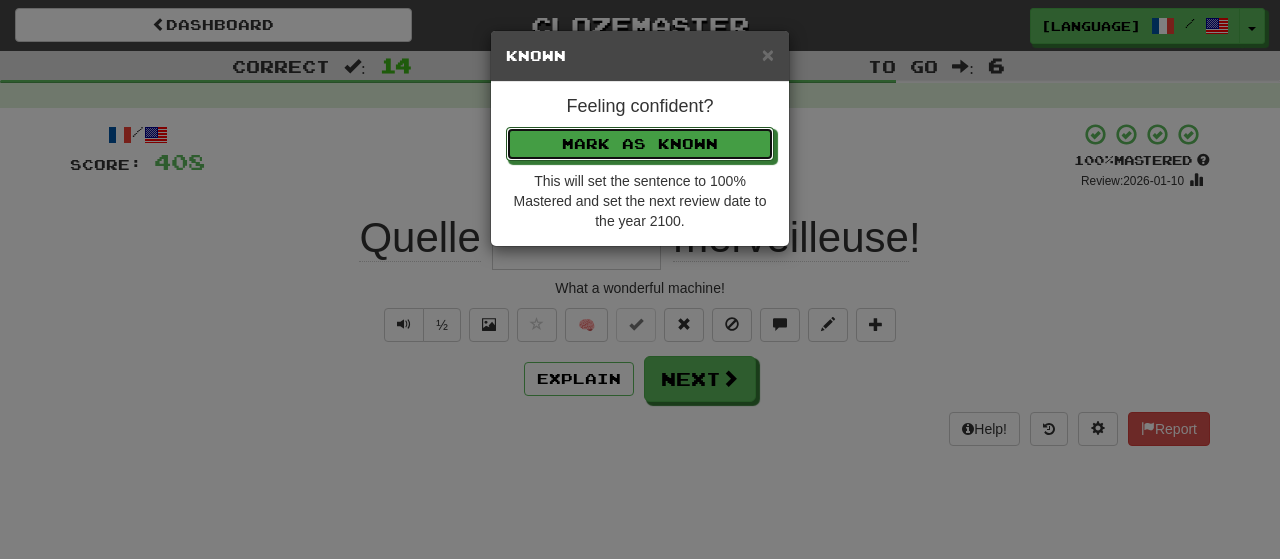 click on "Mark as Known" at bounding box center (640, 144) 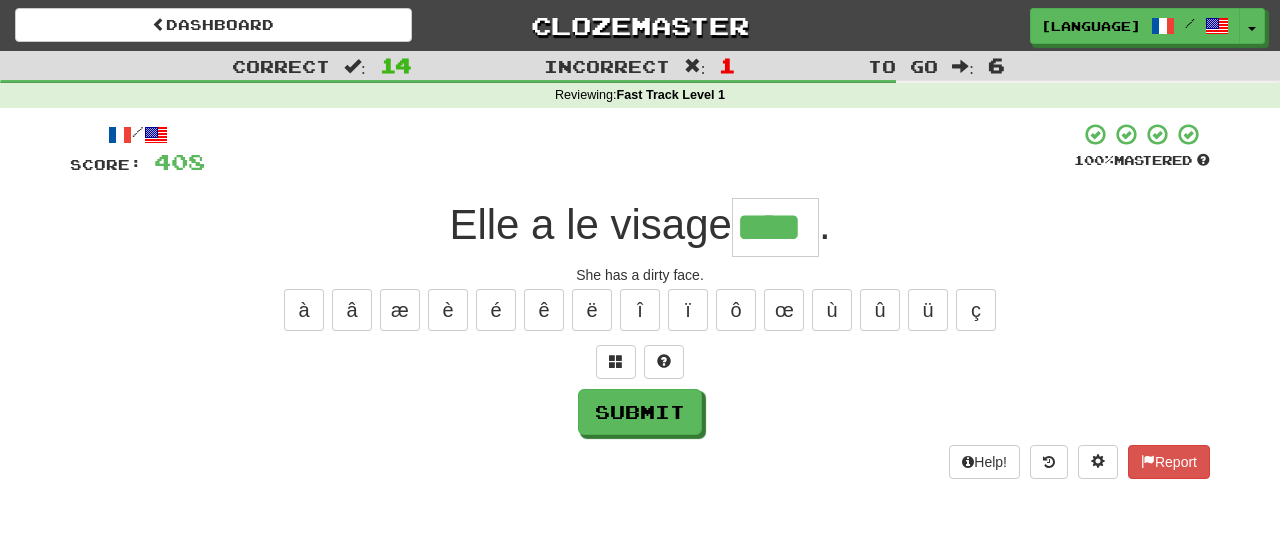 type on "****" 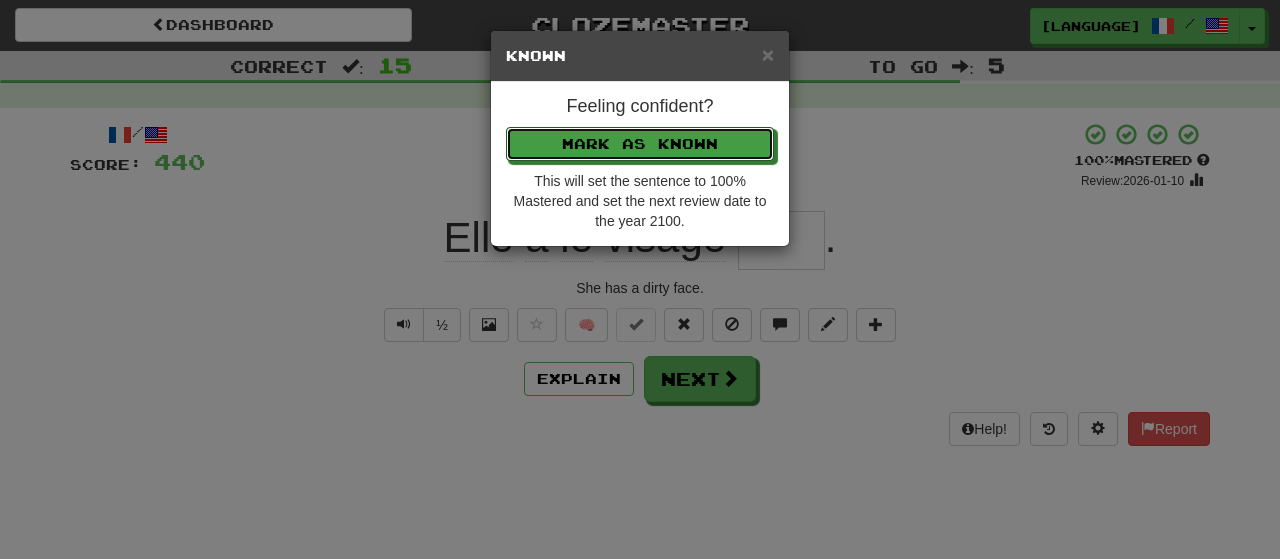 click on "Mark as Known" at bounding box center [640, 144] 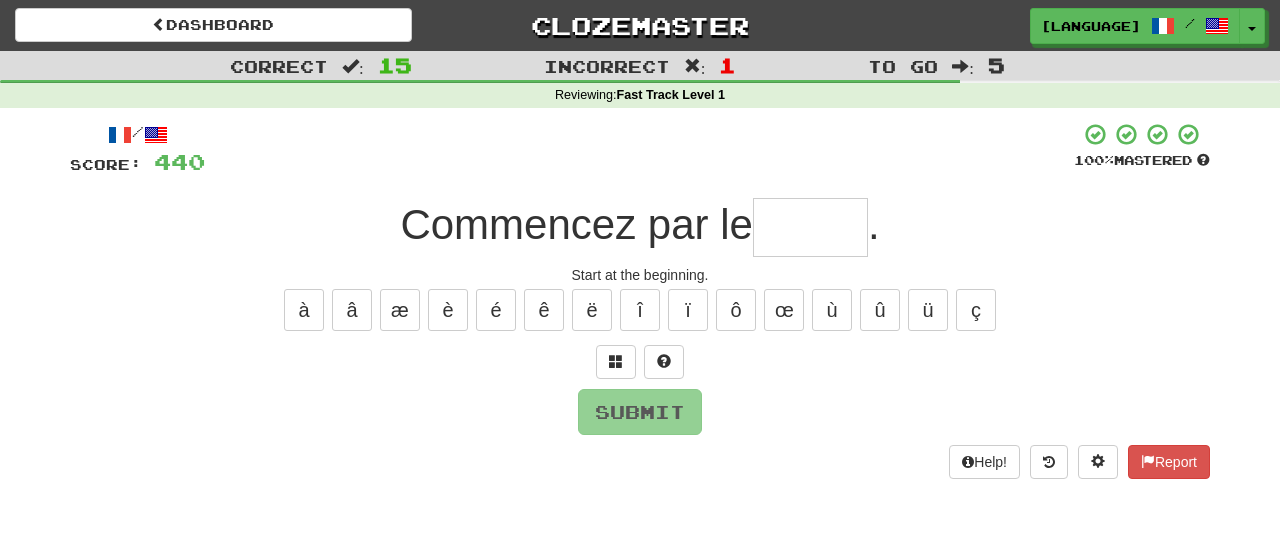 type on "*" 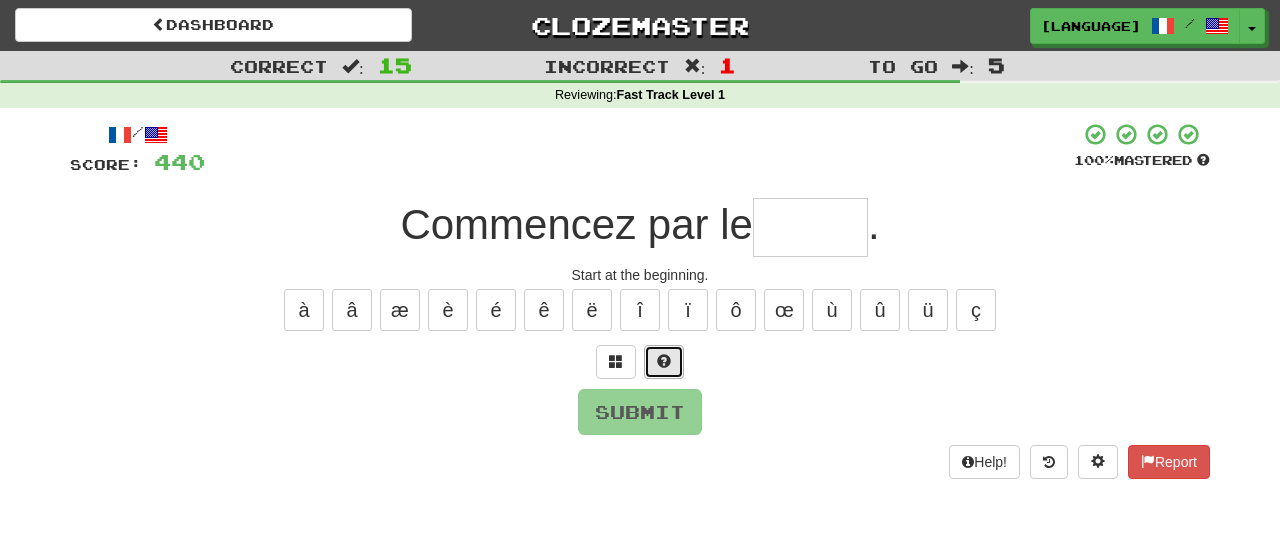 click at bounding box center [664, 362] 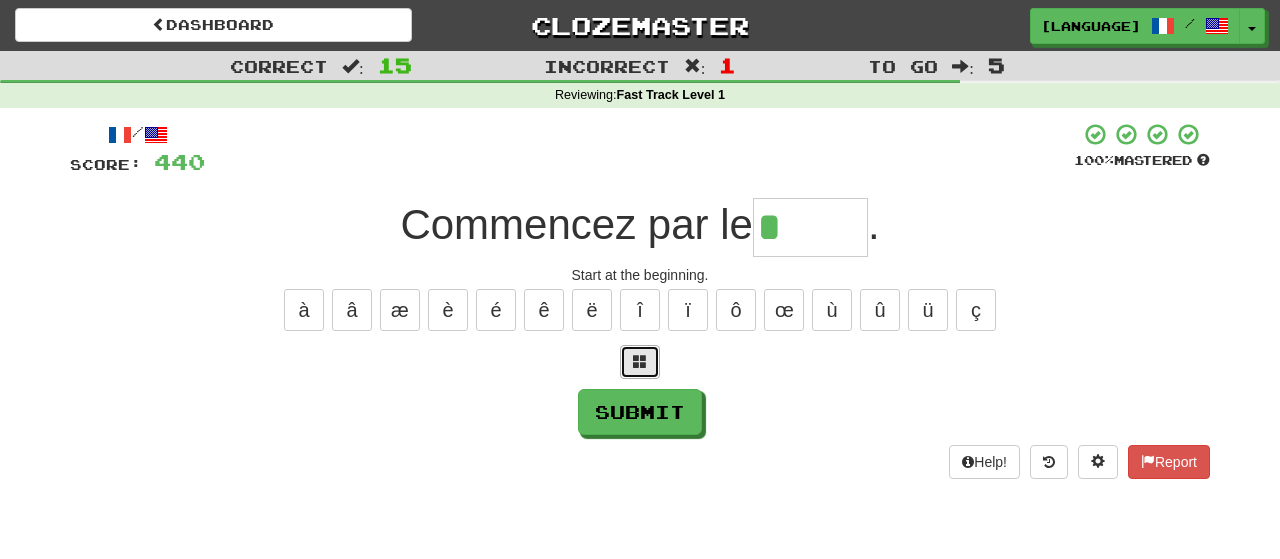 click at bounding box center (640, 361) 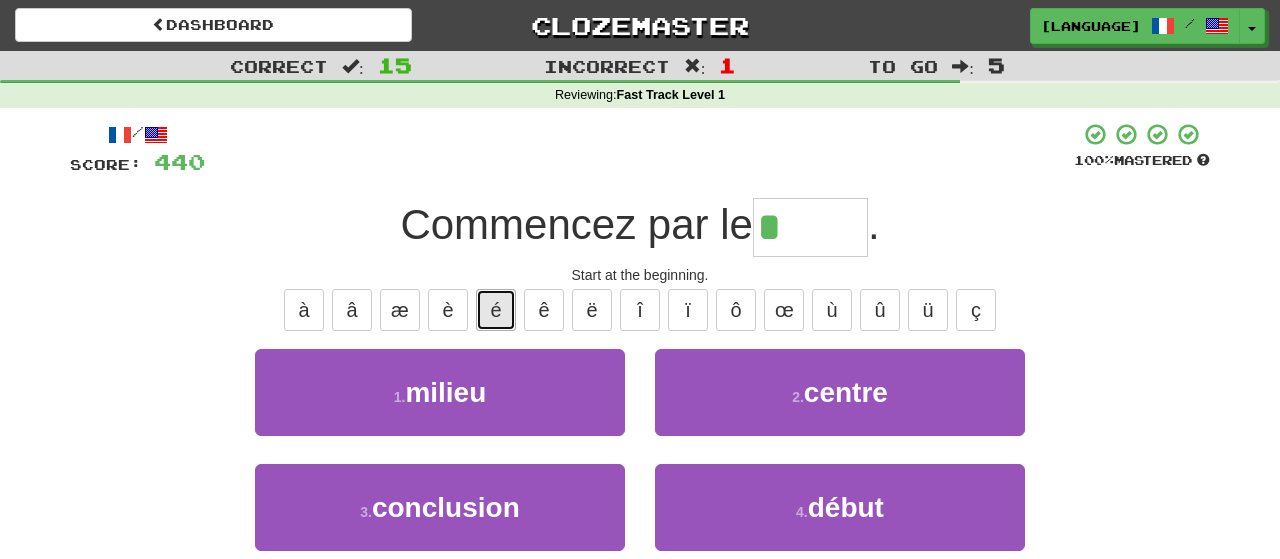 click on "é" at bounding box center (496, 310) 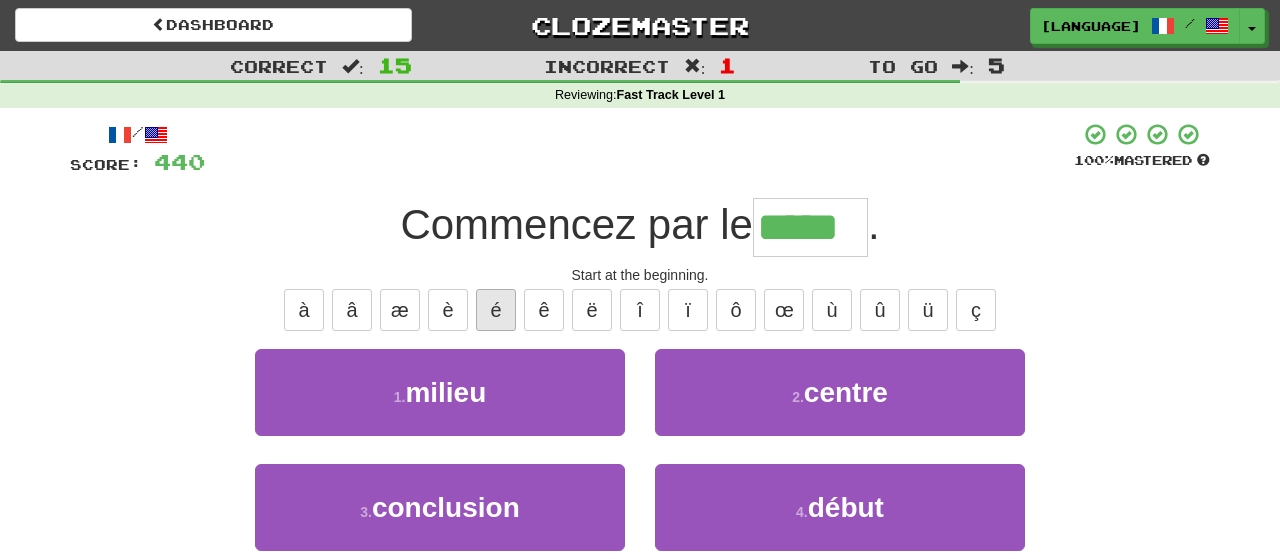 type on "*****" 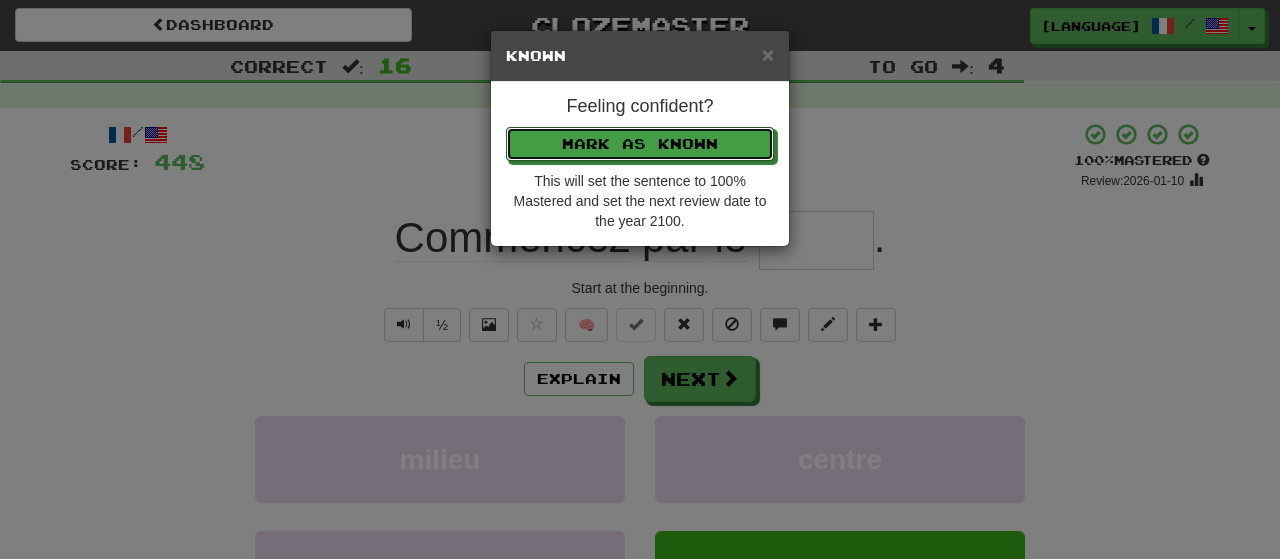 click on "Mark as Known" at bounding box center (640, 144) 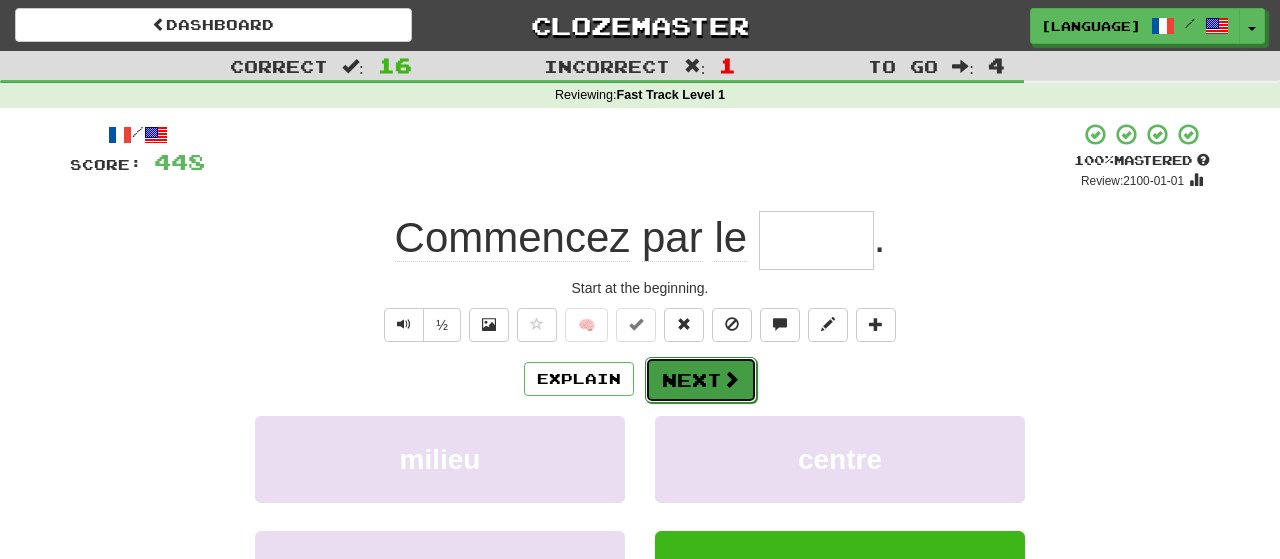 click on "Next" at bounding box center (701, 380) 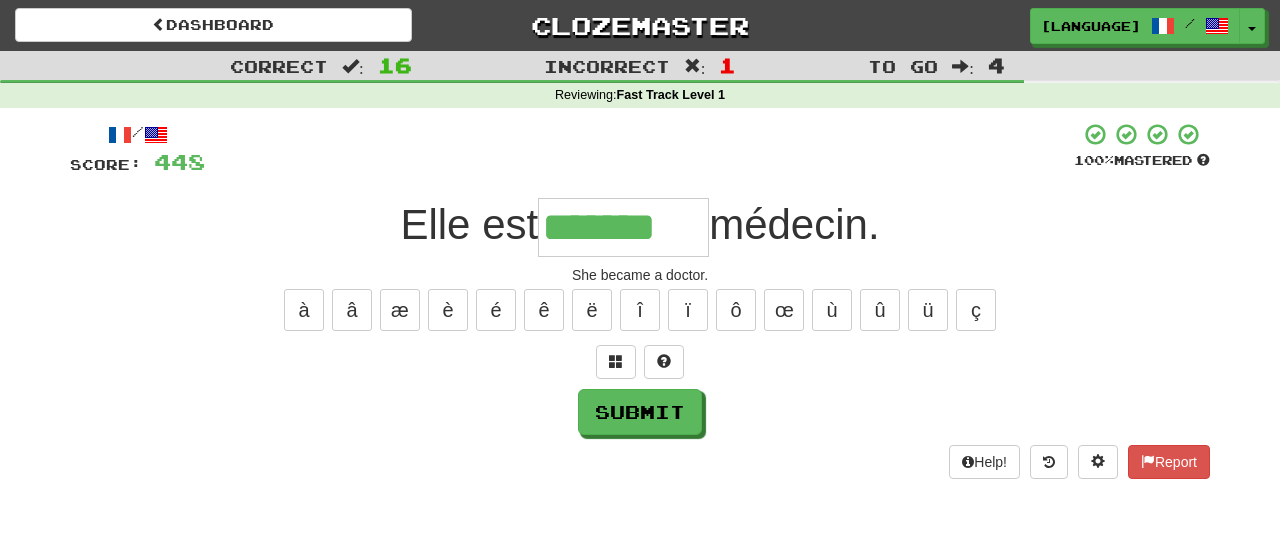 type on "*******" 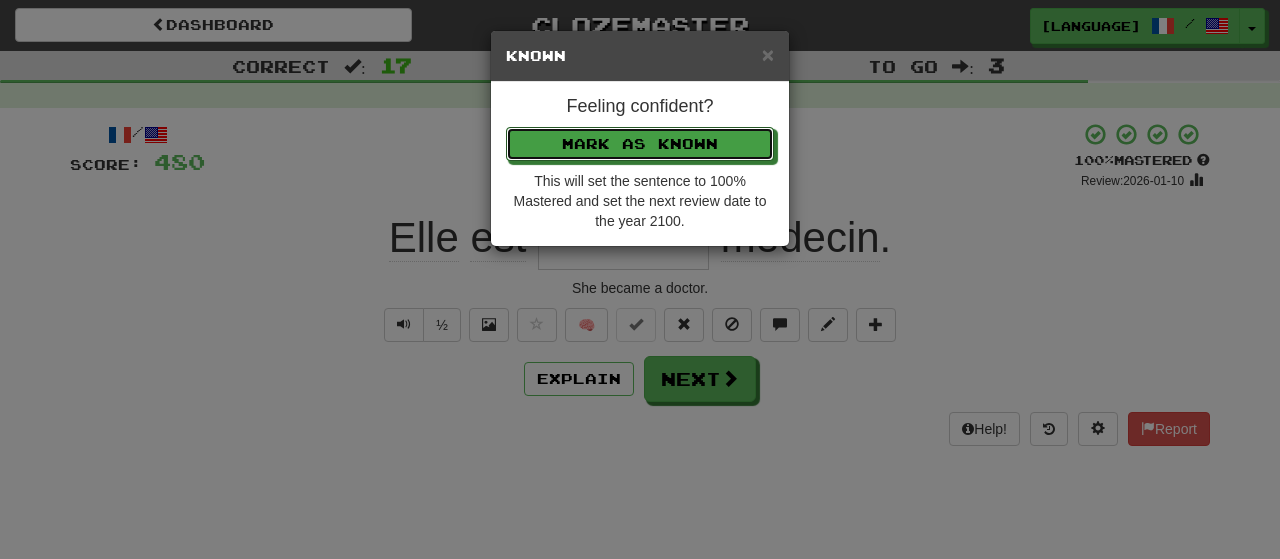 click on "Mark as Known" at bounding box center [640, 144] 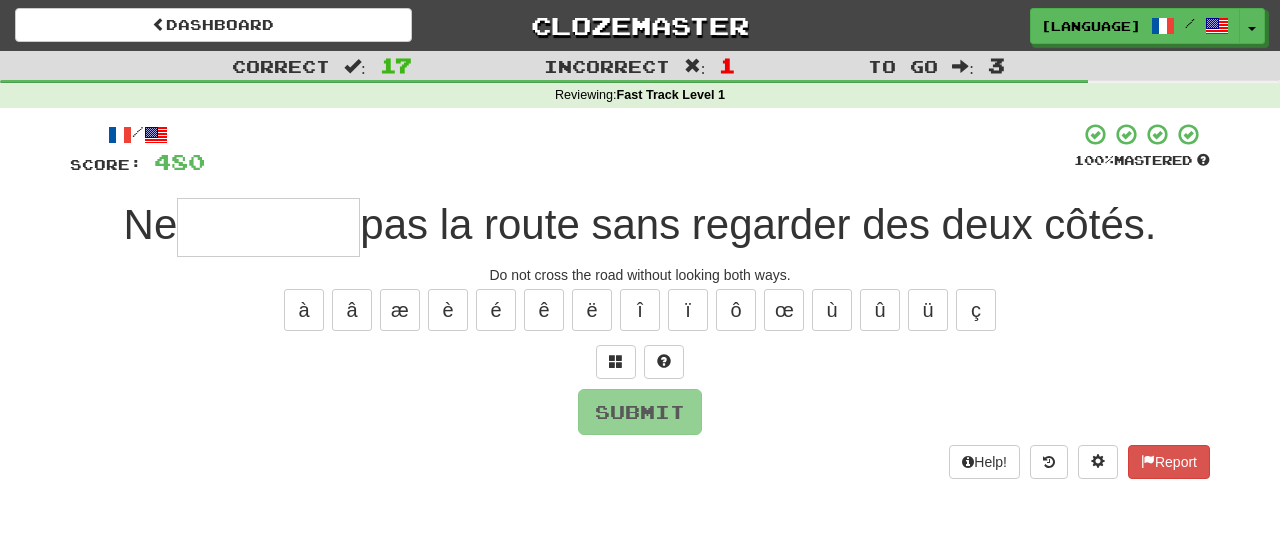 type on "*" 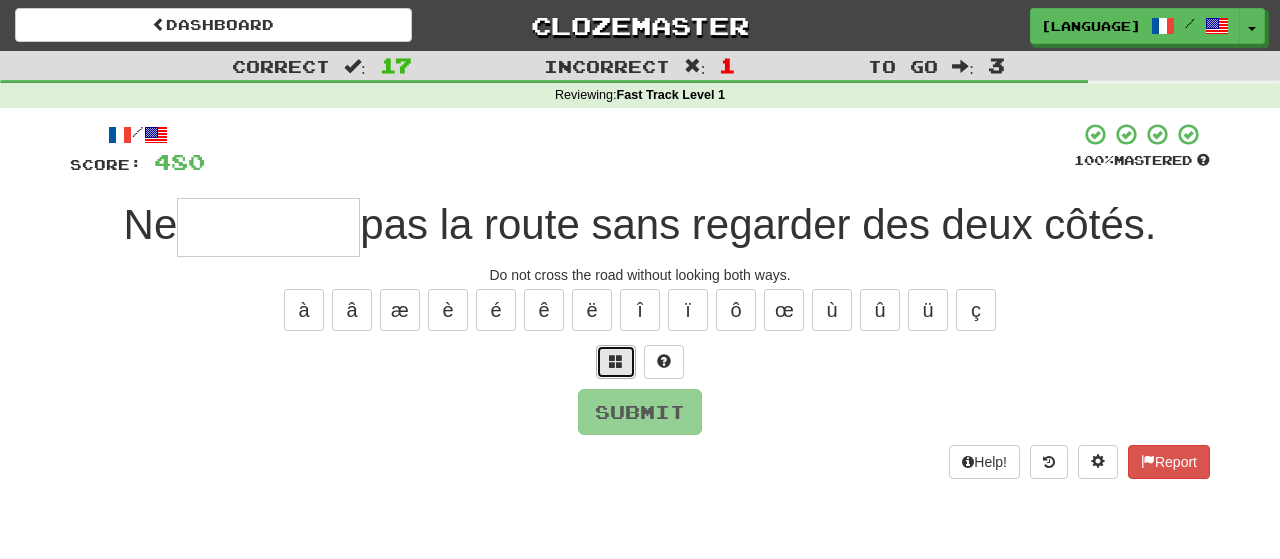 click at bounding box center [616, 361] 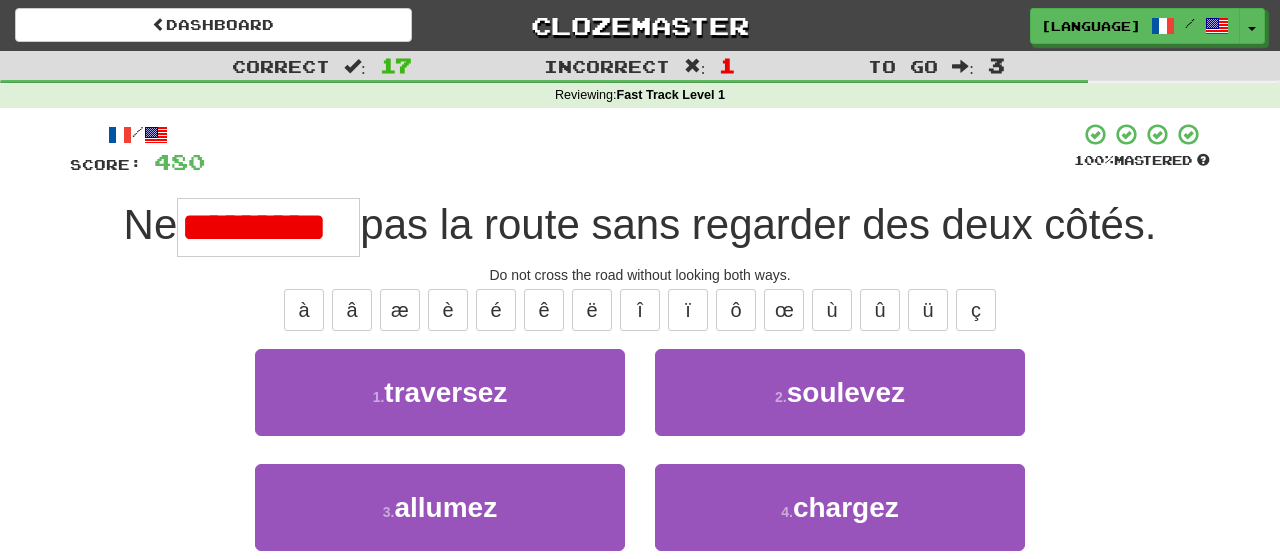 type on "*********" 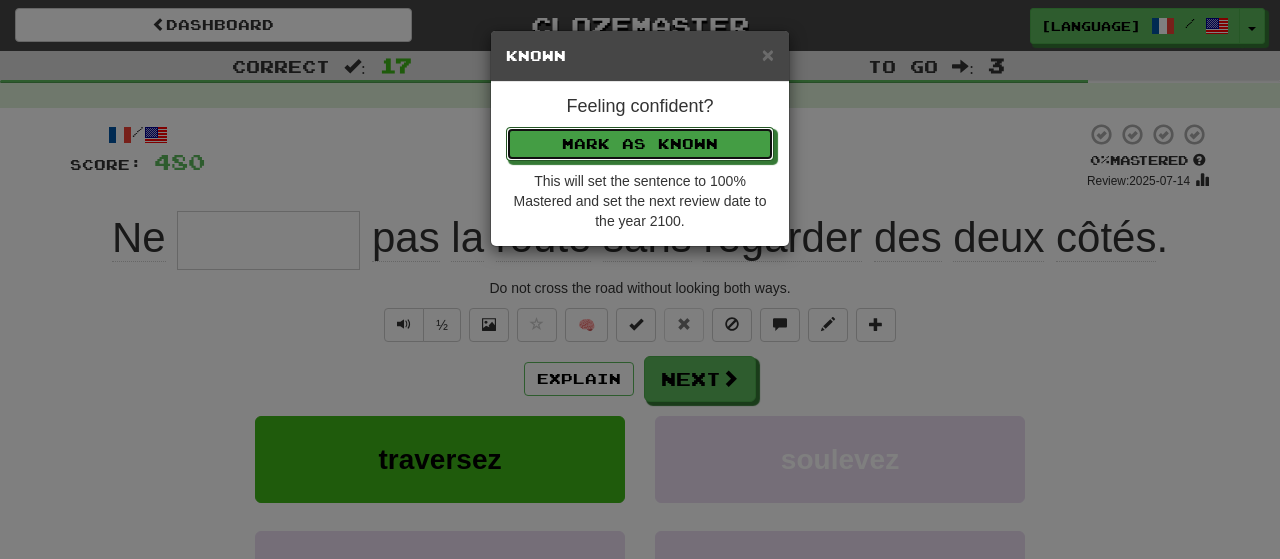 click on "Mark as Known" at bounding box center [640, 144] 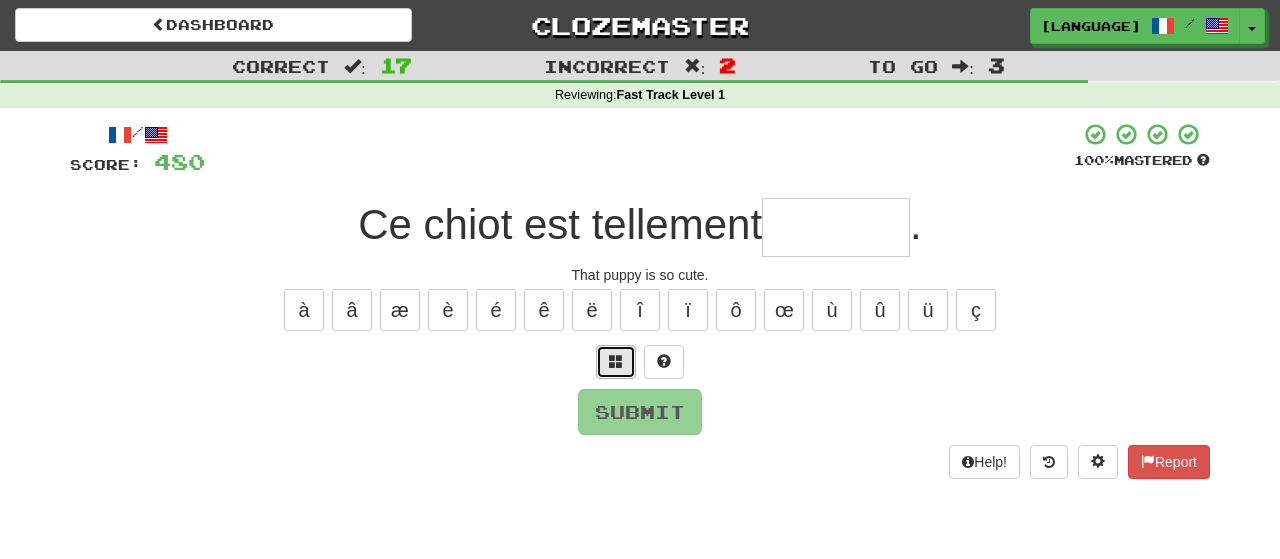 click at bounding box center (616, 361) 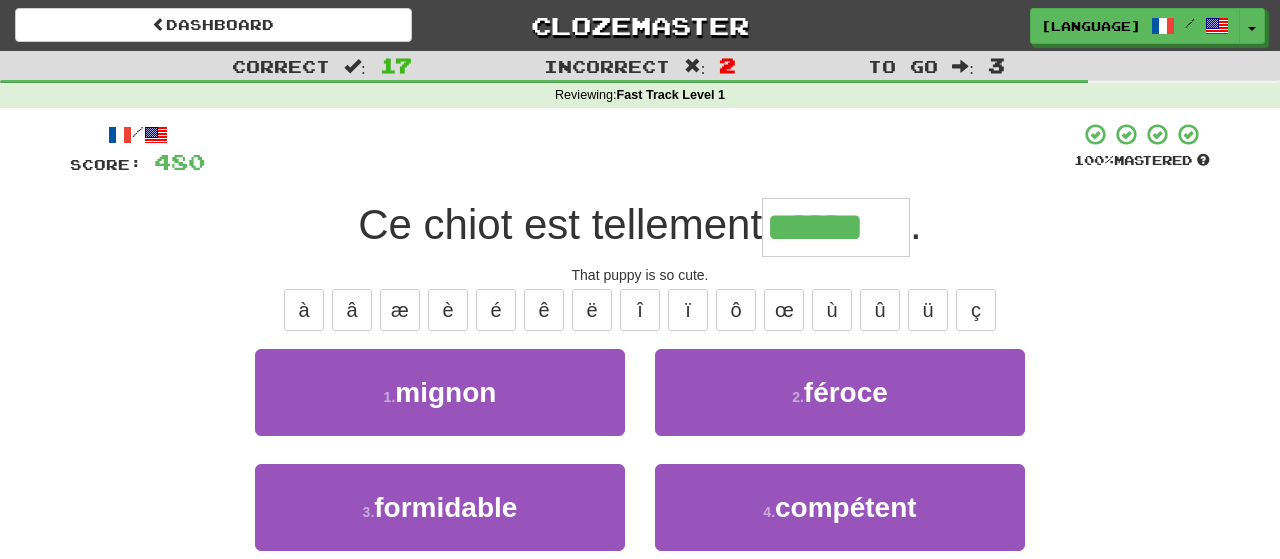 type on "******" 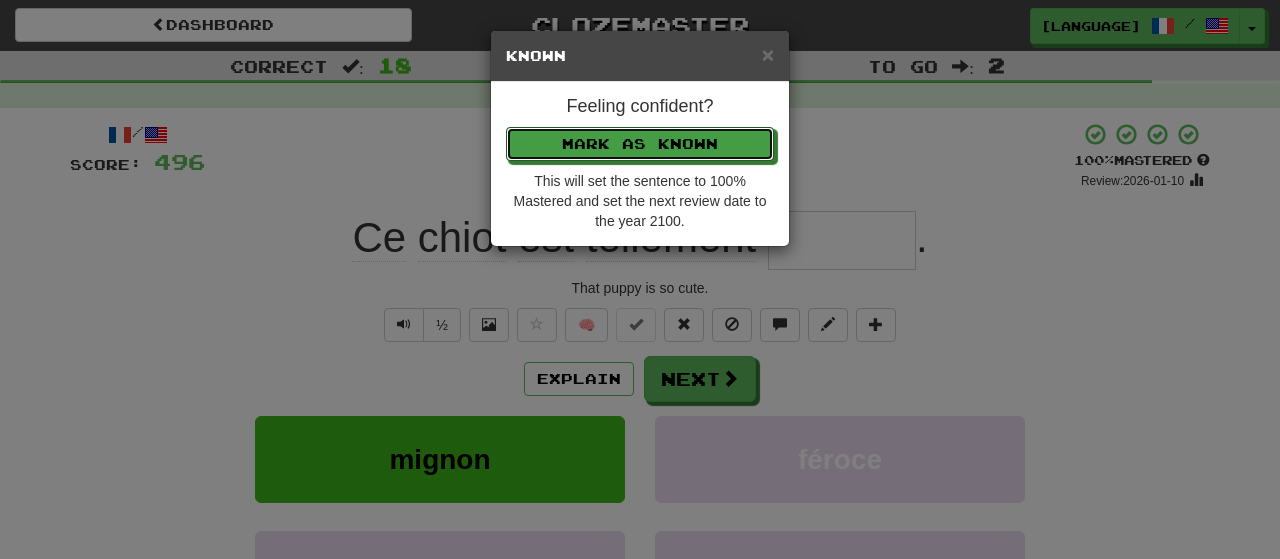 click on "Mark as Known" at bounding box center (640, 144) 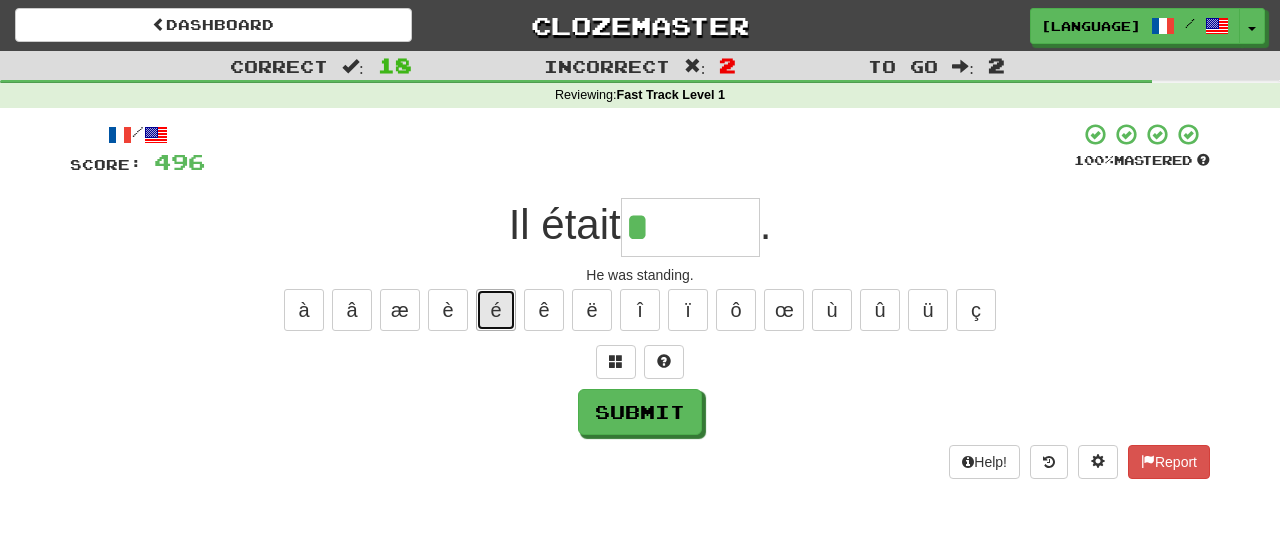click on "é" at bounding box center [496, 310] 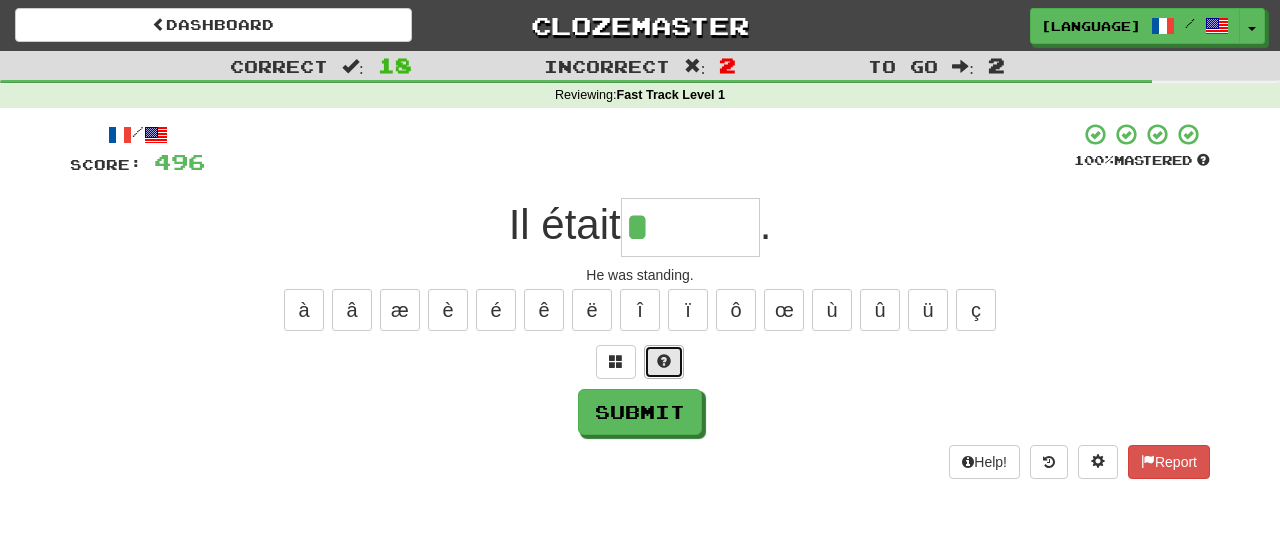 click at bounding box center [664, 362] 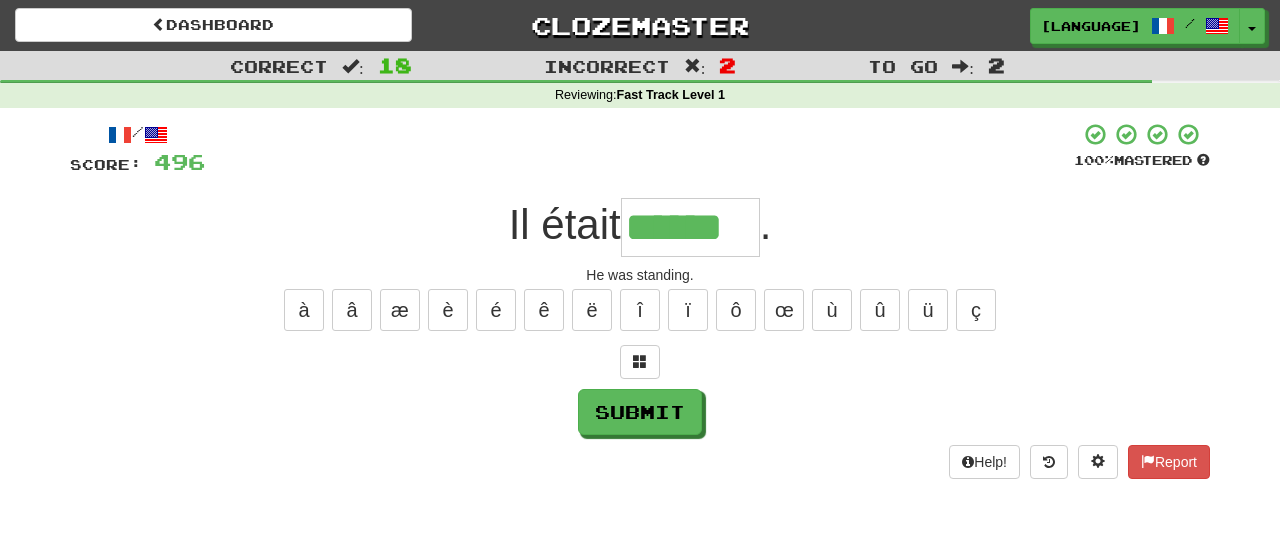 type on "******" 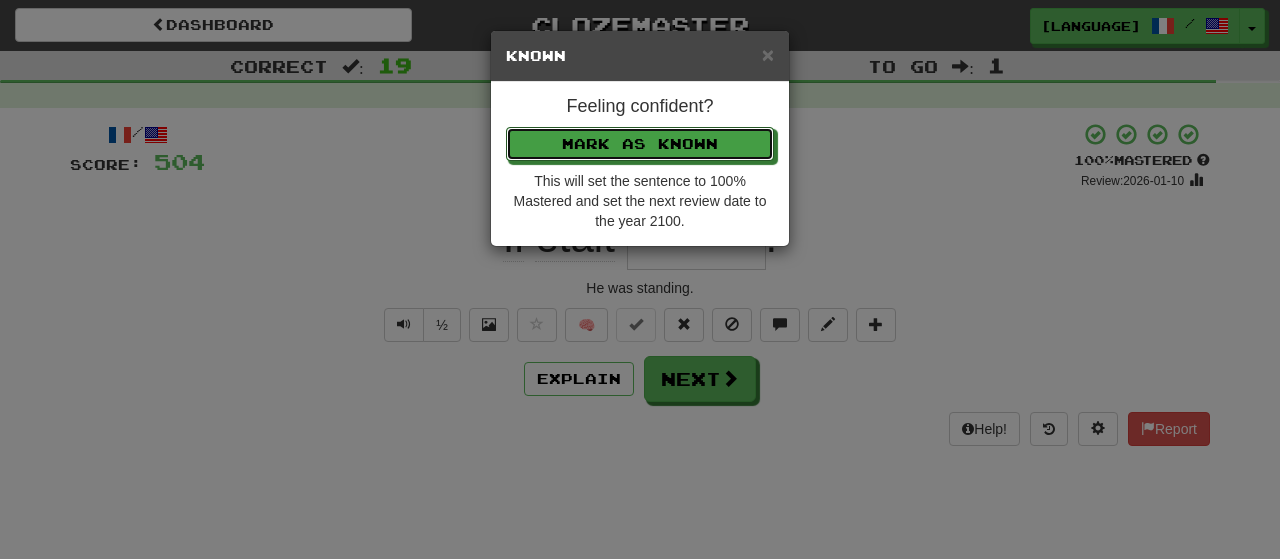 click on "Mark as Known" at bounding box center (640, 144) 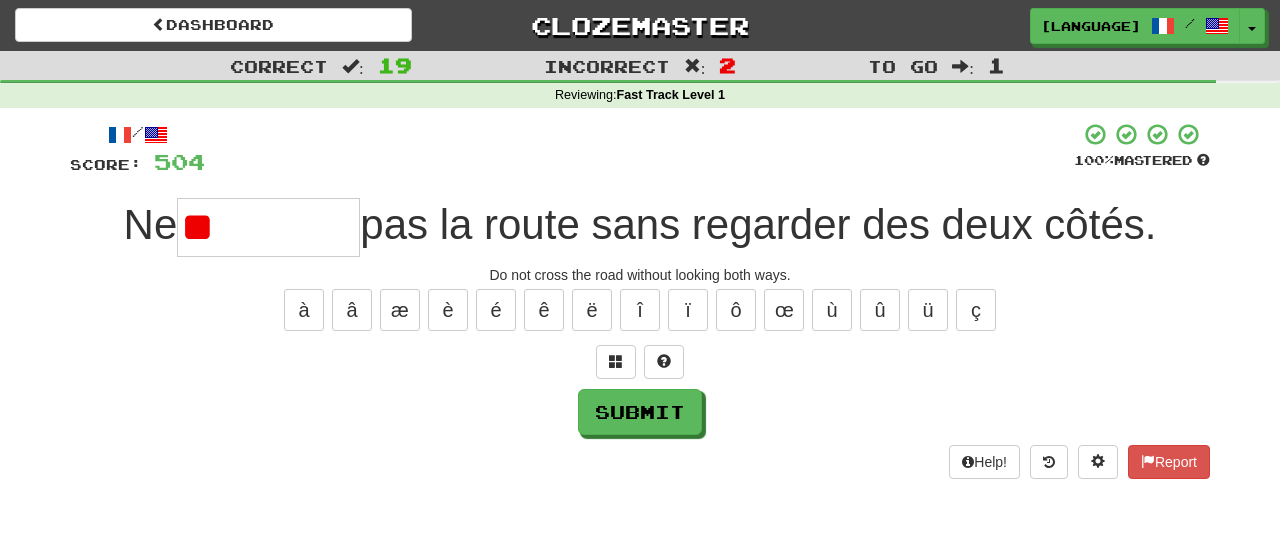 type on "*" 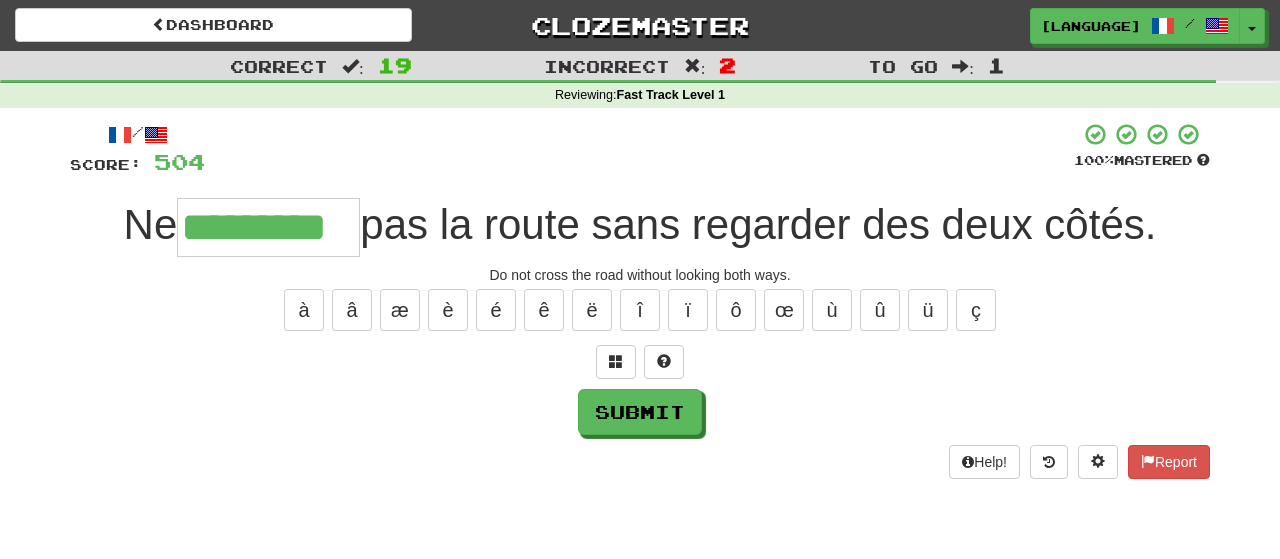 type on "*********" 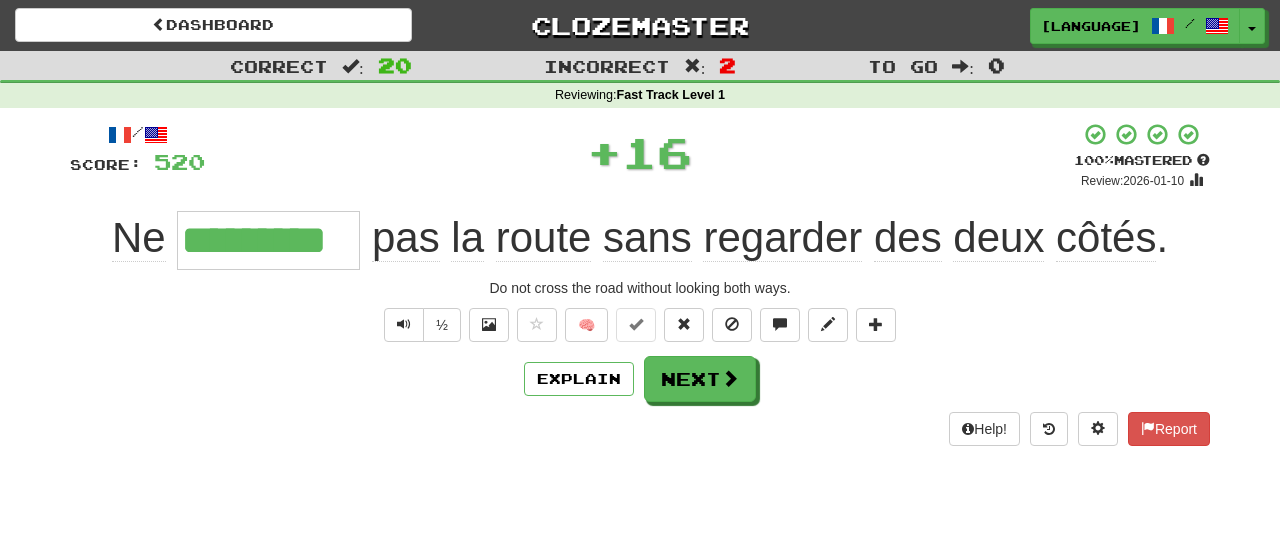 type 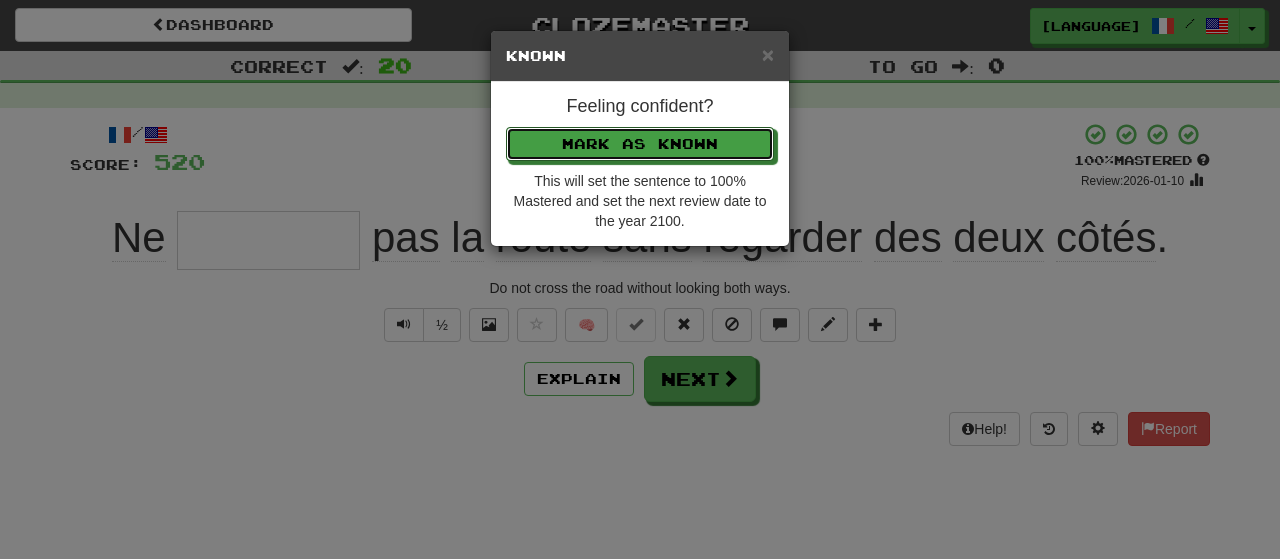 click on "Mark as Known" at bounding box center [640, 144] 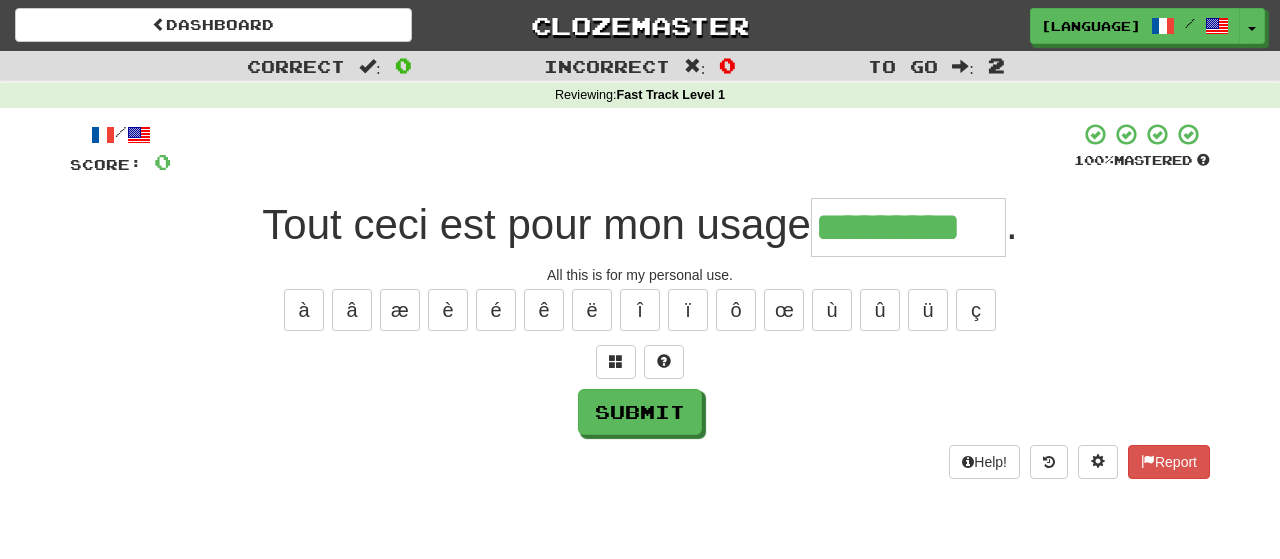type on "*********" 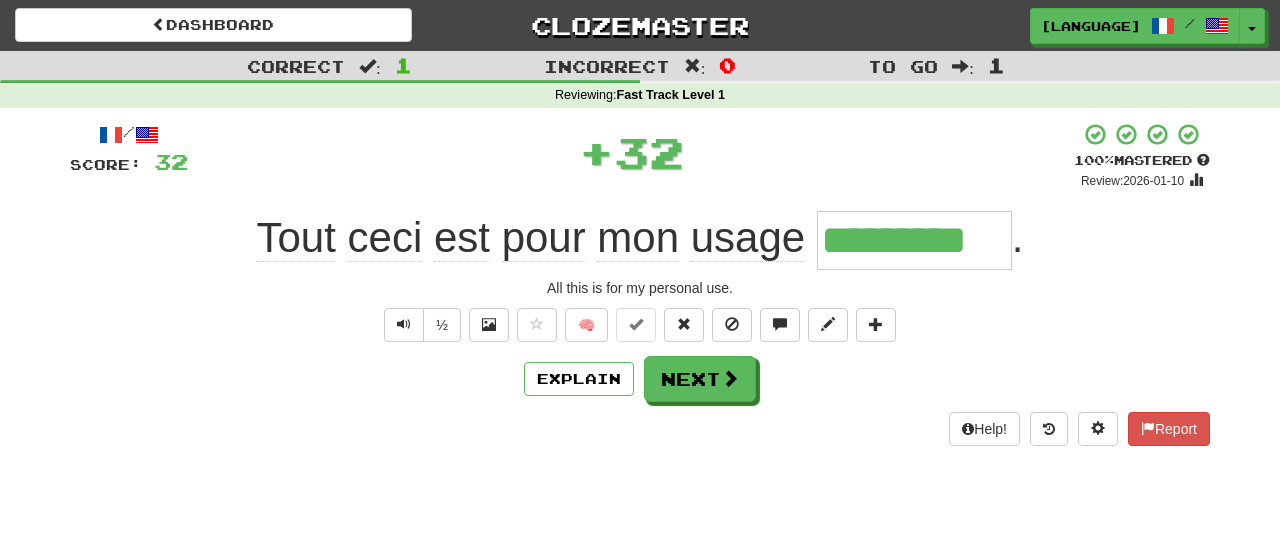 type 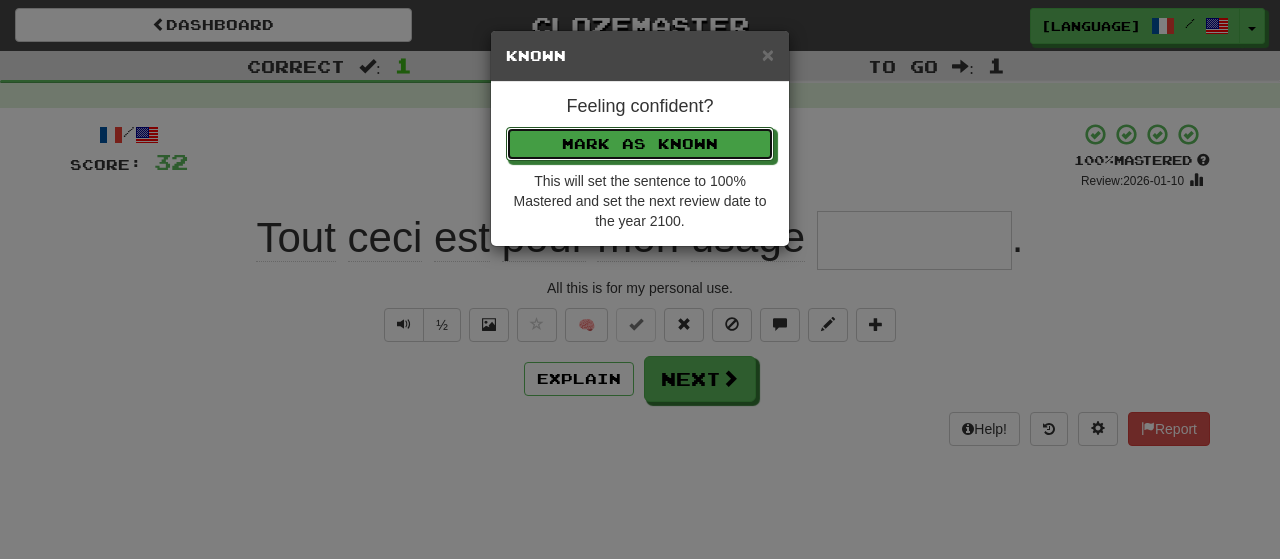 type 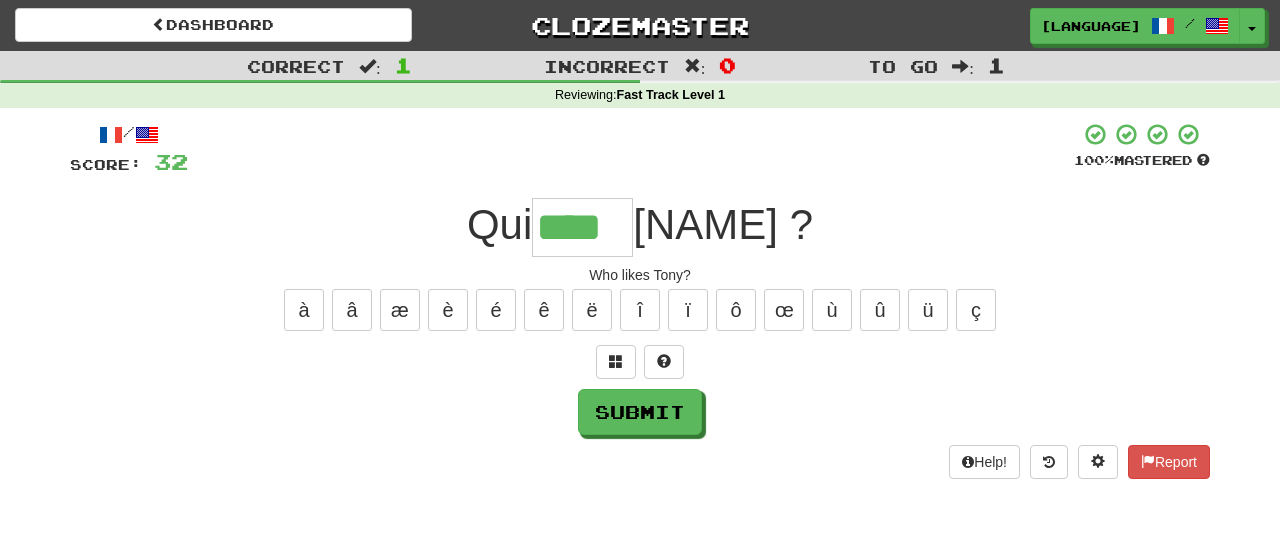 type on "****" 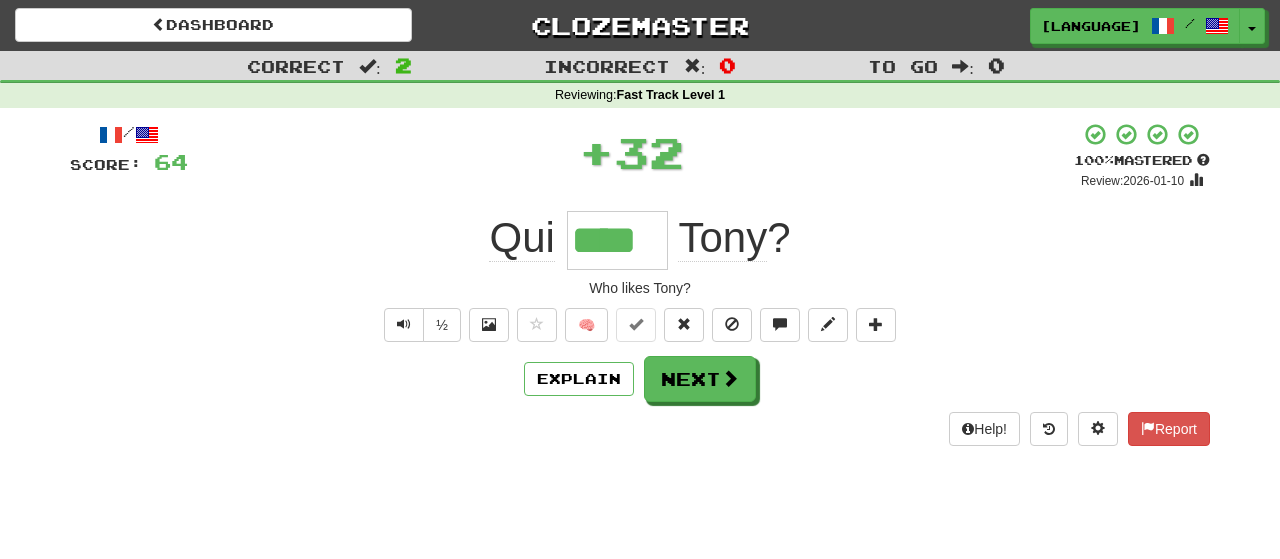 type 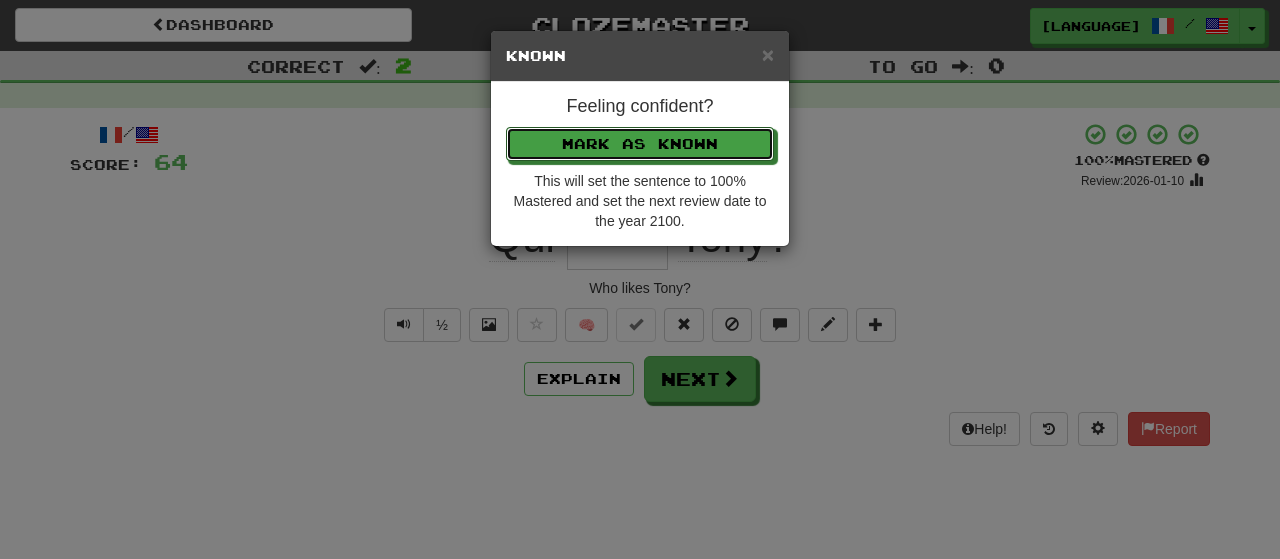 click on "Mark as Known" at bounding box center [640, 144] 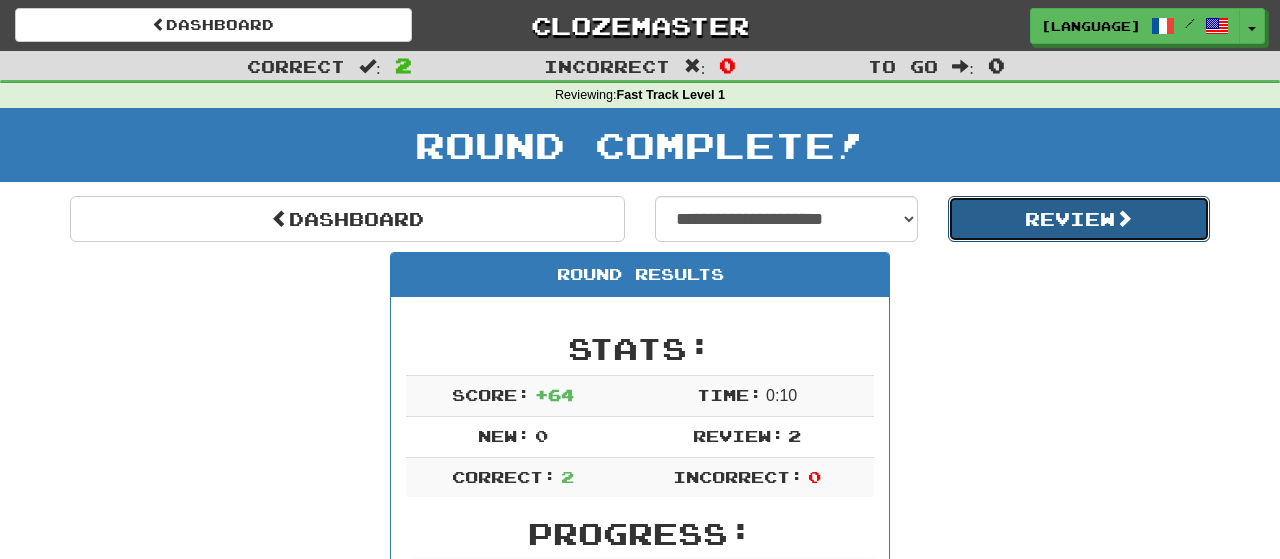 click on "Review" at bounding box center (1079, 219) 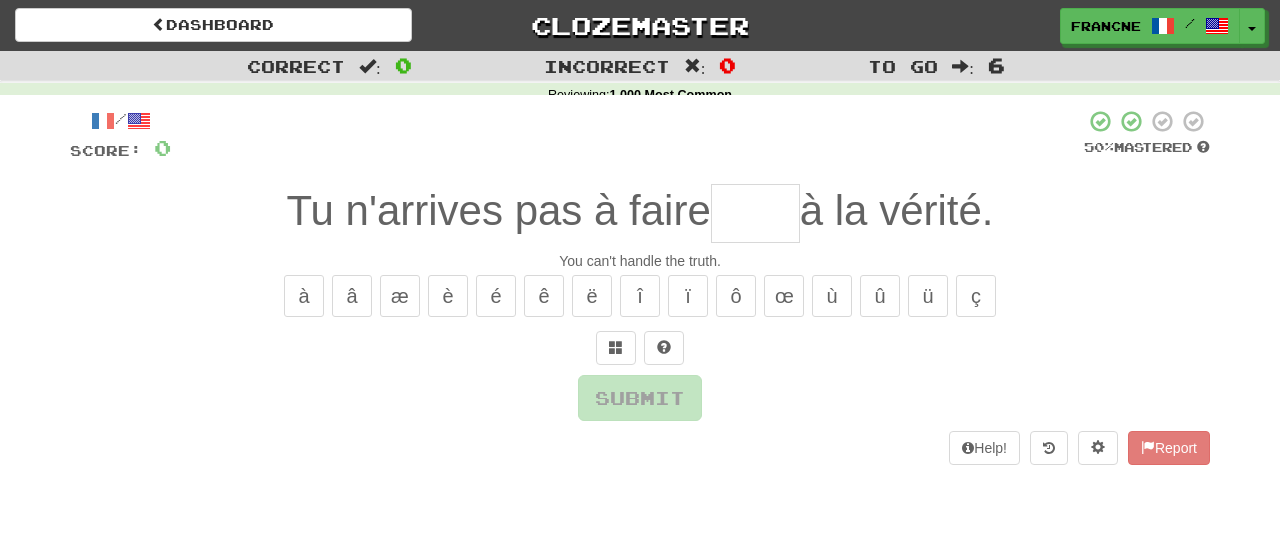 scroll, scrollTop: 0, scrollLeft: 0, axis: both 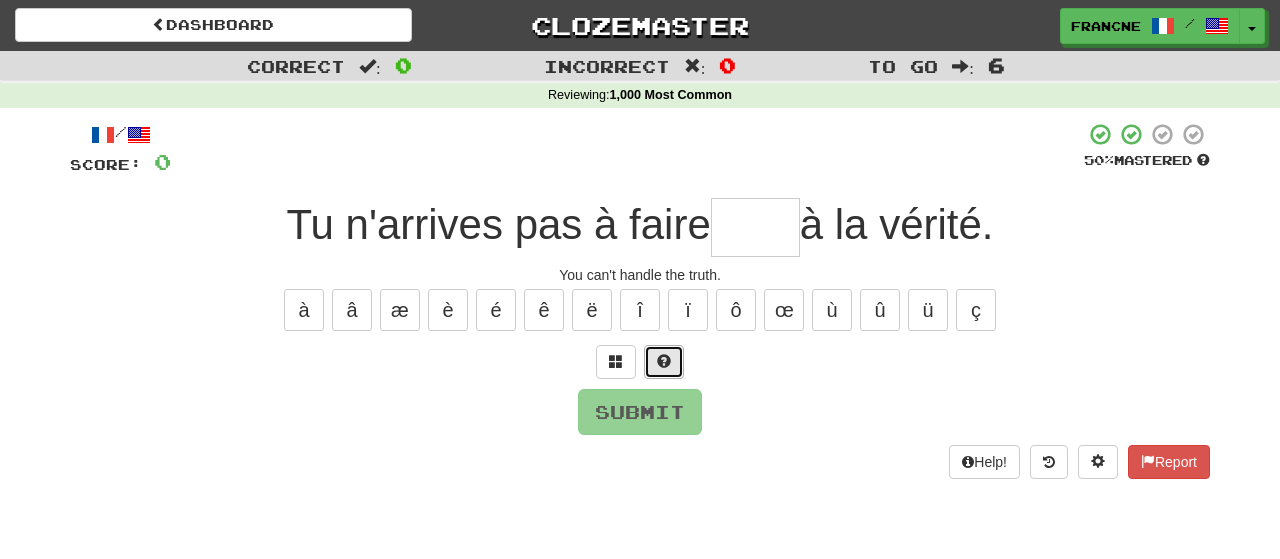 click at bounding box center [664, 361] 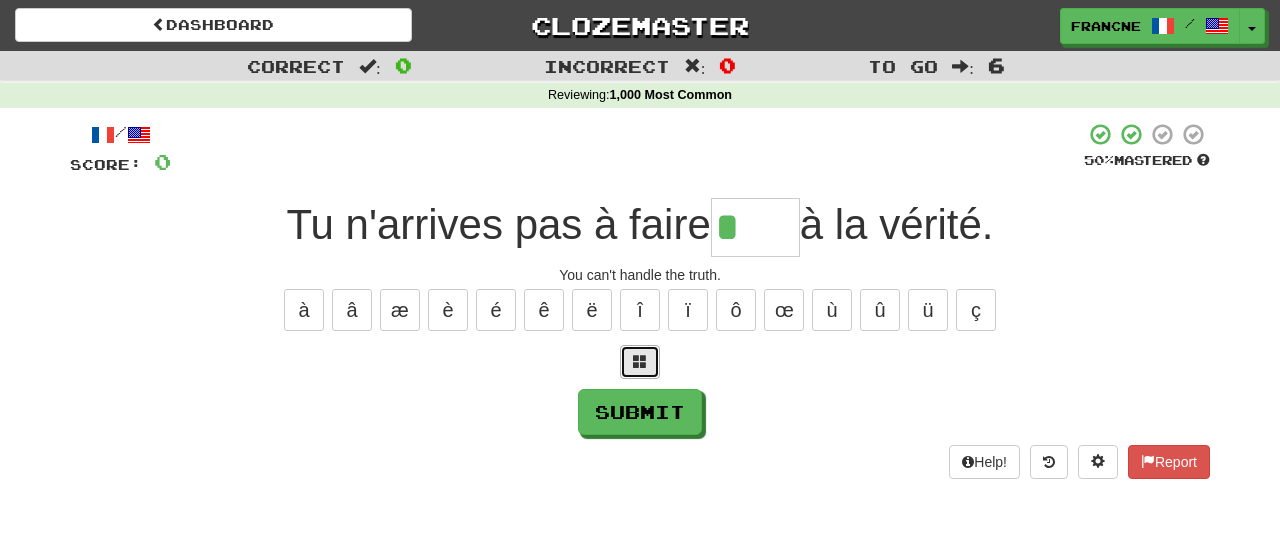 click at bounding box center [640, 361] 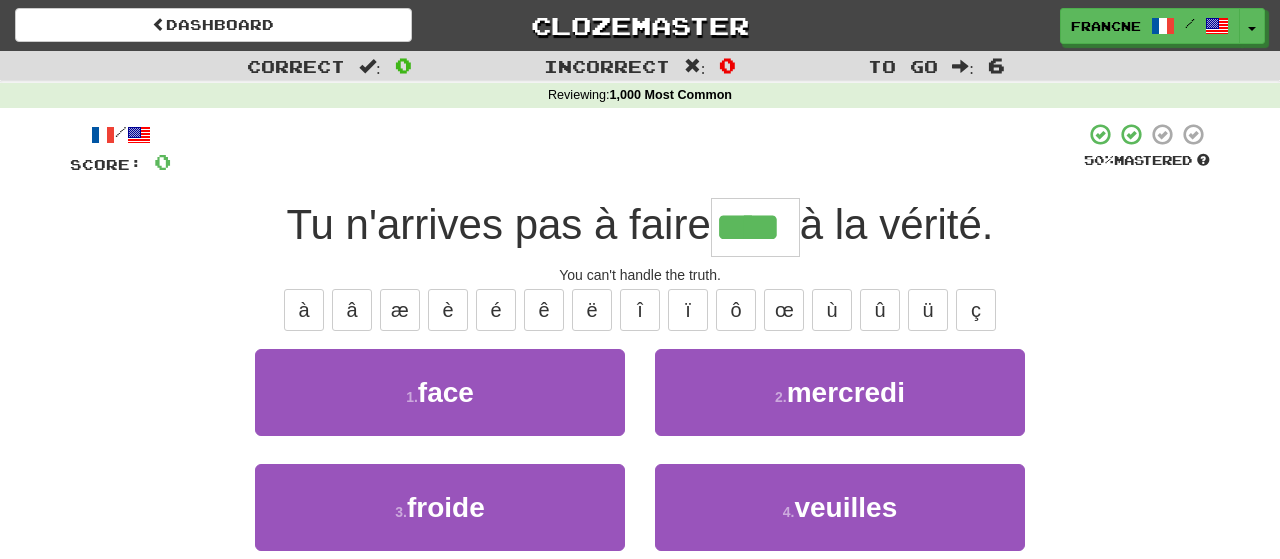 type on "****" 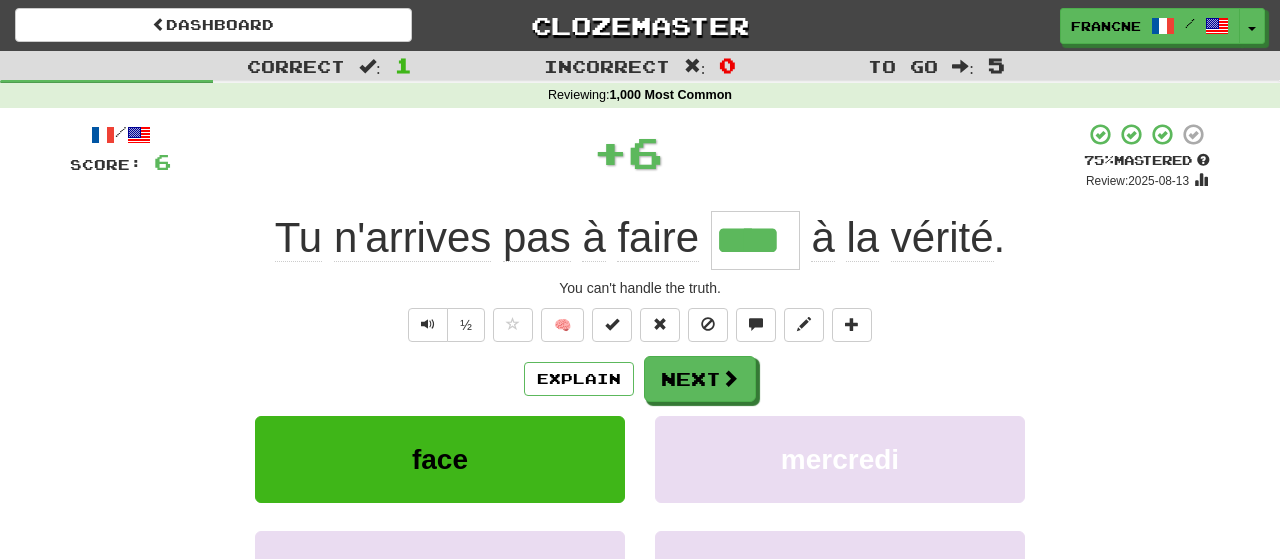 type 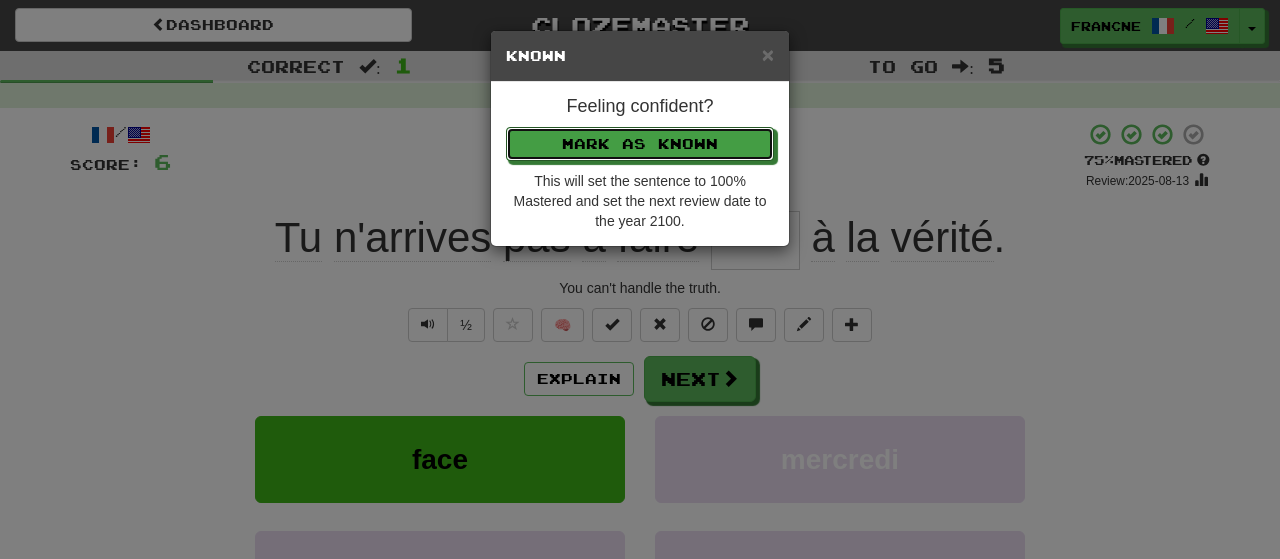 type 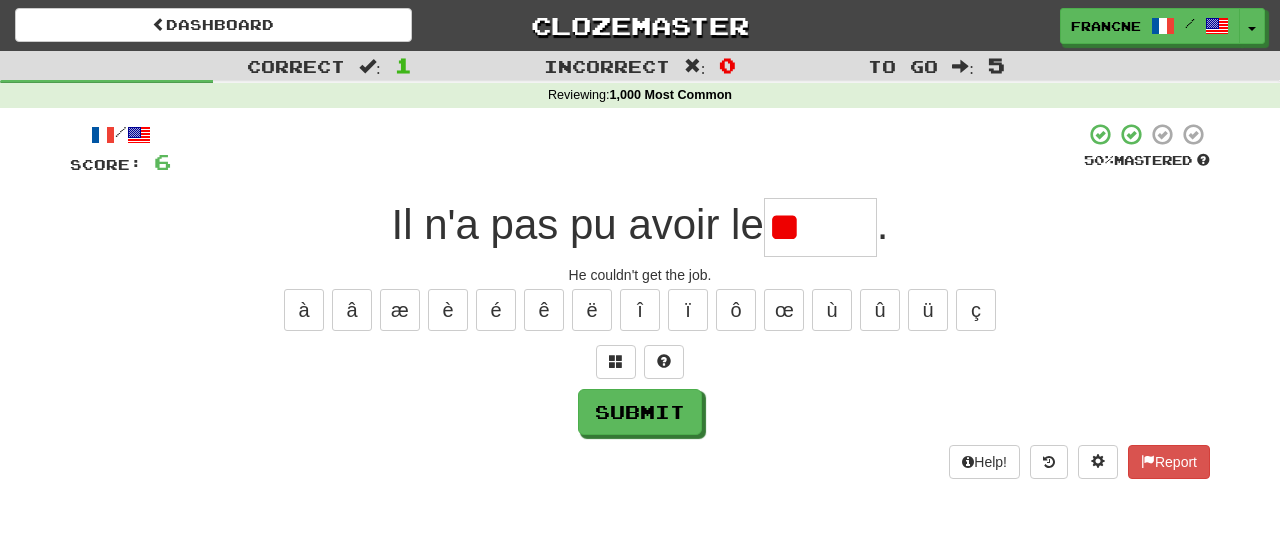 type on "*" 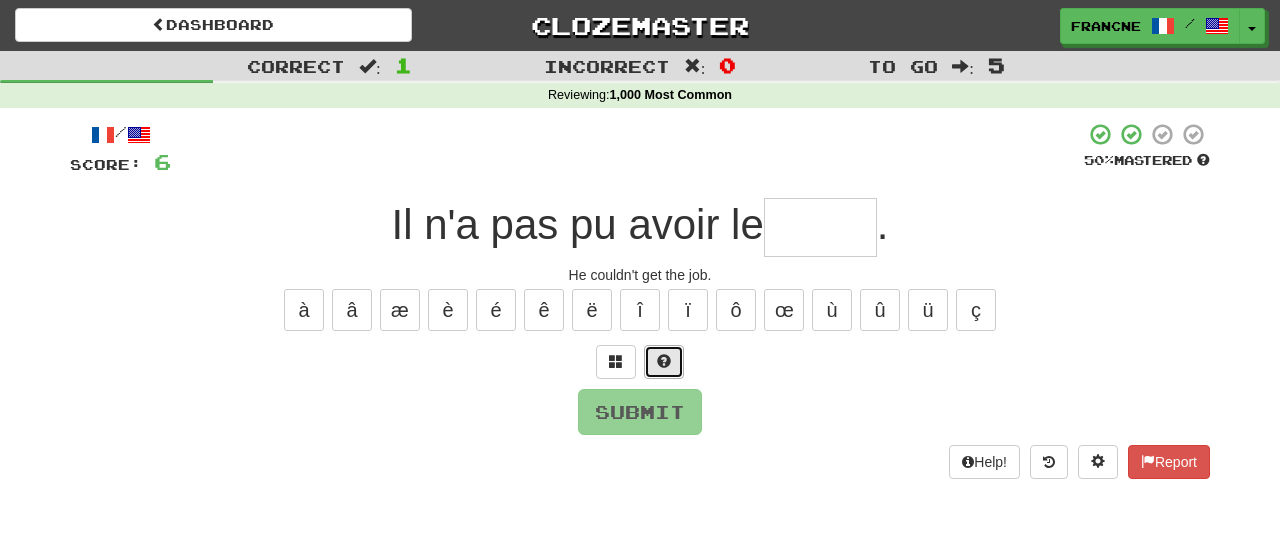 click at bounding box center [664, 361] 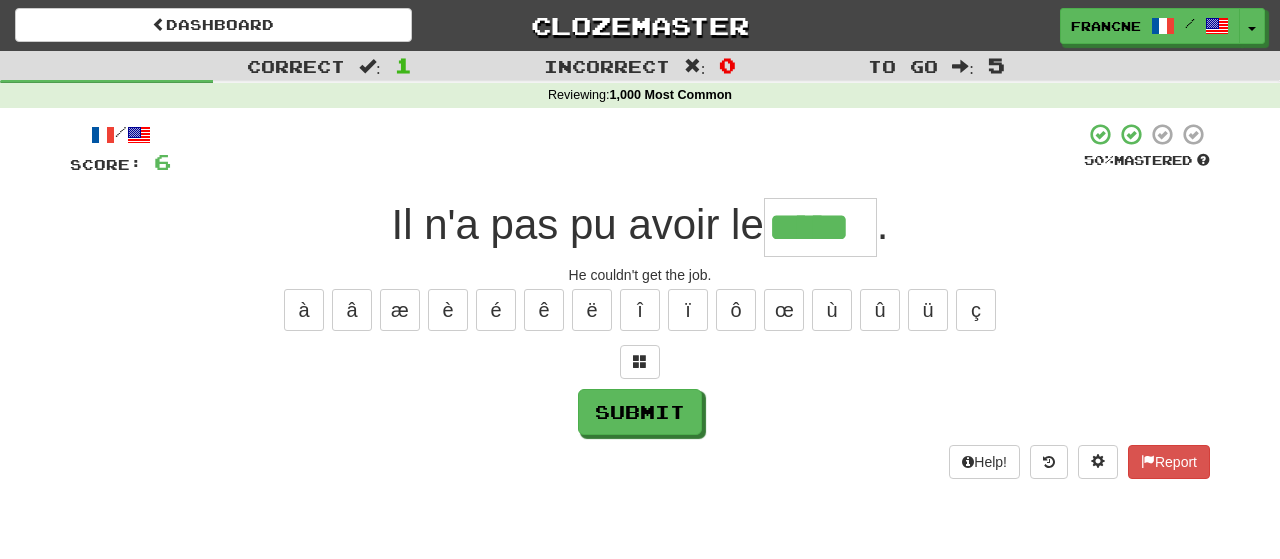 type on "*****" 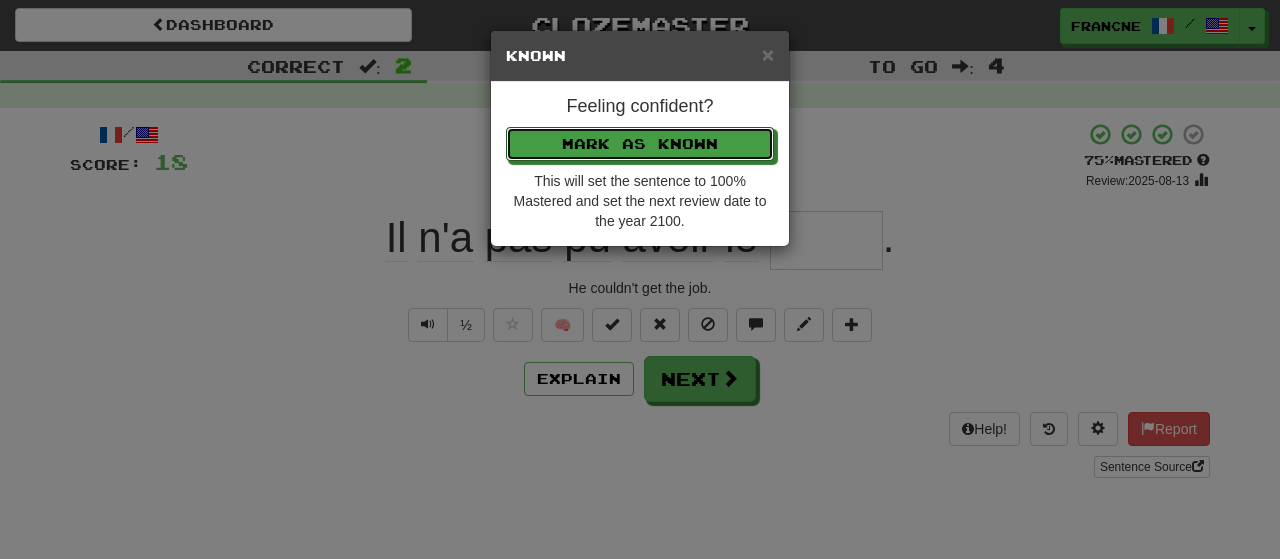 click on "Mark as Known" at bounding box center (640, 144) 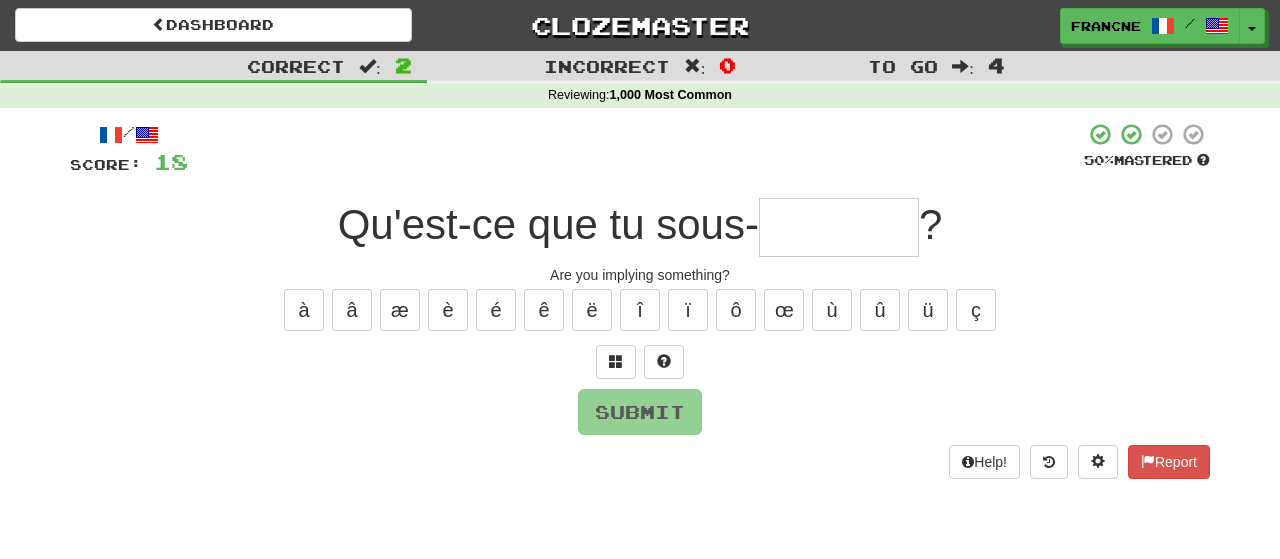type on "*" 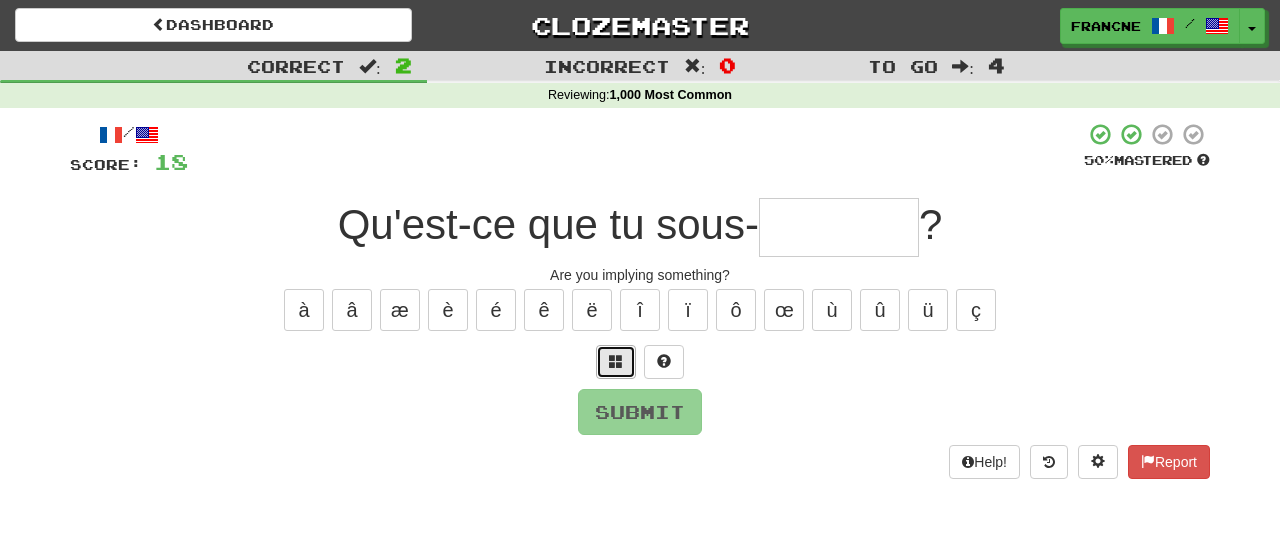 click at bounding box center (616, 361) 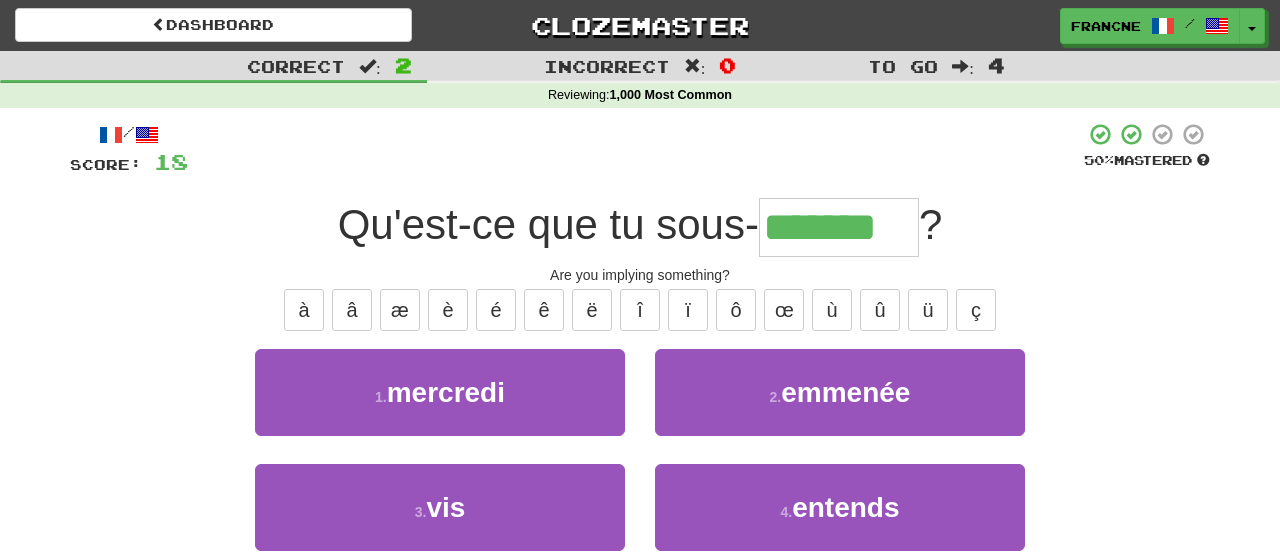 type on "*******" 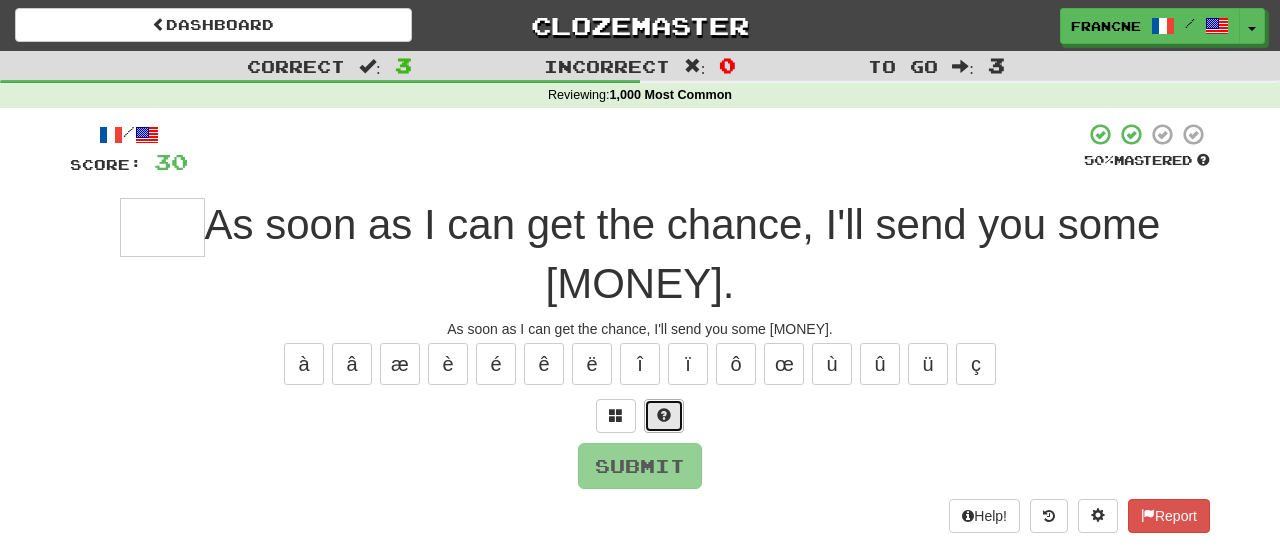 click at bounding box center (664, 416) 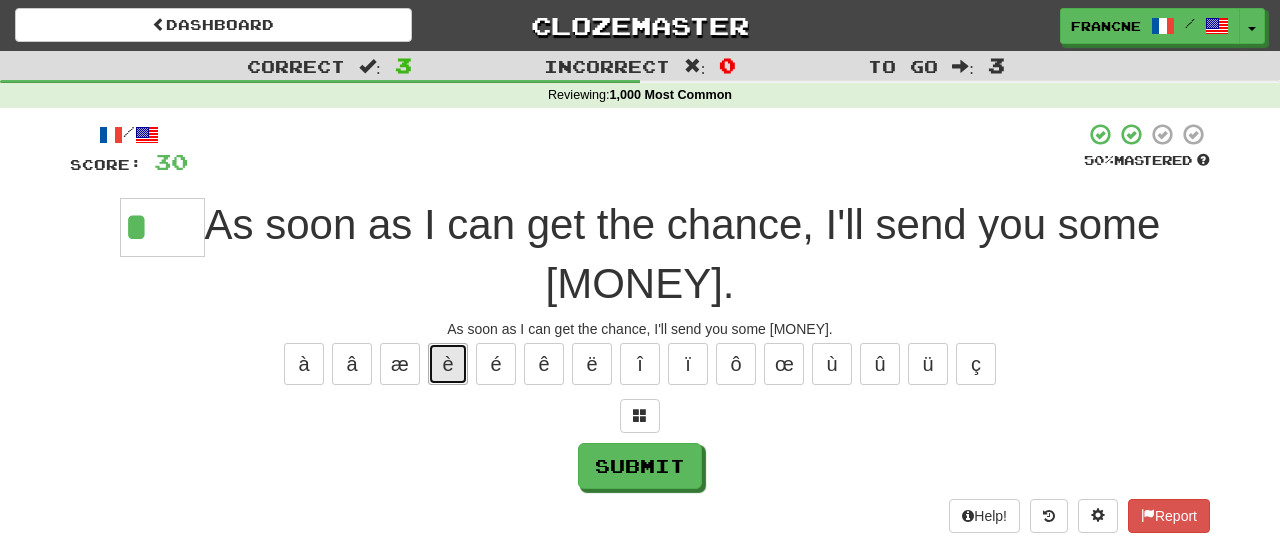 click on "è" at bounding box center [448, 364] 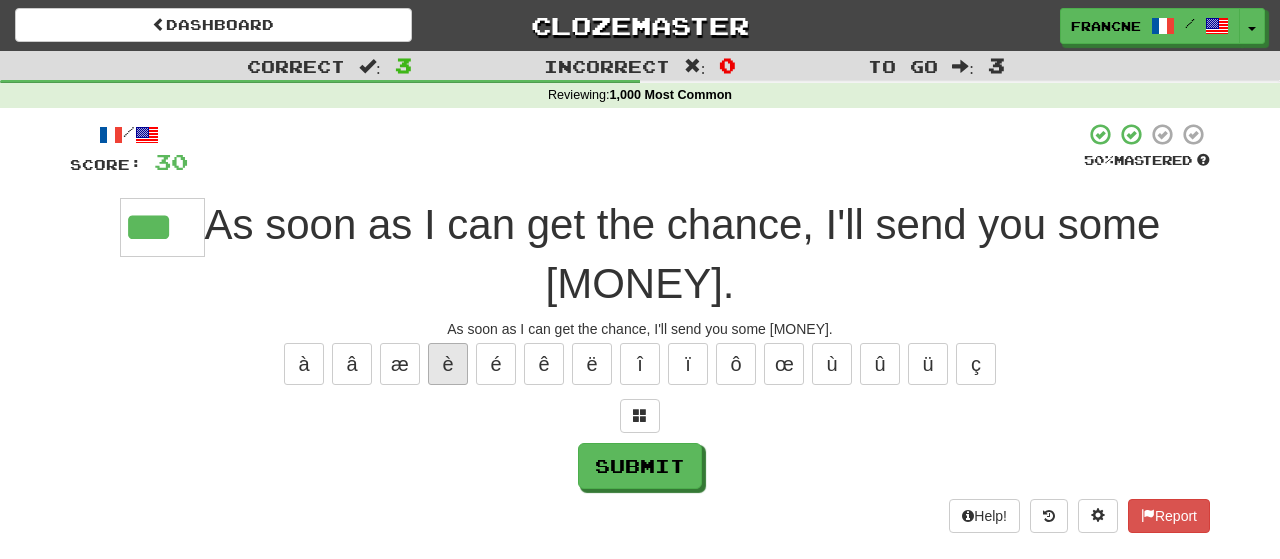 type on "***" 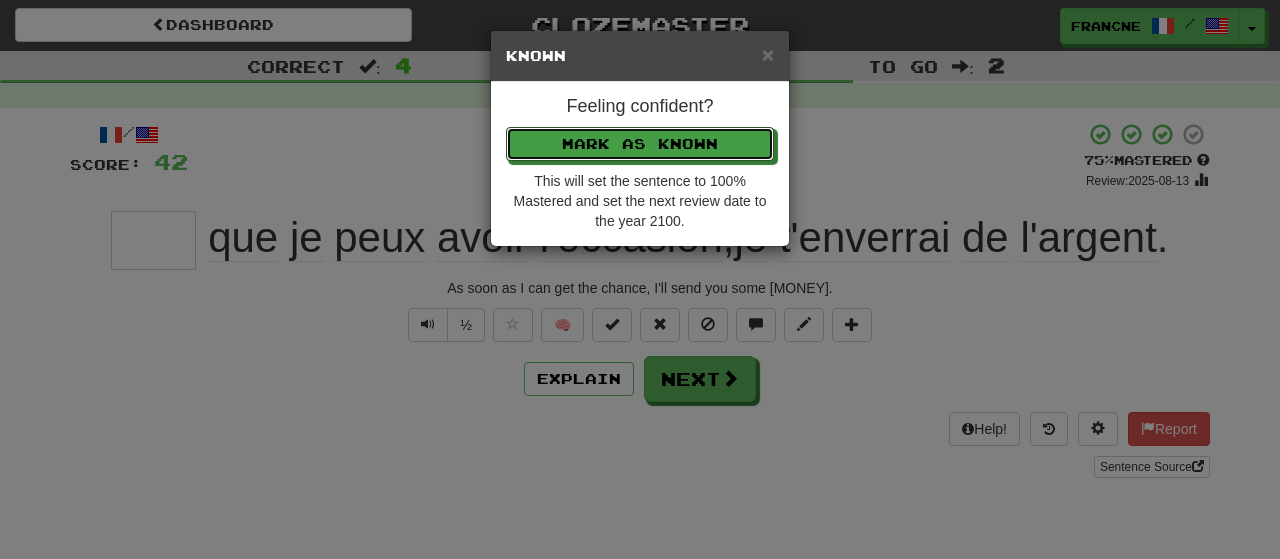 click on "Mark as Known" at bounding box center (640, 144) 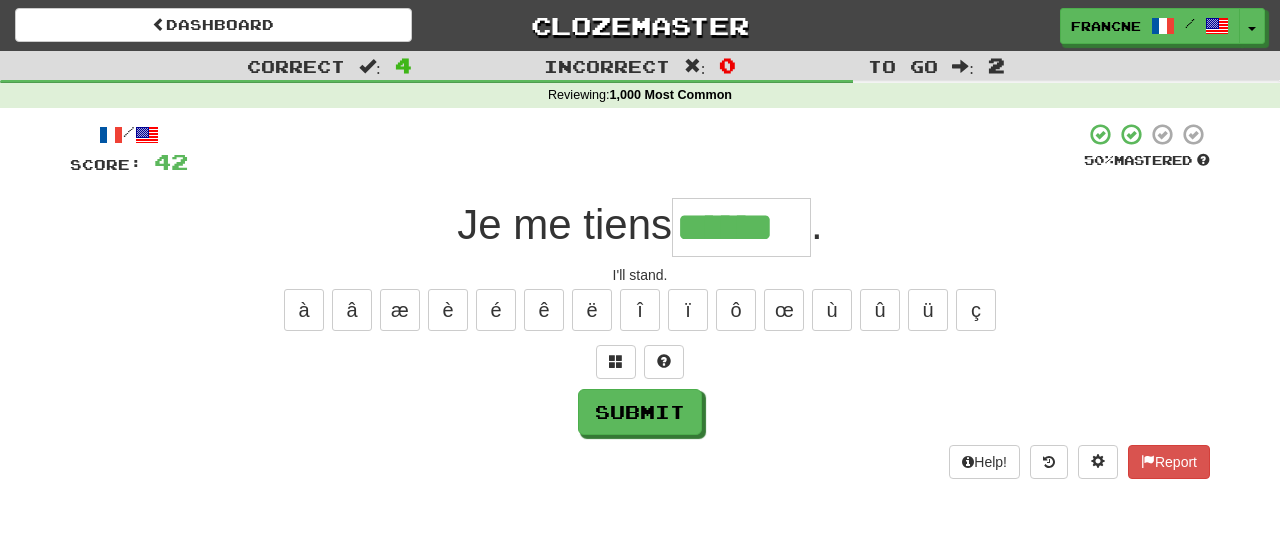 type on "******" 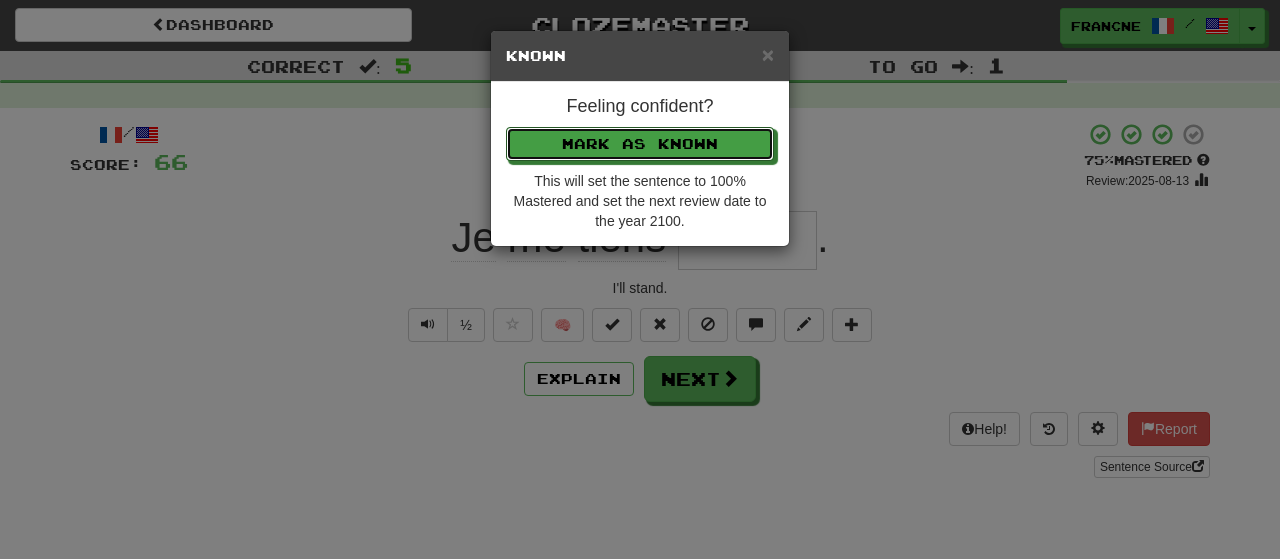 click on "Mark as Known" at bounding box center (640, 144) 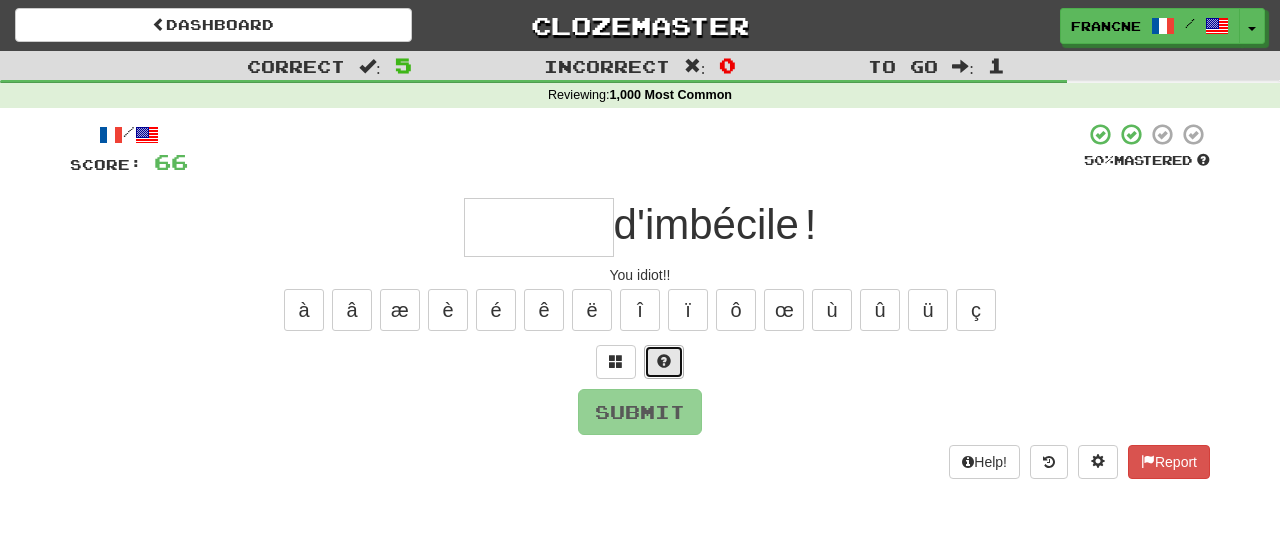 click at bounding box center (664, 361) 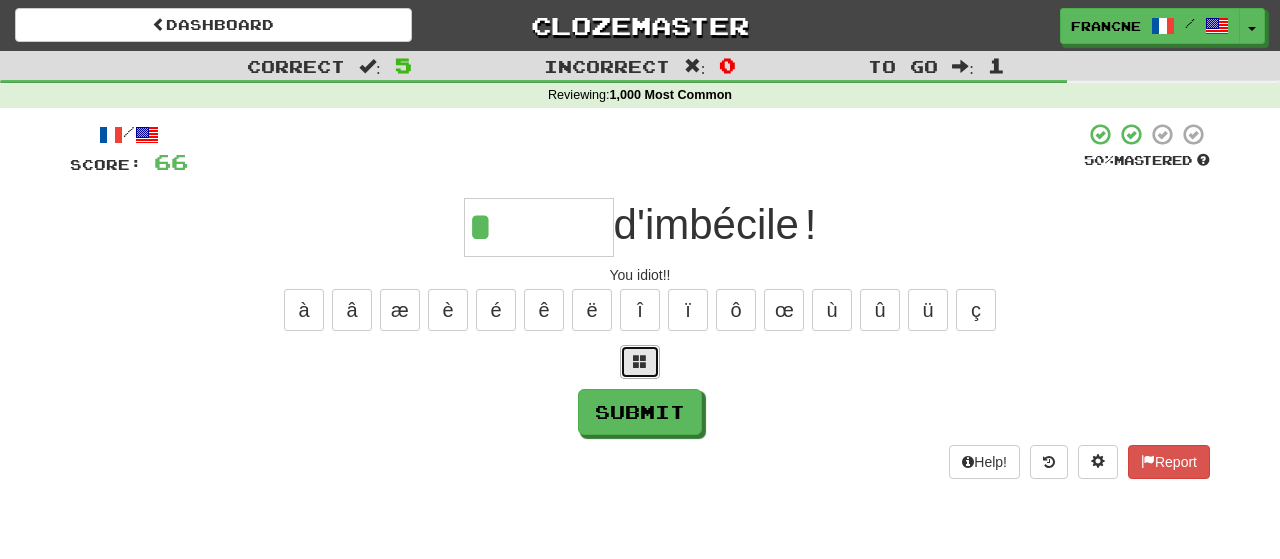 click at bounding box center [640, 362] 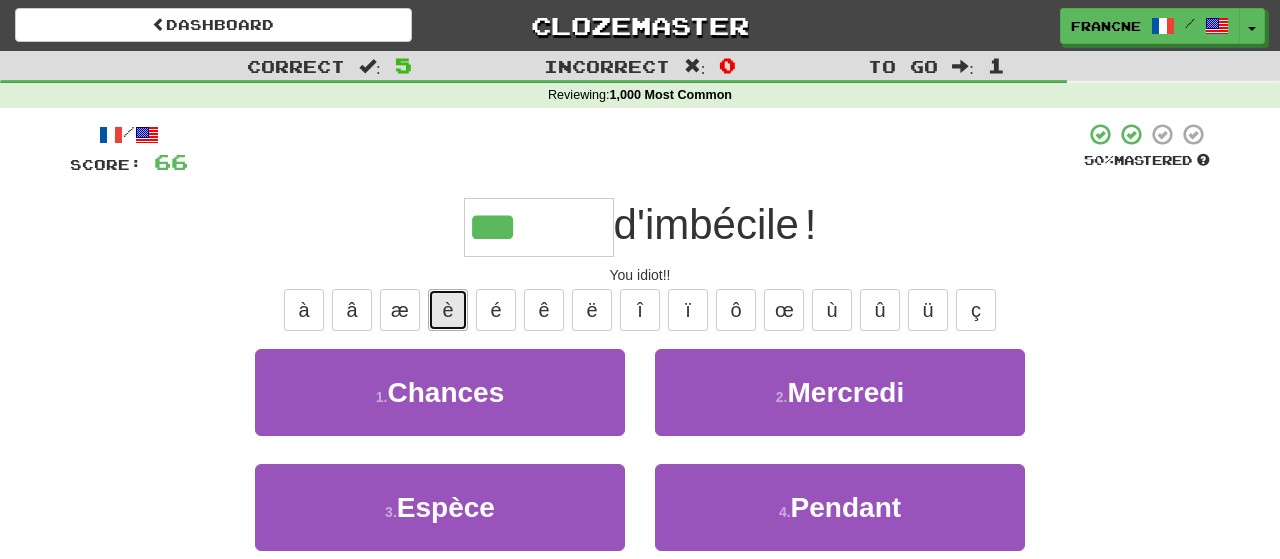 click on "è" at bounding box center (448, 310) 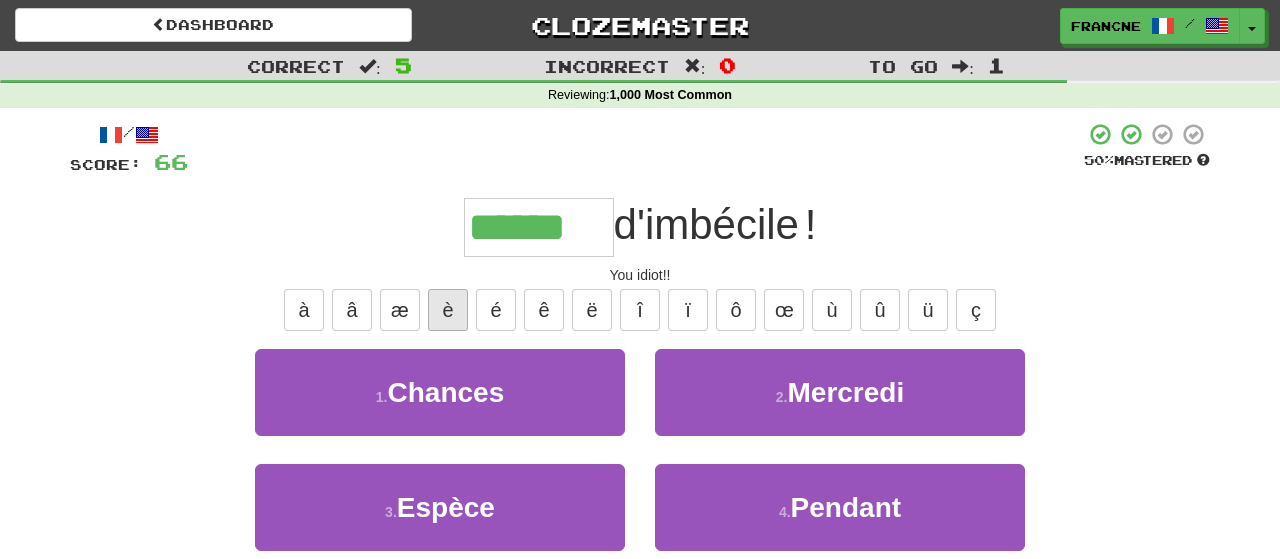type on "******" 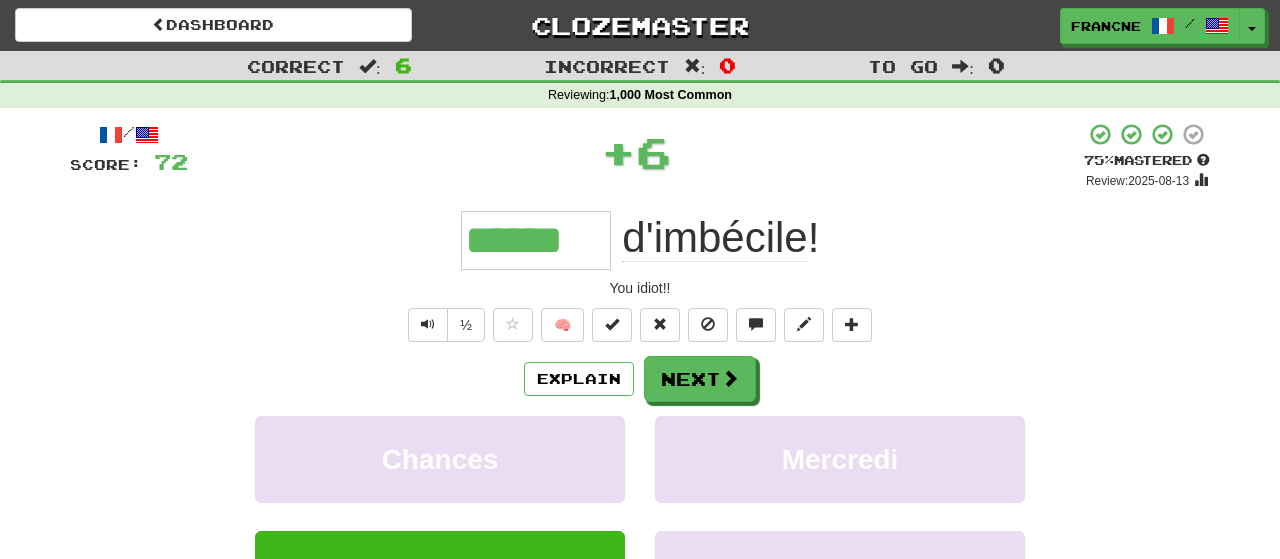 type 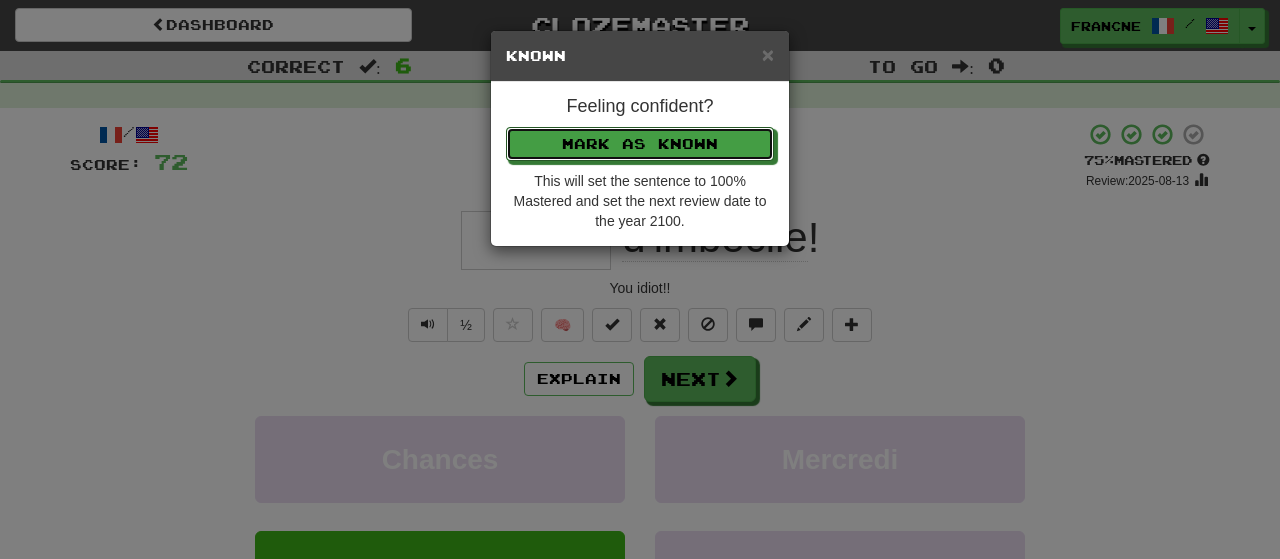 click on "Mark as Known" at bounding box center (640, 144) 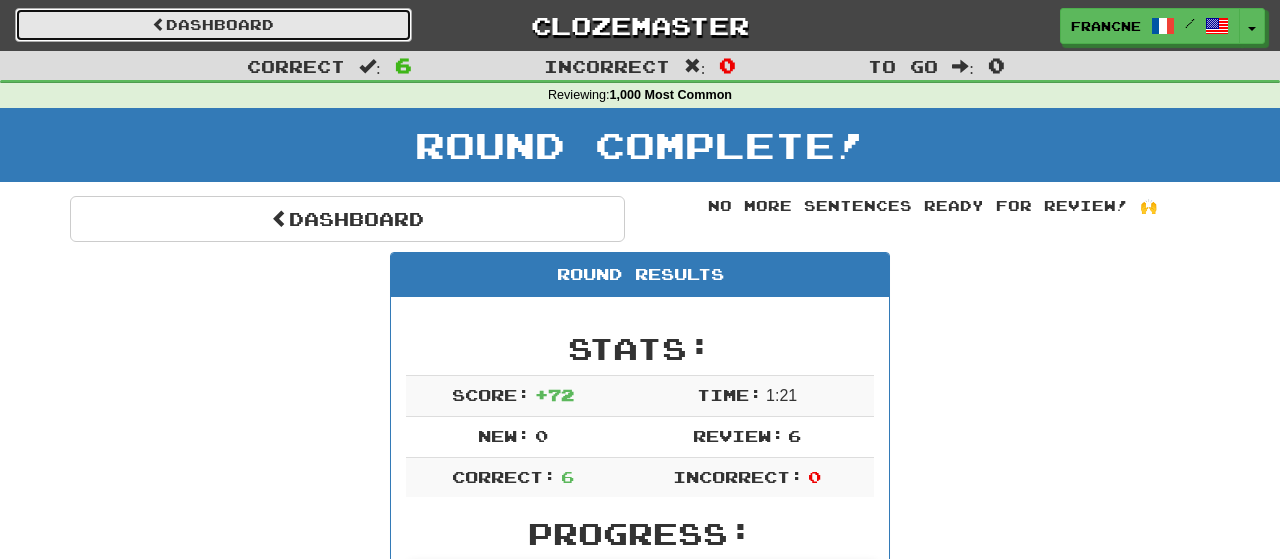 click on "Dashboard" at bounding box center [213, 25] 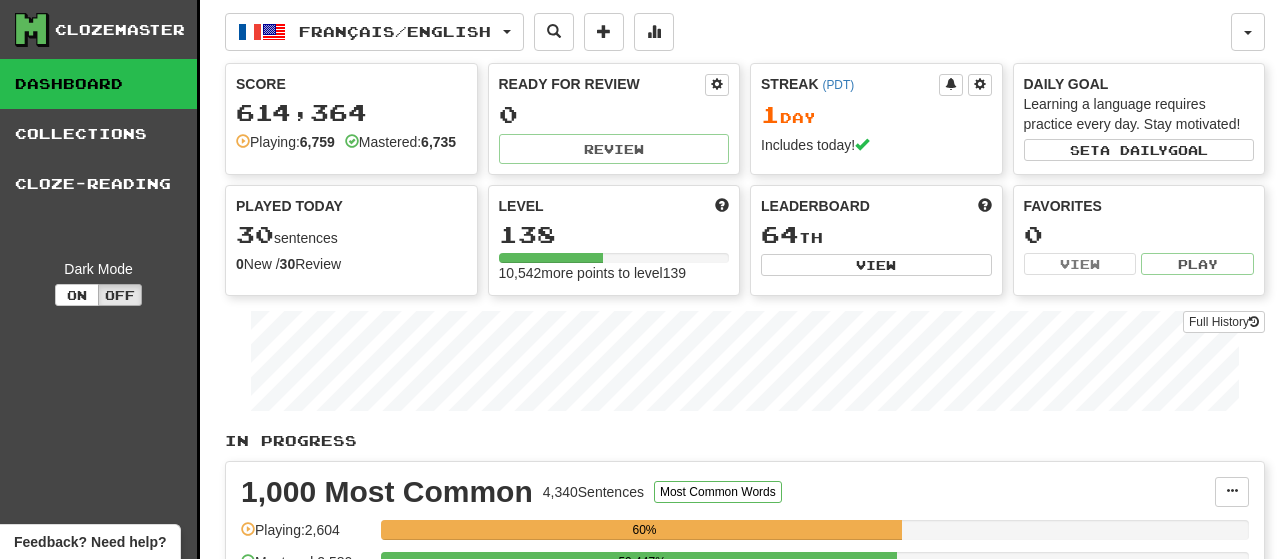 scroll, scrollTop: 0, scrollLeft: 0, axis: both 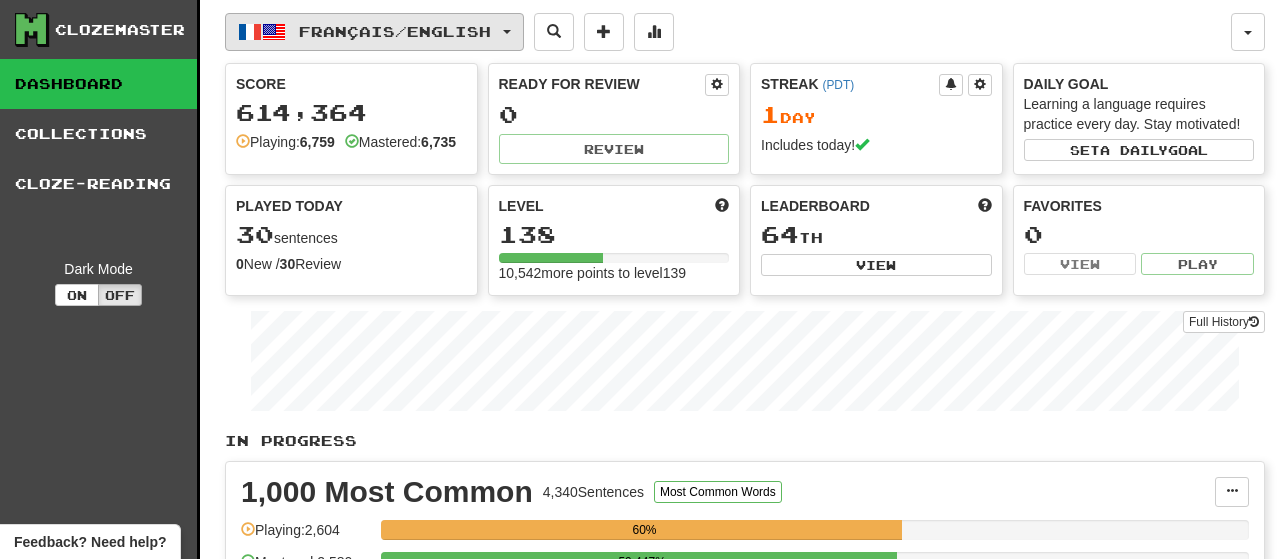 click on "Français  /  English" at bounding box center (395, 31) 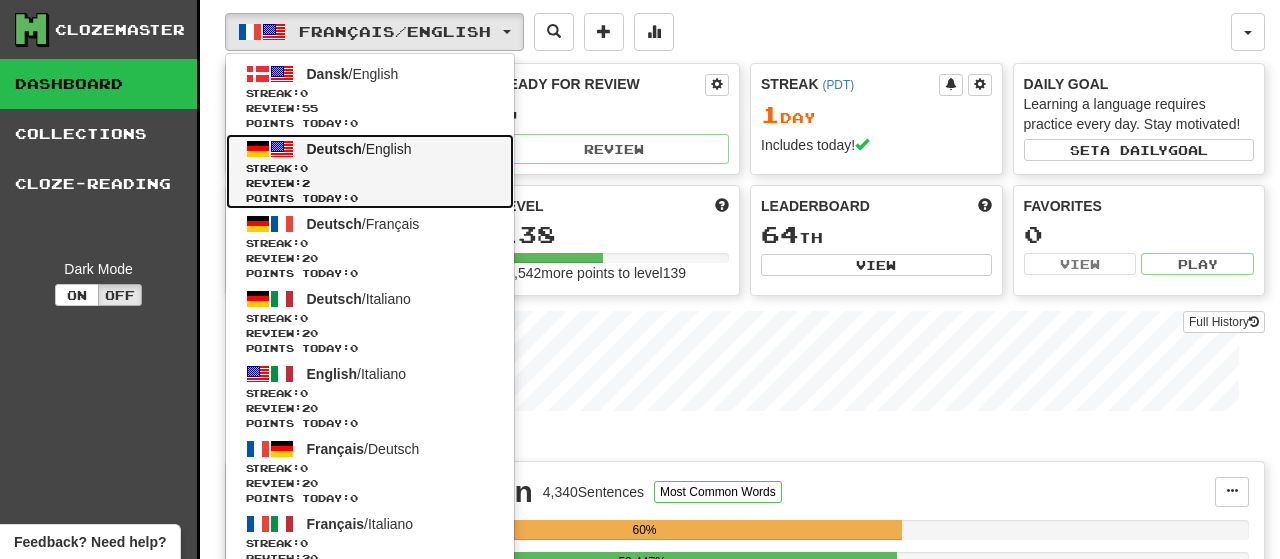 click on "Streak:  0" at bounding box center (370, 168) 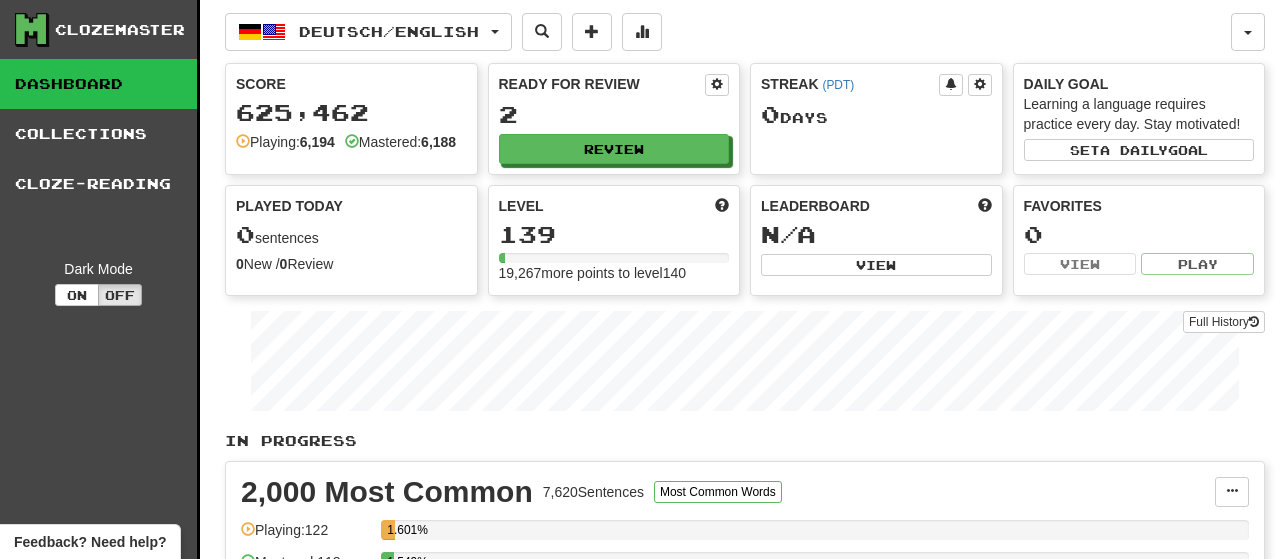 scroll, scrollTop: 0, scrollLeft: 0, axis: both 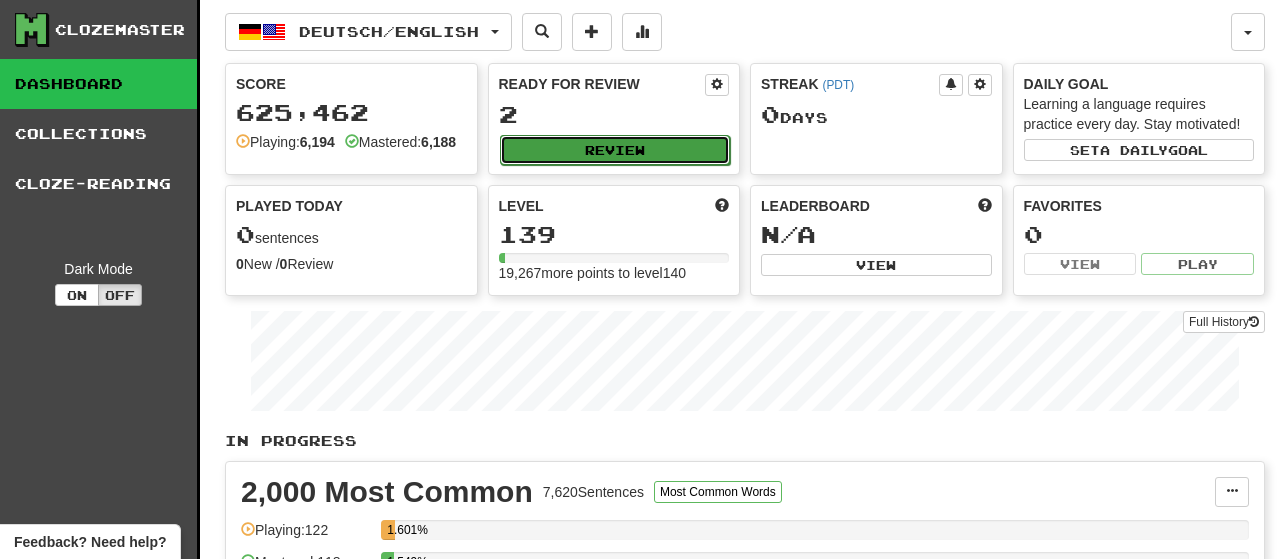 click on "Review" at bounding box center (615, 150) 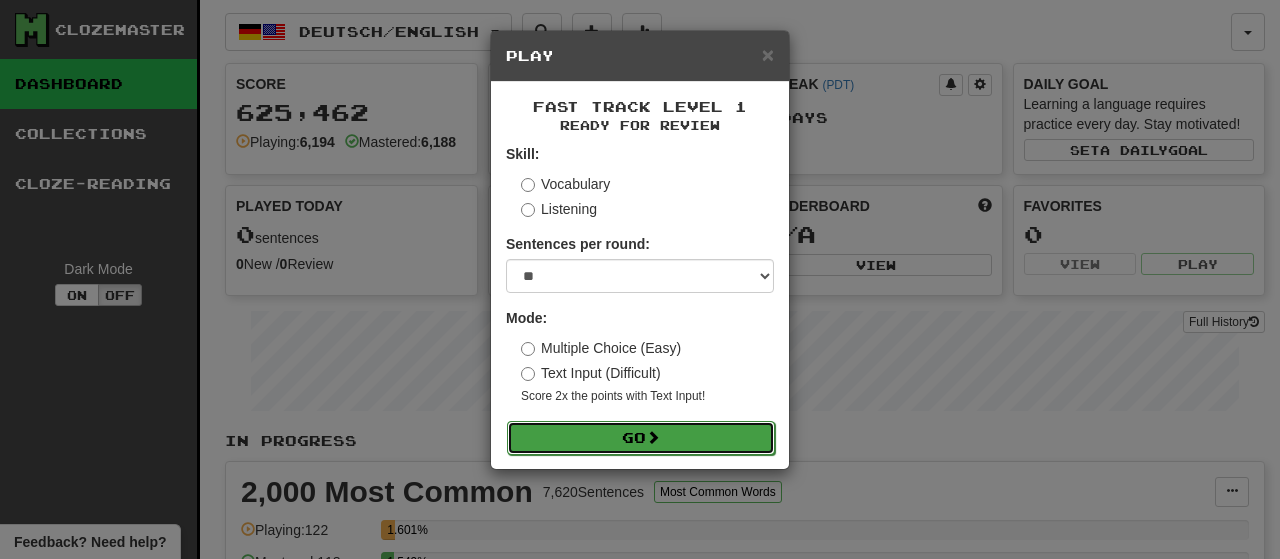 click at bounding box center (653, 437) 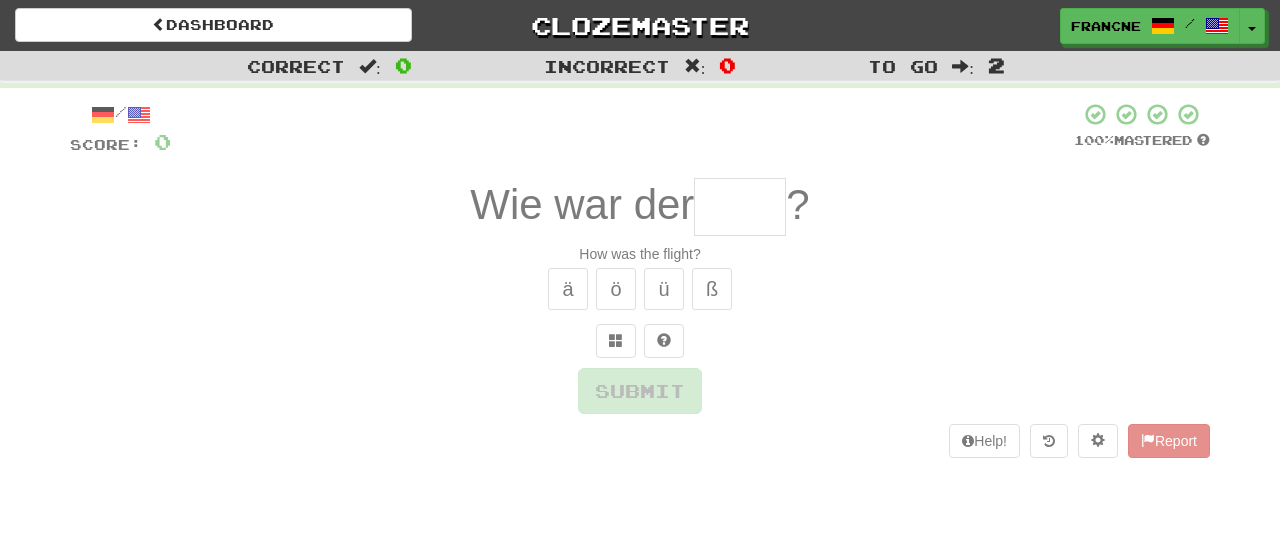 scroll, scrollTop: 0, scrollLeft: 0, axis: both 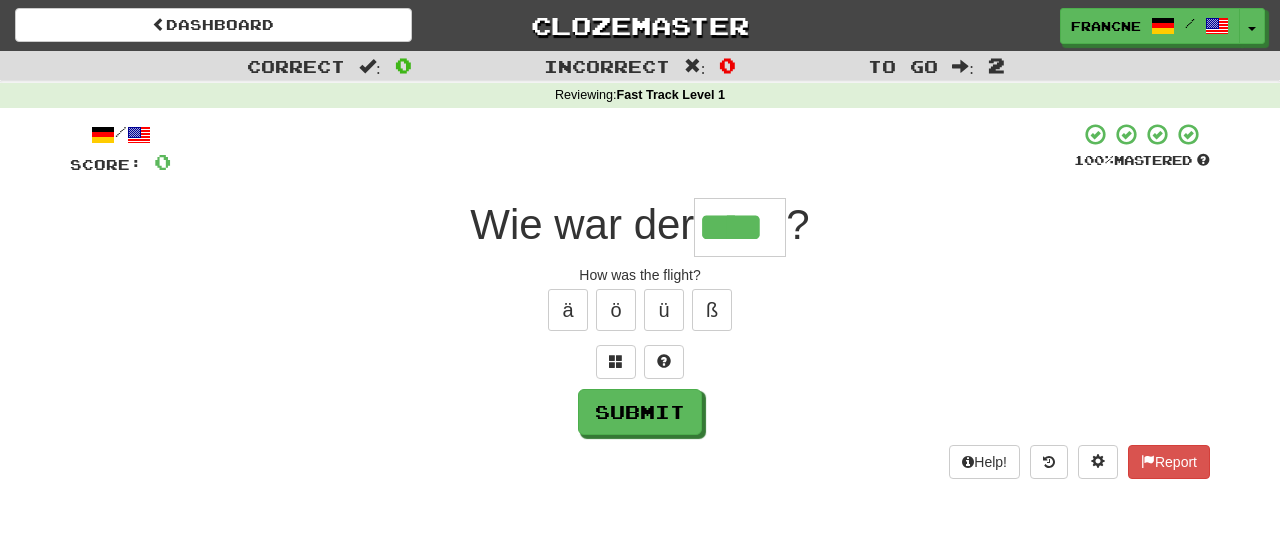 type on "****" 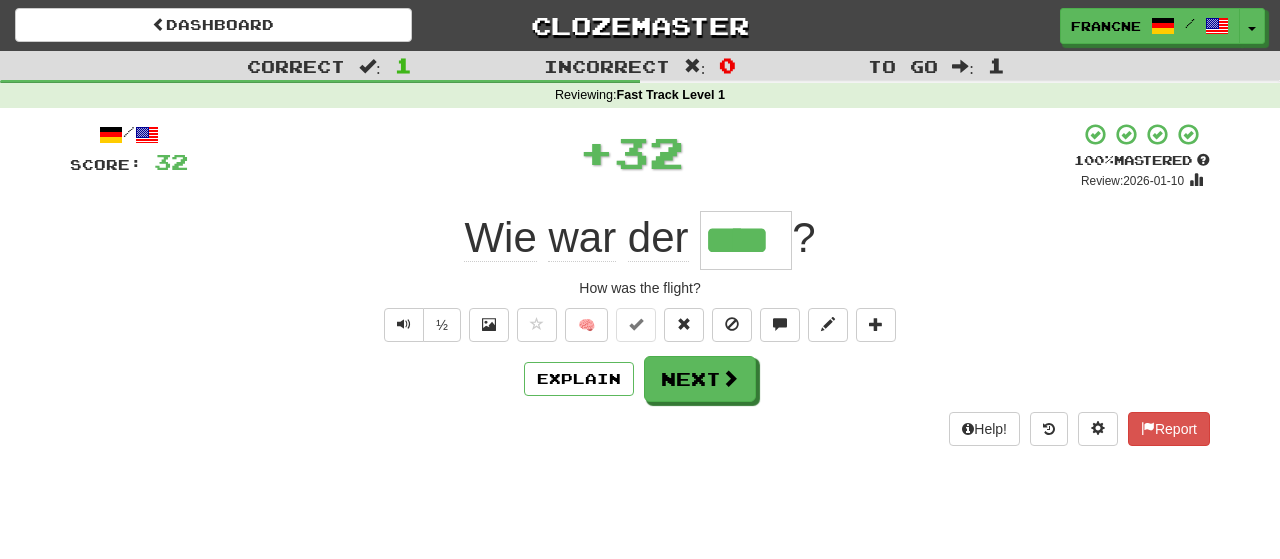 type 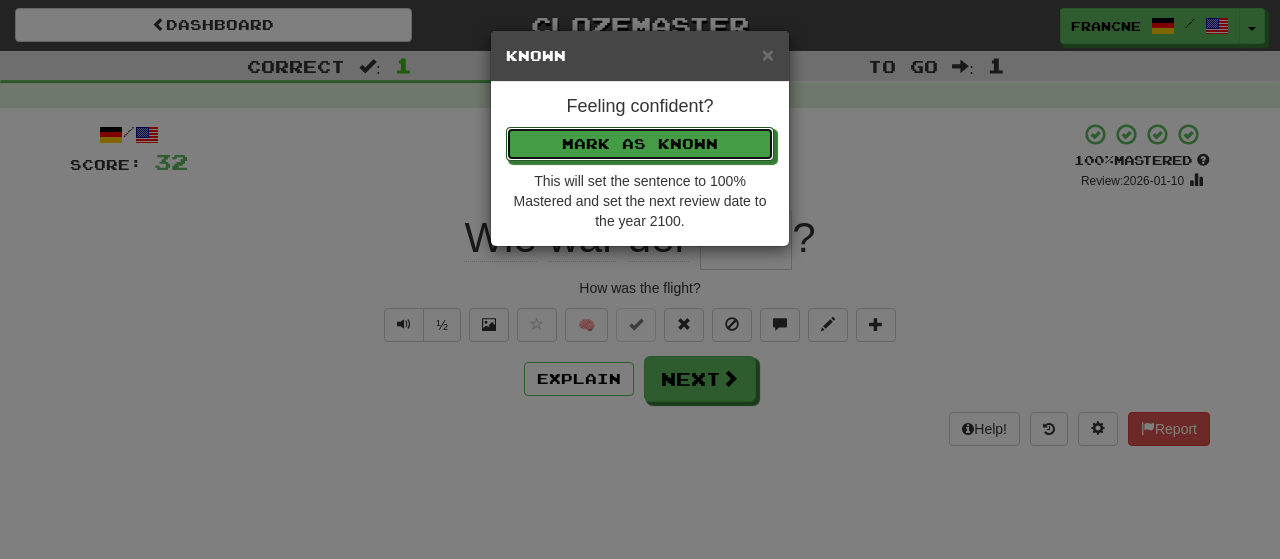 type 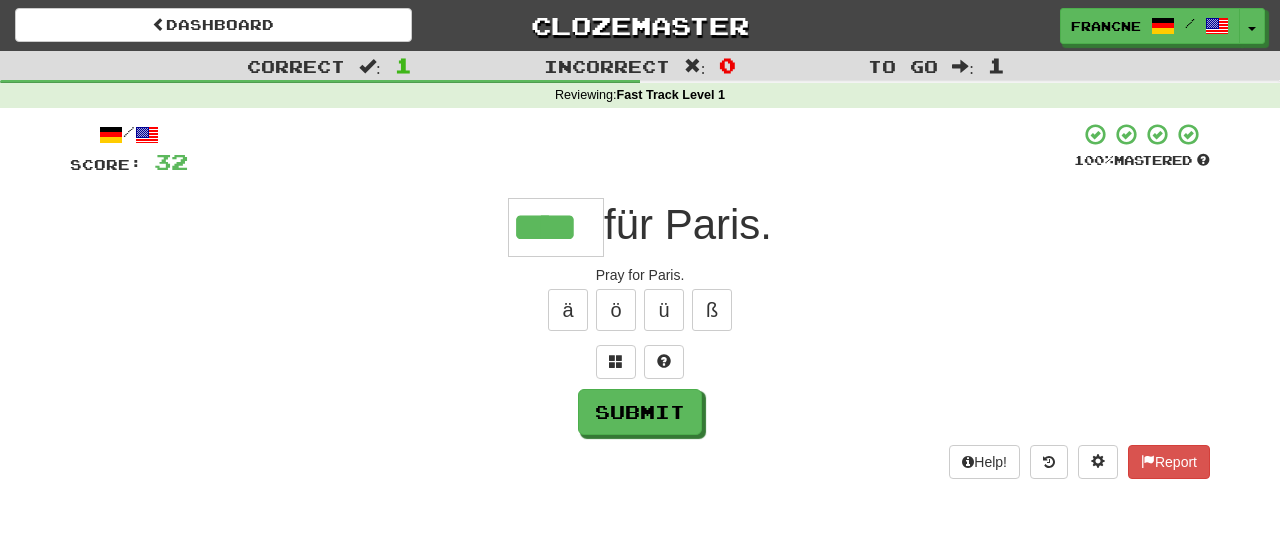 type on "****" 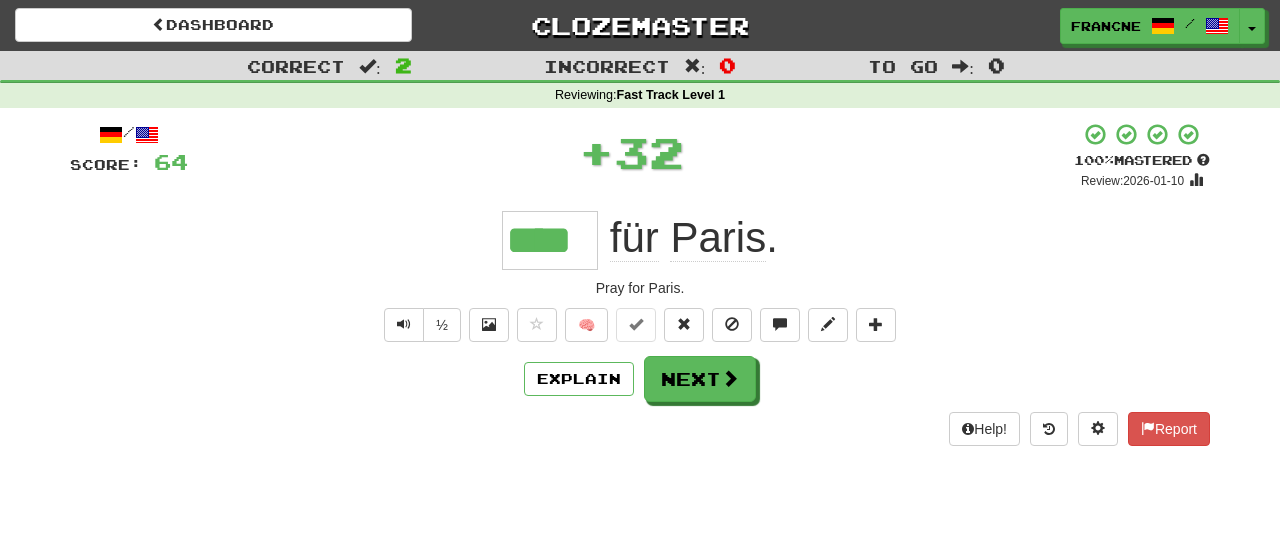 type 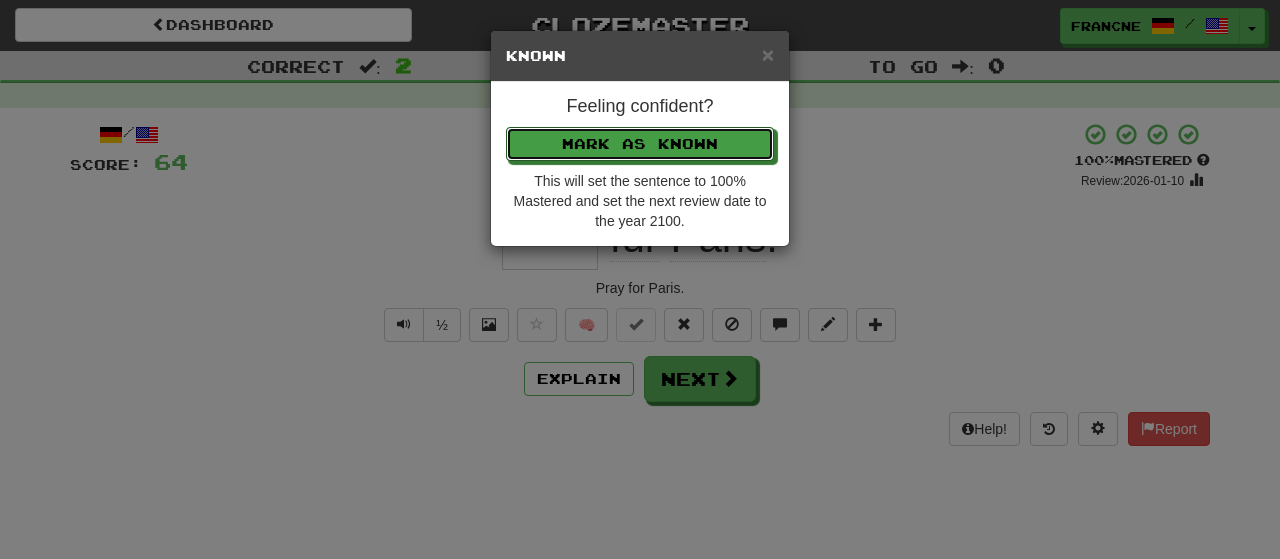 click on "Mark as Known" at bounding box center (640, 144) 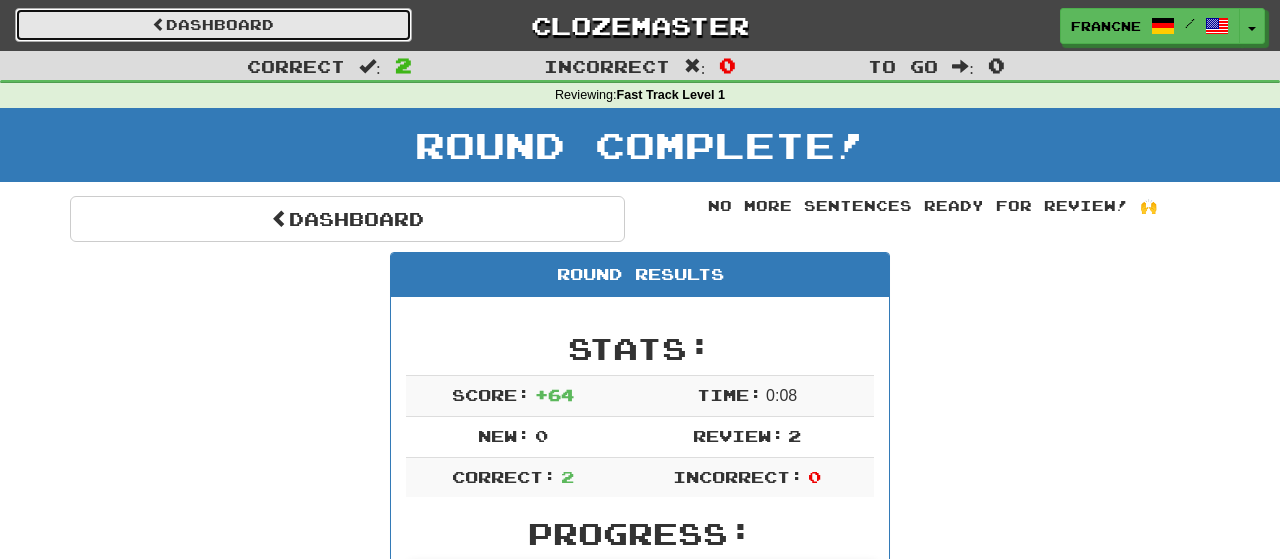 click on "Dashboard" at bounding box center [213, 25] 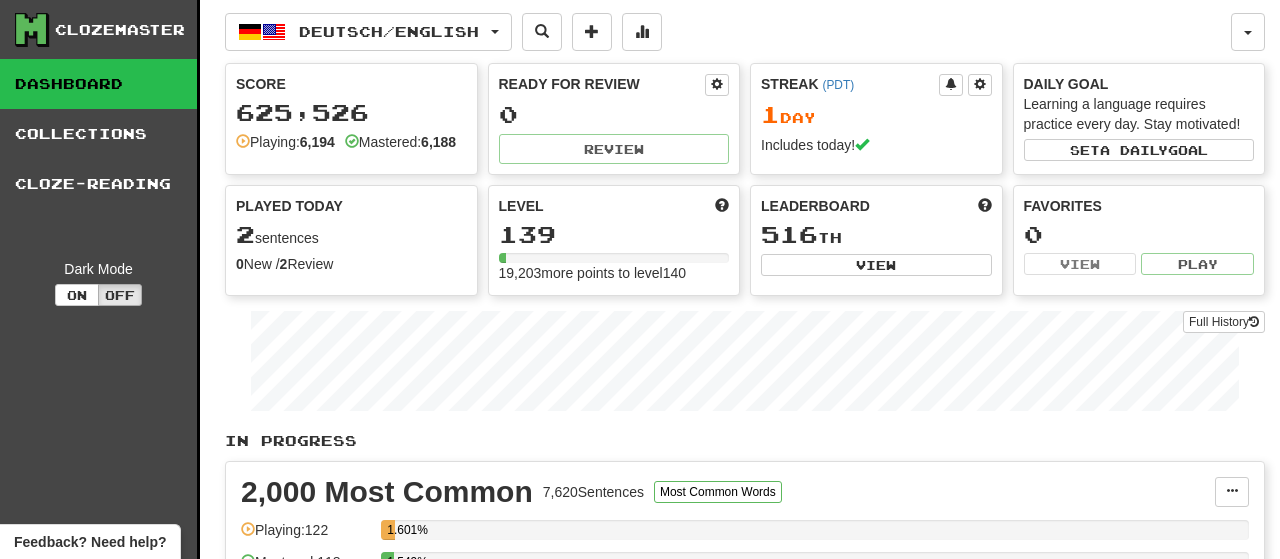 scroll, scrollTop: 0, scrollLeft: 0, axis: both 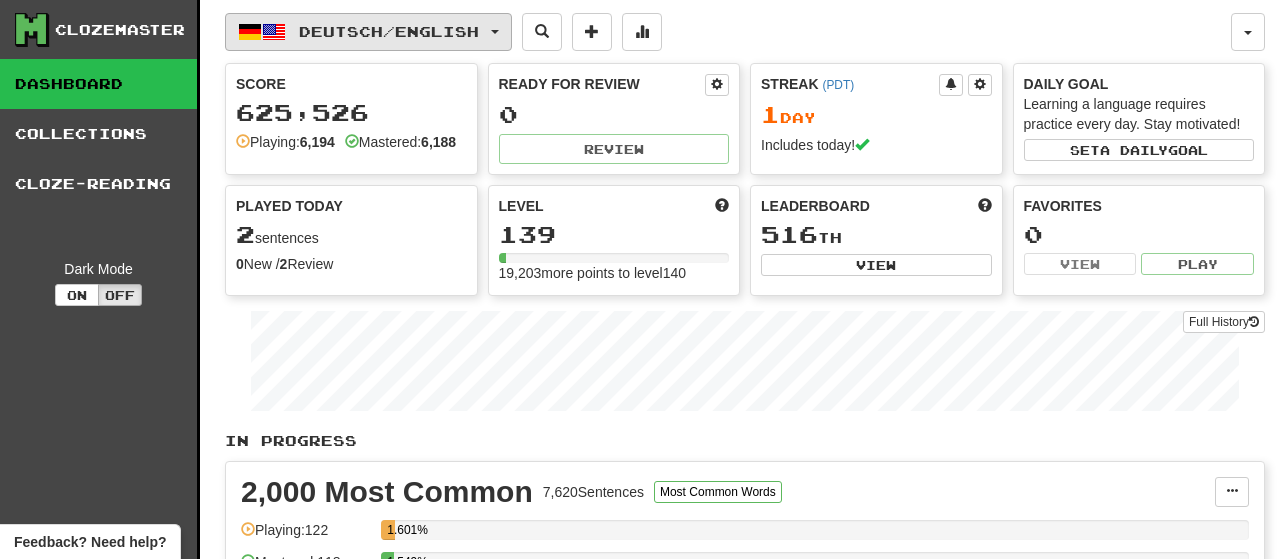 click on "Deutsch  /  English" at bounding box center [389, 31] 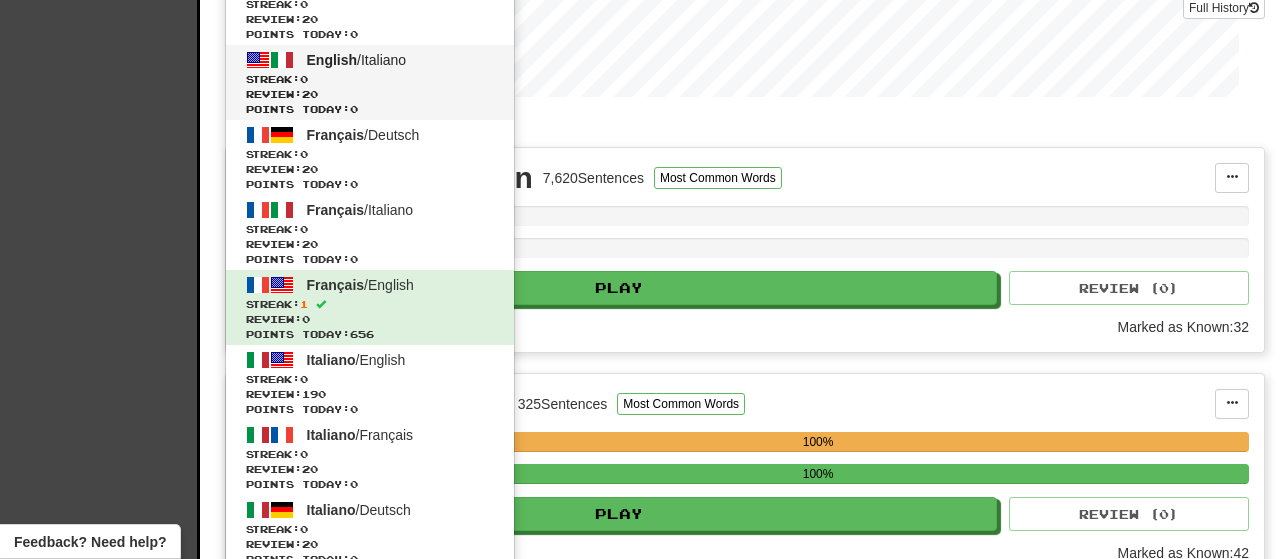 scroll, scrollTop: 387, scrollLeft: 0, axis: vertical 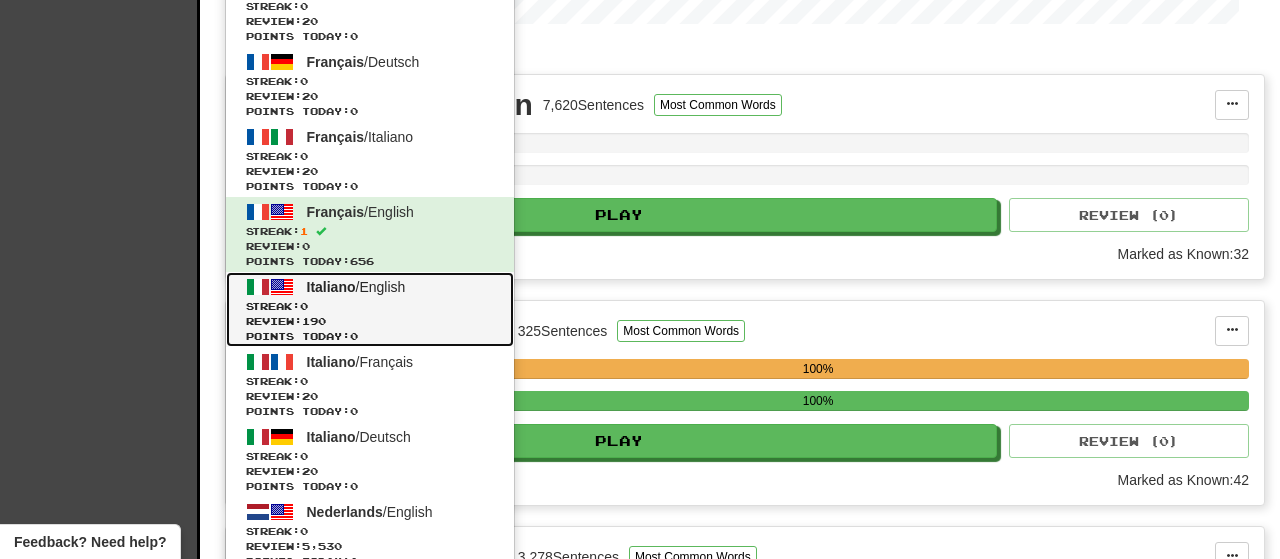 click on "Streak:  0" at bounding box center (370, 306) 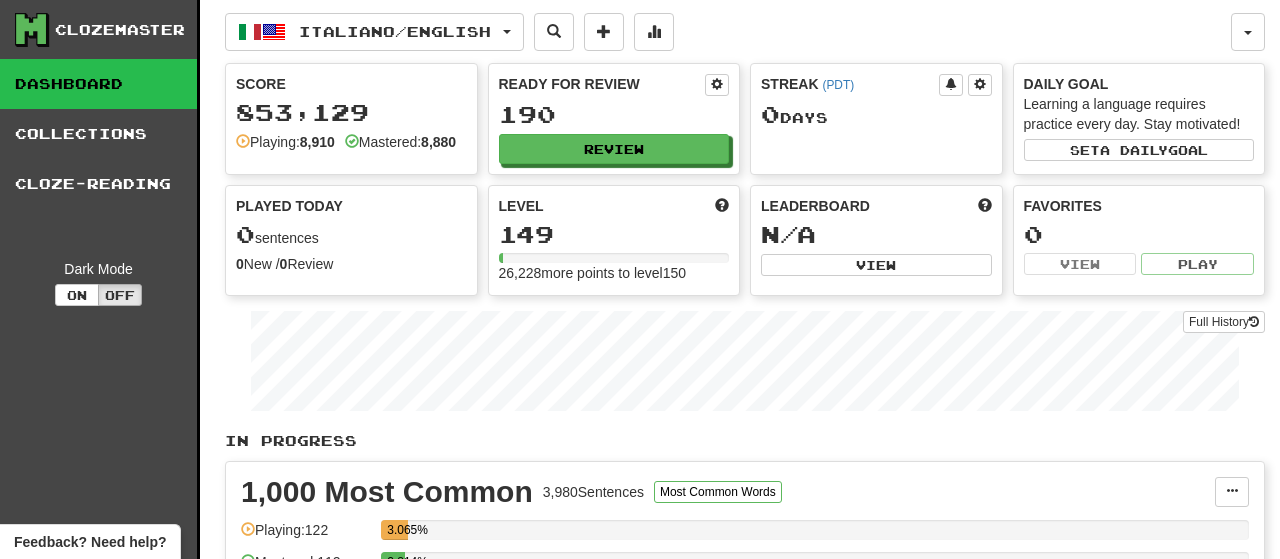 scroll, scrollTop: 0, scrollLeft: 0, axis: both 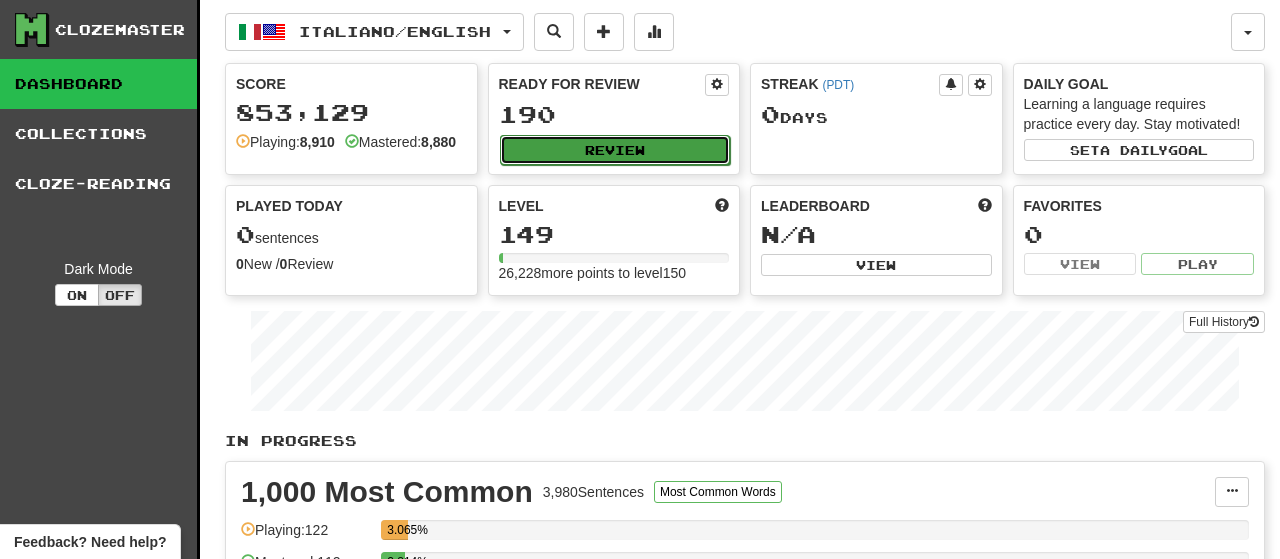 click on "Review" at bounding box center (615, 150) 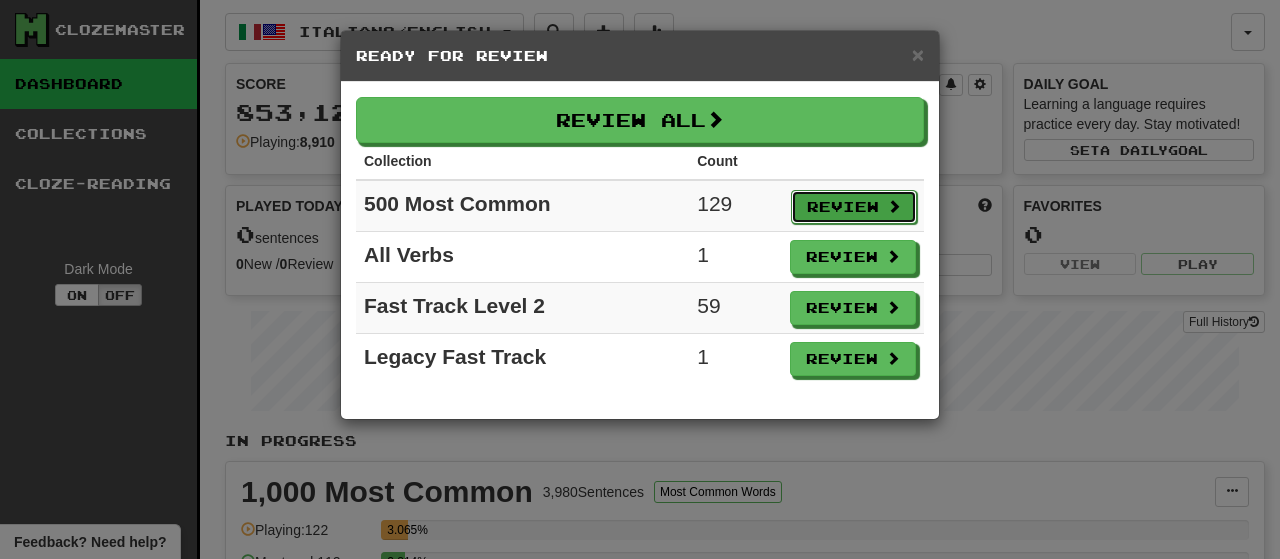 click on "Review" at bounding box center [854, 207] 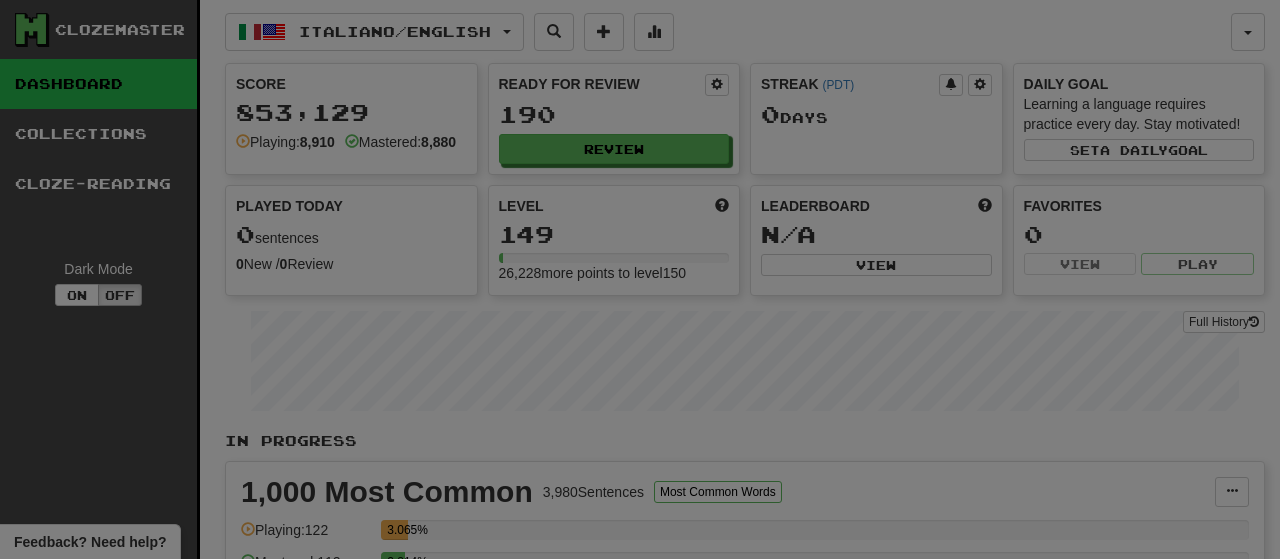 select on "**" 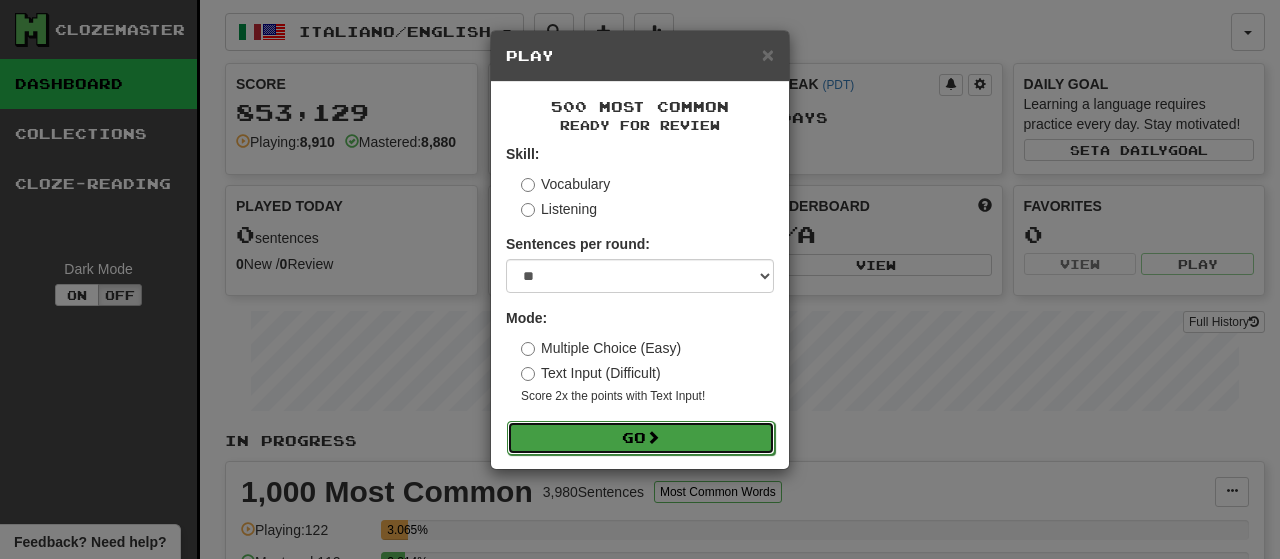 click on "Go" at bounding box center [641, 438] 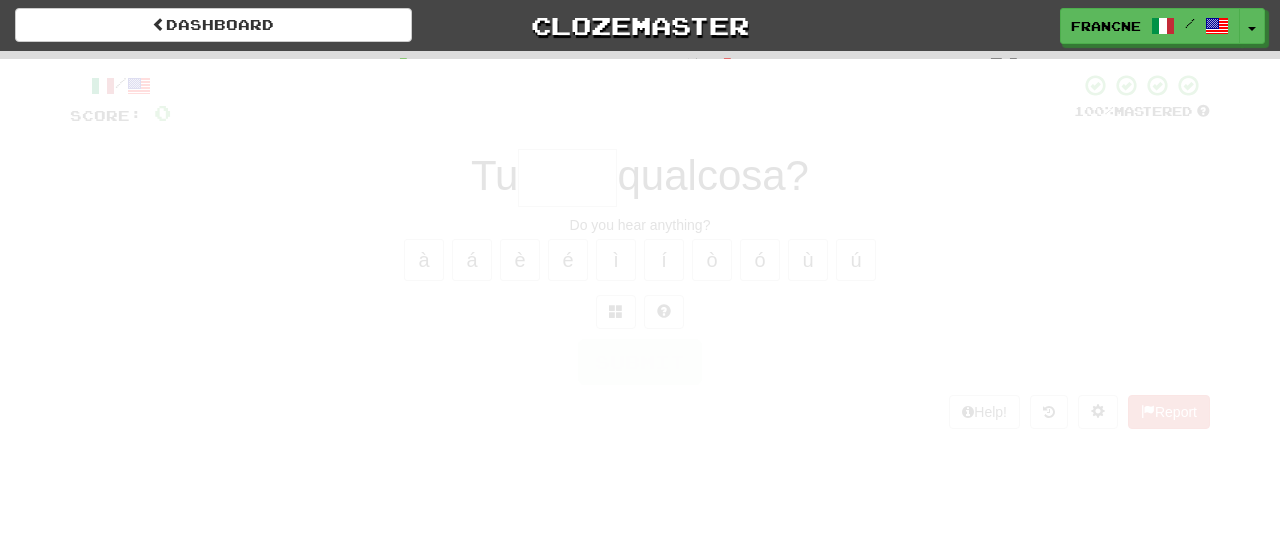 scroll, scrollTop: 0, scrollLeft: 0, axis: both 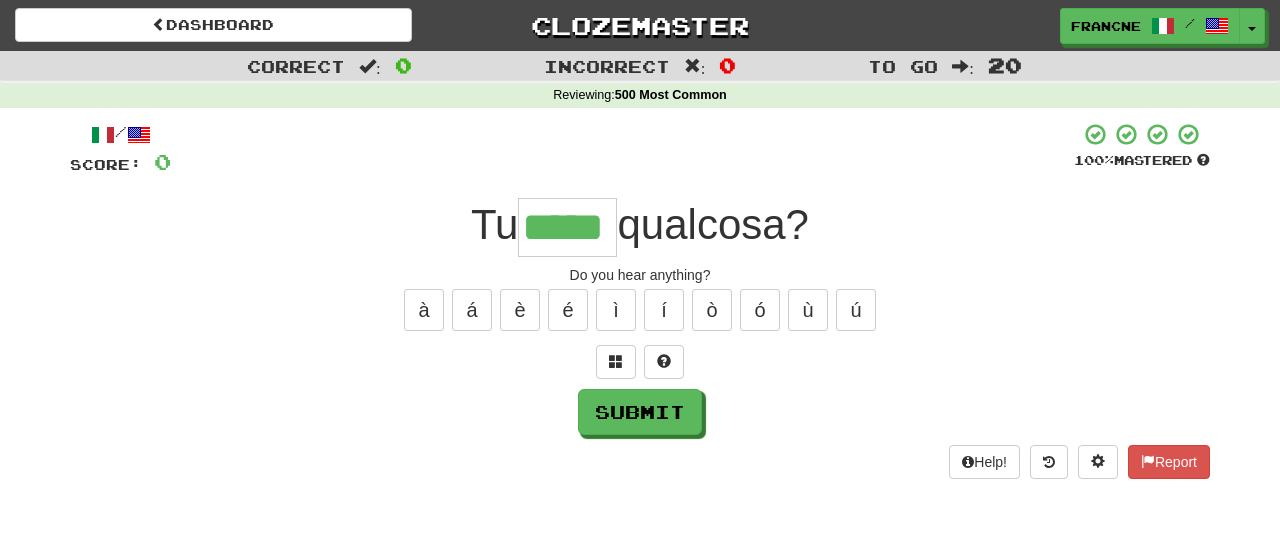 type on "*****" 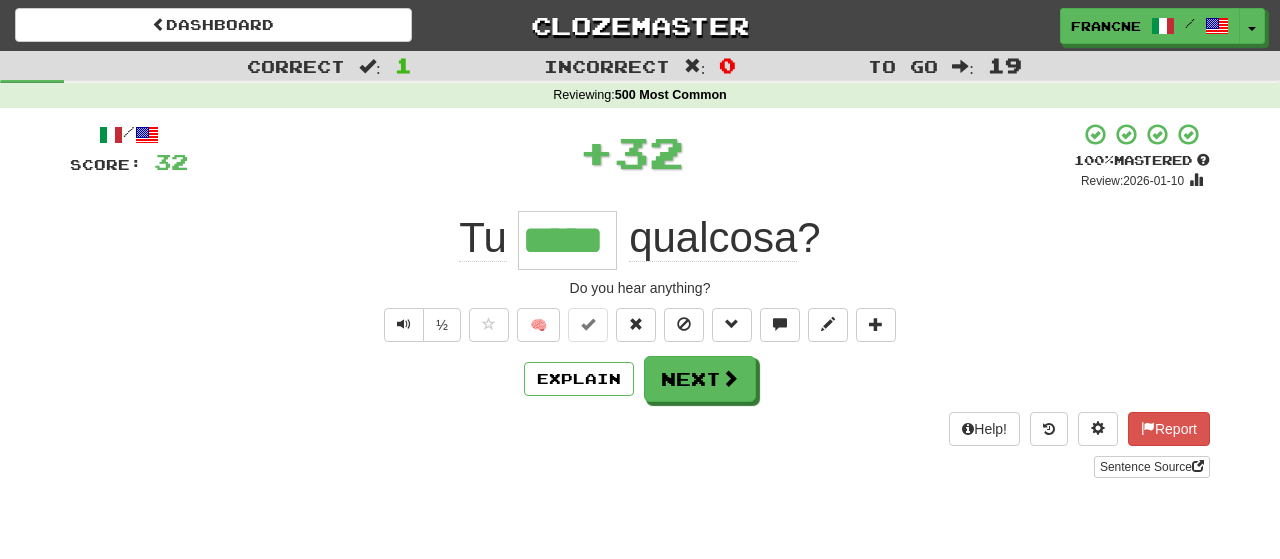 type 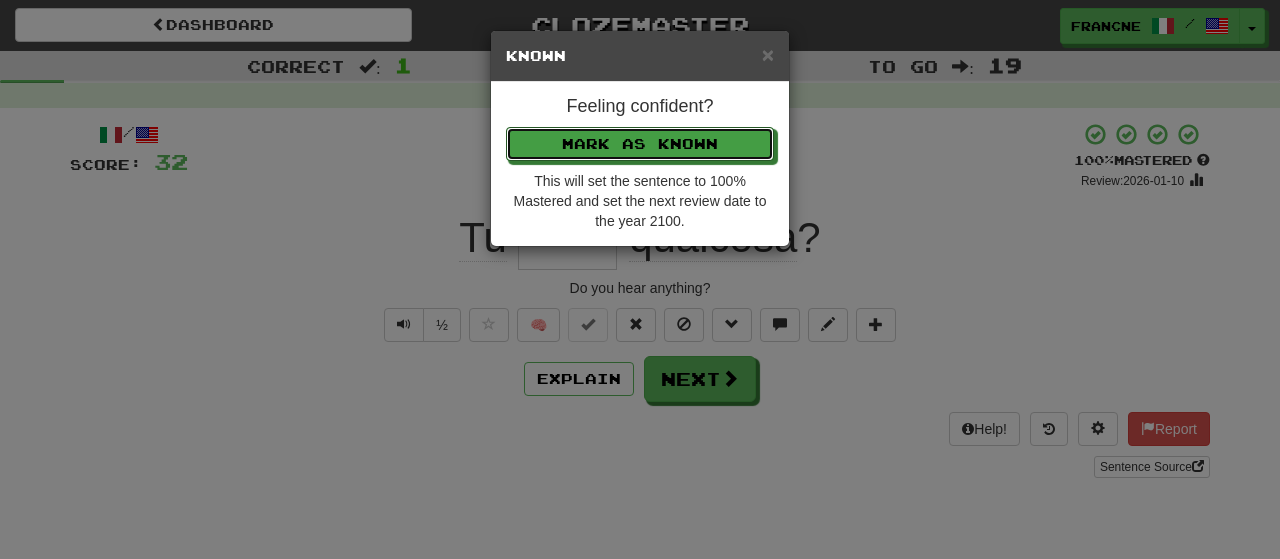 type 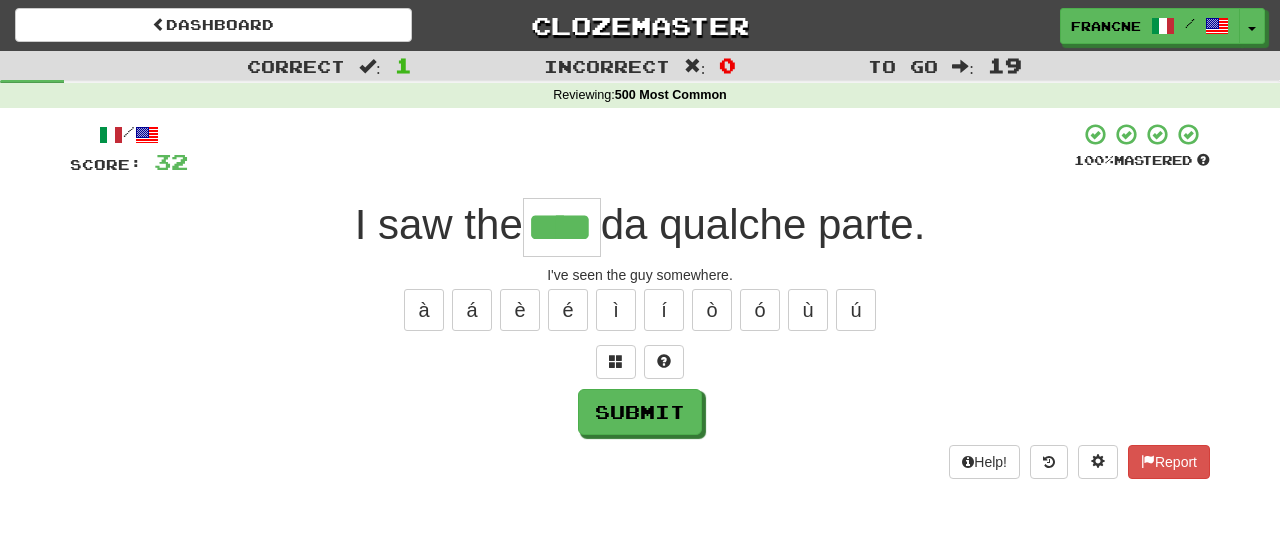 type on "****" 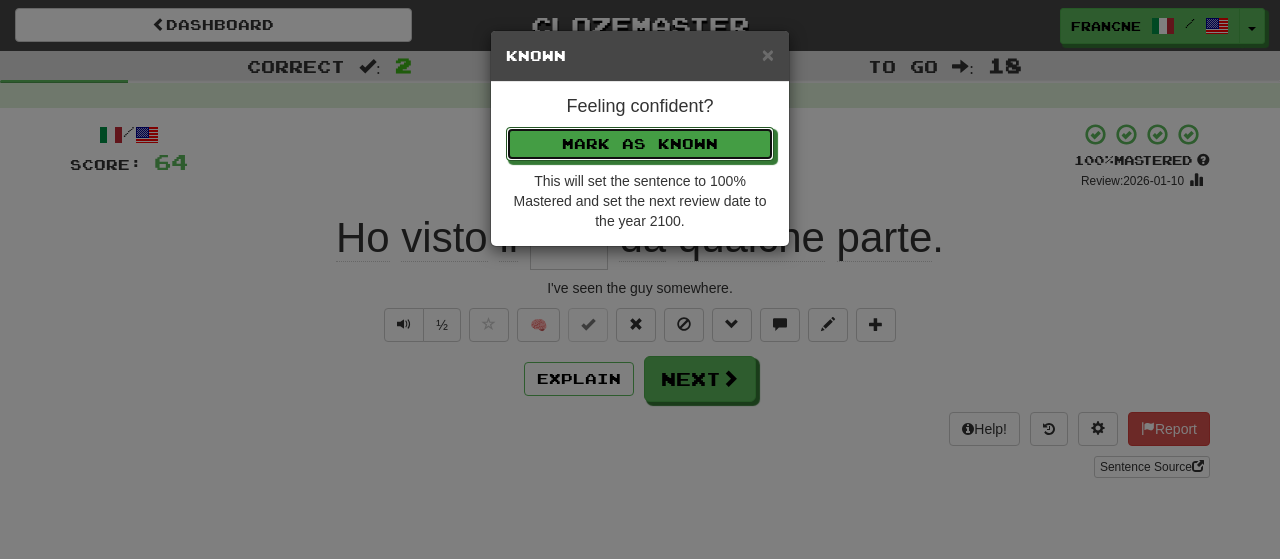 click on "Mark as Known" at bounding box center [640, 144] 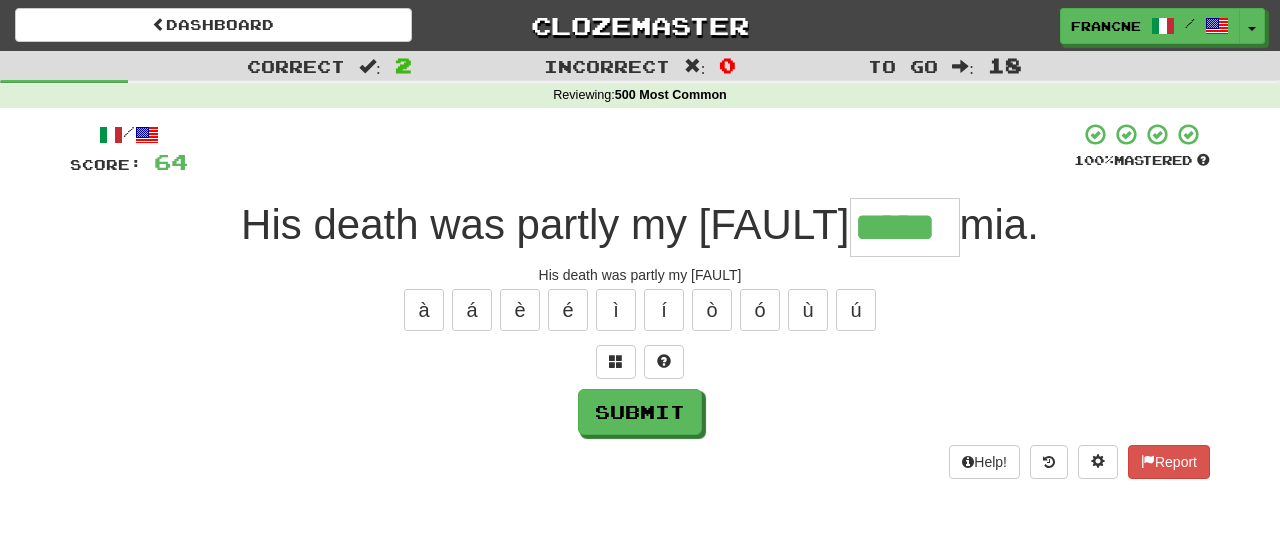 type on "*****" 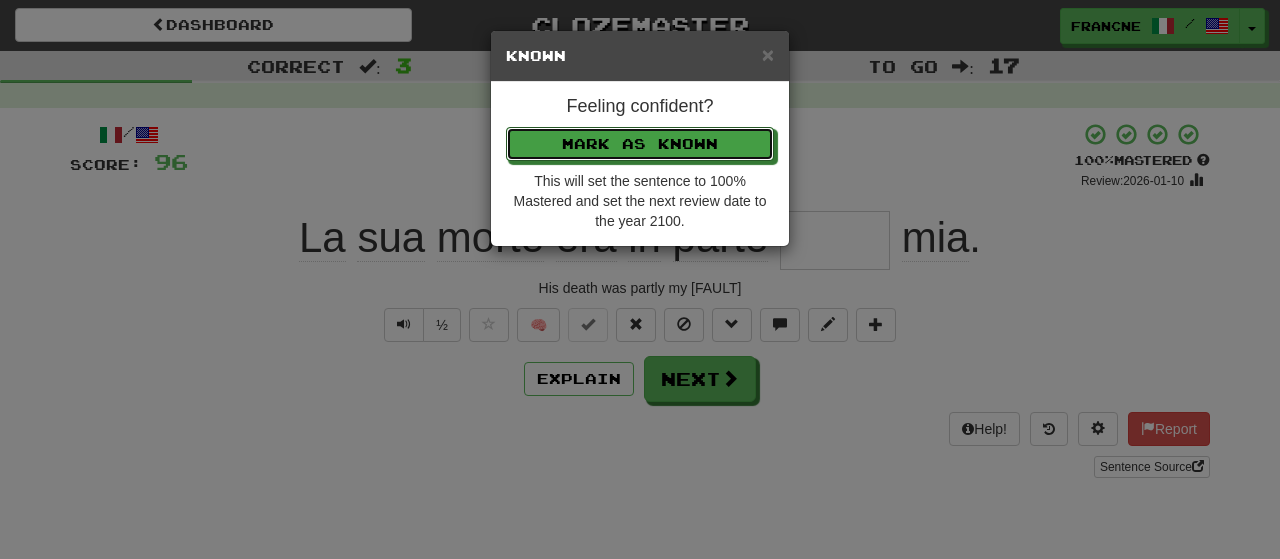 click on "Mark as Known" at bounding box center (640, 144) 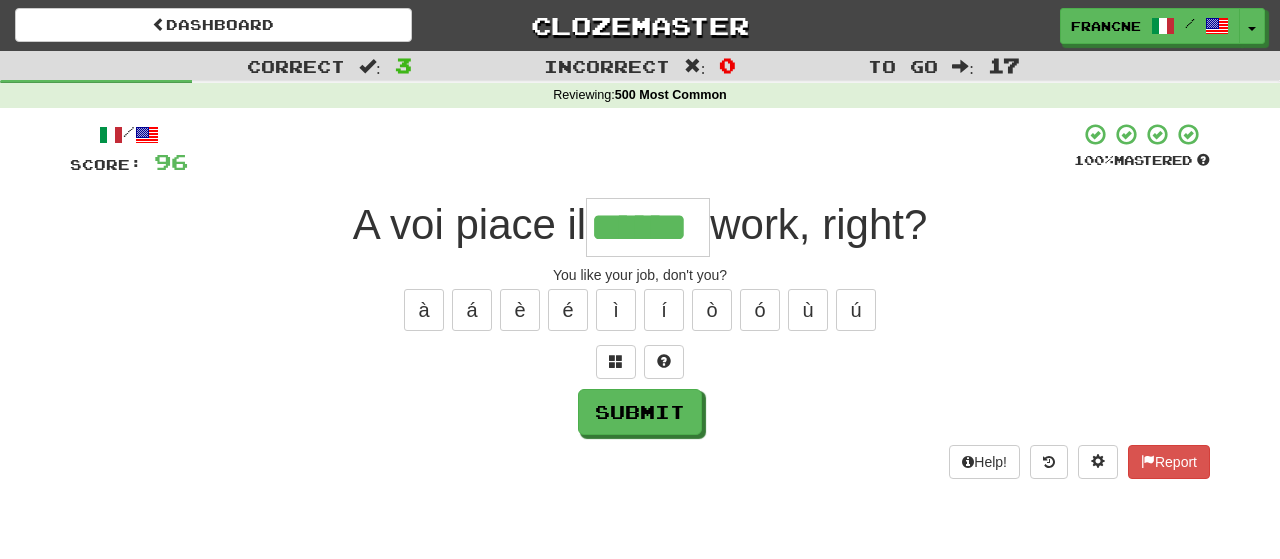 type on "******" 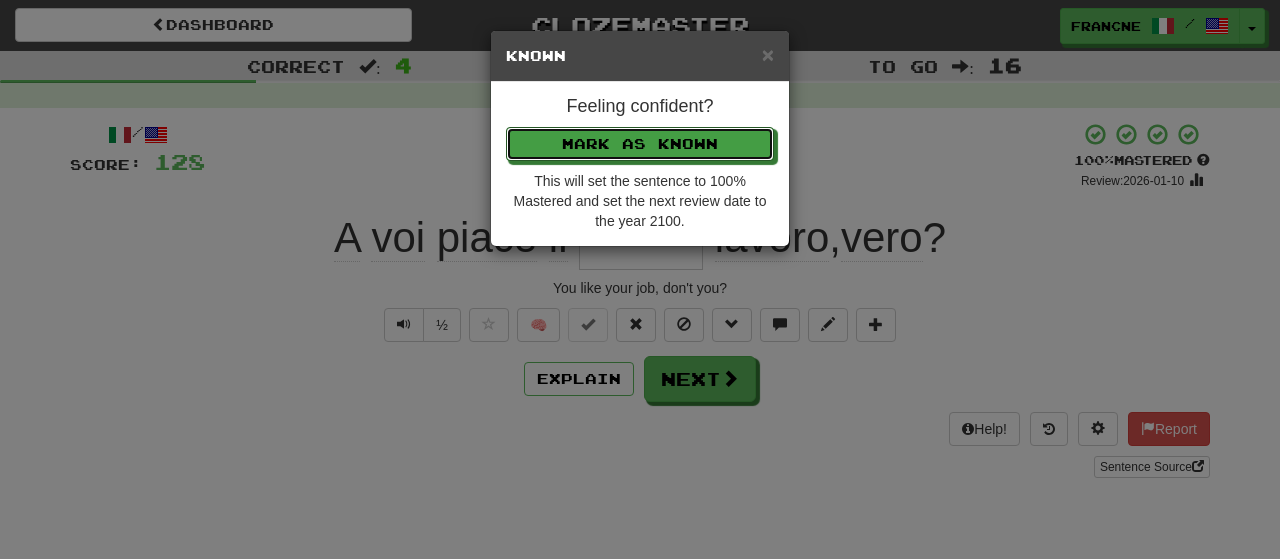 click on "Mark as Known" at bounding box center (640, 144) 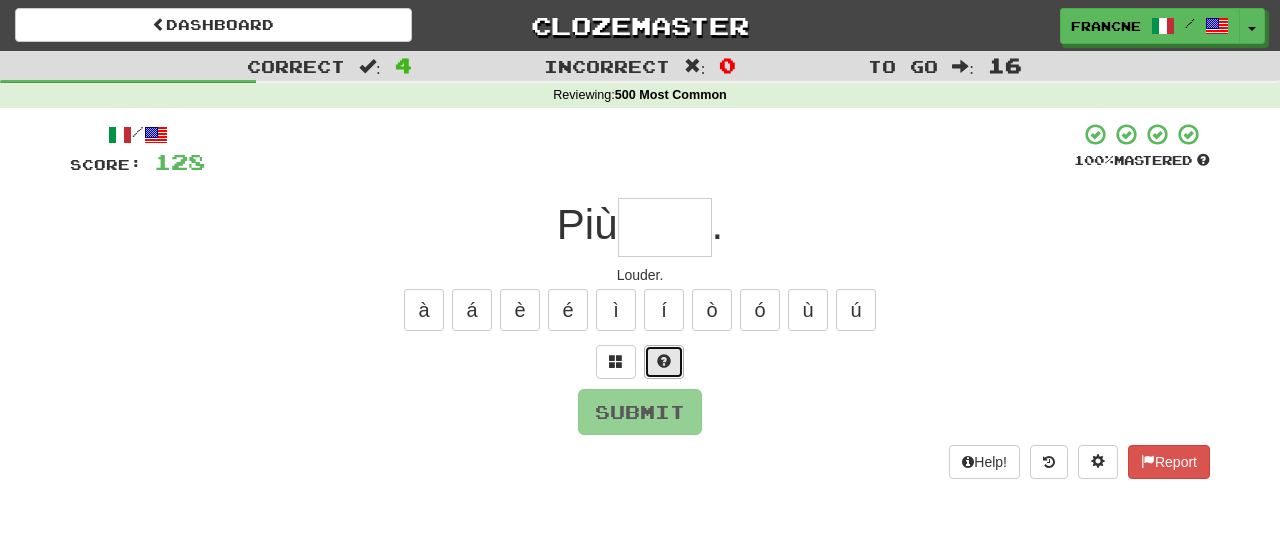 click at bounding box center (664, 361) 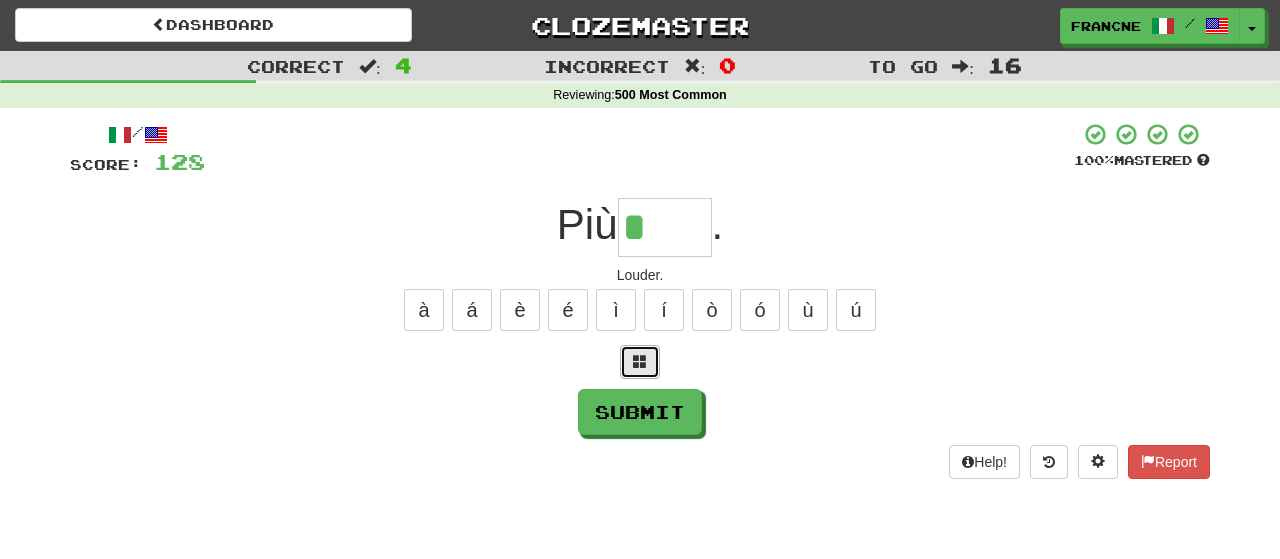 click at bounding box center (640, 361) 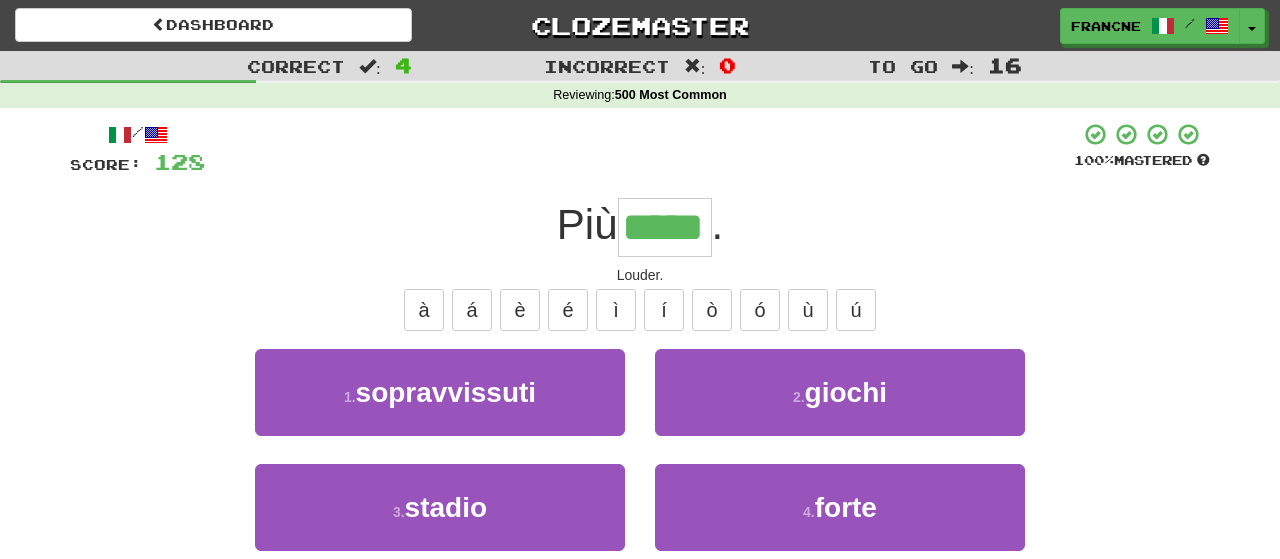 type on "*****" 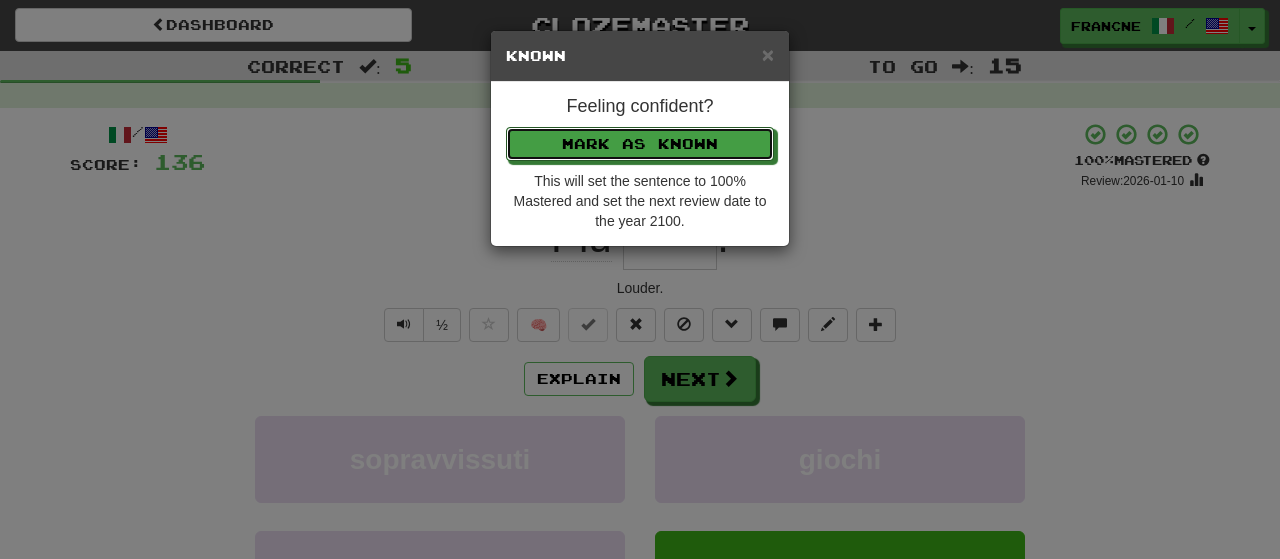 click on "Mark as Known" at bounding box center (640, 144) 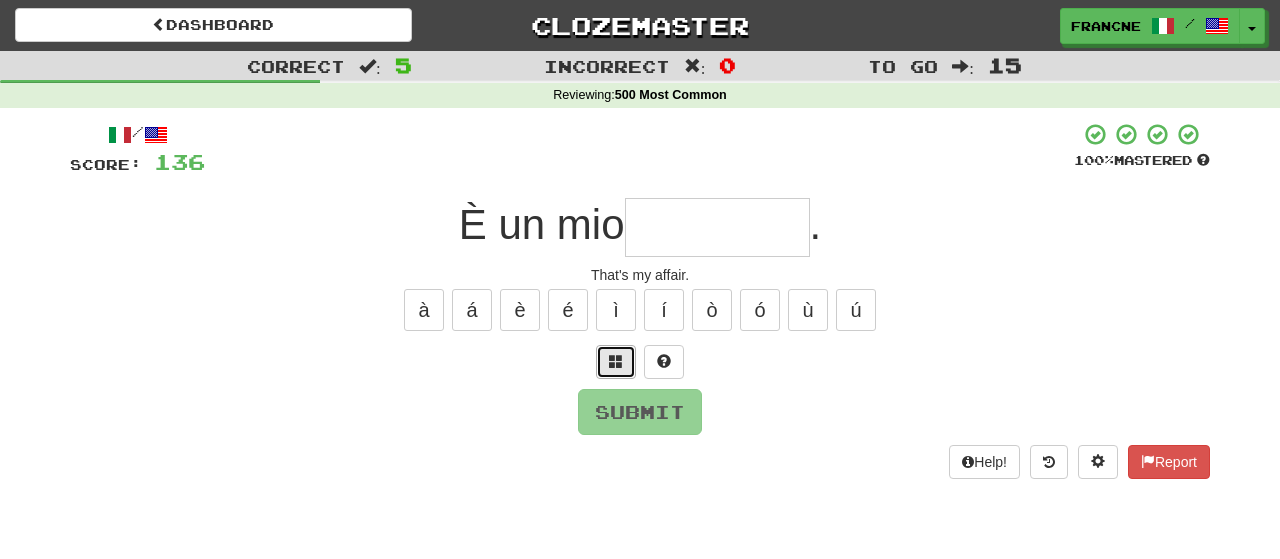 click at bounding box center [616, 361] 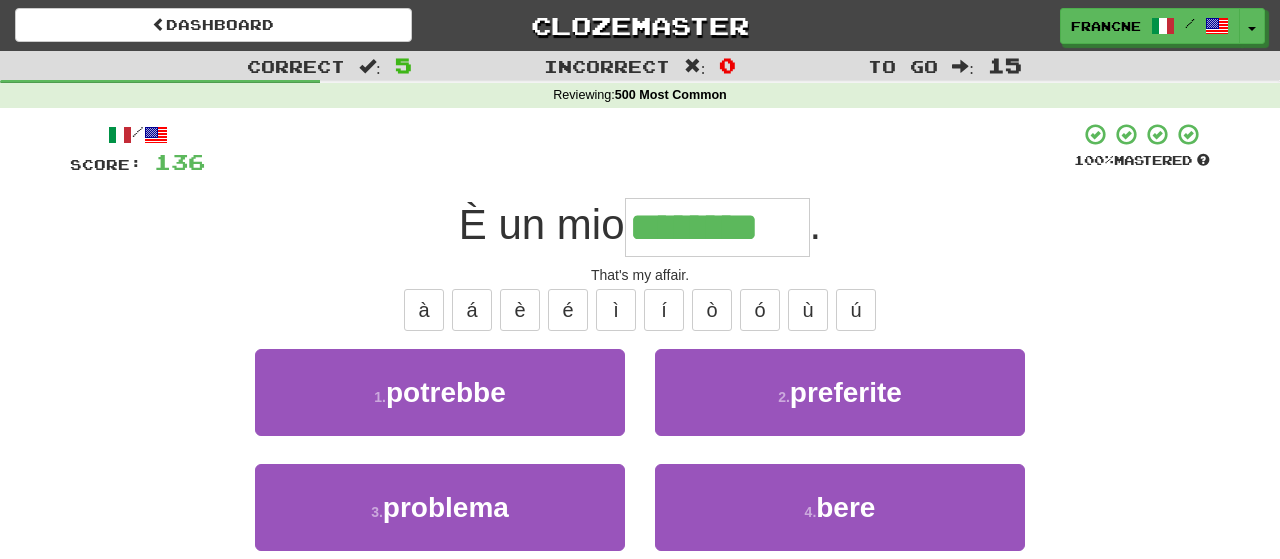 type on "********" 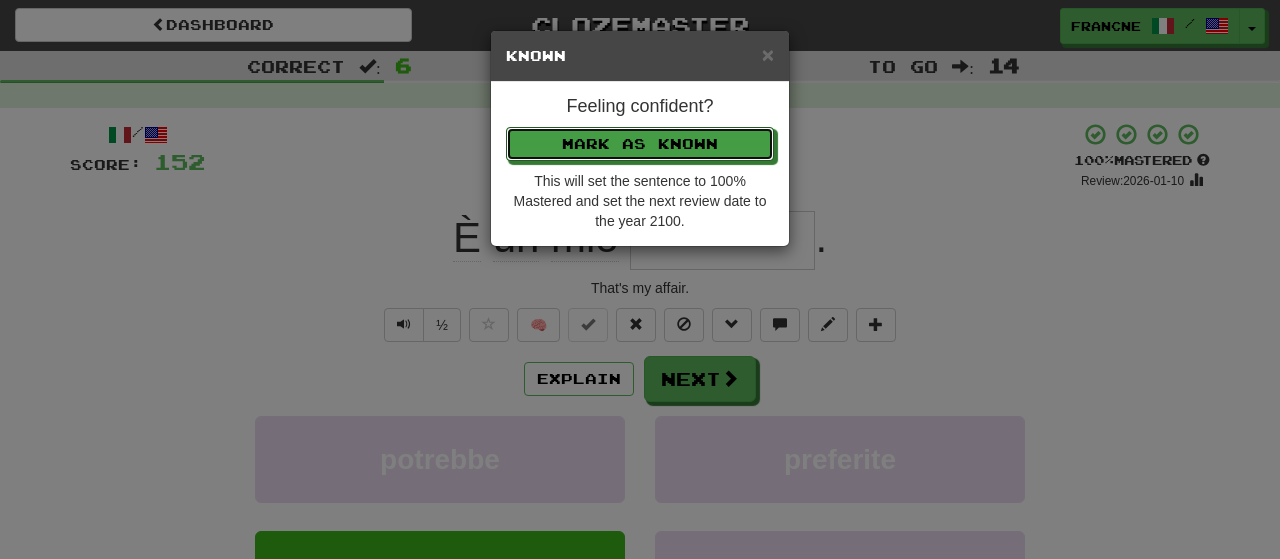 click on "Mark as Known" at bounding box center (640, 144) 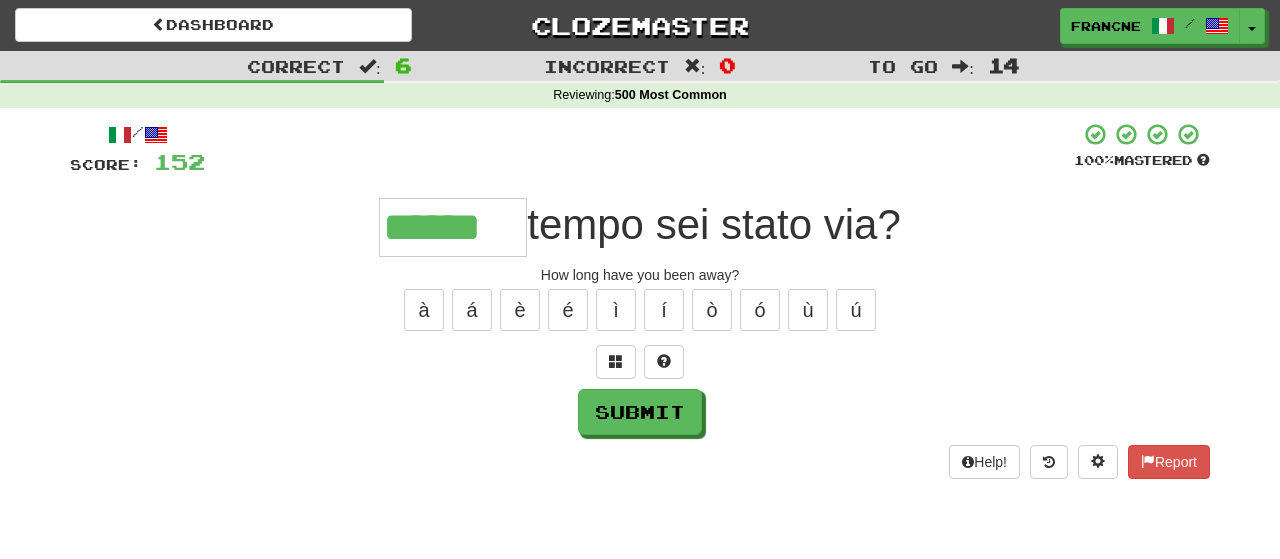 type on "******" 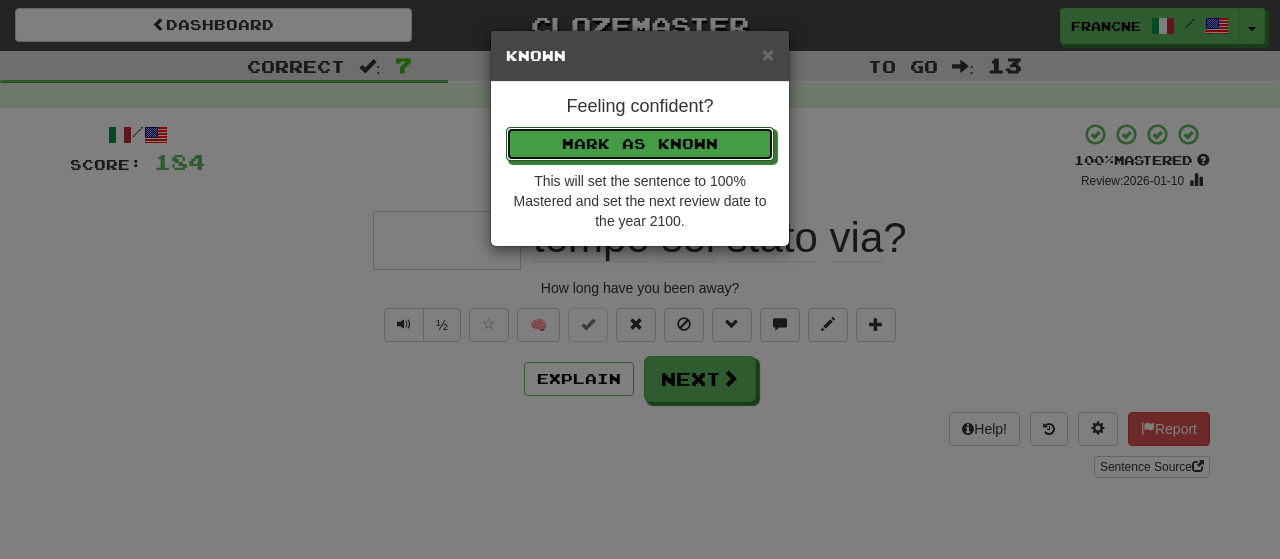 click on "Mark as Known" at bounding box center [640, 144] 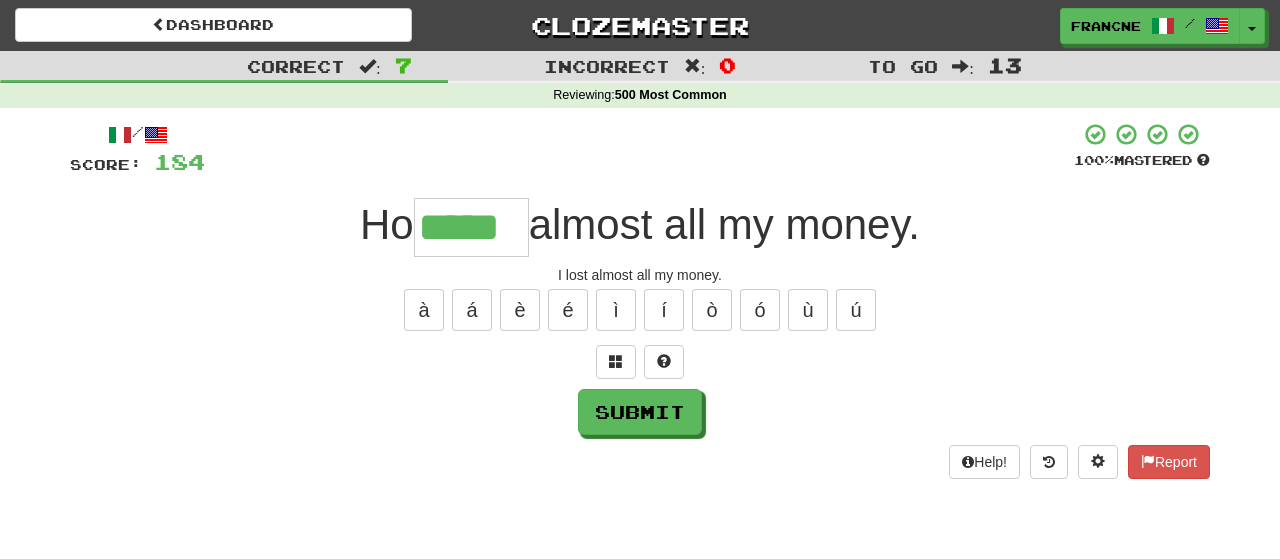 type on "*****" 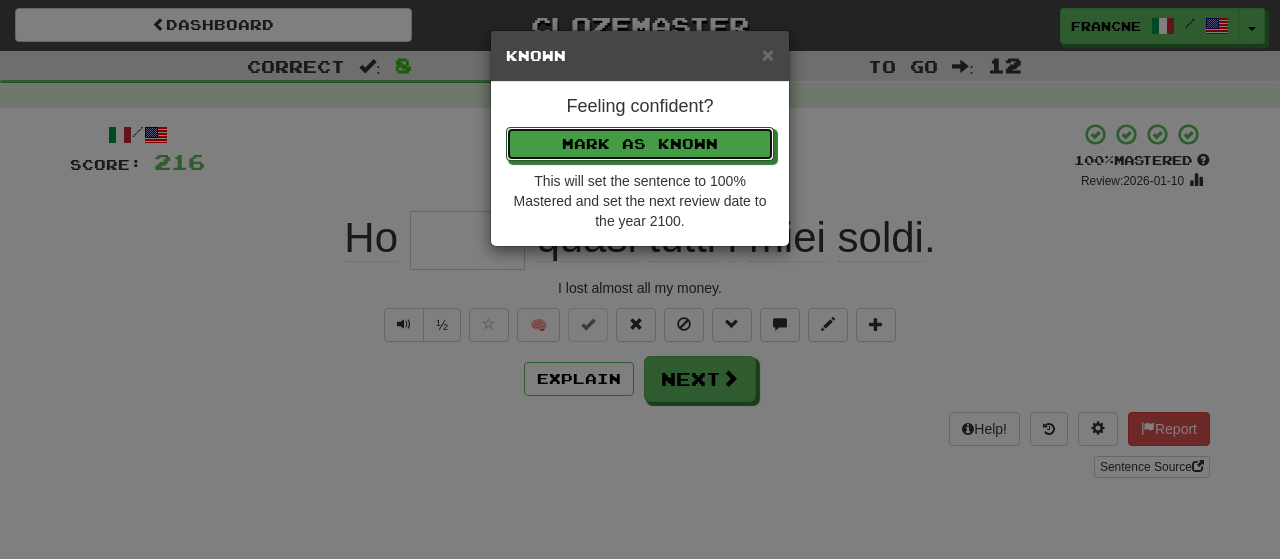 click on "Mark as Known" at bounding box center [640, 144] 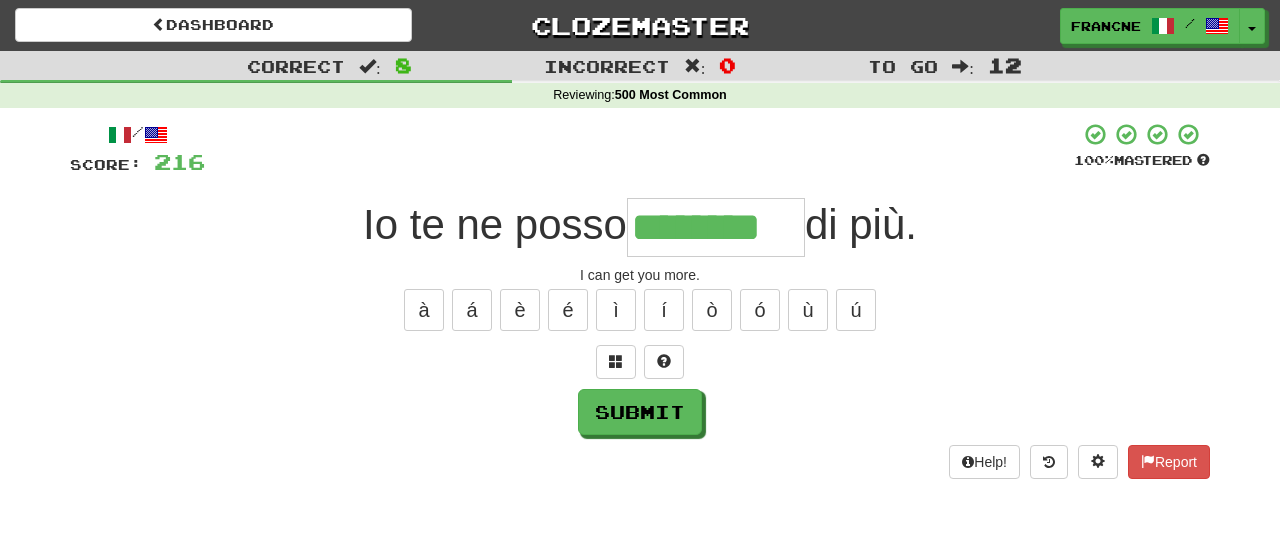 type on "********" 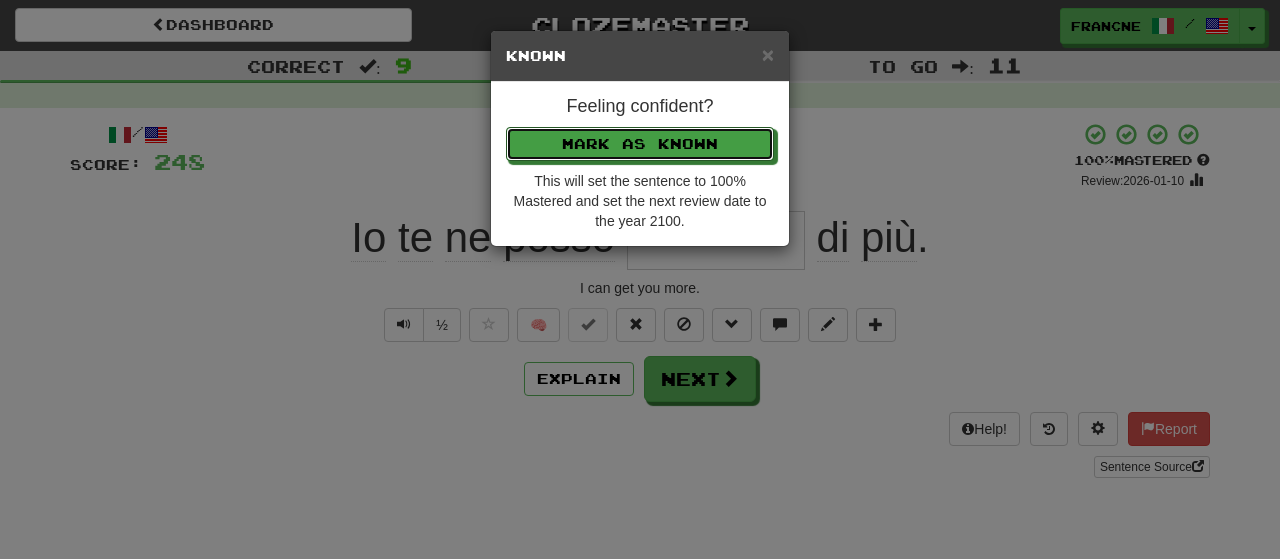 click on "Mark as Known" at bounding box center (640, 144) 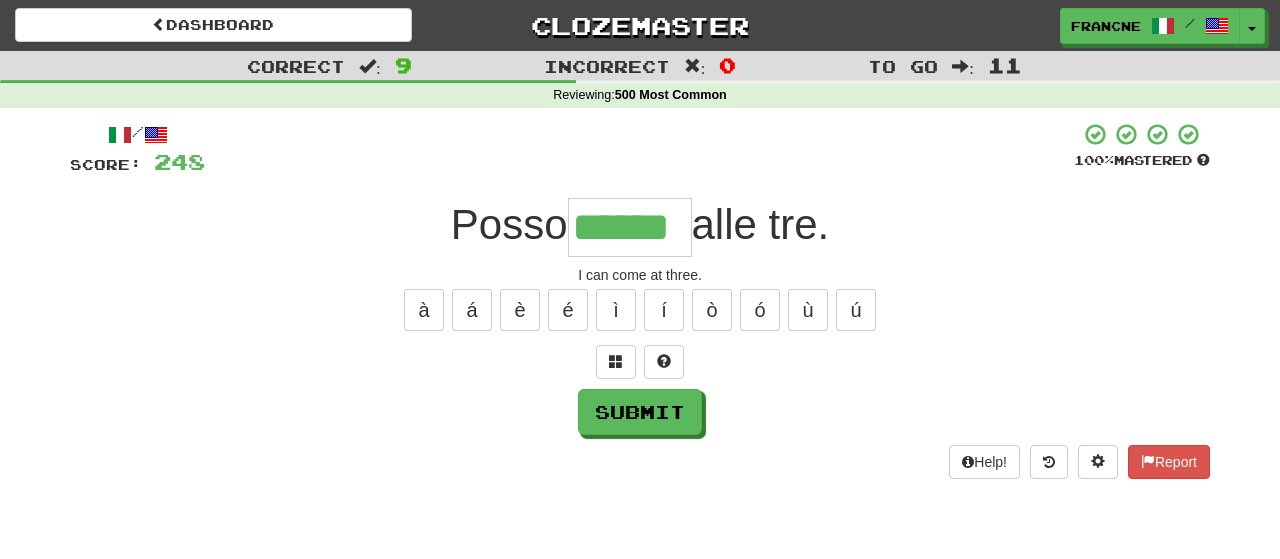 type on "******" 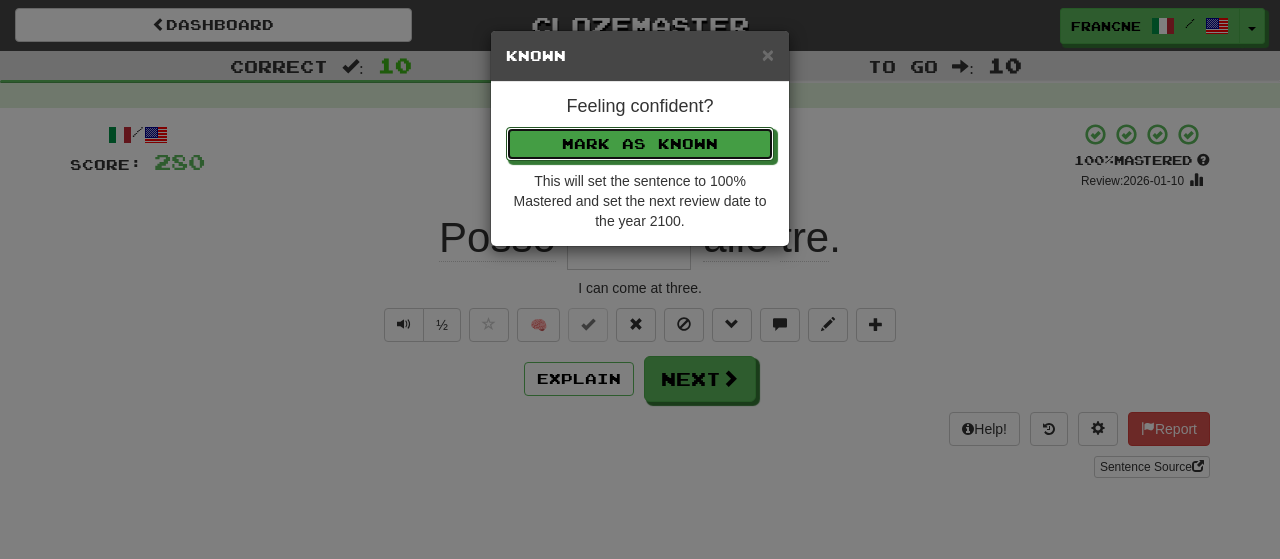 click on "Mark as Known" at bounding box center [640, 144] 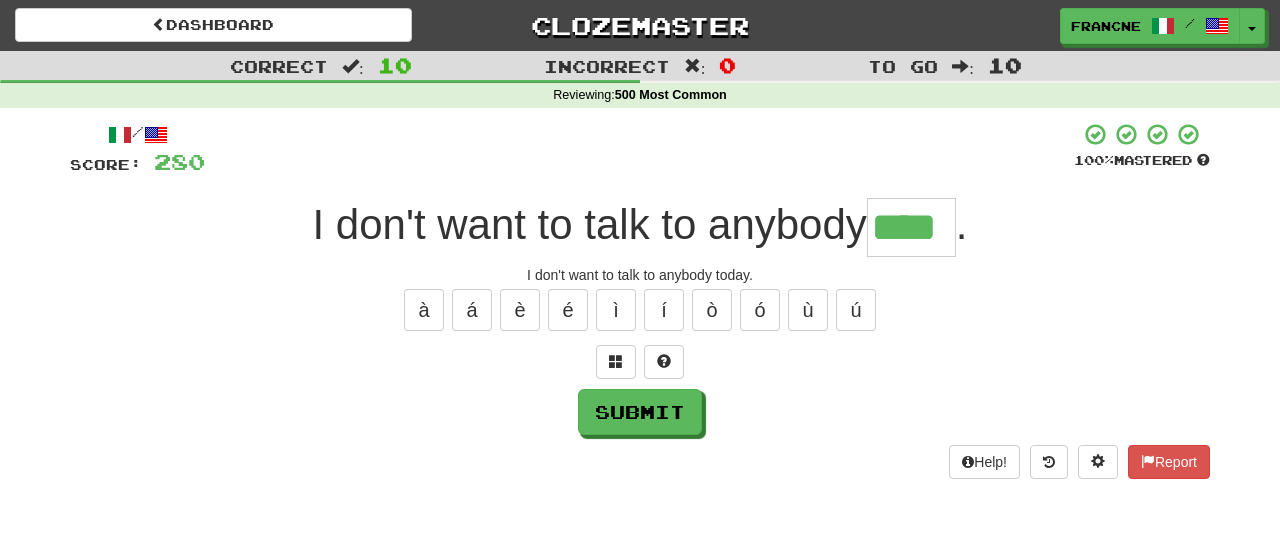 type on "****" 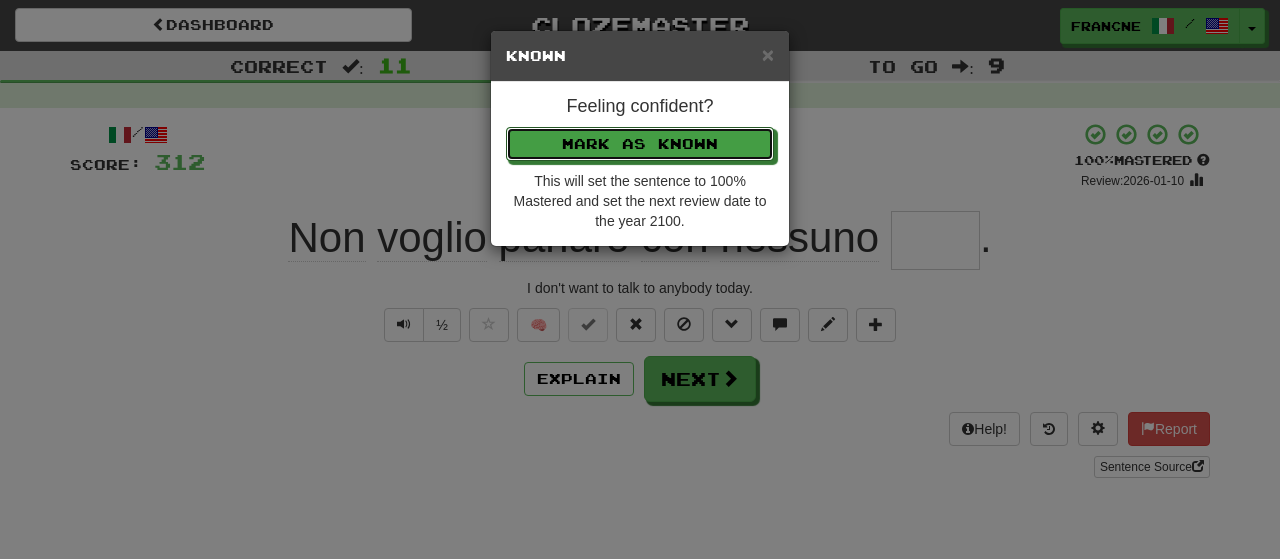 click on "Mark as Known" at bounding box center (640, 144) 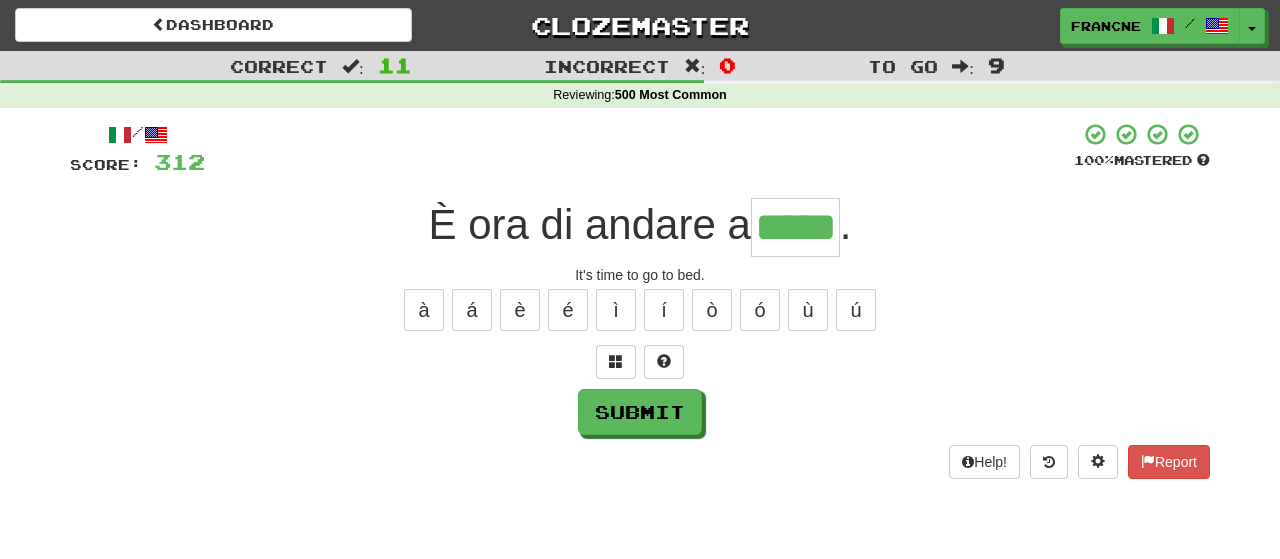 type on "*****" 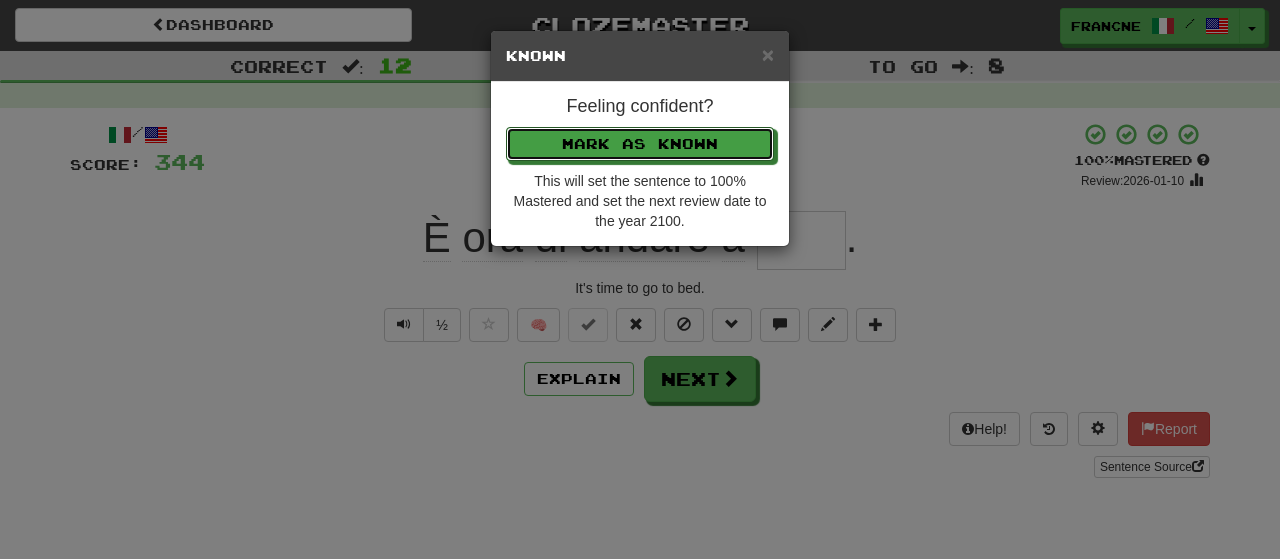 click on "Mark as Known" at bounding box center [640, 144] 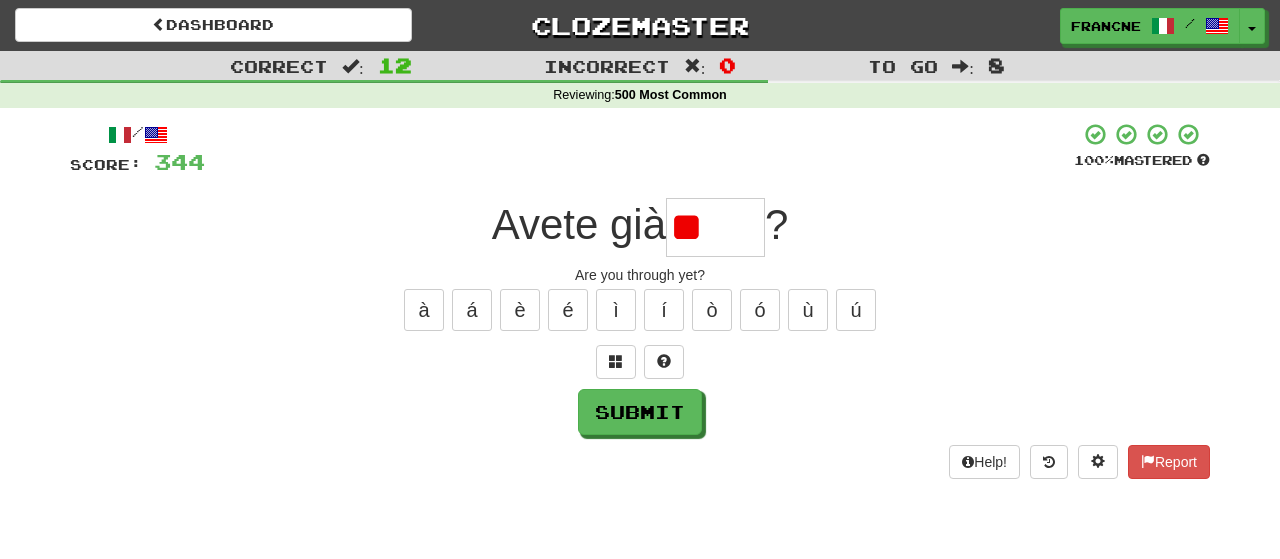 type on "*" 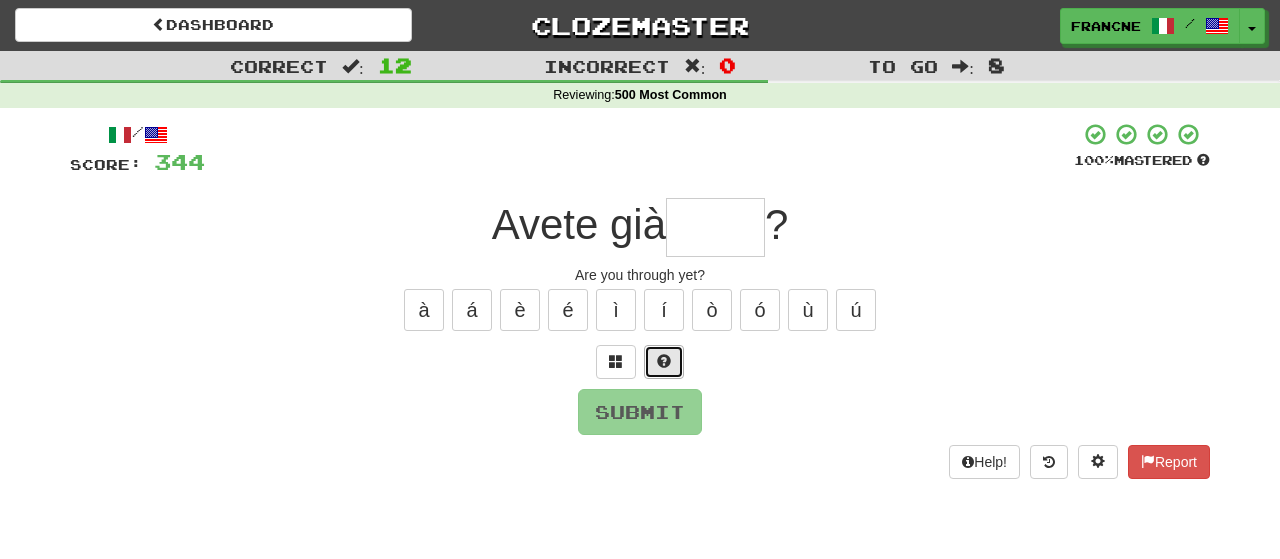 click at bounding box center [664, 361] 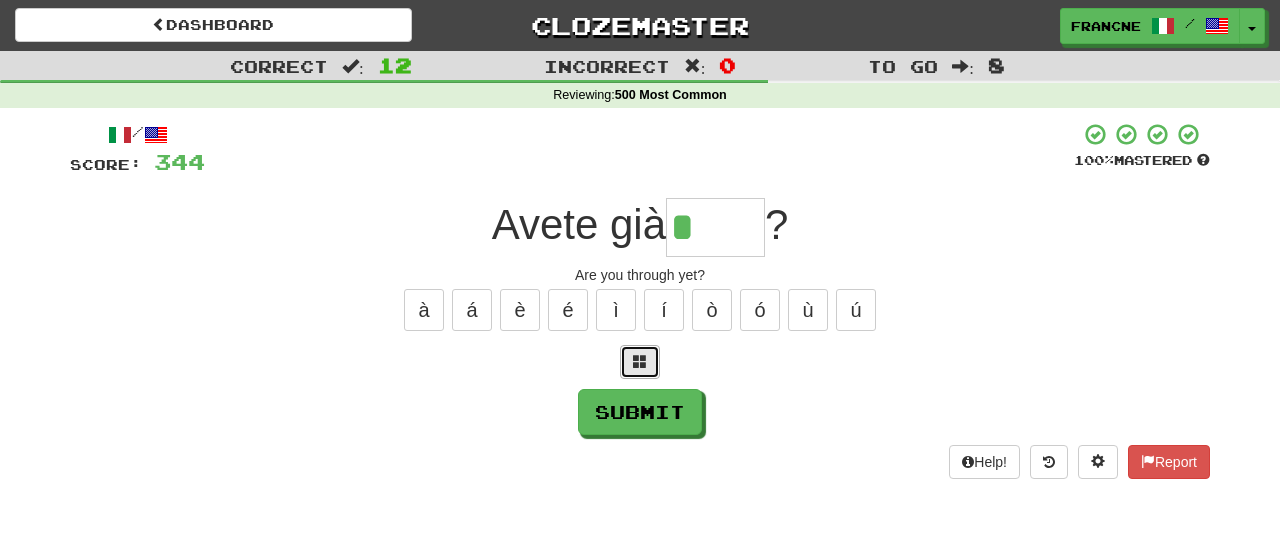 click at bounding box center [640, 361] 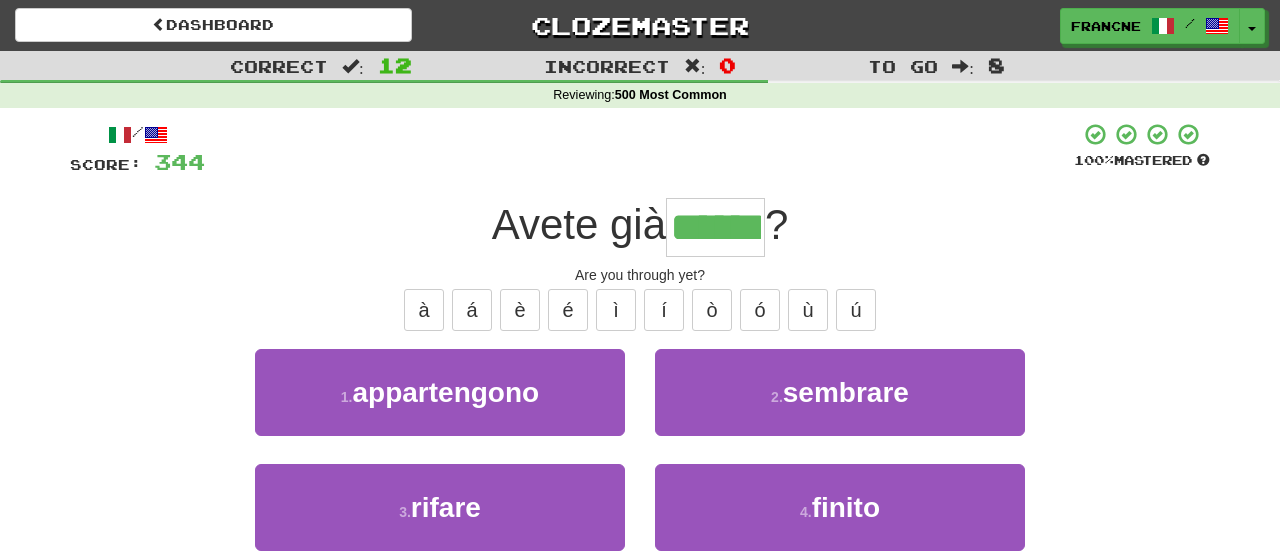 type on "******" 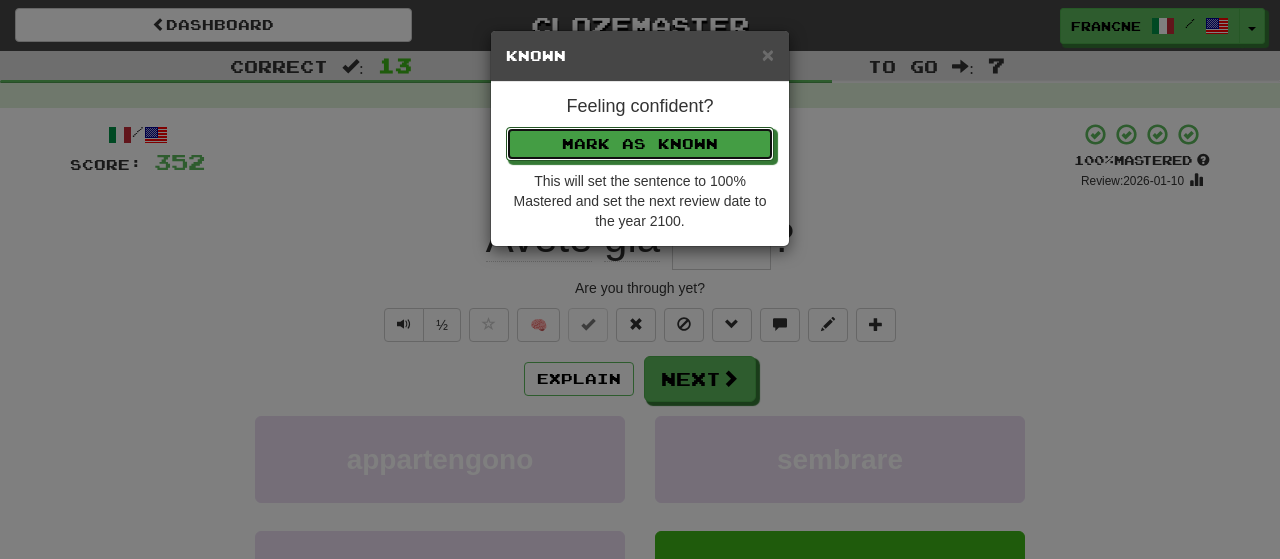 click on "Mark as Known" at bounding box center (640, 144) 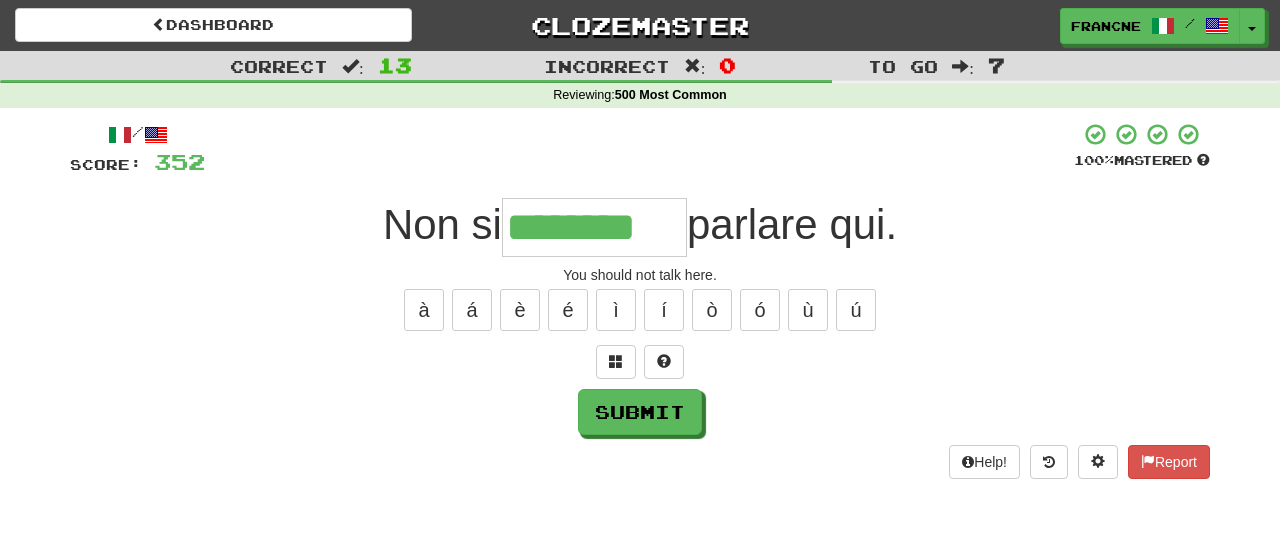 type on "********" 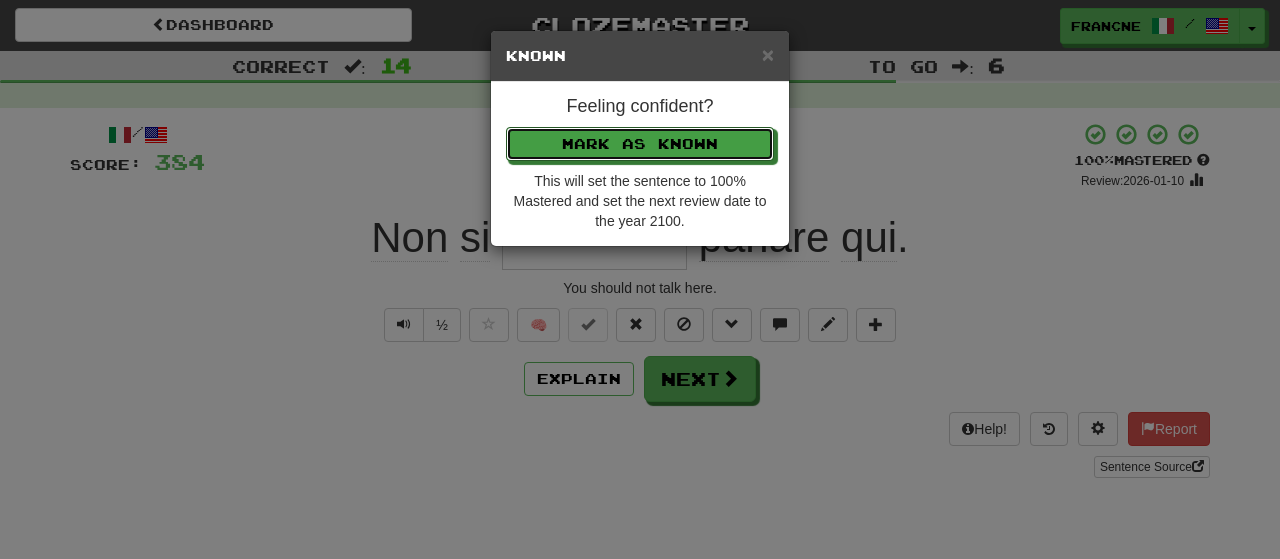 click on "Mark as Known" at bounding box center (640, 144) 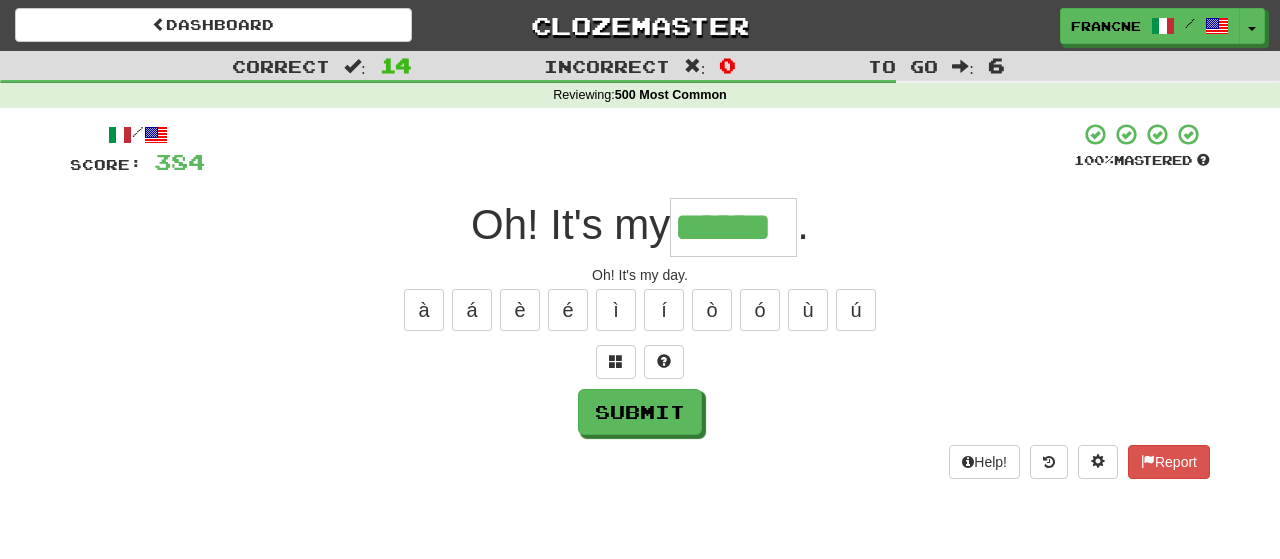 type on "******" 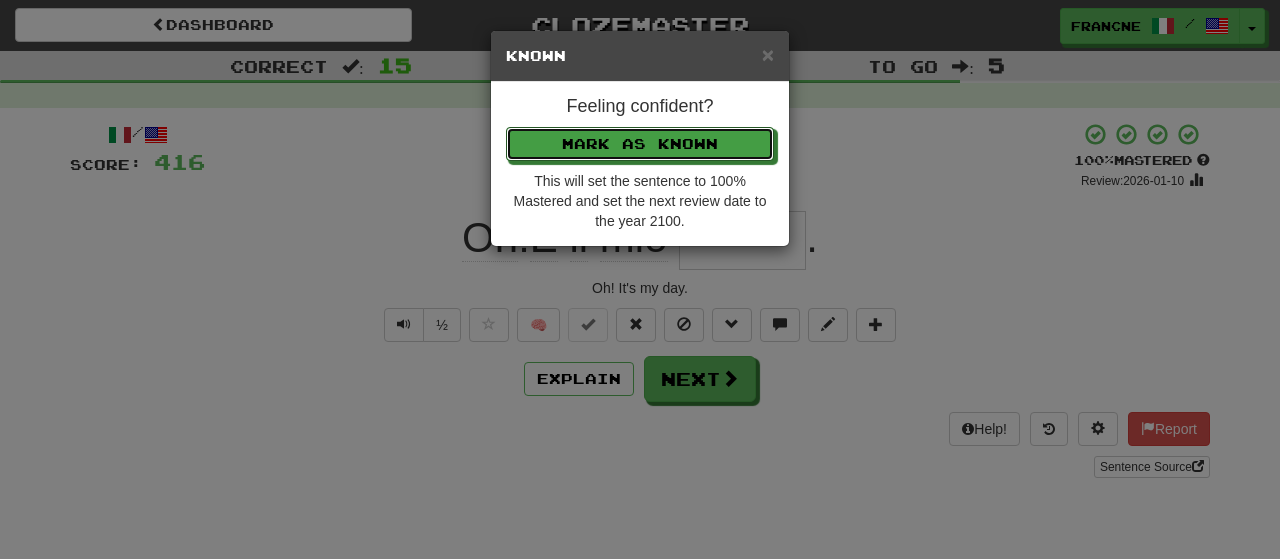 click on "Mark as Known" at bounding box center (640, 144) 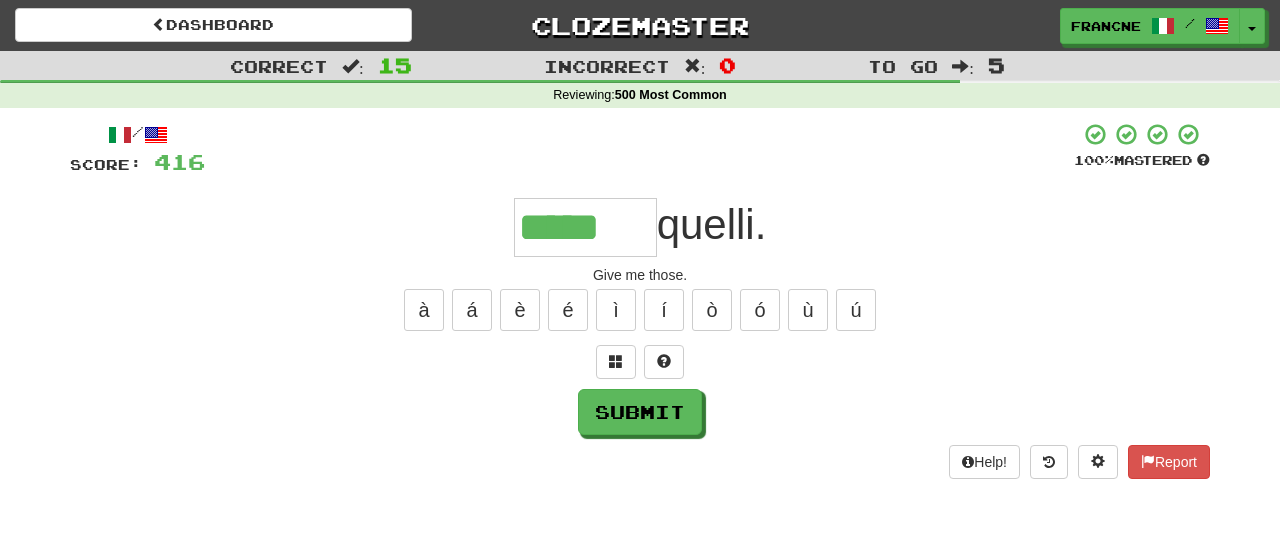 type on "*****" 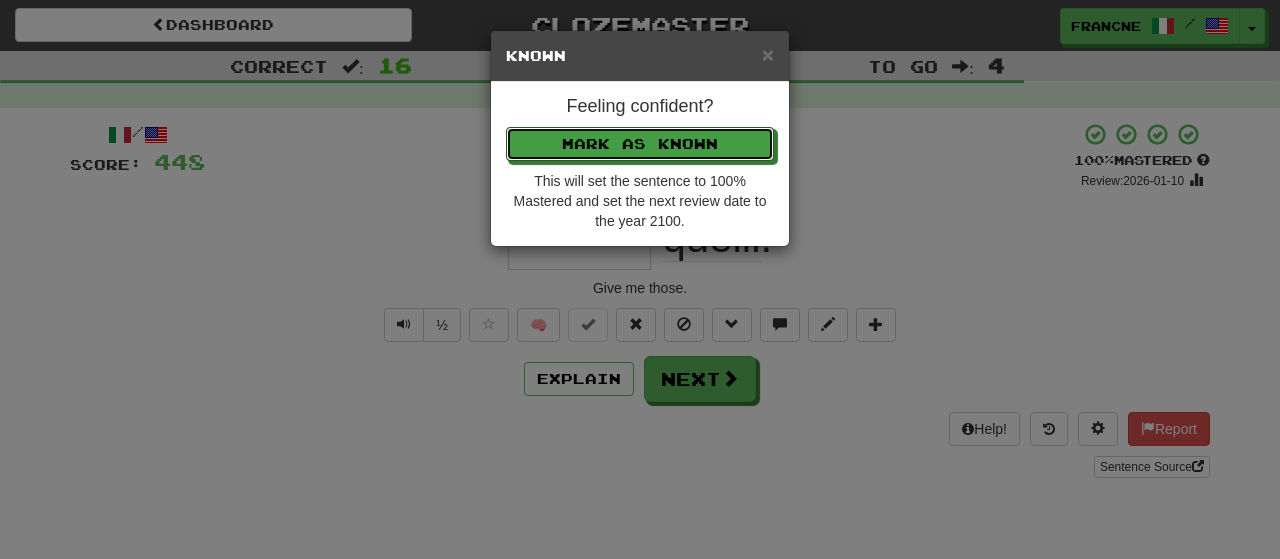 click on "Mark as Known" at bounding box center (640, 144) 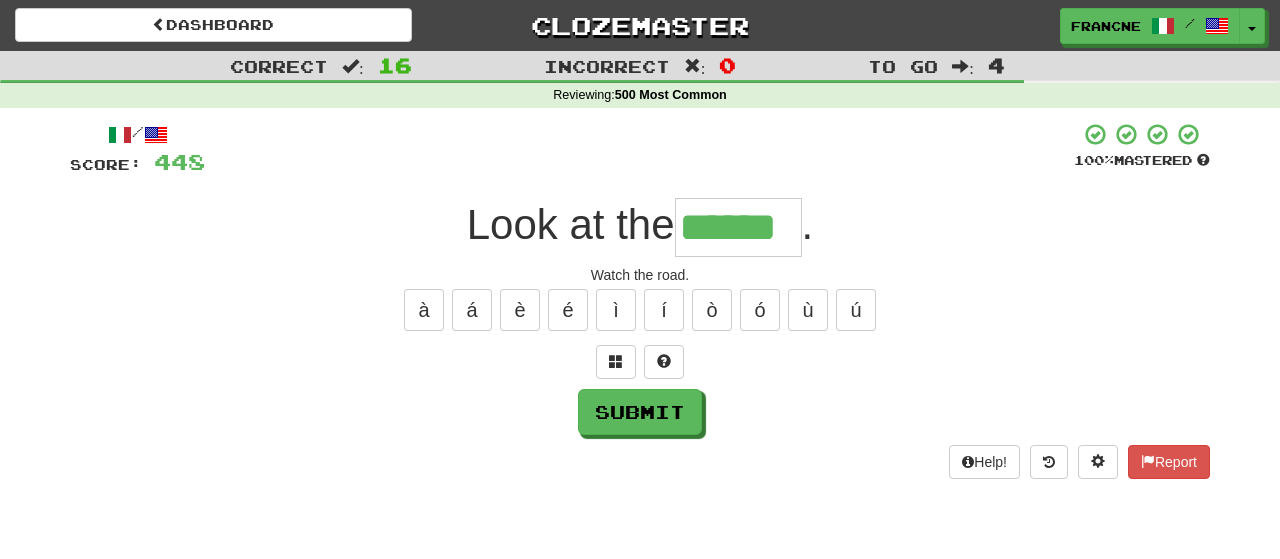 type on "******" 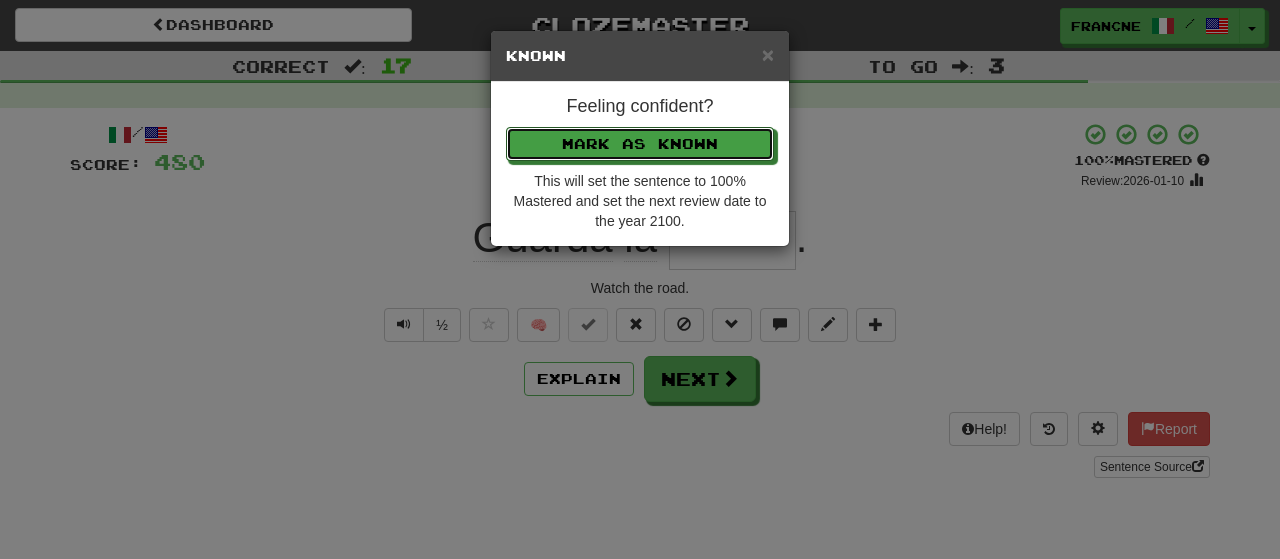 click on "Mark as Known" at bounding box center [640, 144] 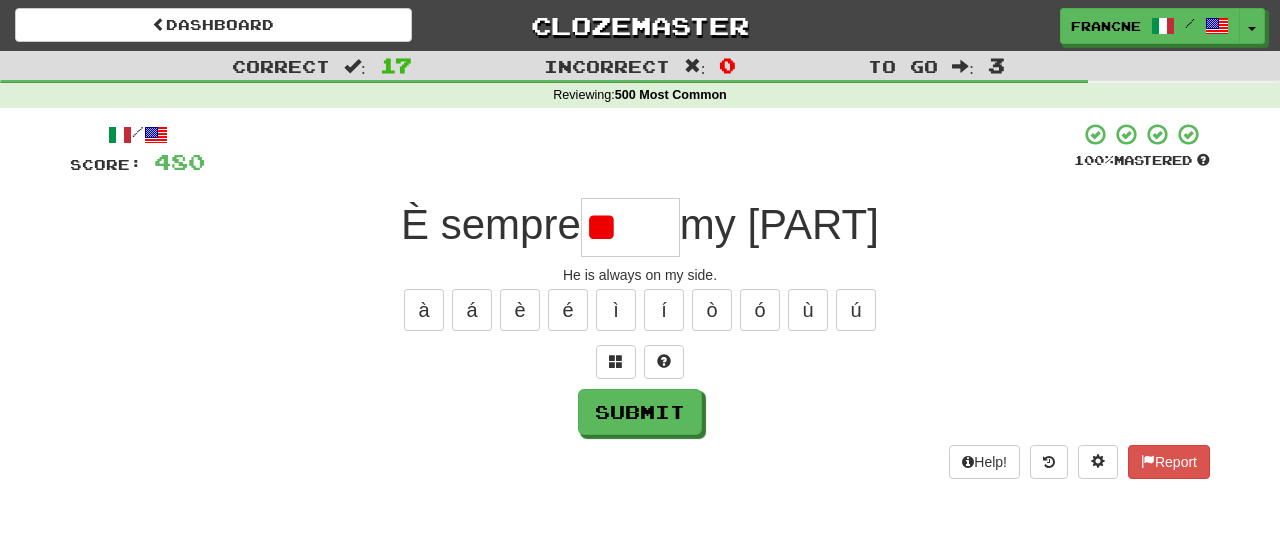 type on "*" 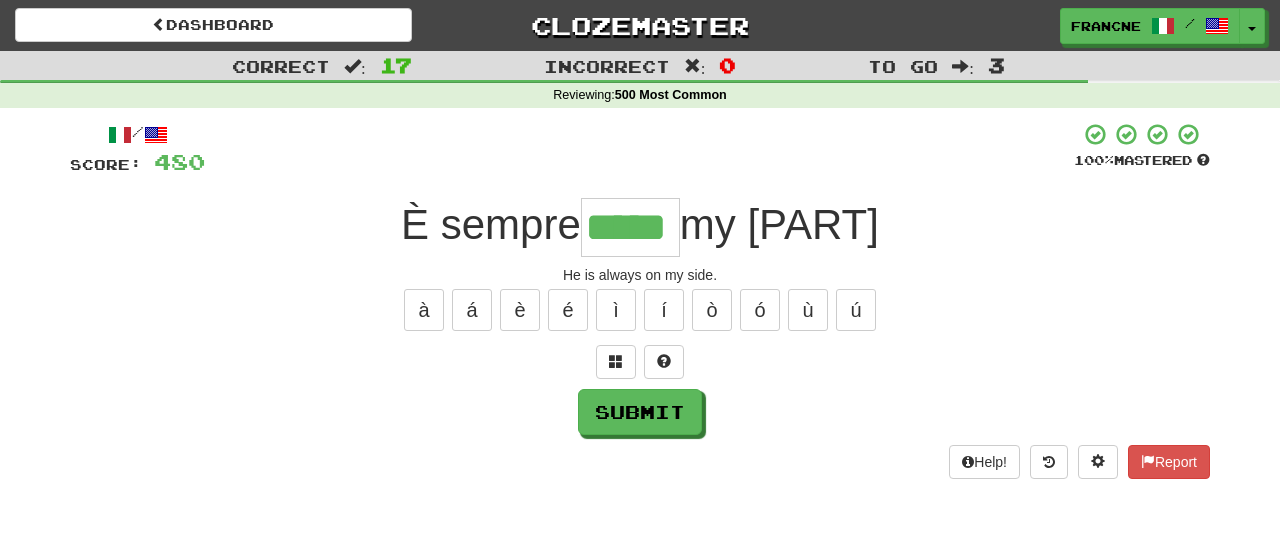 type on "*****" 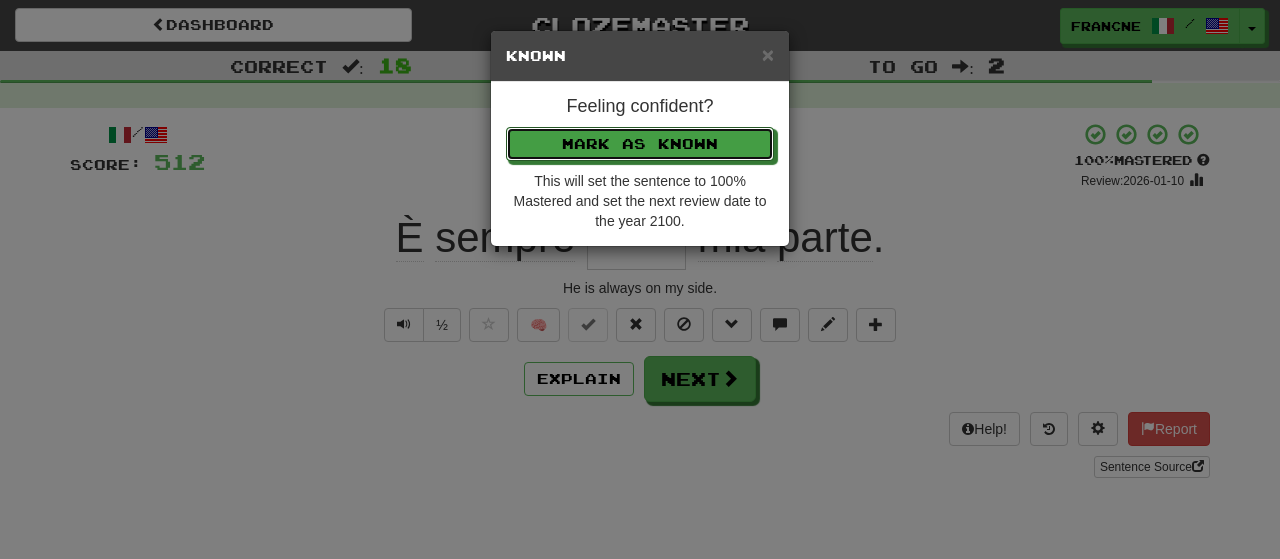 click on "Mark as Known" at bounding box center [640, 144] 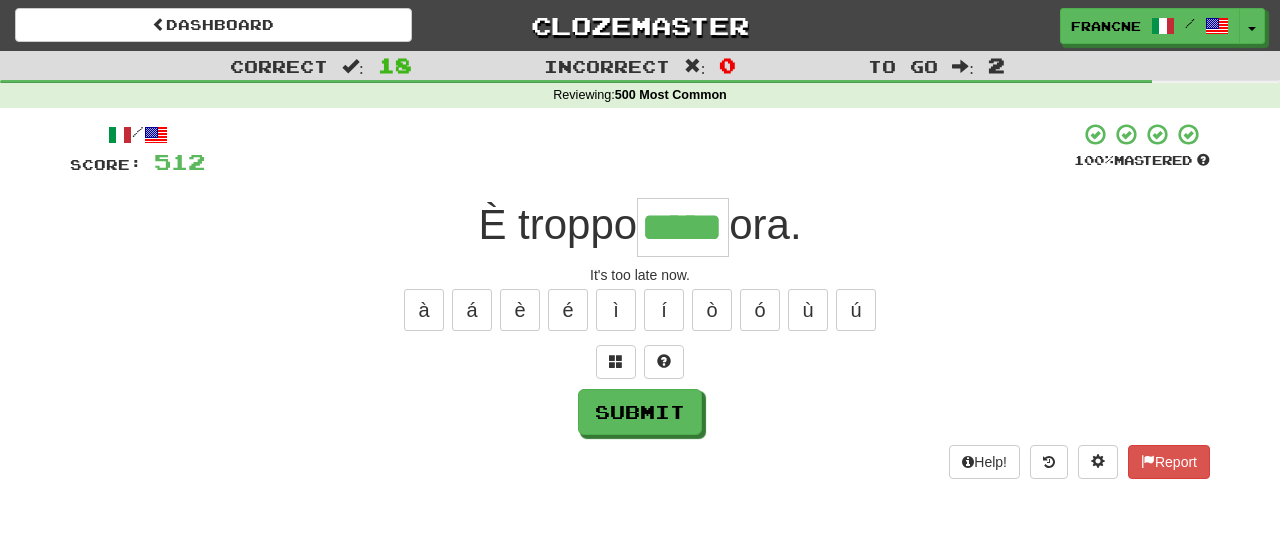 type on "*****" 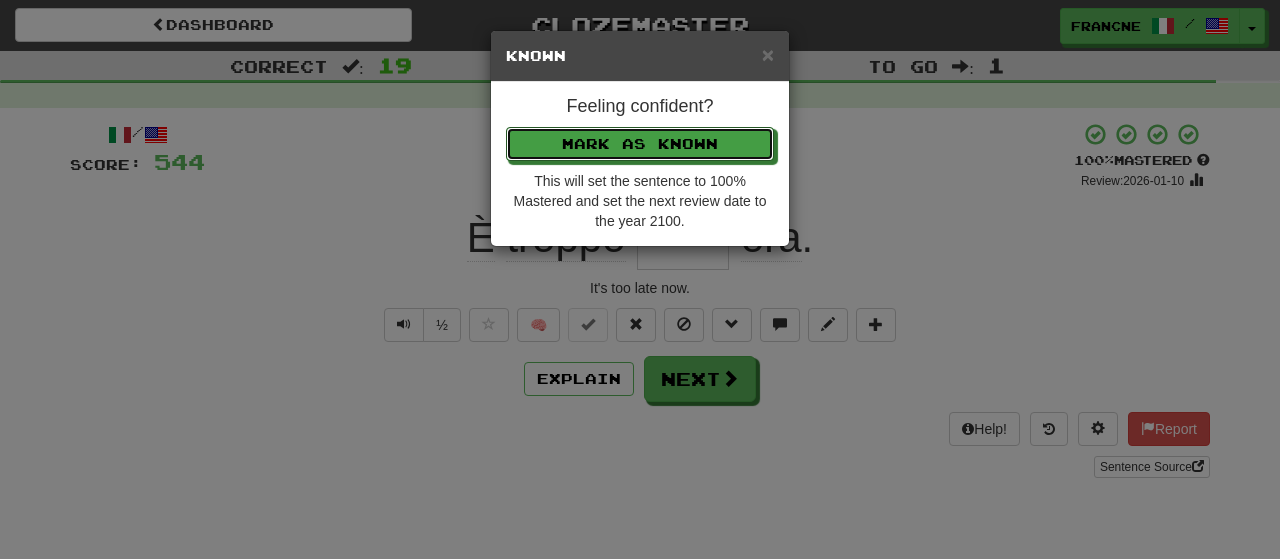 click on "Mark as Known" at bounding box center (640, 144) 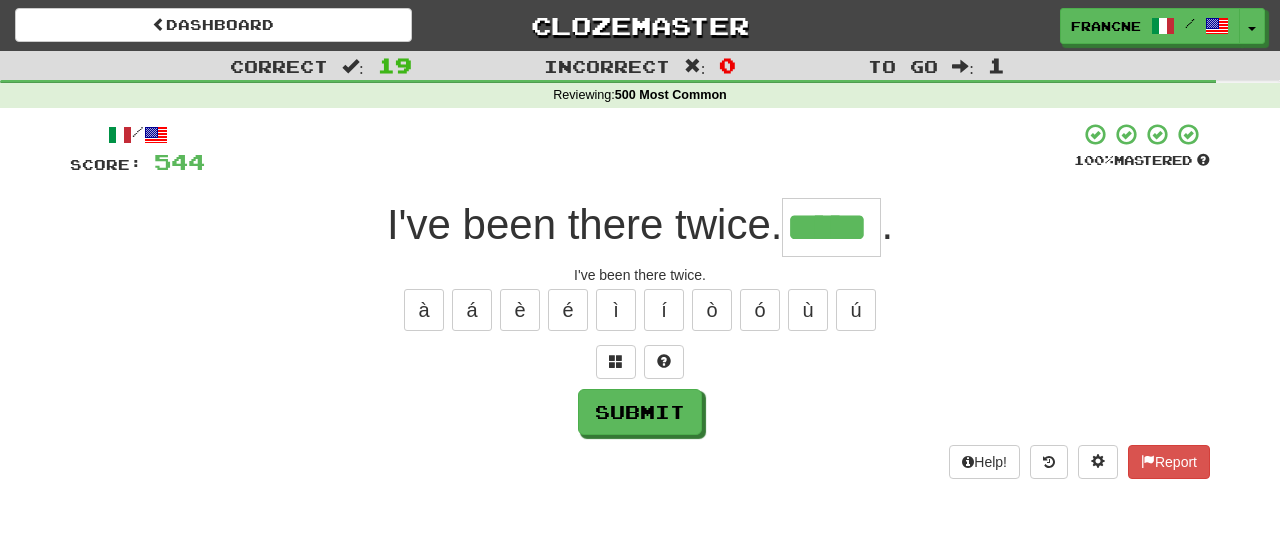 type on "*****" 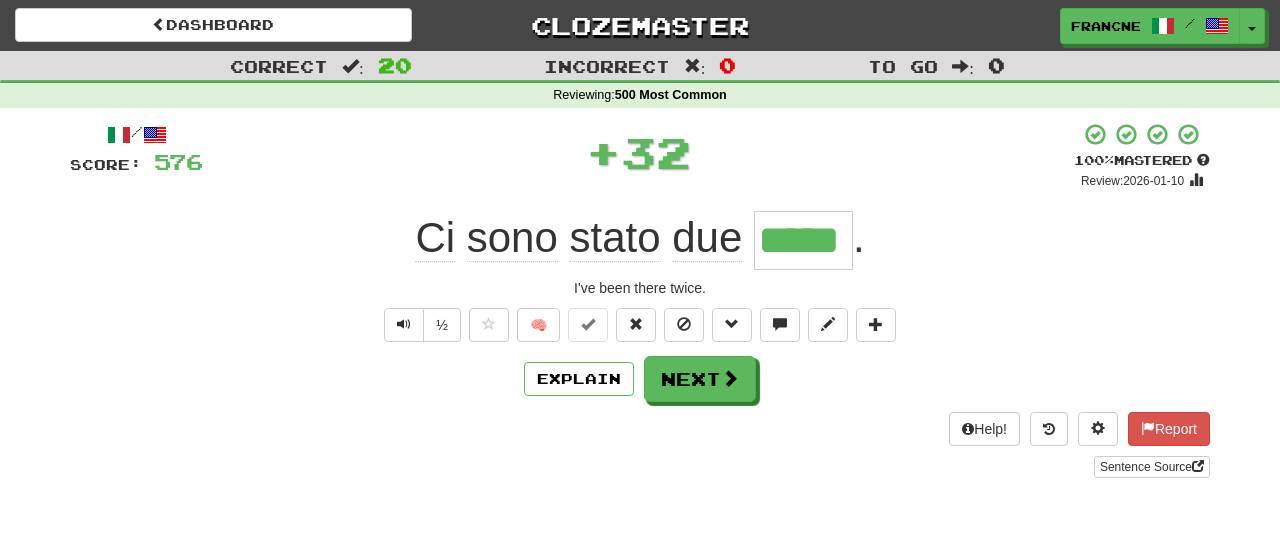 type 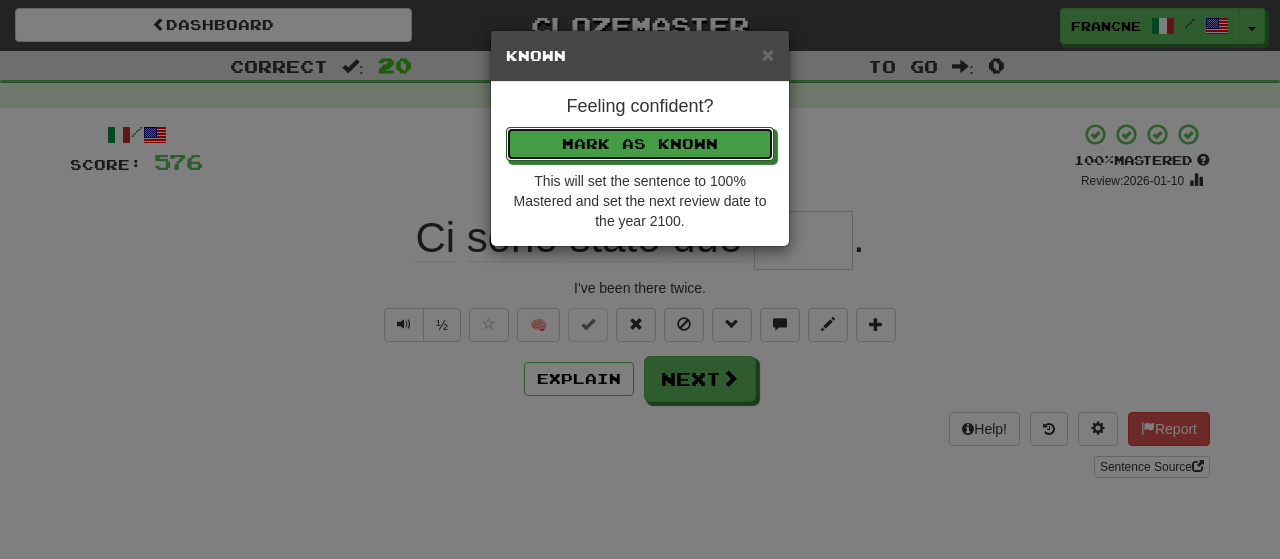 click on "Mark as Known" at bounding box center [640, 144] 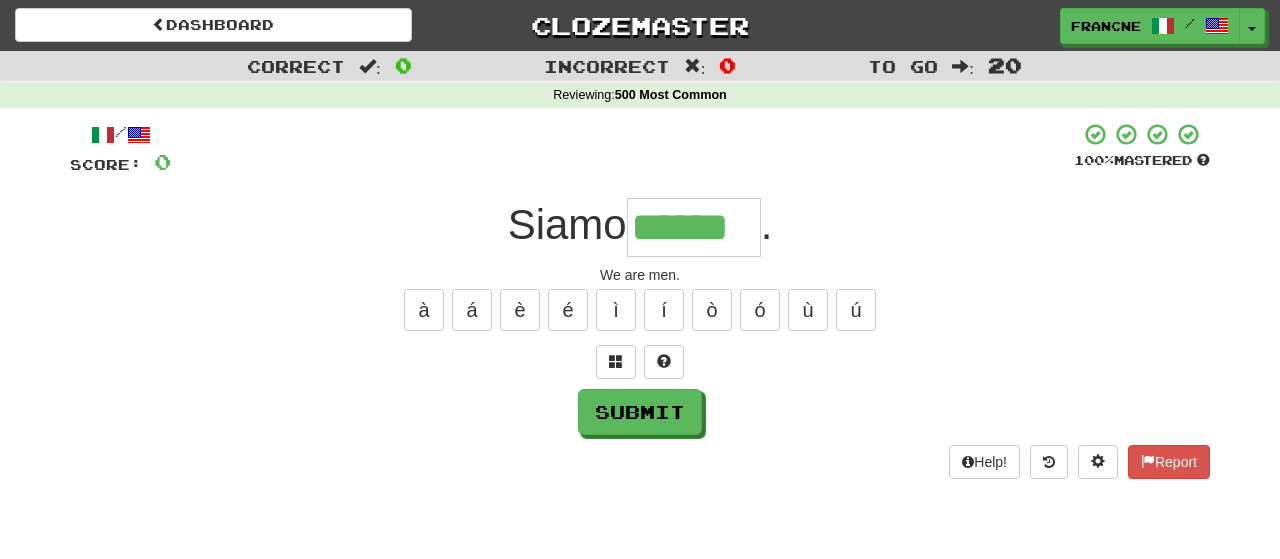 type on "******" 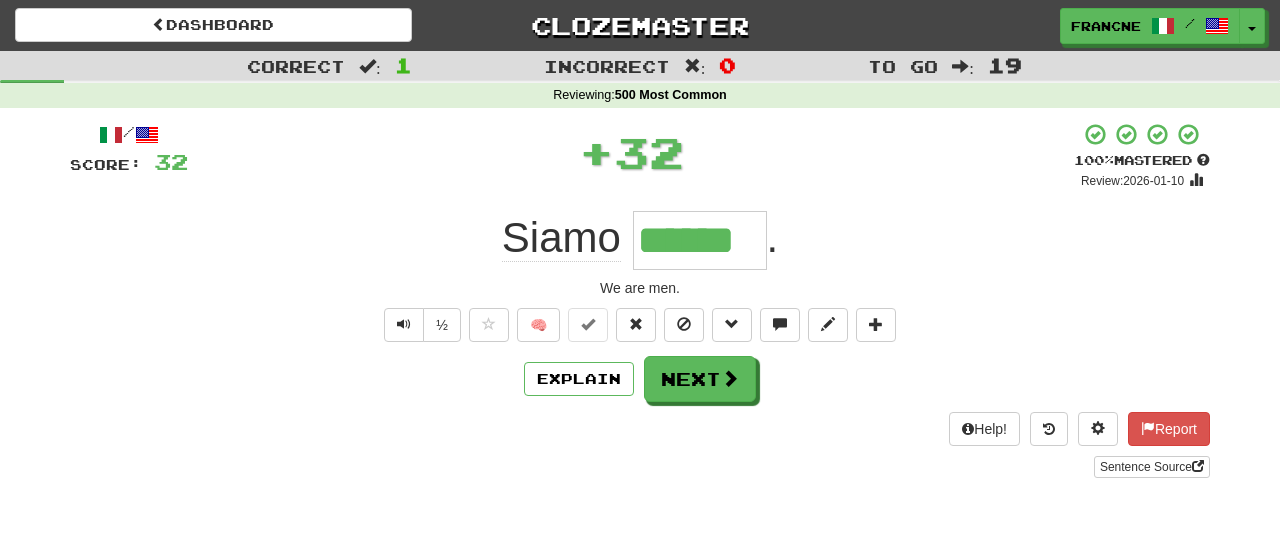 type 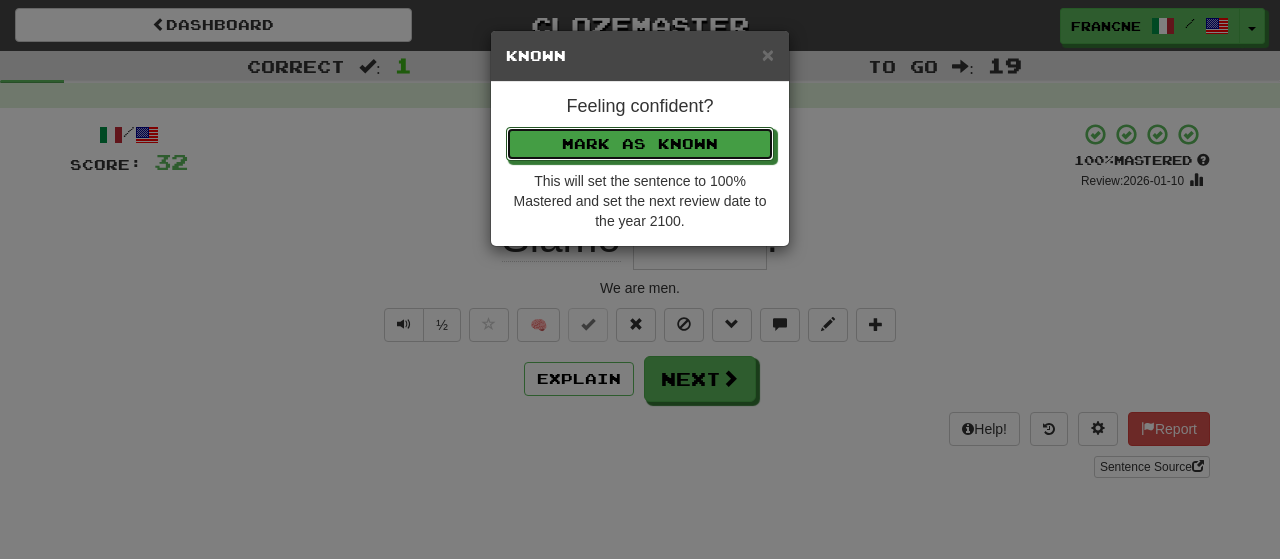 type 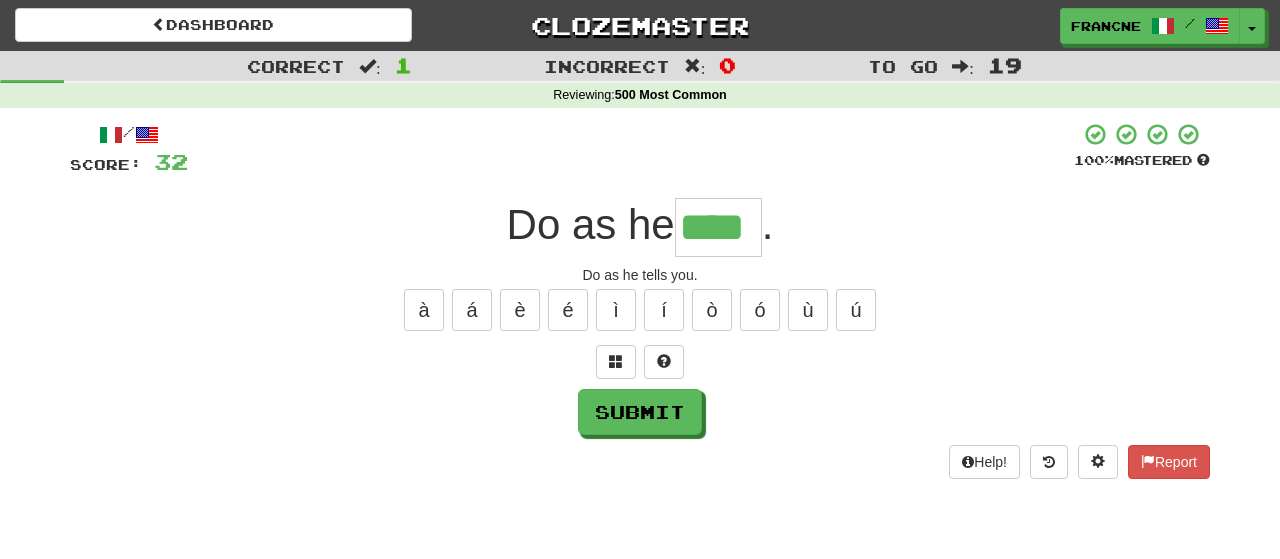 type on "****" 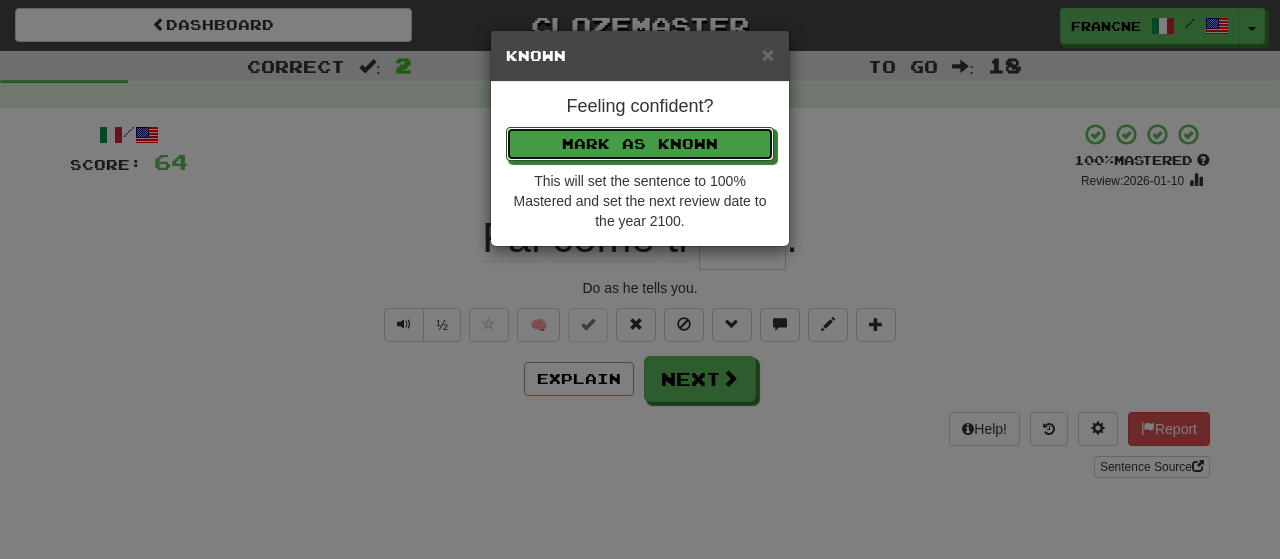 click on "Mark as Known" at bounding box center (640, 144) 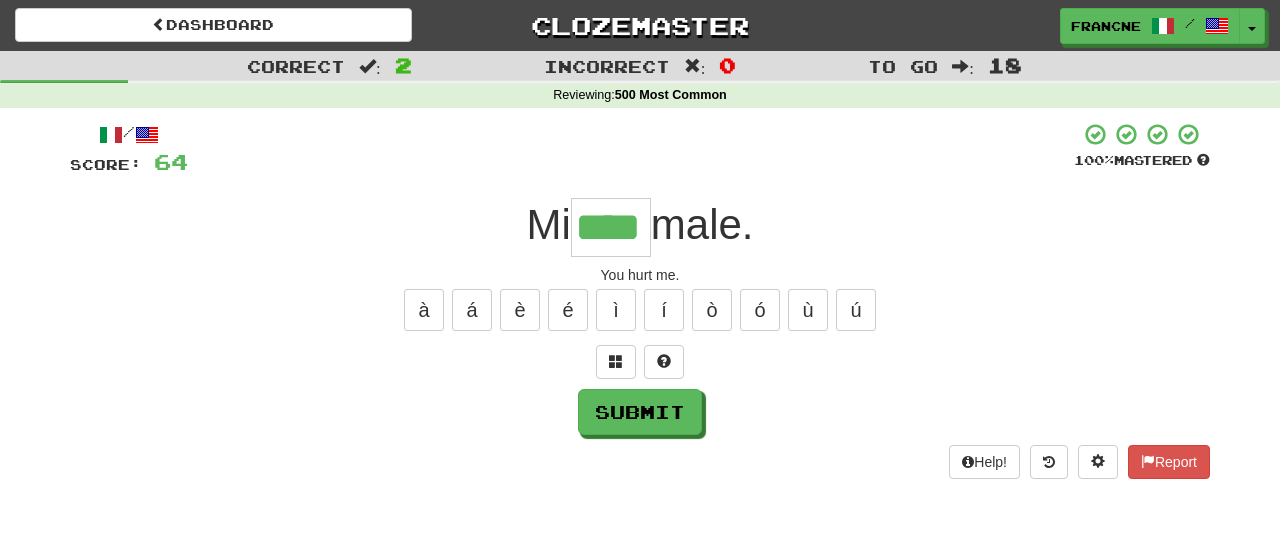 type on "****" 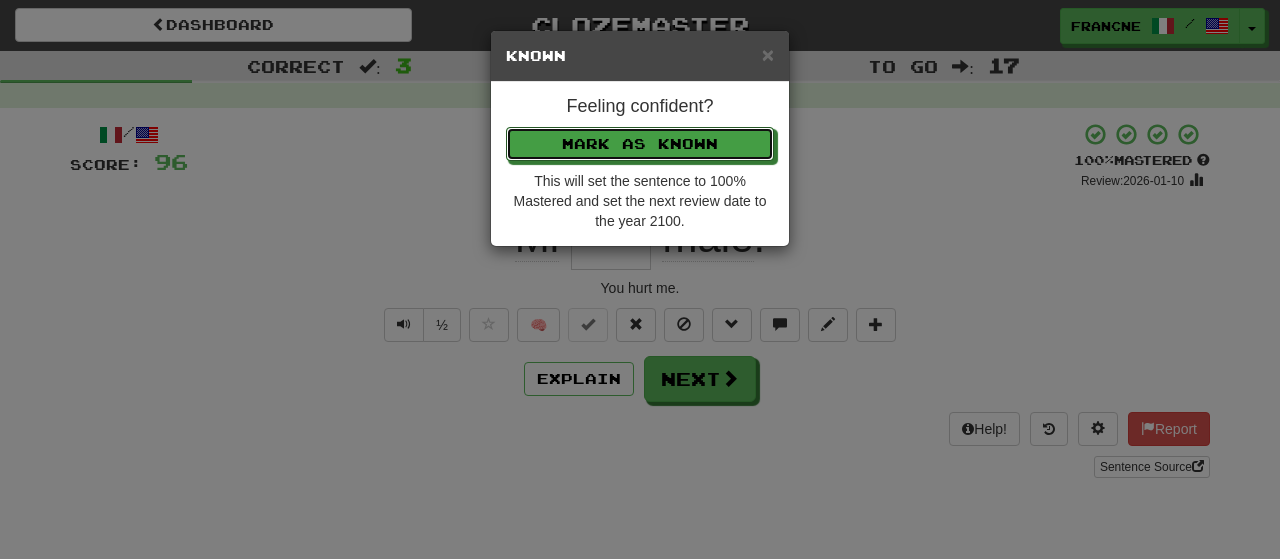 click on "Mark as Known" at bounding box center [640, 144] 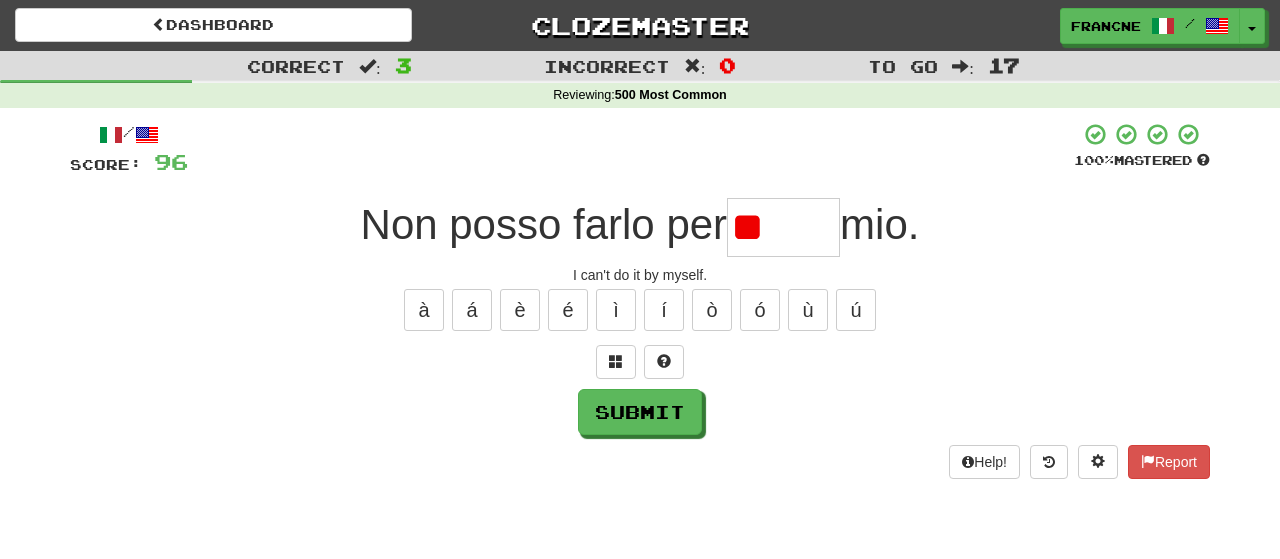 type on "*" 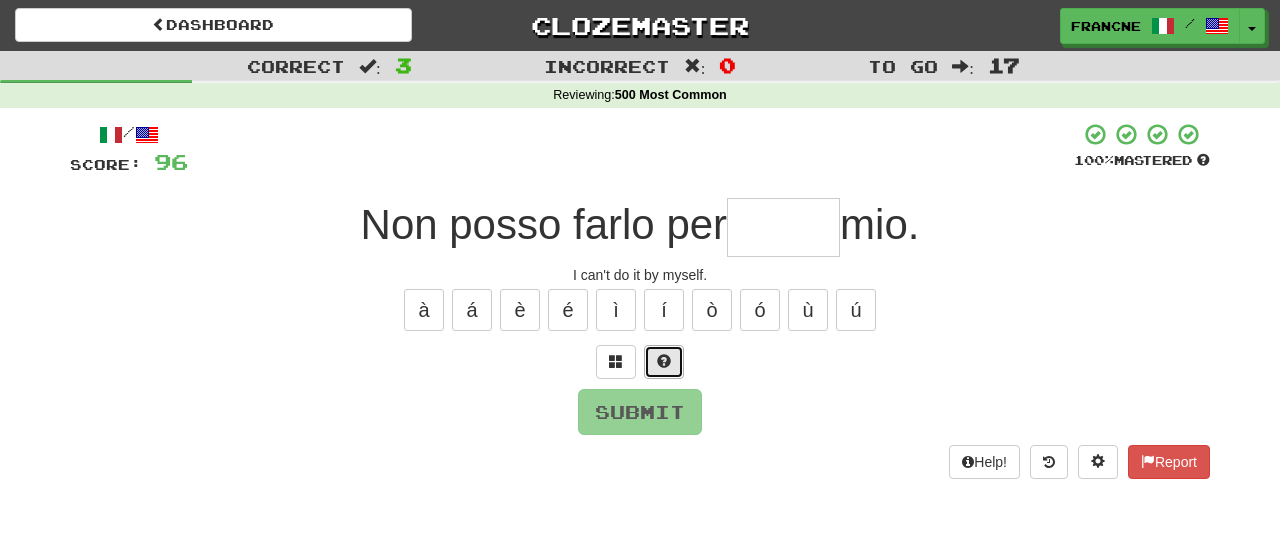 click at bounding box center (664, 361) 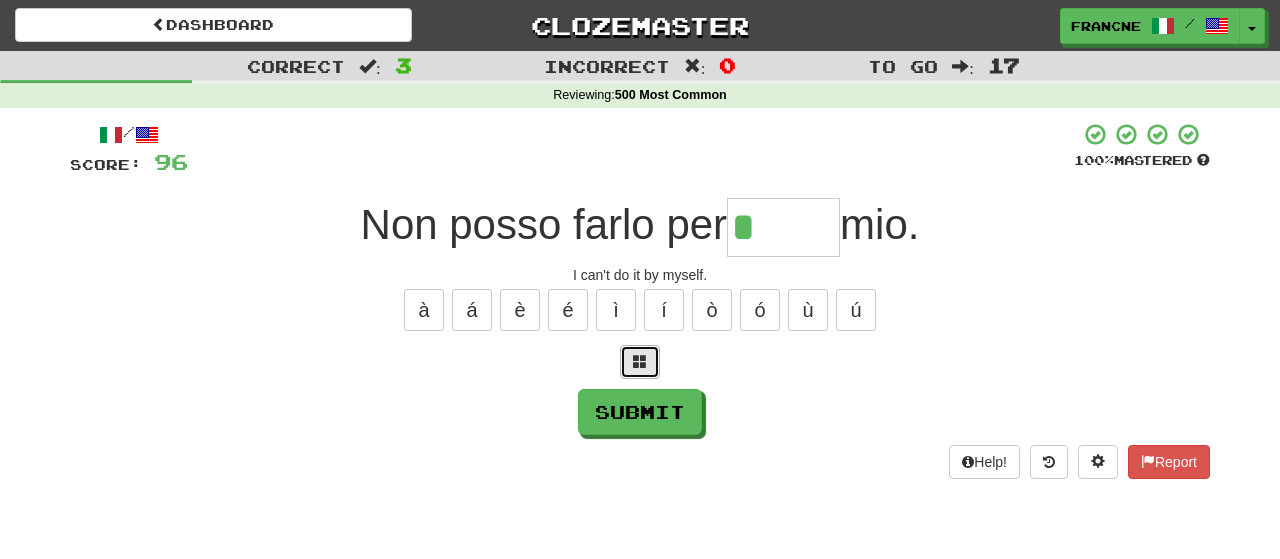 click at bounding box center [640, 361] 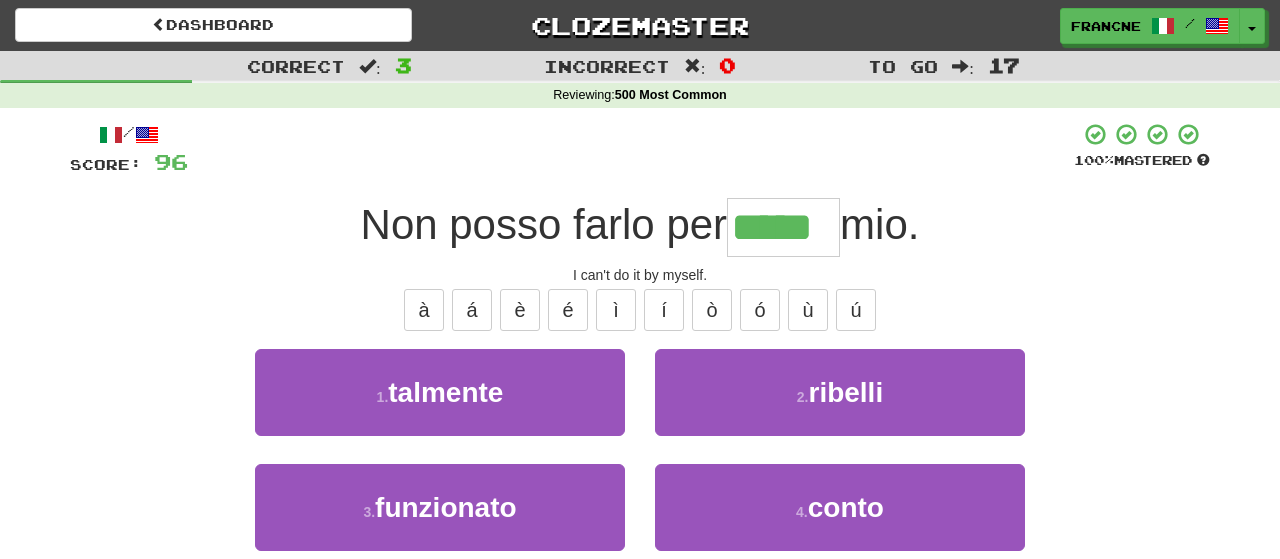 type on "*****" 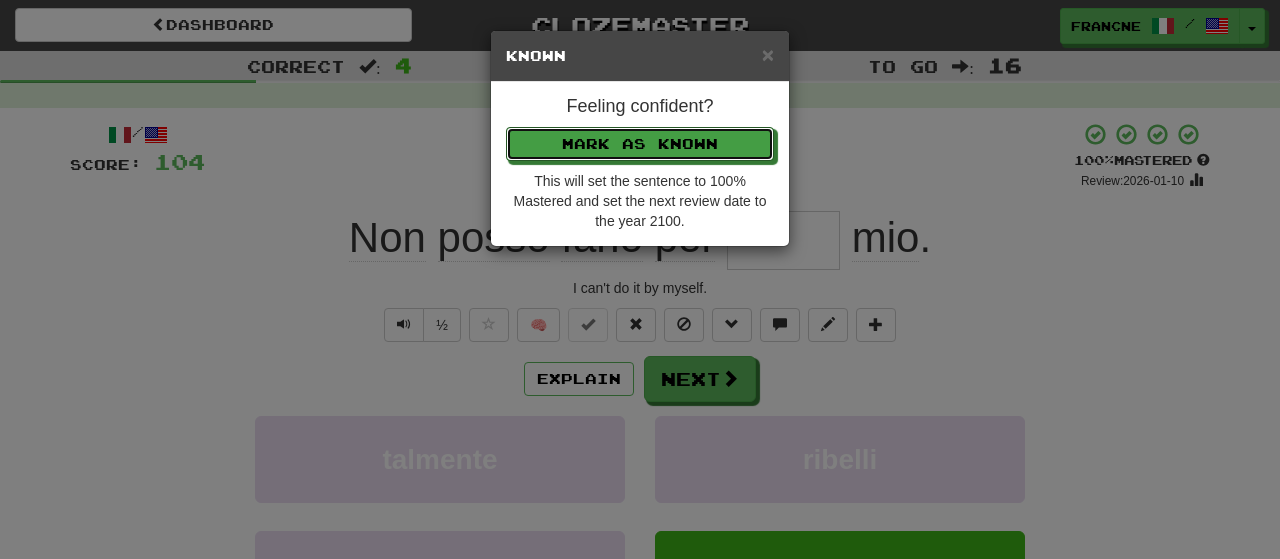 click on "Mark as Known" at bounding box center (640, 144) 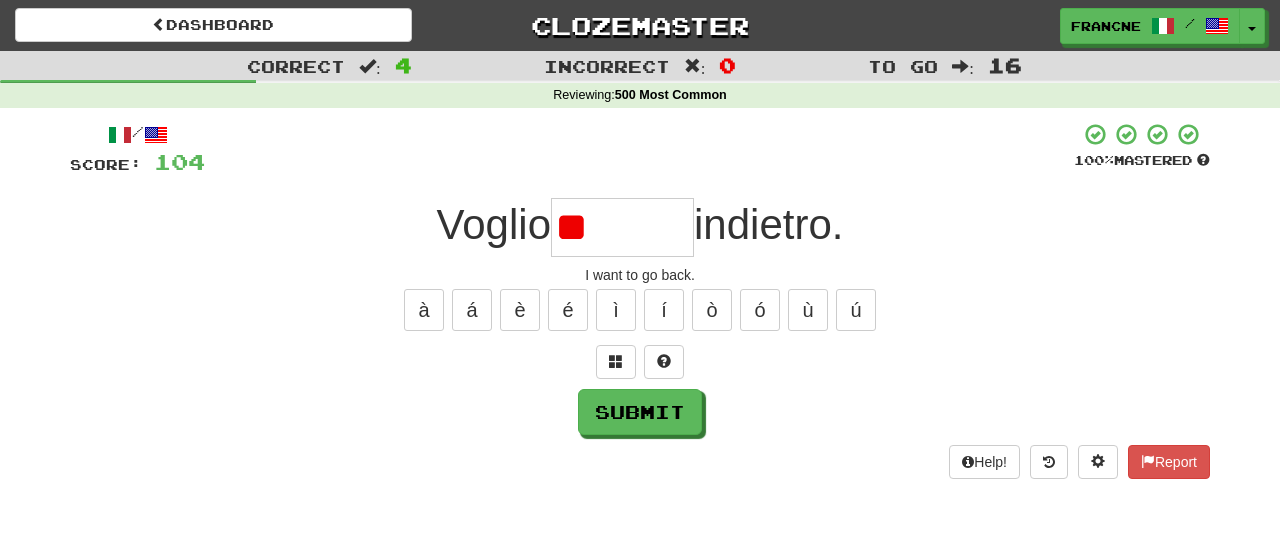 type on "*" 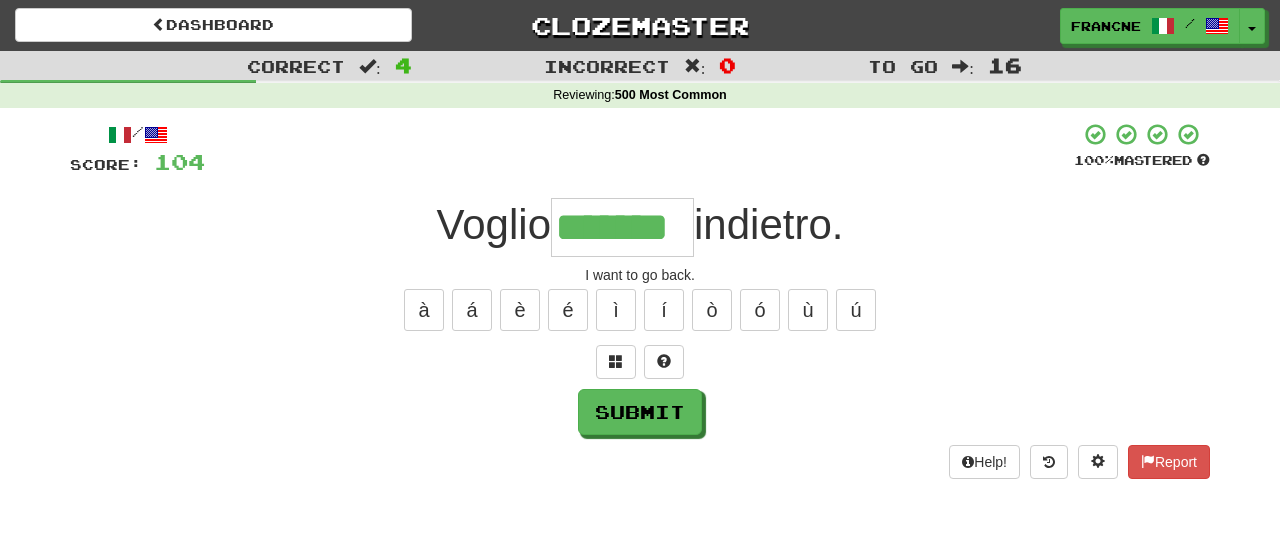 type on "*******" 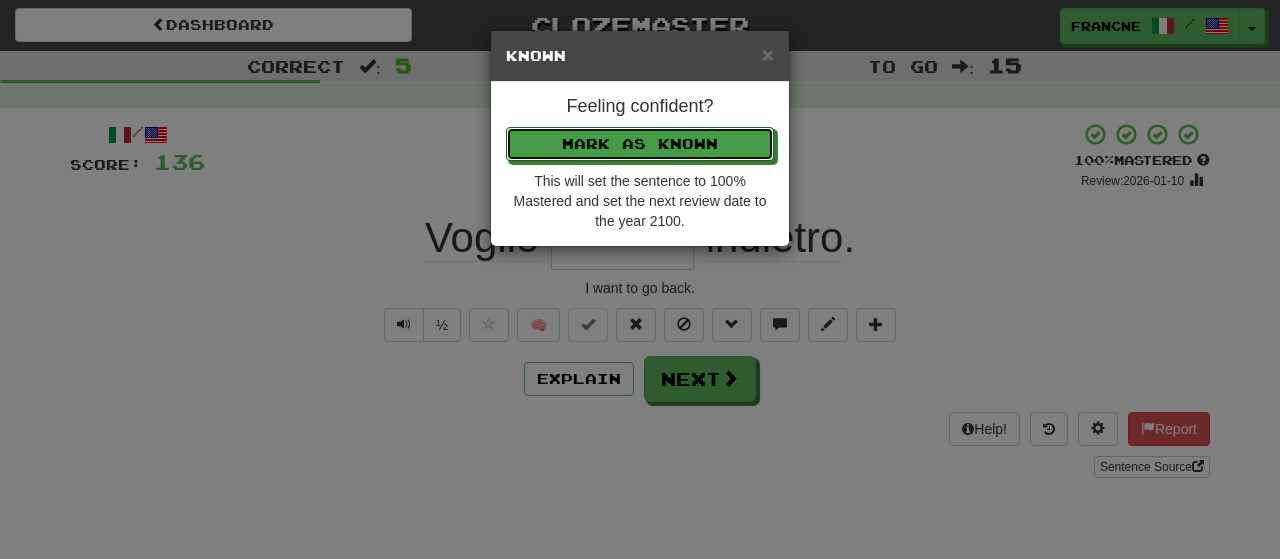 click on "Mark as Known" at bounding box center (640, 144) 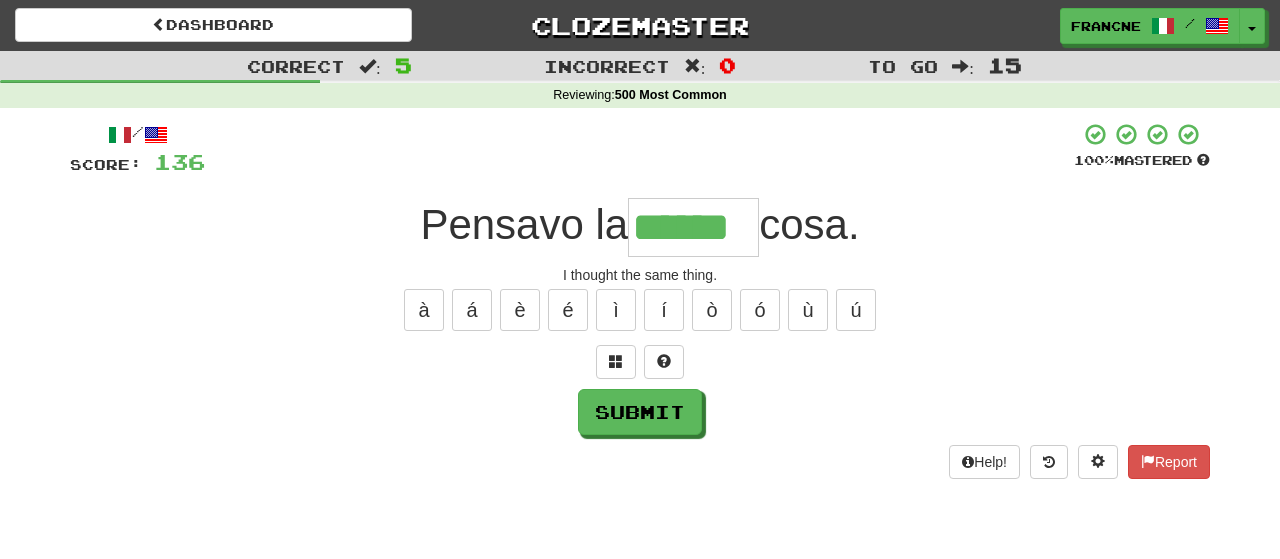 type on "******" 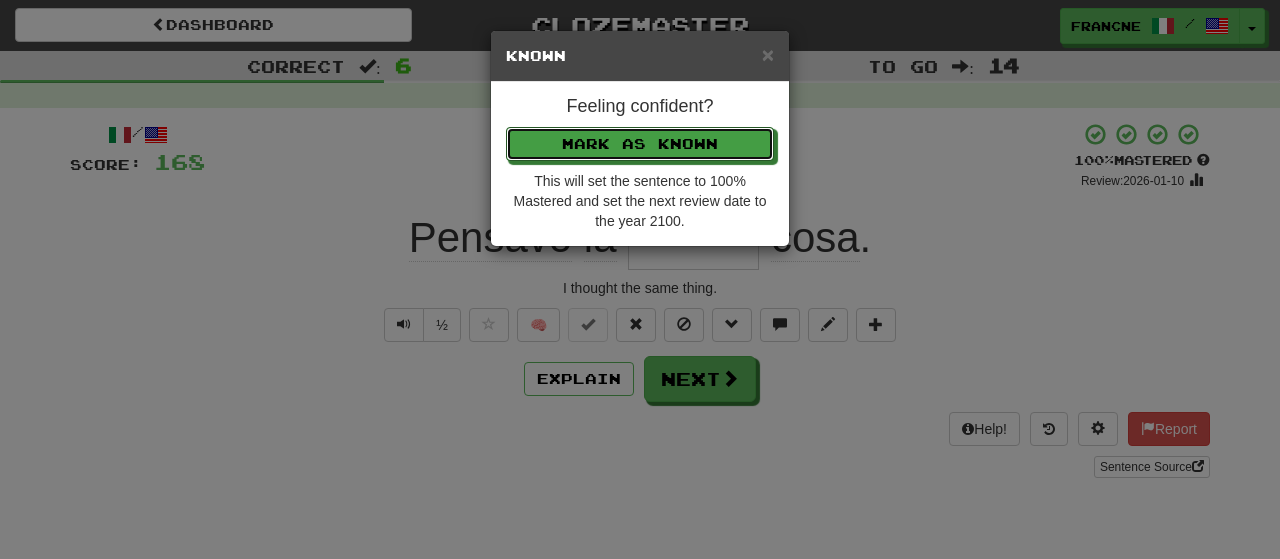 click on "Mark as Known" at bounding box center (640, 144) 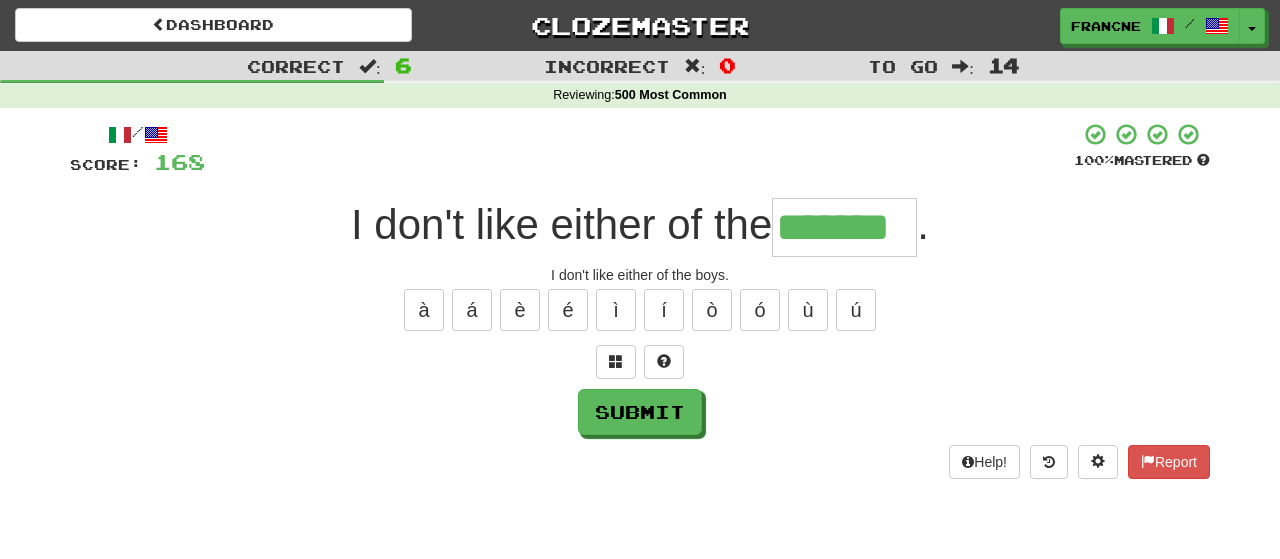 type on "*******" 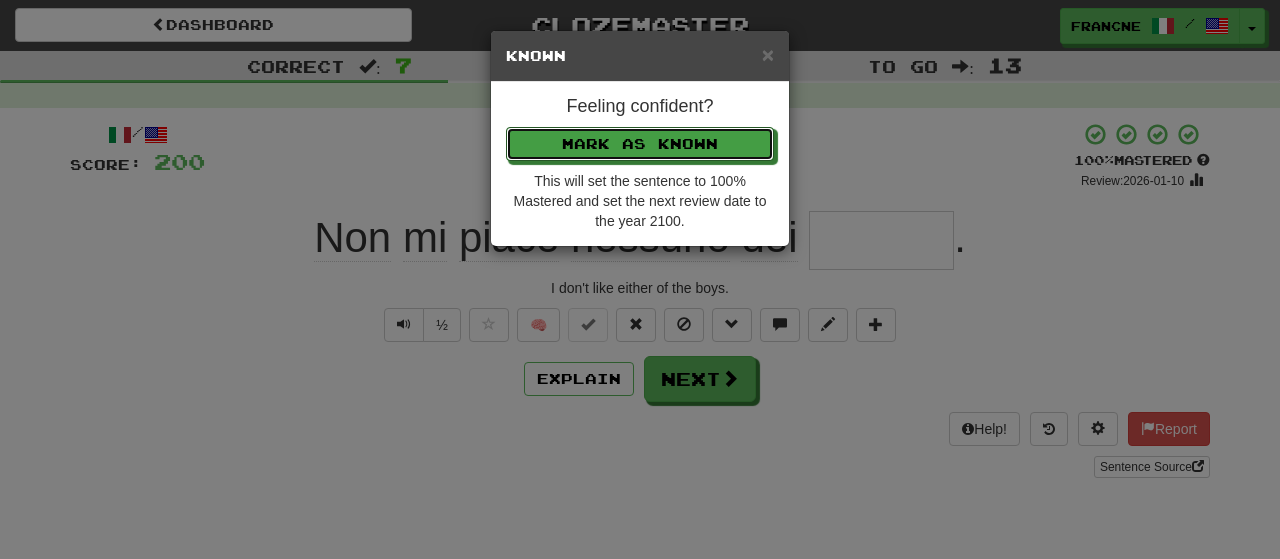 click on "Mark as Known" at bounding box center [640, 144] 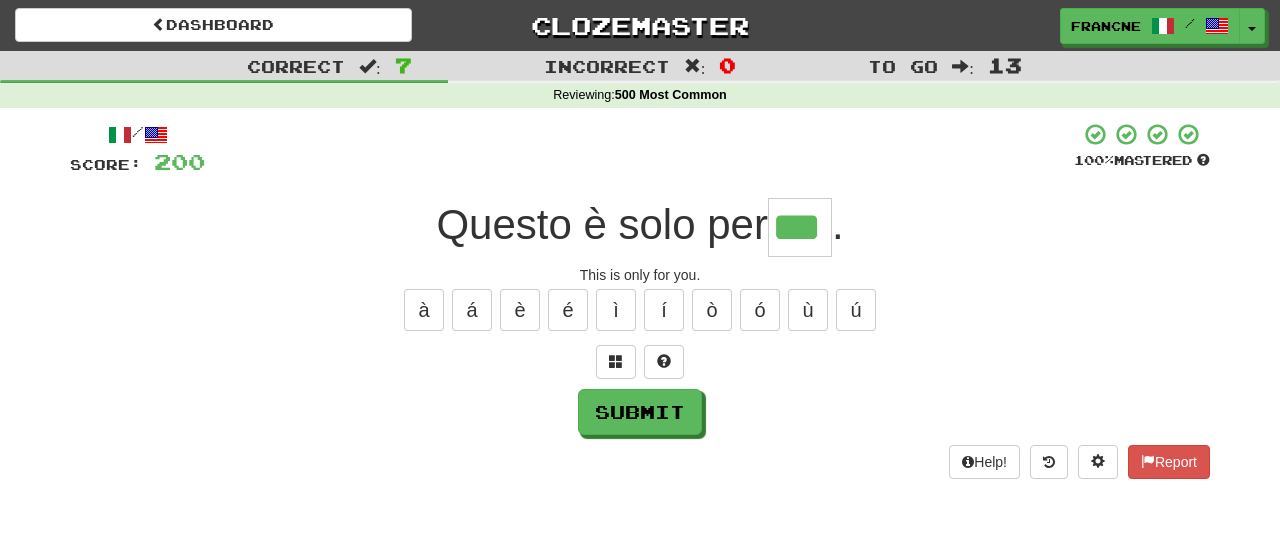 type on "***" 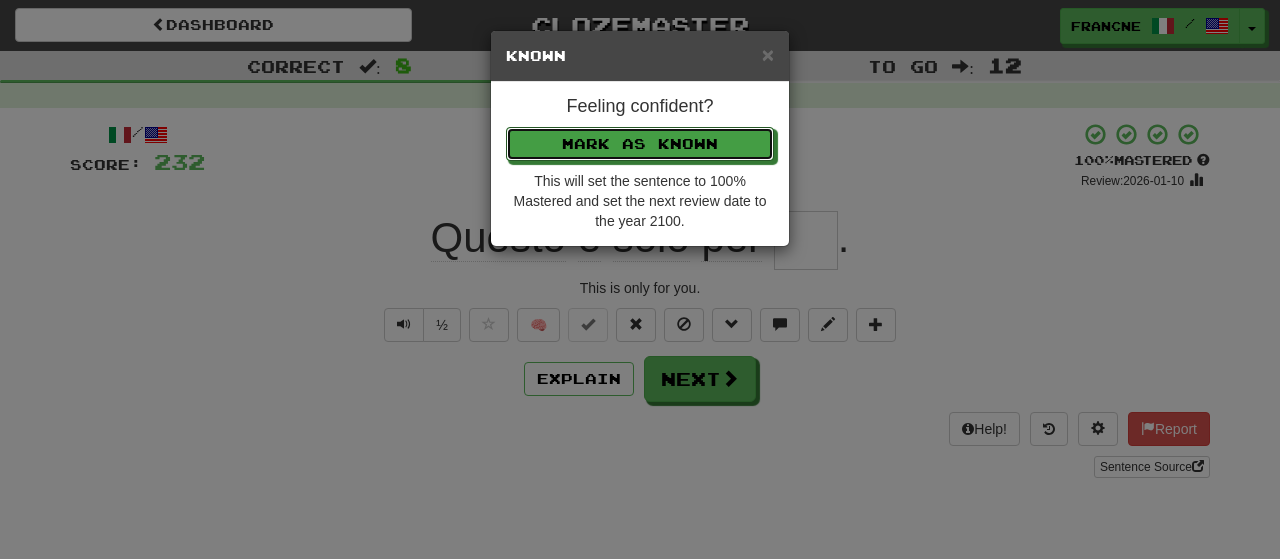 click on "Mark as Known" at bounding box center (640, 144) 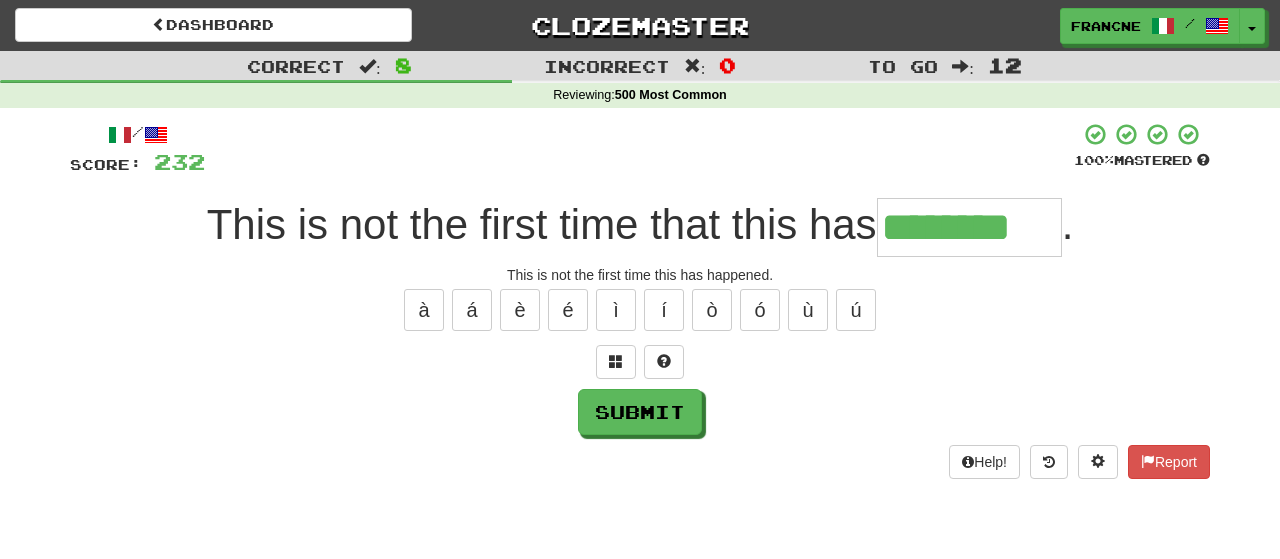 type on "********" 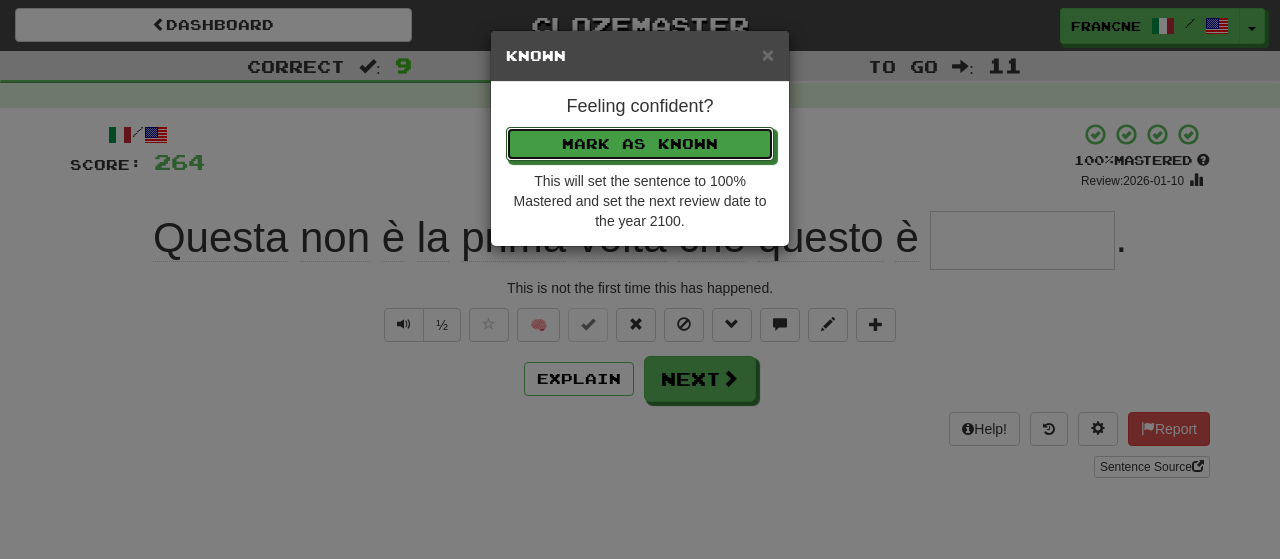 click on "Mark as Known" at bounding box center (640, 144) 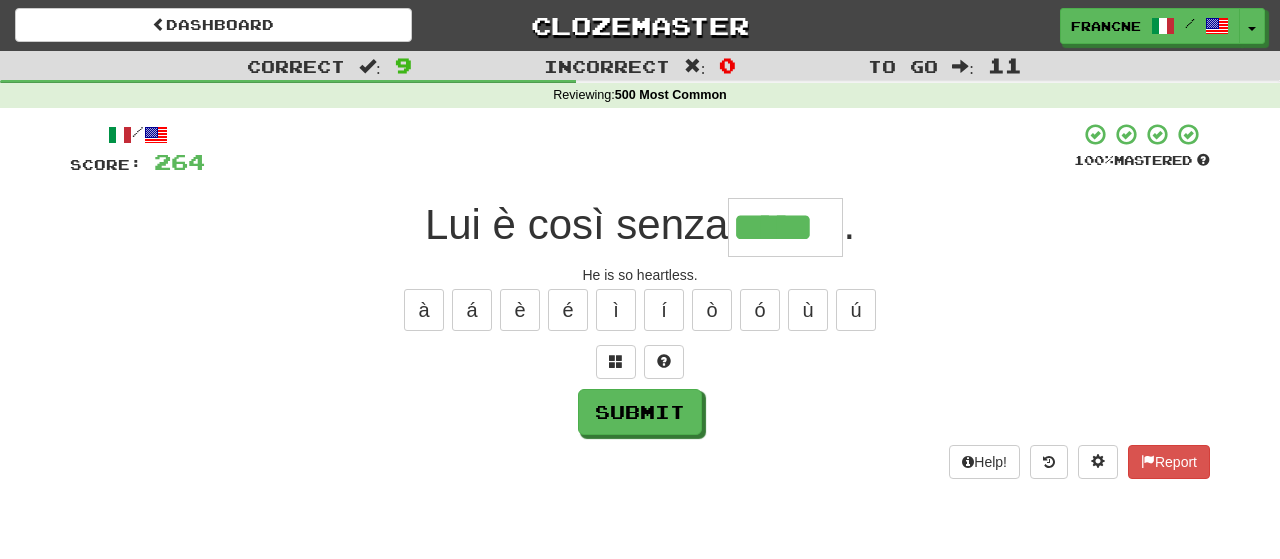 type on "*****" 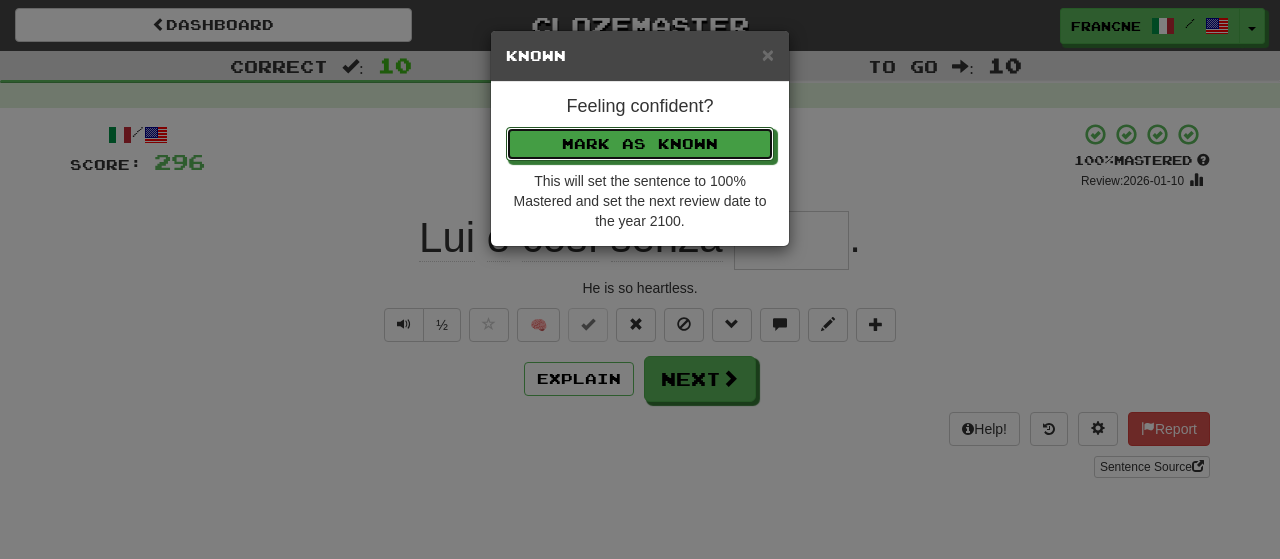 click on "Mark as Known" at bounding box center (640, 144) 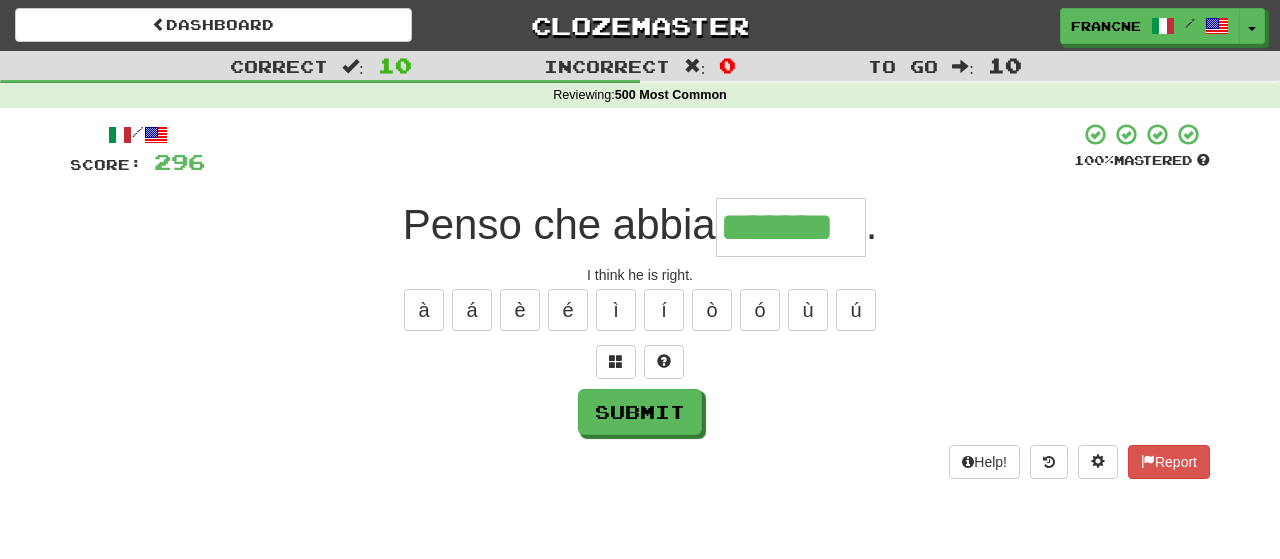 type on "*******" 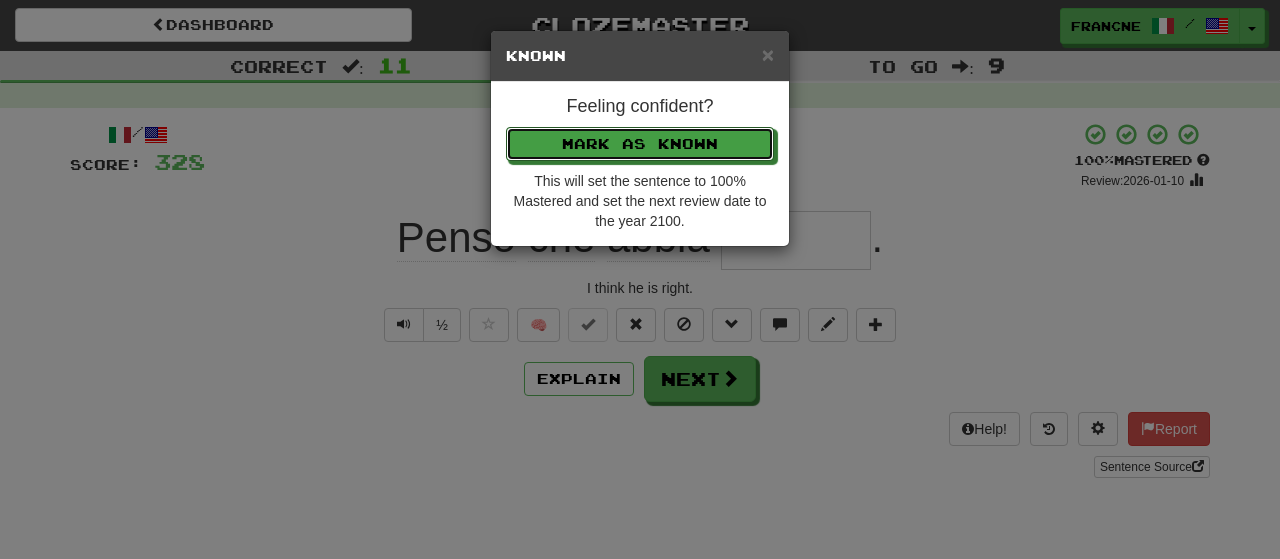 click on "Mark as Known" at bounding box center [640, 144] 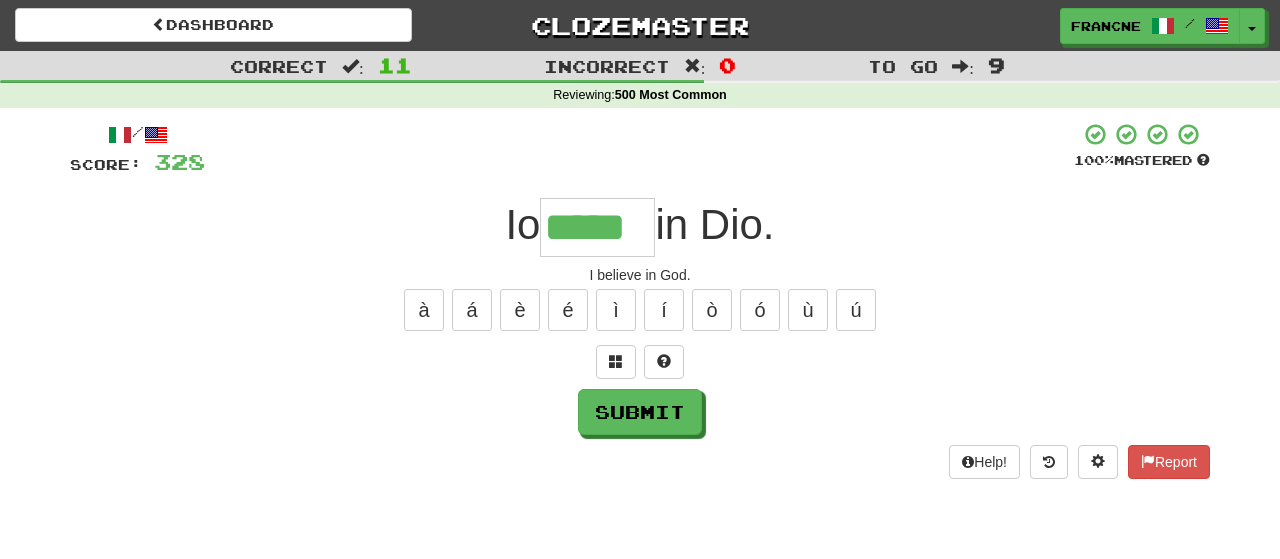 type on "*****" 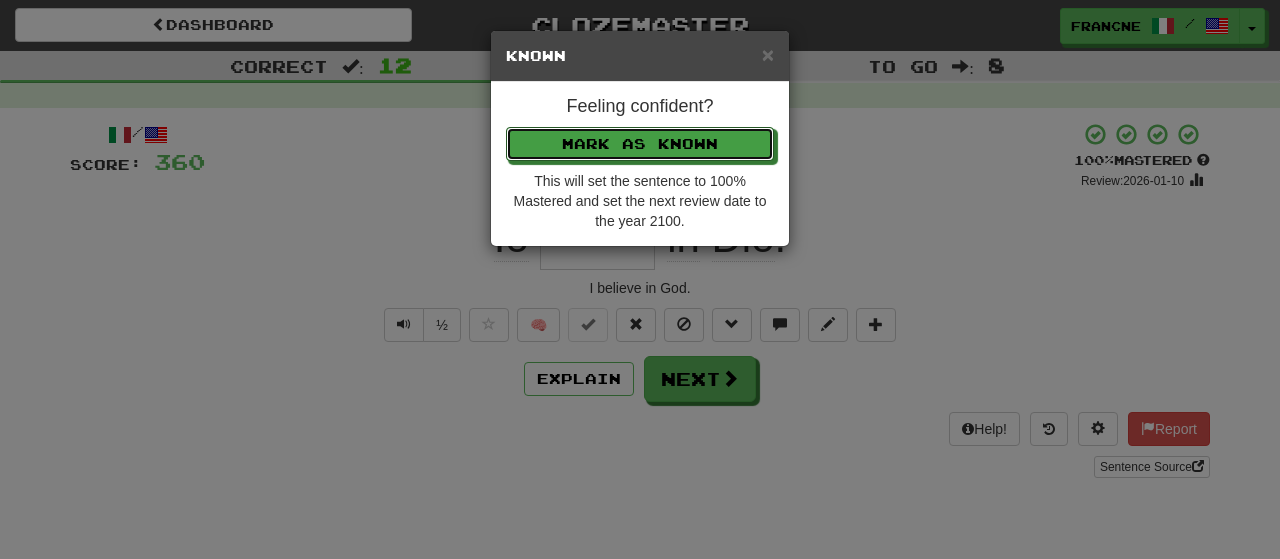 click on "Mark as Known" at bounding box center [640, 144] 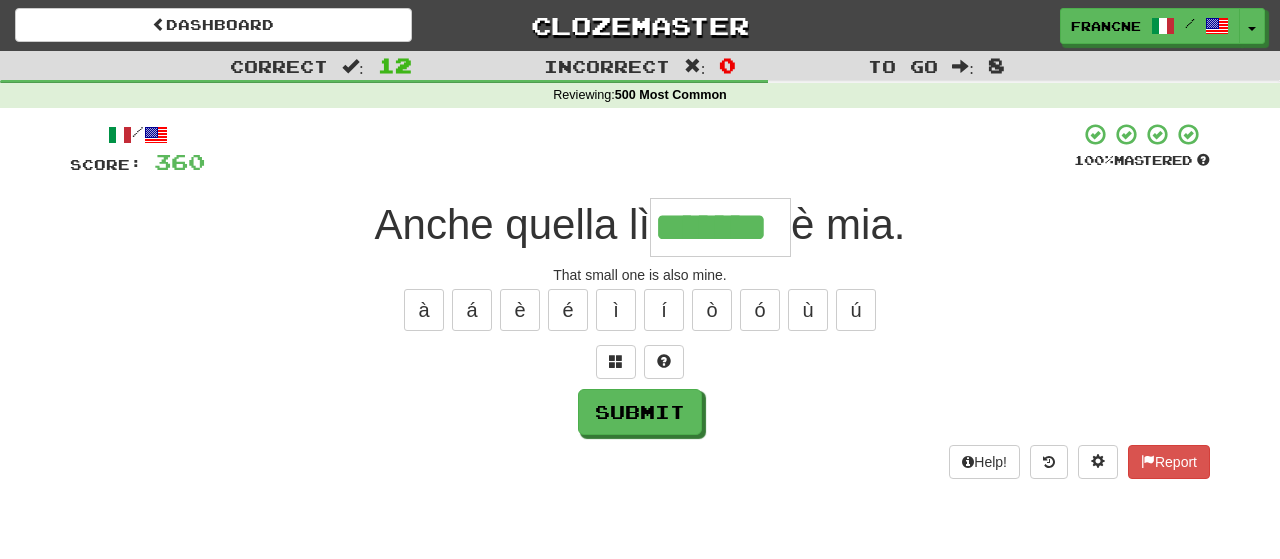 type on "*******" 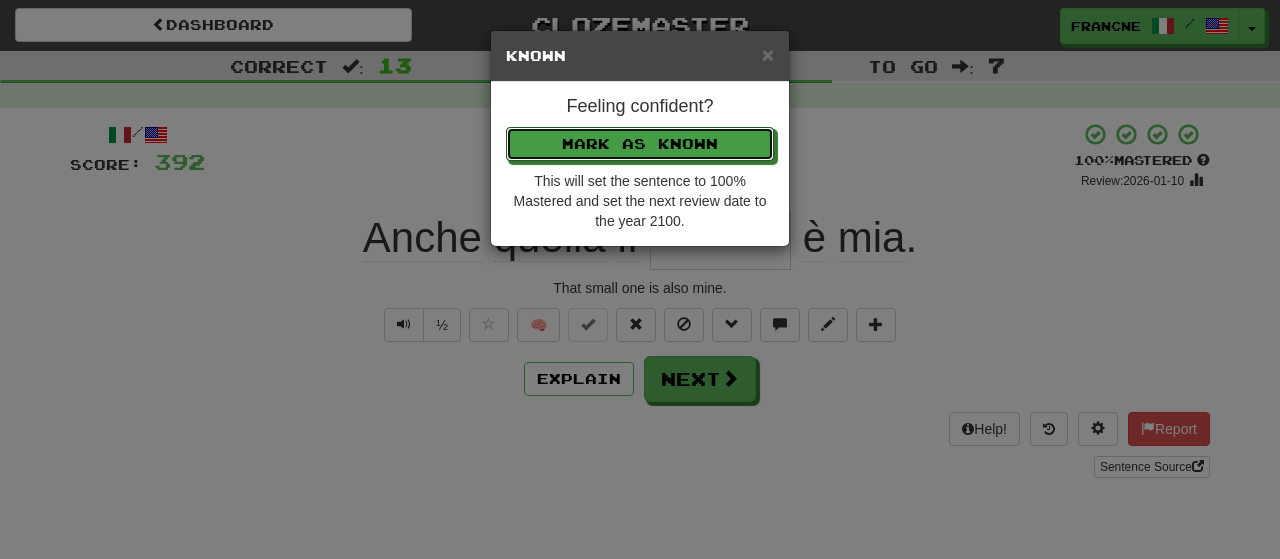 click on "Mark as Known" at bounding box center [640, 144] 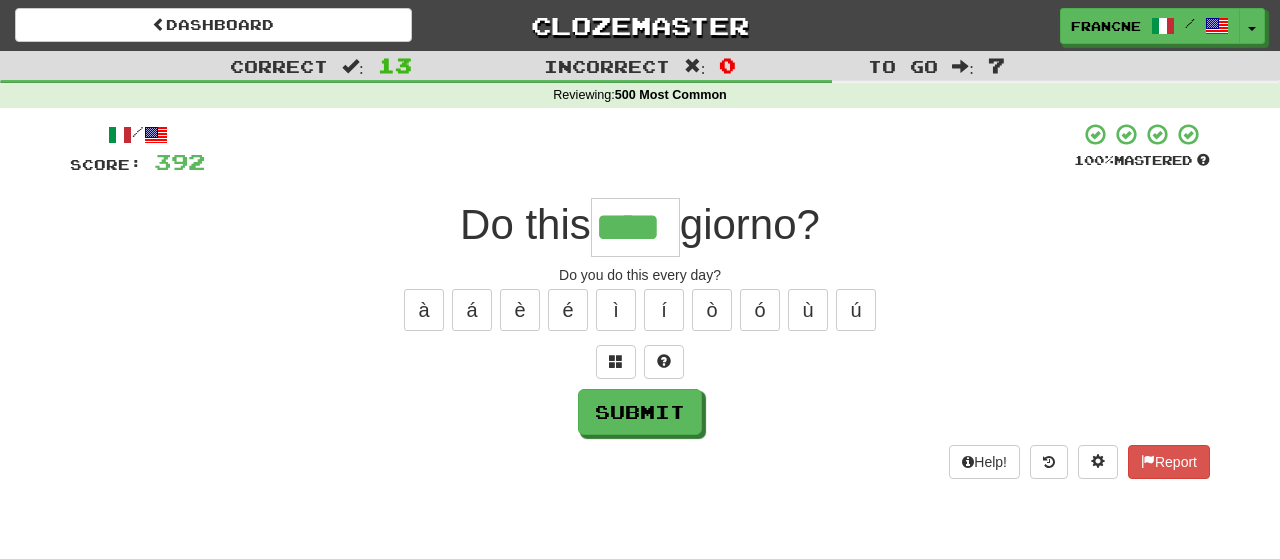 type on "****" 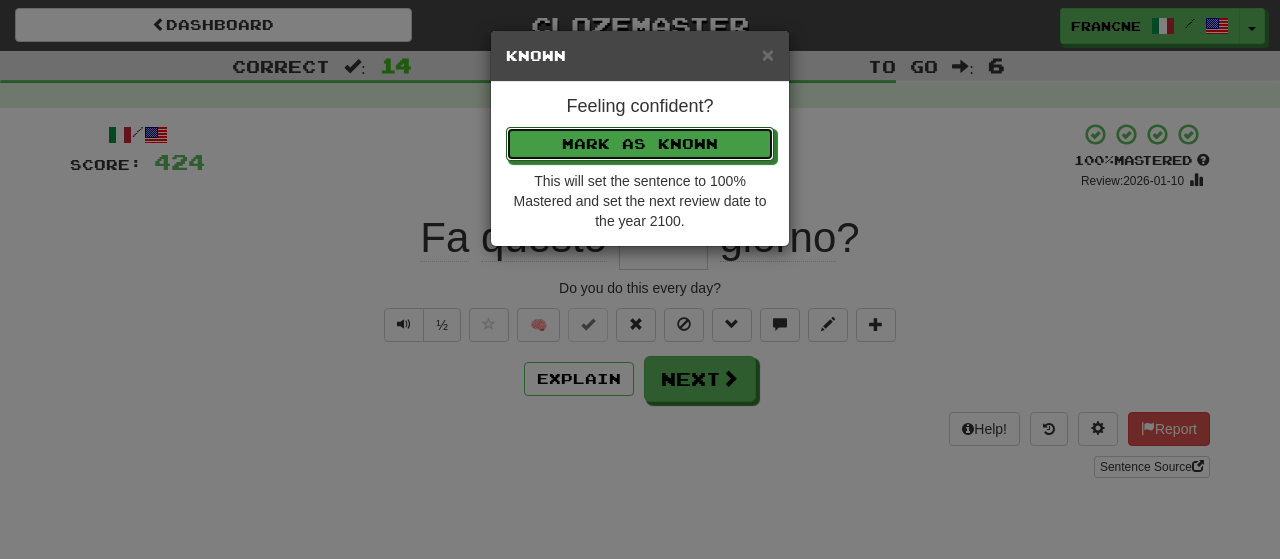 click on "Mark as Known" at bounding box center [640, 144] 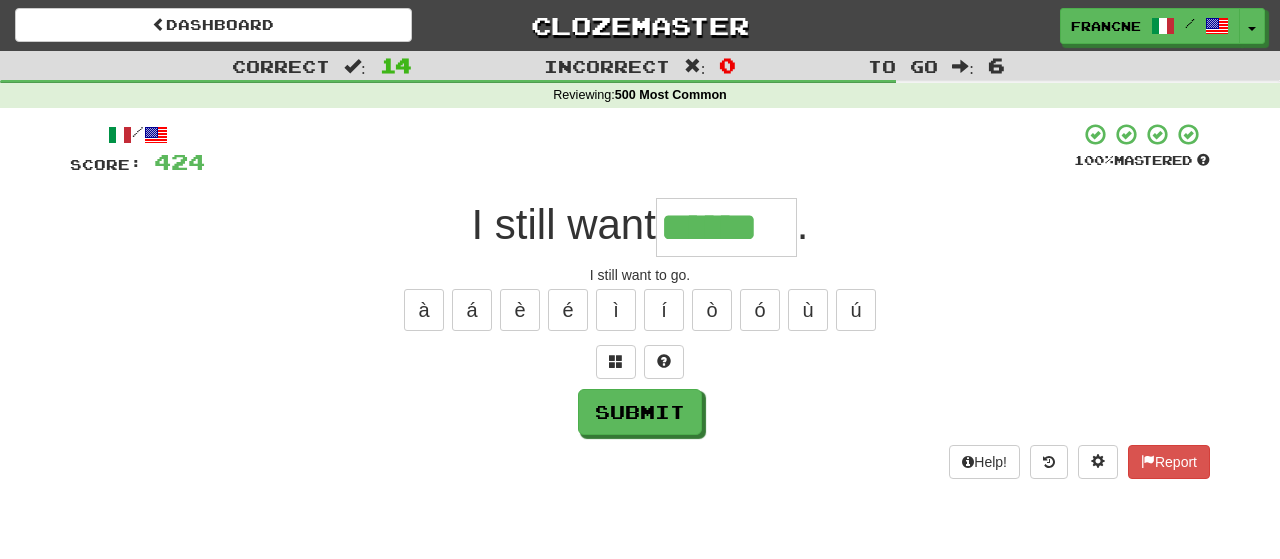 type on "******" 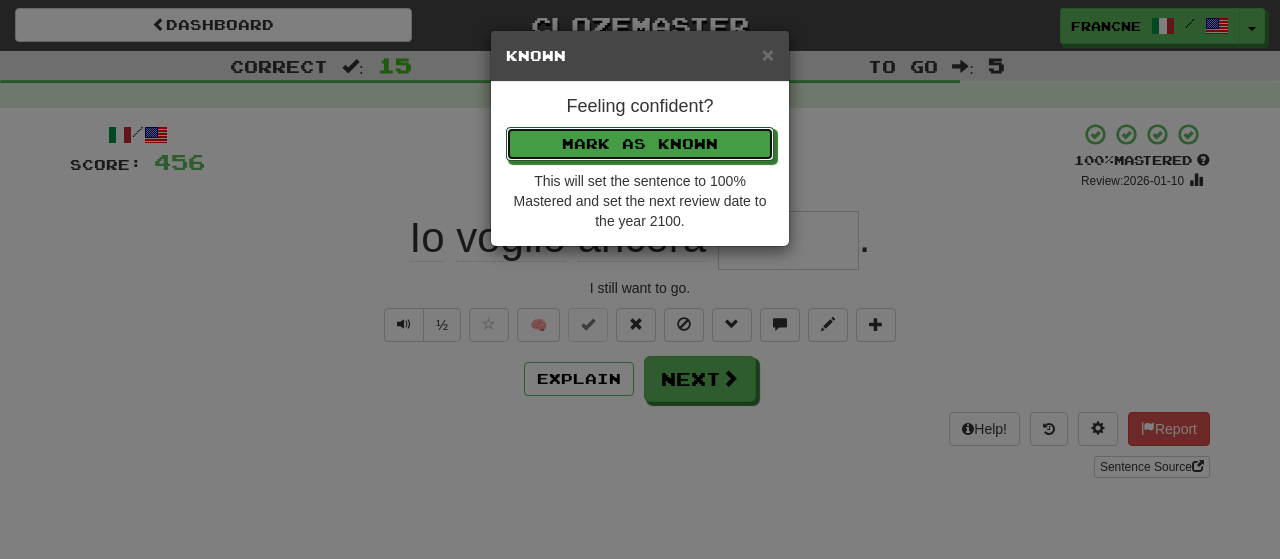 click on "Mark as Known" at bounding box center [640, 144] 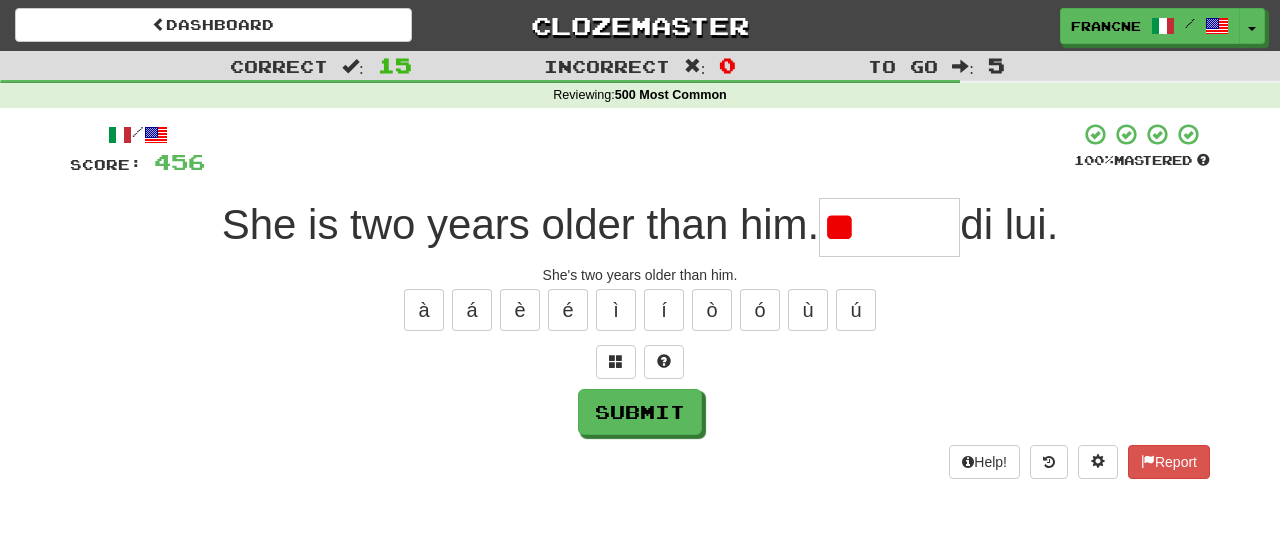 type on "*" 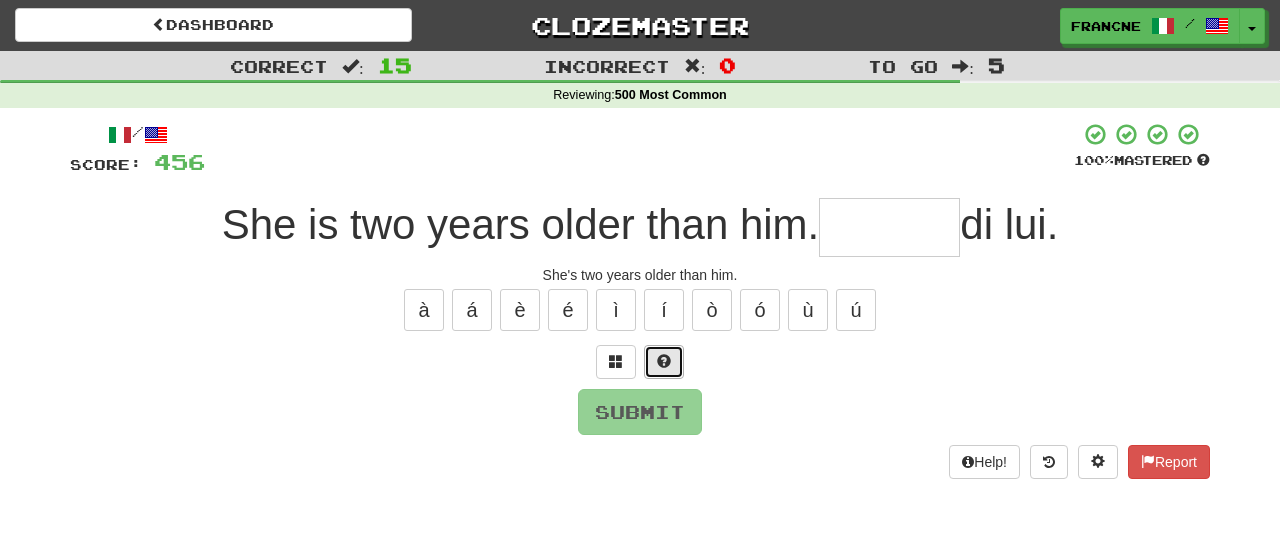 click at bounding box center [664, 361] 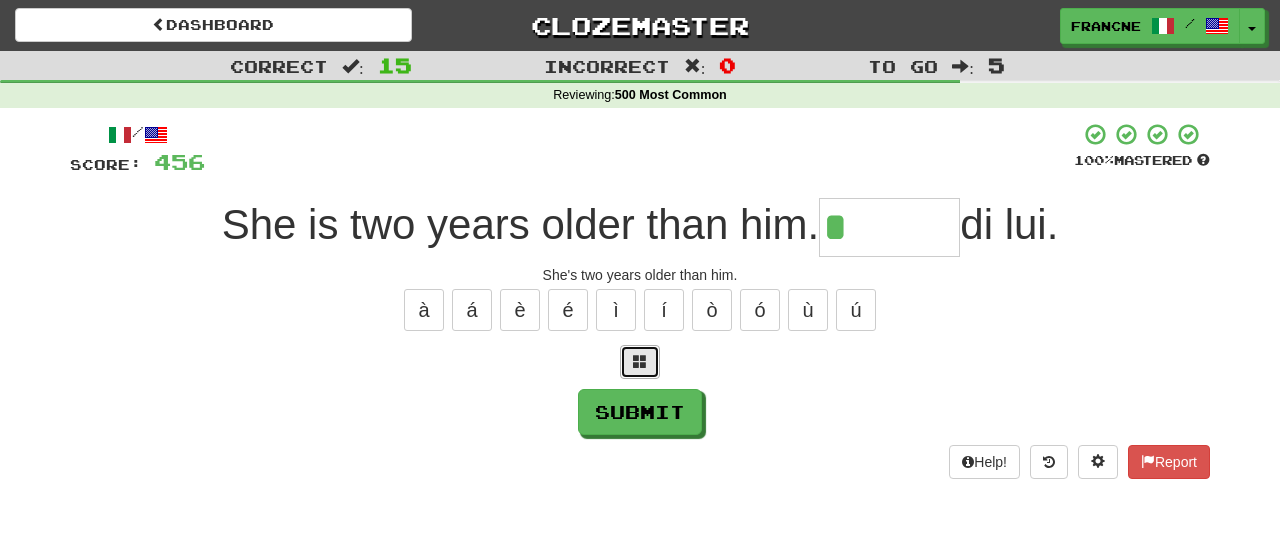 click at bounding box center (640, 362) 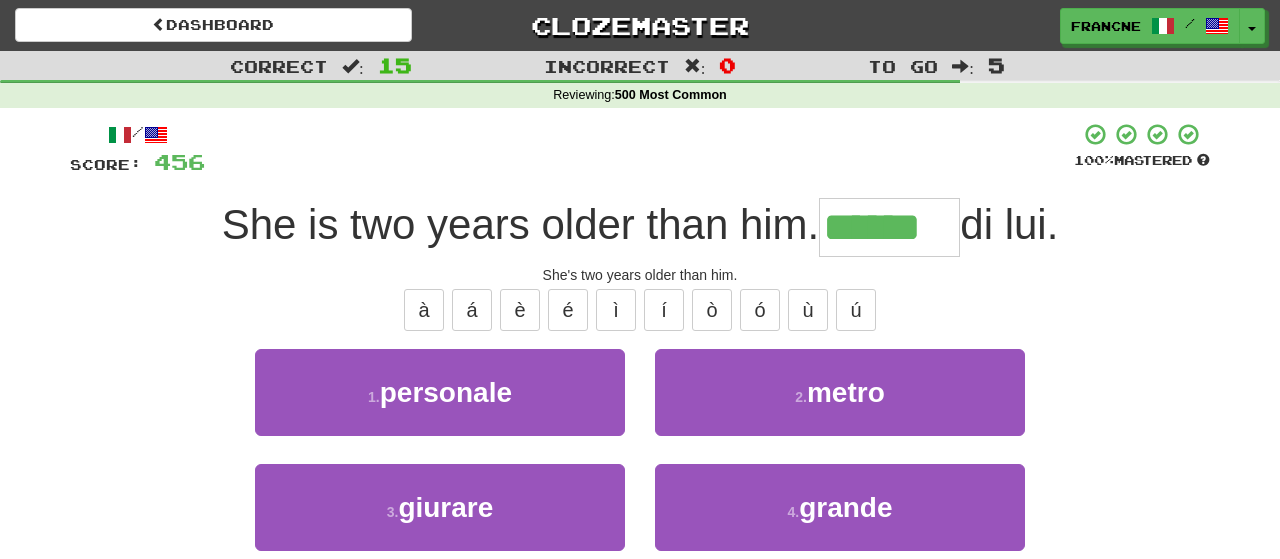 type on "******" 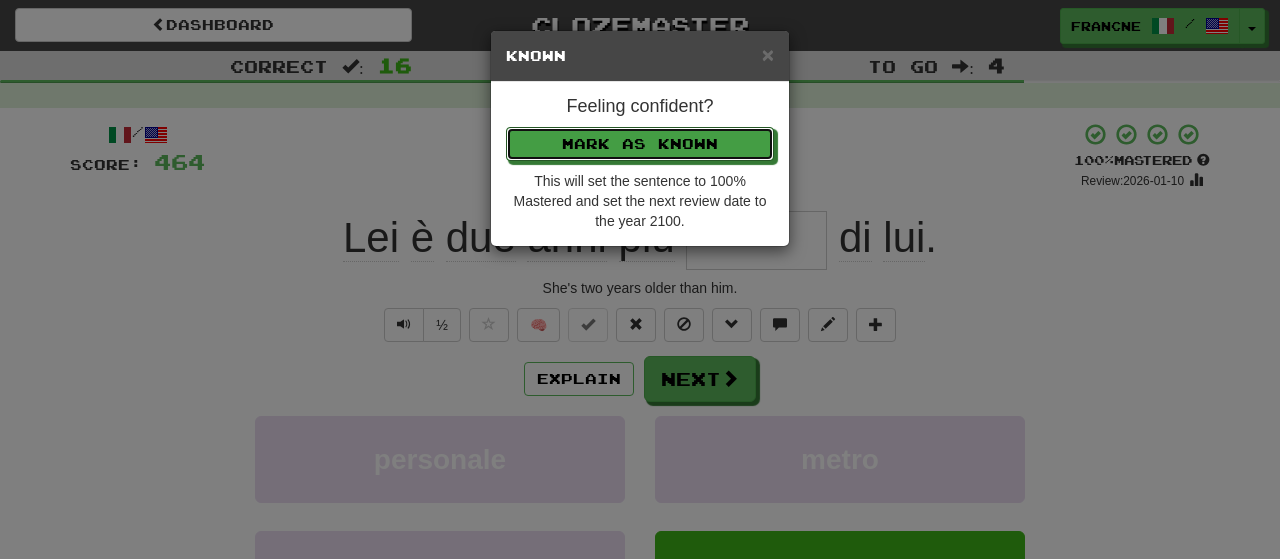 click on "Mark as Known" at bounding box center (640, 144) 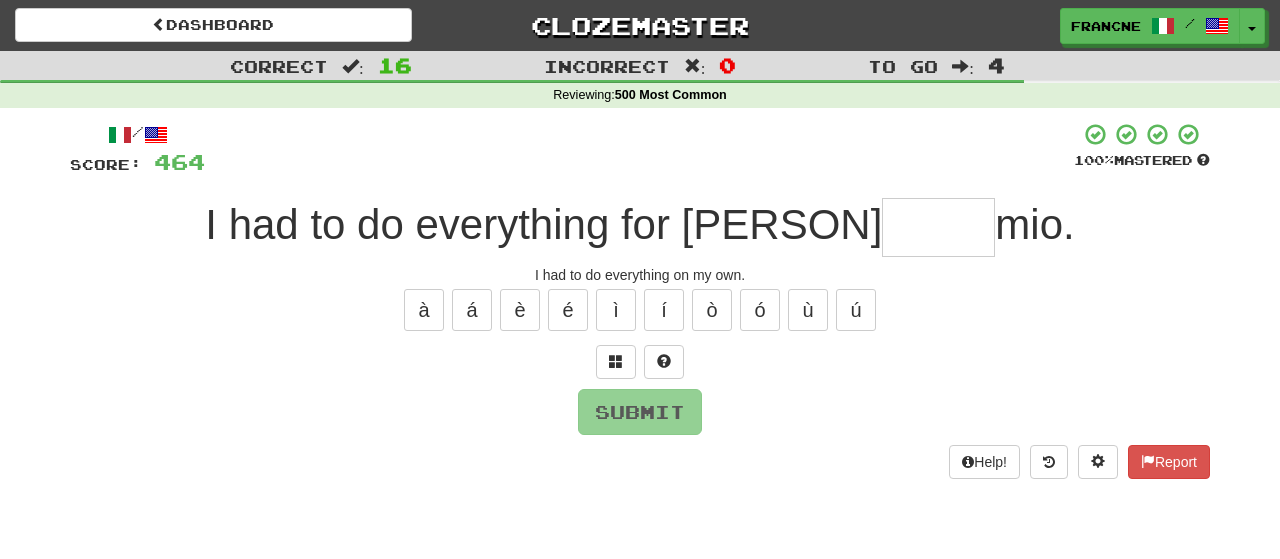 type on "*" 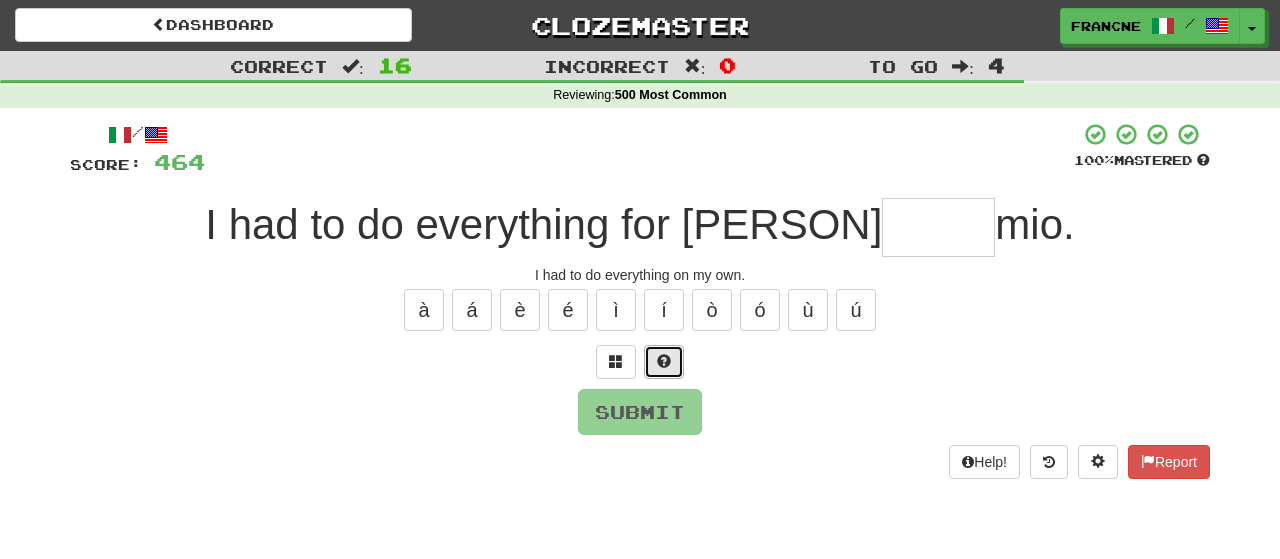 click at bounding box center (664, 361) 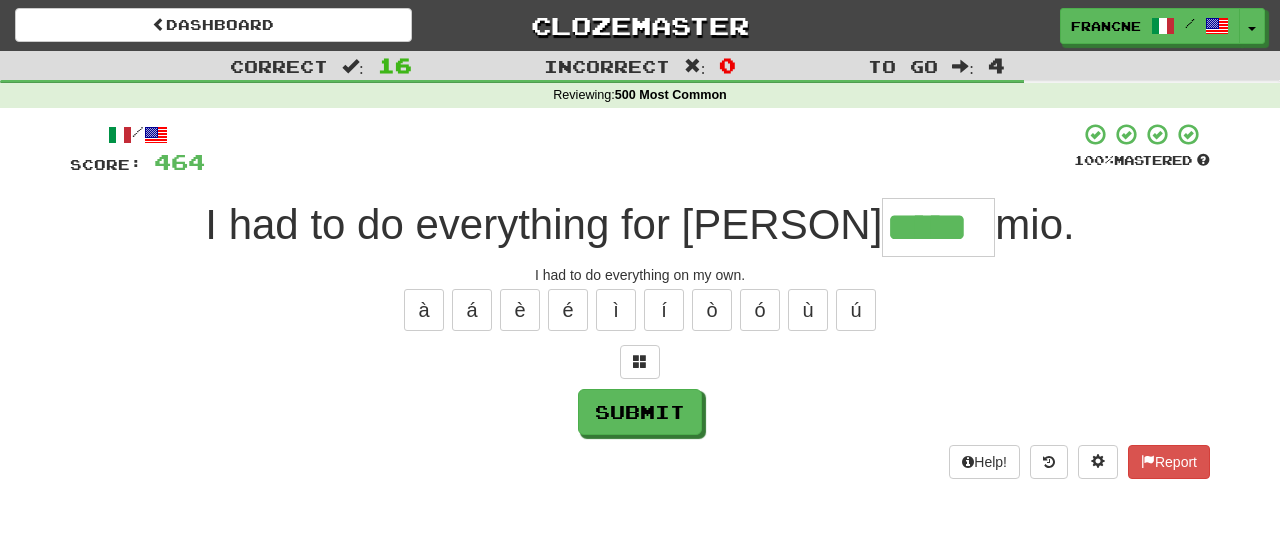 type on "*****" 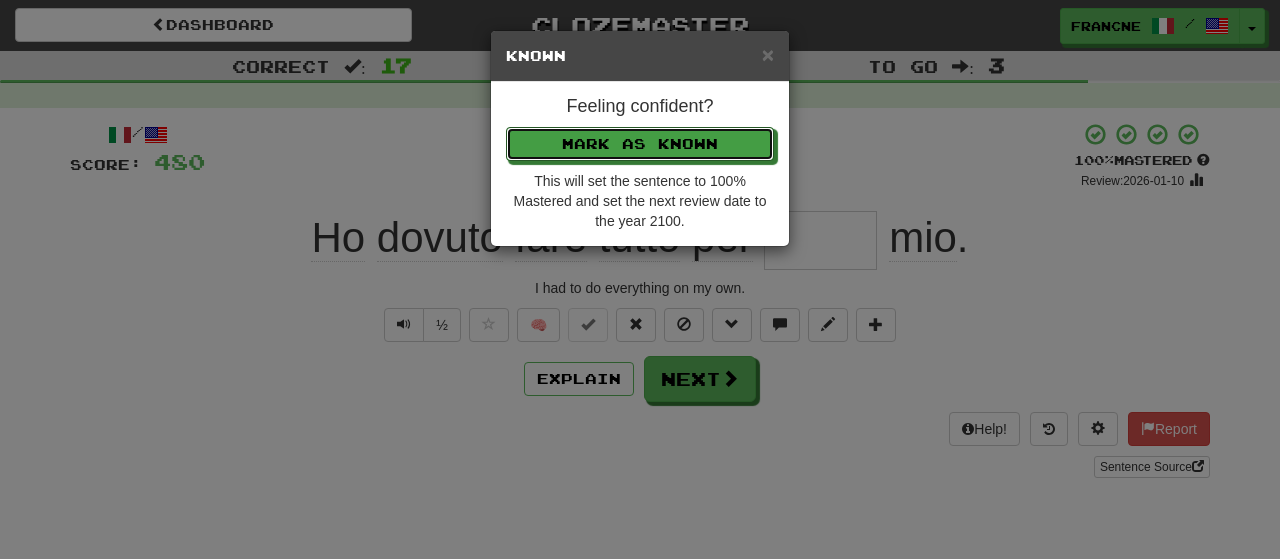 click on "Mark as Known" at bounding box center (640, 144) 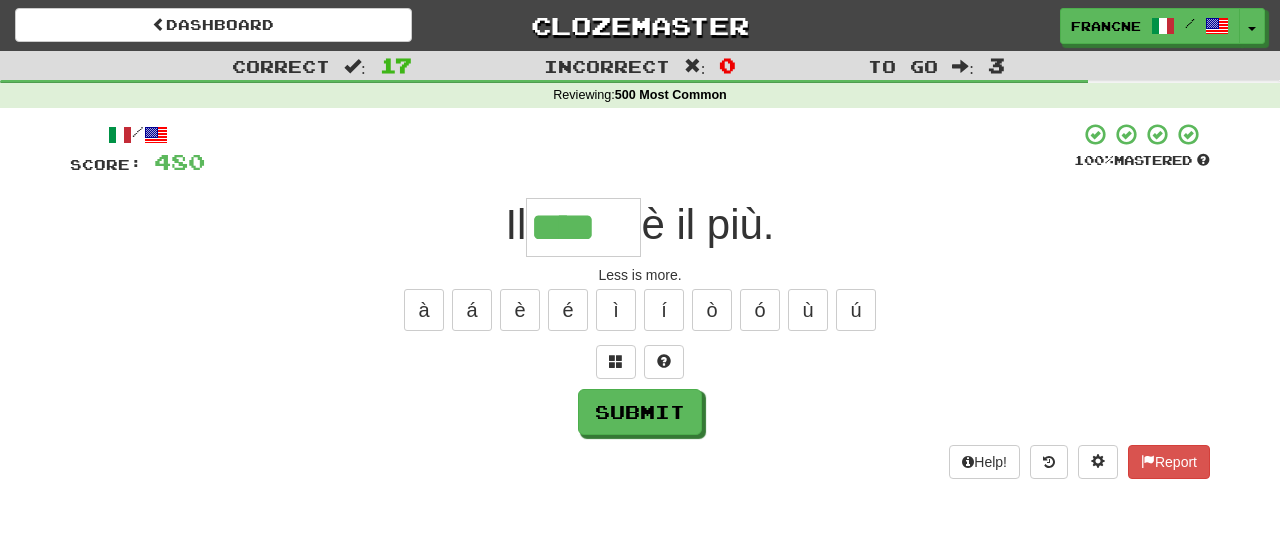 type on "****" 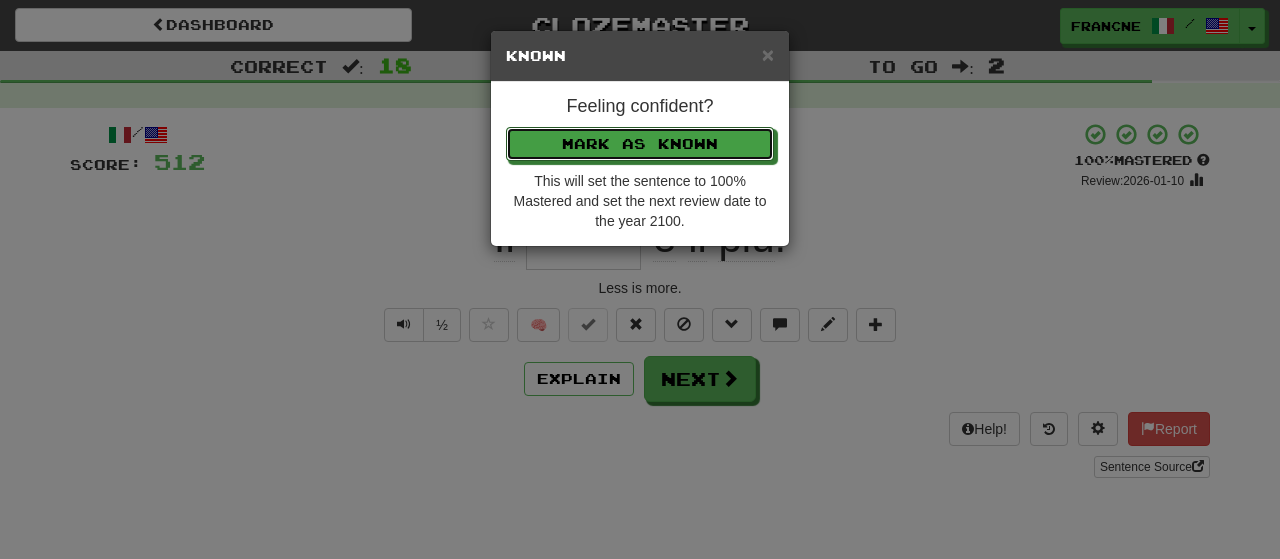 click on "Mark as Known" at bounding box center [640, 144] 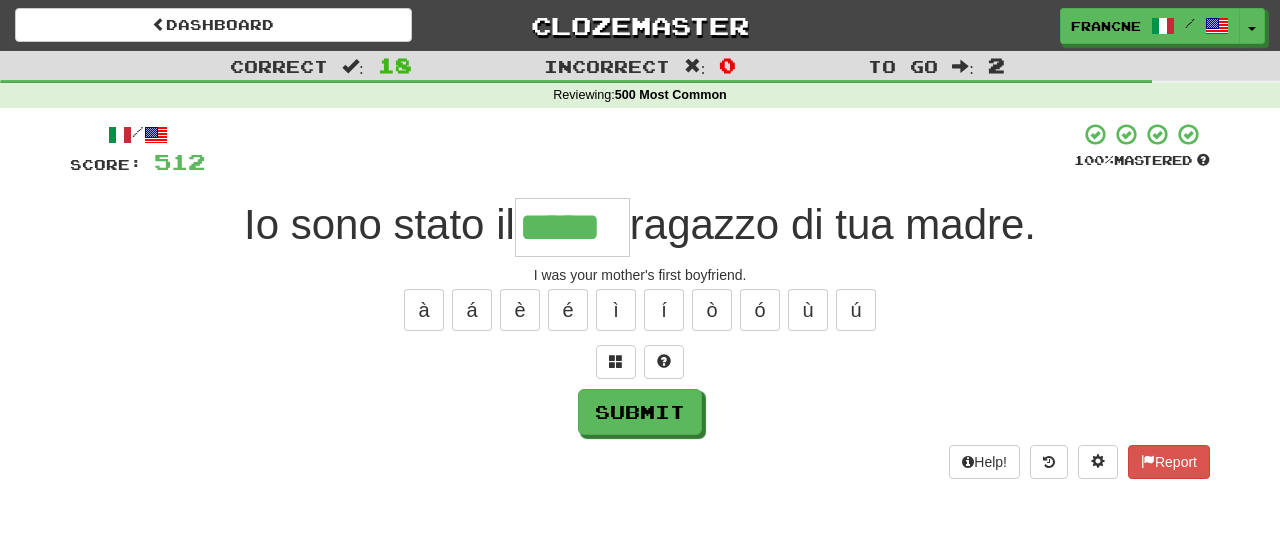 type on "*****" 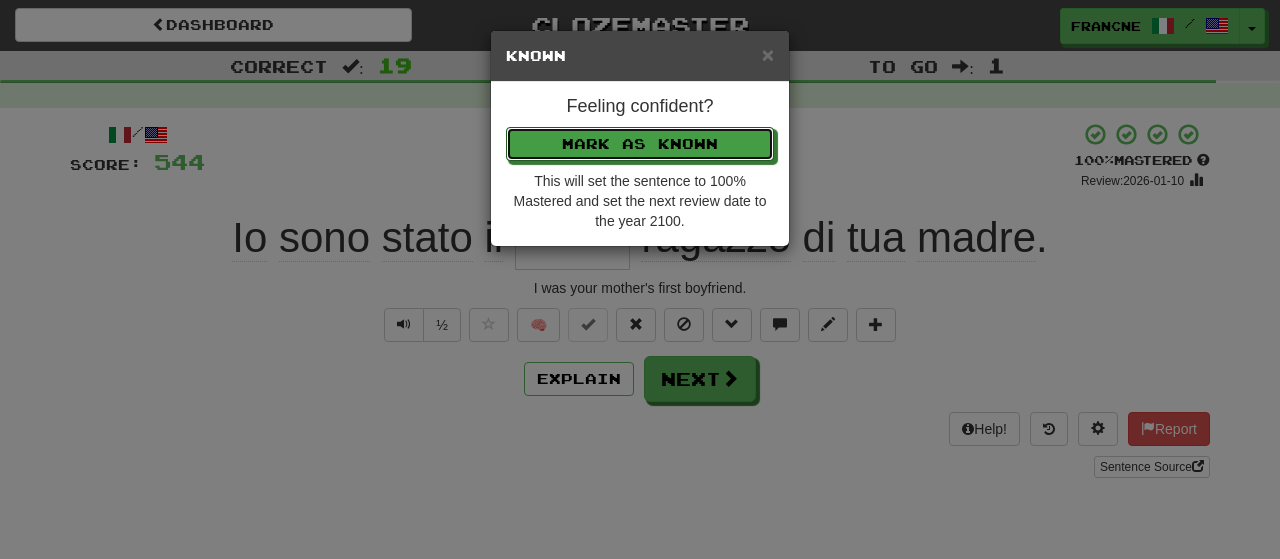 click on "Mark as Known" at bounding box center [640, 144] 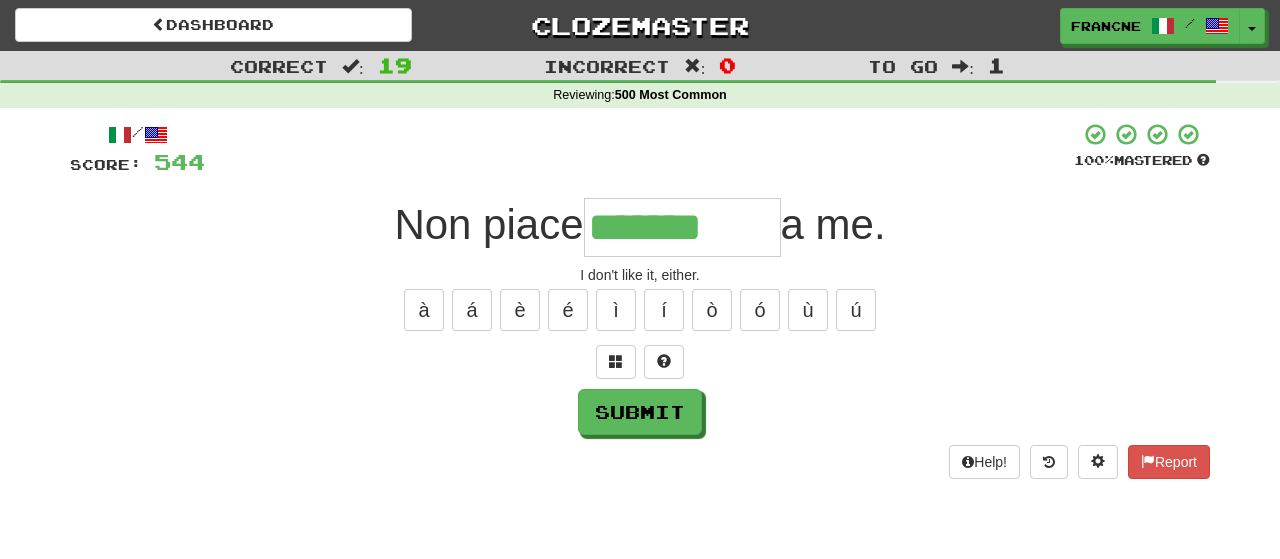 type on "*******" 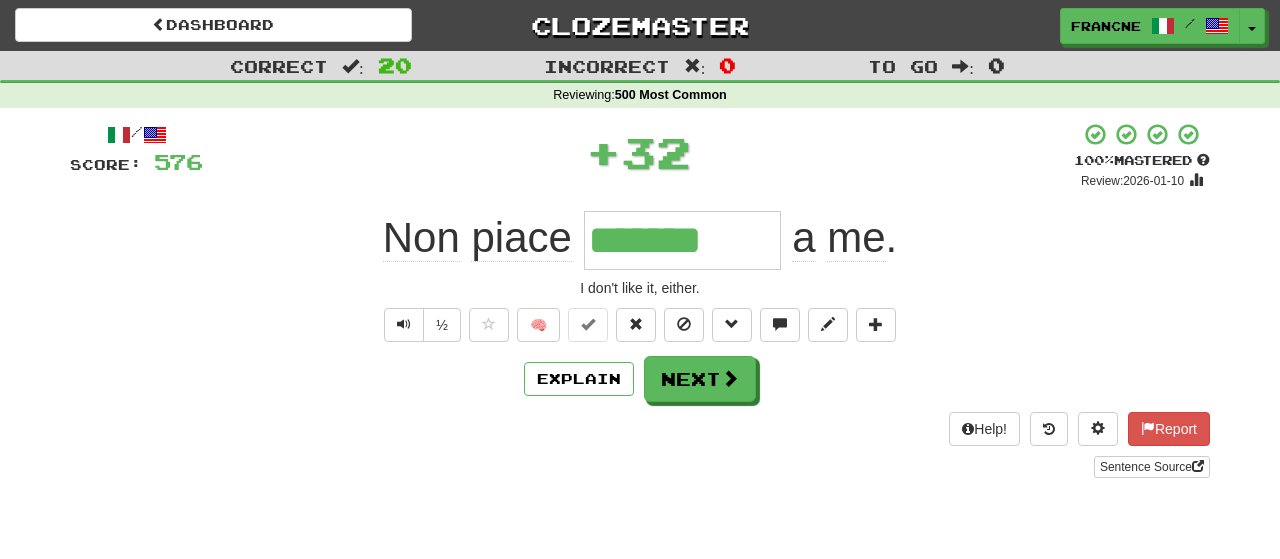 type 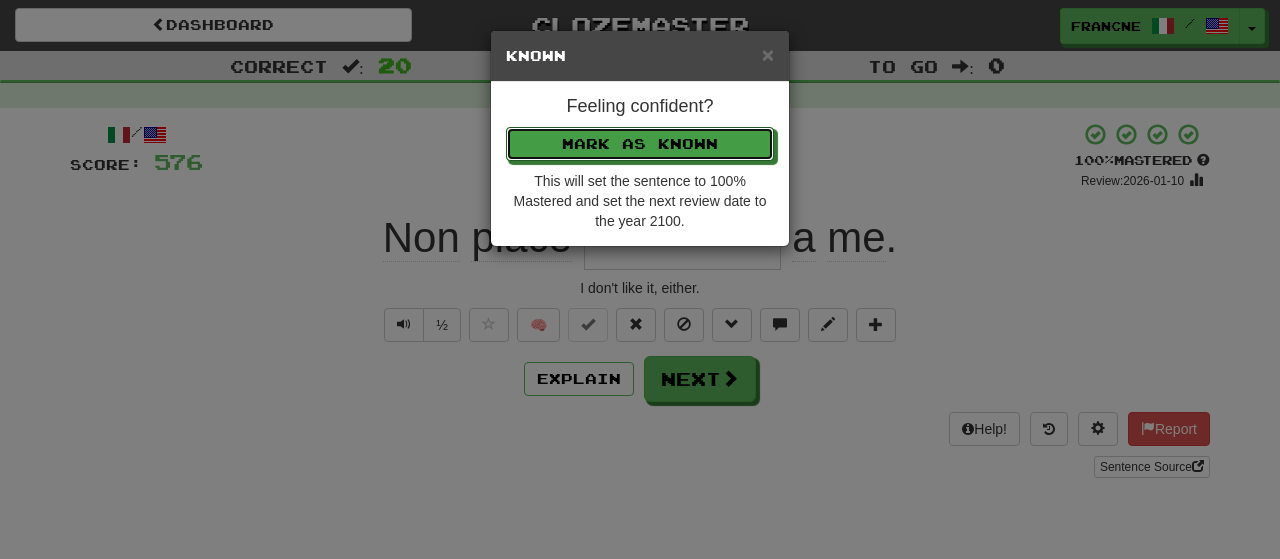 click on "Mark as Known" at bounding box center [640, 144] 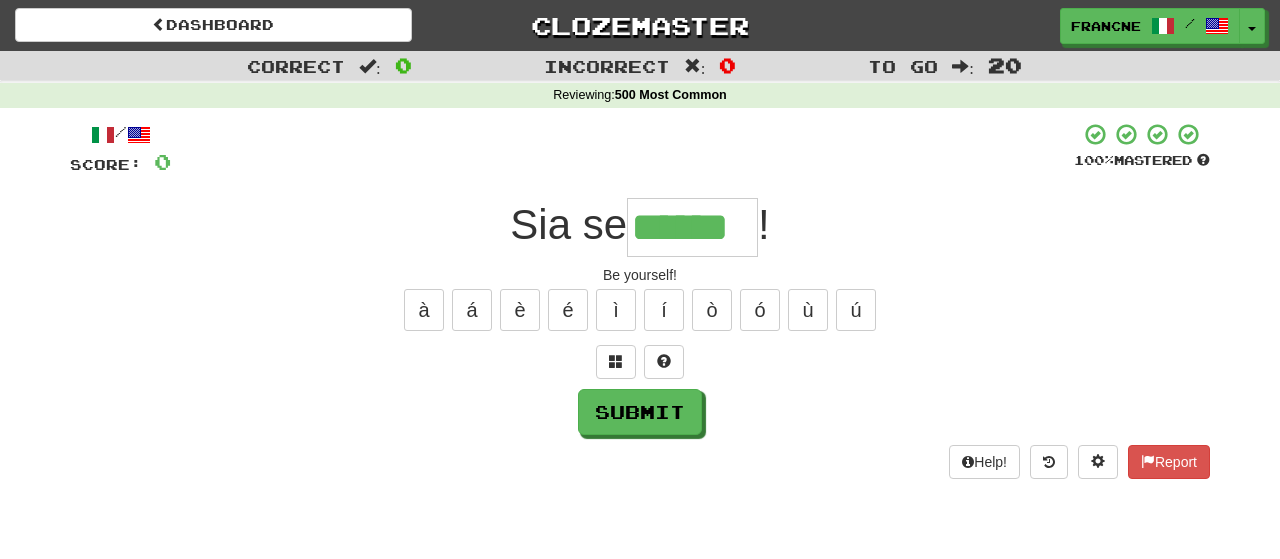 type on "******" 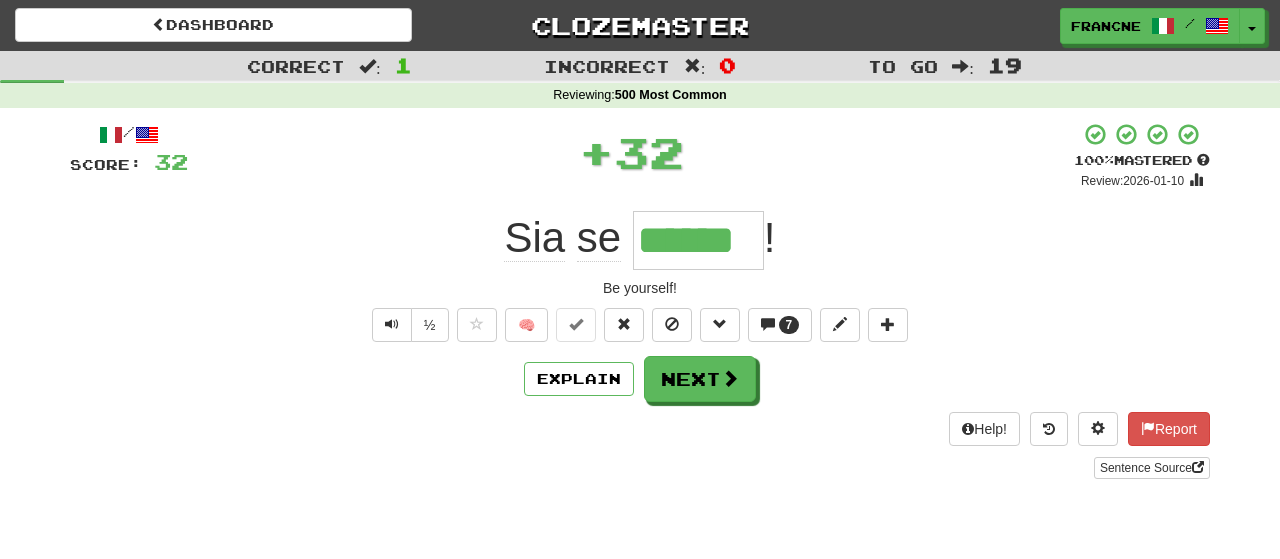 type 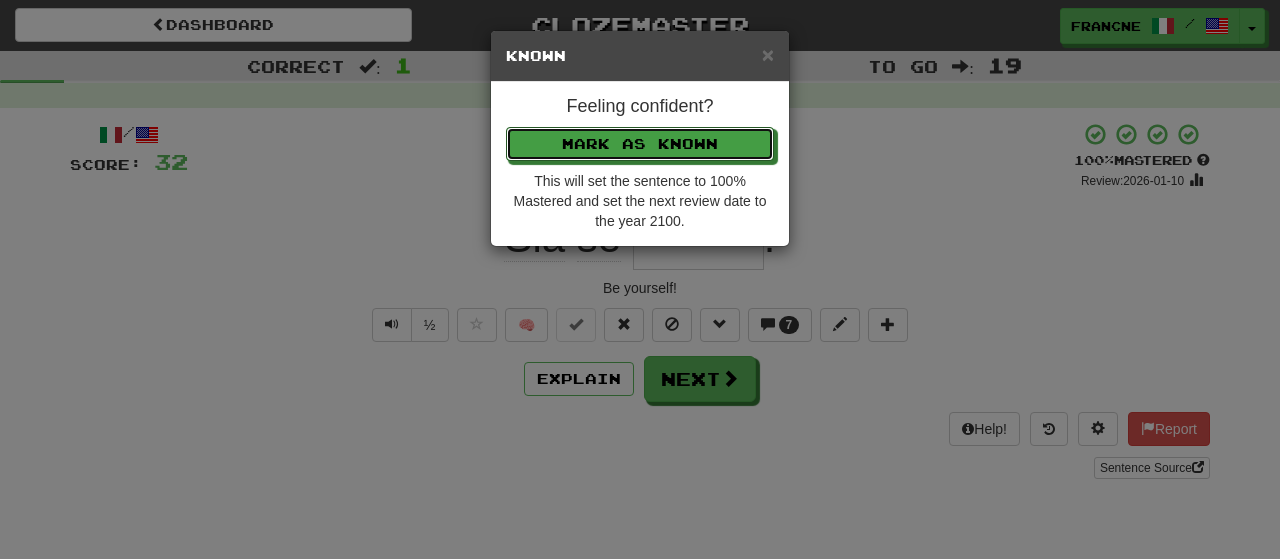 type 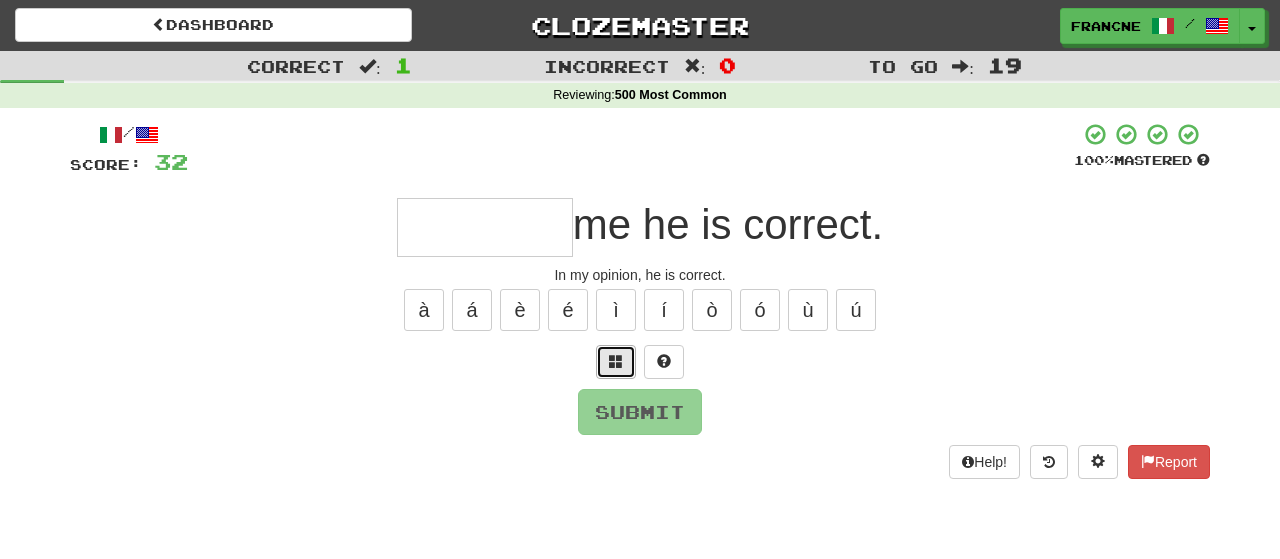 click at bounding box center [616, 362] 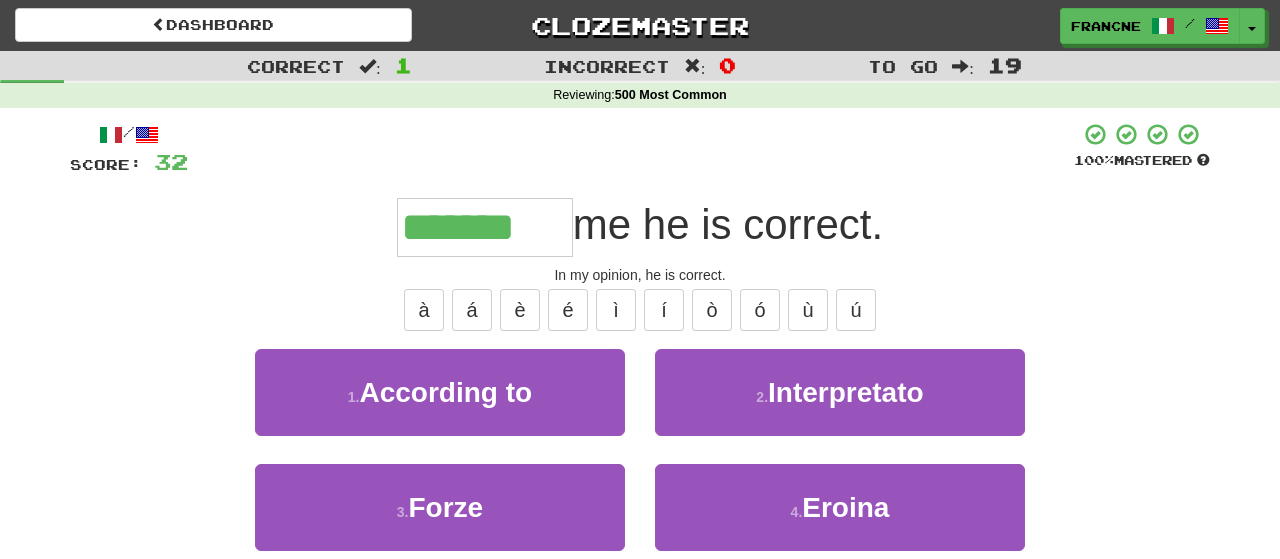 type on "*******" 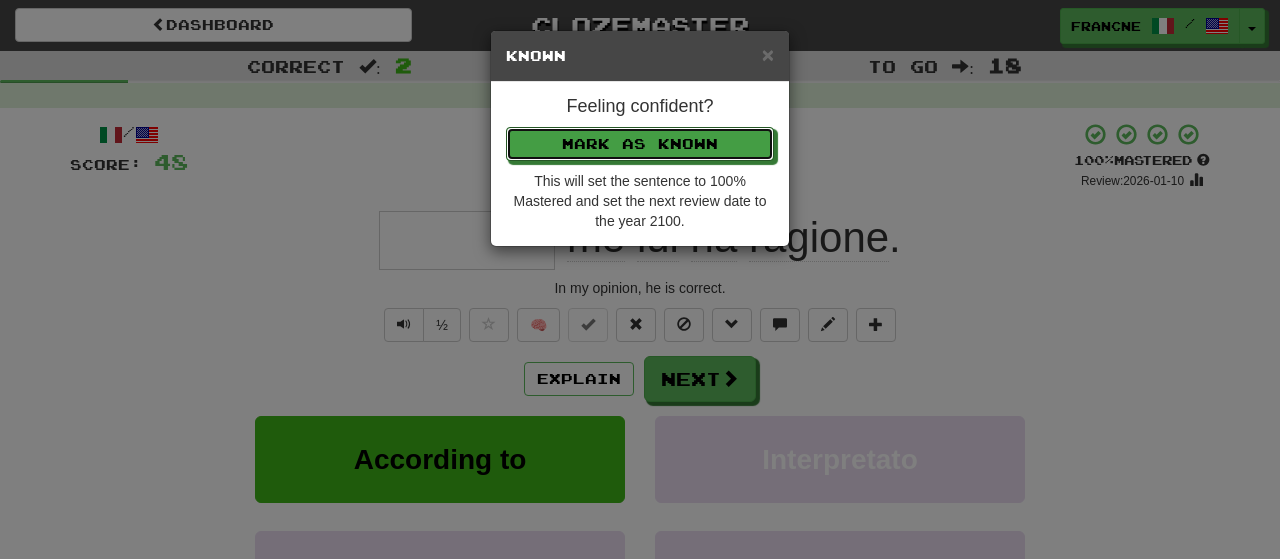 click on "Mark as Known" at bounding box center (640, 144) 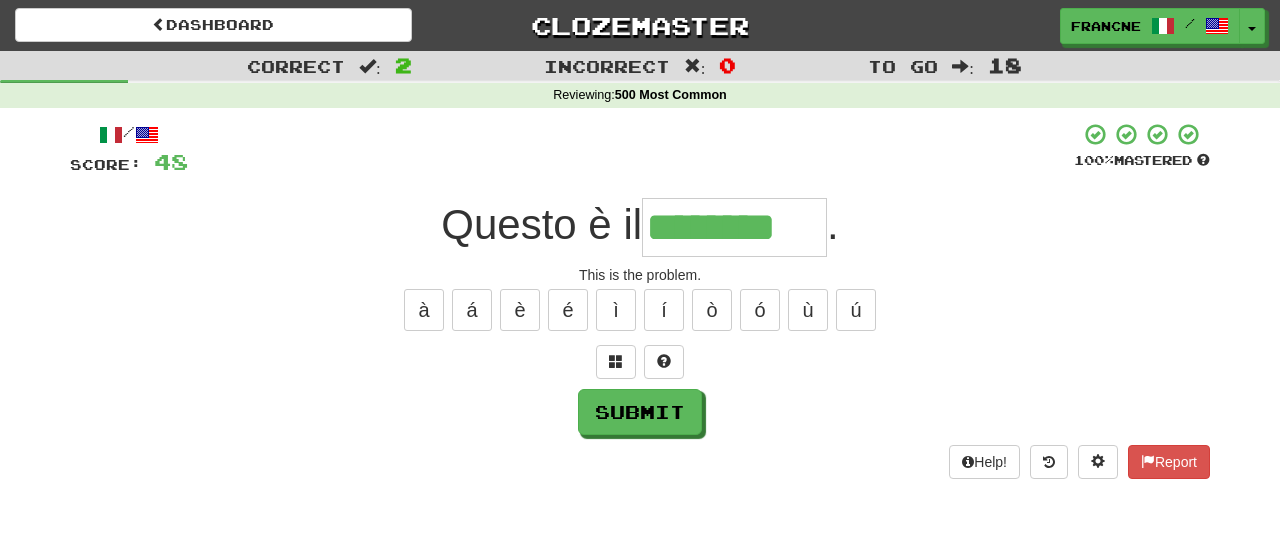 type on "********" 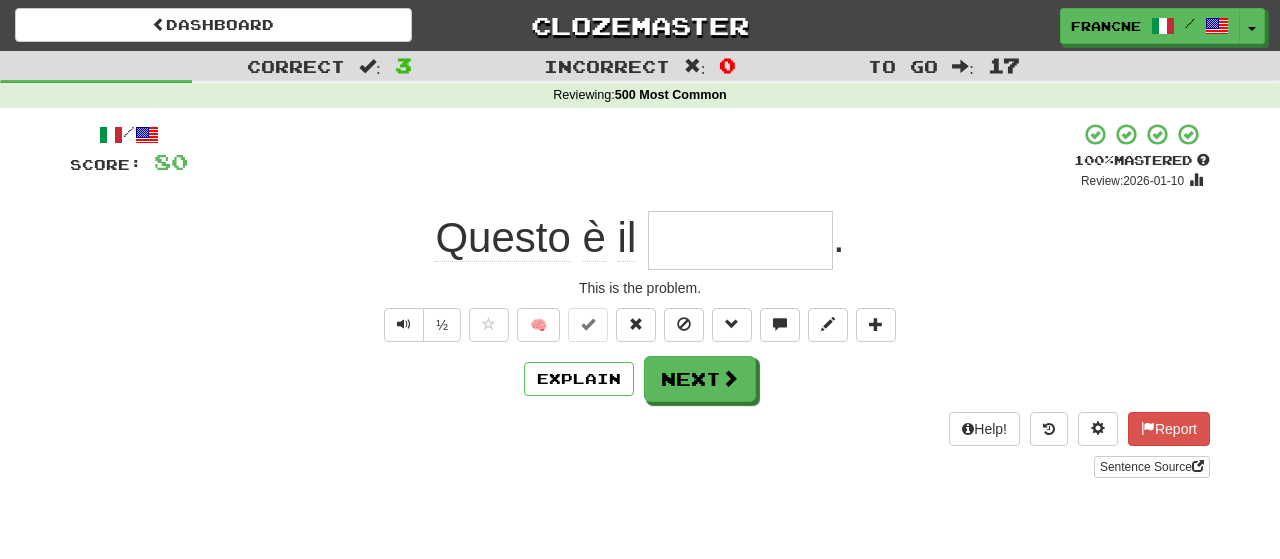 type on "*" 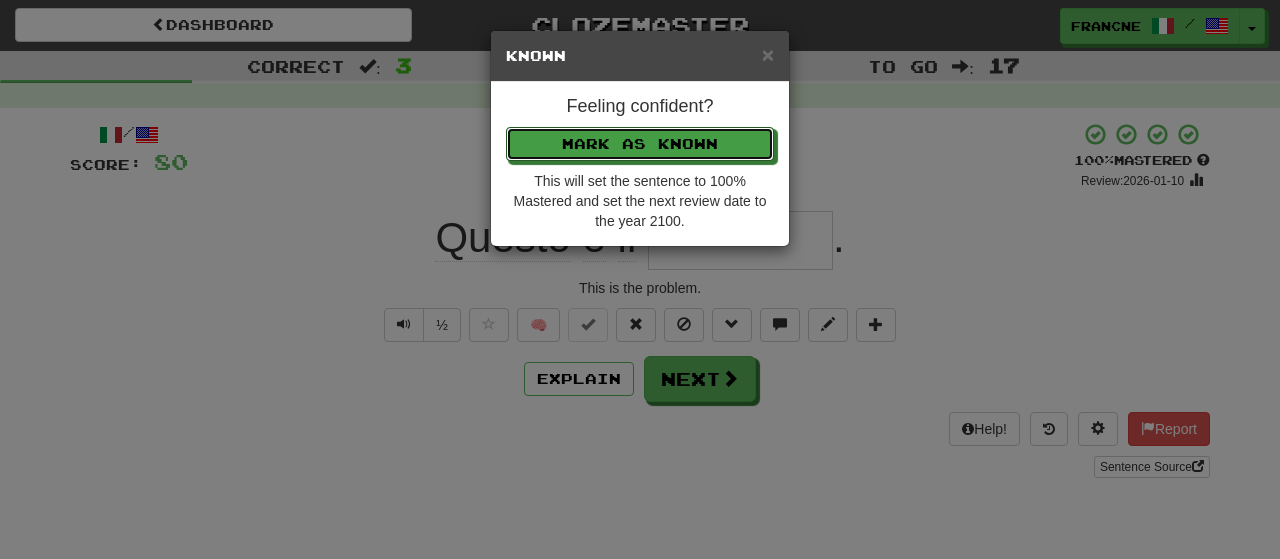 click on "Mark as Known" at bounding box center [640, 144] 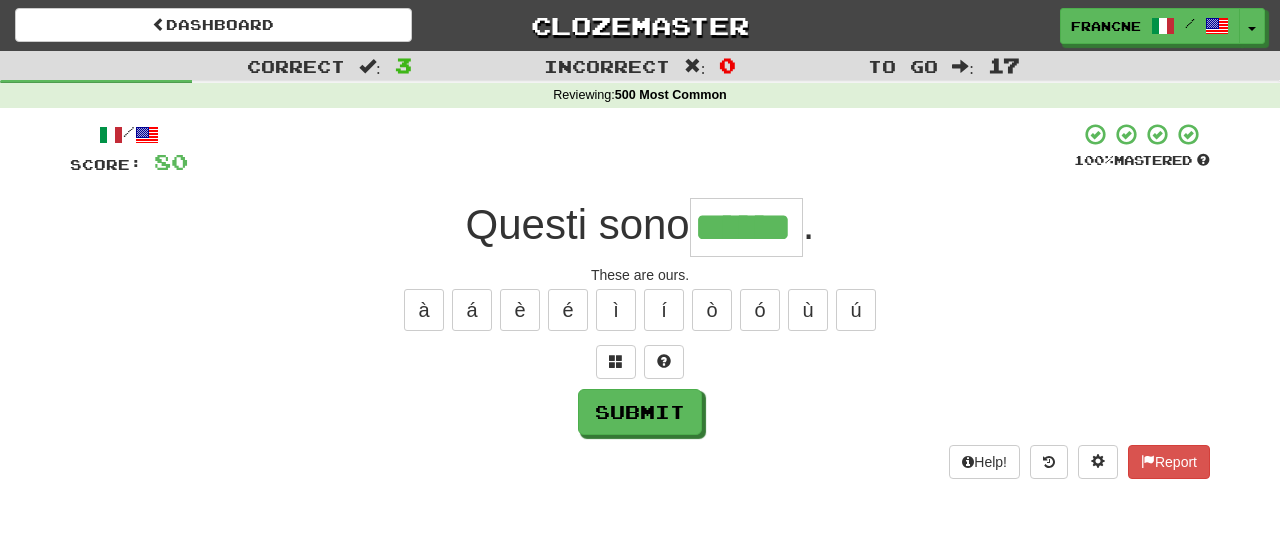 type on "******" 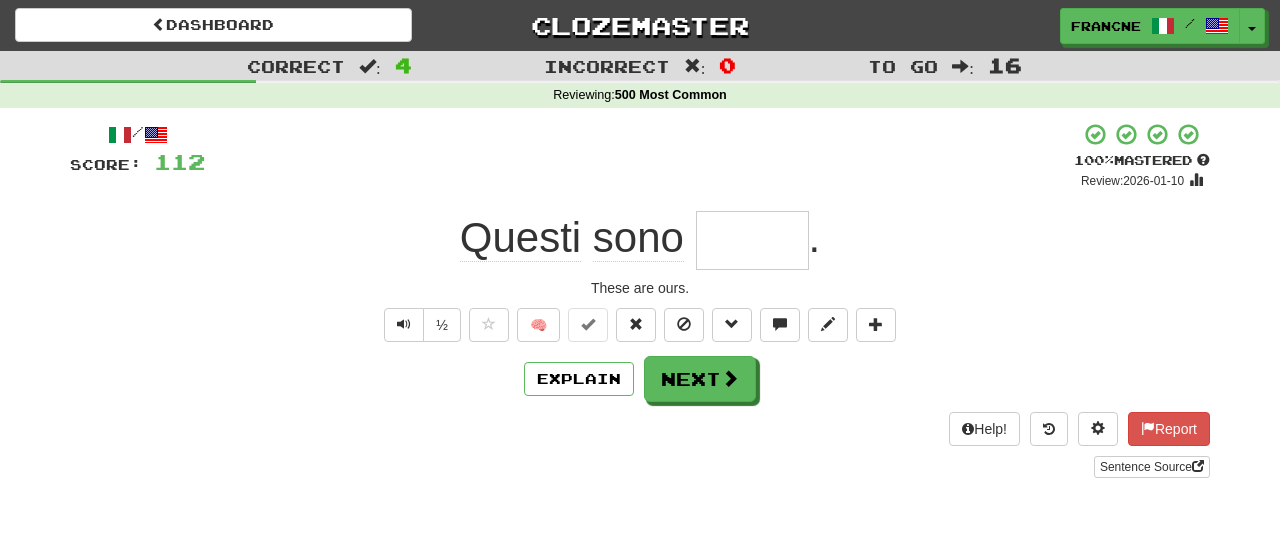 click on "Help!  Report Sentence Source" at bounding box center (640, 445) 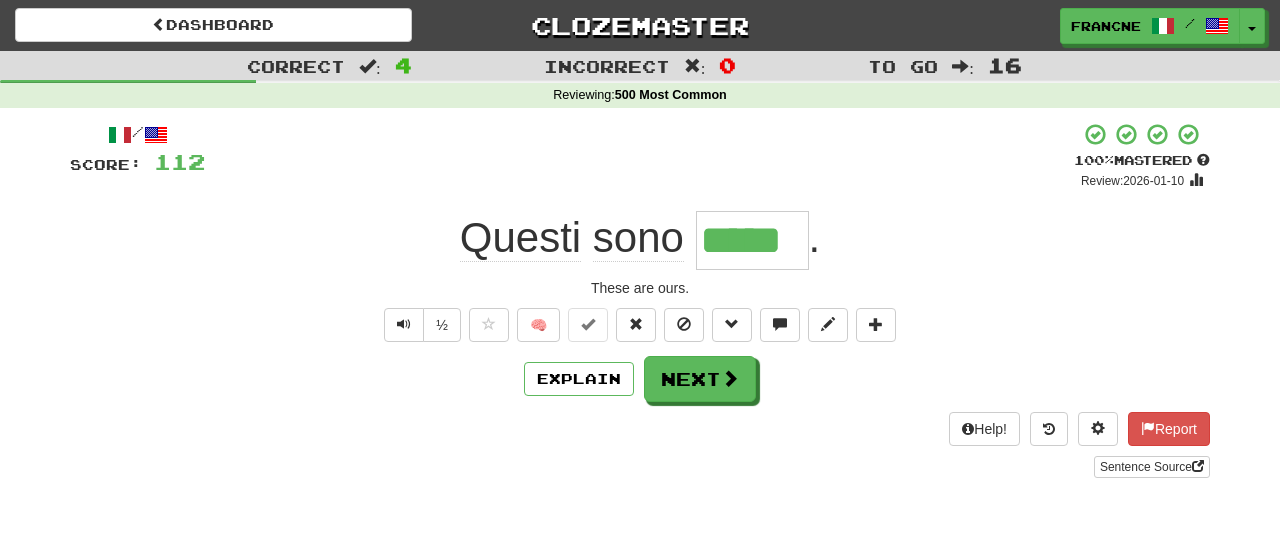 type on "******" 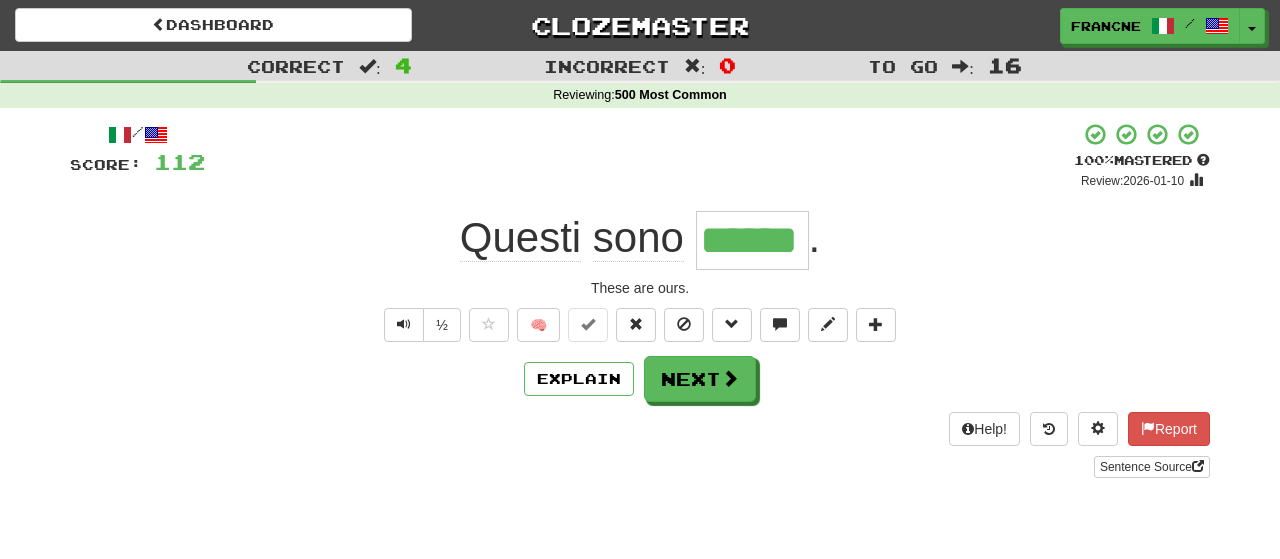 click on "******" at bounding box center [752, 240] 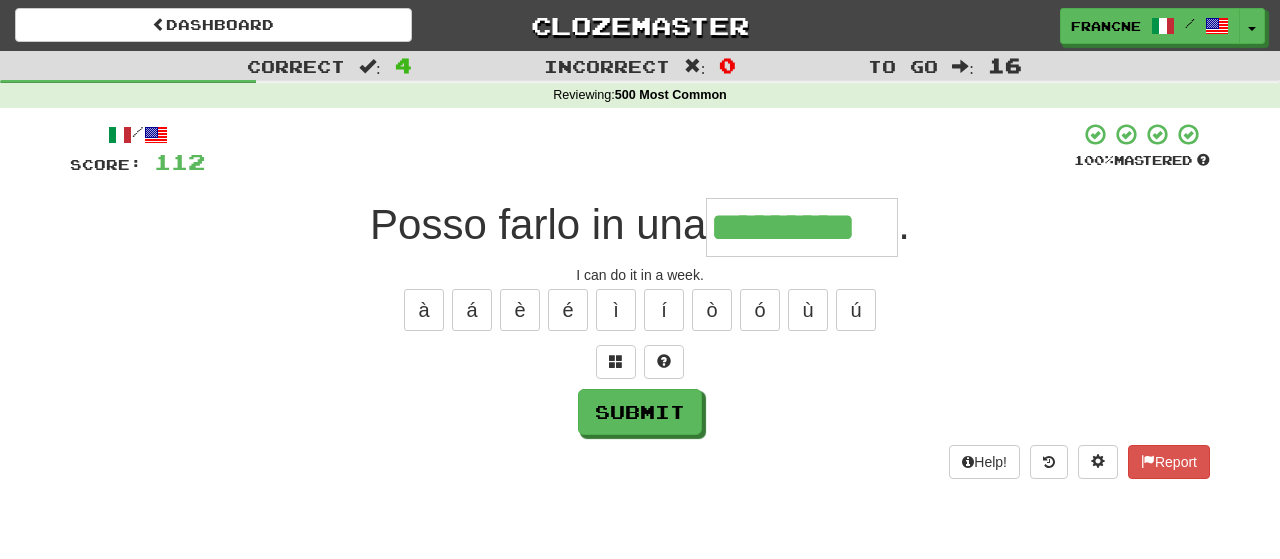 type on "*********" 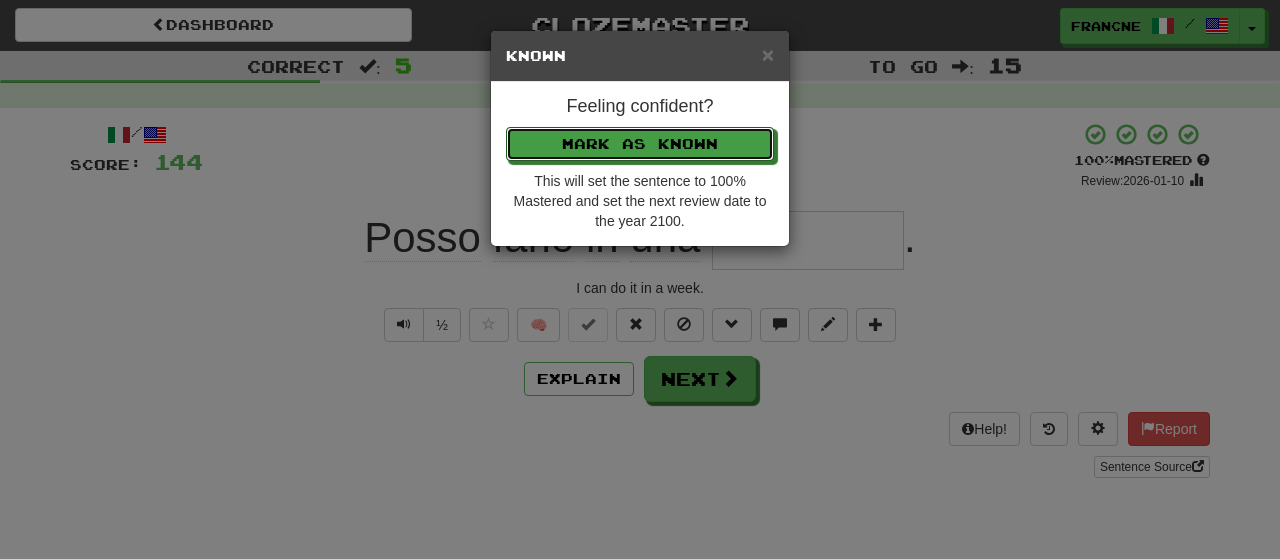 click on "Mark as Known" at bounding box center (640, 144) 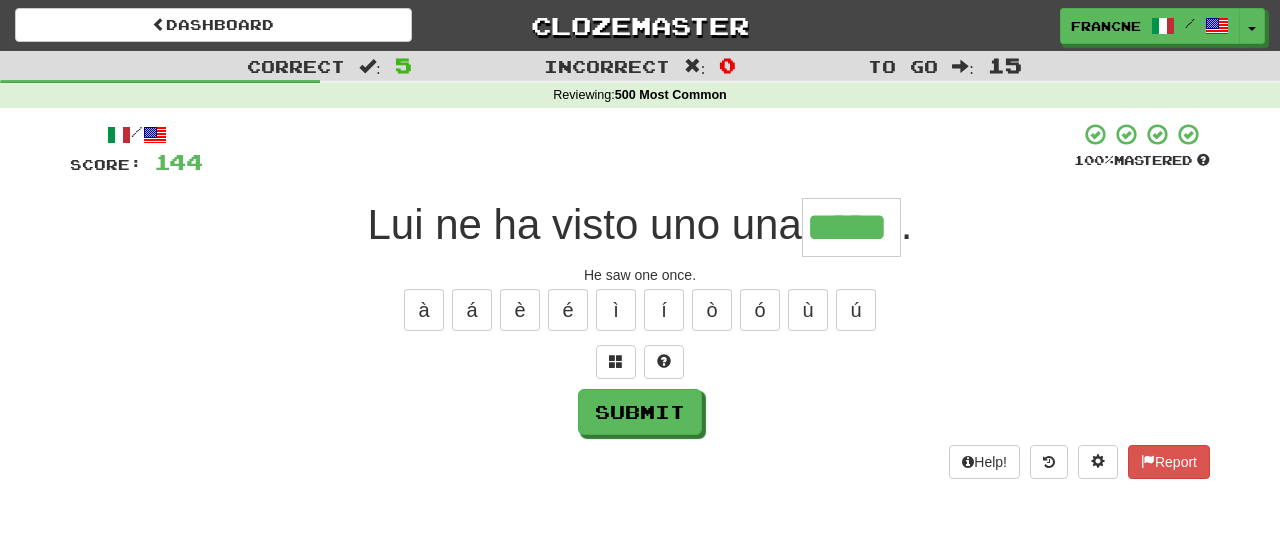 type on "*****" 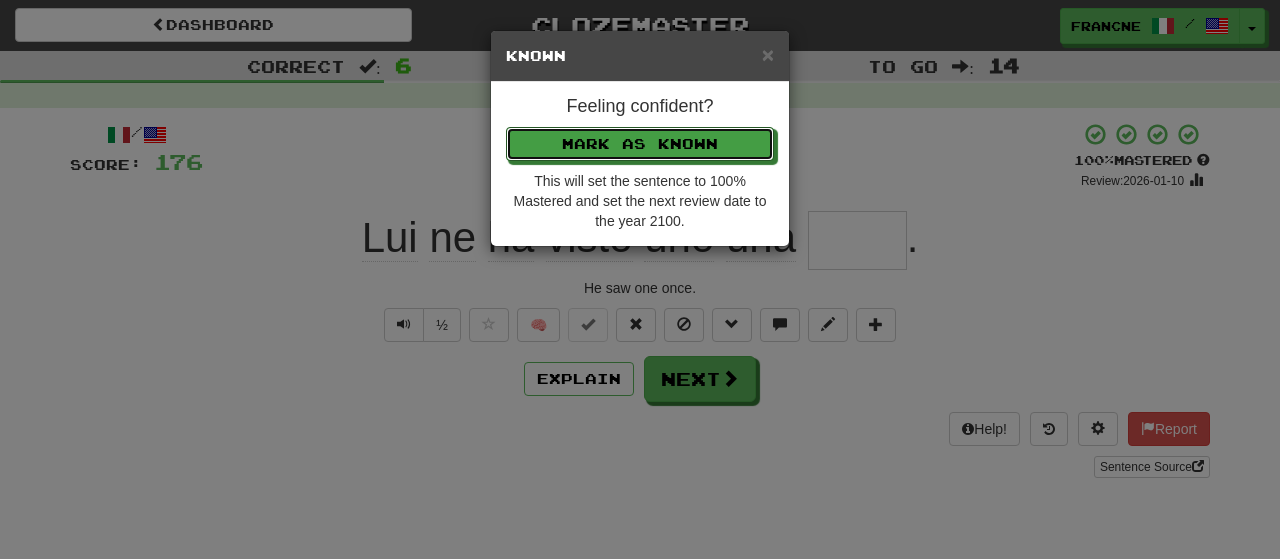 click on "Mark as Known" at bounding box center (640, 144) 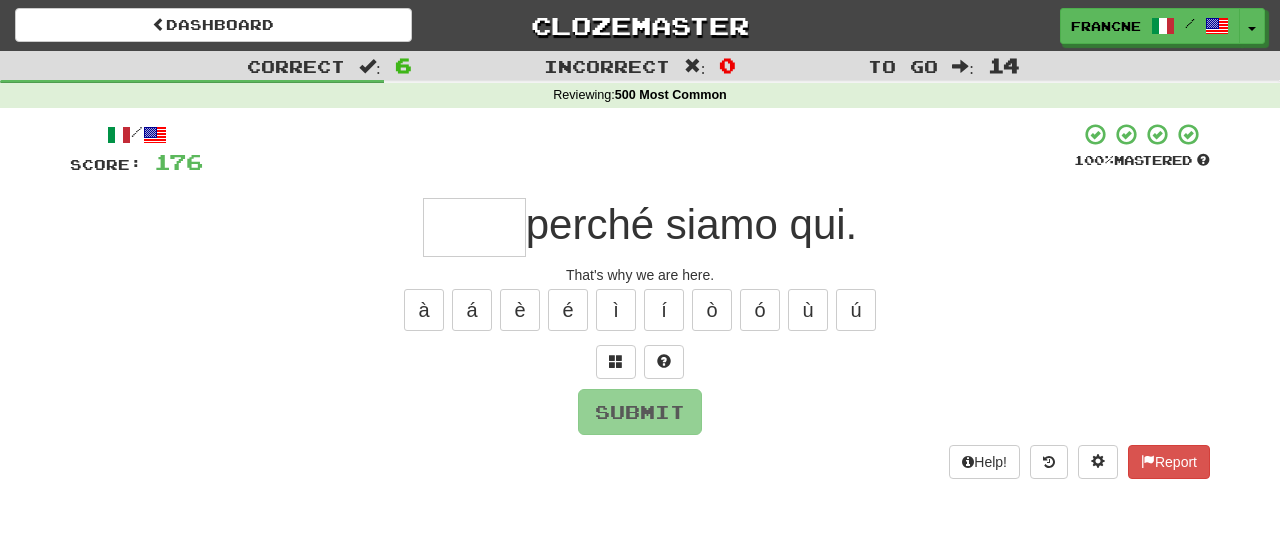 type on "*" 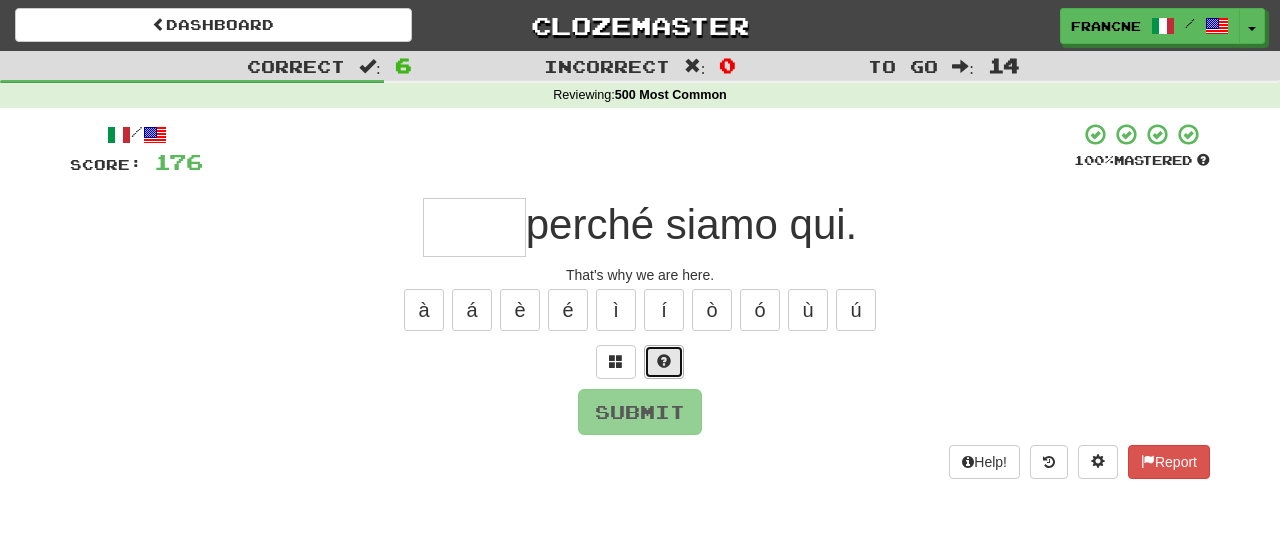 click at bounding box center [664, 361] 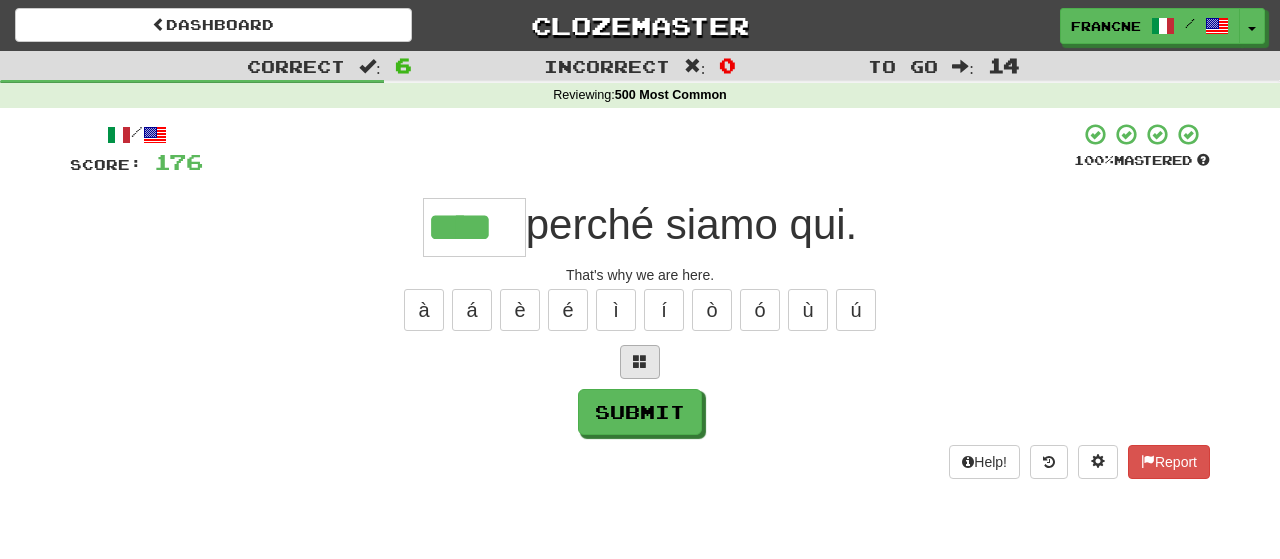 type on "****" 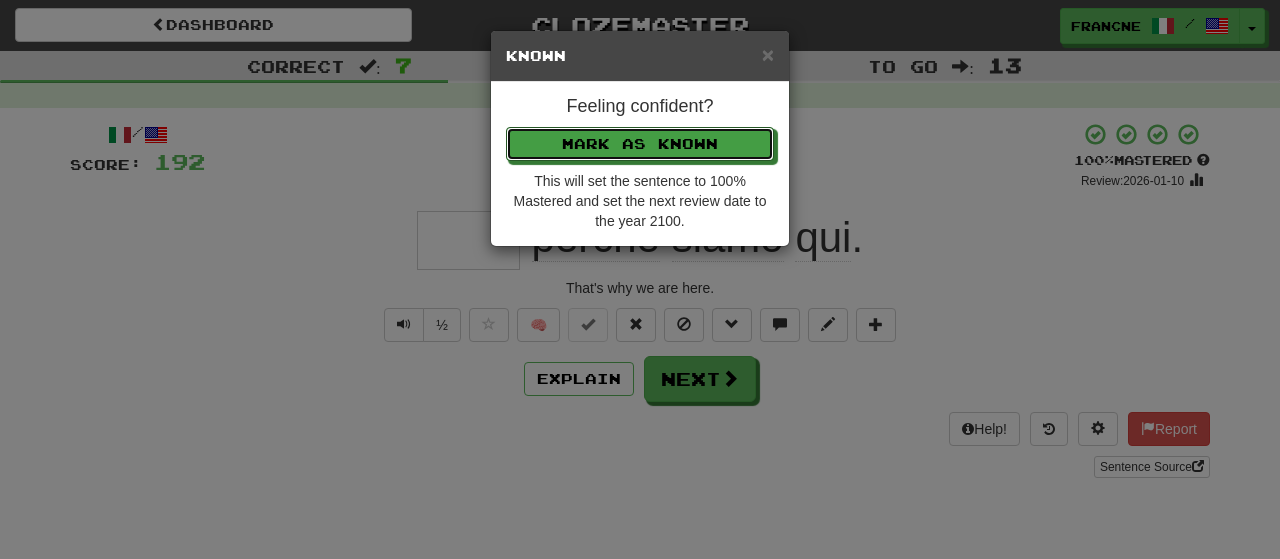 click on "Mark as Known" at bounding box center [640, 144] 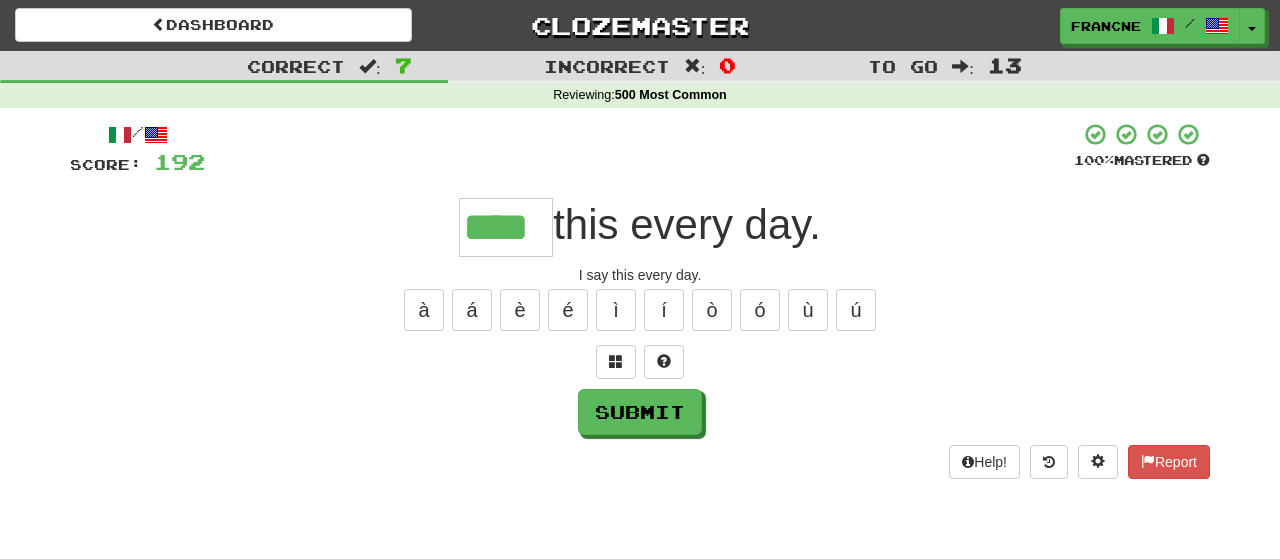 type on "****" 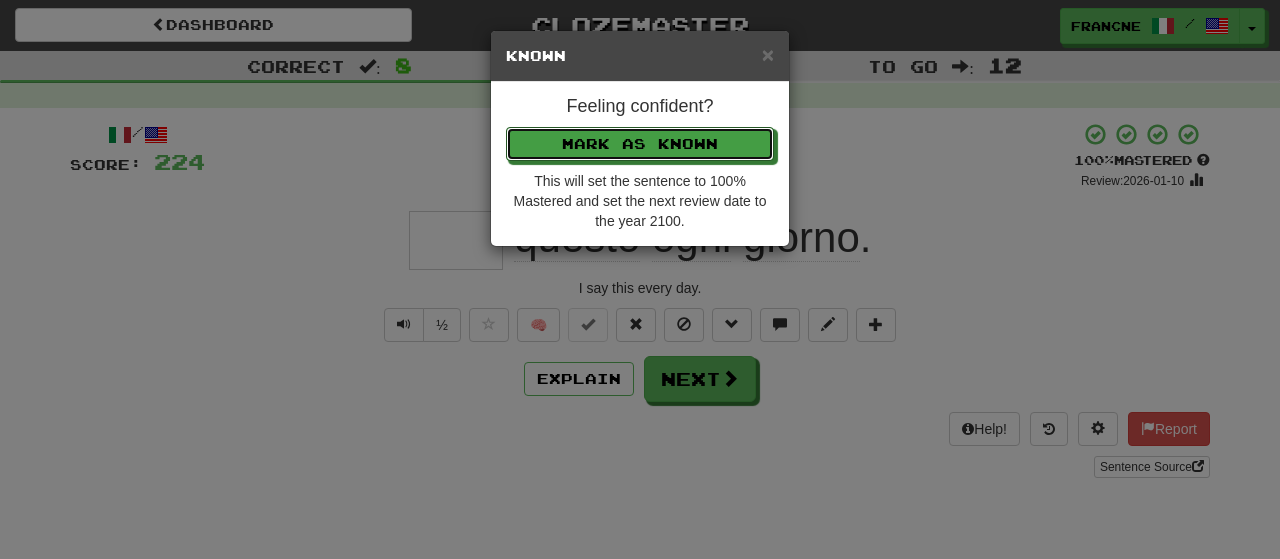 click on "Mark as Known" at bounding box center (640, 144) 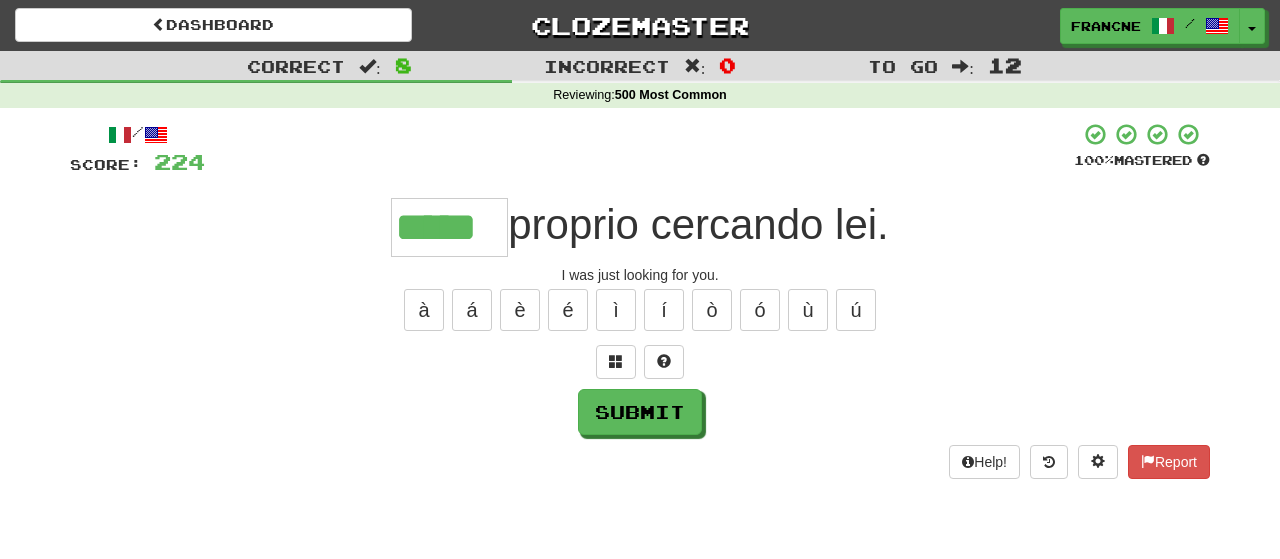 type on "*****" 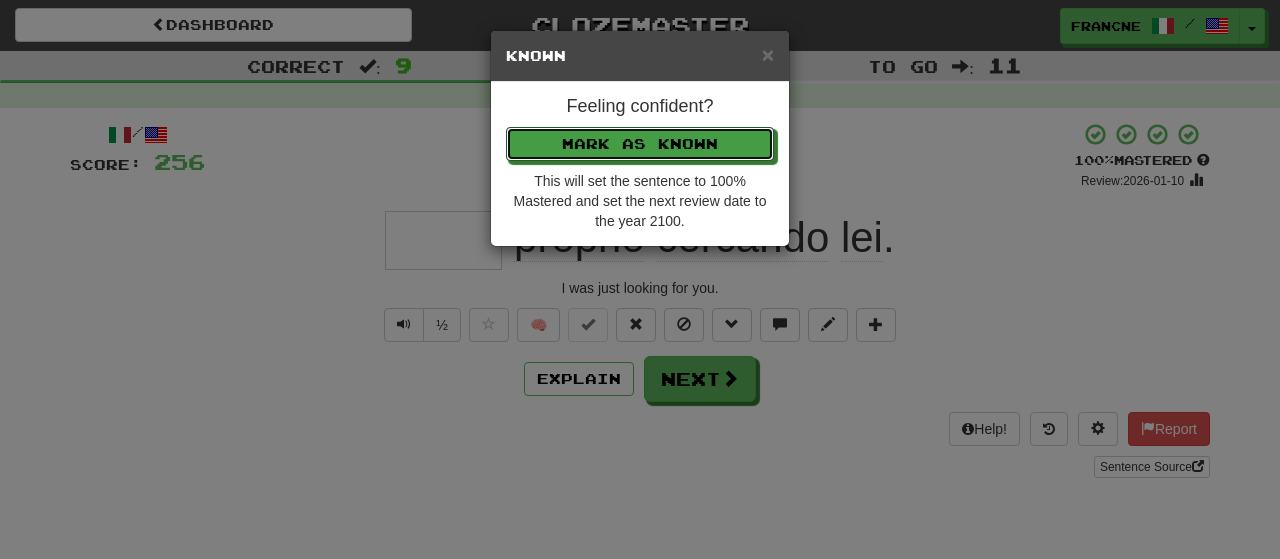 click on "Mark as Known" at bounding box center [640, 144] 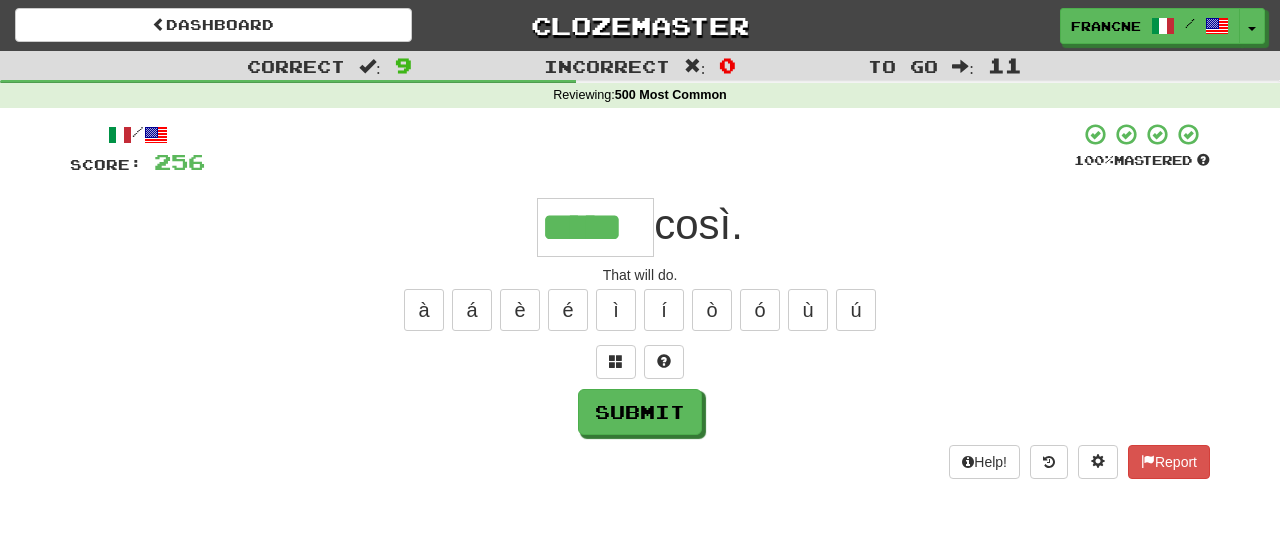 type on "*****" 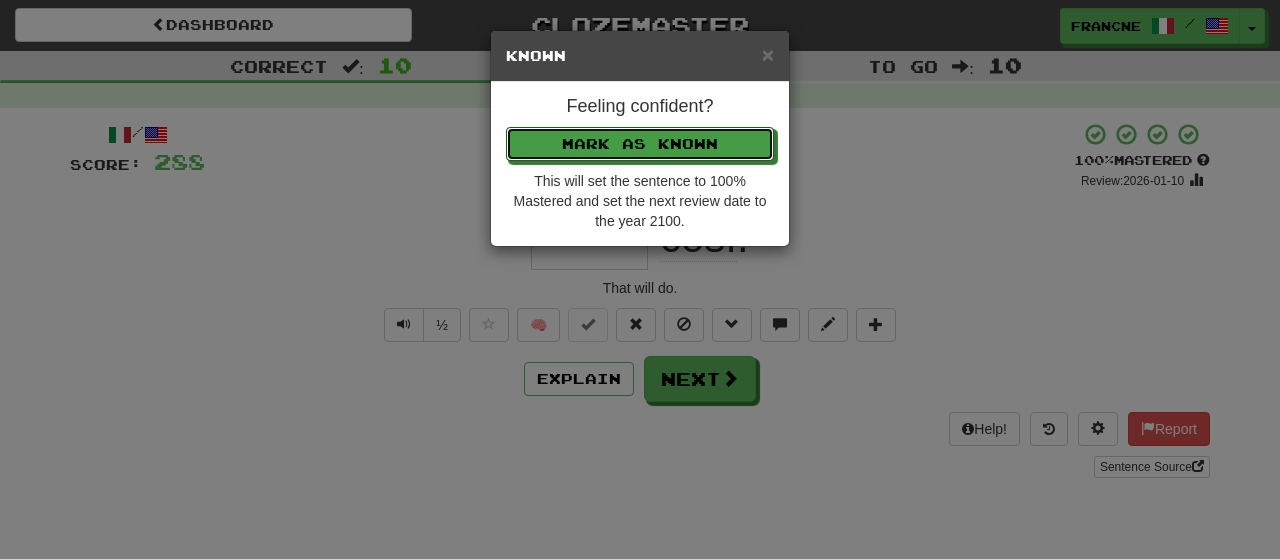 click on "Mark as Known" at bounding box center (640, 144) 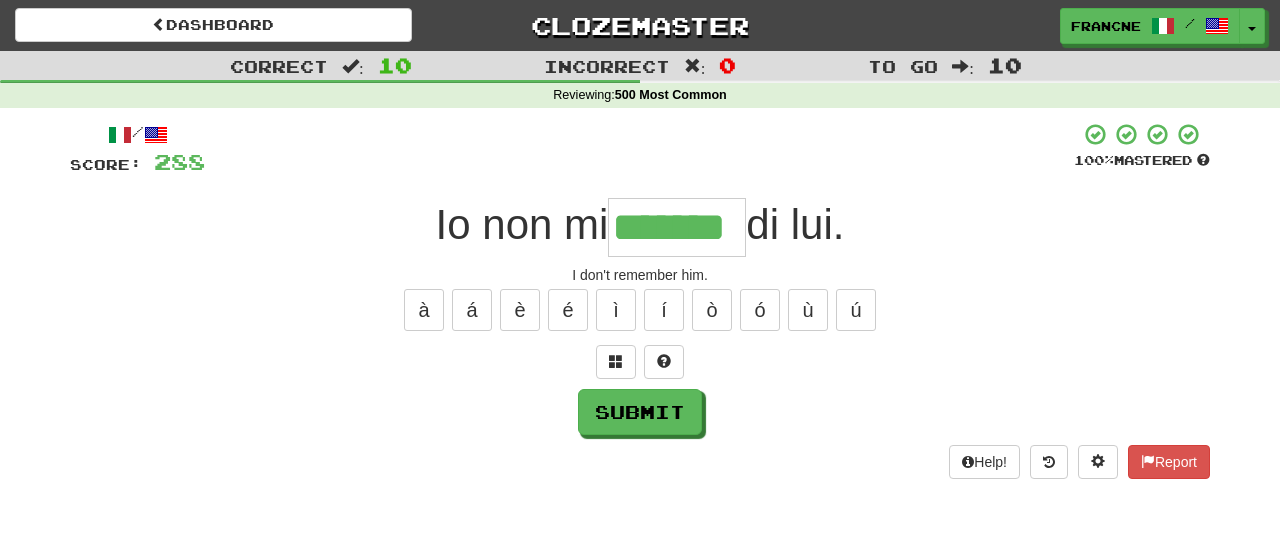 type on "*******" 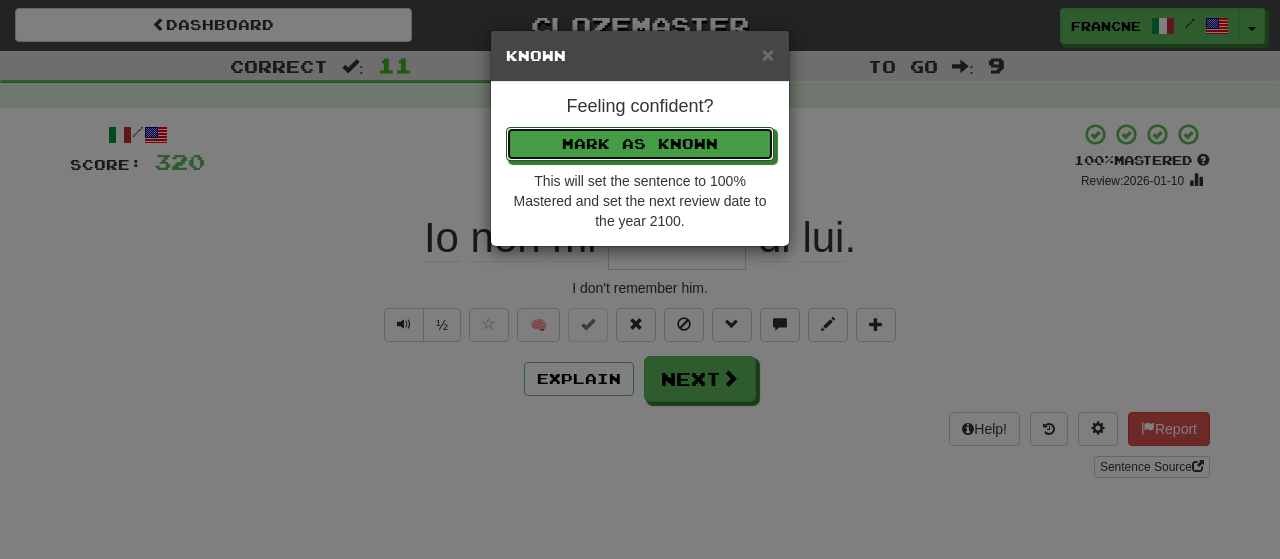 click on "Mark as Known" at bounding box center [640, 144] 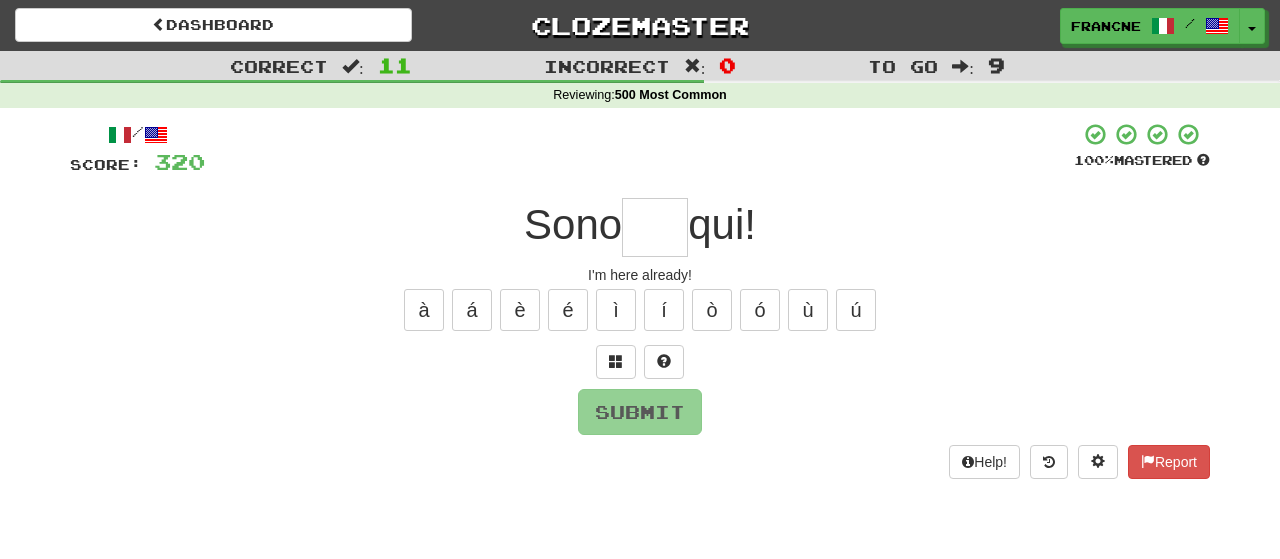 type on "*" 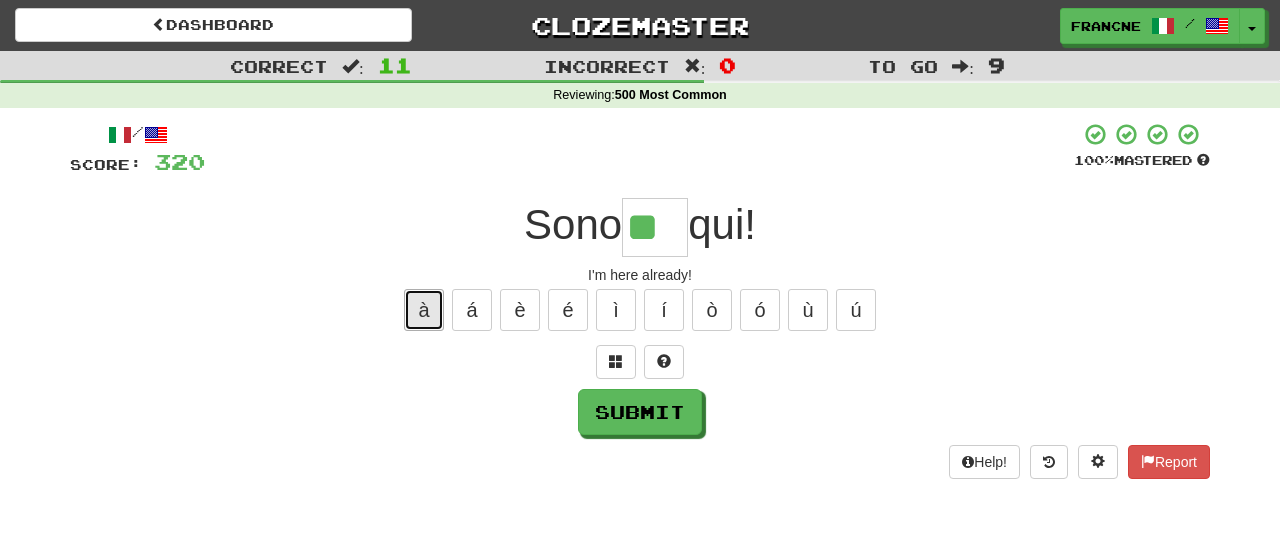 click on "à" at bounding box center [424, 310] 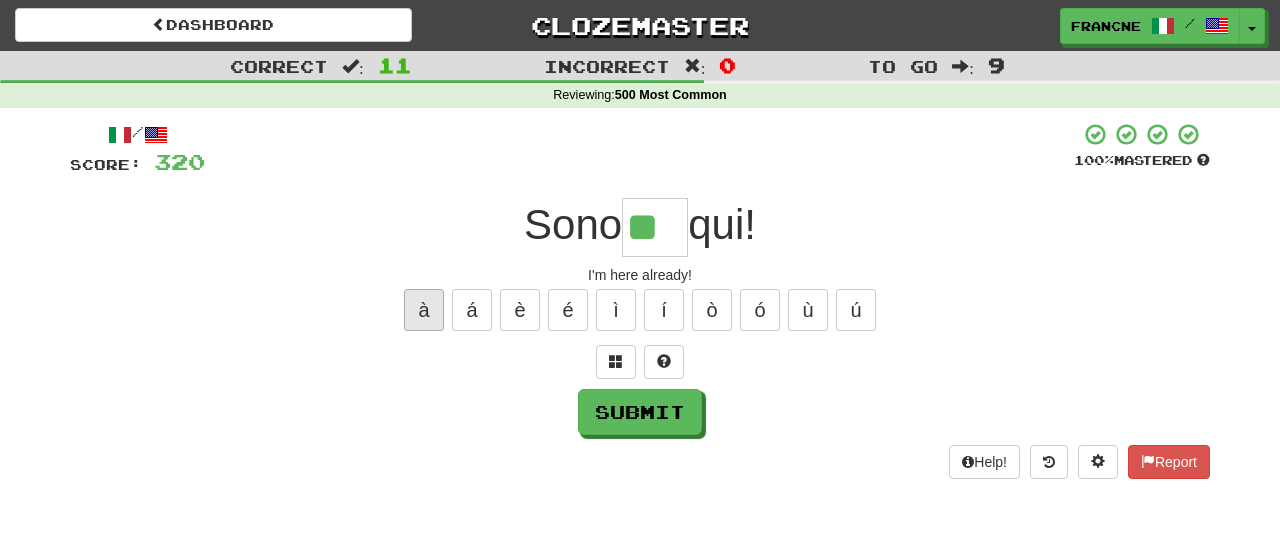 type on "***" 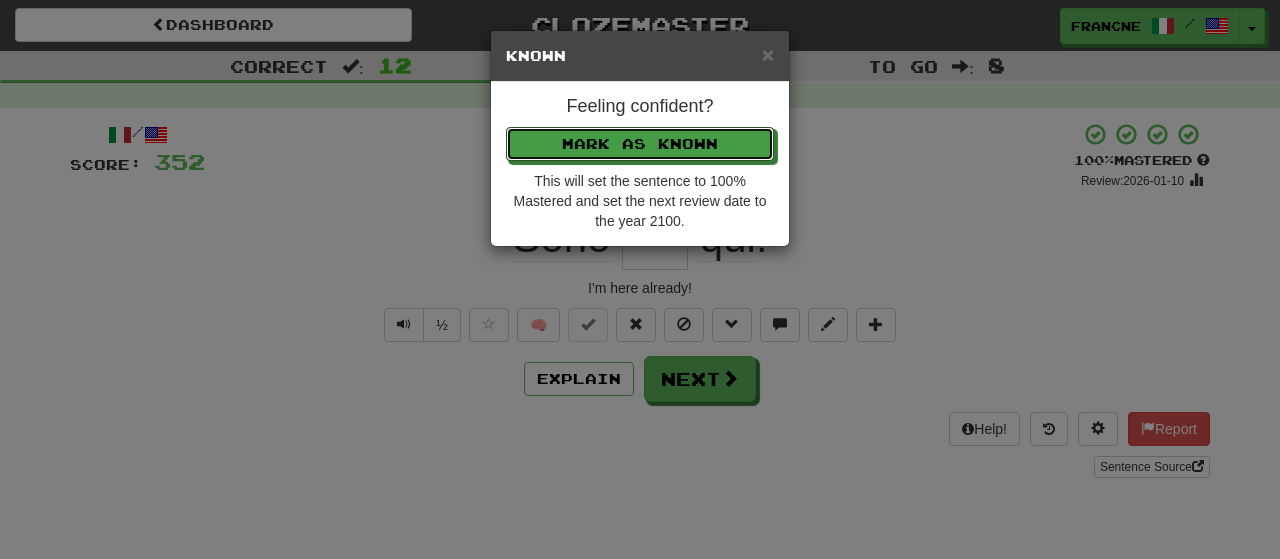 click on "Mark as Known" at bounding box center (640, 144) 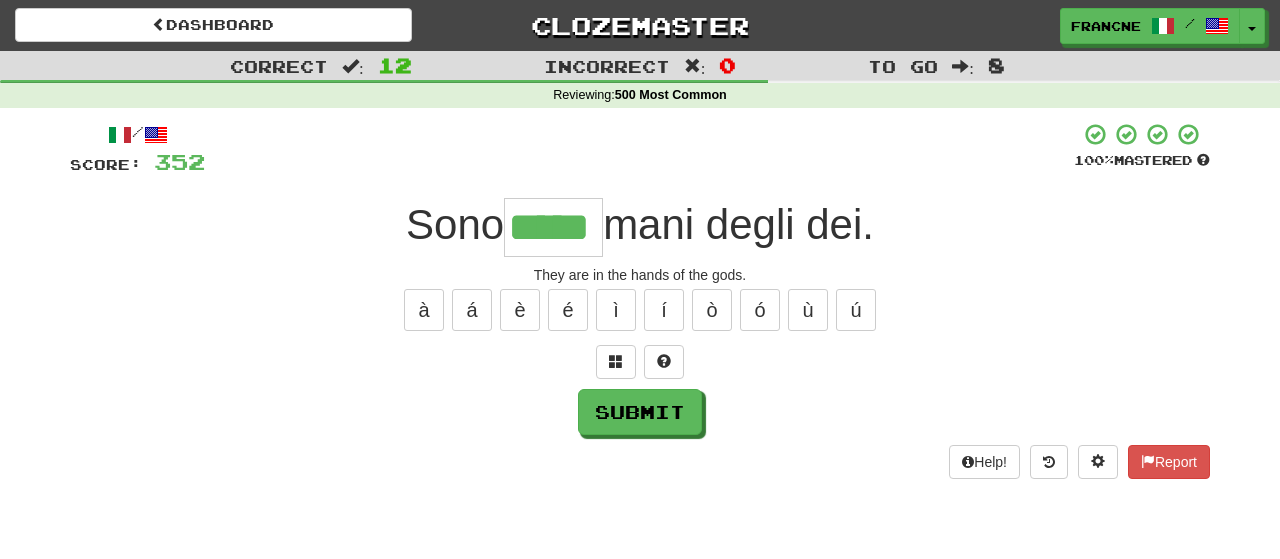 type on "*****" 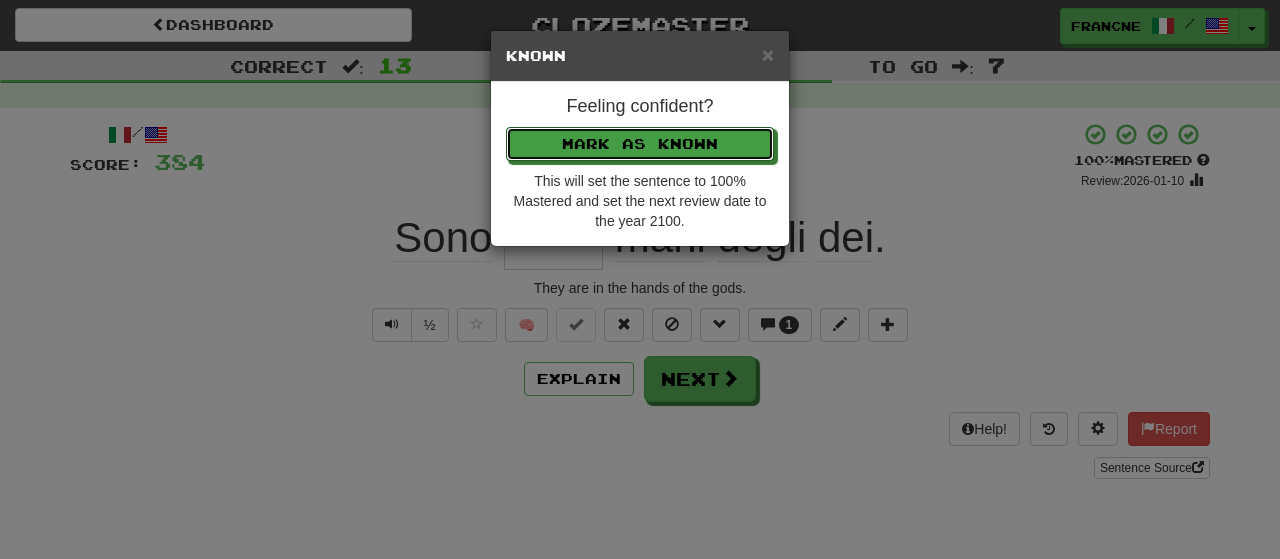 click on "Mark as Known" at bounding box center (640, 144) 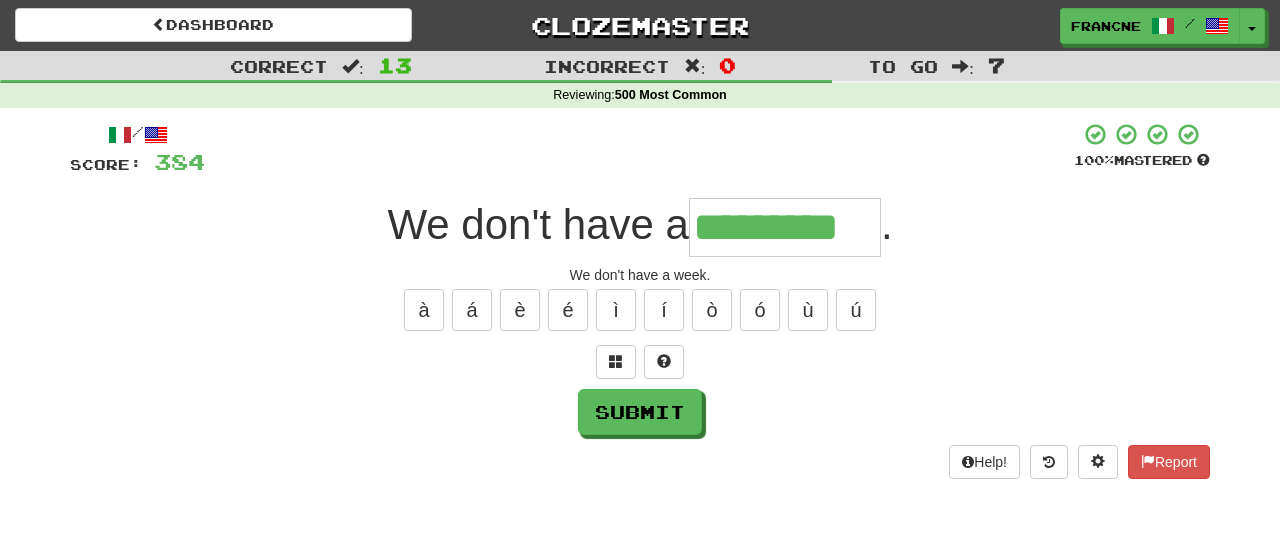type on "*********" 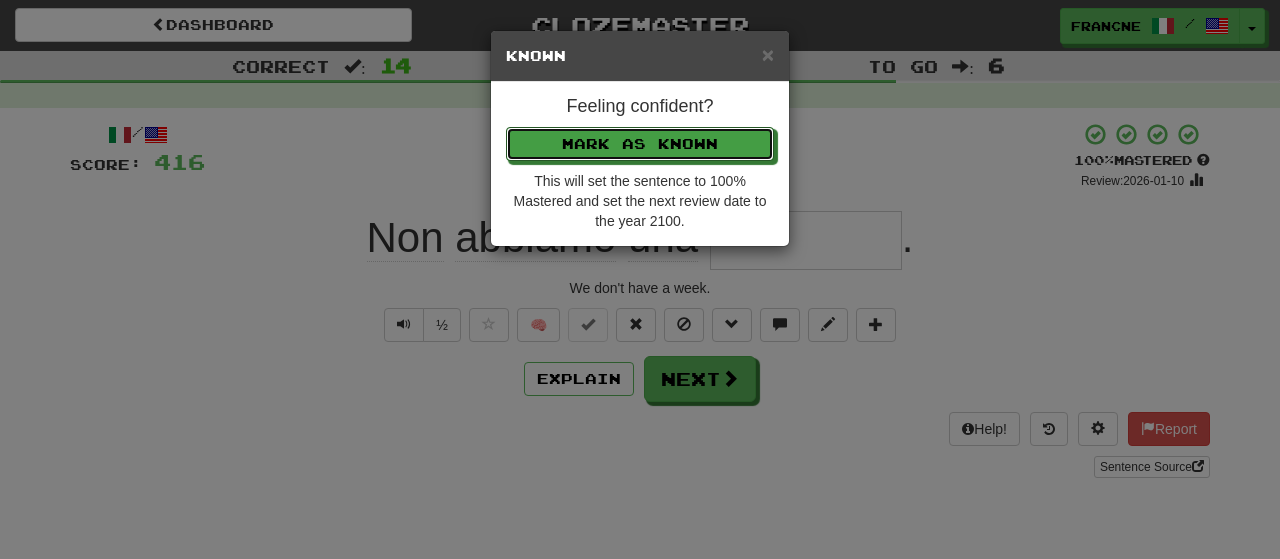 click on "Mark as Known" at bounding box center [640, 144] 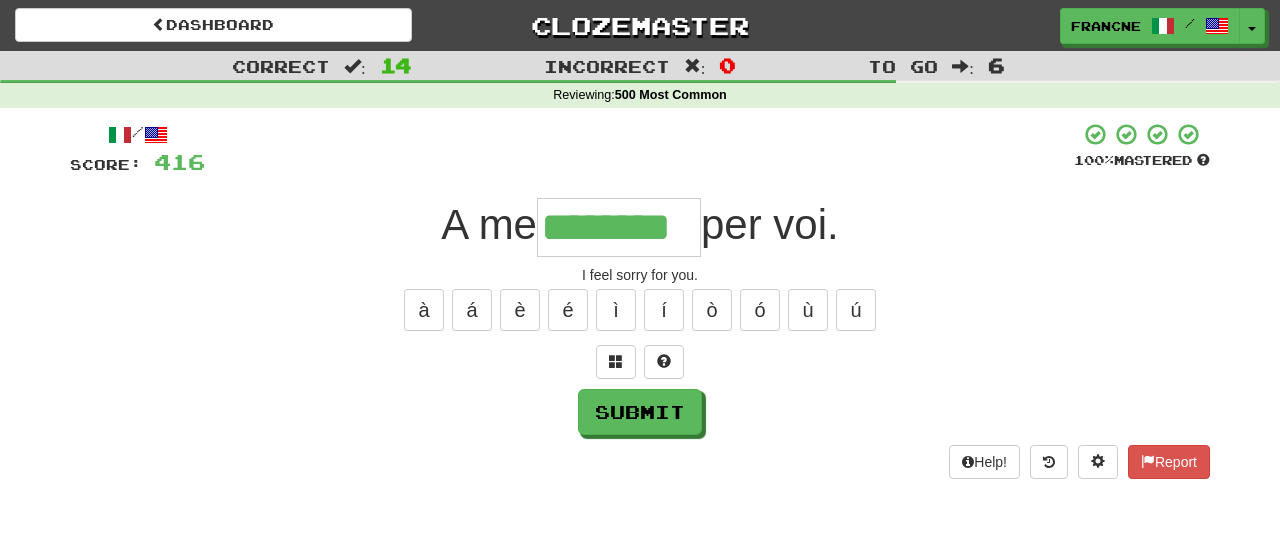 type on "********" 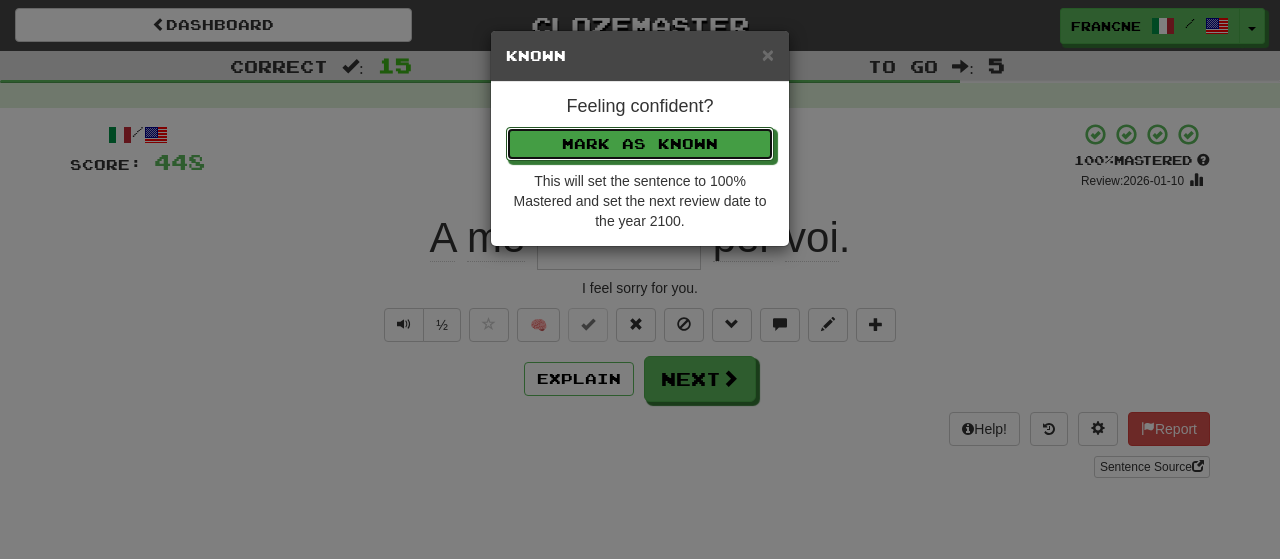 click on "Mark as Known" at bounding box center (640, 144) 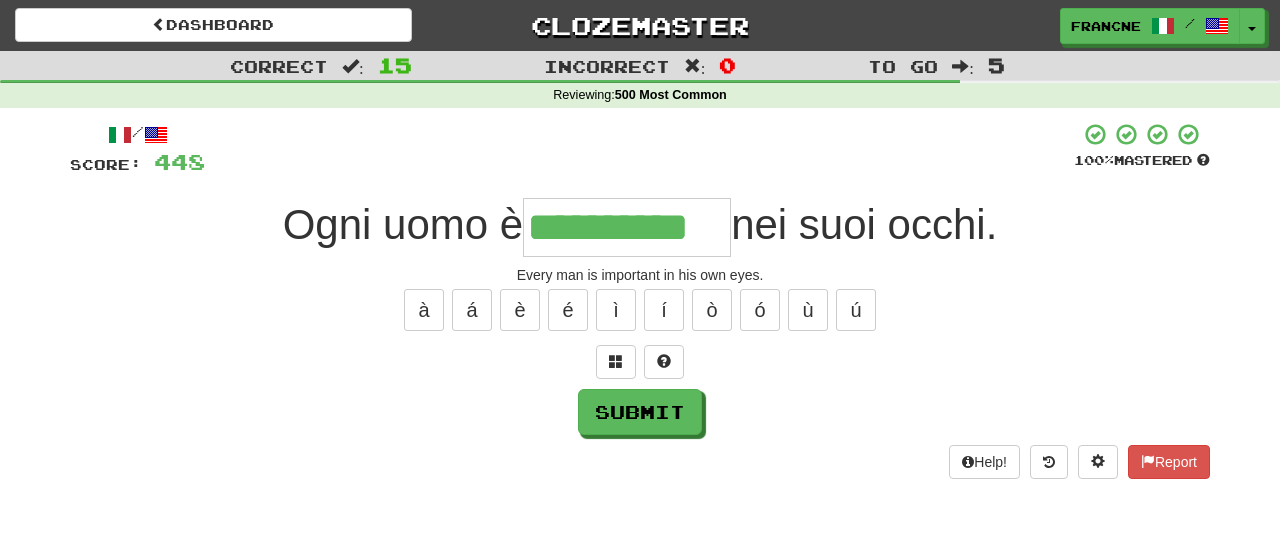 type on "**********" 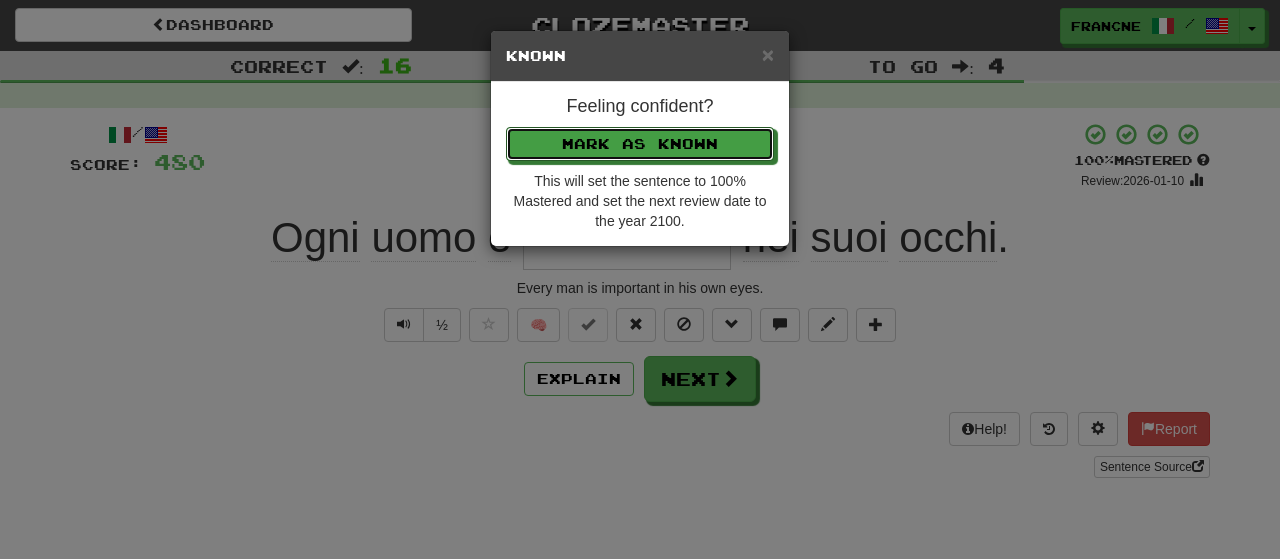 click on "Mark as Known" at bounding box center [640, 144] 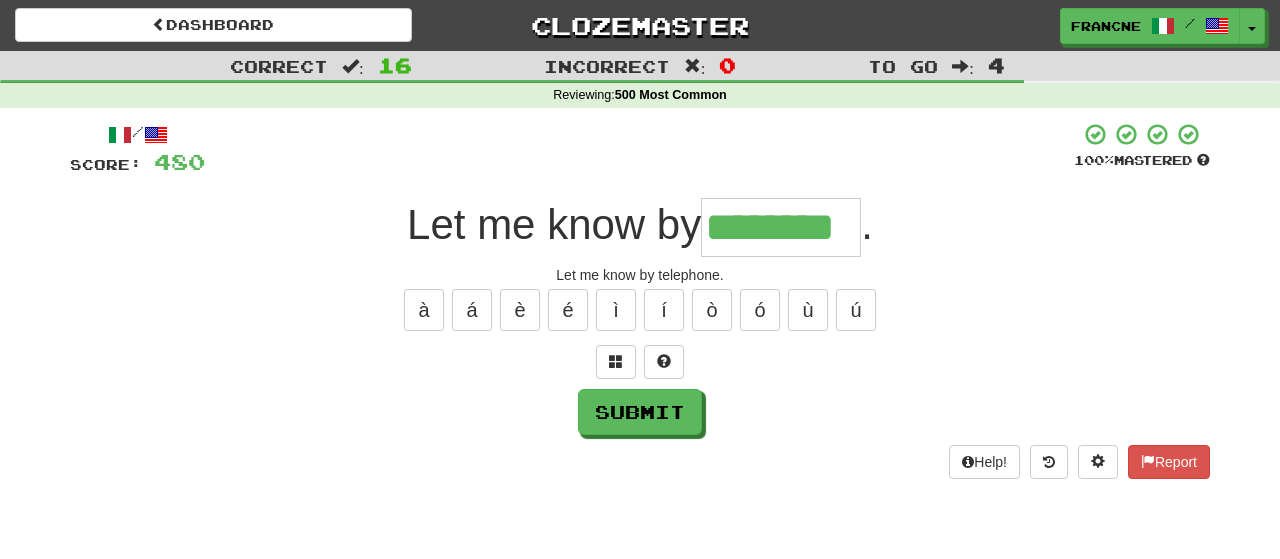 type on "********" 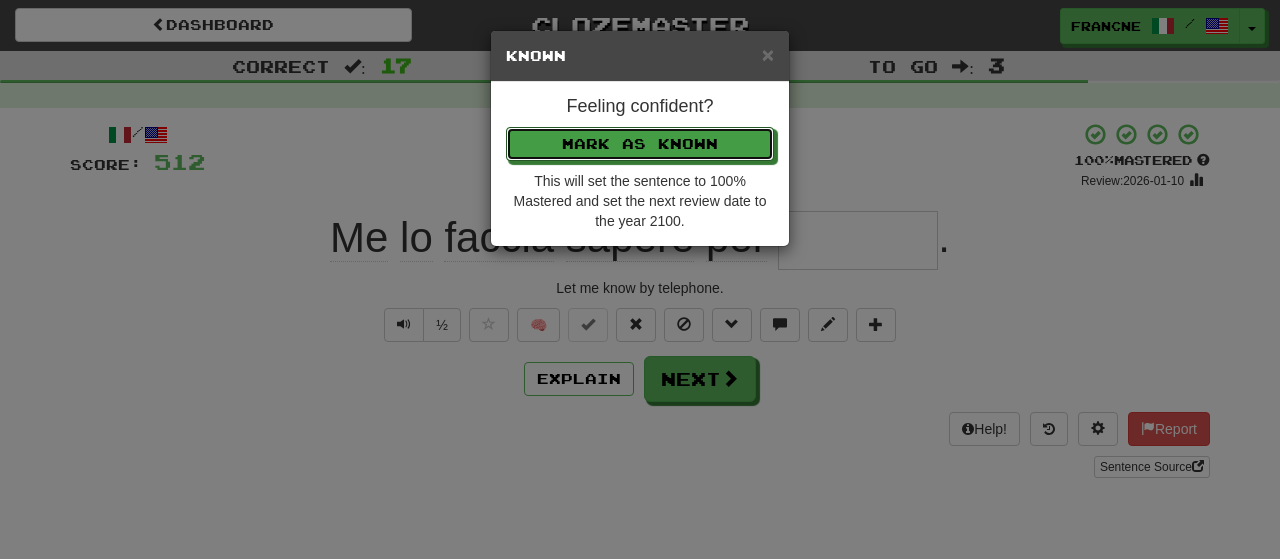 click on "Mark as Known" at bounding box center (640, 144) 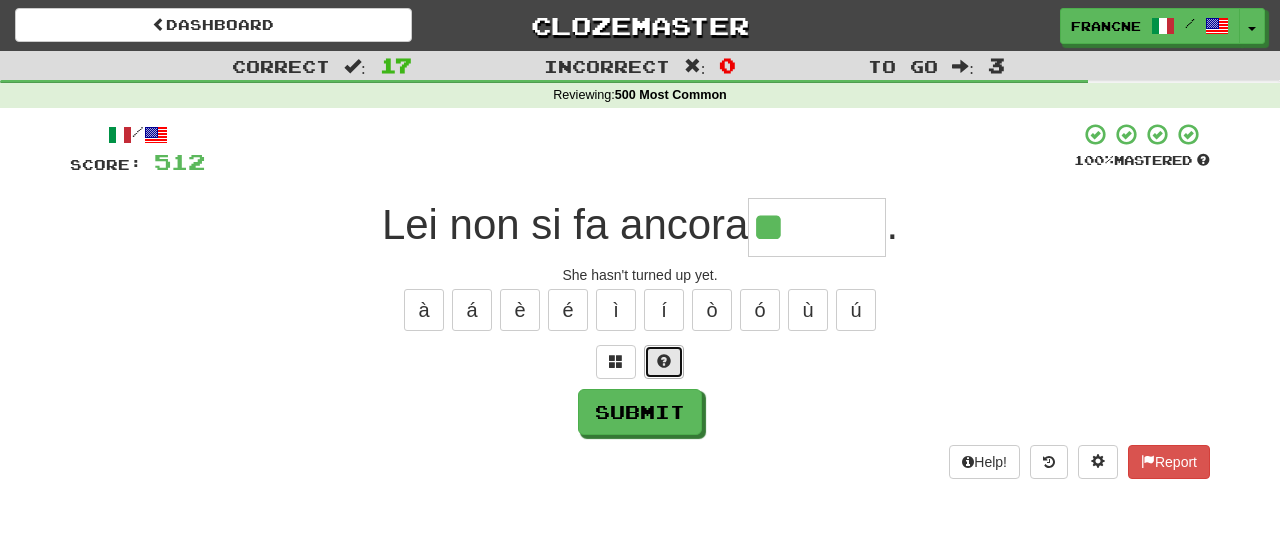 click at bounding box center (664, 362) 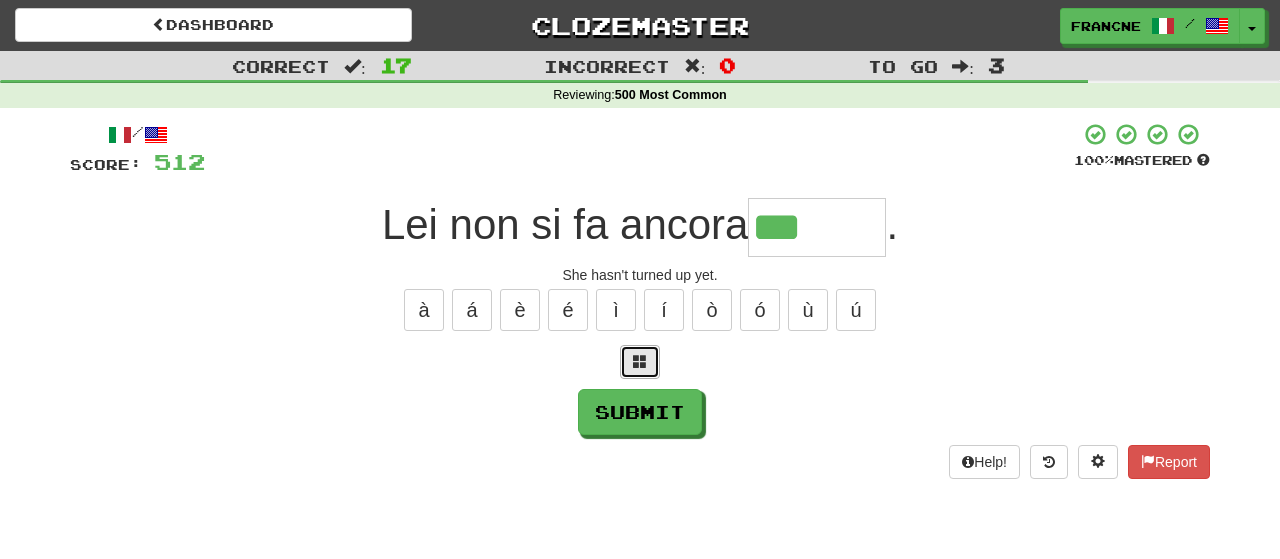 click at bounding box center [640, 361] 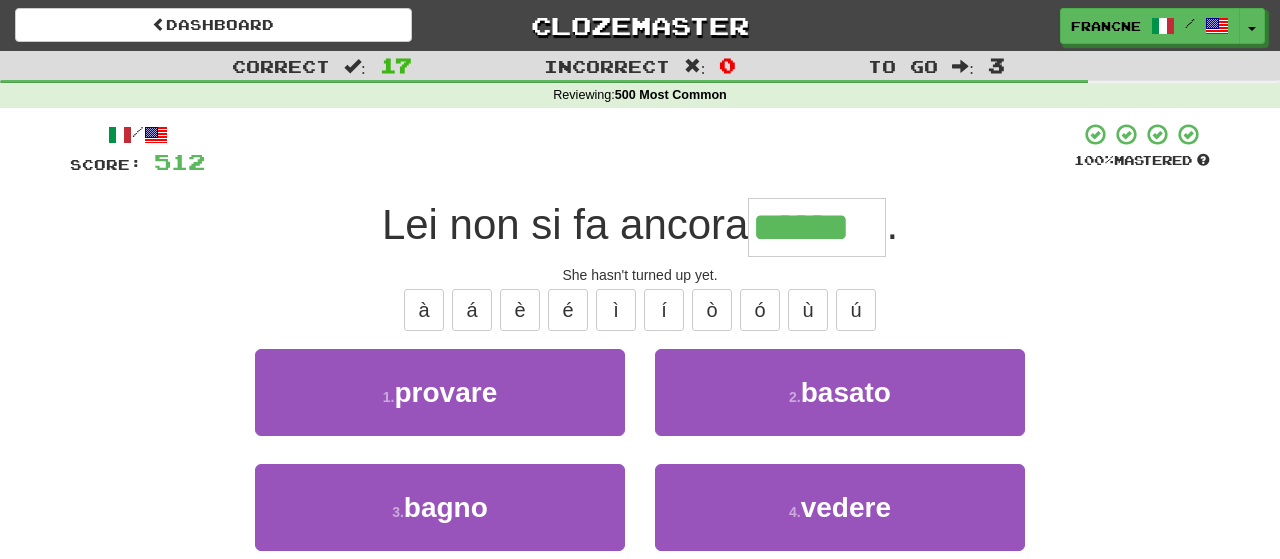 type on "******" 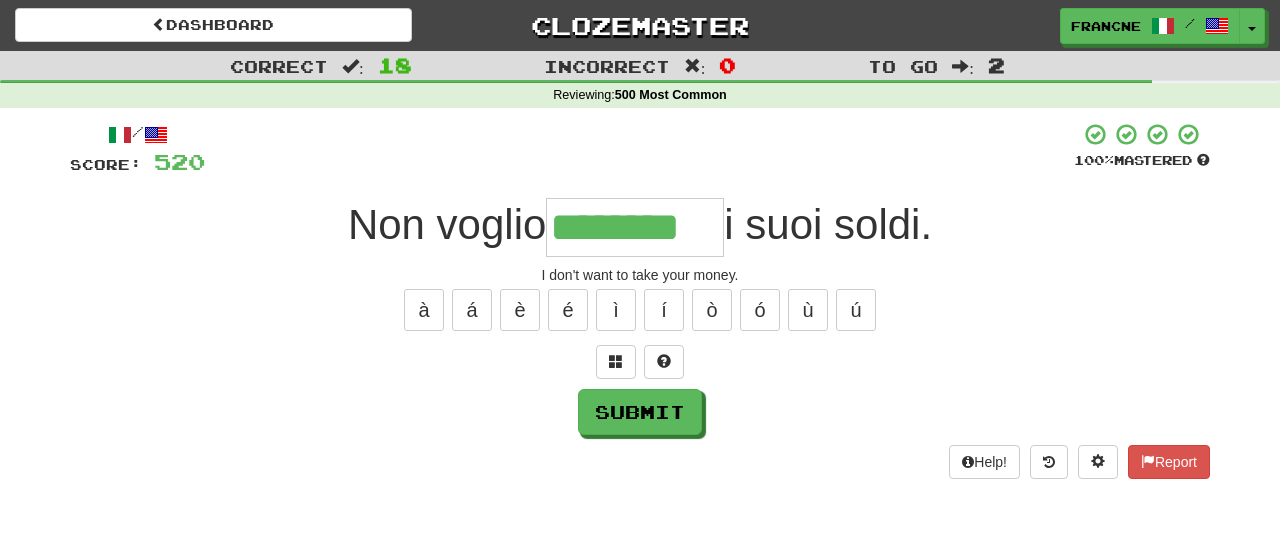 type on "********" 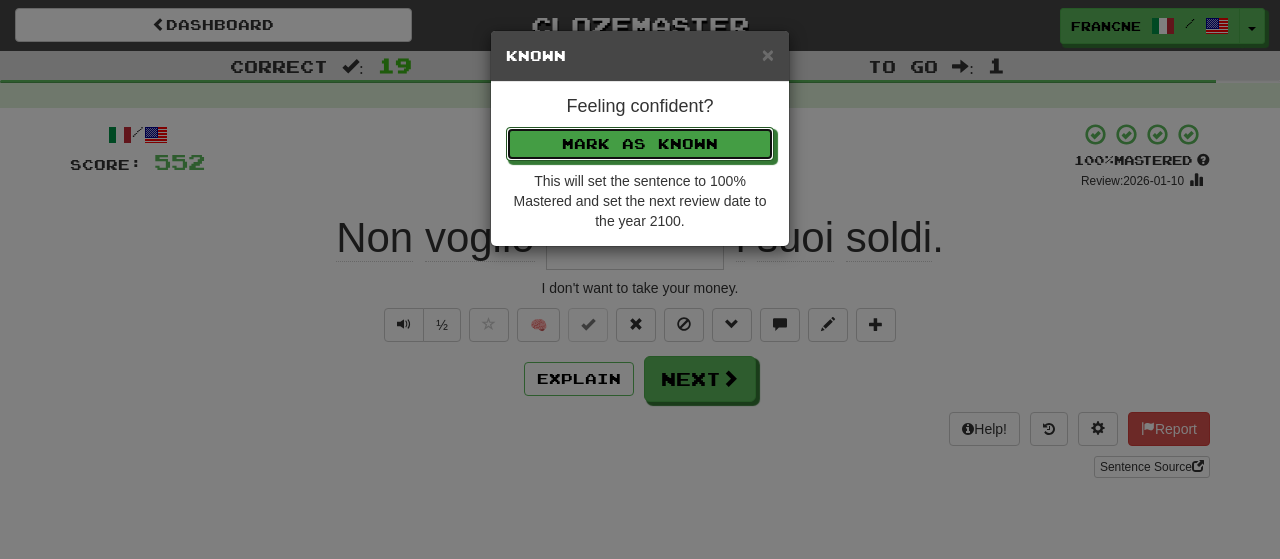 click on "Mark as Known" at bounding box center [640, 144] 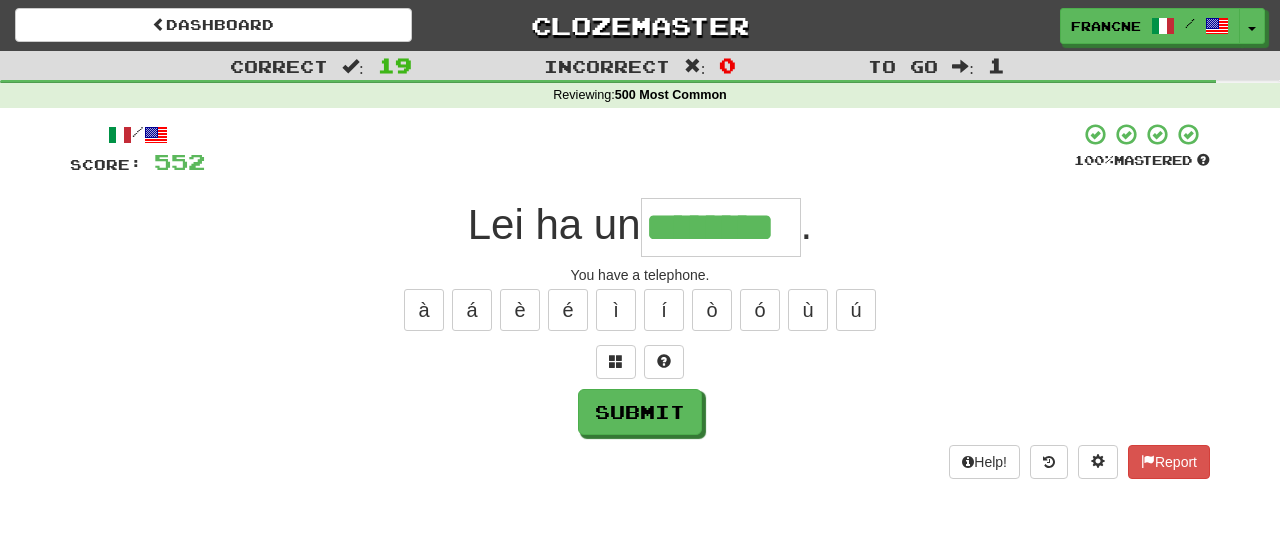 type on "********" 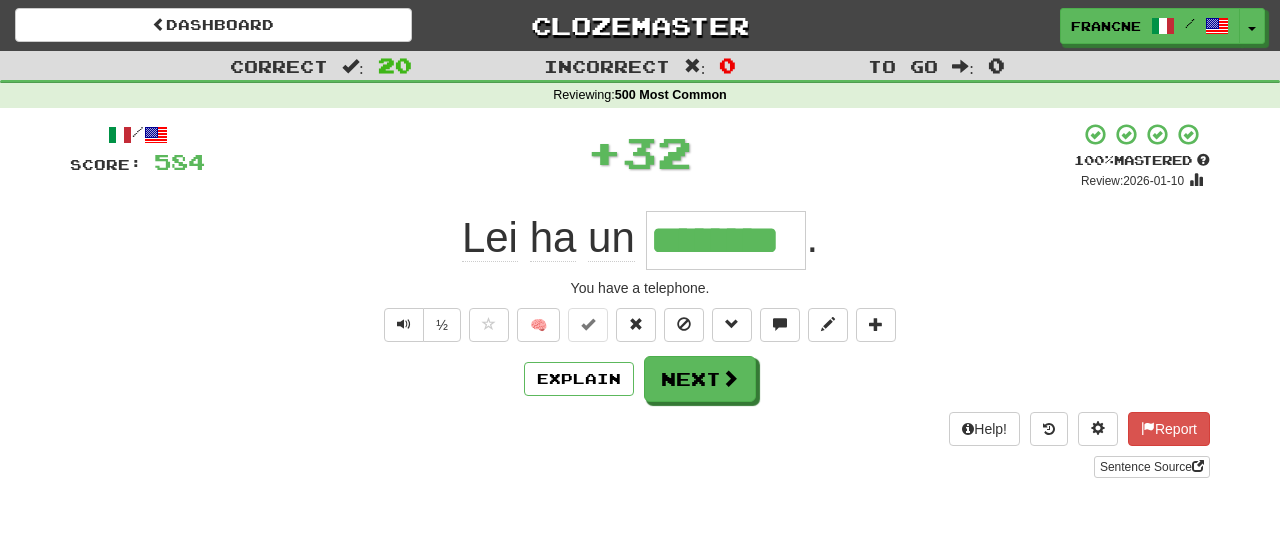 type 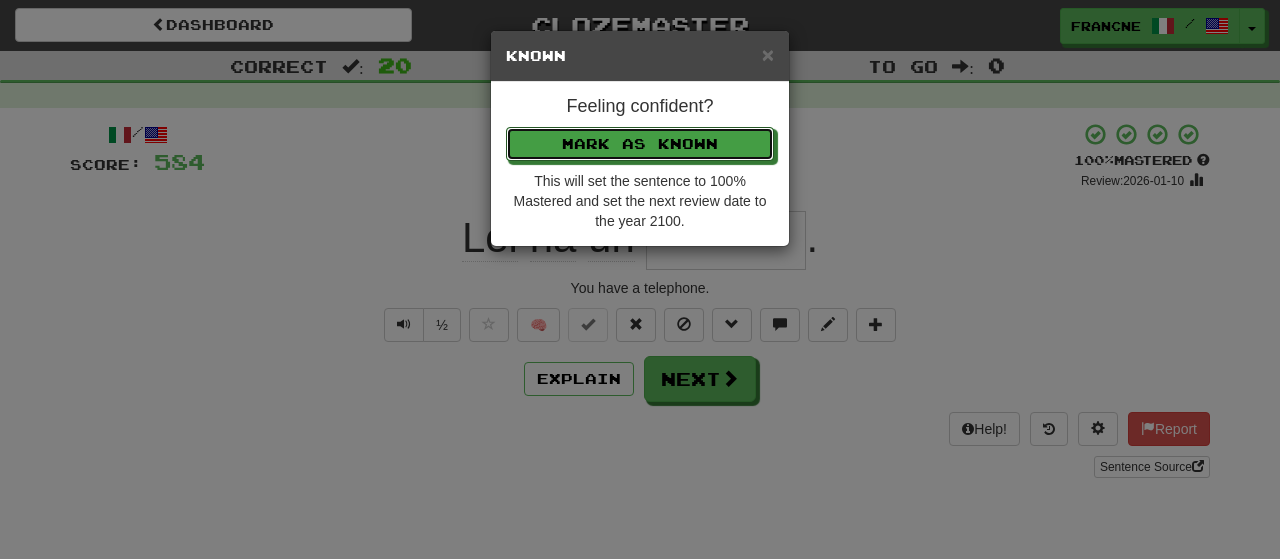 click on "Mark as Known" at bounding box center [640, 144] 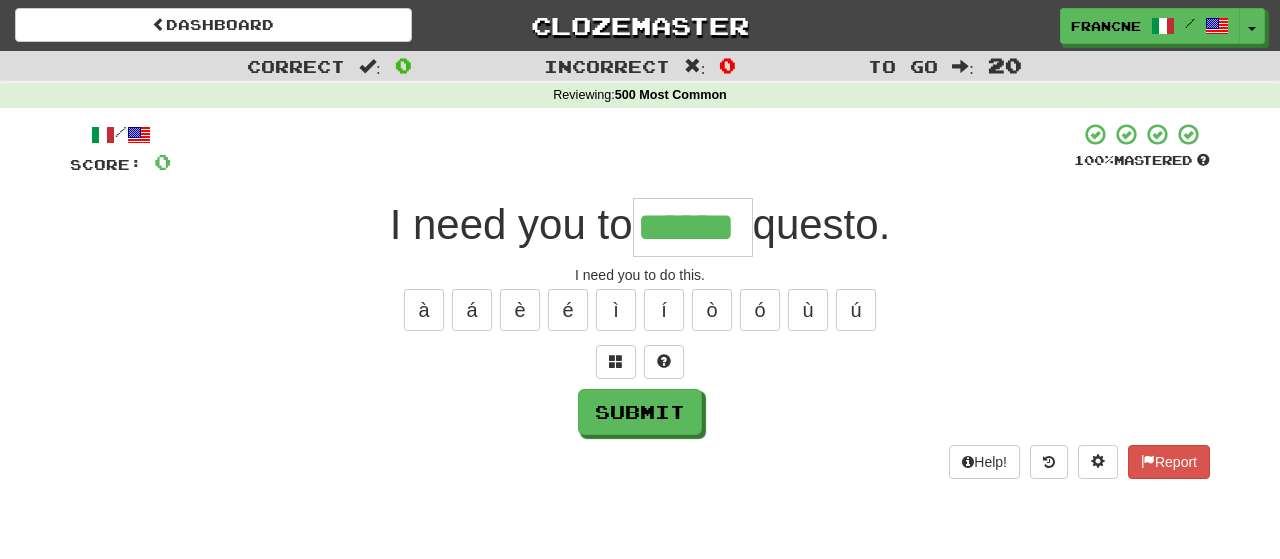 type on "******" 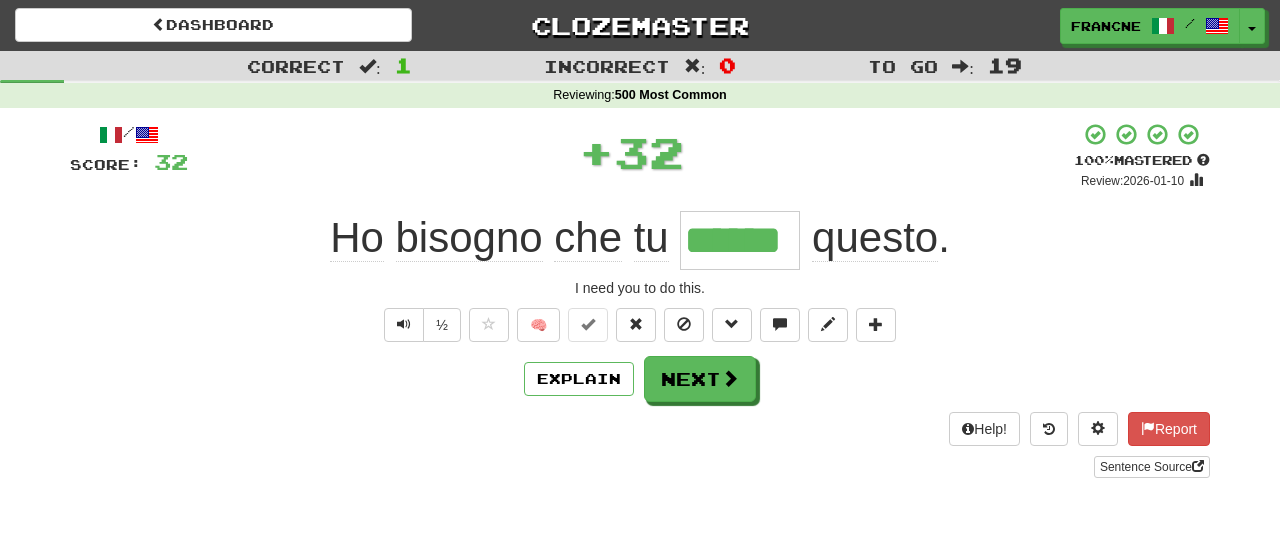 type 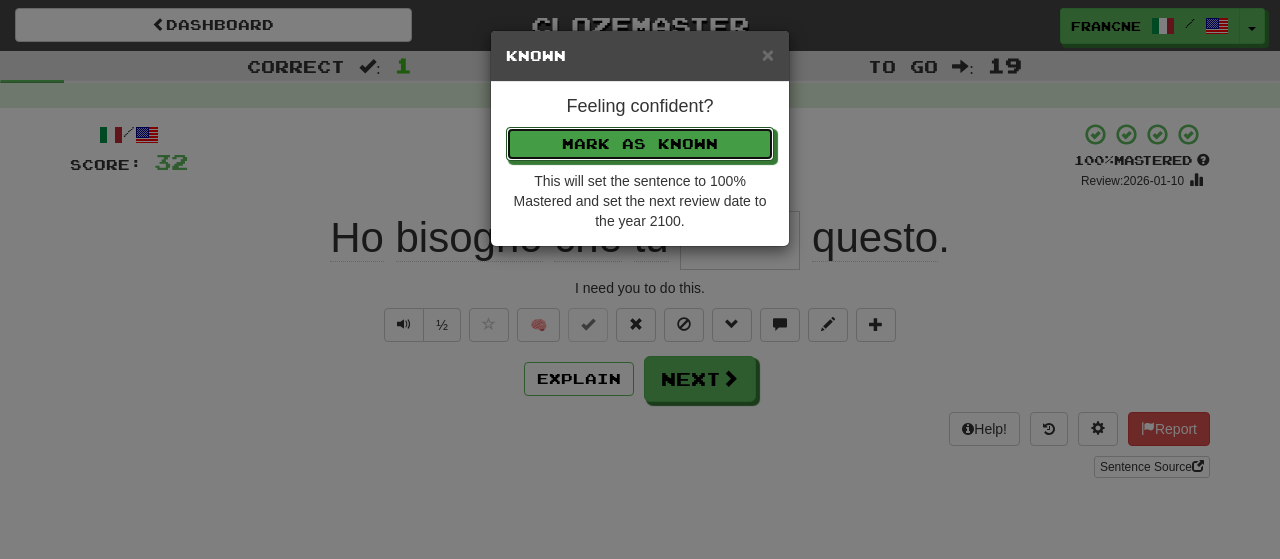 type 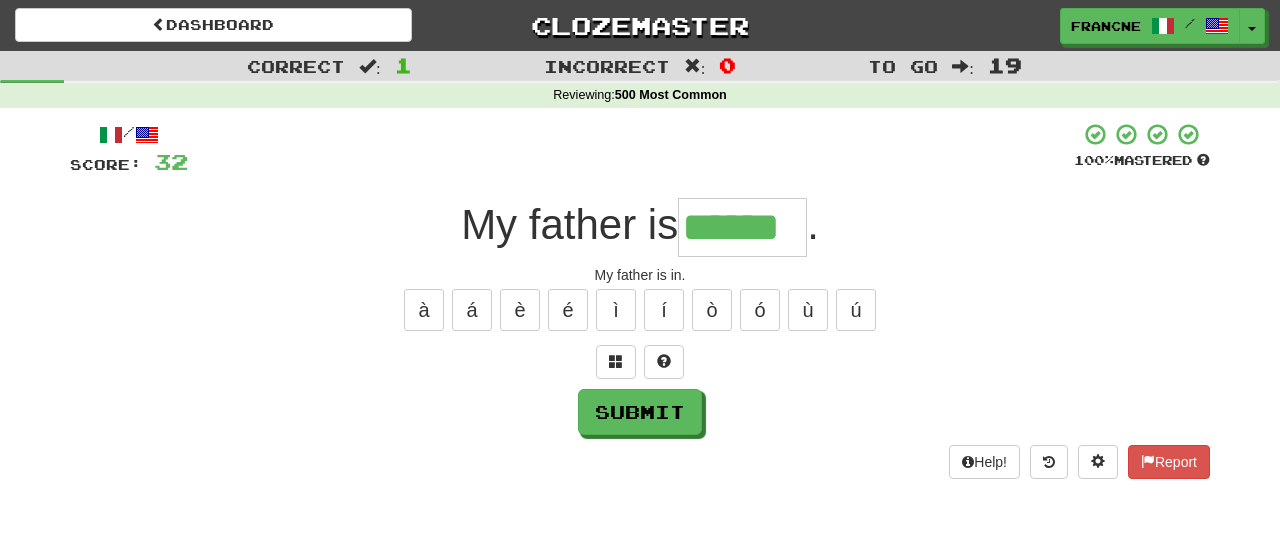 type on "******" 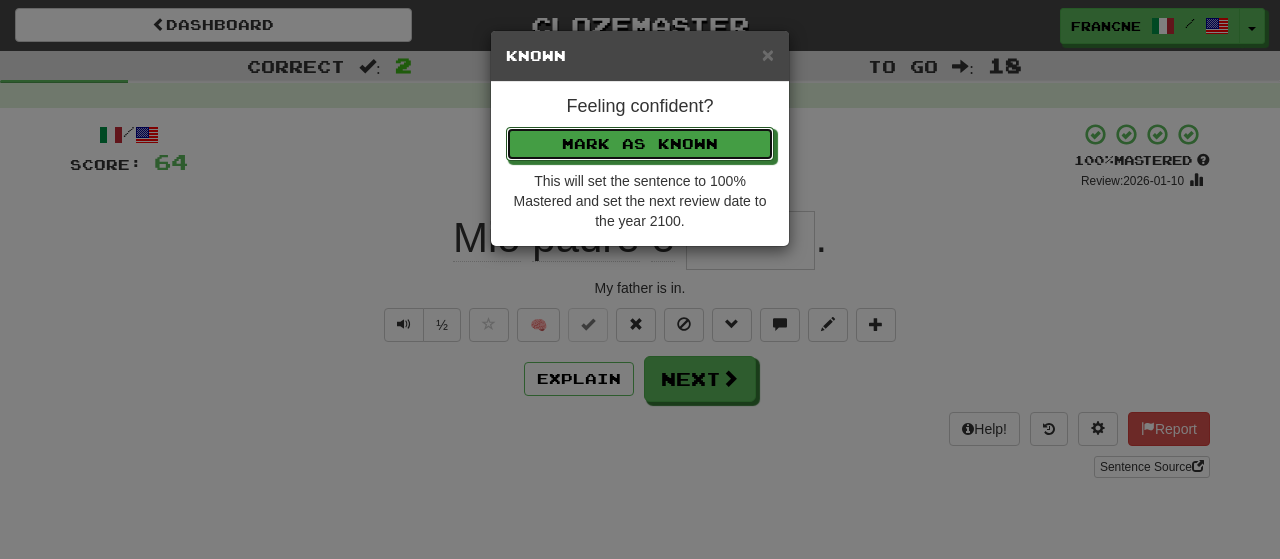 click on "Mark as Known" at bounding box center [640, 144] 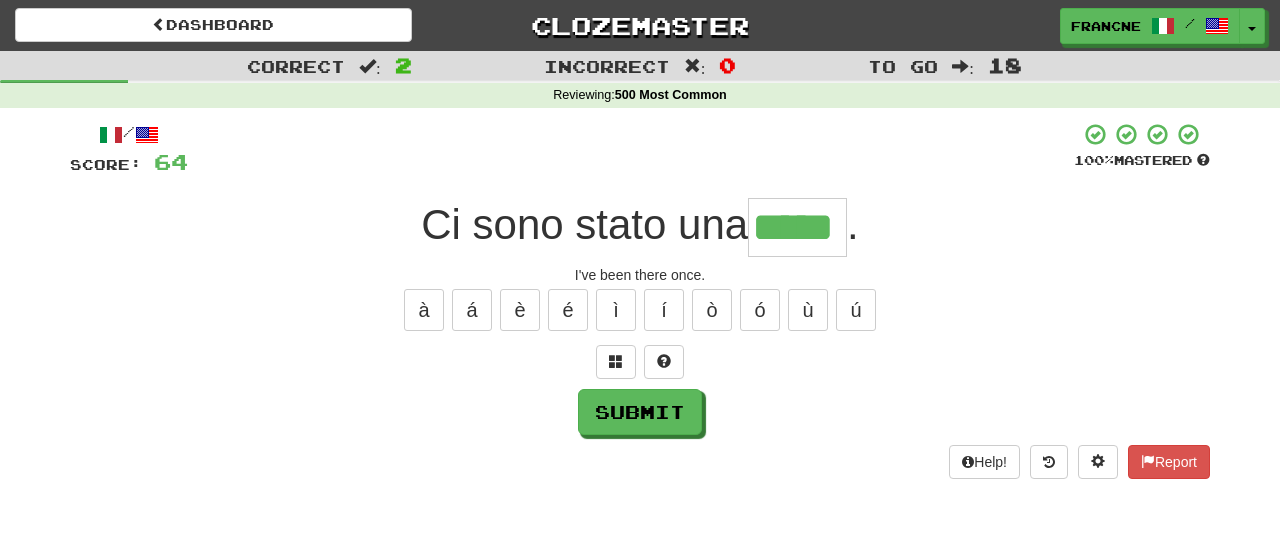 type on "*****" 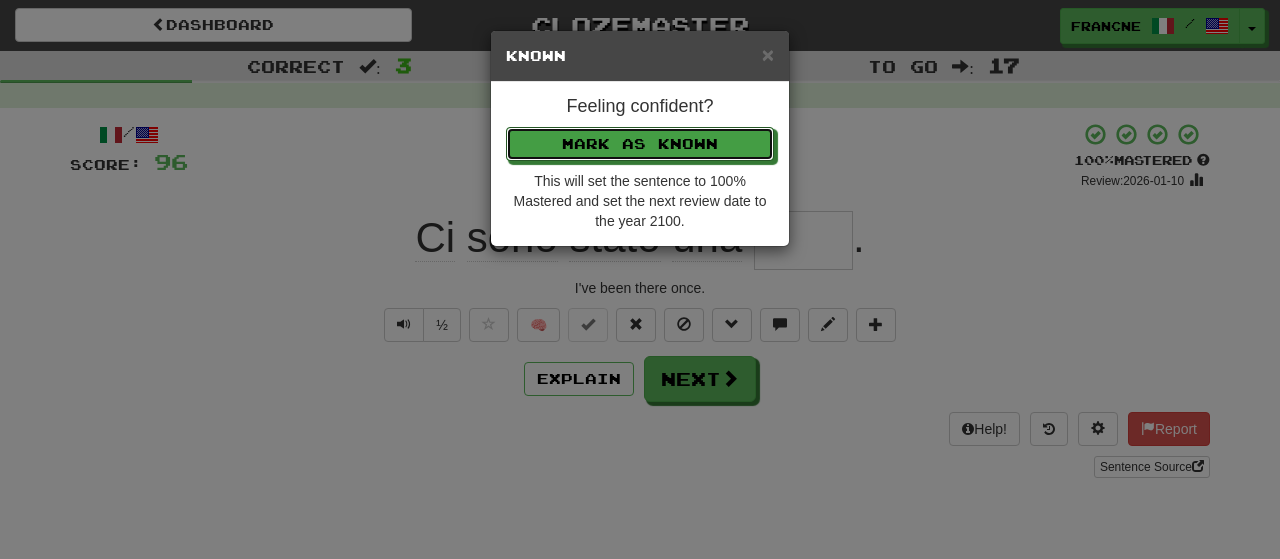 click on "Mark as Known" at bounding box center [640, 144] 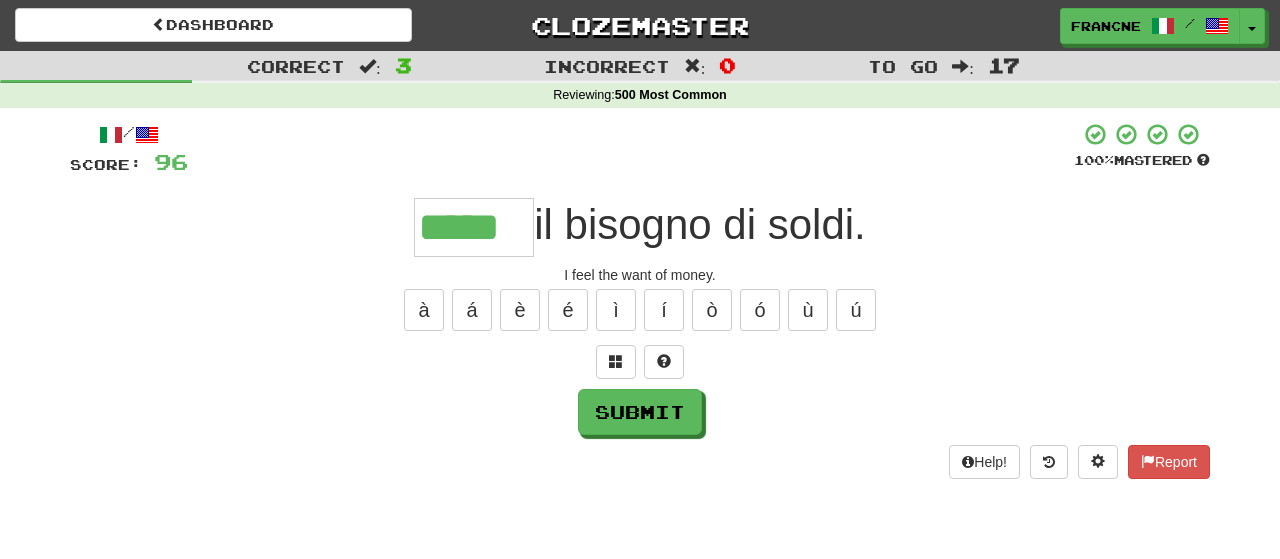 type on "*****" 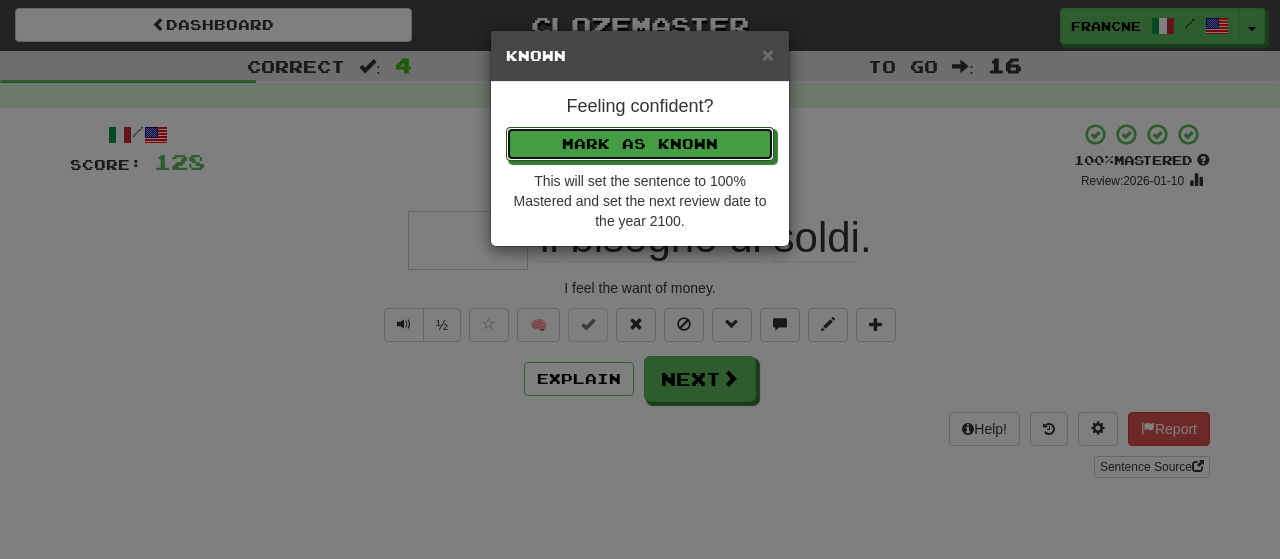 click on "Mark as Known" at bounding box center [640, 144] 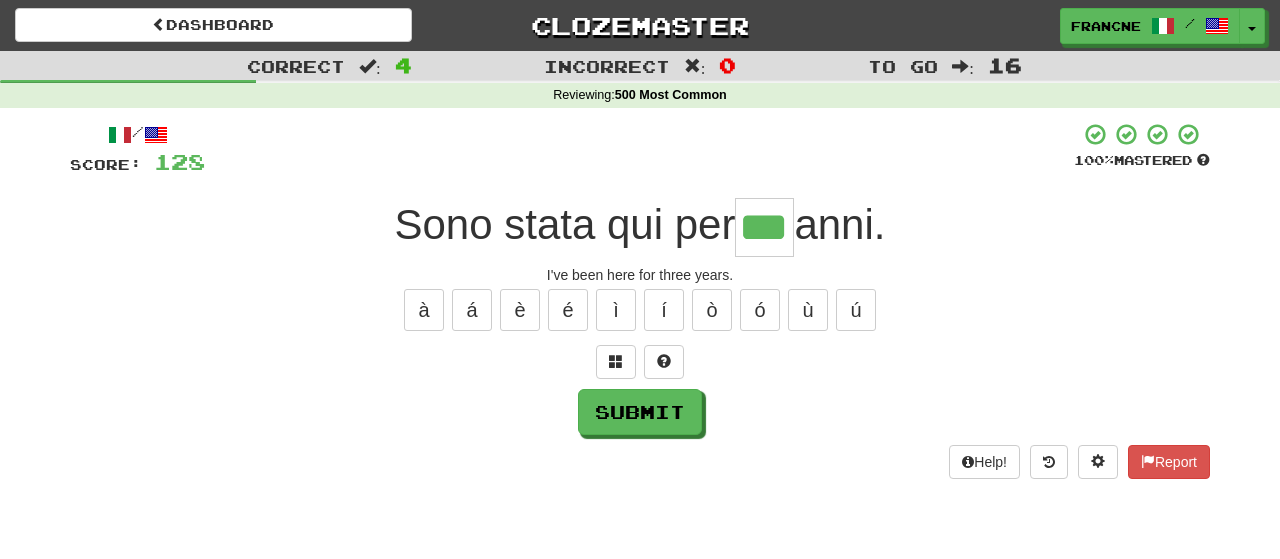 type on "***" 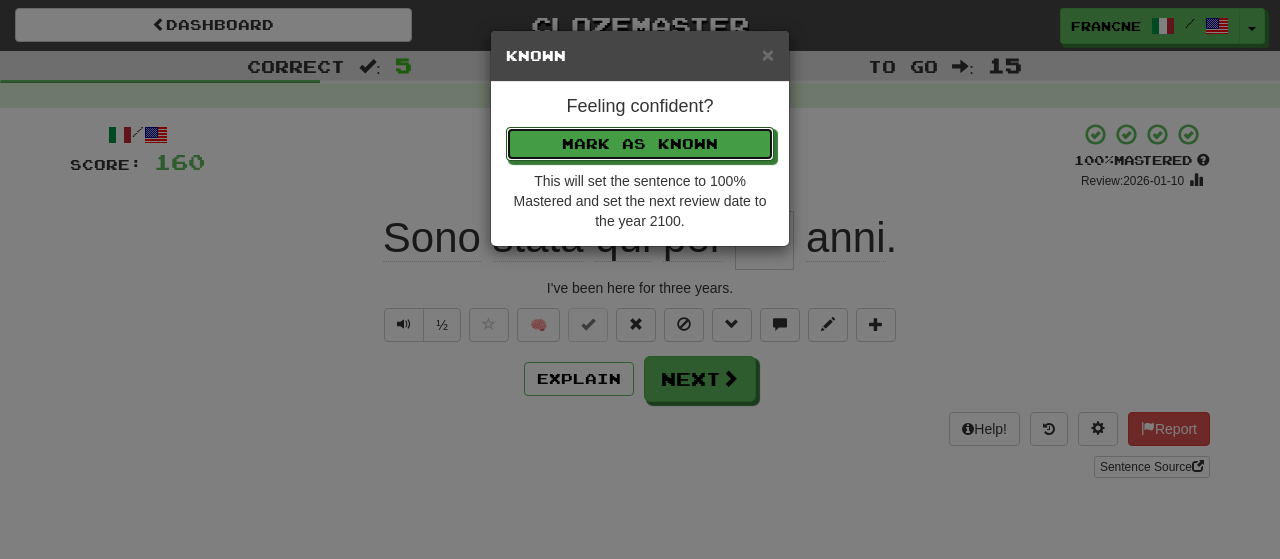 click on "Mark as Known" at bounding box center (640, 144) 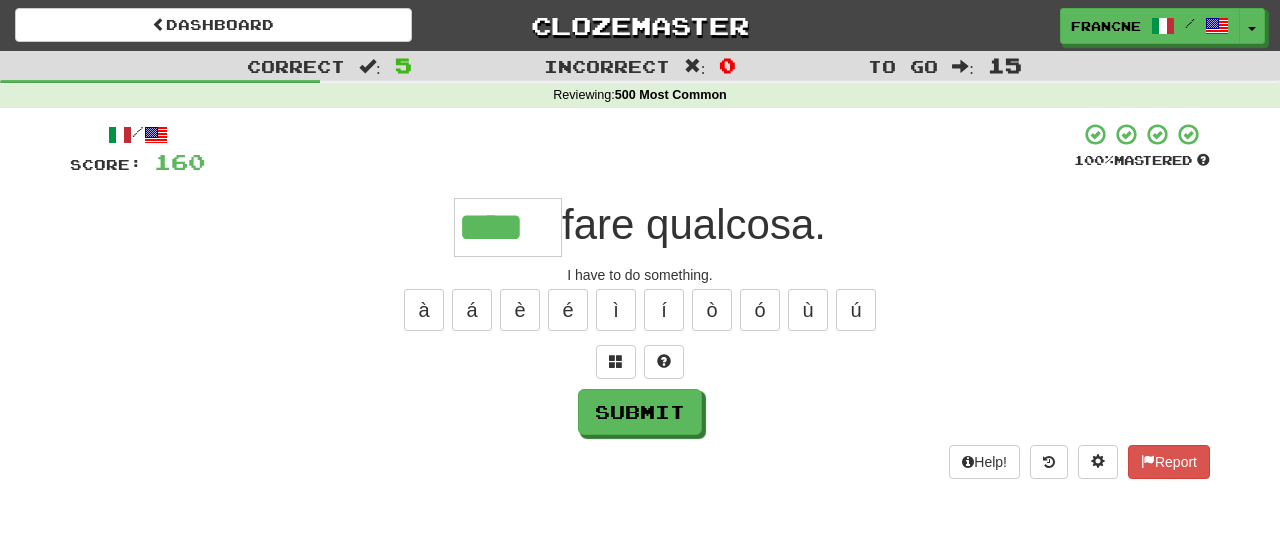 type on "****" 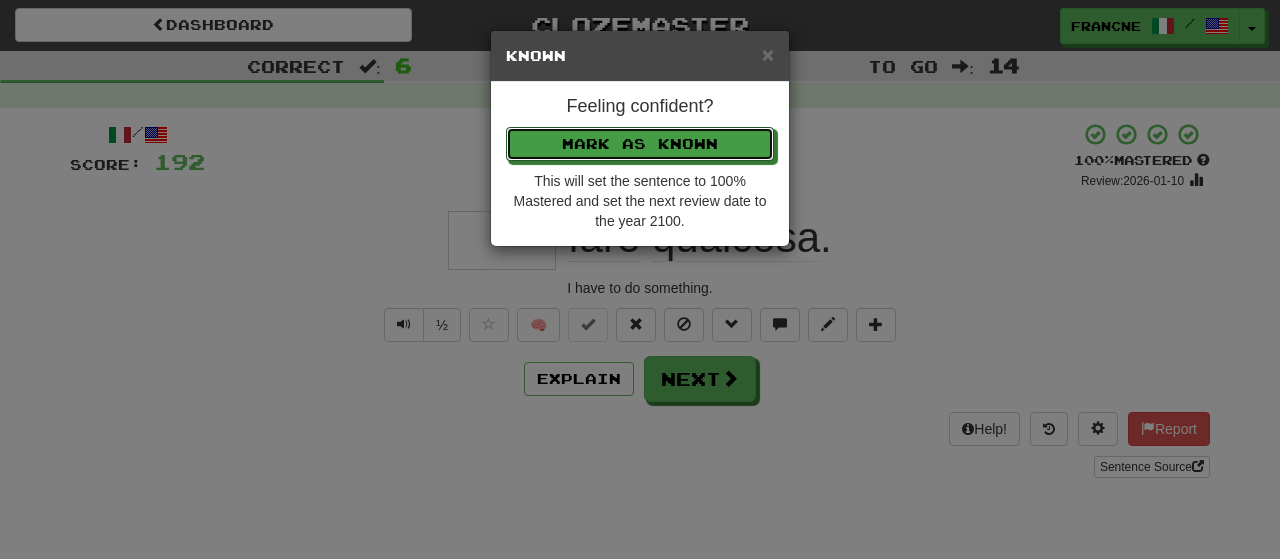 click on "Mark as Known" at bounding box center (640, 144) 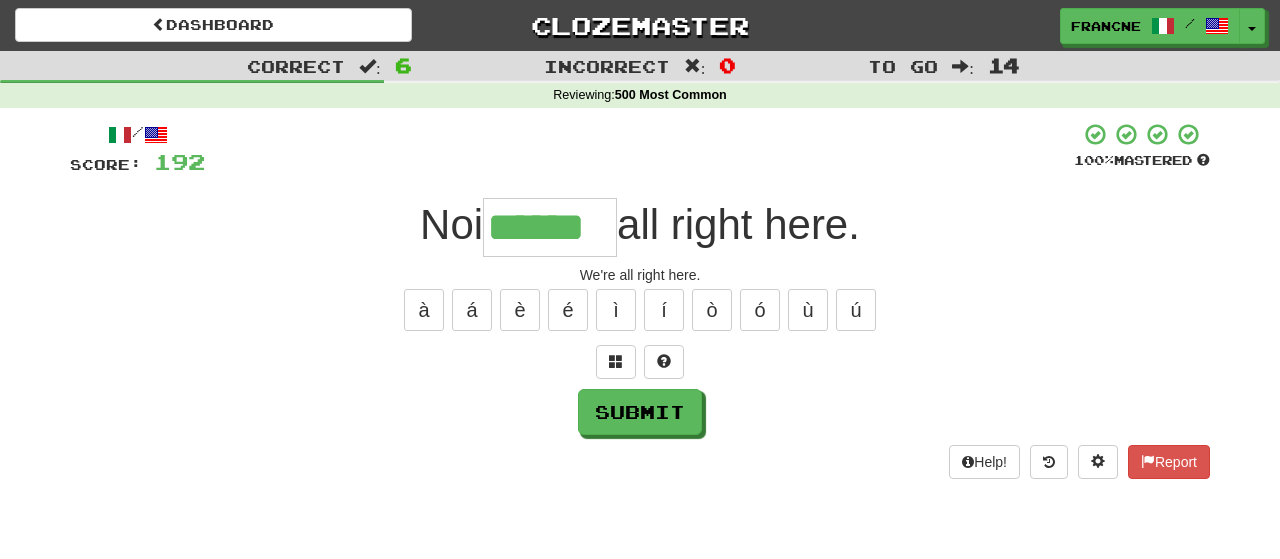 type on "******" 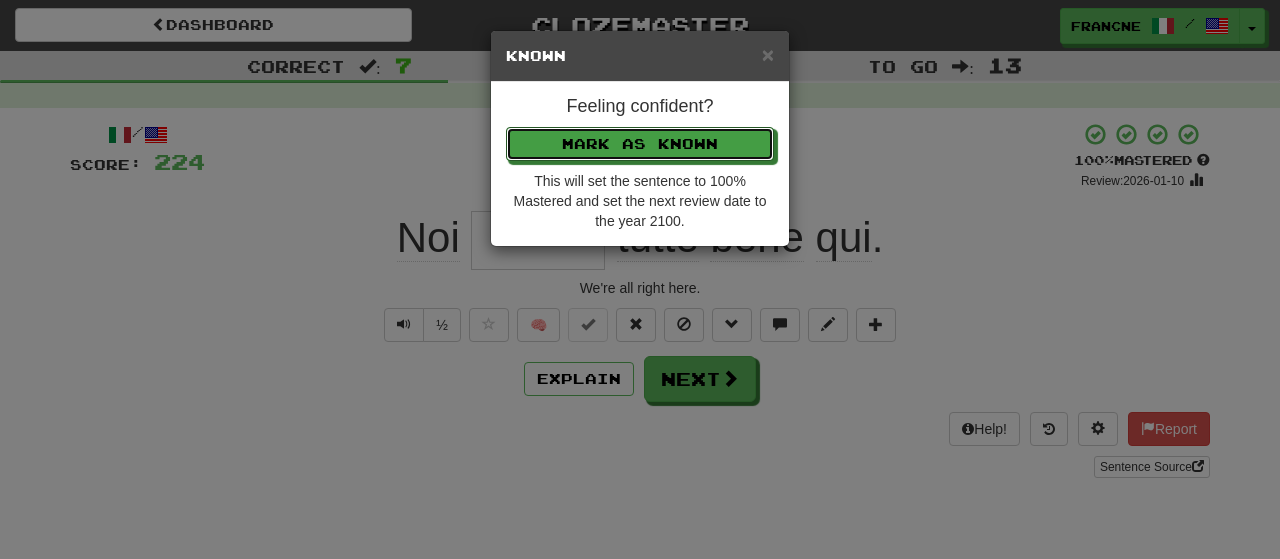 click on "Mark as Known" at bounding box center [640, 144] 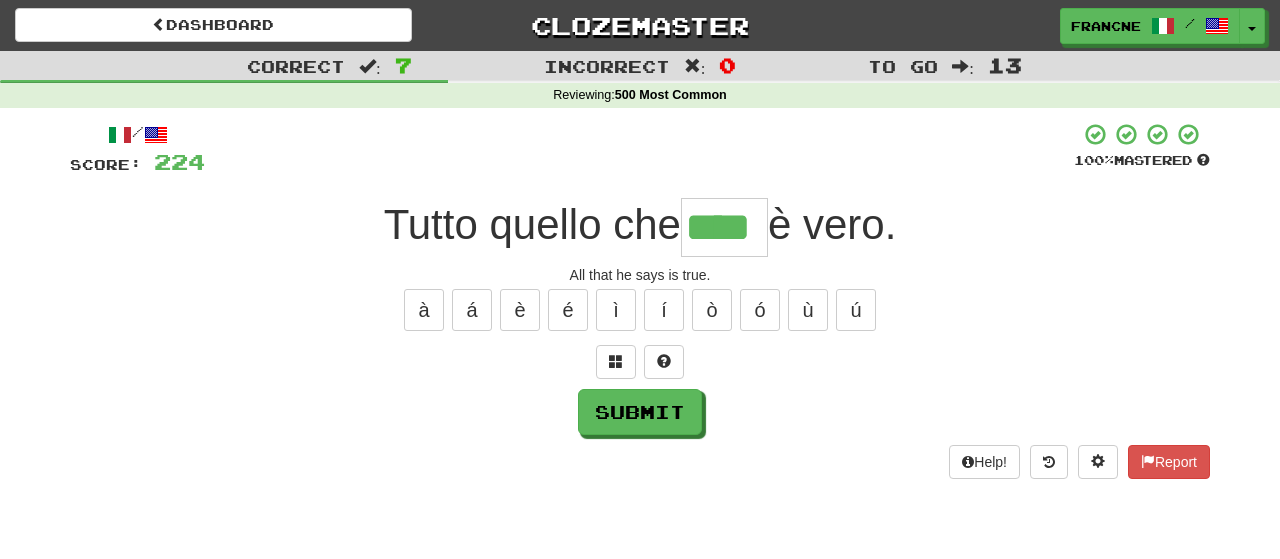 type on "****" 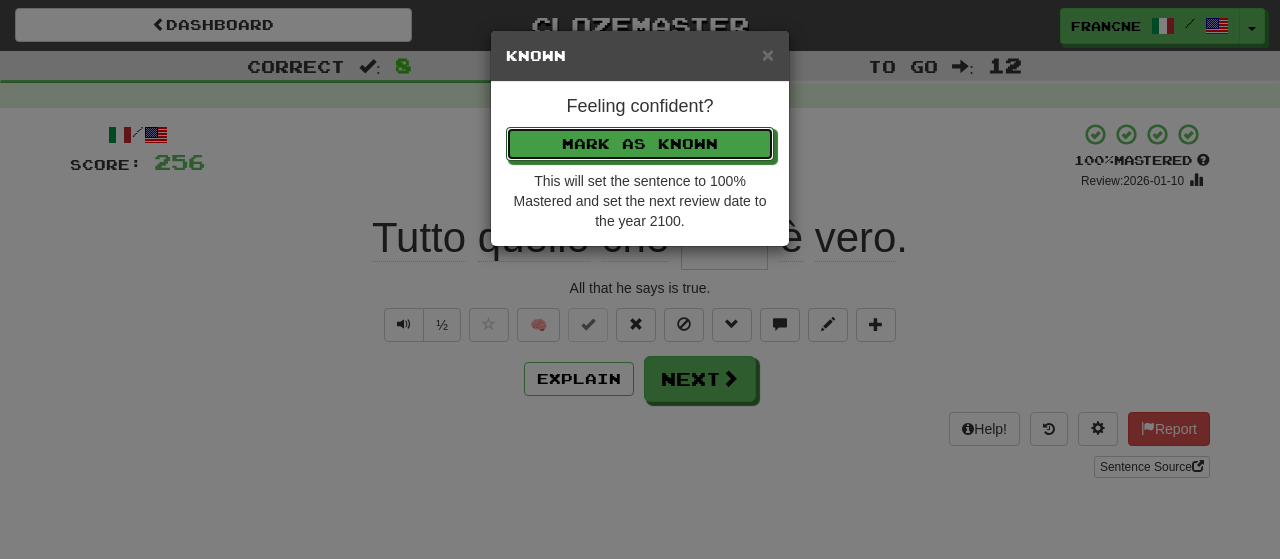 click on "Mark as Known" at bounding box center [640, 144] 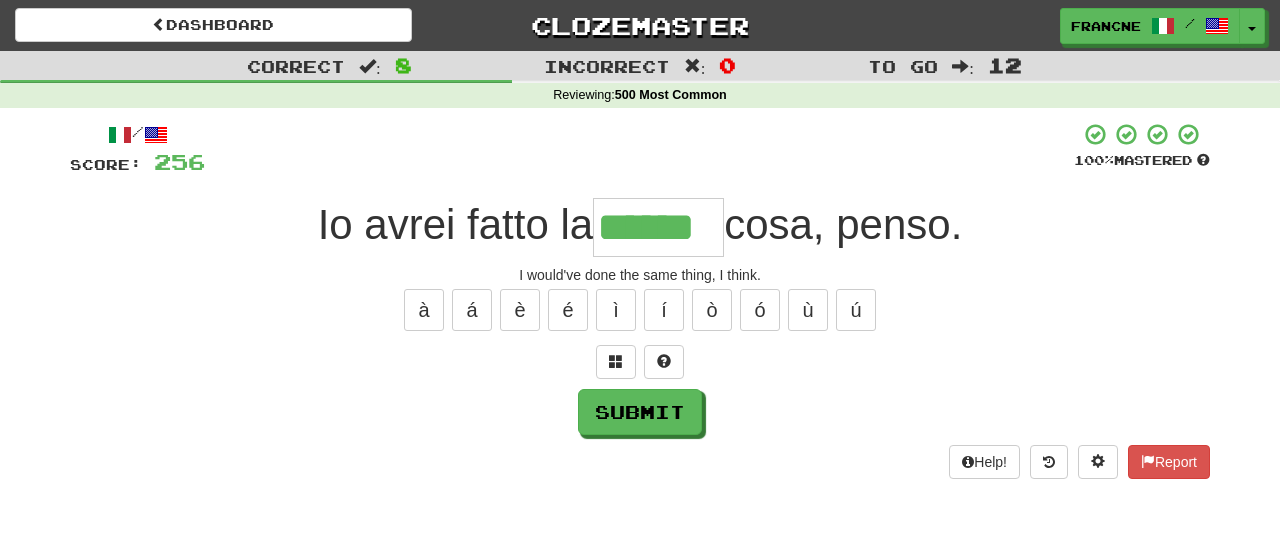 type on "******" 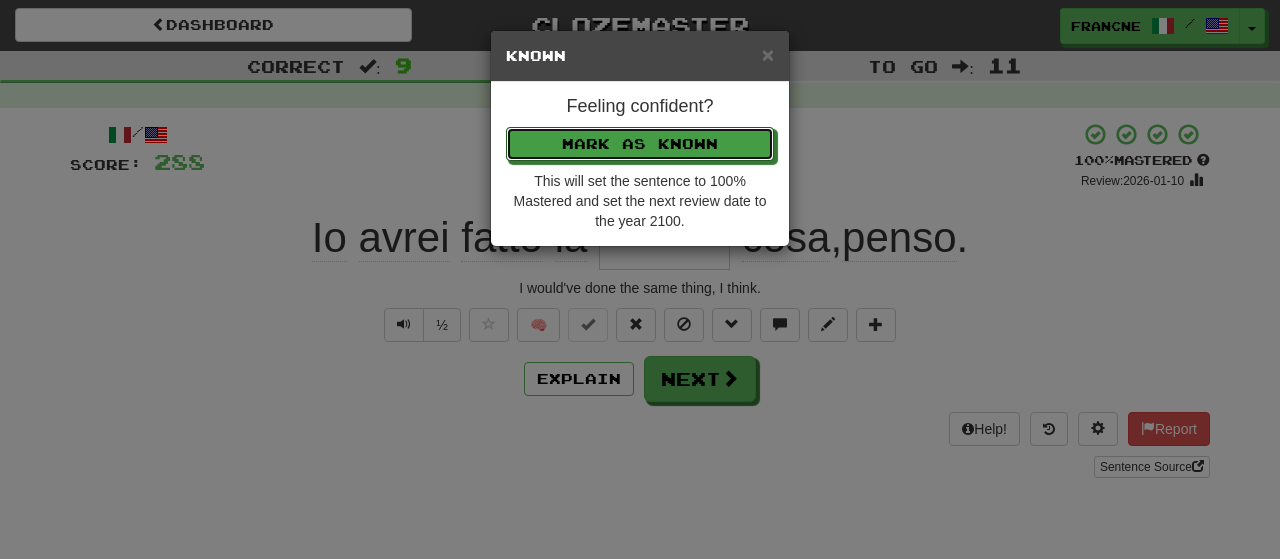 click on "Mark as Known" at bounding box center [640, 144] 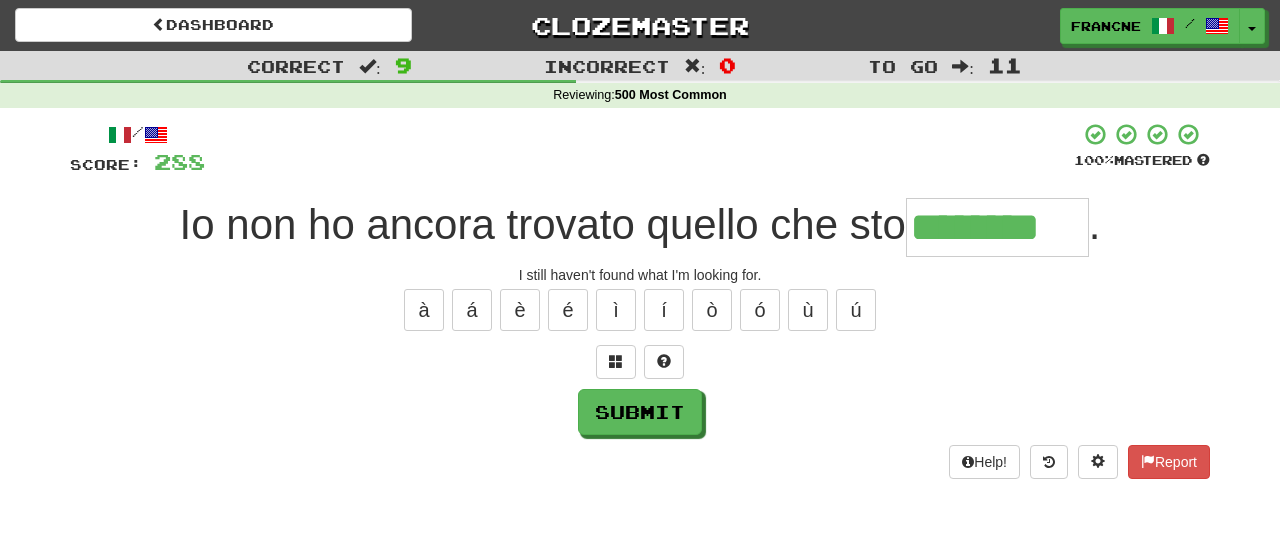 type on "********" 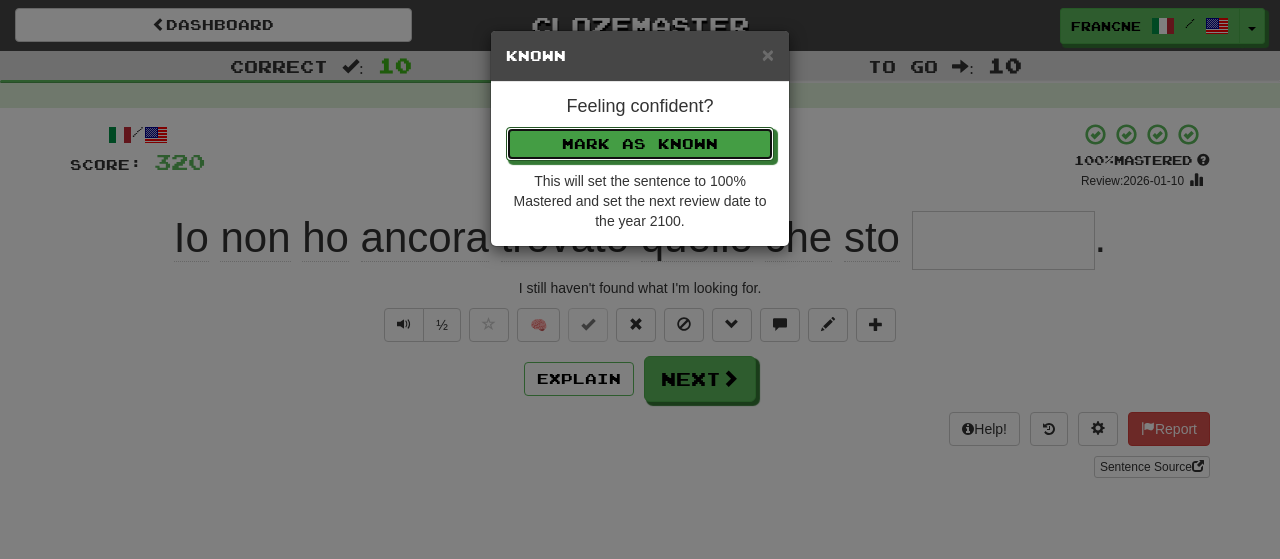 click on "Mark as Known" at bounding box center (640, 144) 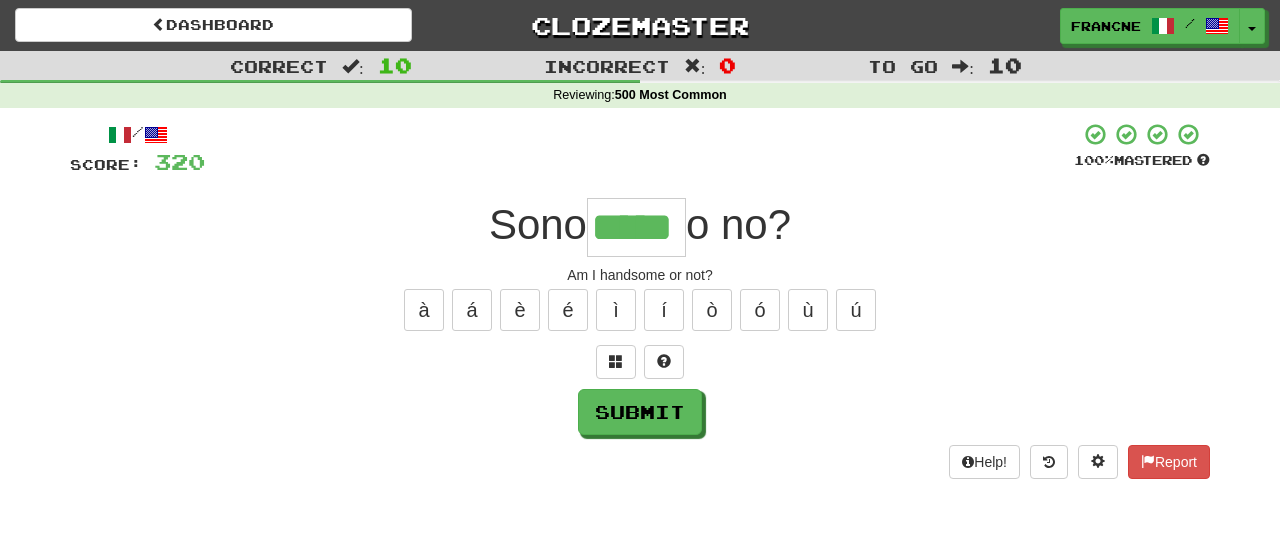 type on "*****" 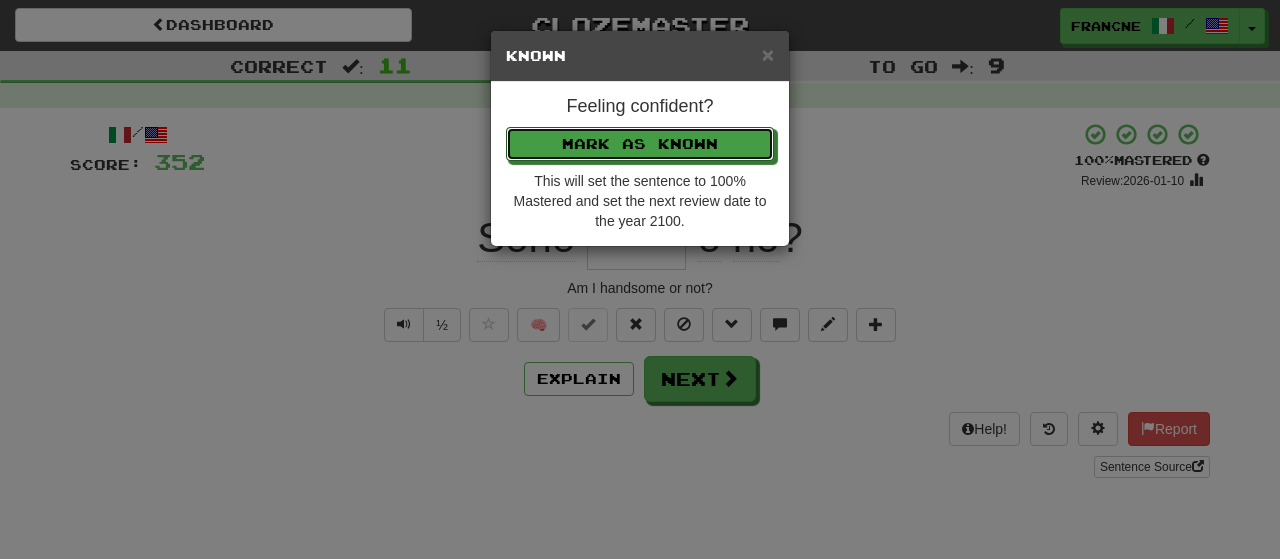 click on "Mark as Known" at bounding box center [640, 144] 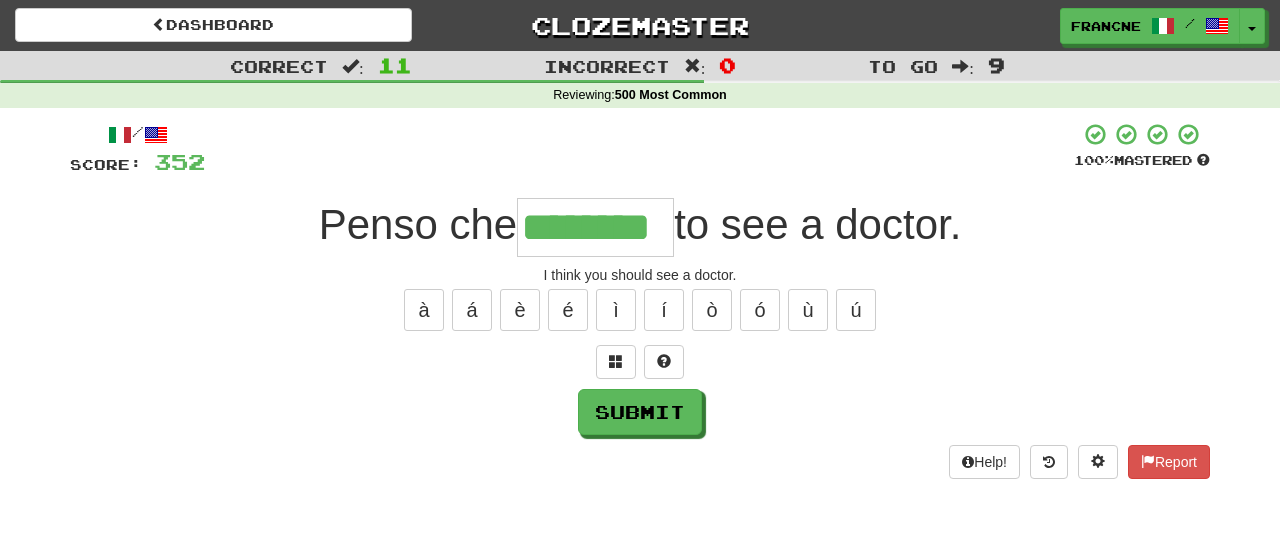 type on "********" 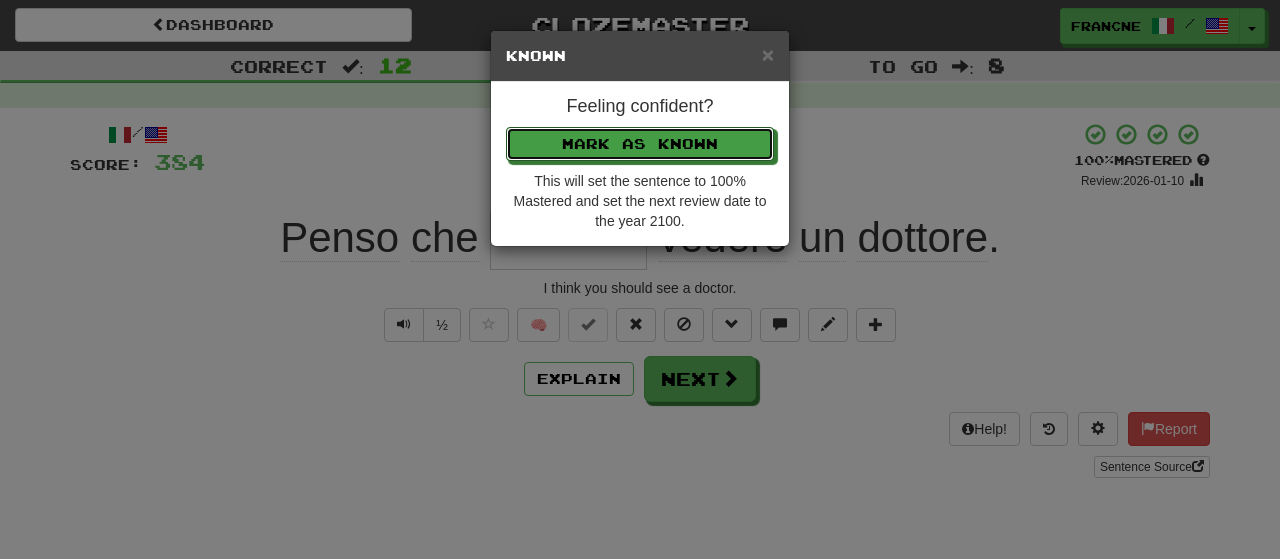 click on "Mark as Known" at bounding box center (640, 144) 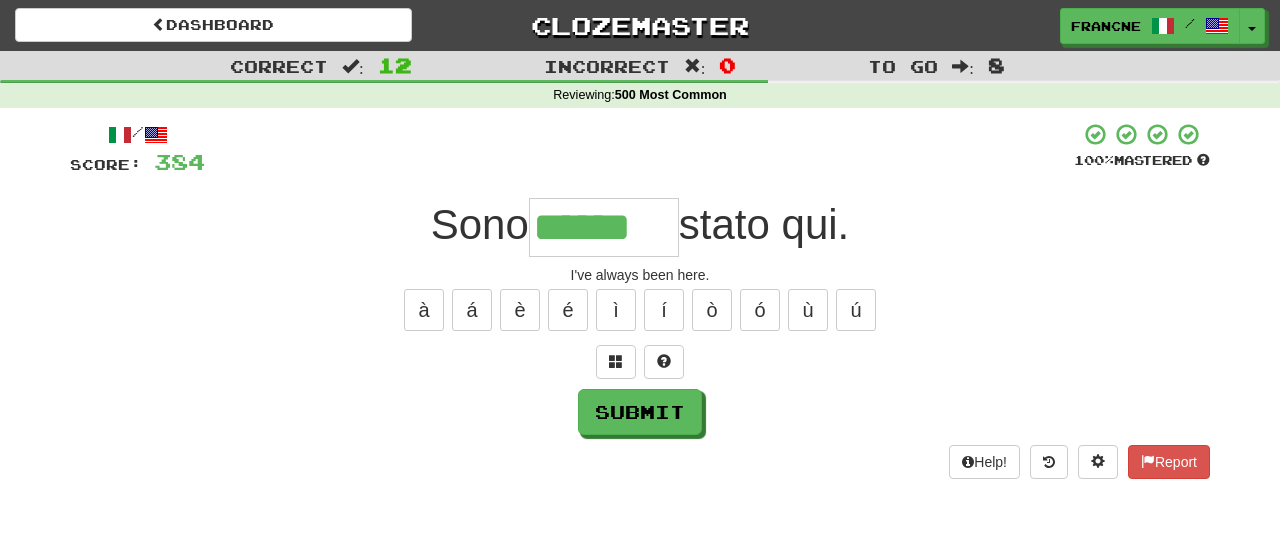 type on "******" 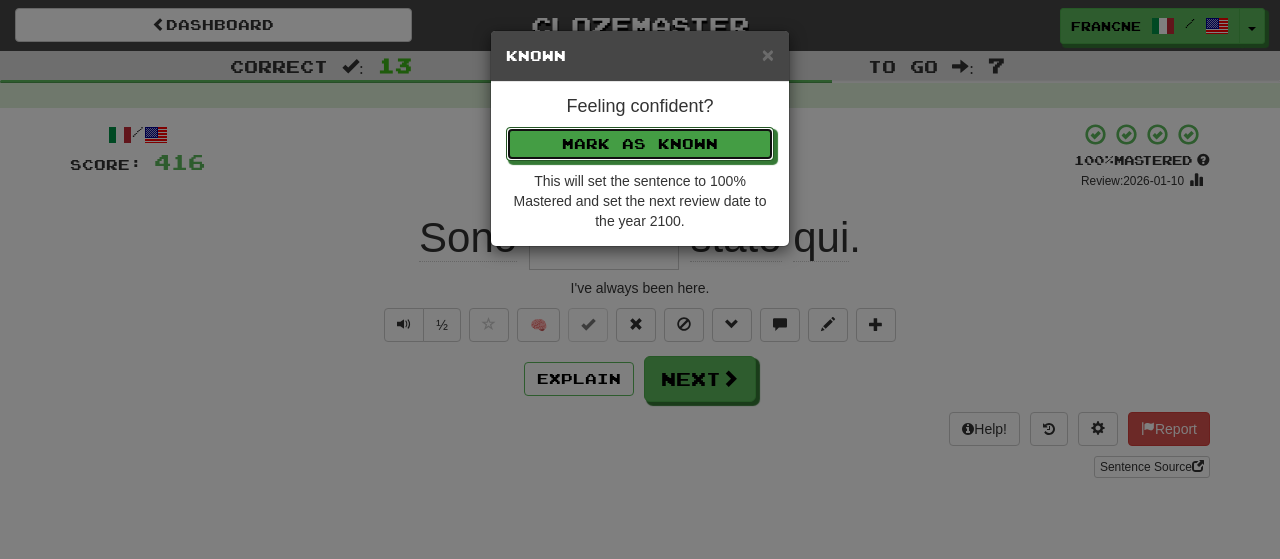 click on "Mark as Known" at bounding box center [640, 144] 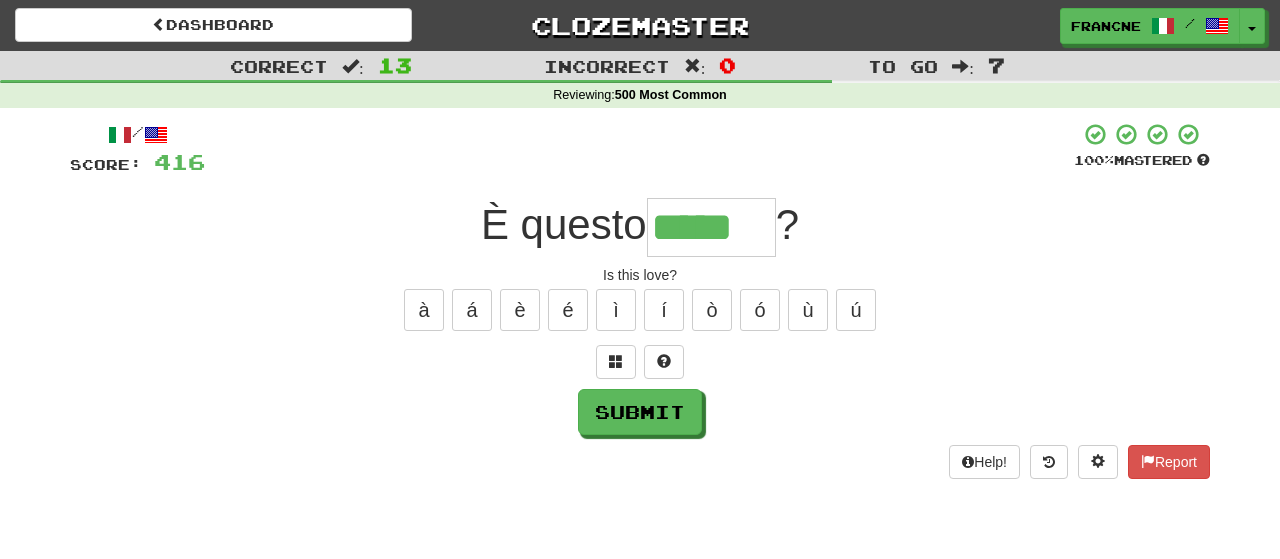 type on "*****" 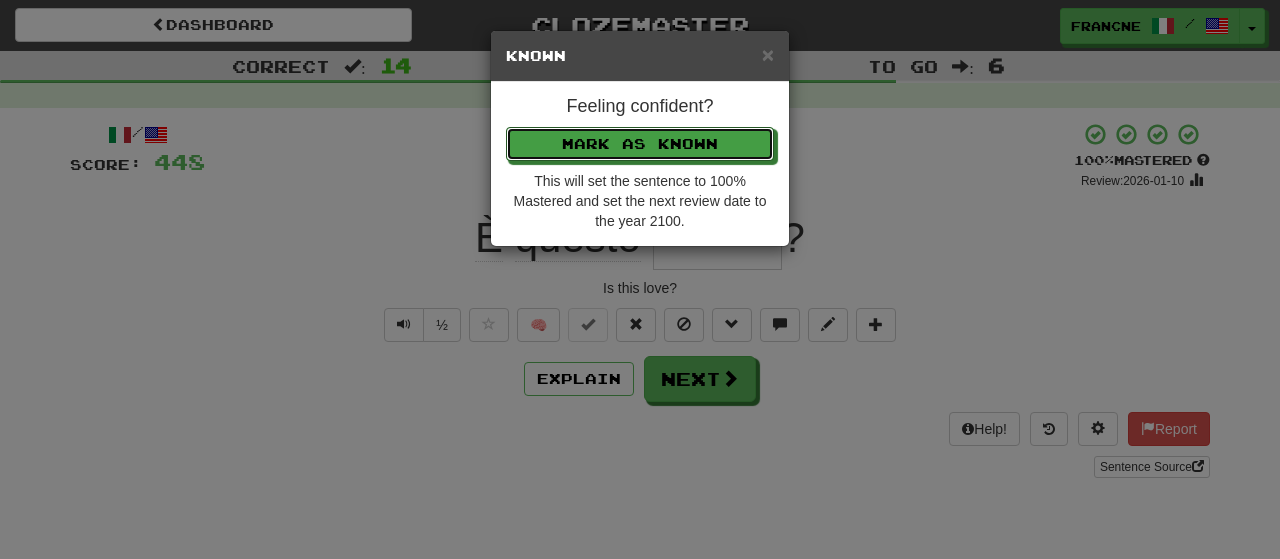 click on "Mark as Known" at bounding box center (640, 144) 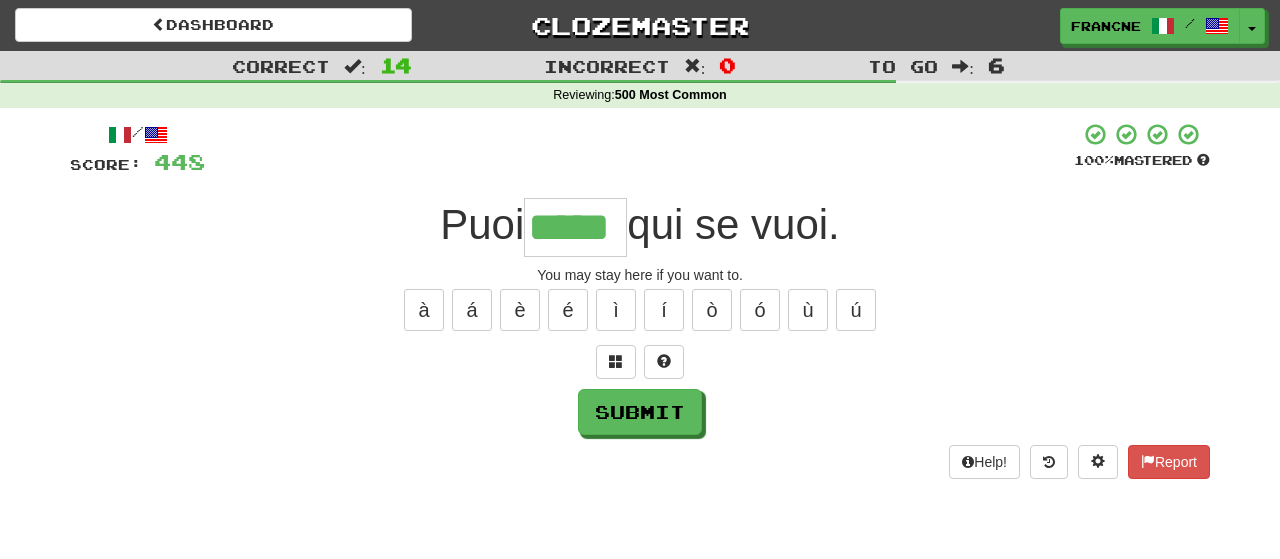 type on "*****" 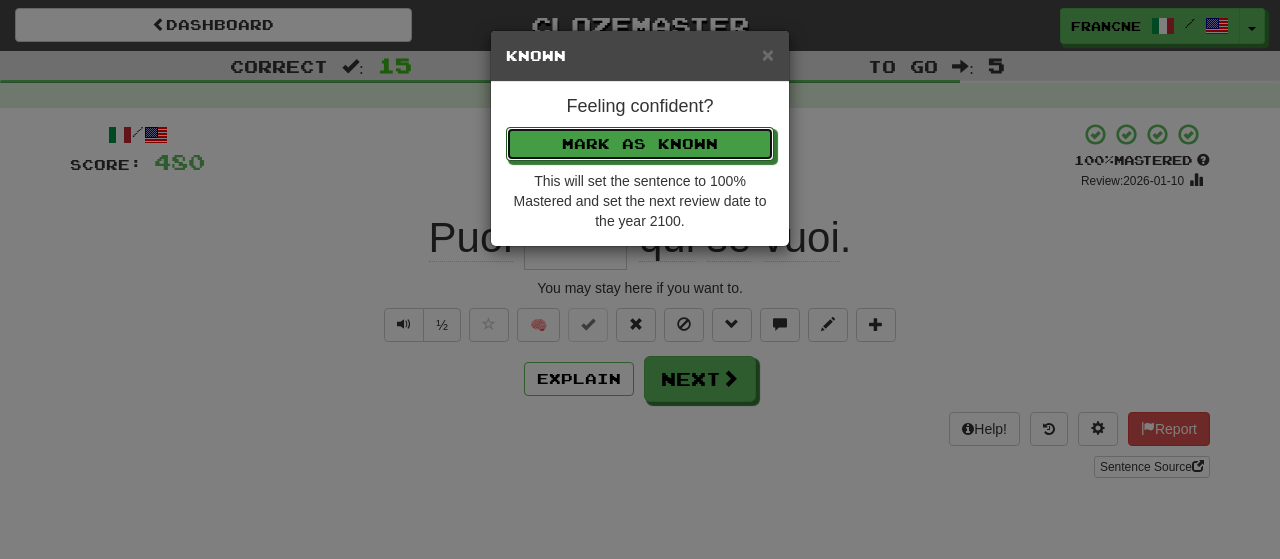 click on "Mark as Known" at bounding box center (640, 144) 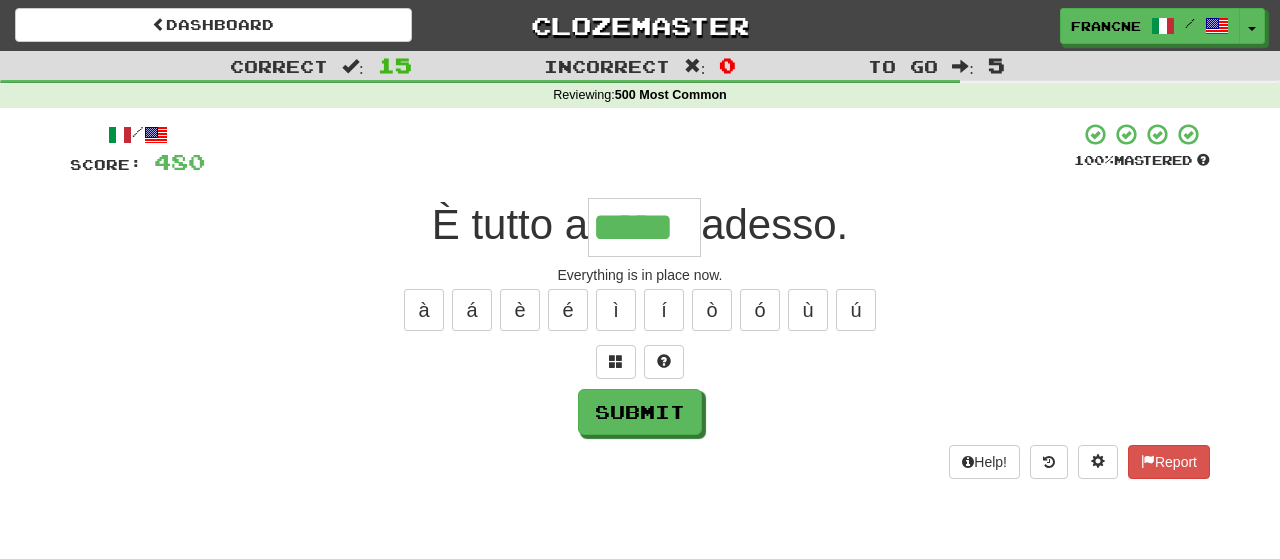 type on "*****" 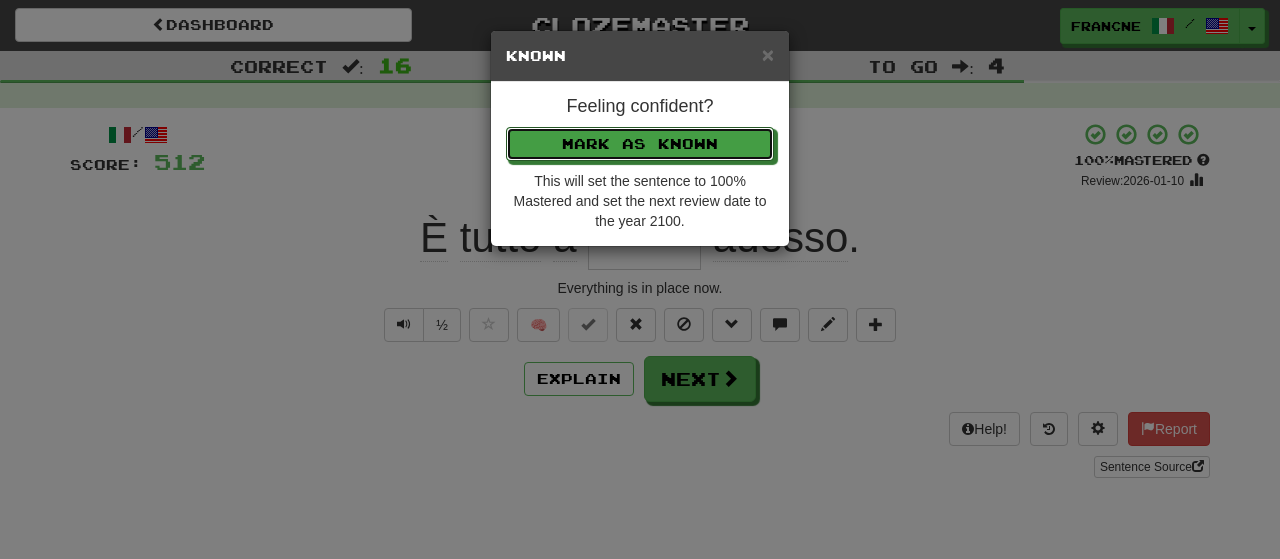 click on "Mark as Known" at bounding box center (640, 144) 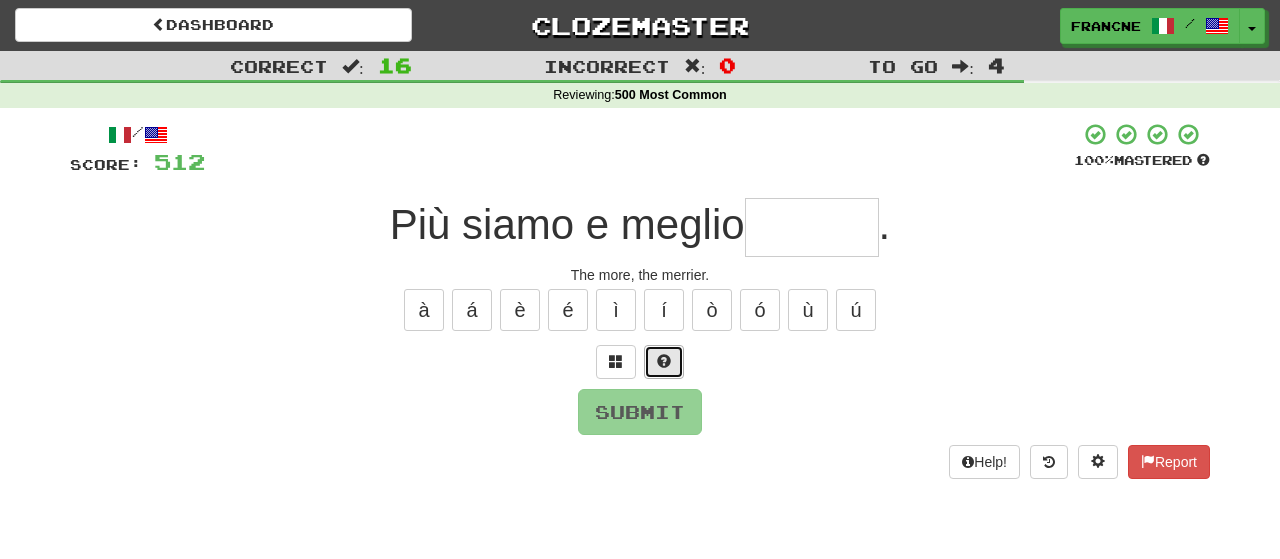 click at bounding box center [664, 362] 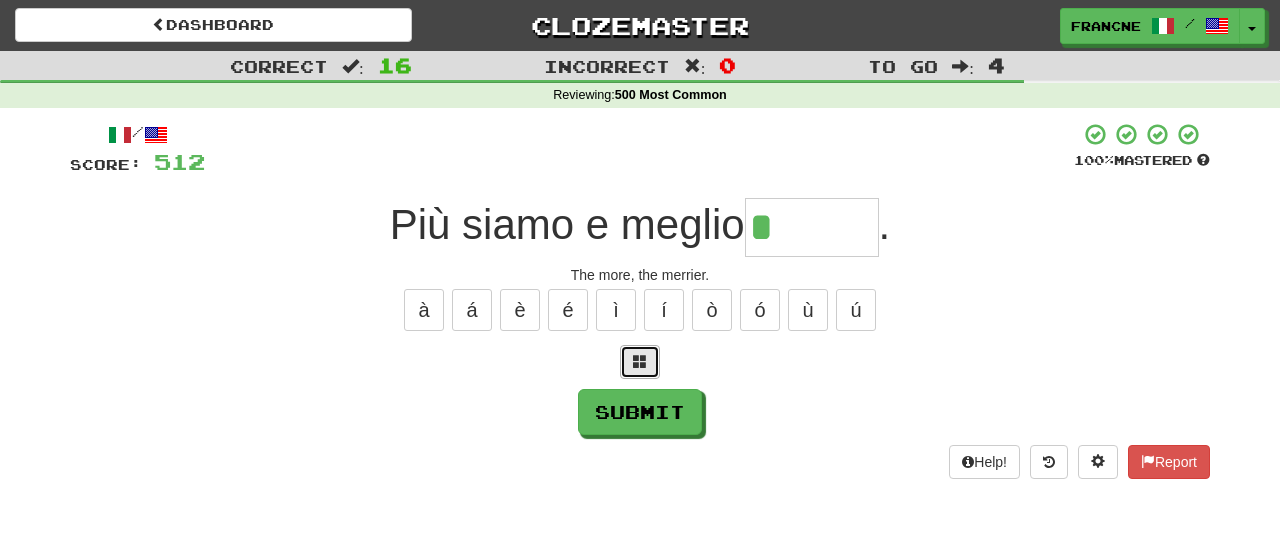 click at bounding box center [640, 361] 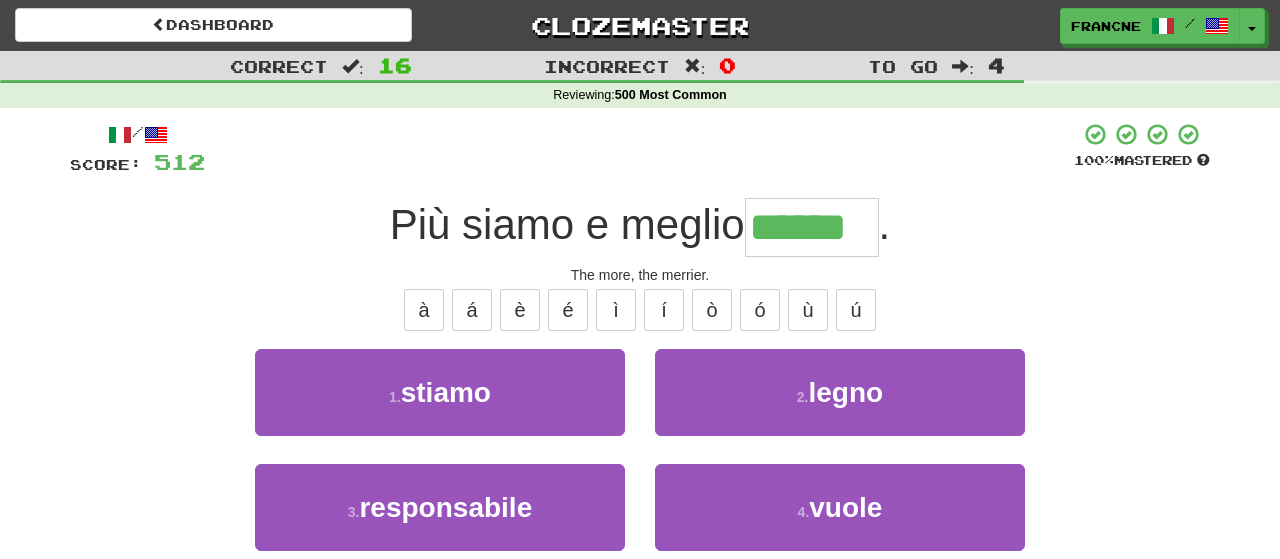 type on "******" 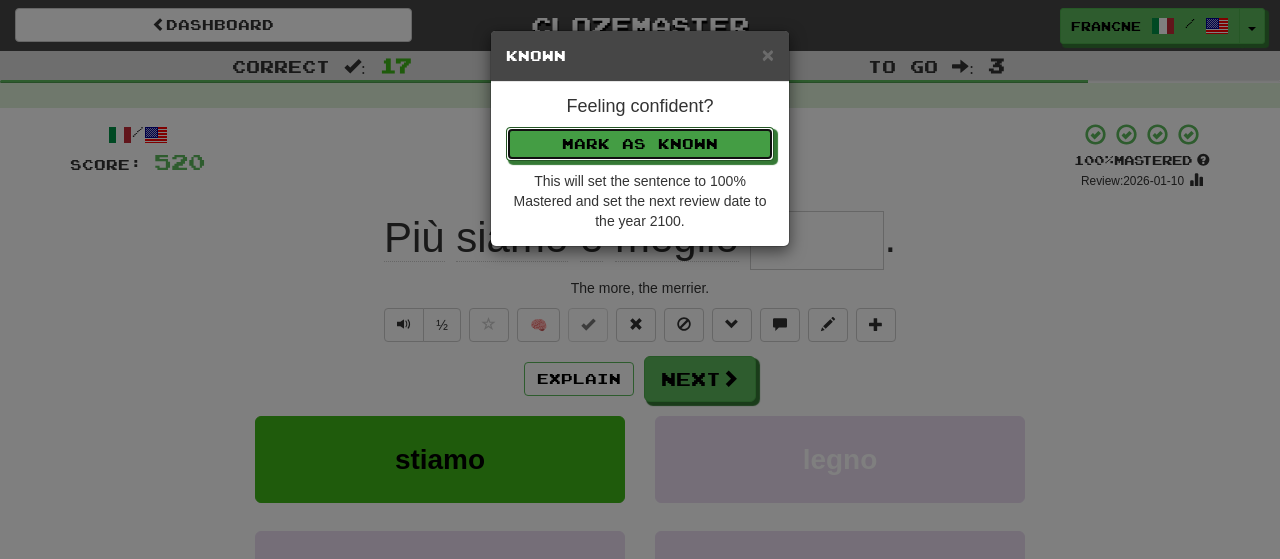 click on "Mark as Known" at bounding box center [640, 144] 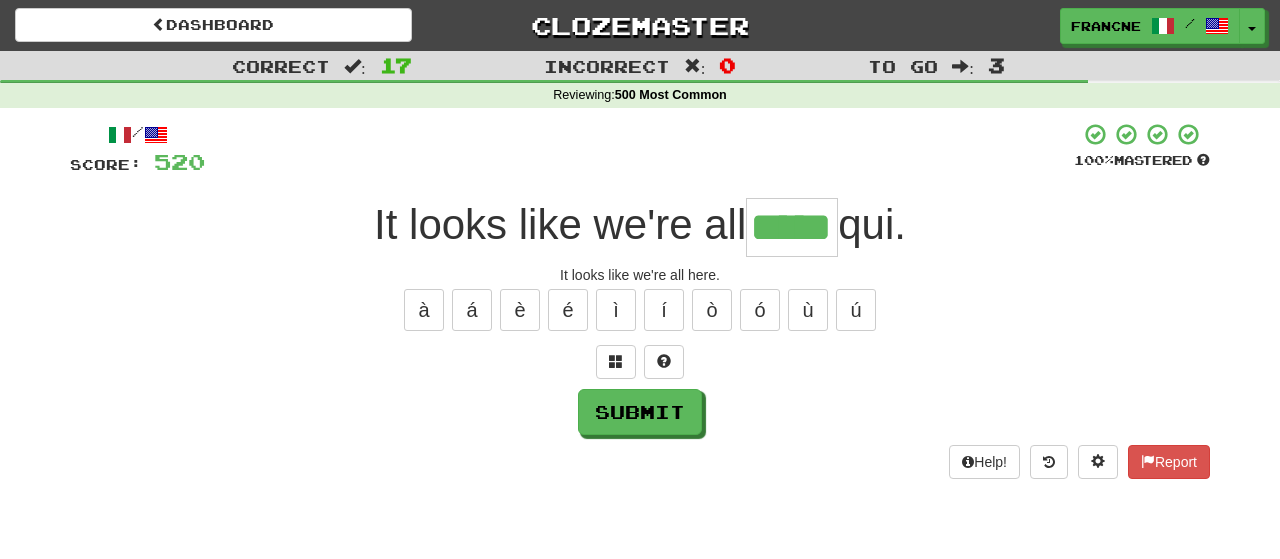type on "*****" 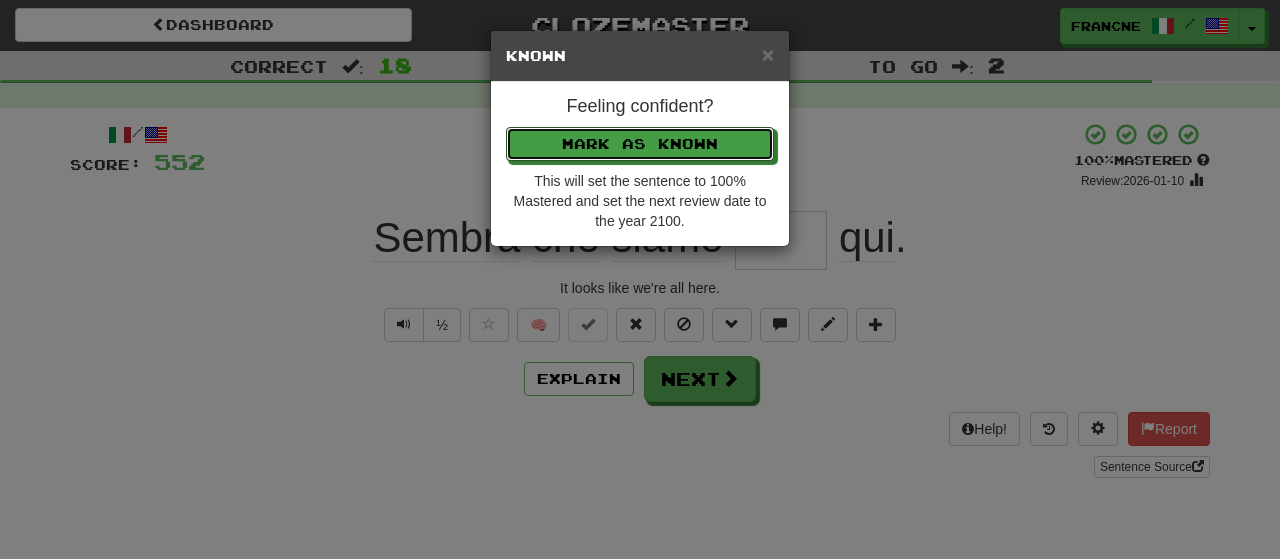 click on "Mark as Known" at bounding box center [640, 144] 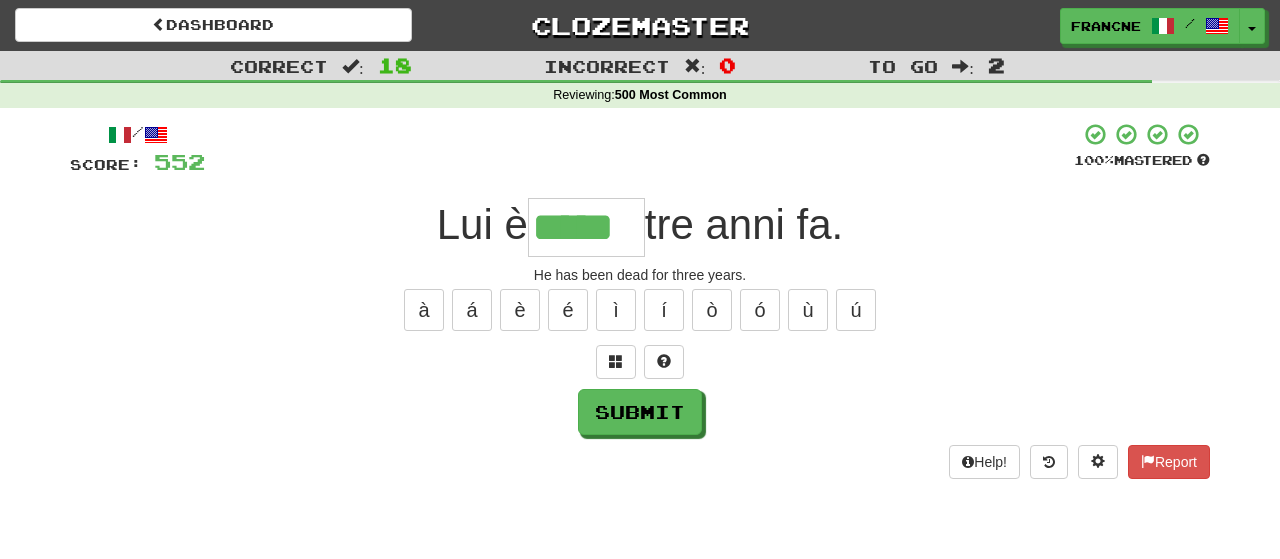 type on "*****" 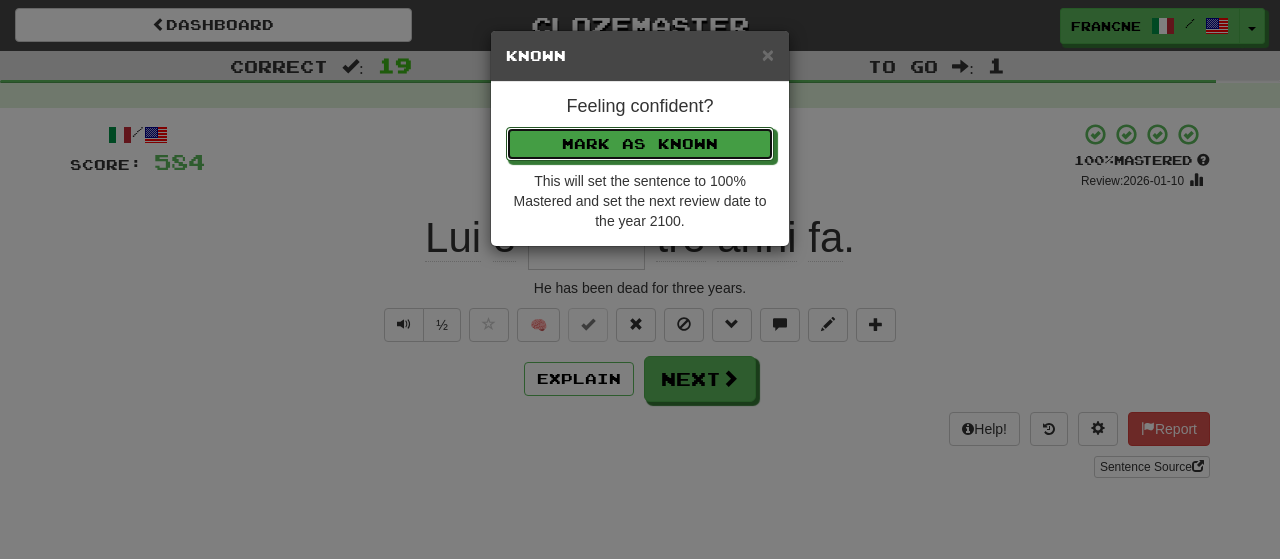 click on "Mark as Known" at bounding box center [640, 144] 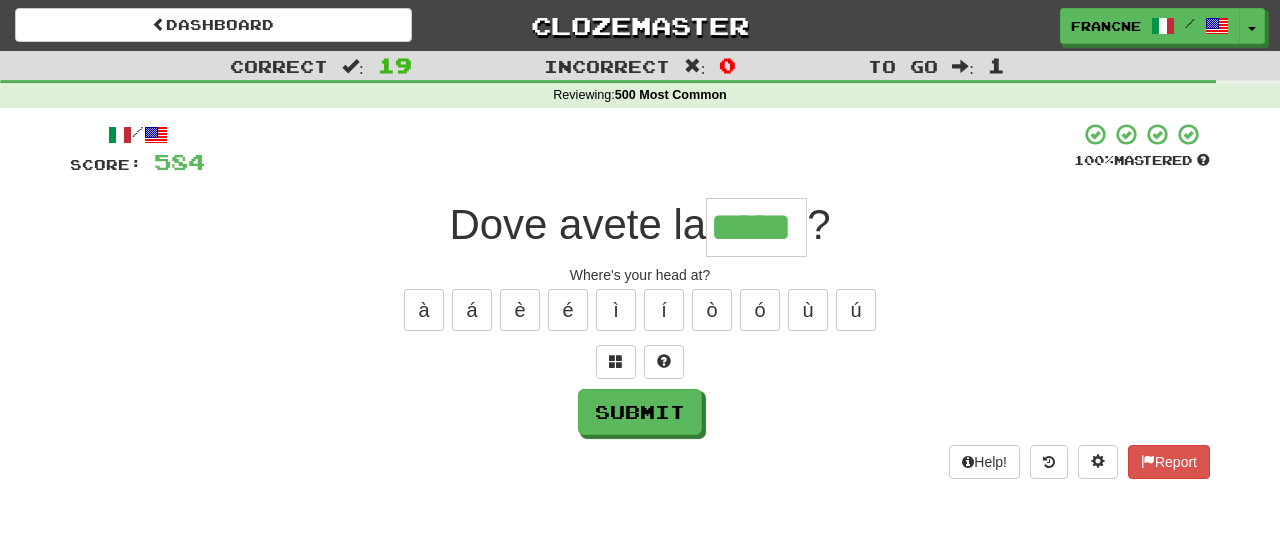 type on "*****" 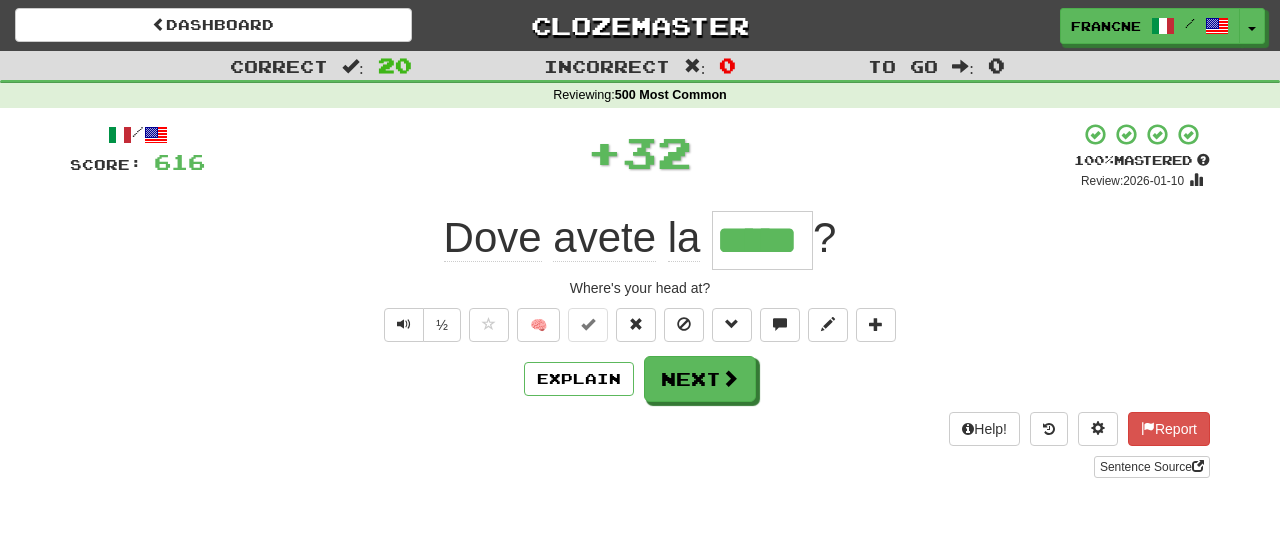 type 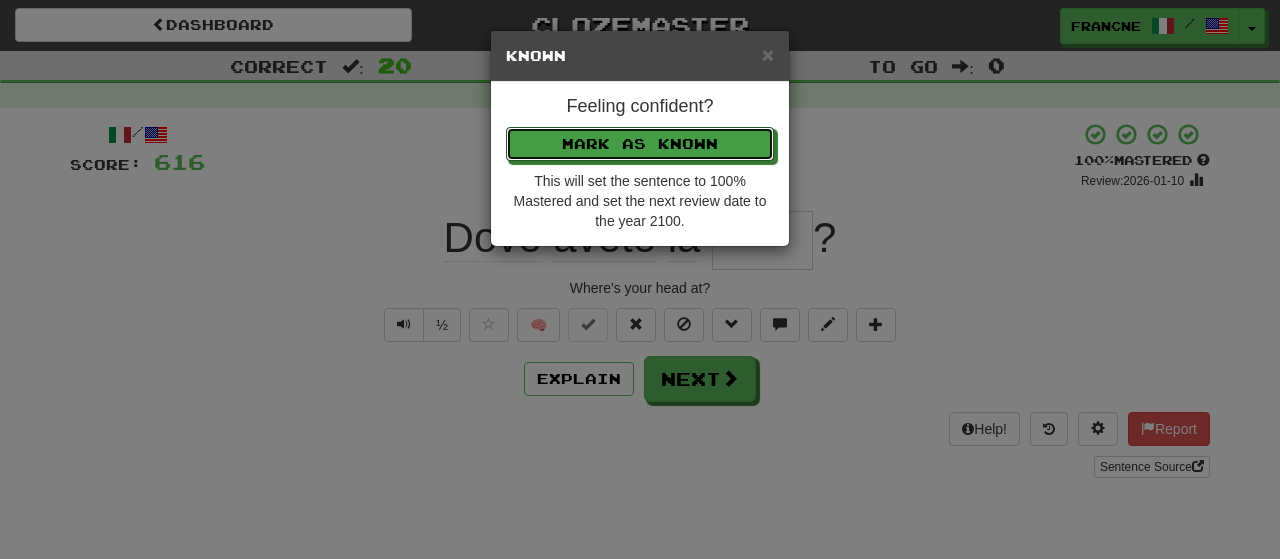 click on "Mark as Known" at bounding box center [640, 144] 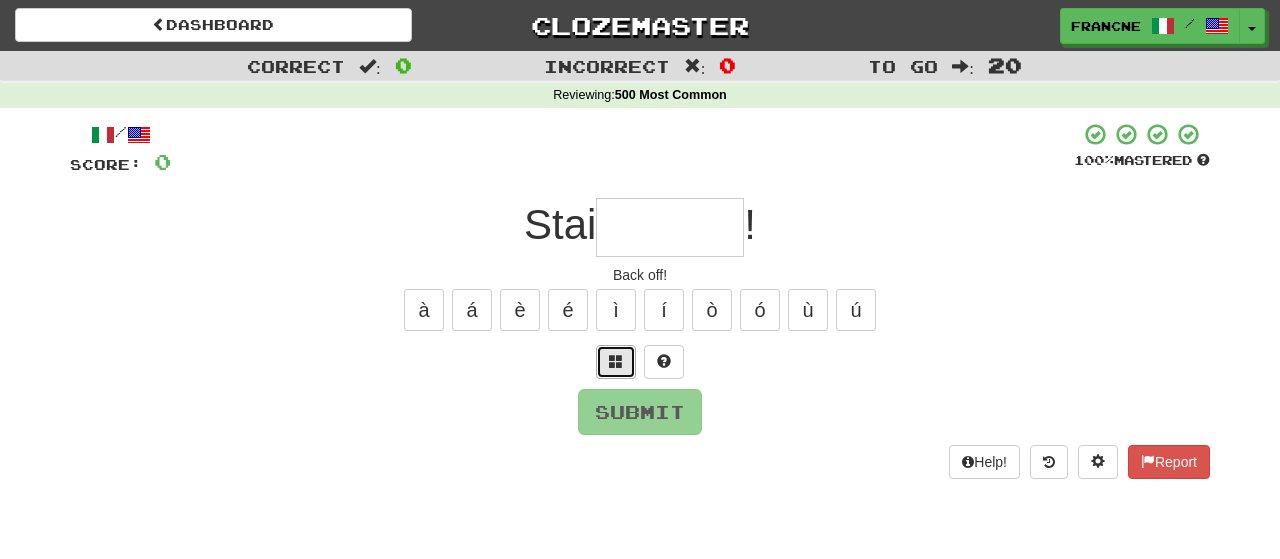 click at bounding box center (616, 361) 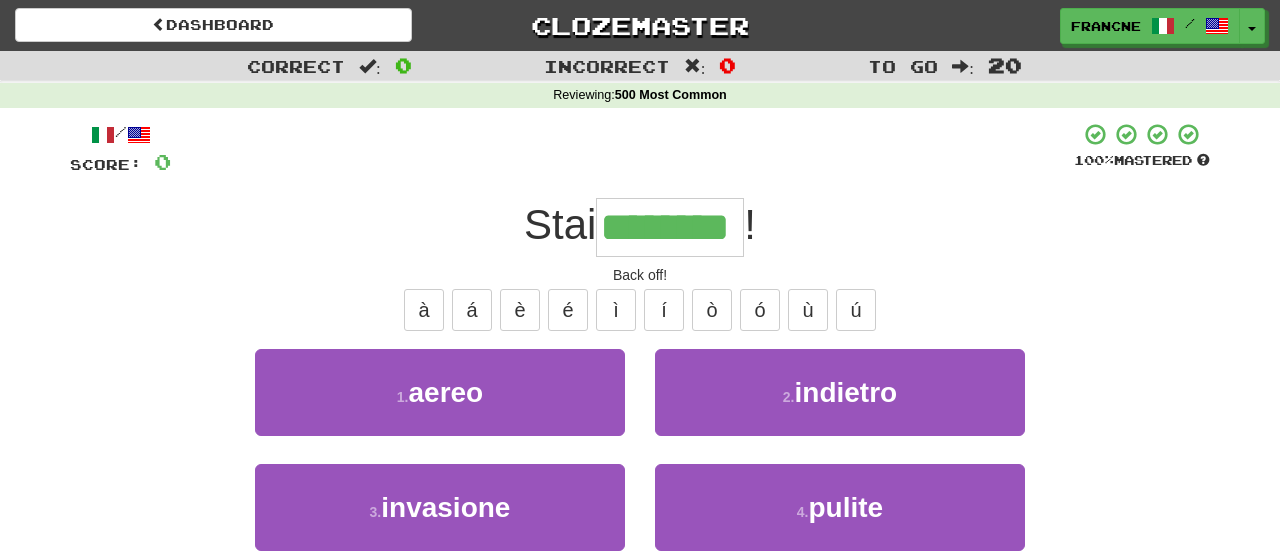 type on "********" 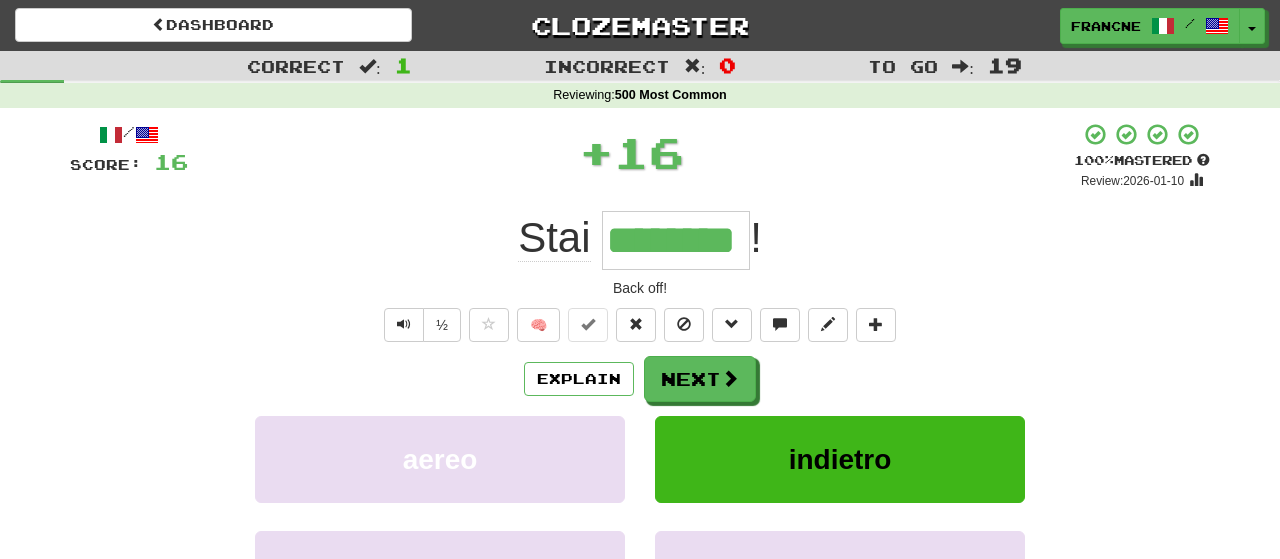 type 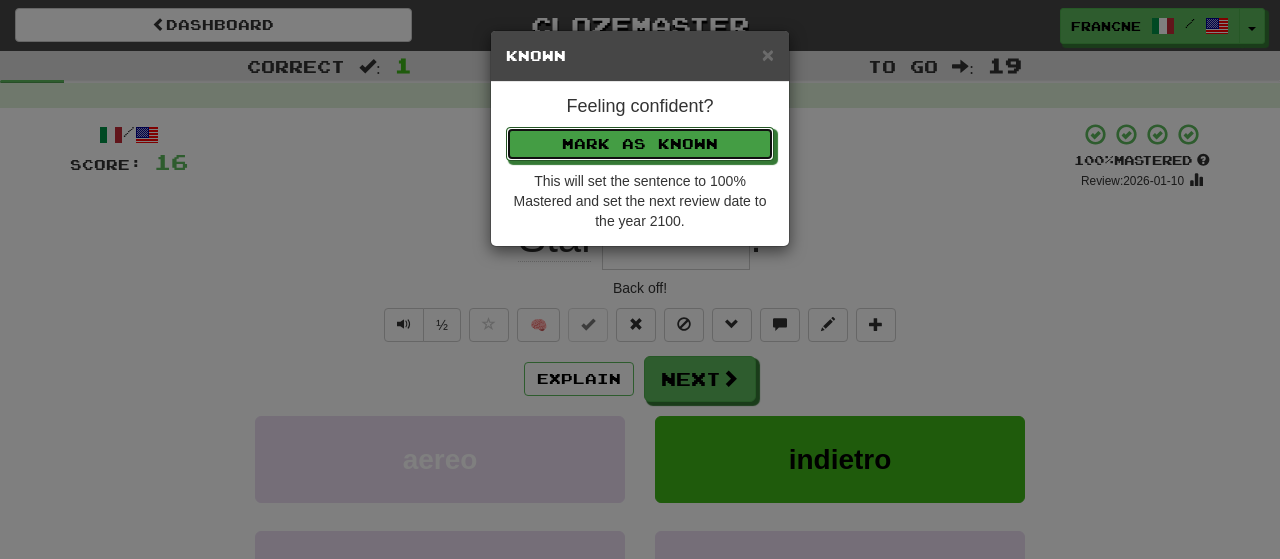 type 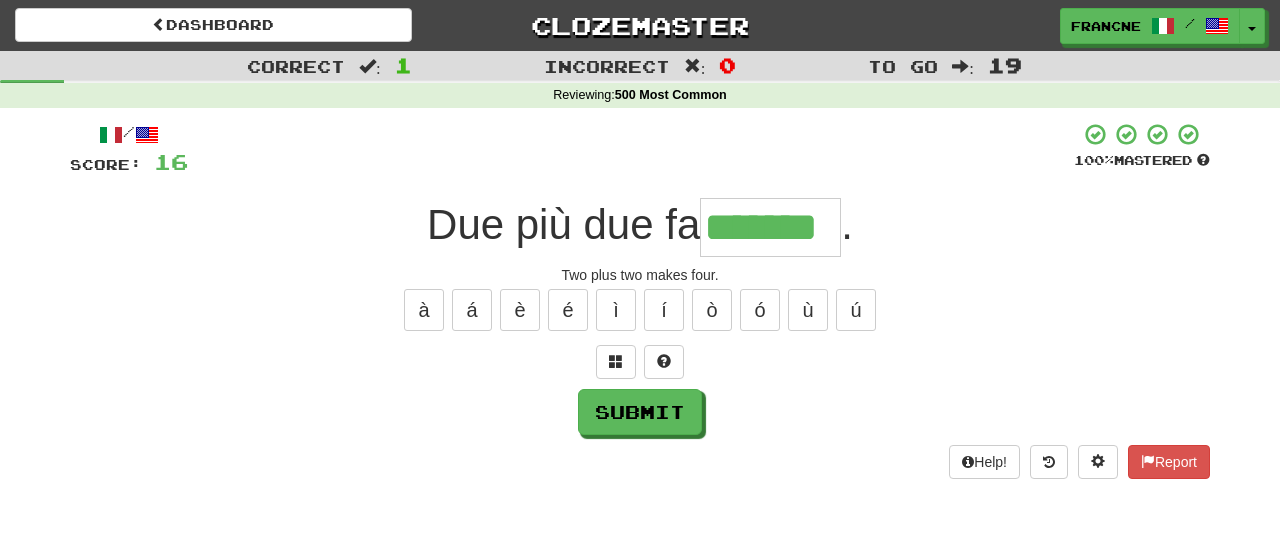 type on "*******" 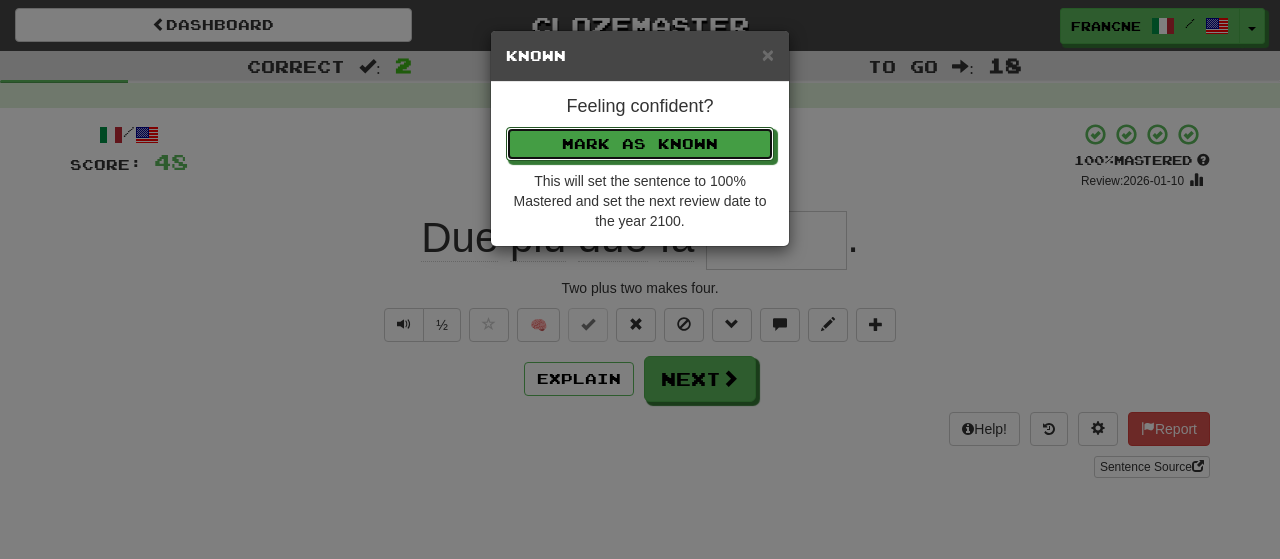 click on "Mark as Known" at bounding box center [640, 144] 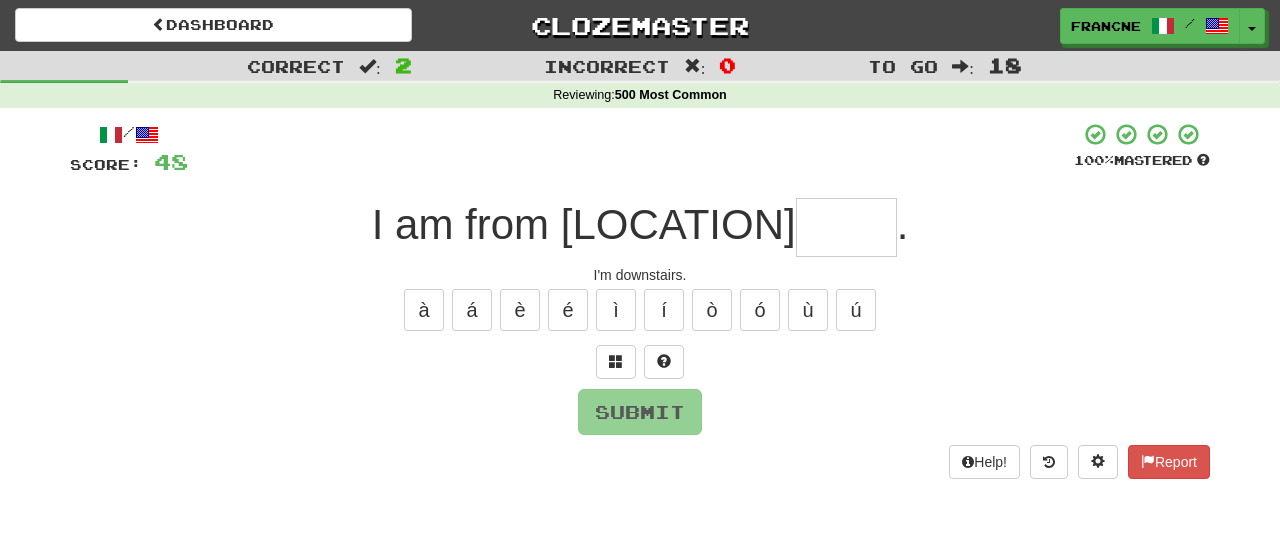 type on "*" 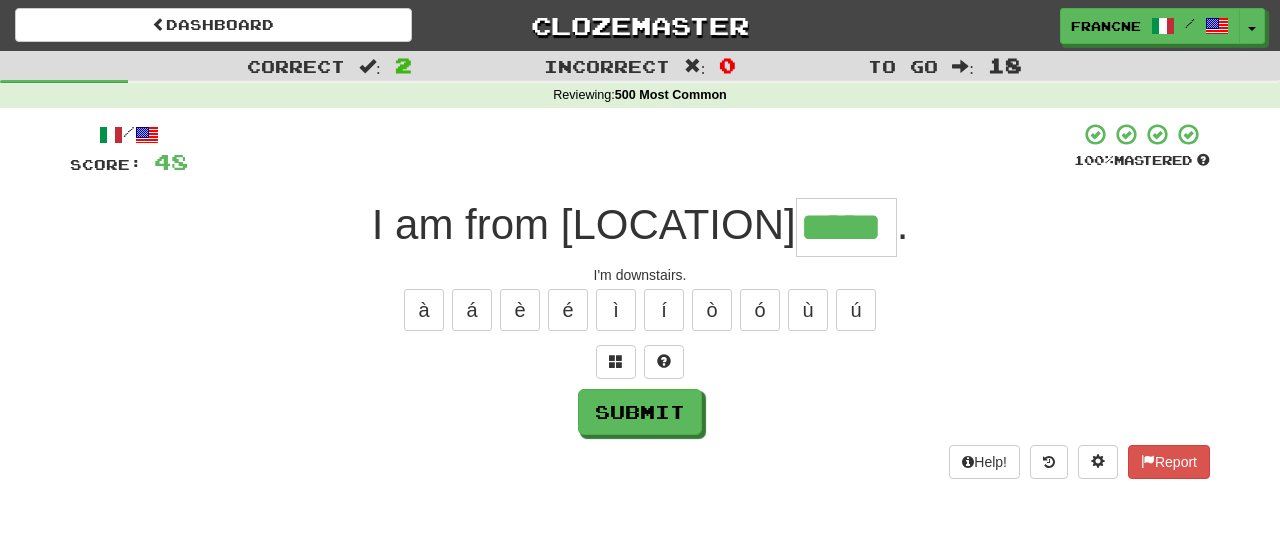 type on "*****" 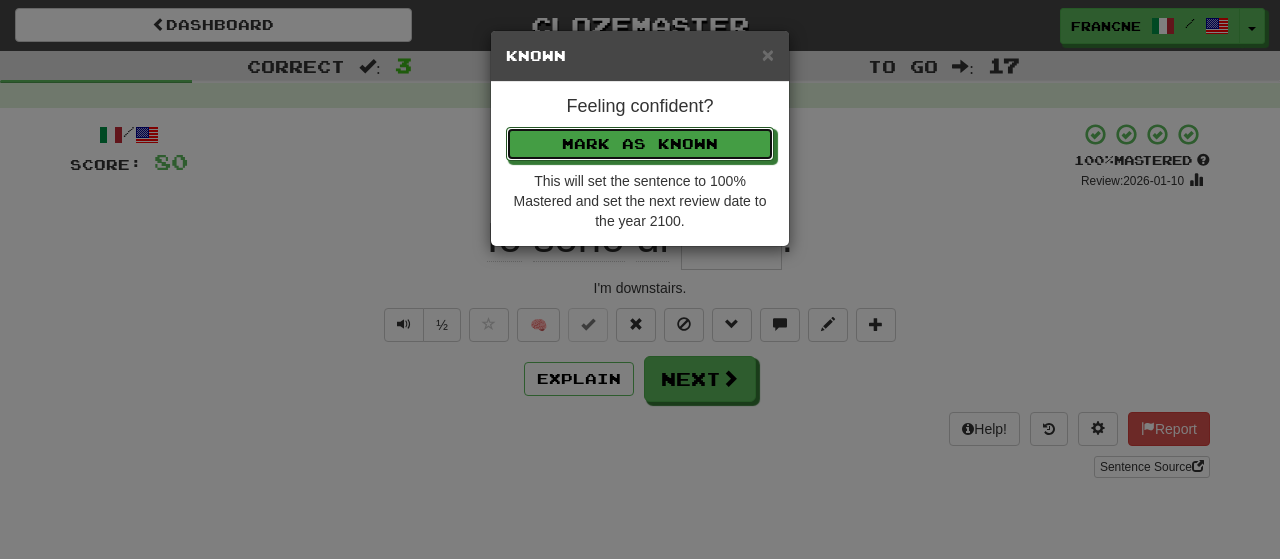 click on "Mark as Known" at bounding box center (640, 144) 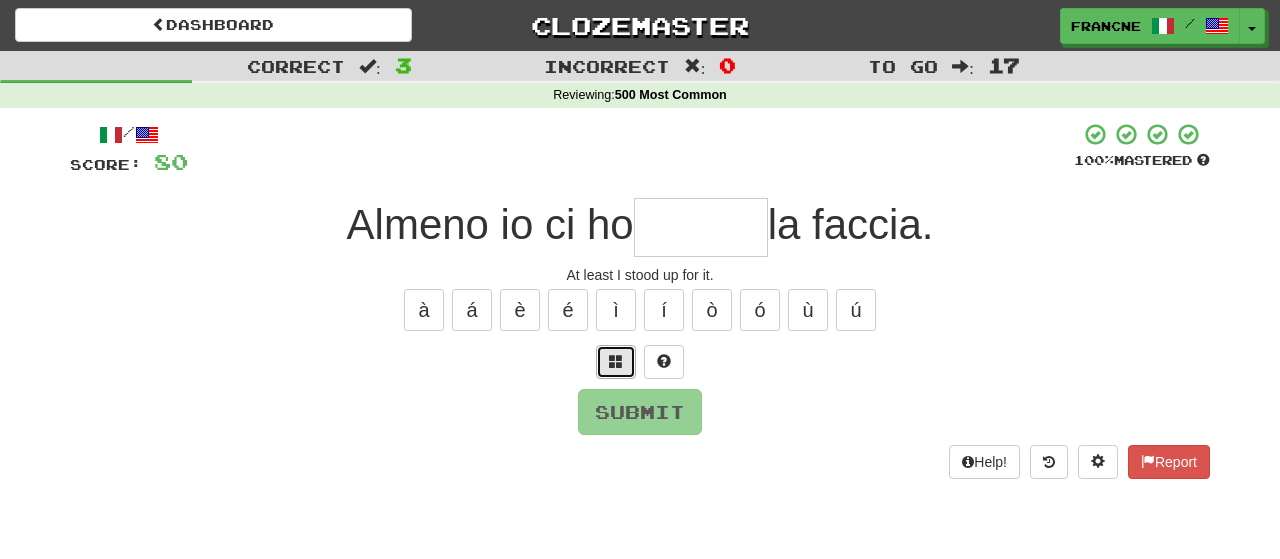 click at bounding box center [616, 361] 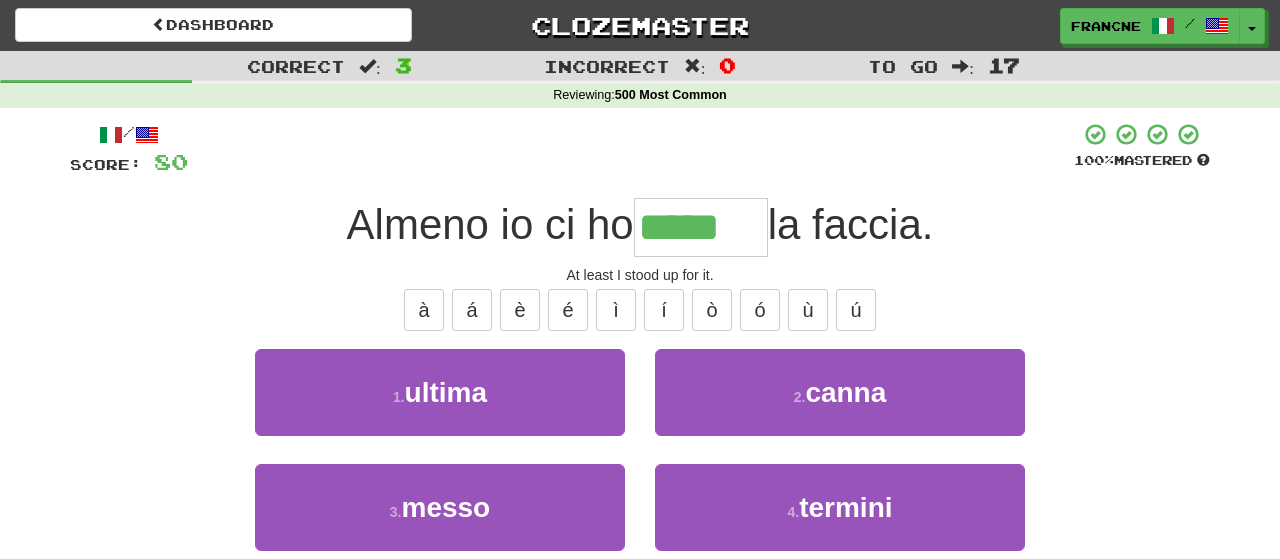 type on "*****" 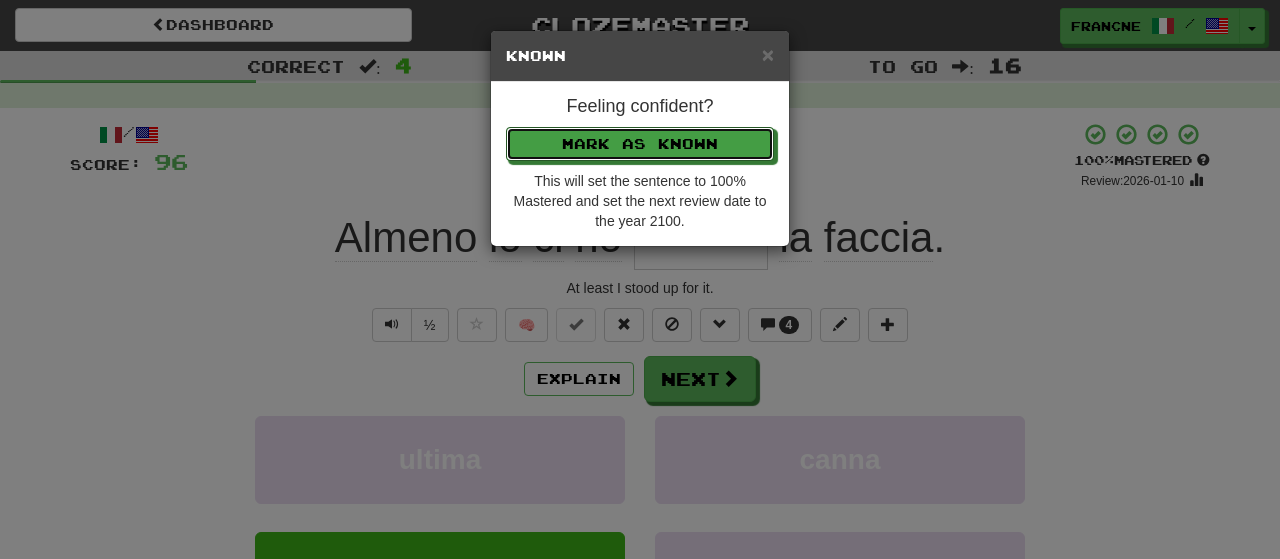 click on "Mark as Known" at bounding box center (640, 144) 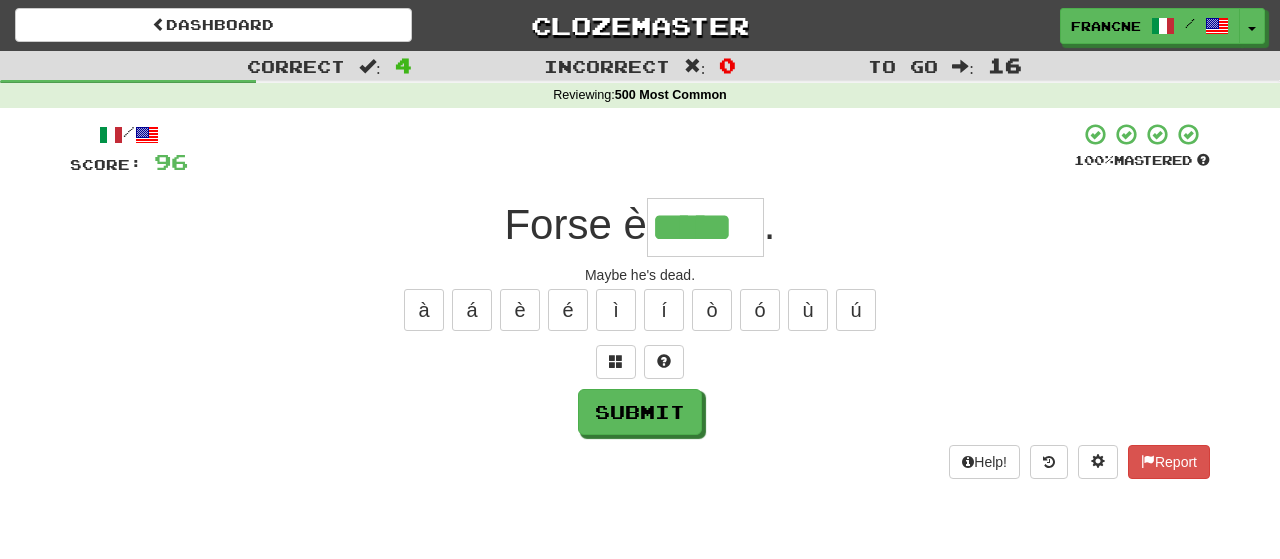 type on "*****" 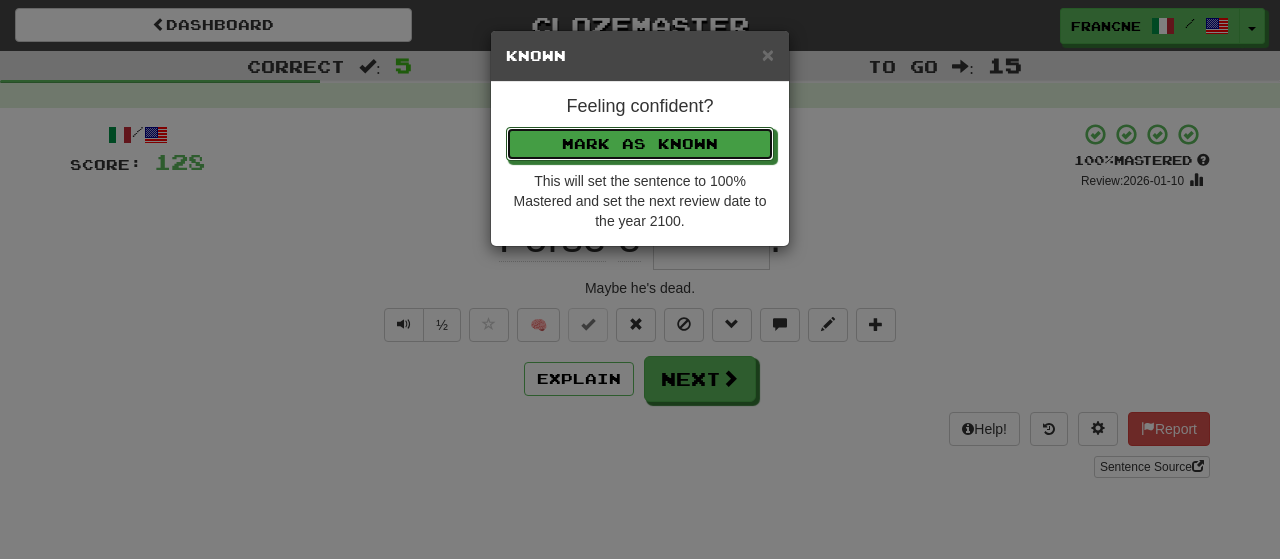 click on "Mark as Known" at bounding box center [640, 144] 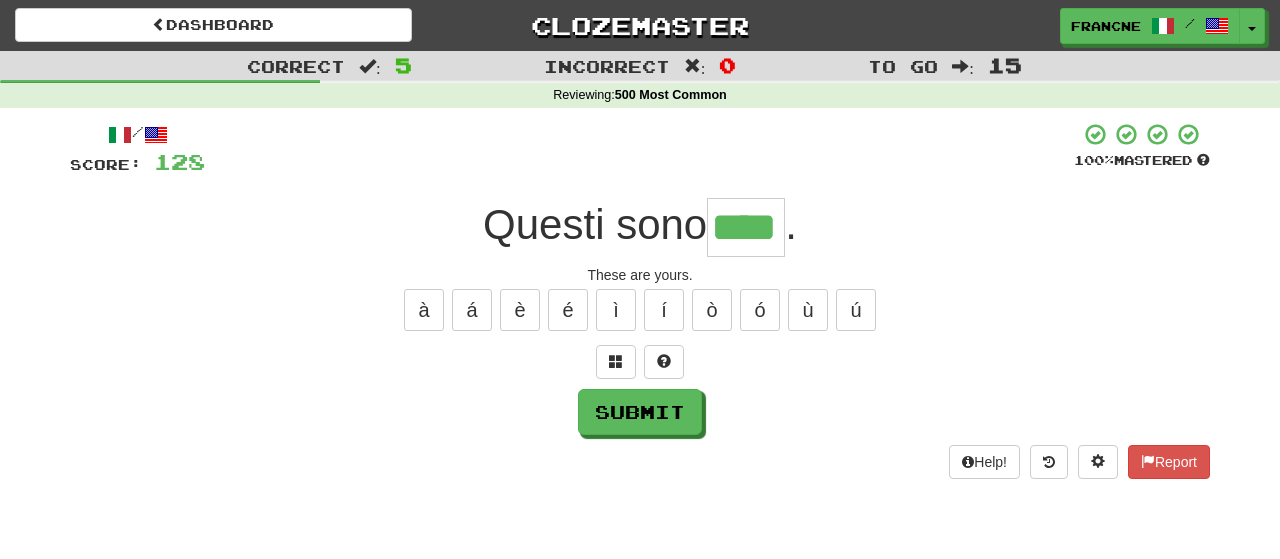 type on "****" 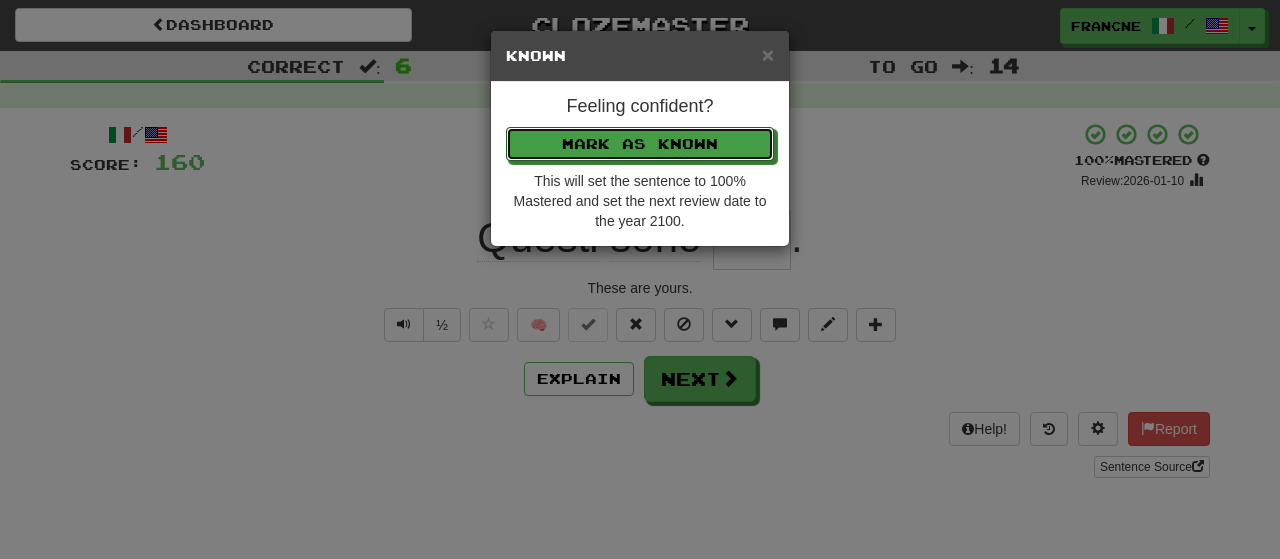 click on "Mark as Known" at bounding box center (640, 144) 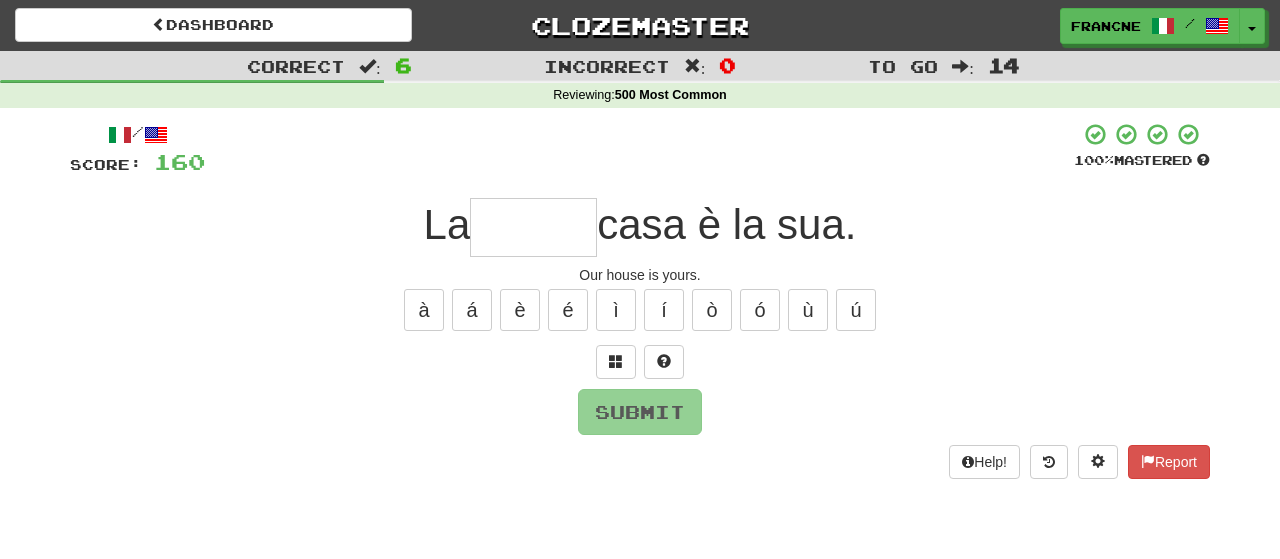 type on "*" 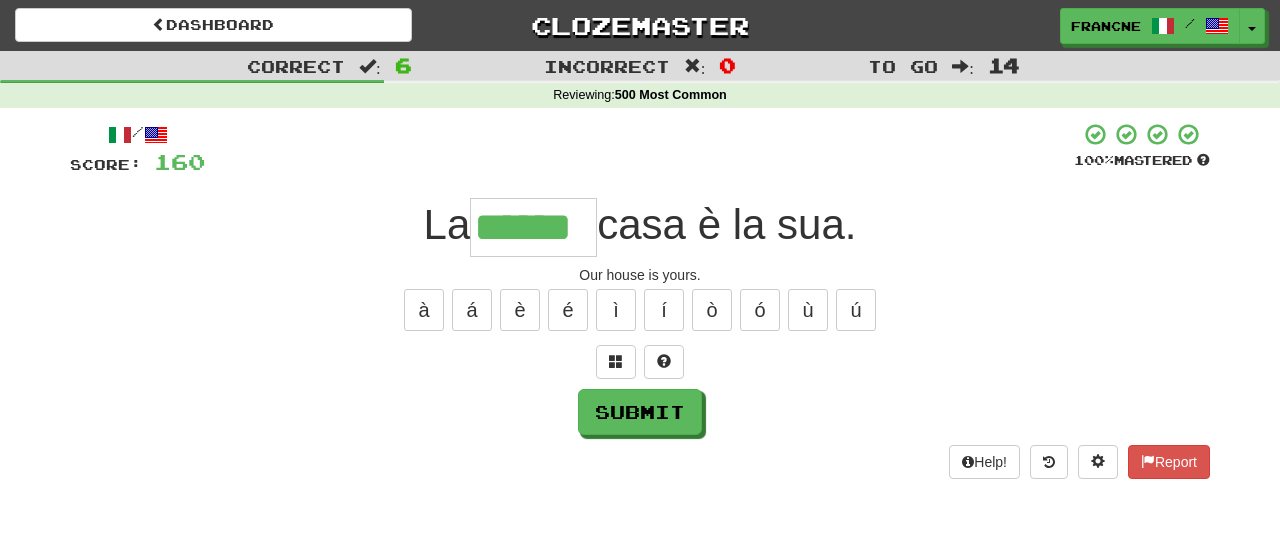 type on "******" 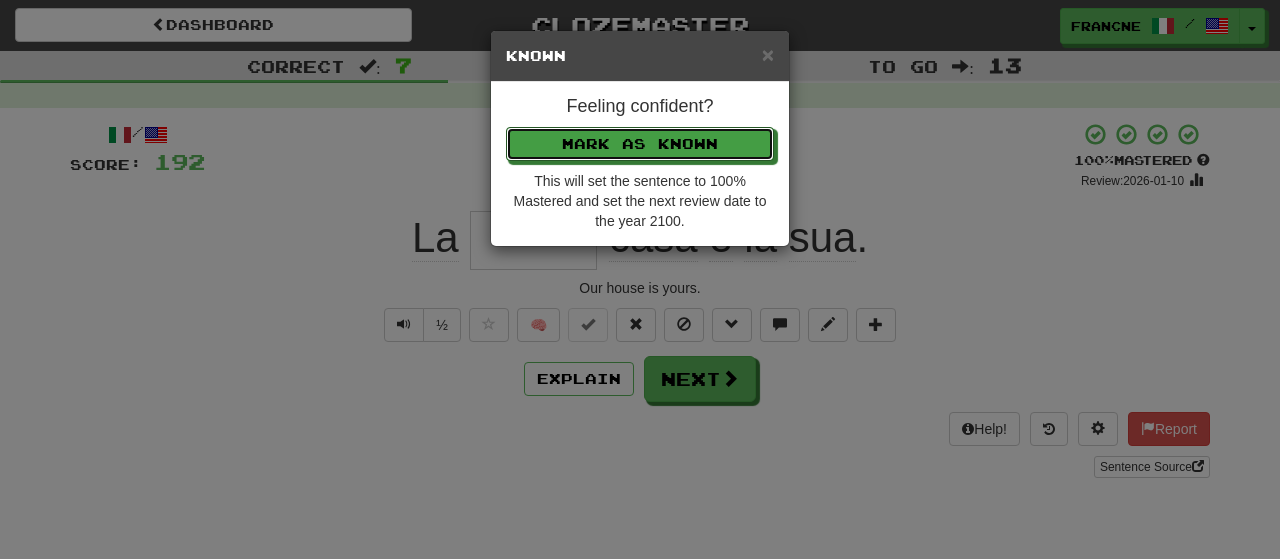click on "Mark as Known" at bounding box center [640, 144] 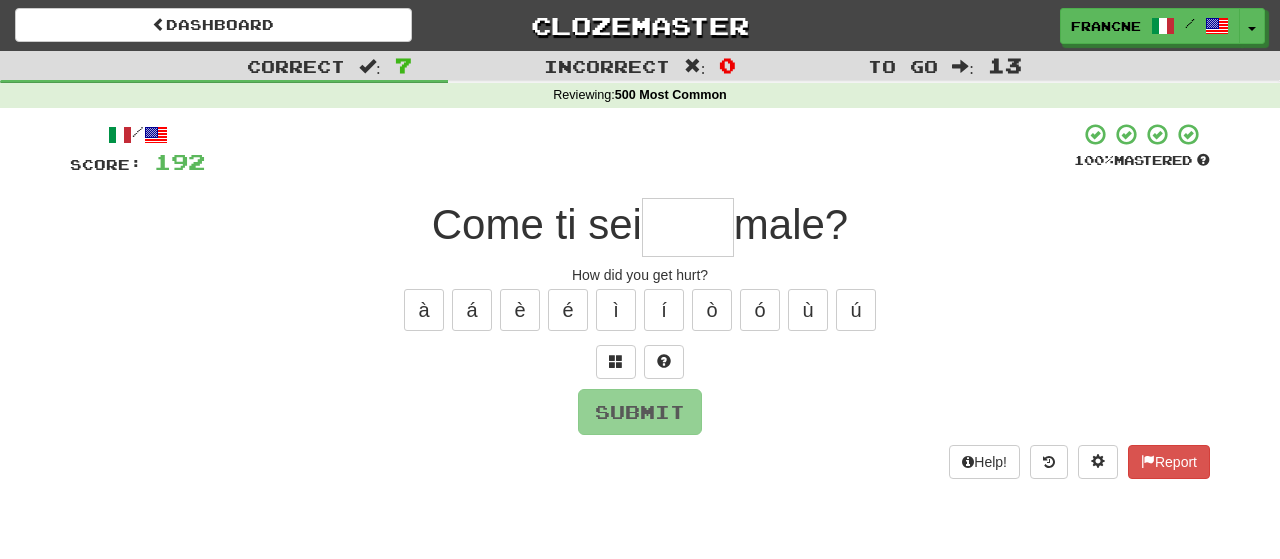 type on "*" 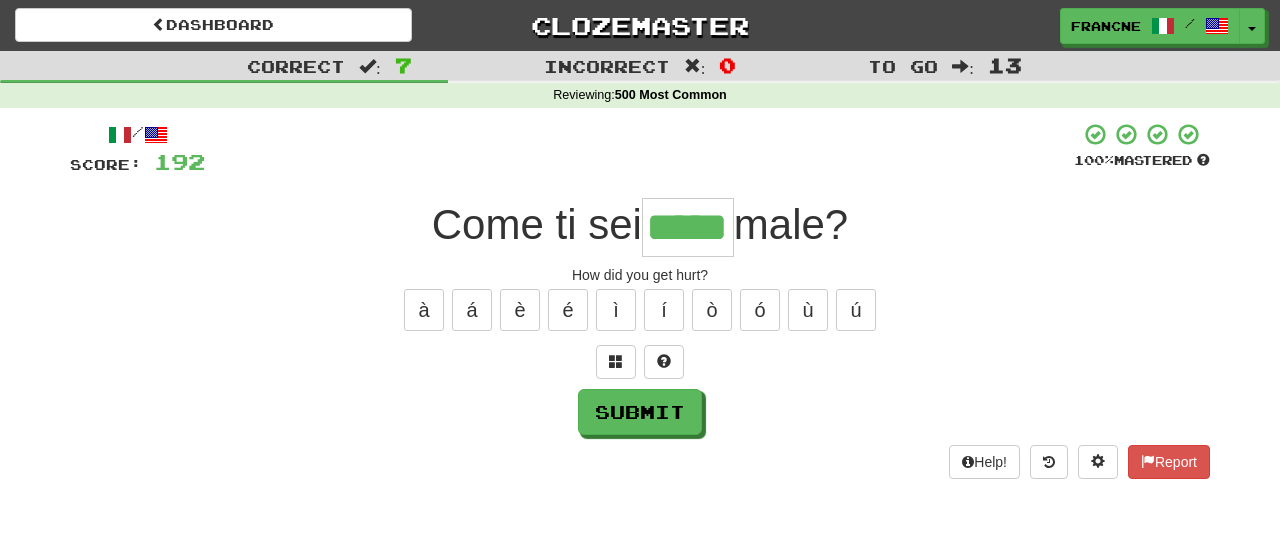 type on "*****" 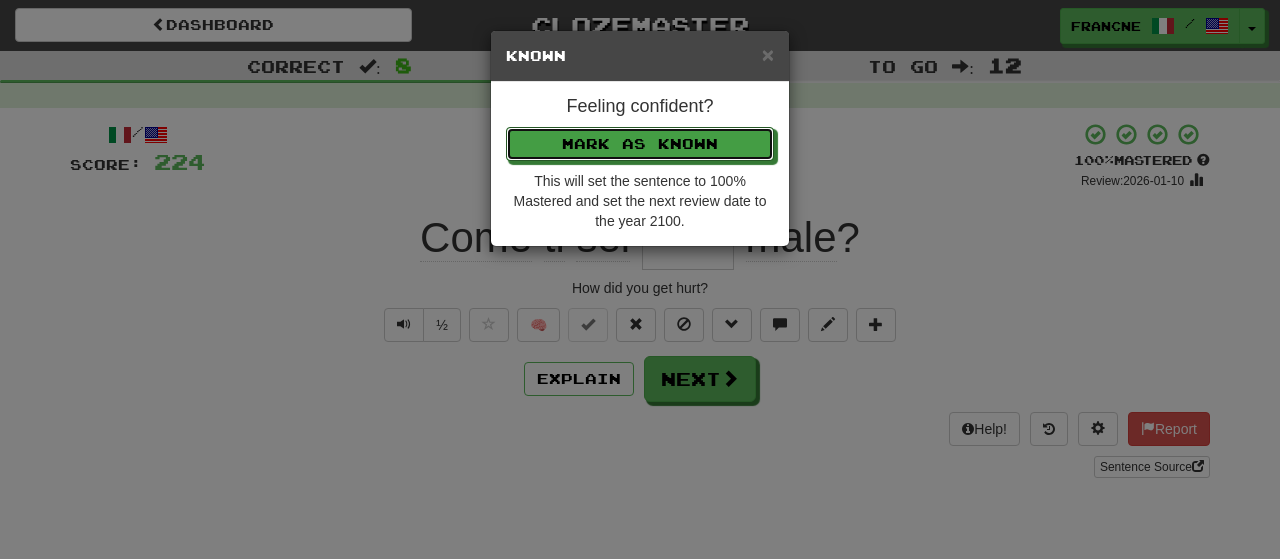 click on "Mark as Known" at bounding box center (640, 144) 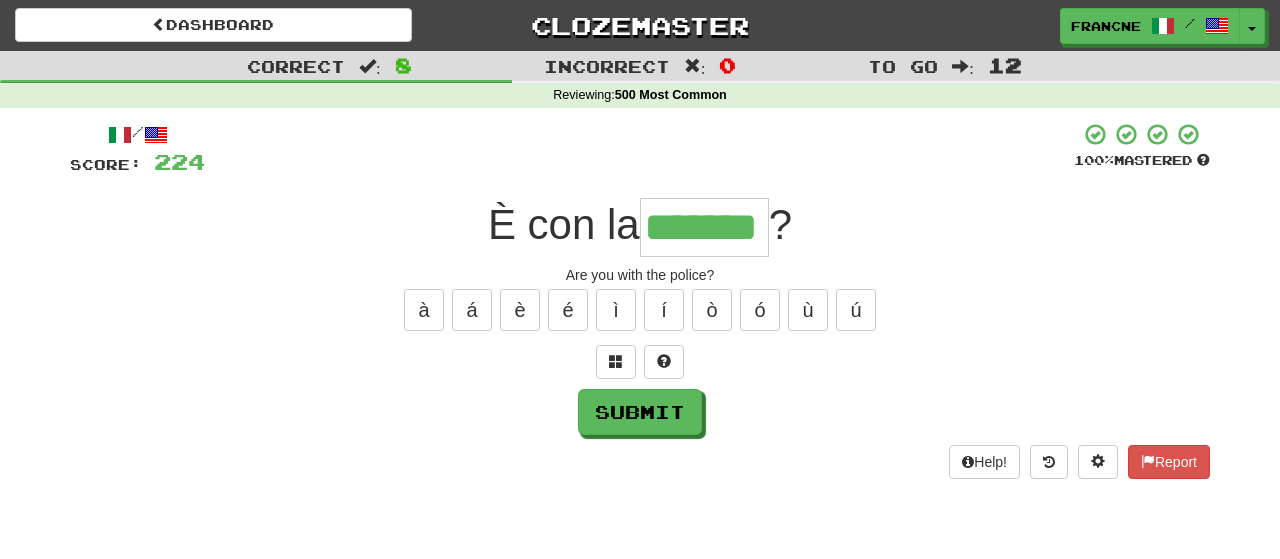 type on "*******" 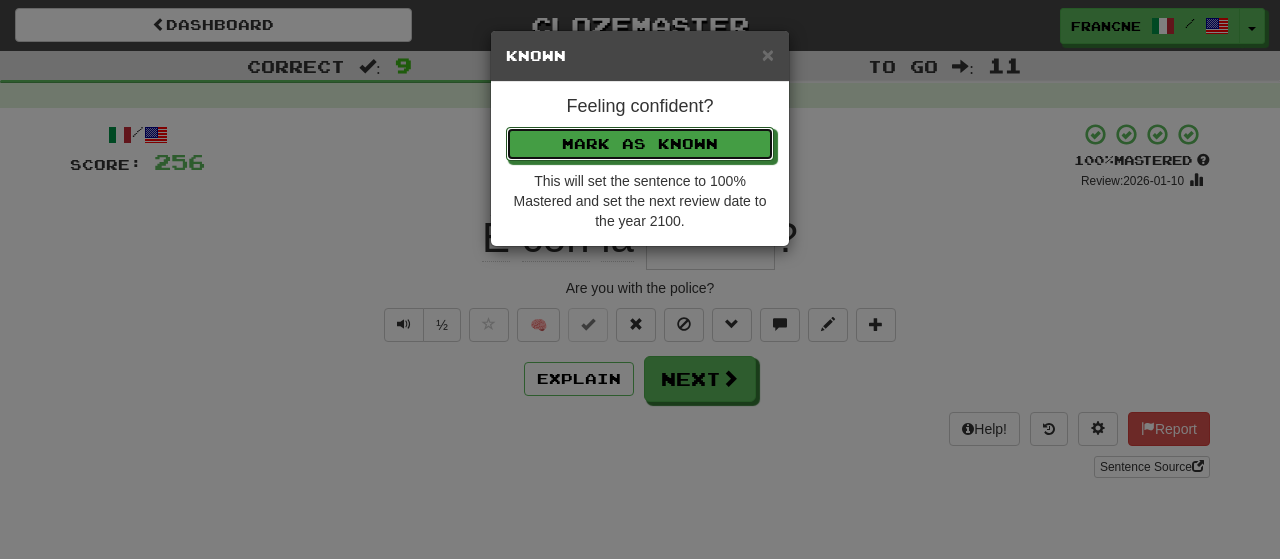 click on "Mark as Known" at bounding box center [640, 144] 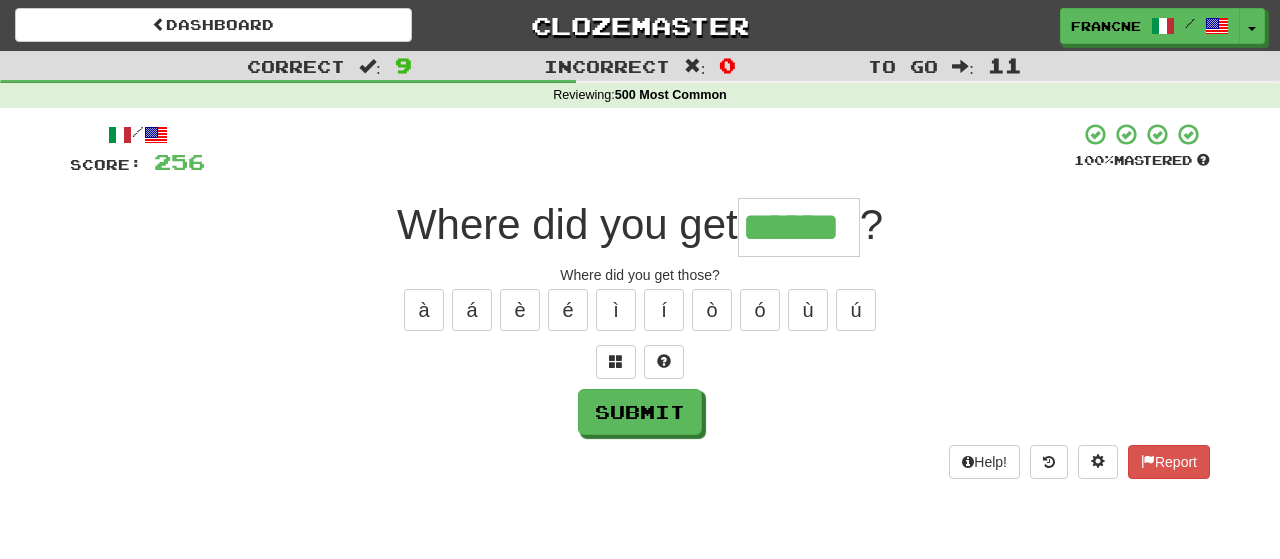 type on "******" 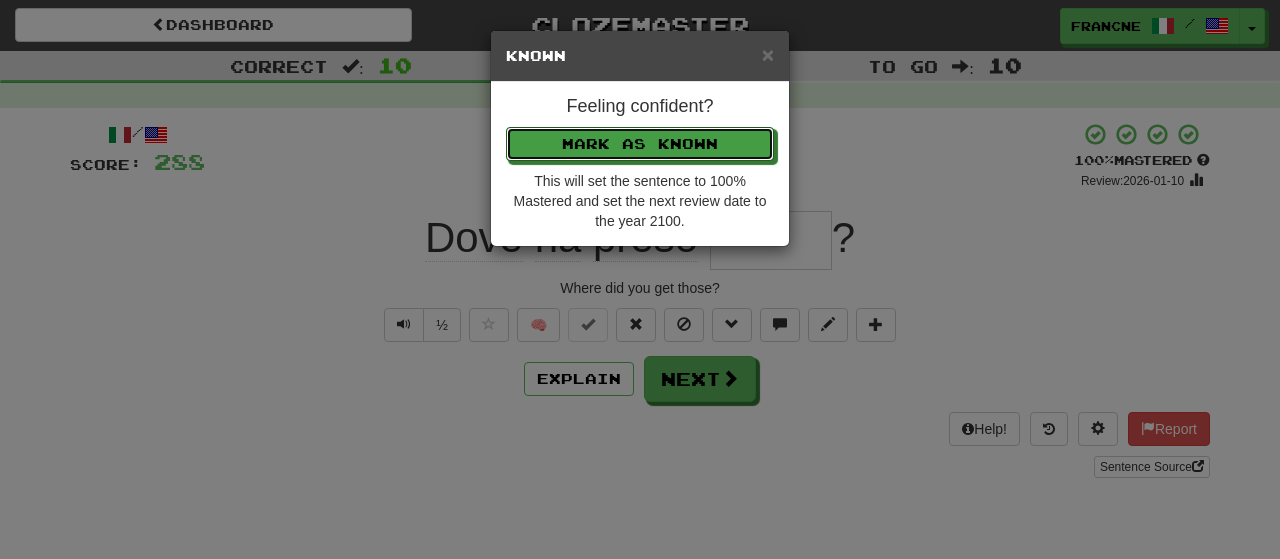 click on "Mark as Known" at bounding box center [640, 144] 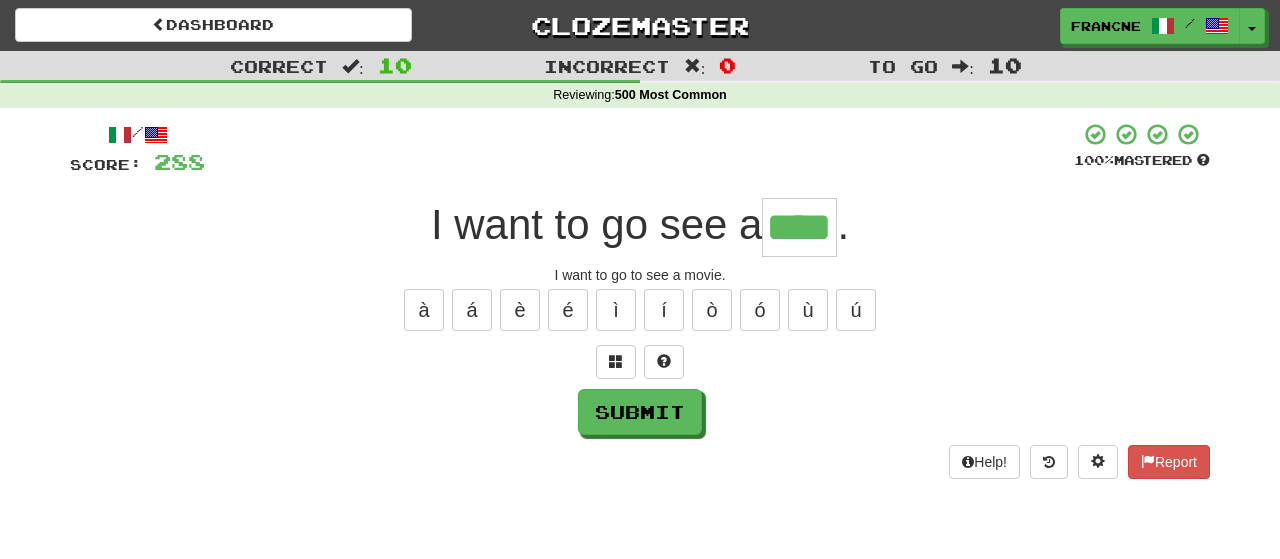type on "****" 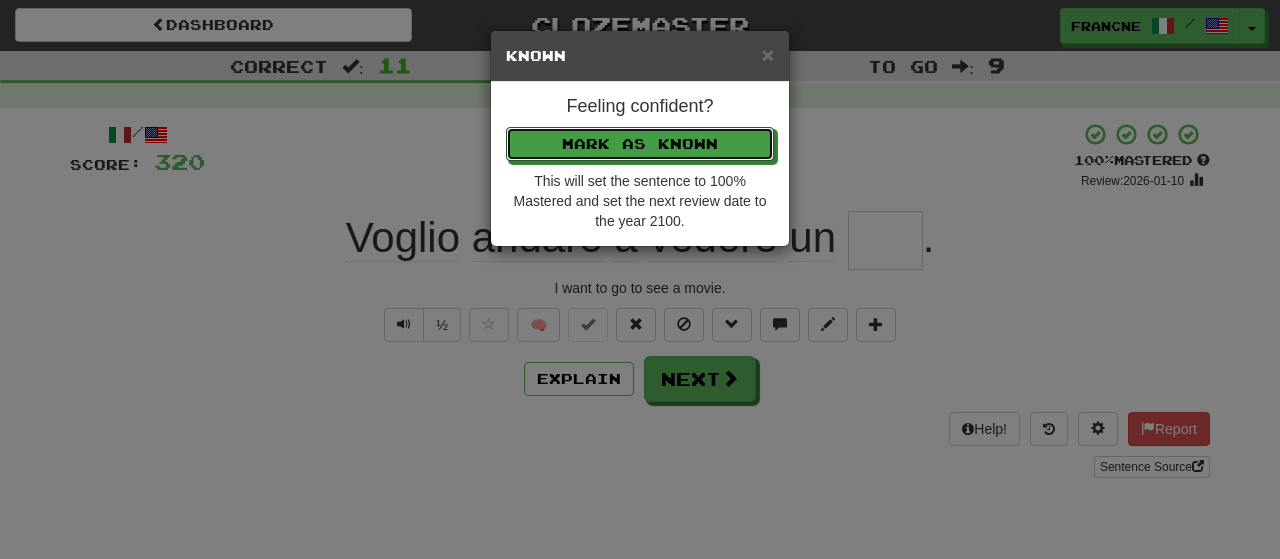 click on "Mark as Known" at bounding box center [640, 144] 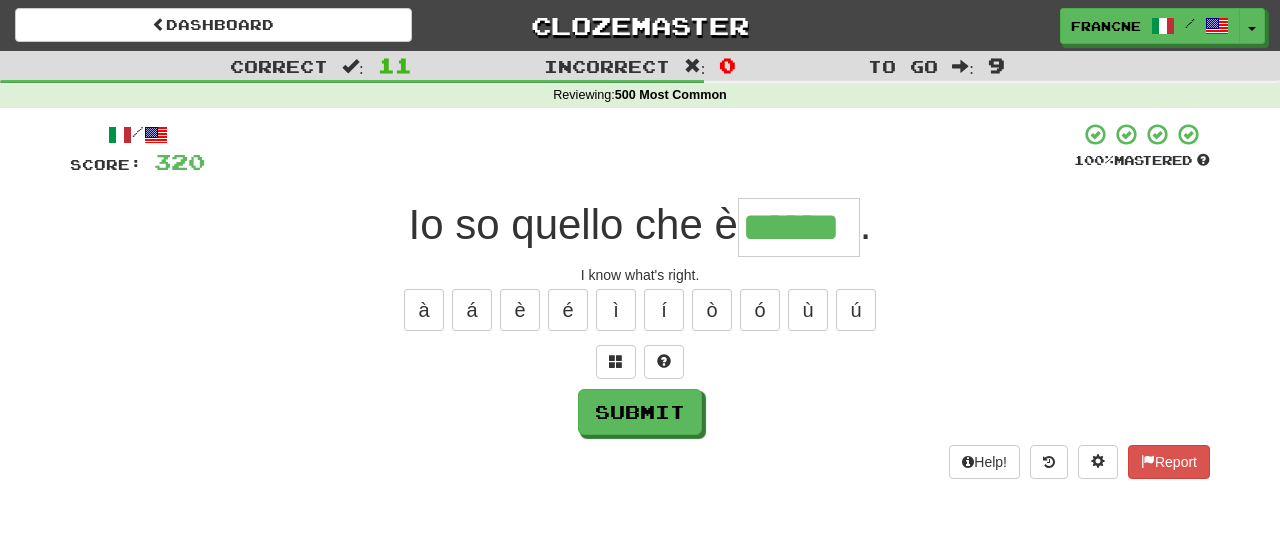 type on "******" 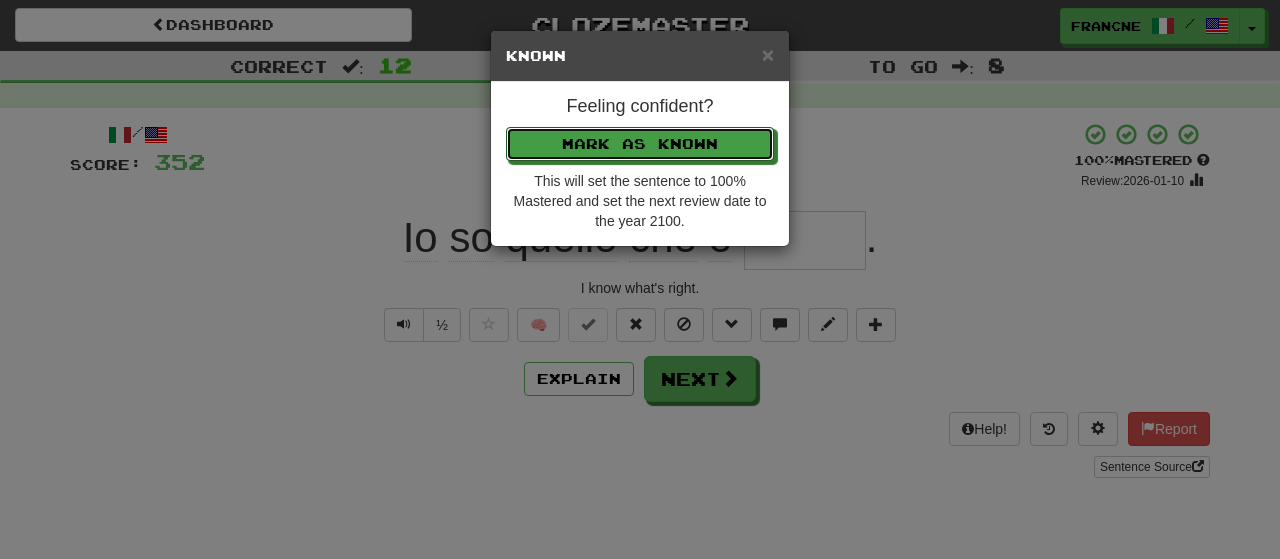 click on "Mark as Known" at bounding box center (640, 144) 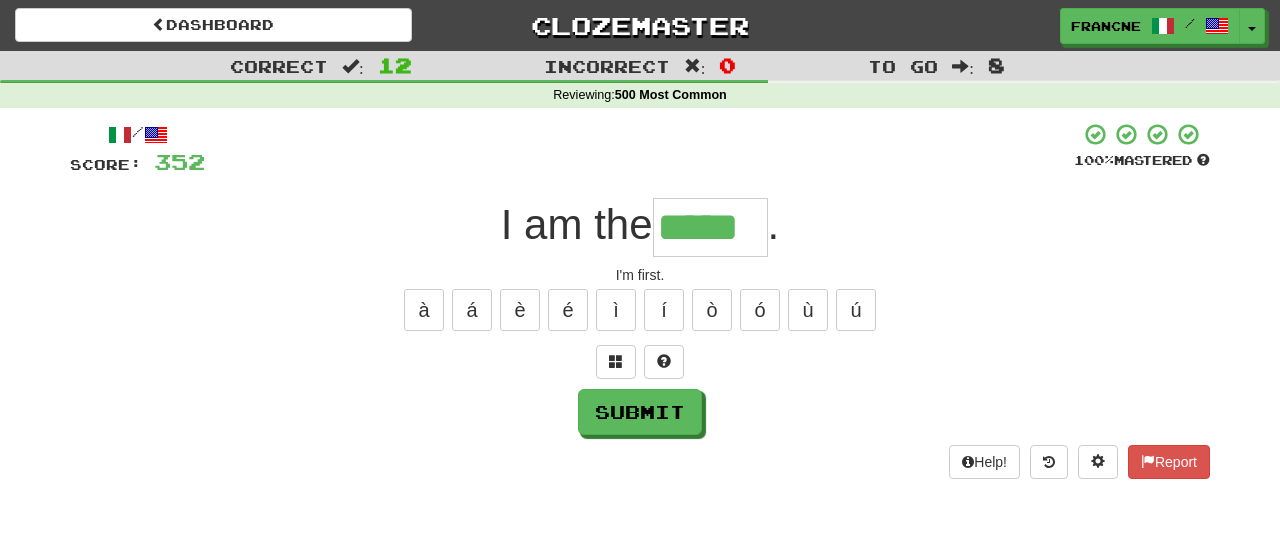 type on "*****" 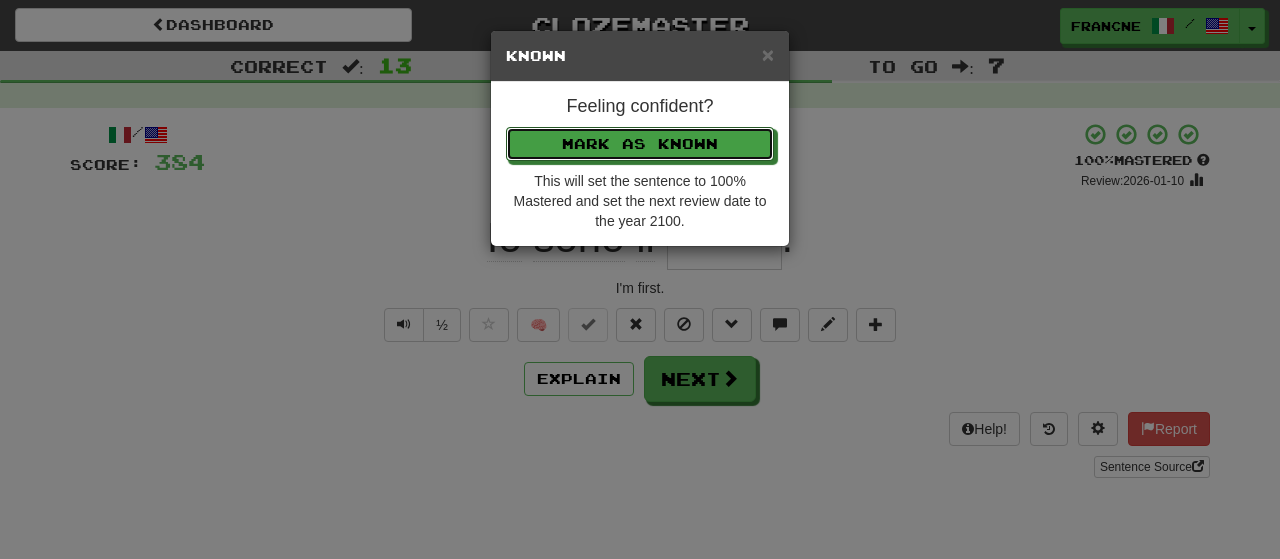 click on "Mark as Known" at bounding box center [640, 144] 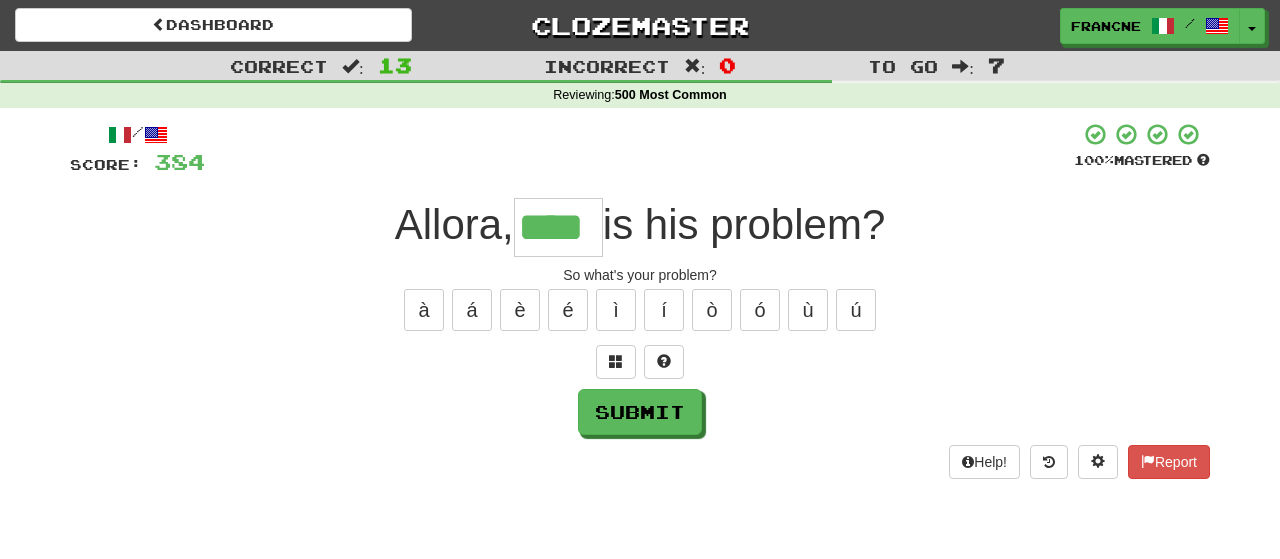 type on "****" 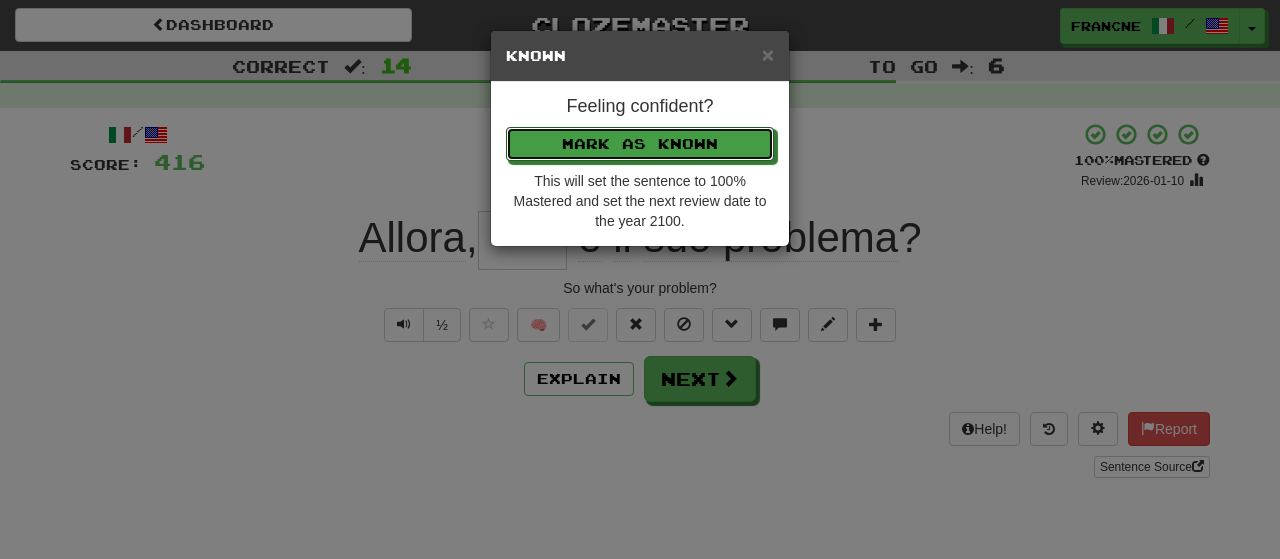 click on "Mark as Known" at bounding box center [640, 144] 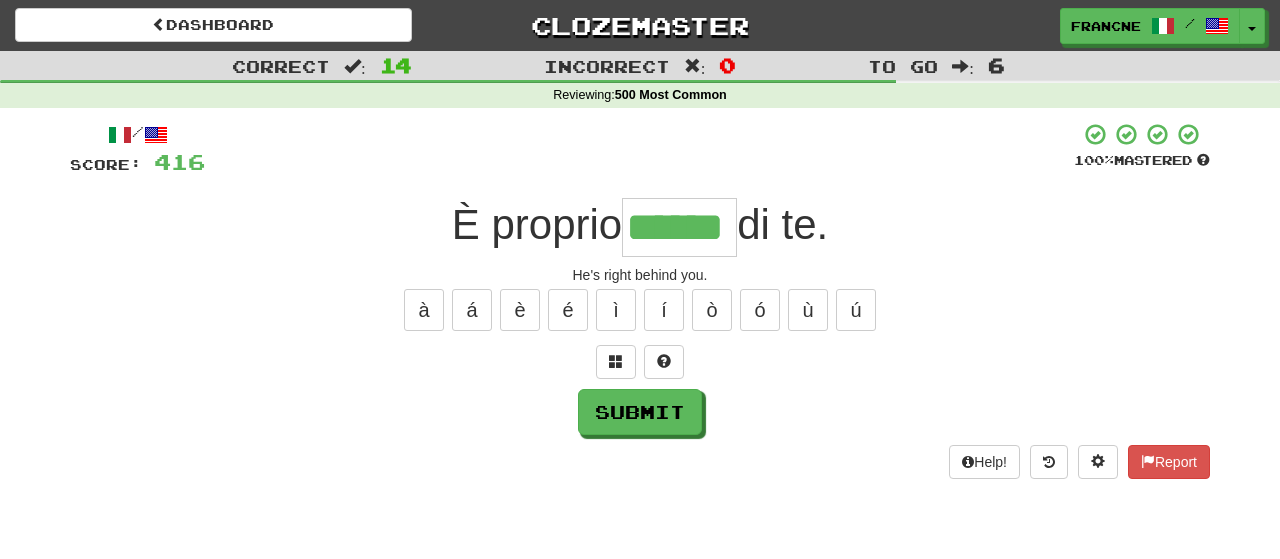 type on "******" 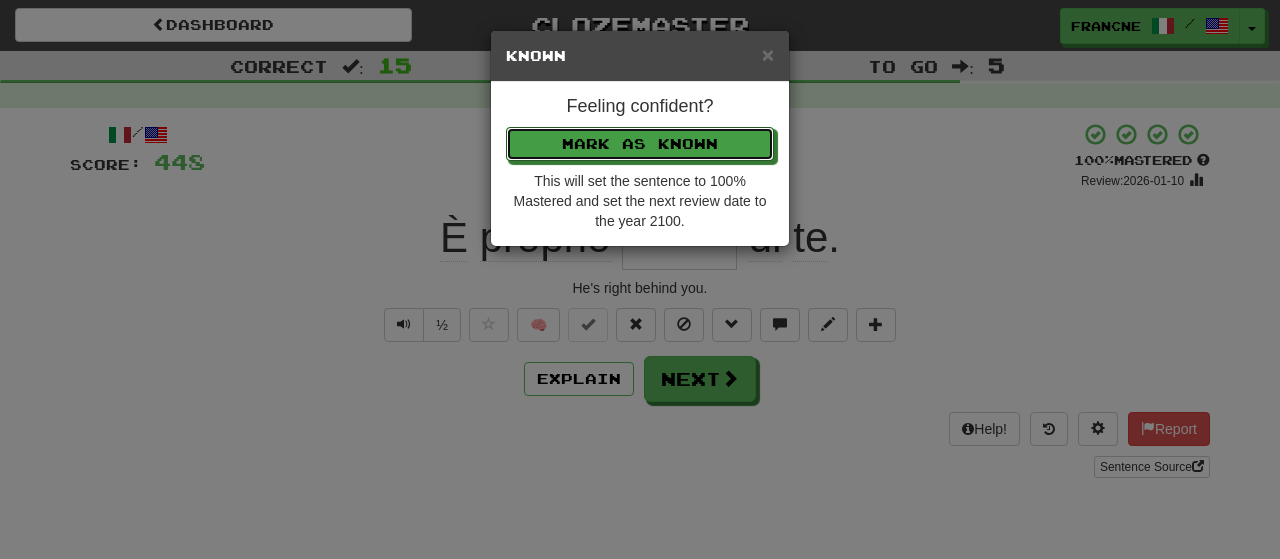 click on "Mark as Known" at bounding box center [640, 144] 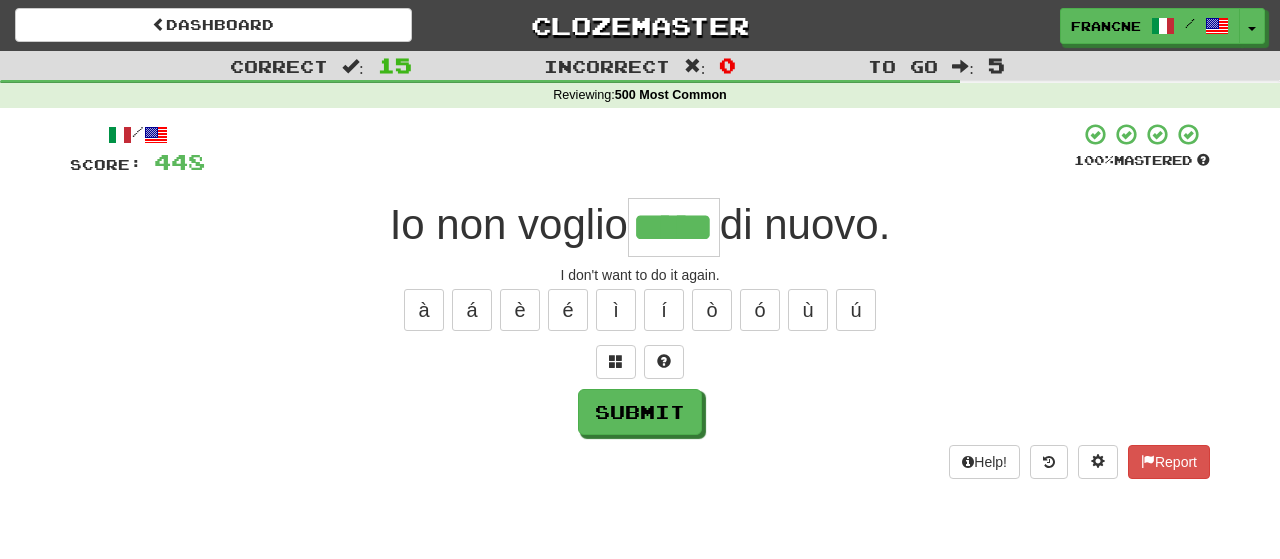 type on "*****" 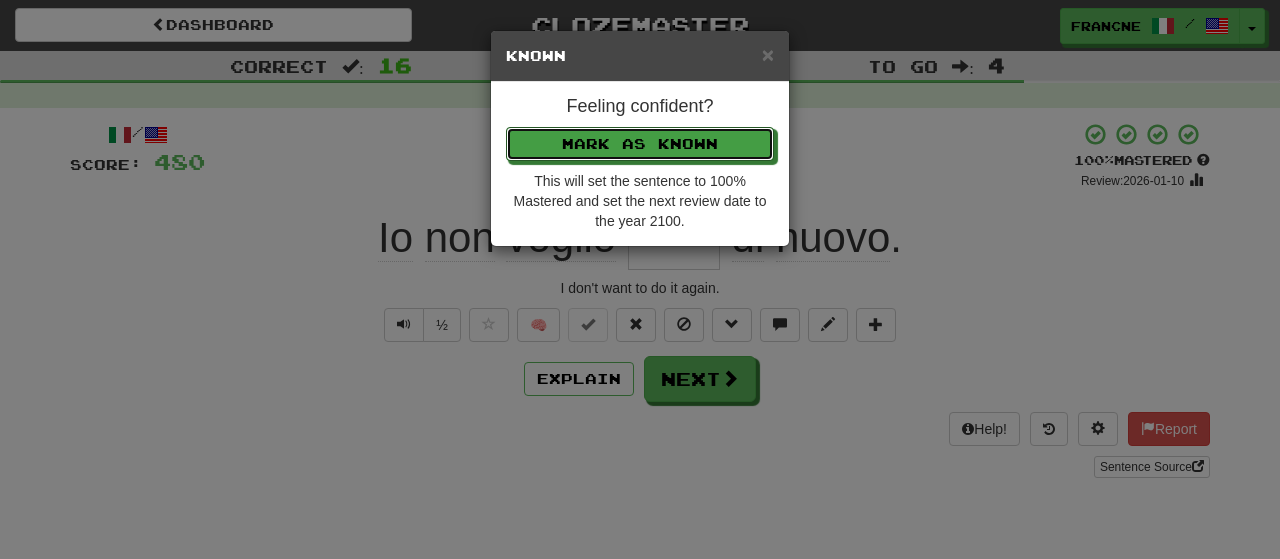 click on "Mark as Known" at bounding box center [640, 144] 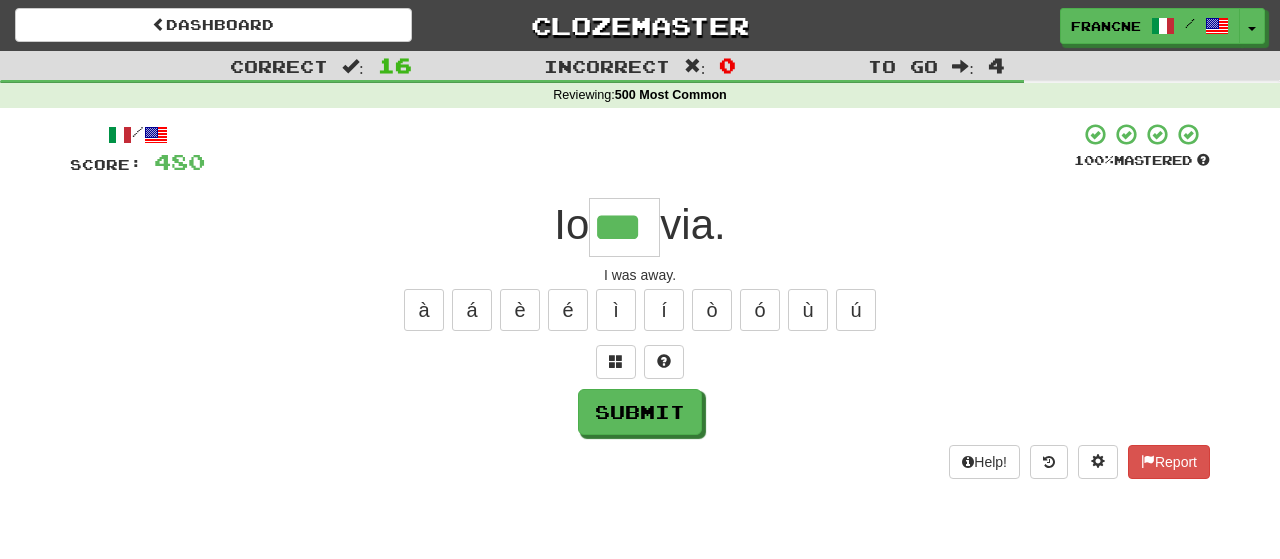 type on "***" 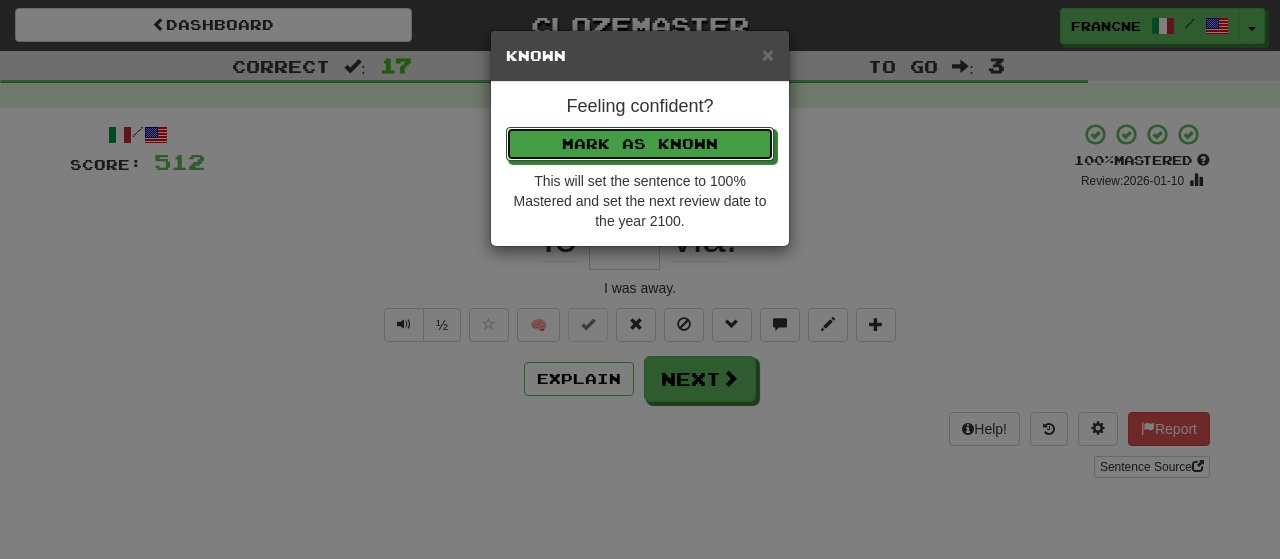 click on "Mark as Known" at bounding box center (640, 144) 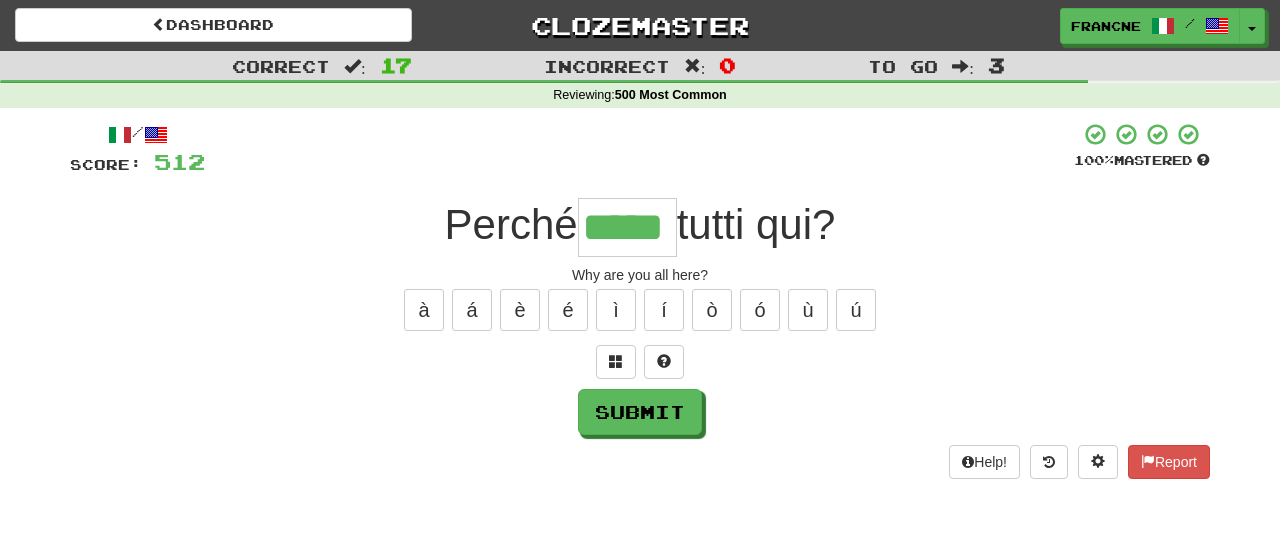 type on "*****" 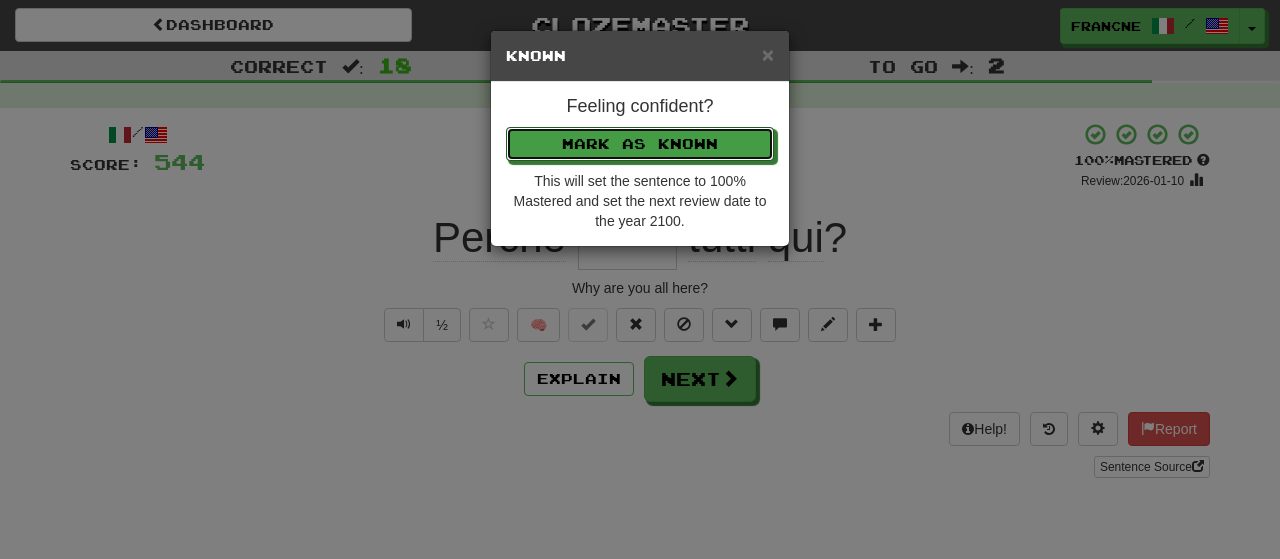 click on "Mark as Known" at bounding box center [640, 144] 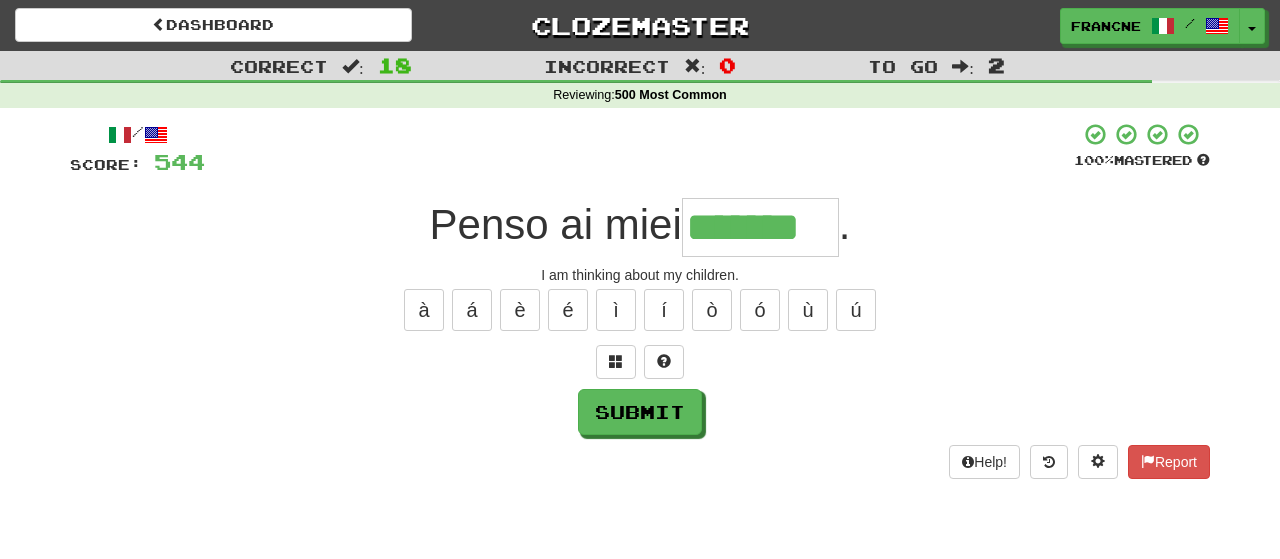 type on "*******" 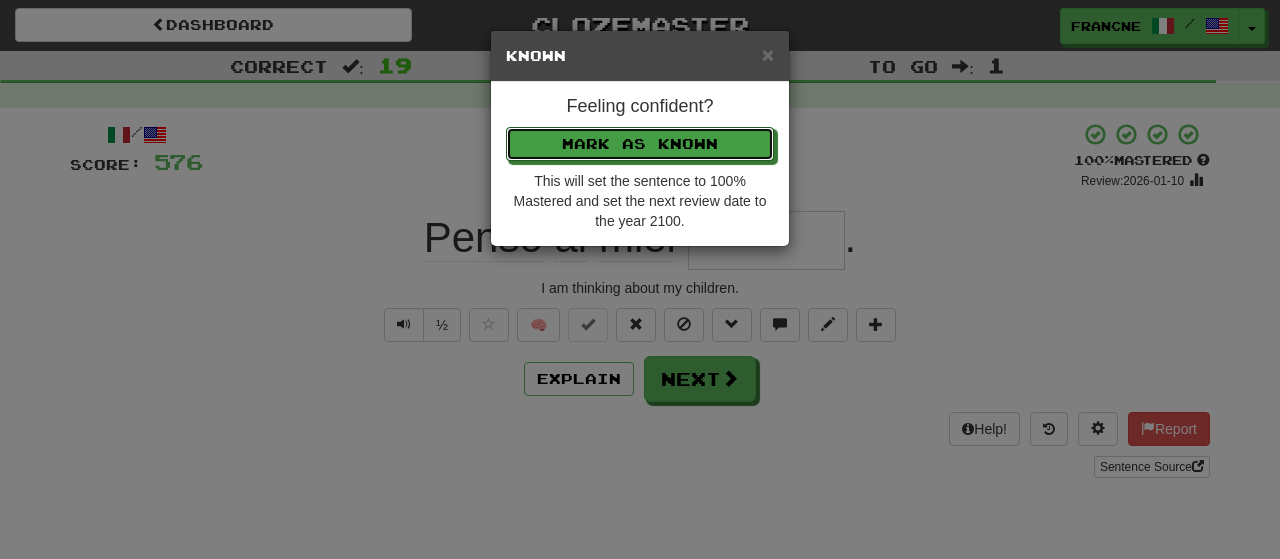 click on "Mark as Known" at bounding box center [640, 144] 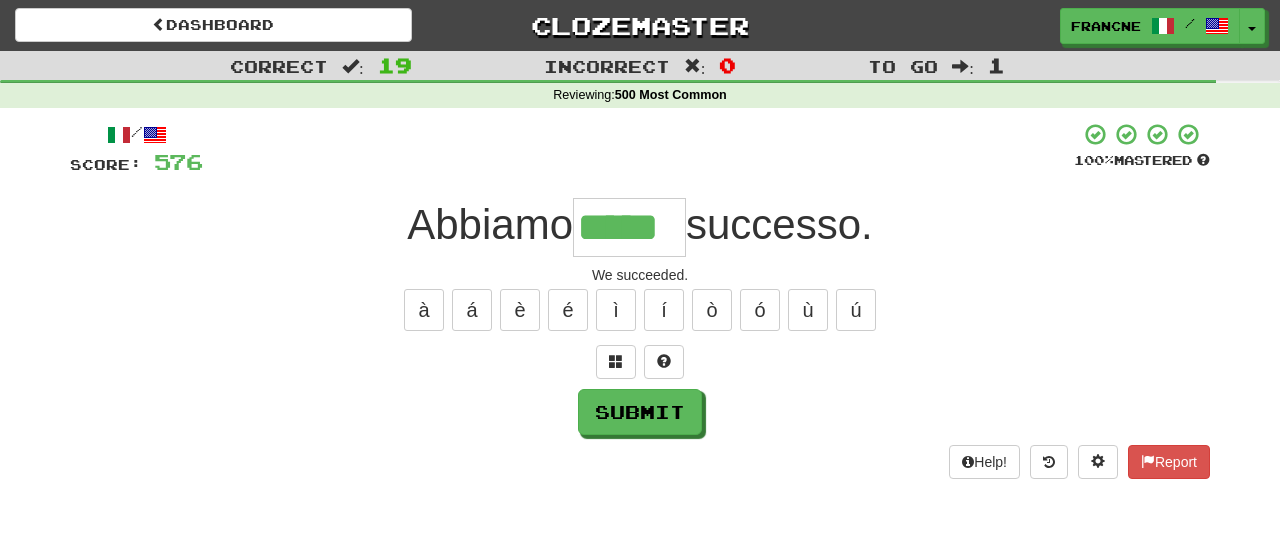 type on "*****" 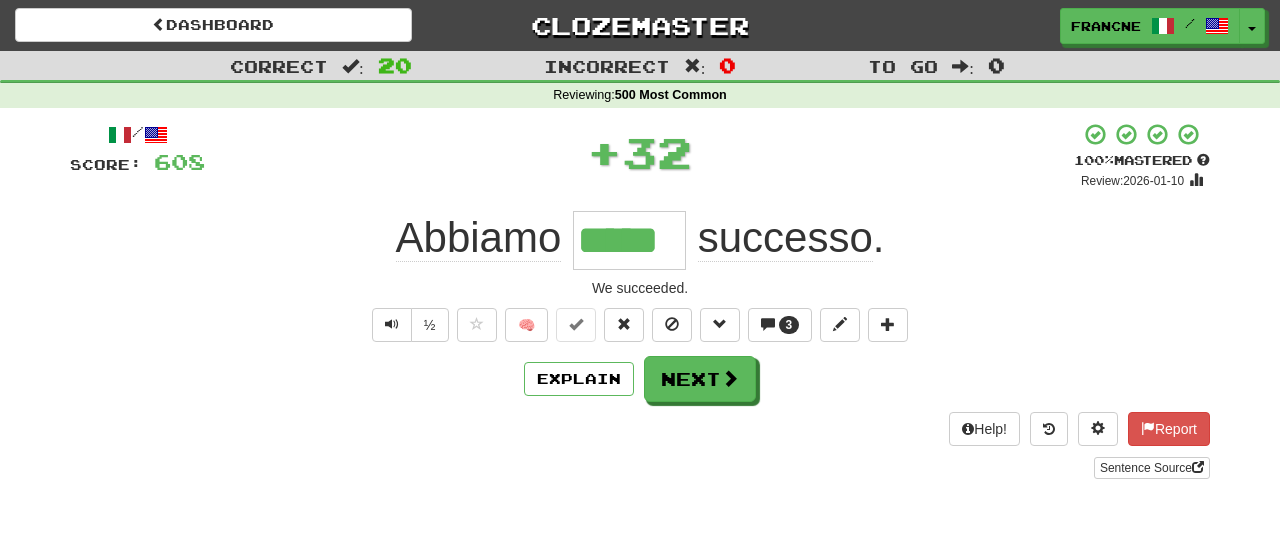 type 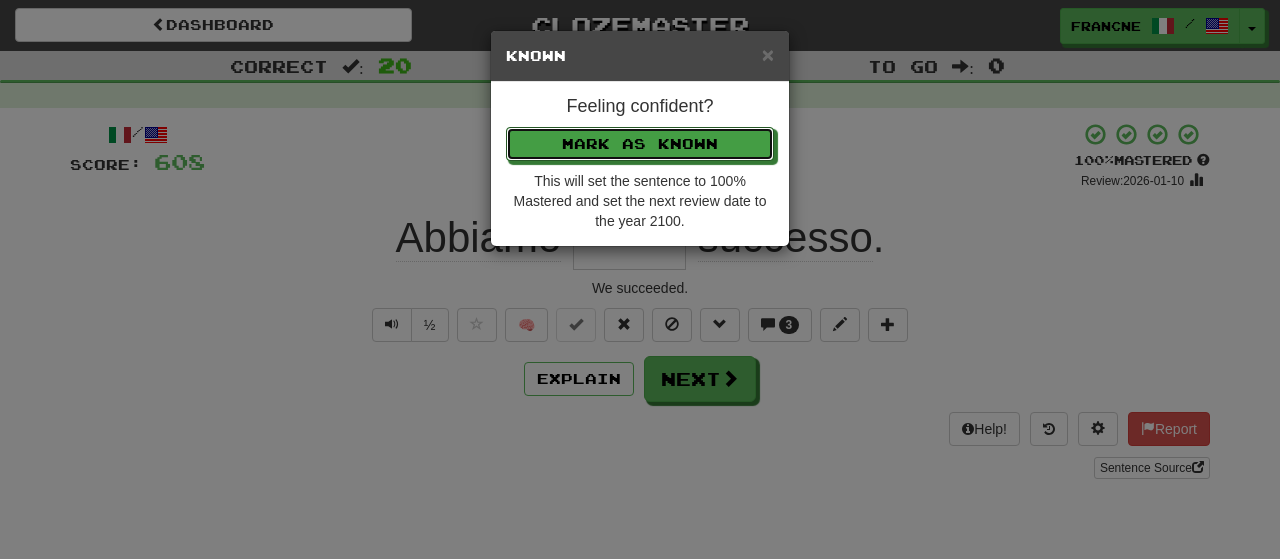 click on "Mark as Known" at bounding box center [640, 144] 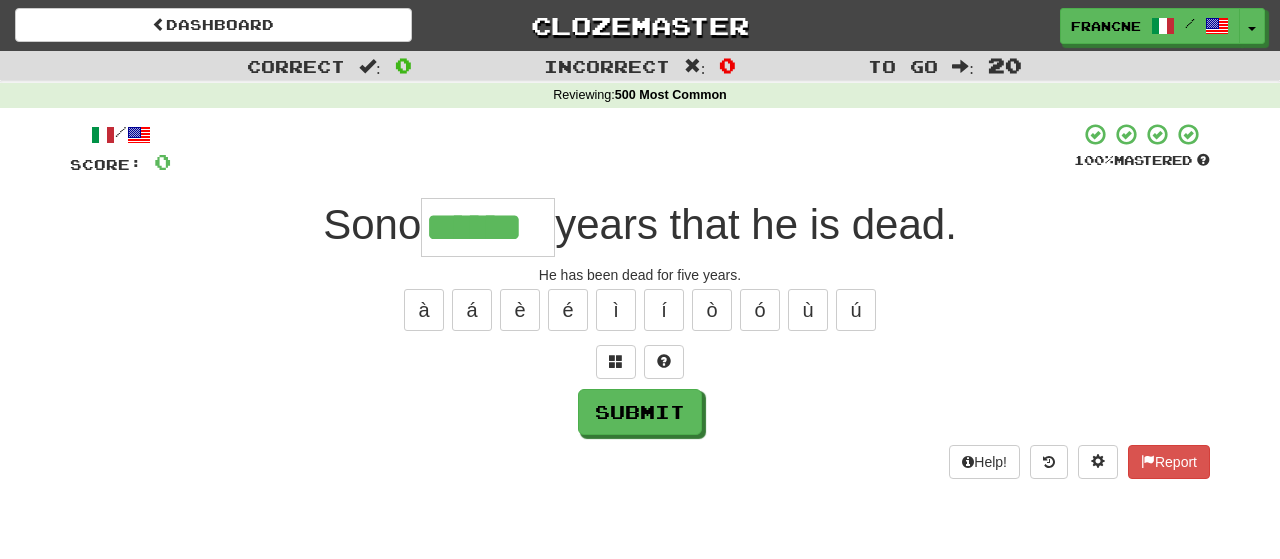 type on "******" 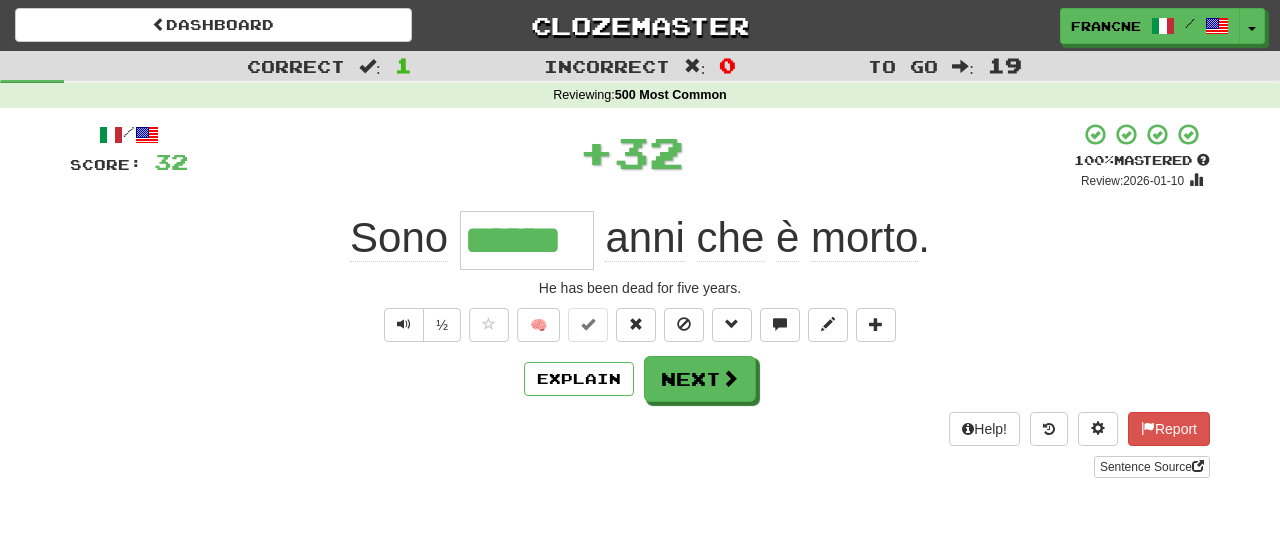 type 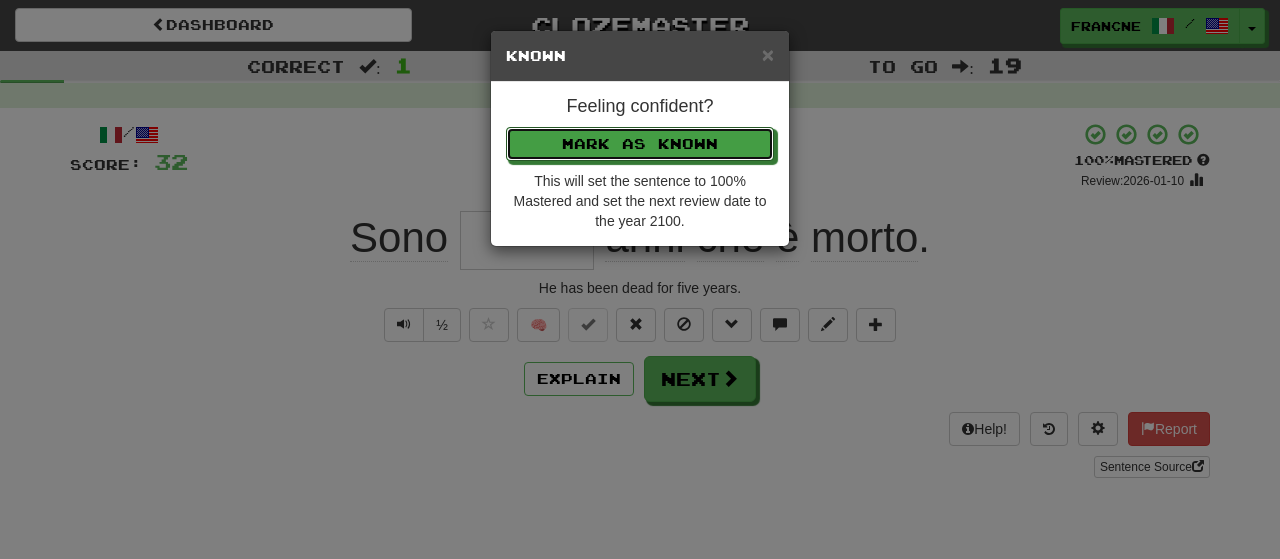 type 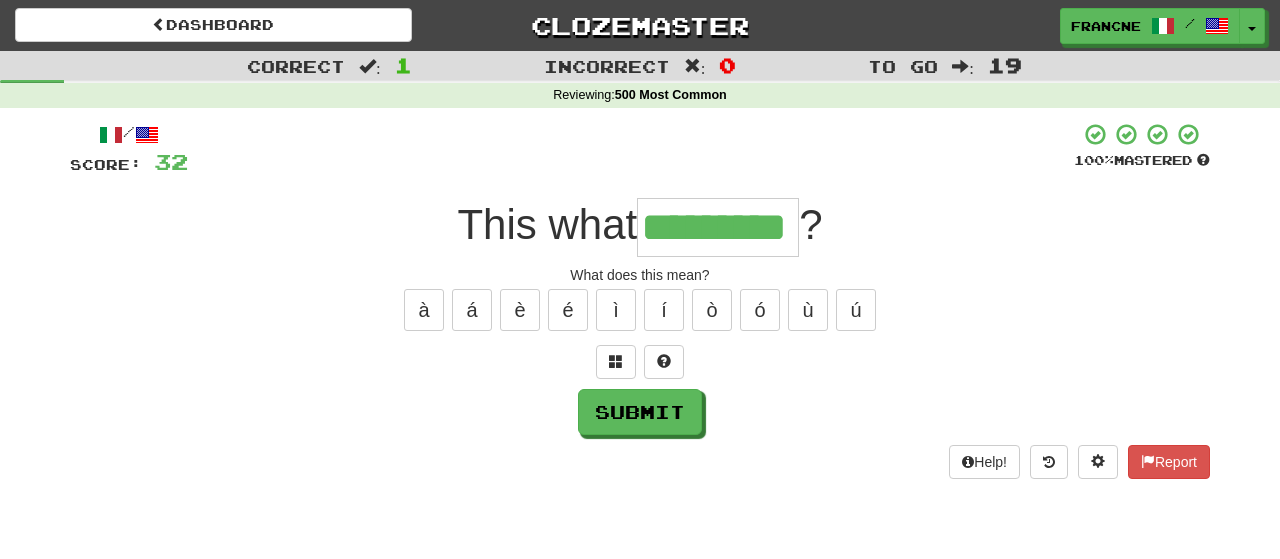 type on "*********" 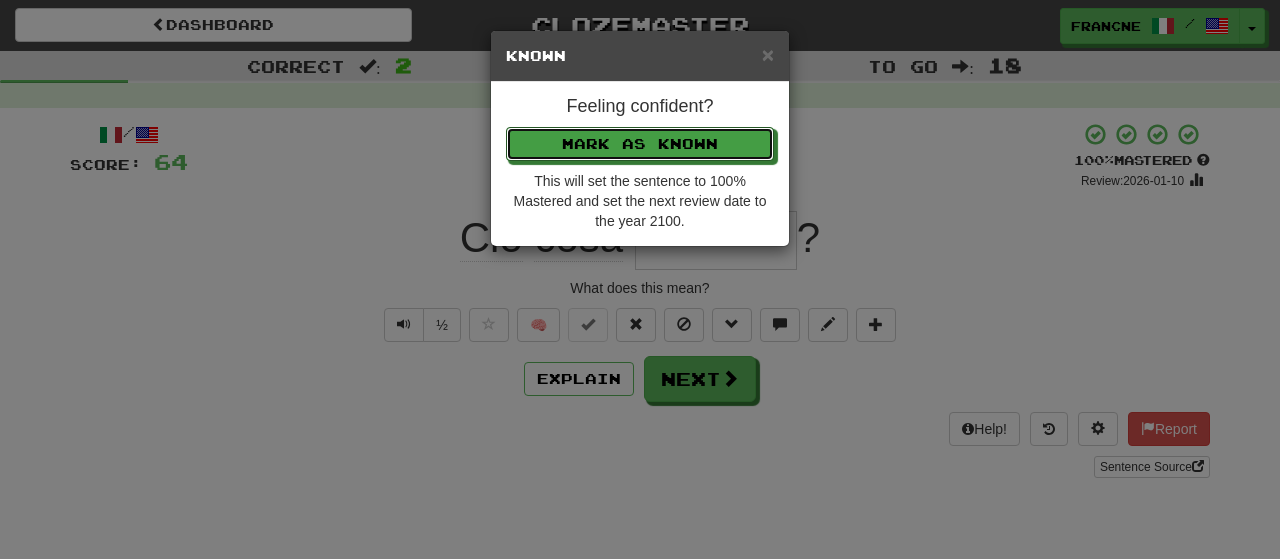 click on "Mark as Known" at bounding box center (640, 144) 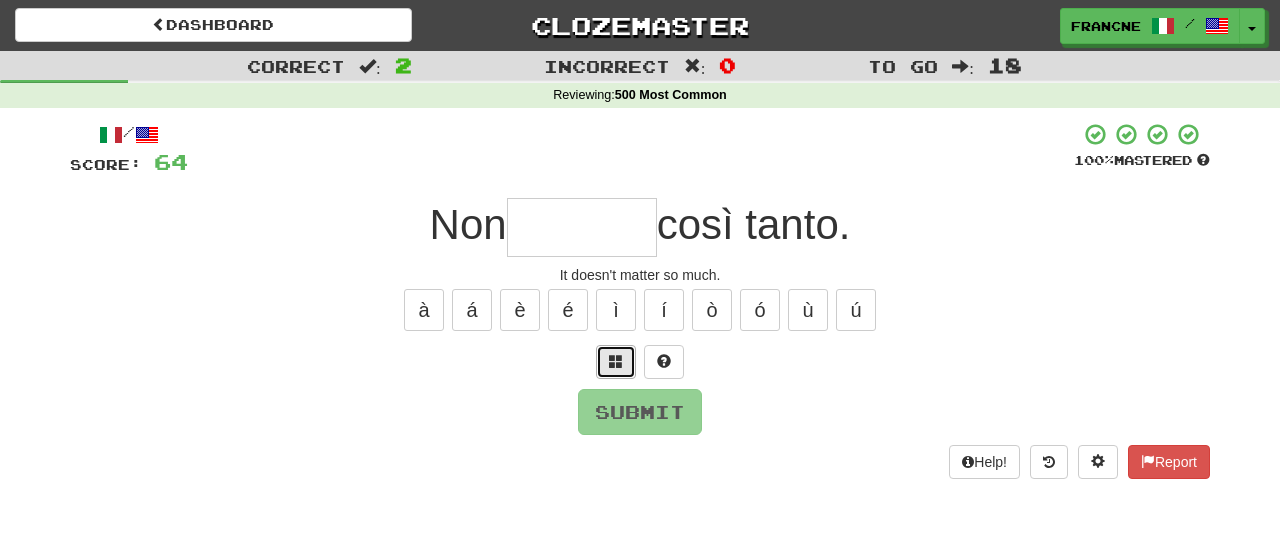 click at bounding box center (616, 361) 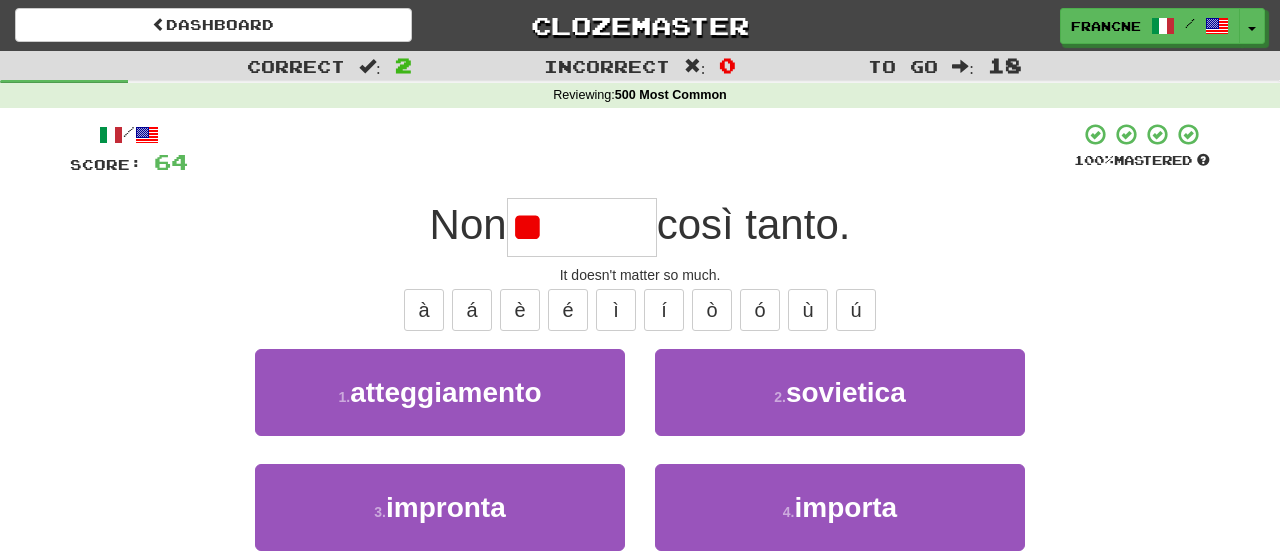 type on "*" 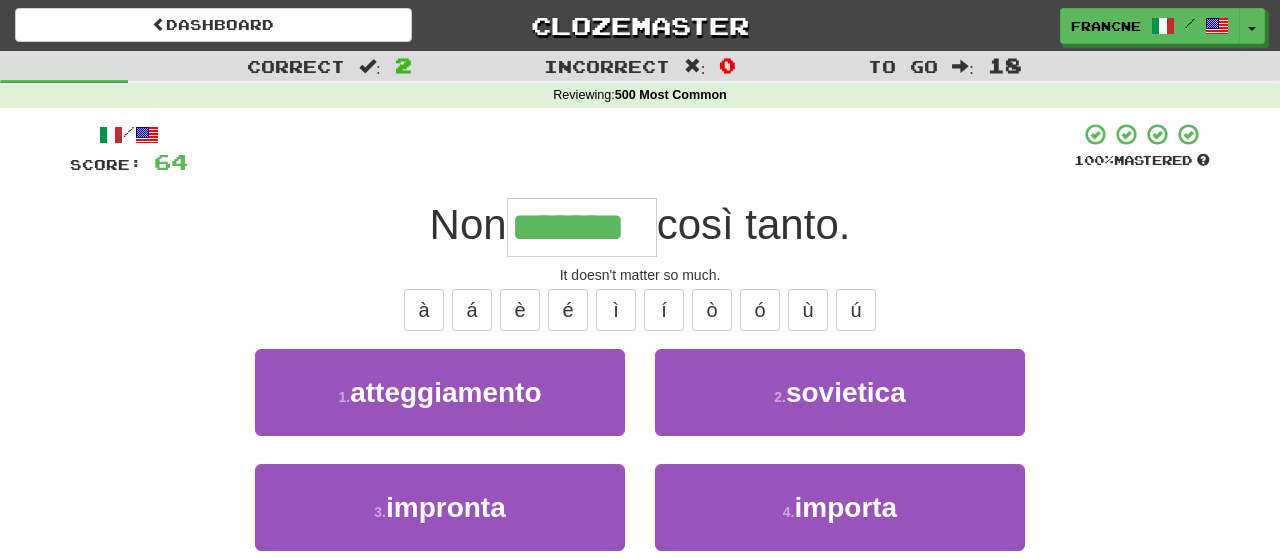 type on "*******" 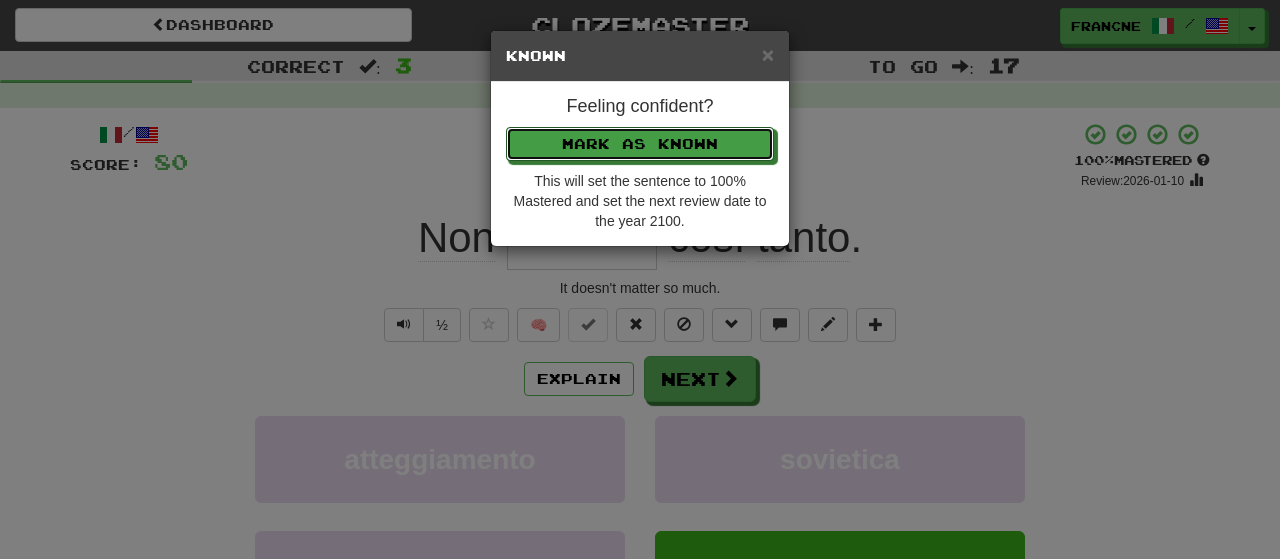 click on "Mark as Known" at bounding box center [640, 144] 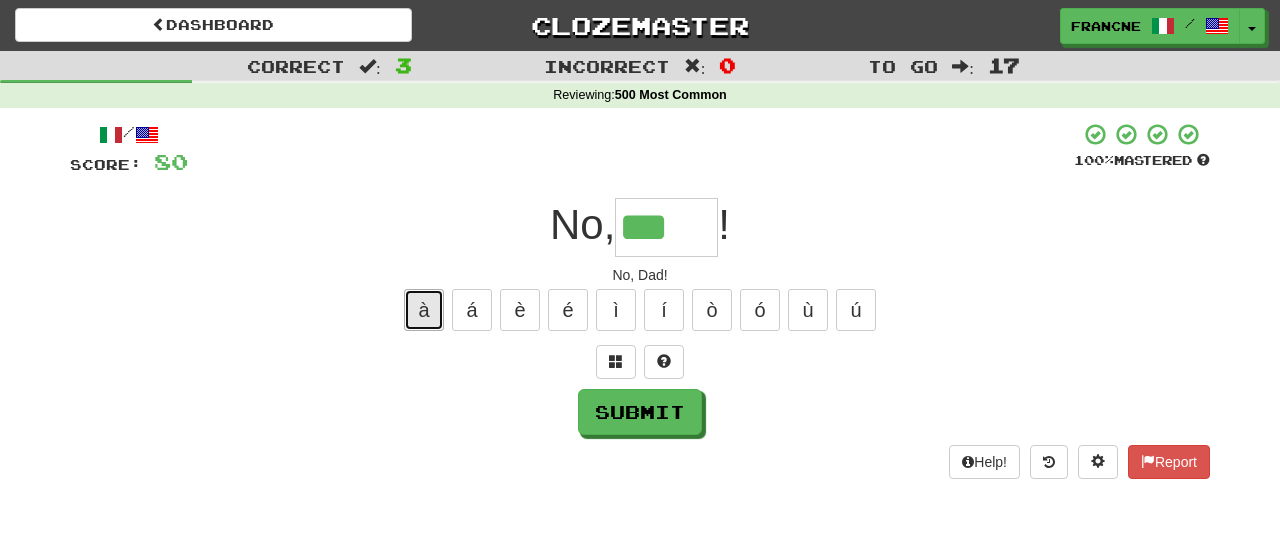 click on "à" at bounding box center (424, 310) 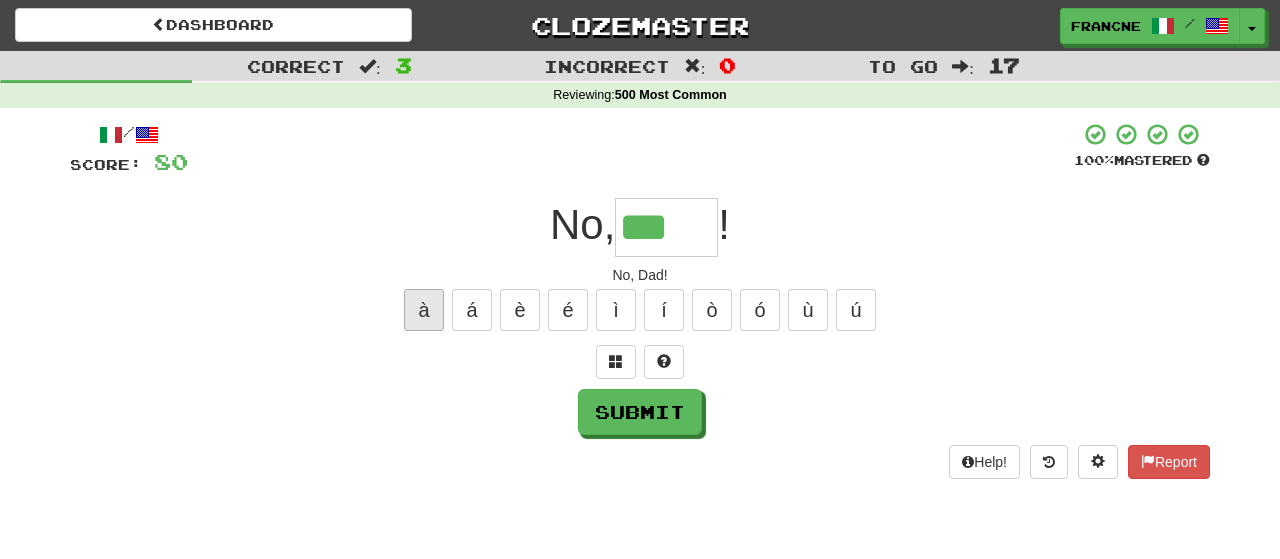 type on "****" 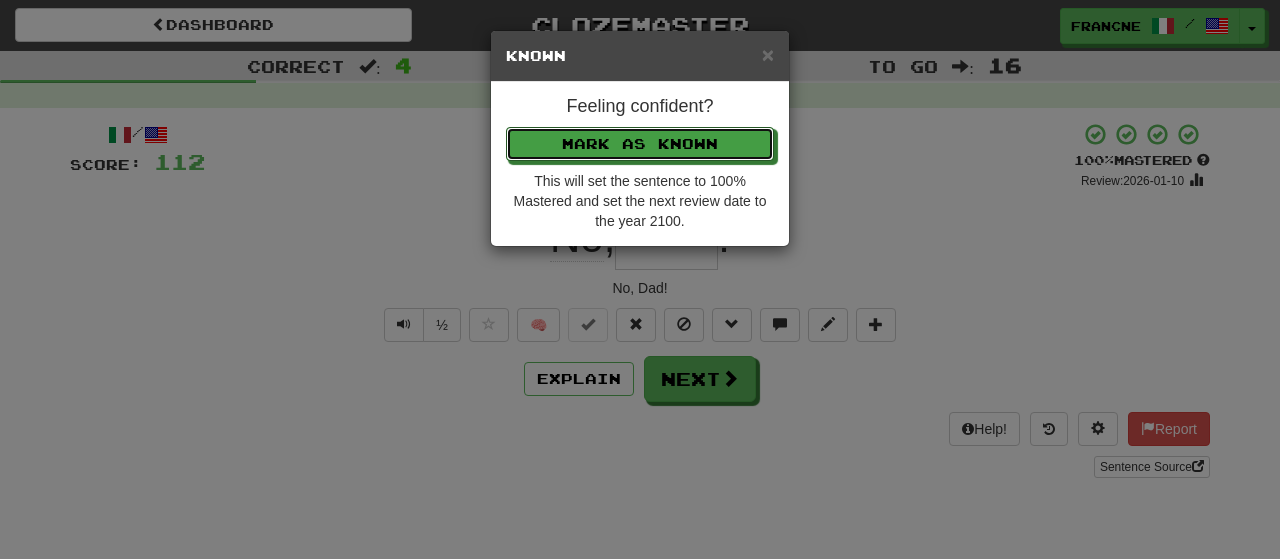 click on "Mark as Known" at bounding box center [640, 144] 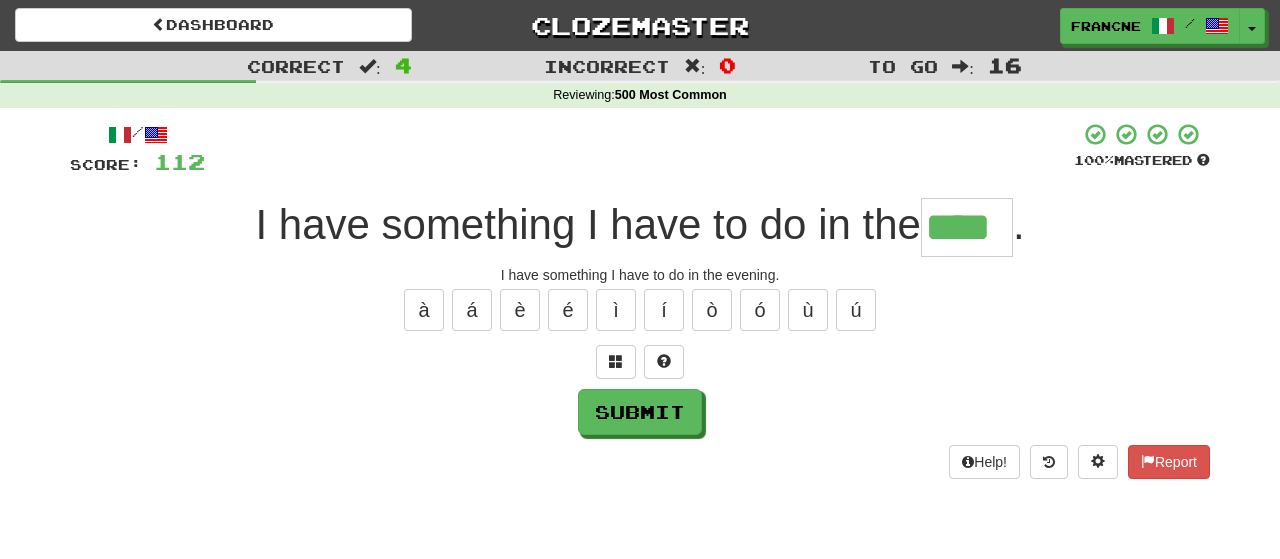 type on "****" 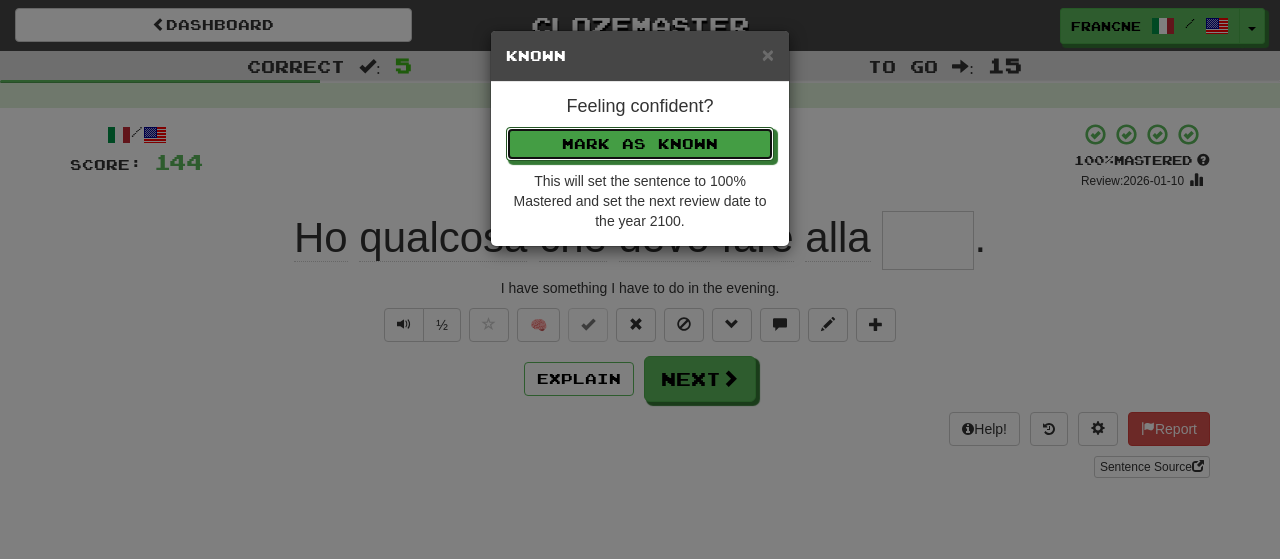 click on "Mark as Known" at bounding box center [640, 144] 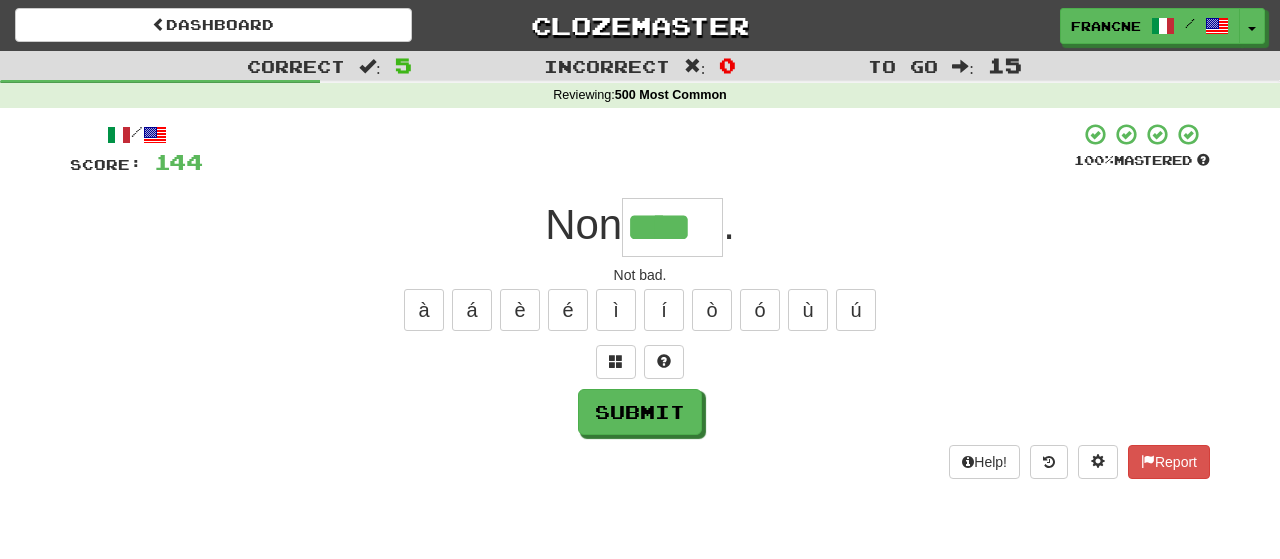 type on "****" 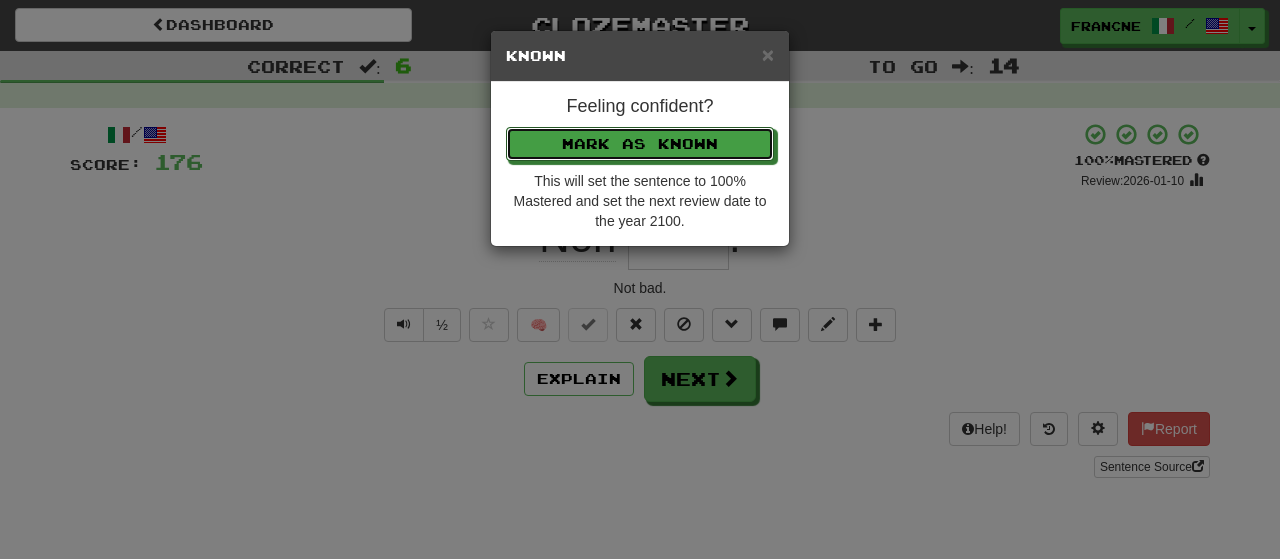 click on "Mark as Known" at bounding box center (640, 144) 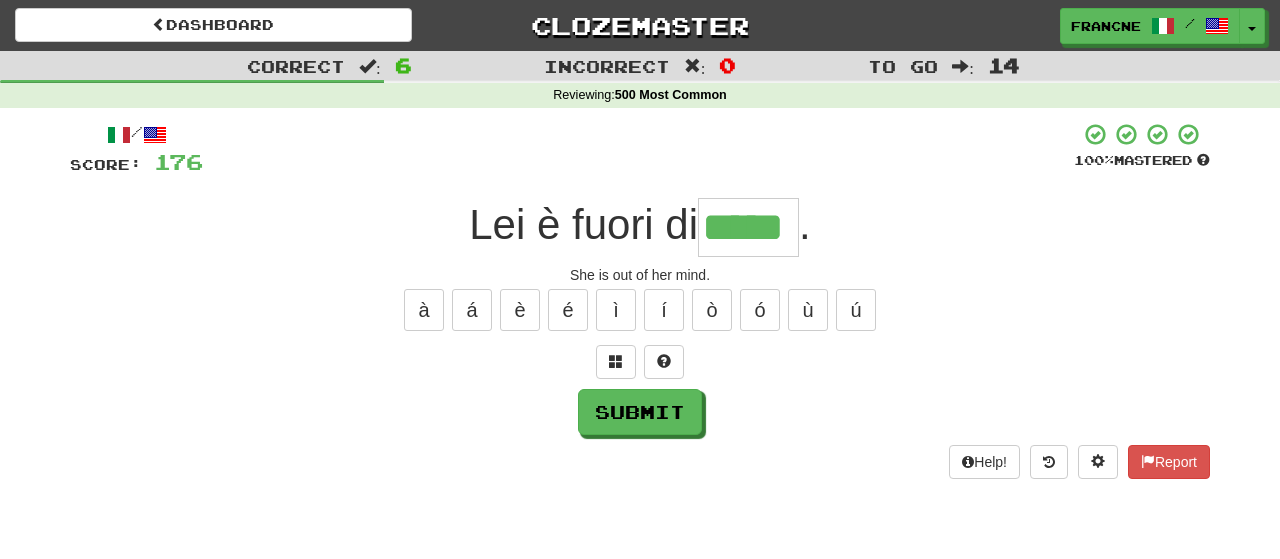 type on "*****" 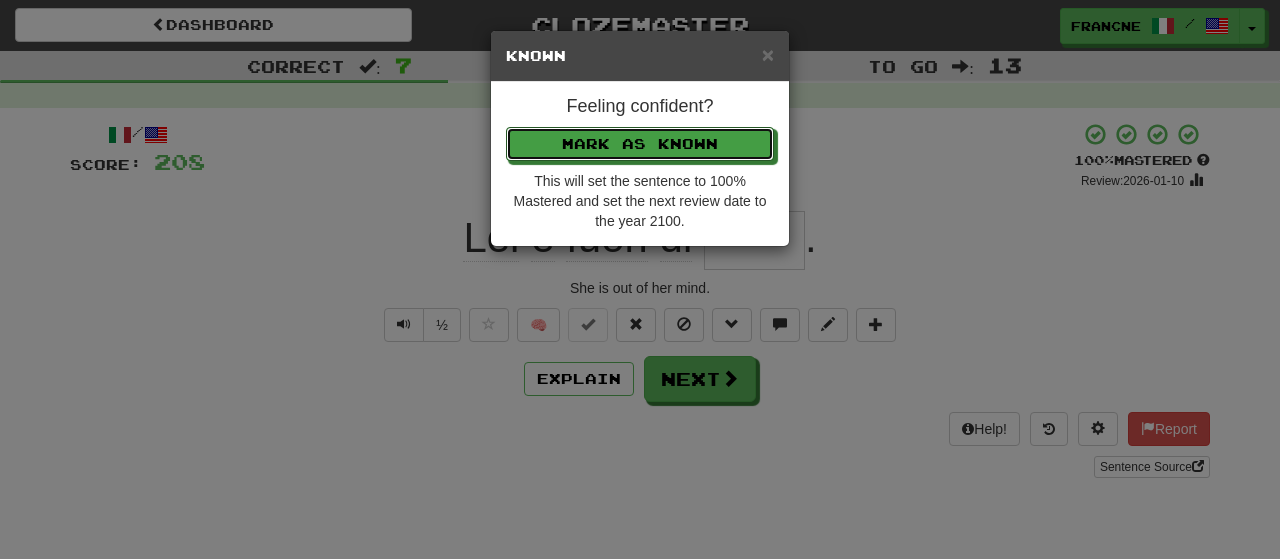 click on "Mark as Known" at bounding box center [640, 144] 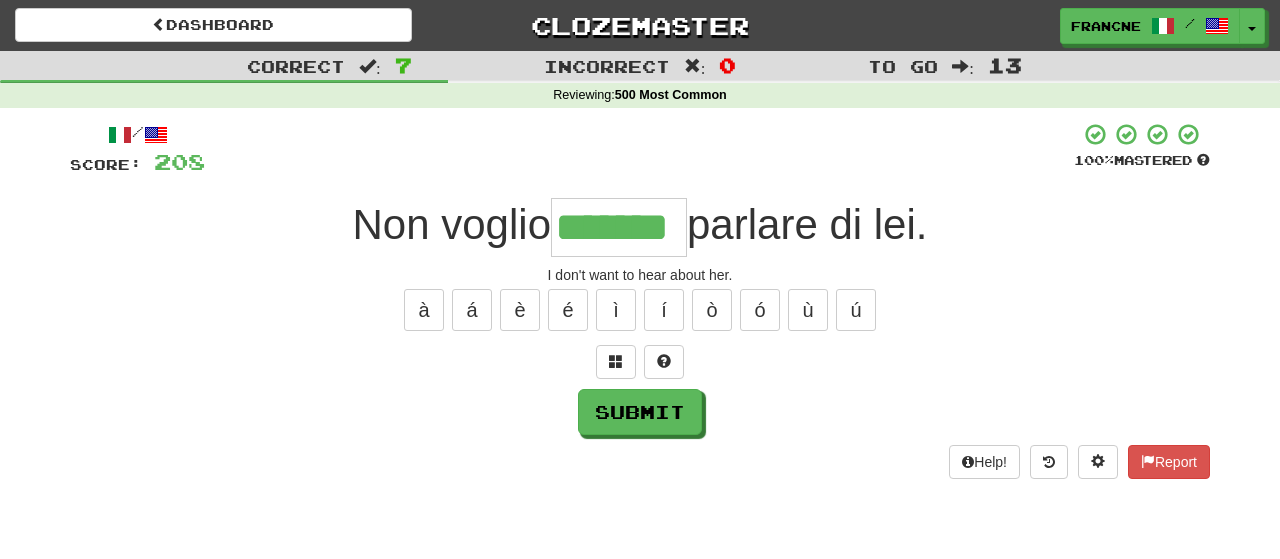 type on "*******" 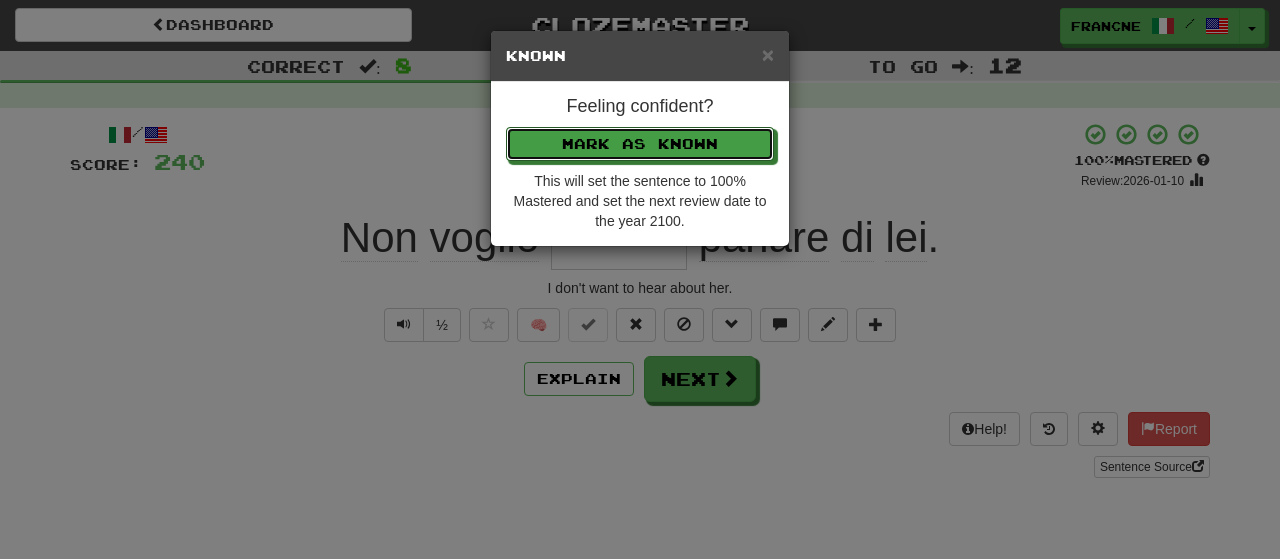 click on "Mark as Known" at bounding box center [640, 144] 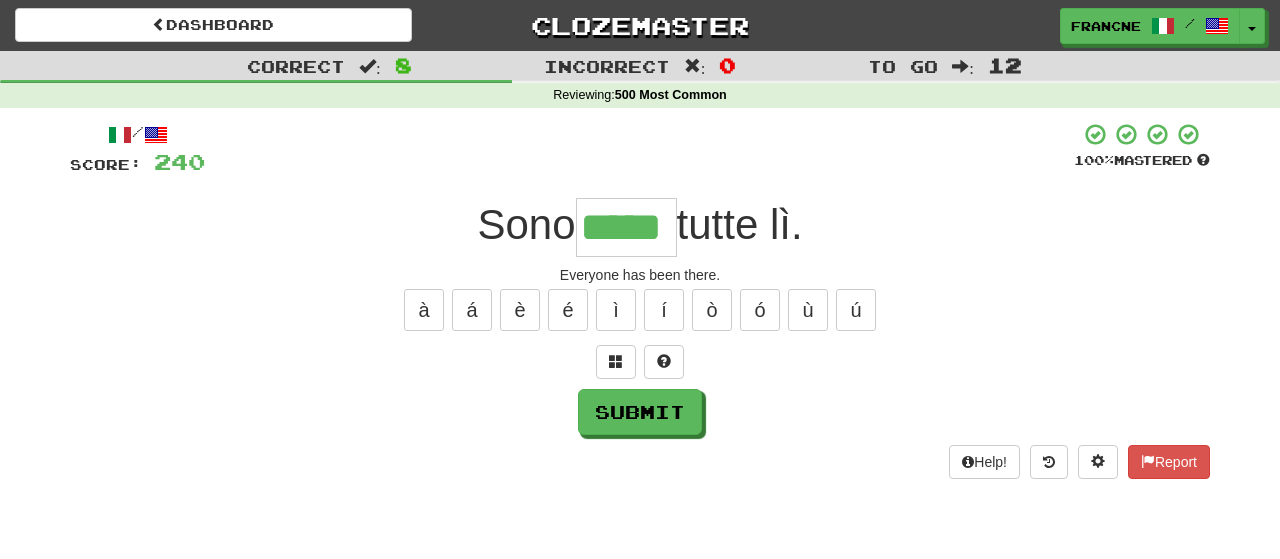 type on "*****" 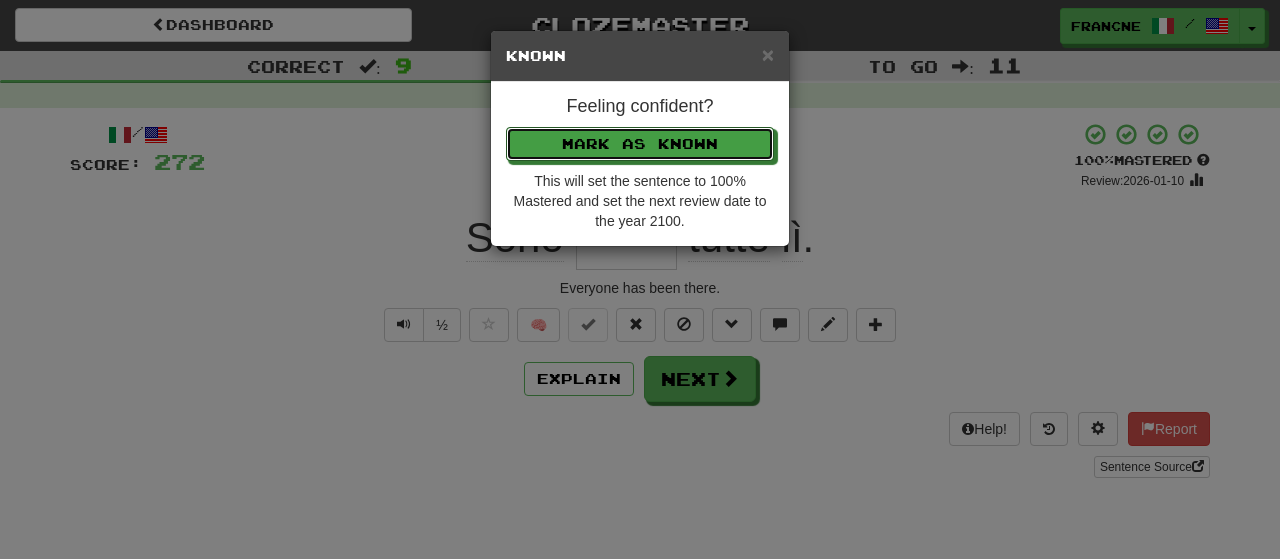 click on "Mark as Known" at bounding box center [640, 144] 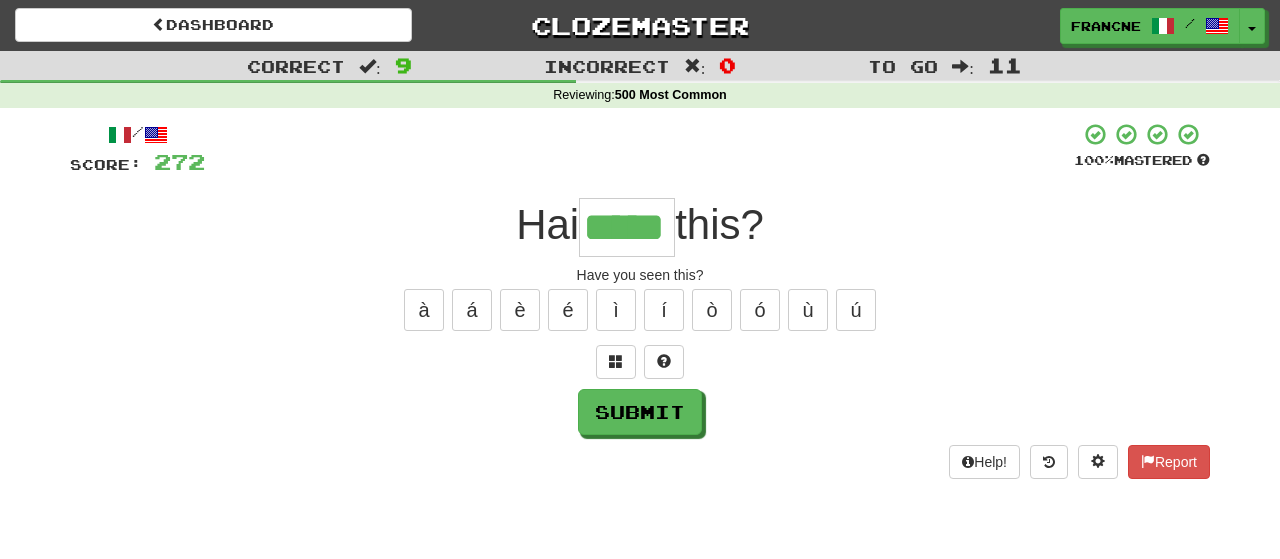type on "*****" 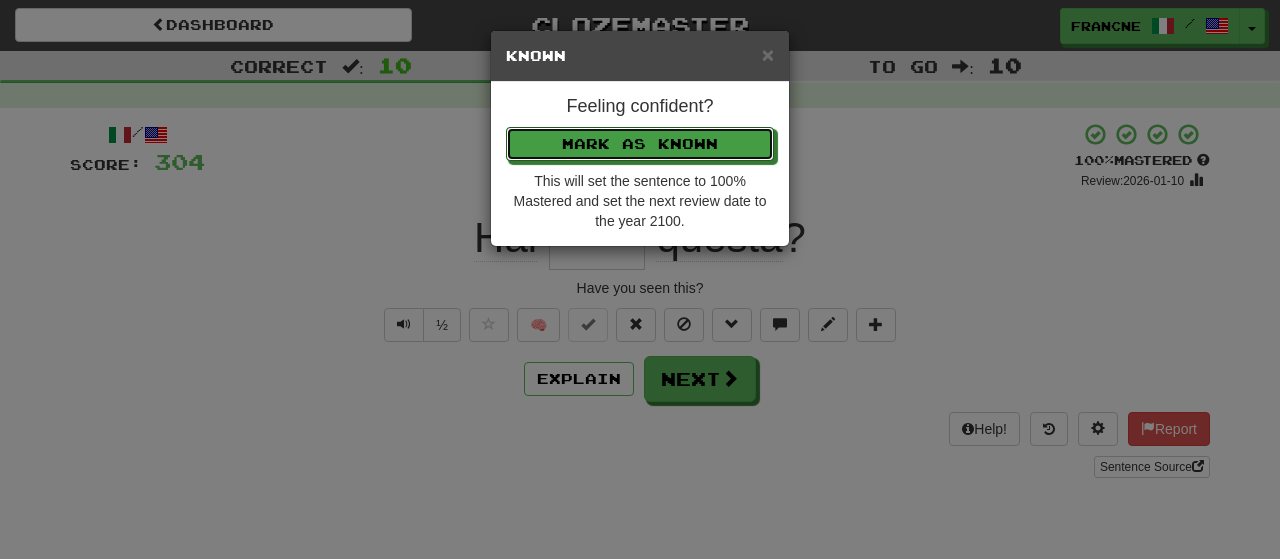 click on "Mark as Known" at bounding box center [640, 144] 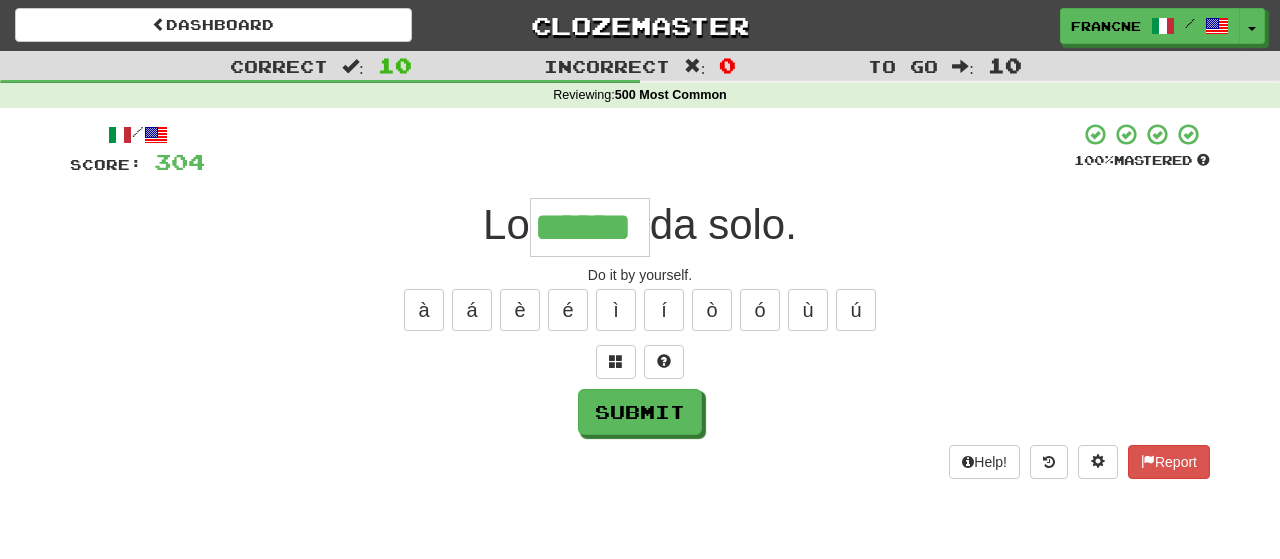 type on "******" 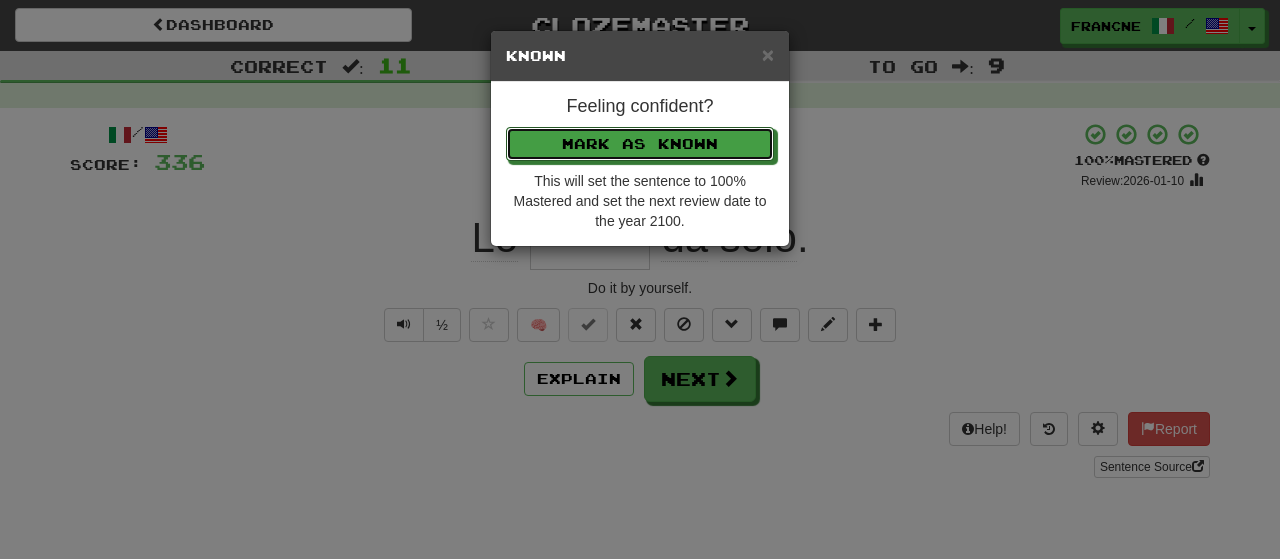 click on "Mark as Known" at bounding box center [640, 144] 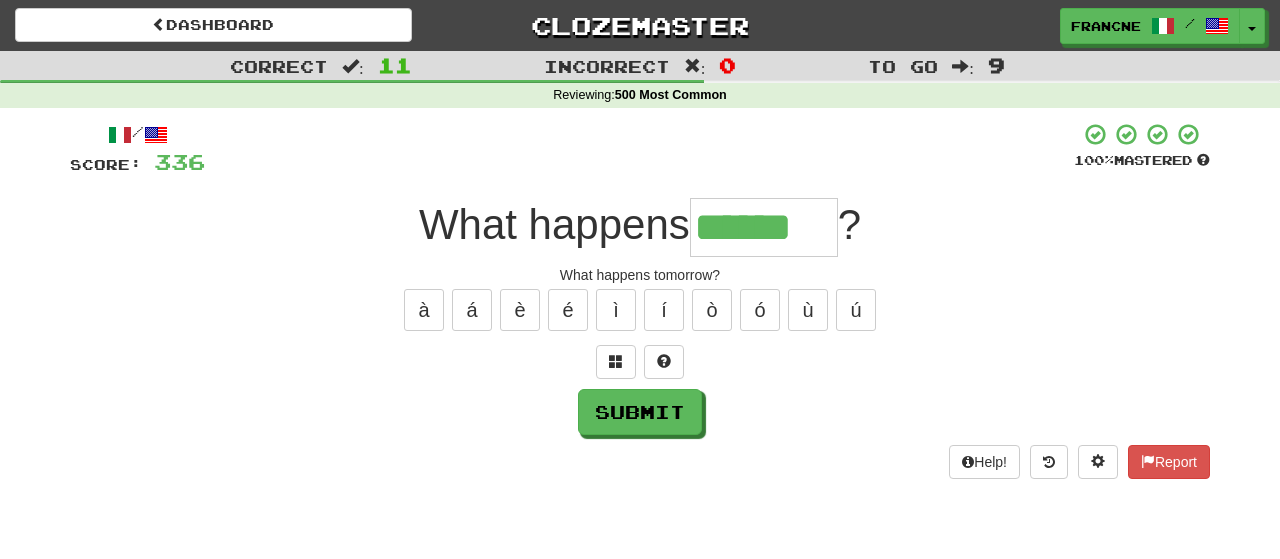type on "******" 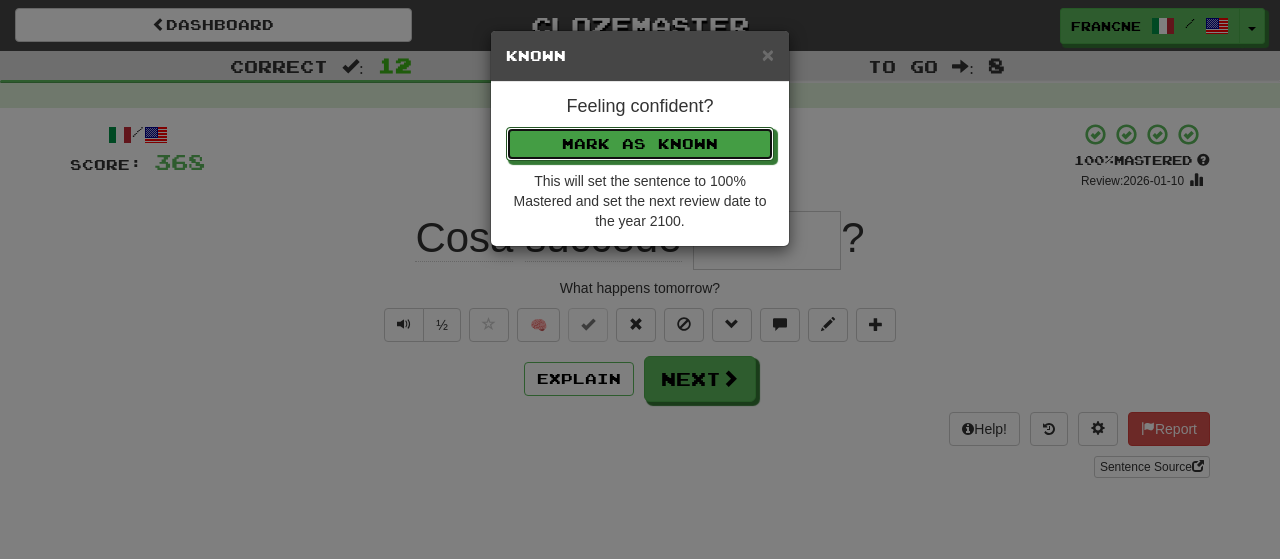 click on "Mark as Known" at bounding box center [640, 144] 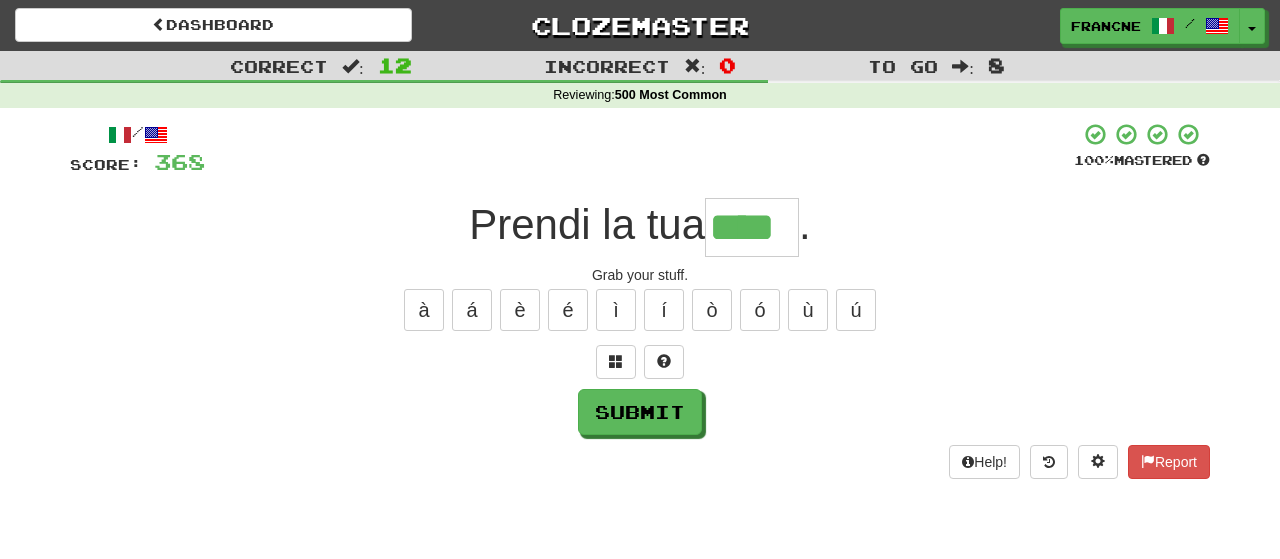 type on "****" 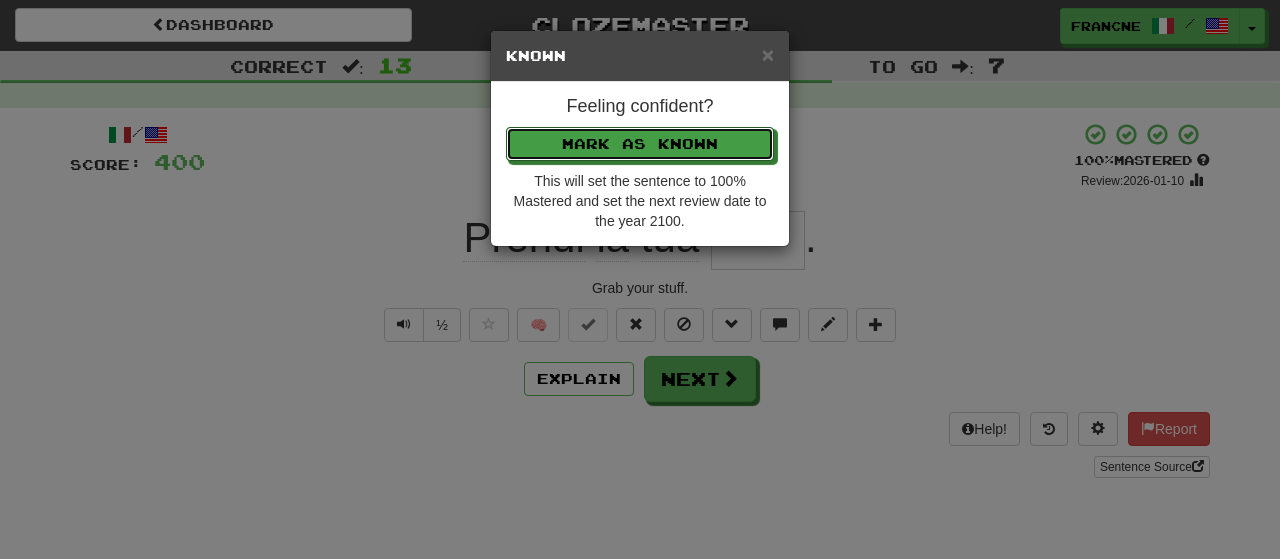 click on "Mark as Known" at bounding box center [640, 144] 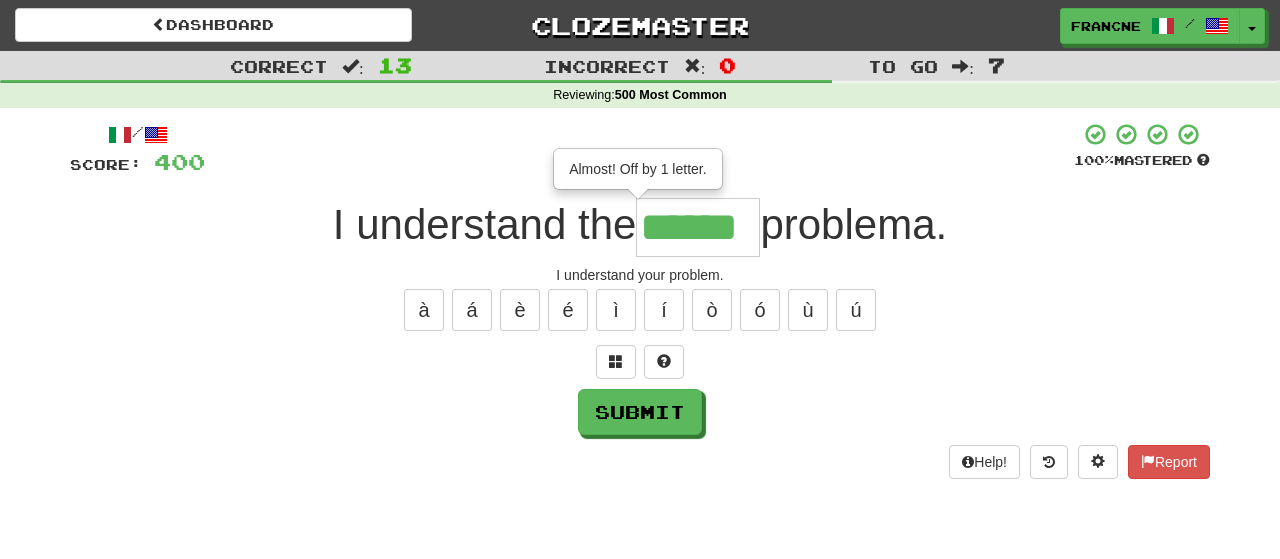 type on "******" 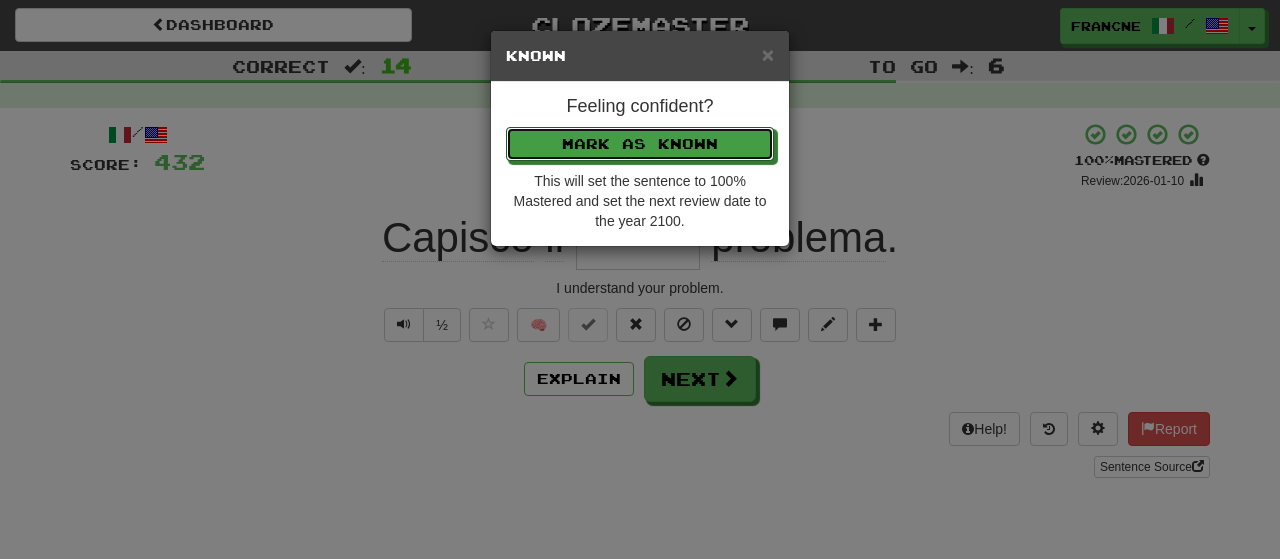 click on "Mark as Known" at bounding box center (640, 144) 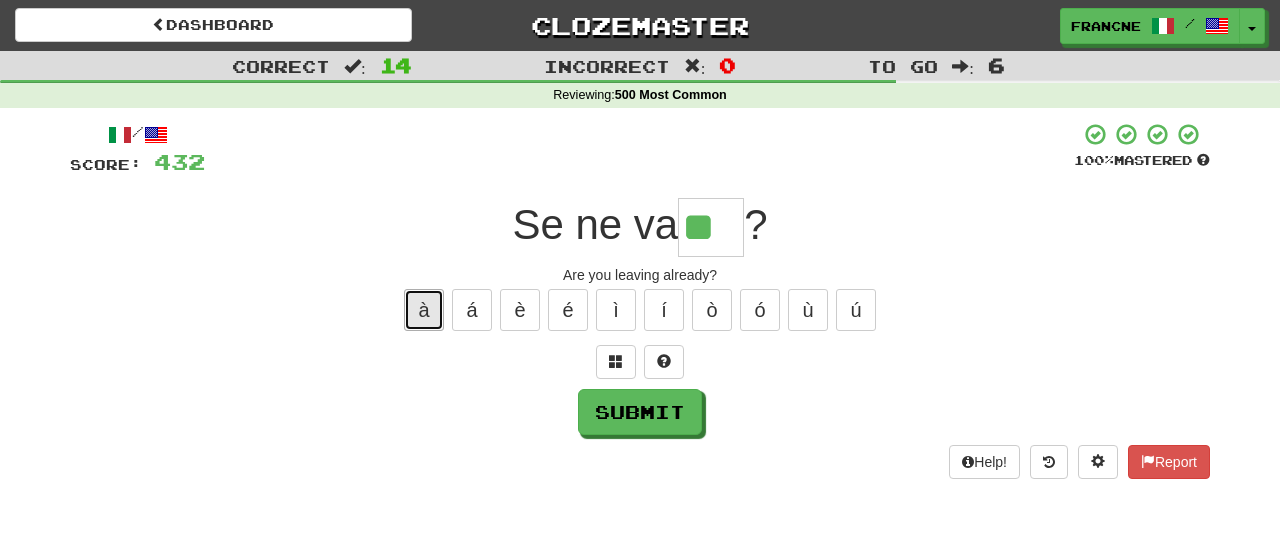 click on "à" at bounding box center (424, 310) 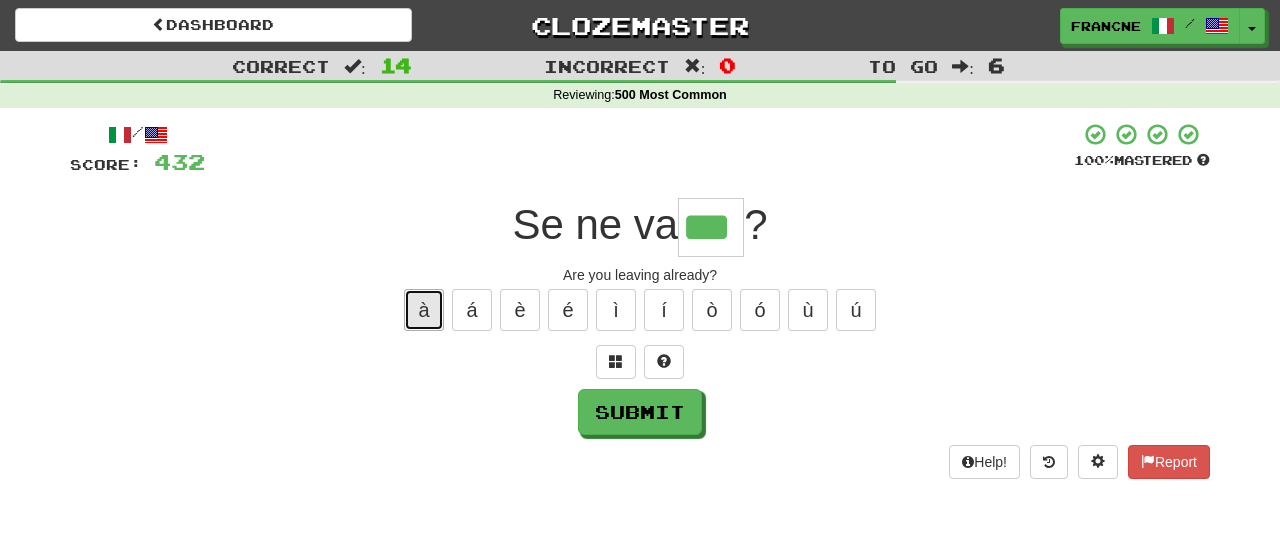 click on "à" at bounding box center [424, 310] 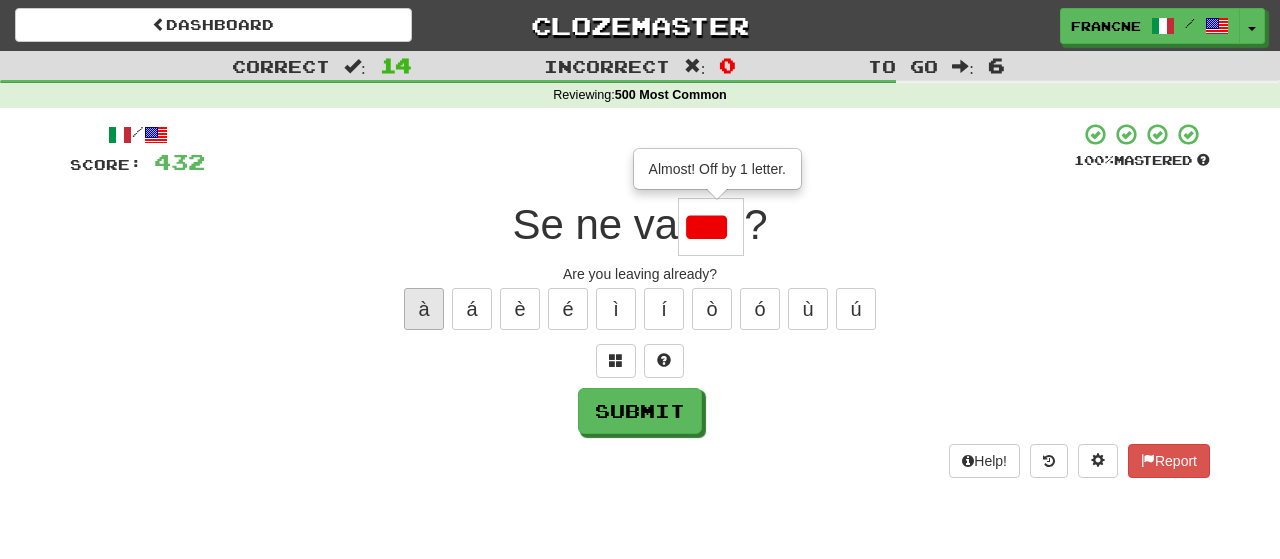 scroll, scrollTop: 0, scrollLeft: 0, axis: both 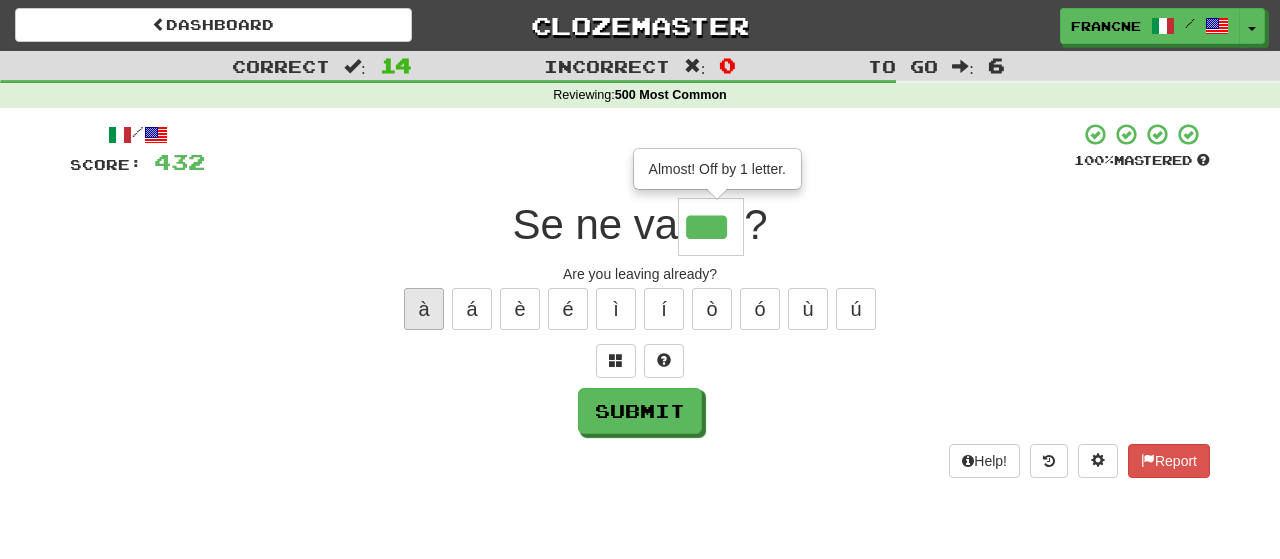 type on "***" 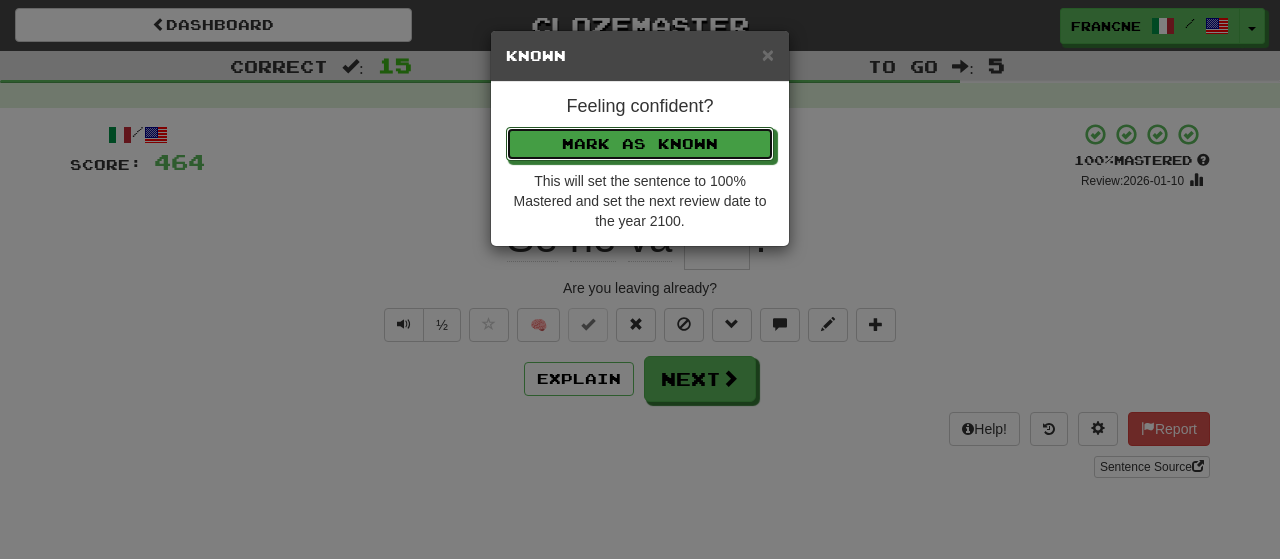 click on "Mark as Known" at bounding box center [640, 144] 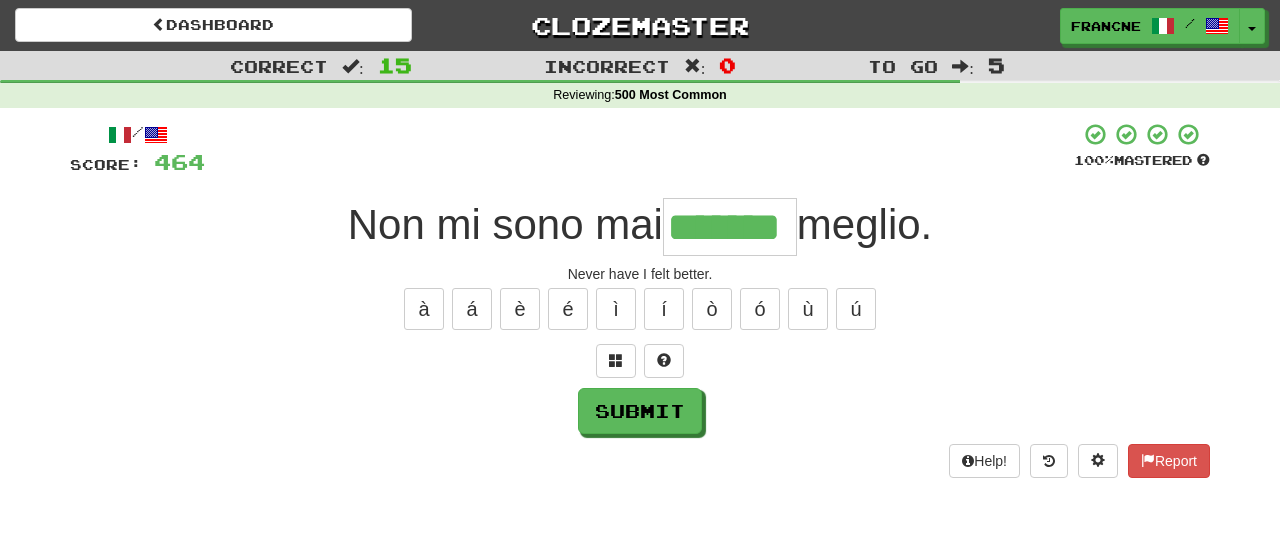 type on "*******" 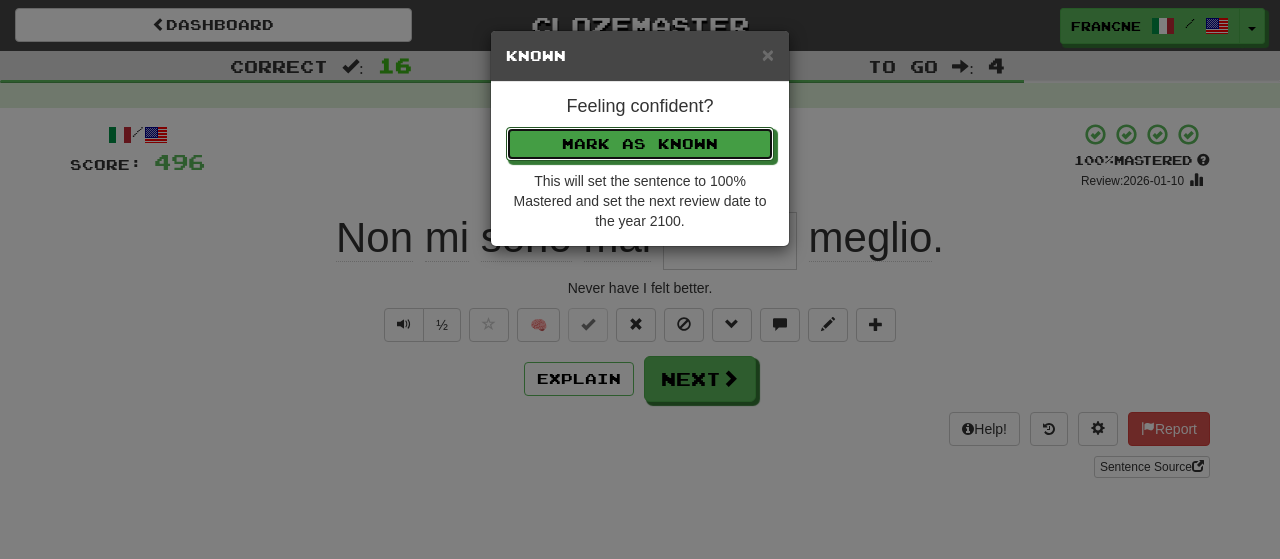 click on "Mark as Known" at bounding box center (640, 144) 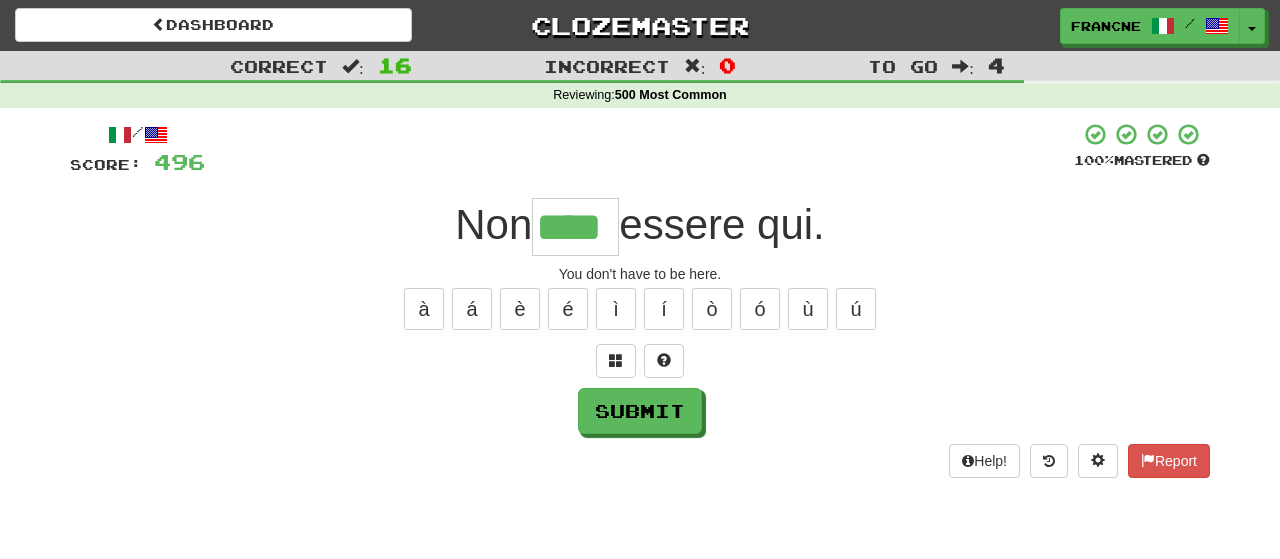 type on "****" 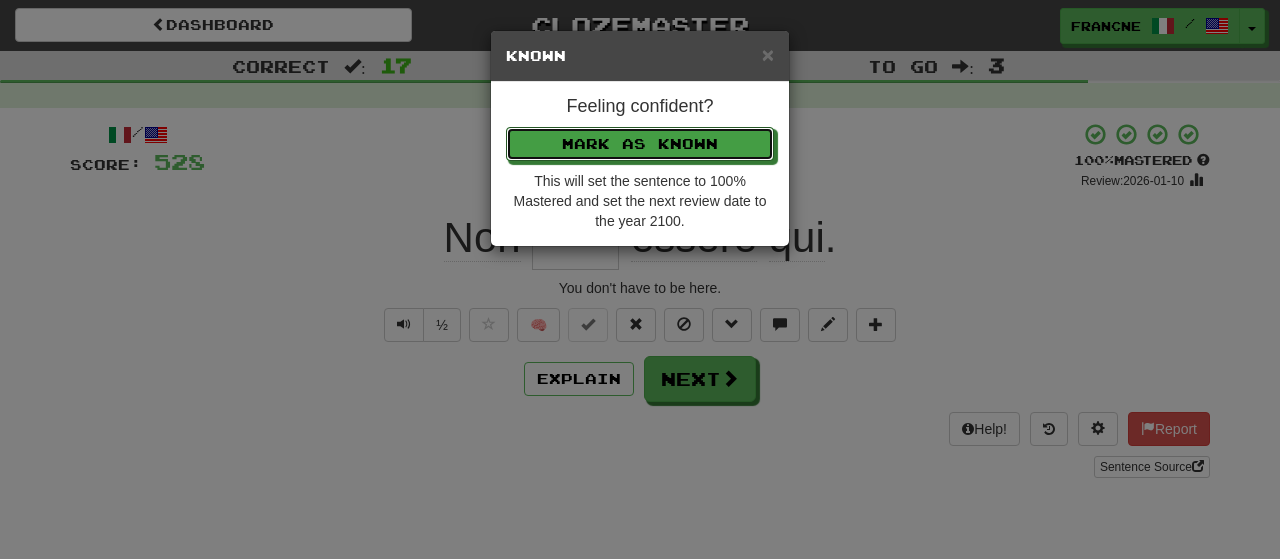 click on "Mark as Known" at bounding box center [640, 144] 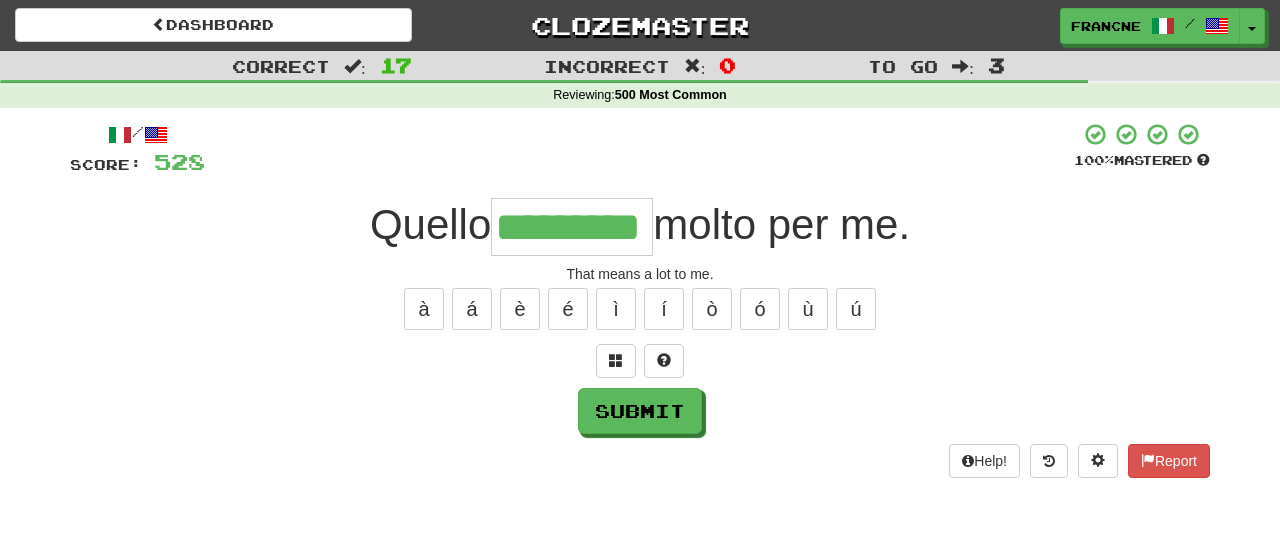 type on "*********" 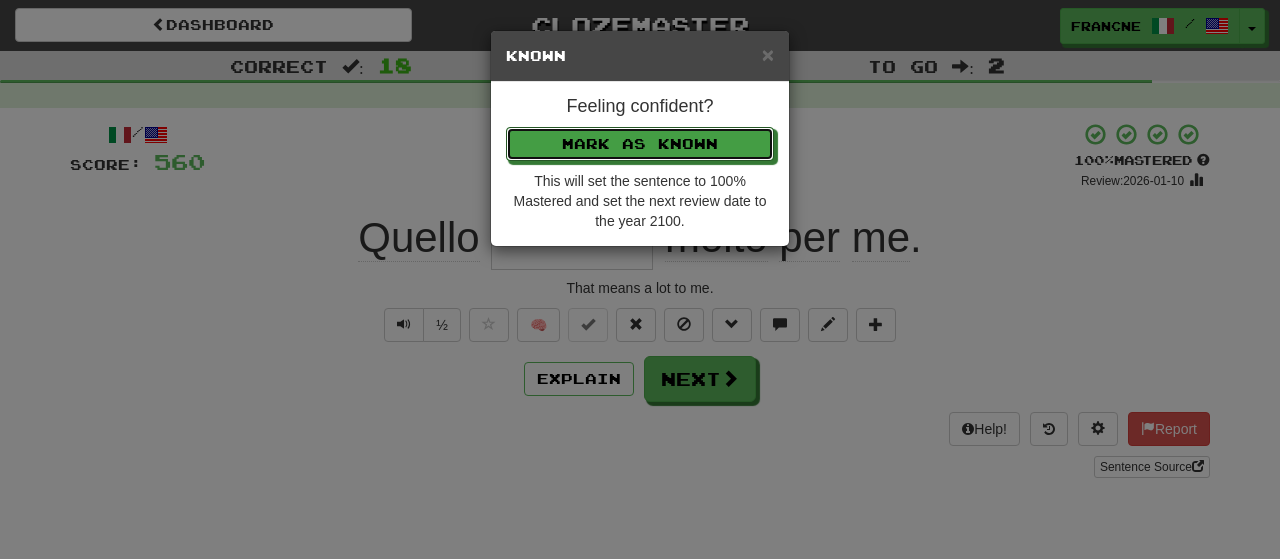 click on "Mark as Known" at bounding box center (640, 144) 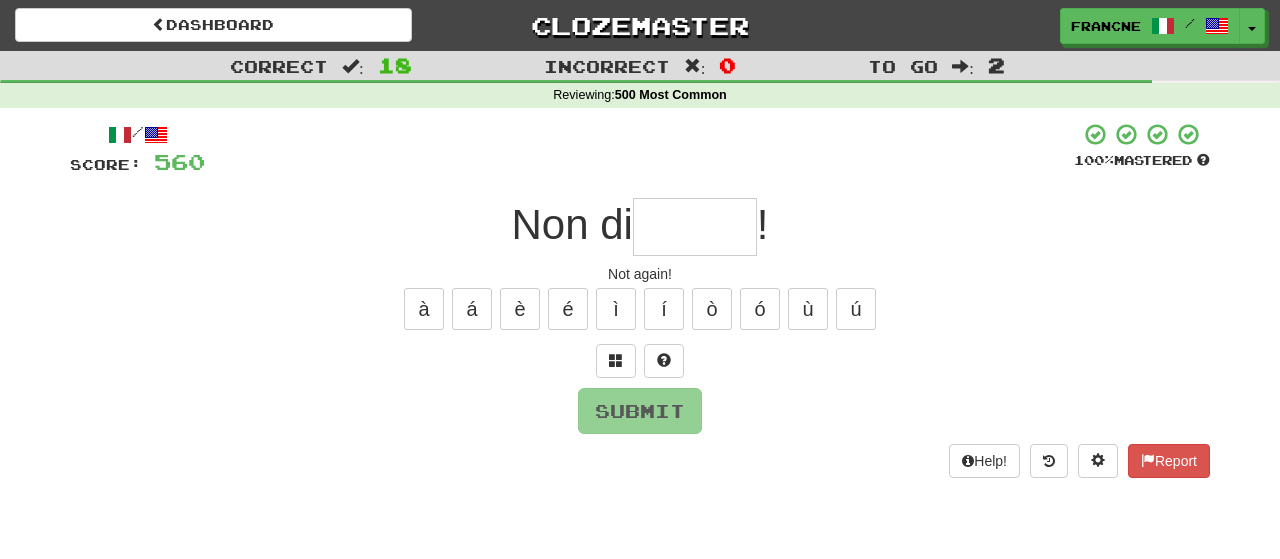 type on "*" 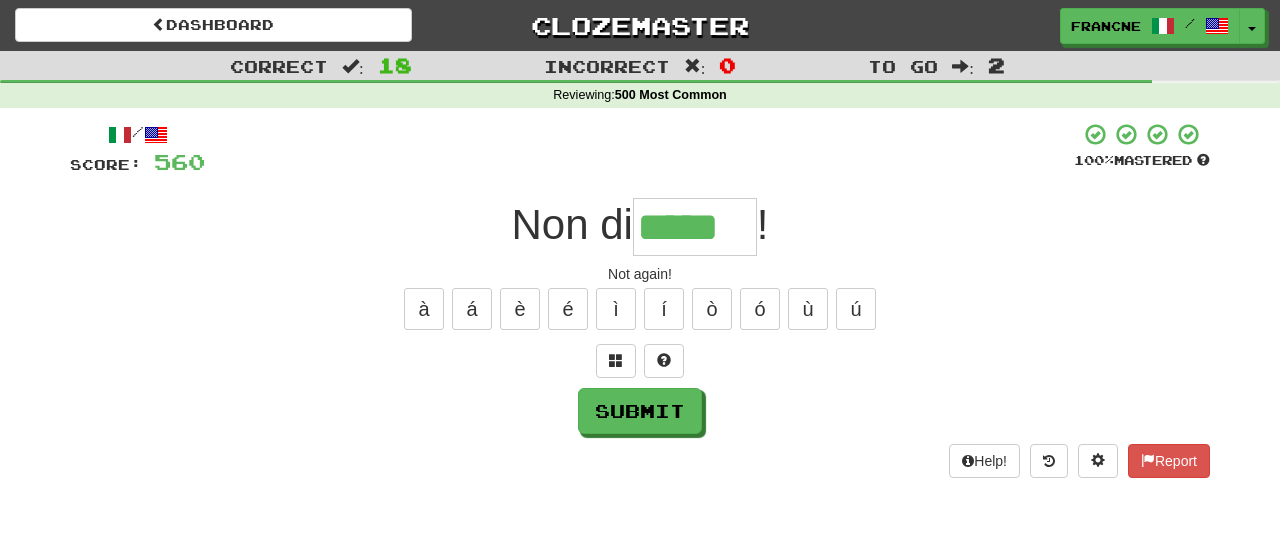 type on "*****" 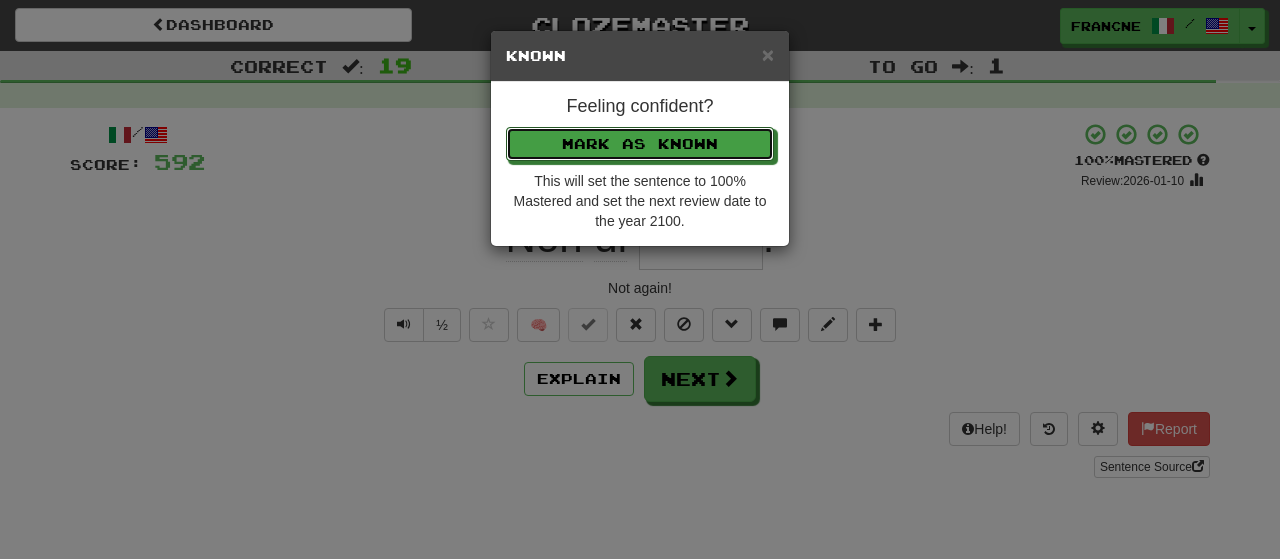 click on "Mark as Known" at bounding box center (640, 144) 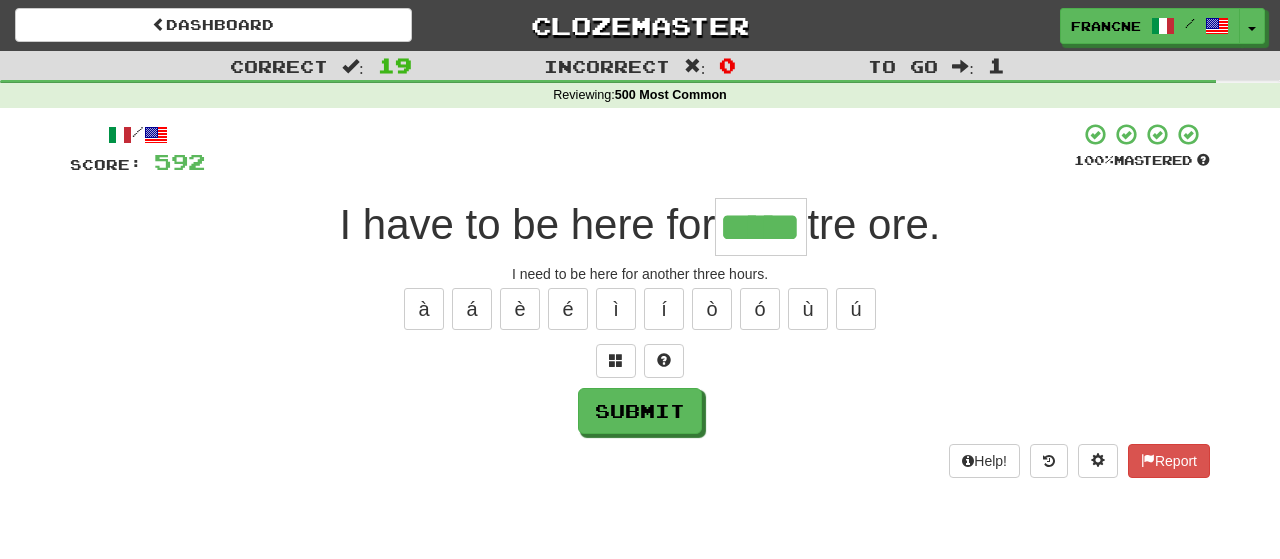type on "*****" 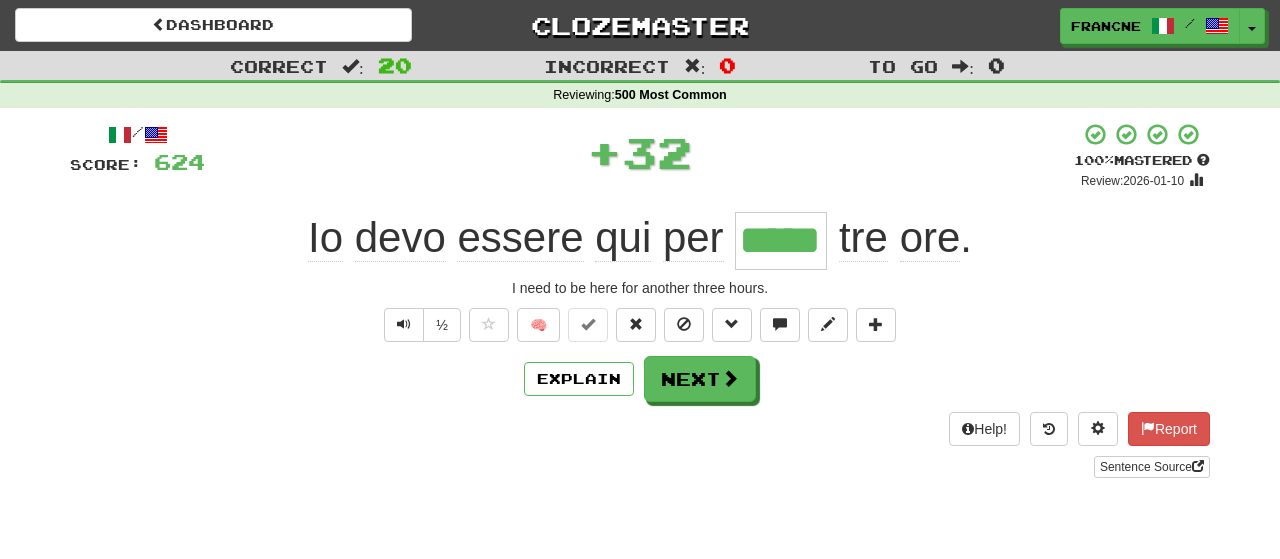 type 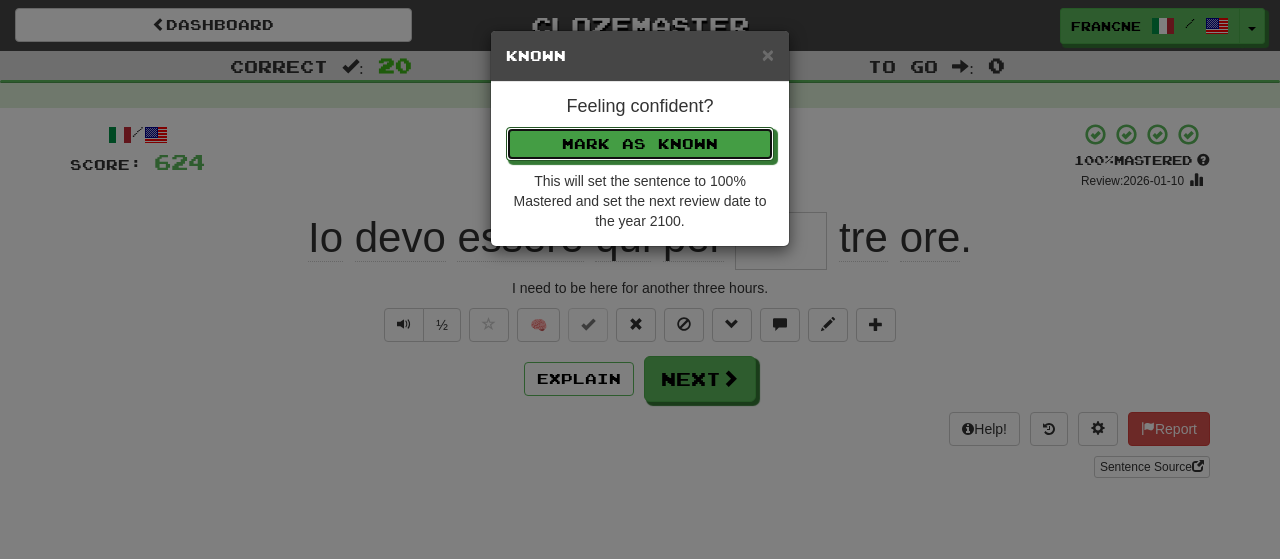 click on "Mark as Known" at bounding box center (640, 144) 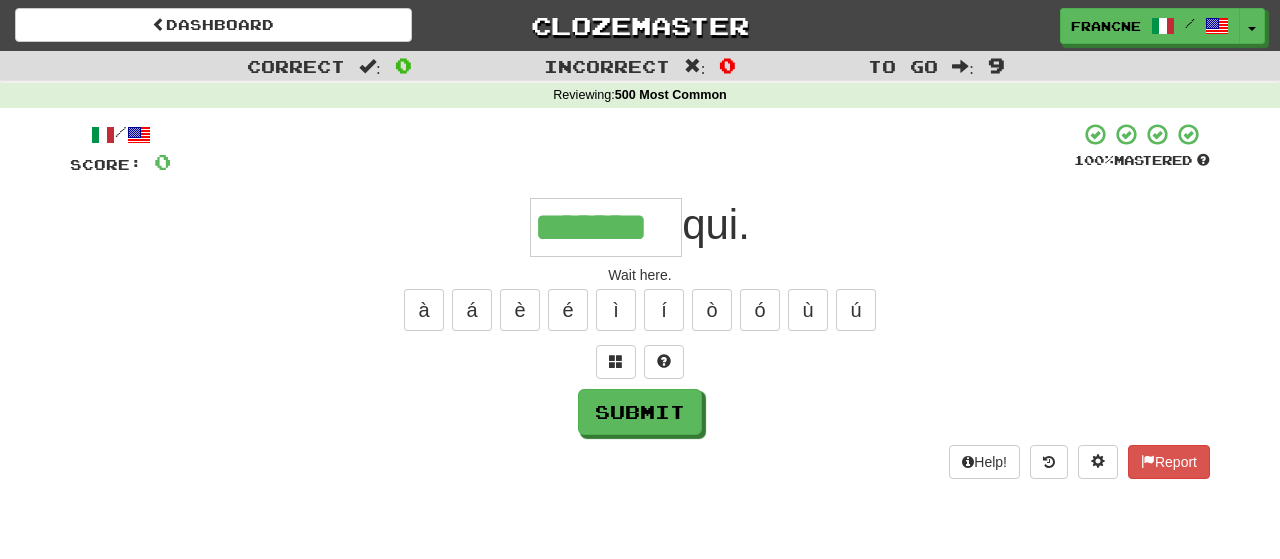 type on "*******" 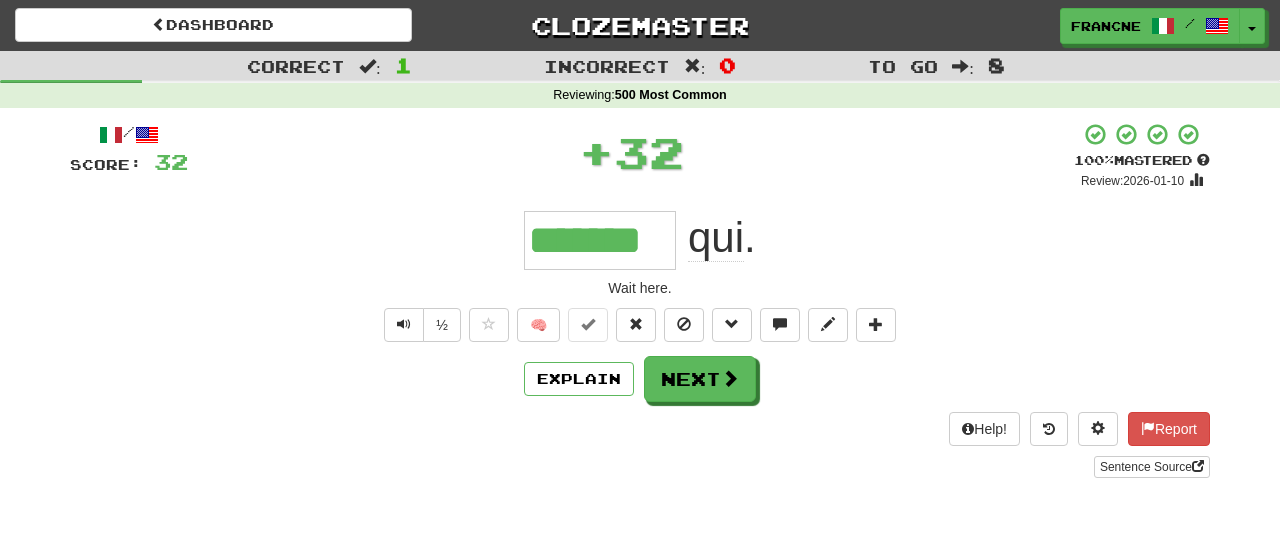 type 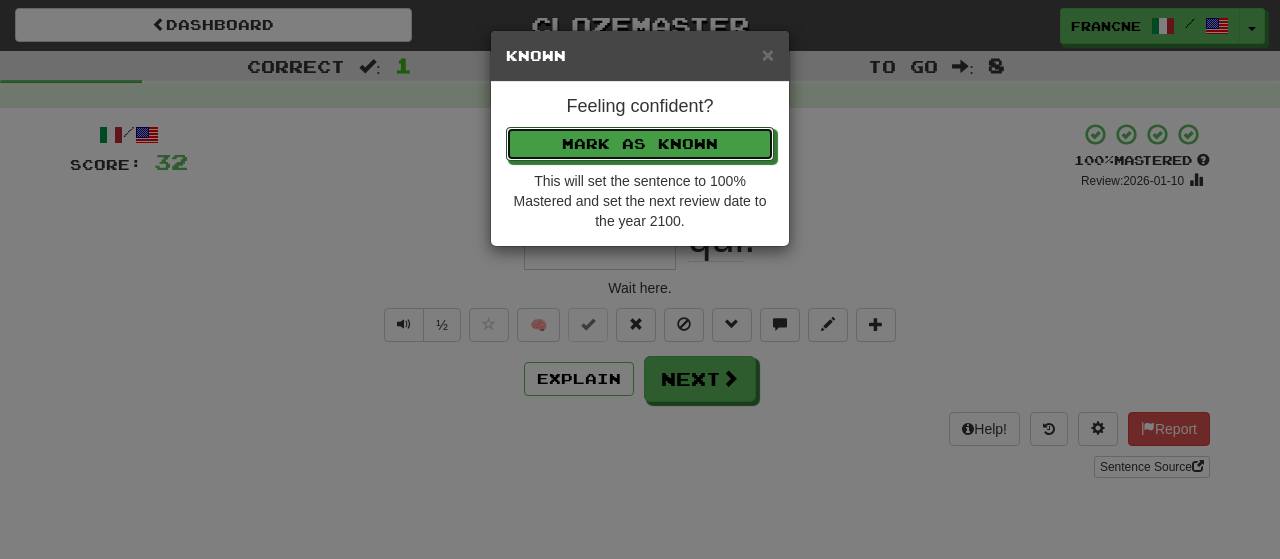 type 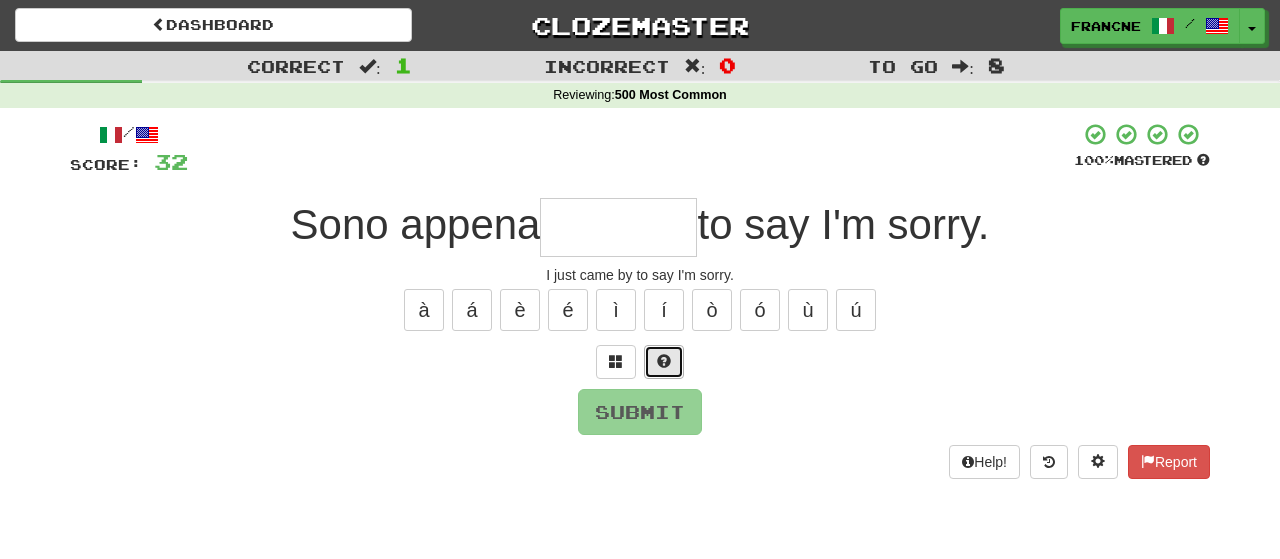 click at bounding box center [664, 361] 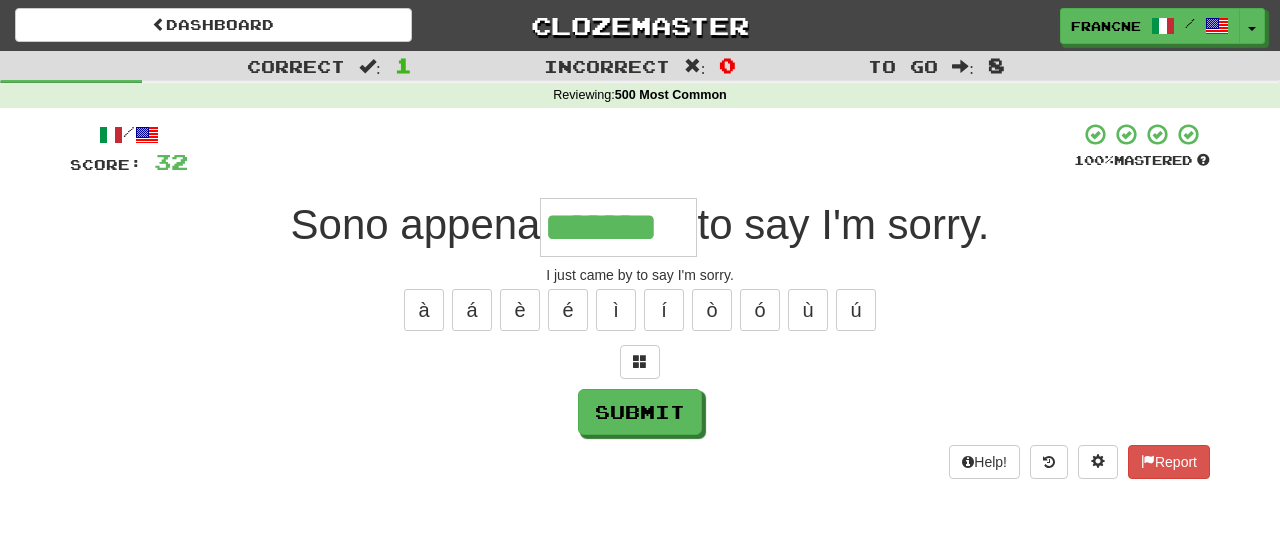 type on "*******" 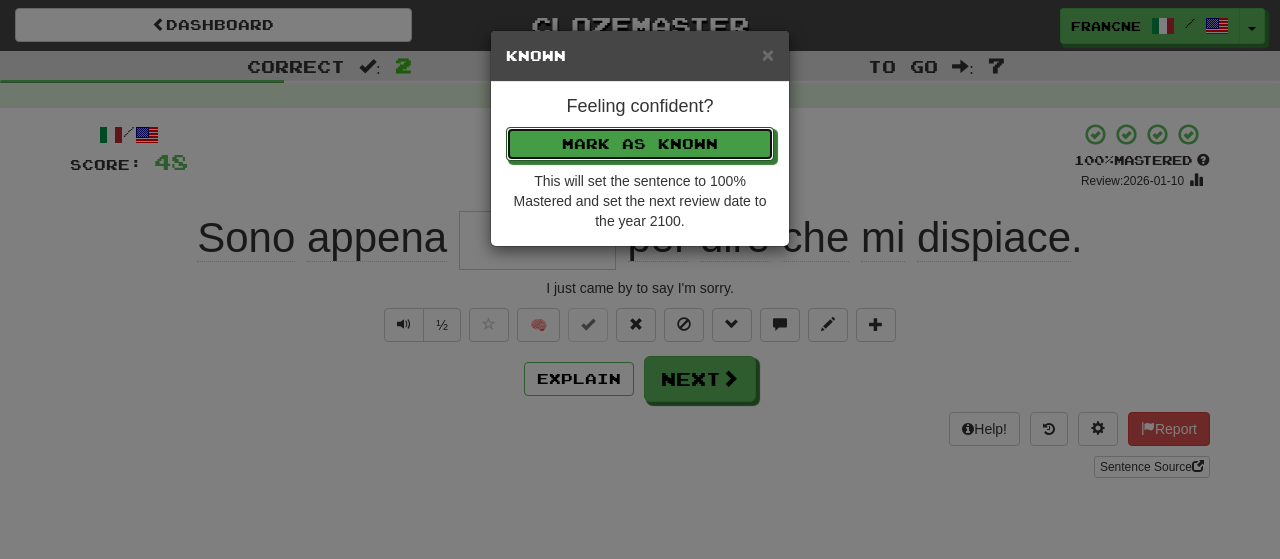 click on "Mark as Known" at bounding box center (640, 144) 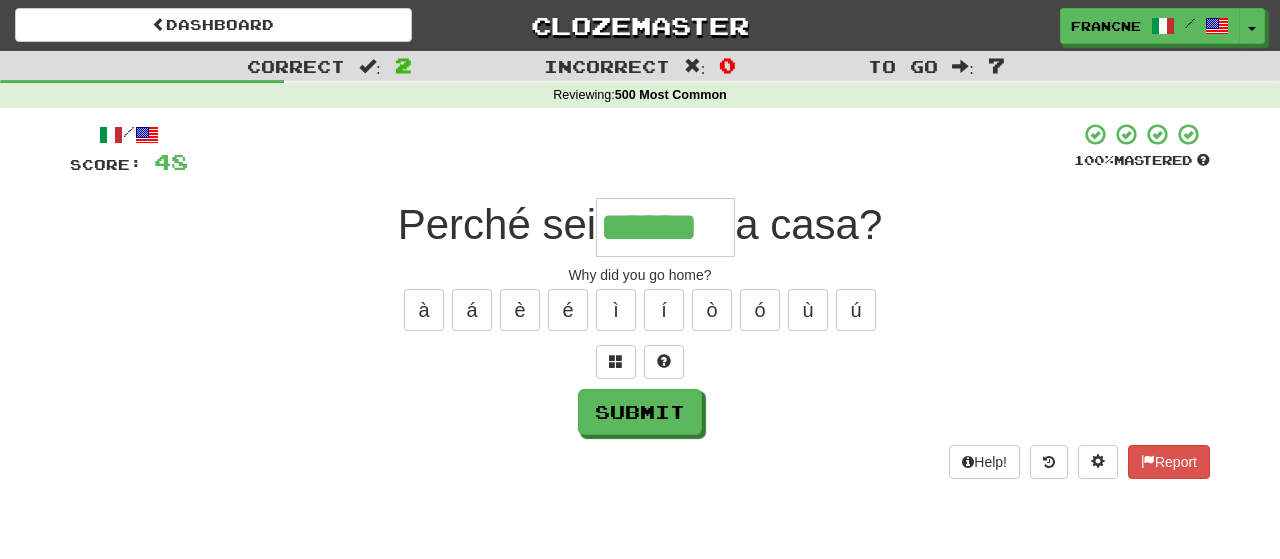 type on "******" 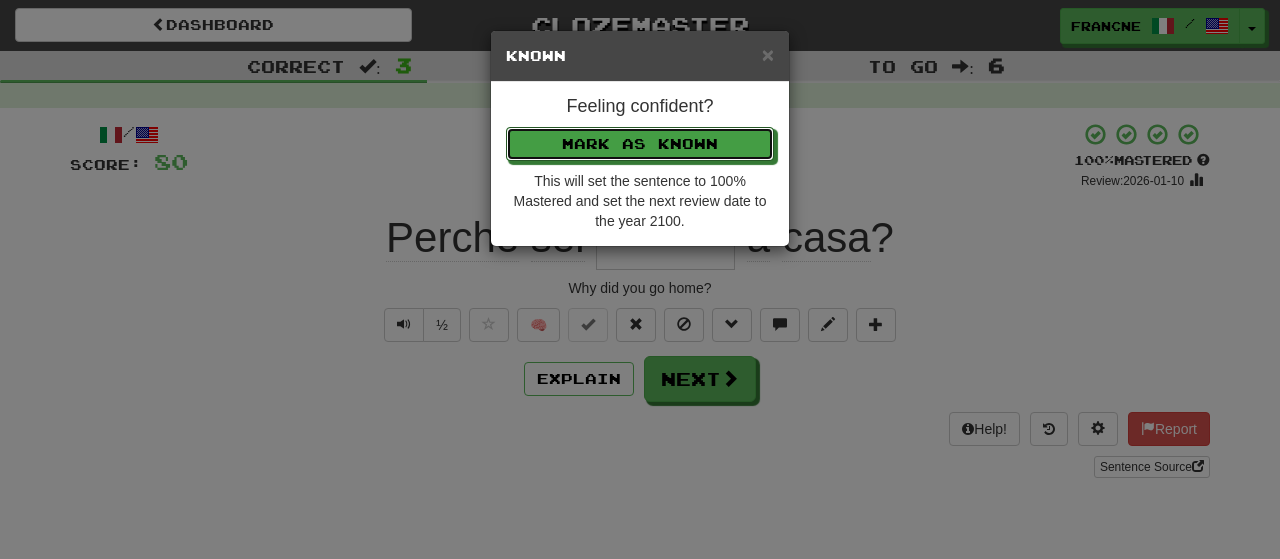 click on "Mark as Known" at bounding box center [640, 144] 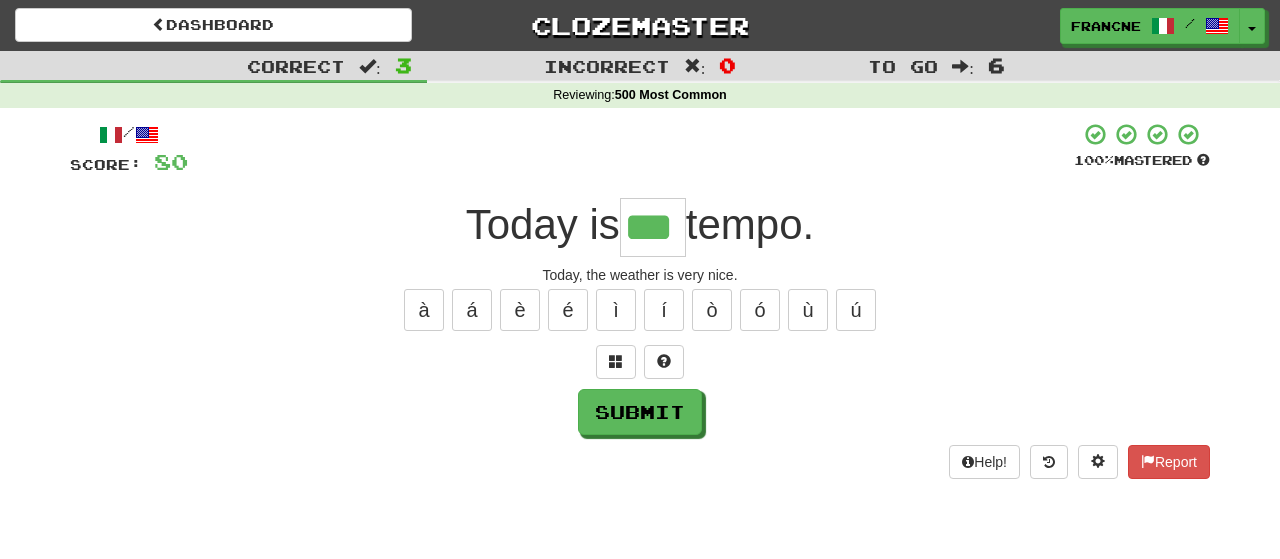 type on "***" 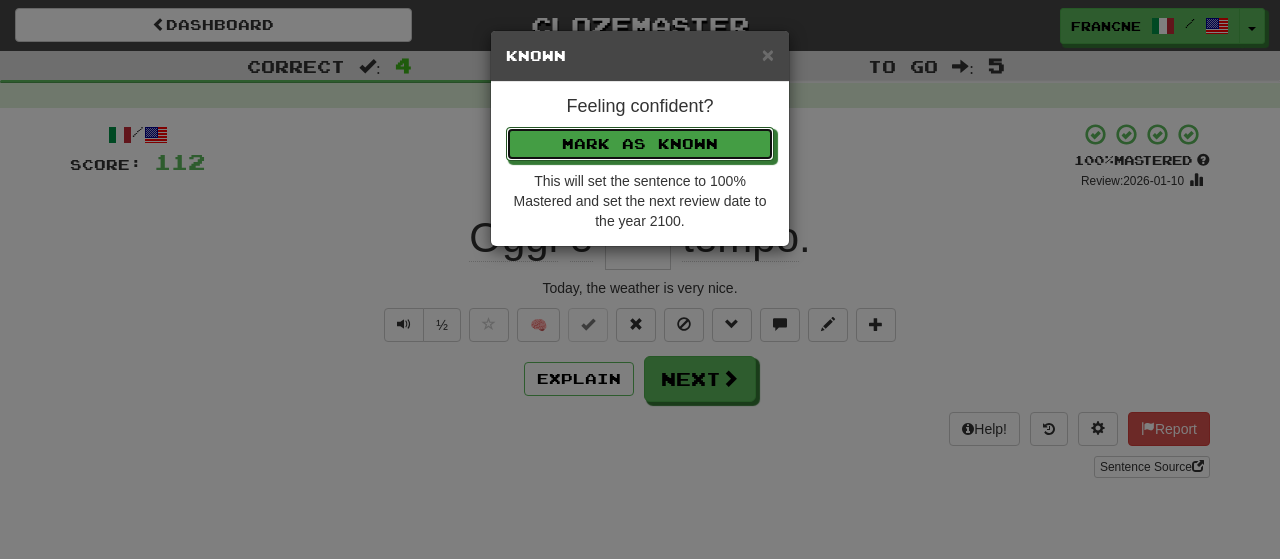 click on "Mark as Known" at bounding box center (640, 144) 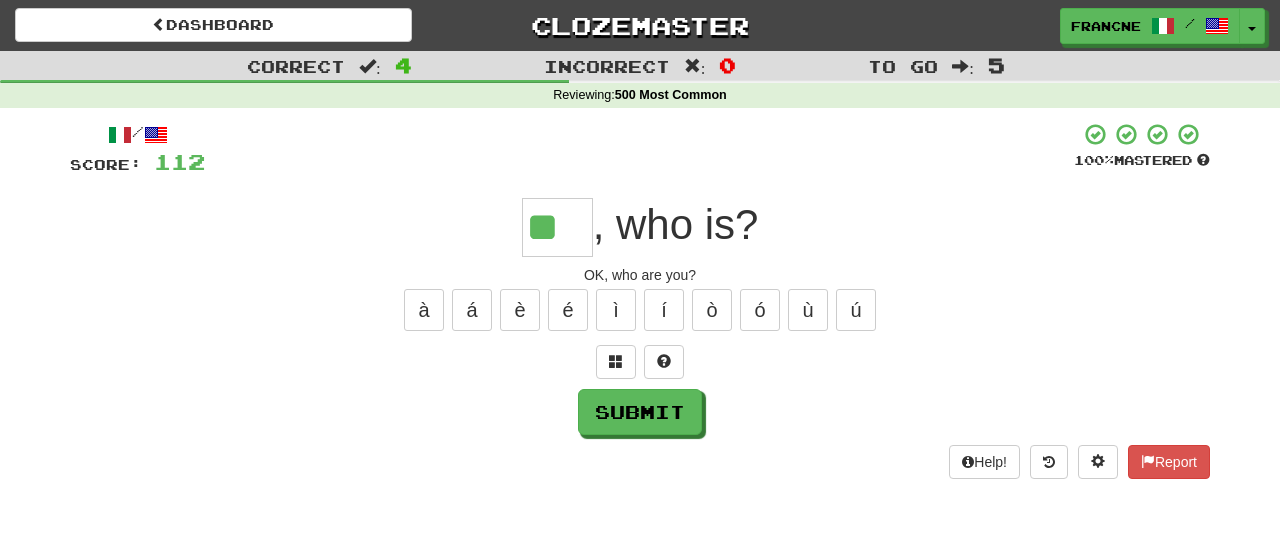 type on "**" 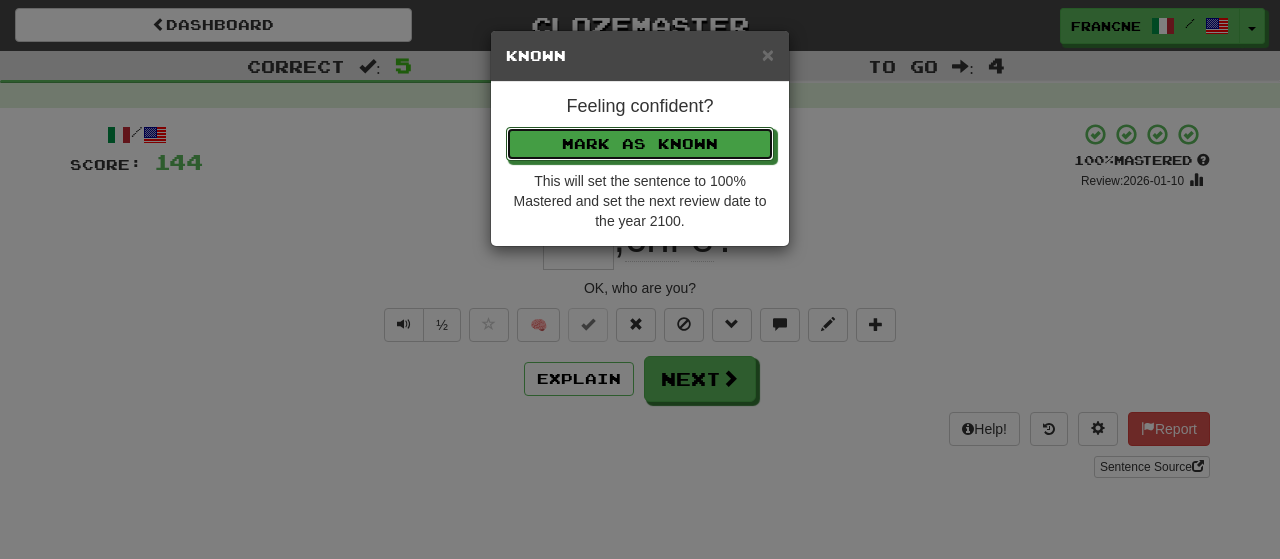 click on "Mark as Known" at bounding box center (640, 144) 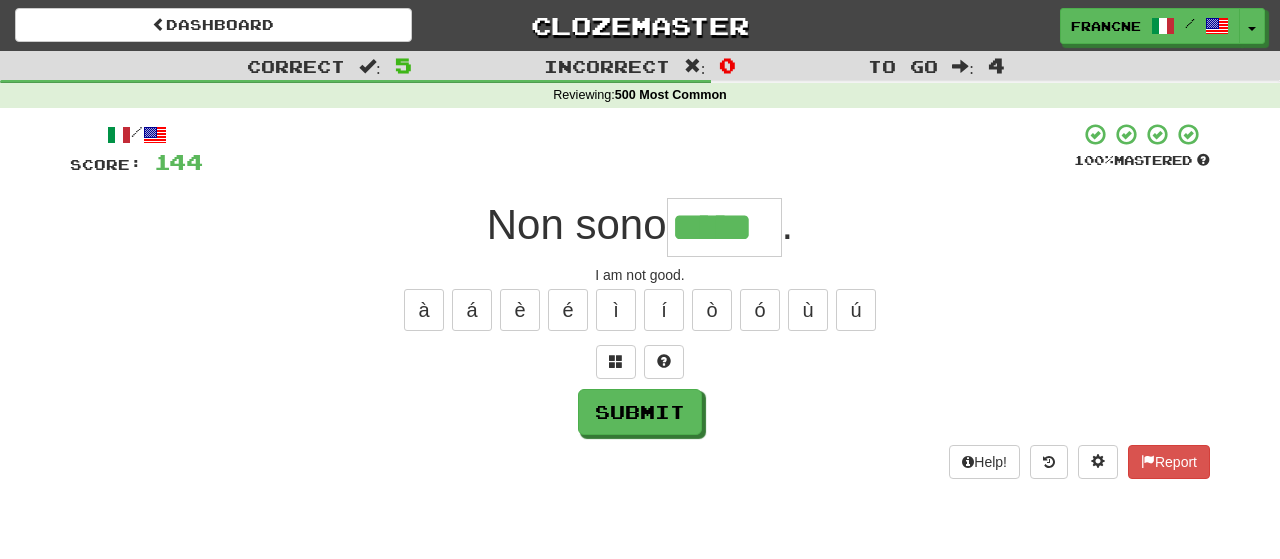 type on "*****" 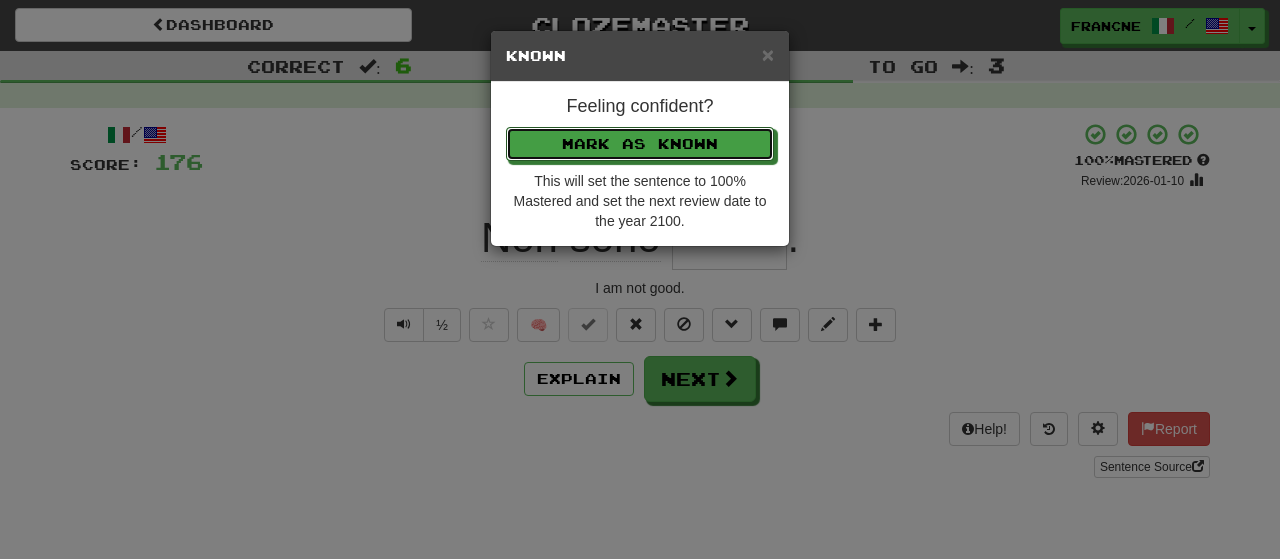 click on "Mark as Known" at bounding box center [640, 144] 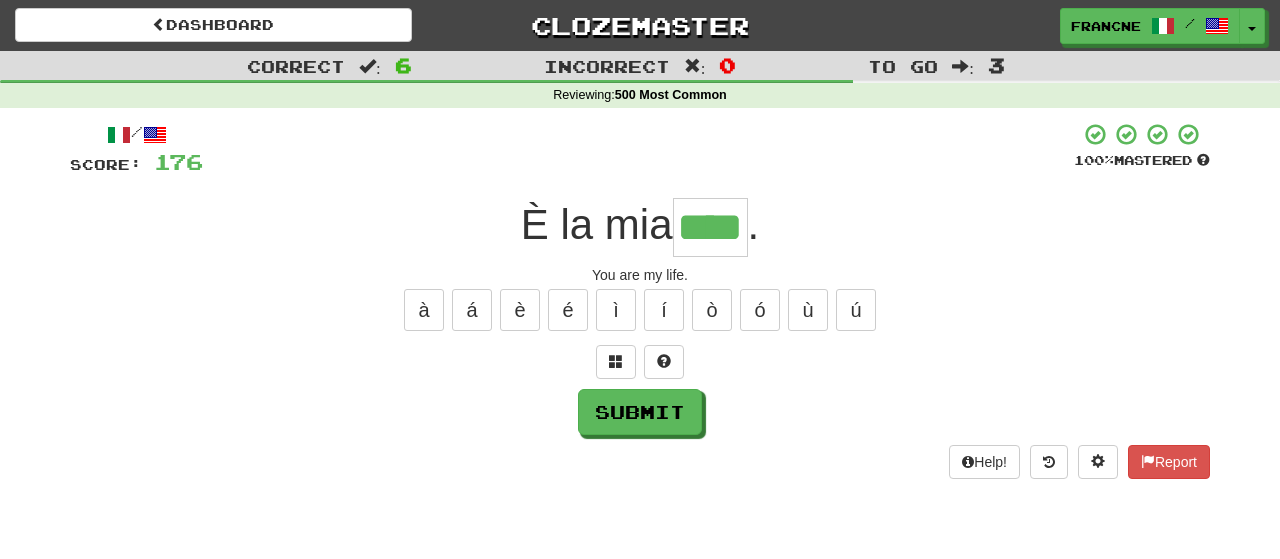 type on "****" 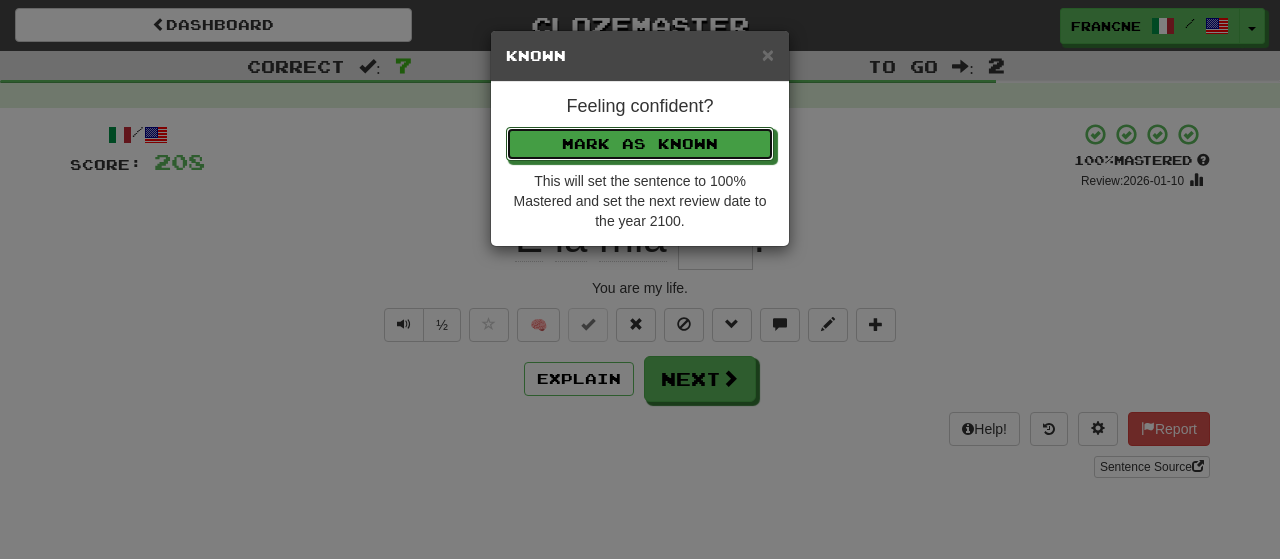click on "Mark as Known" at bounding box center [640, 144] 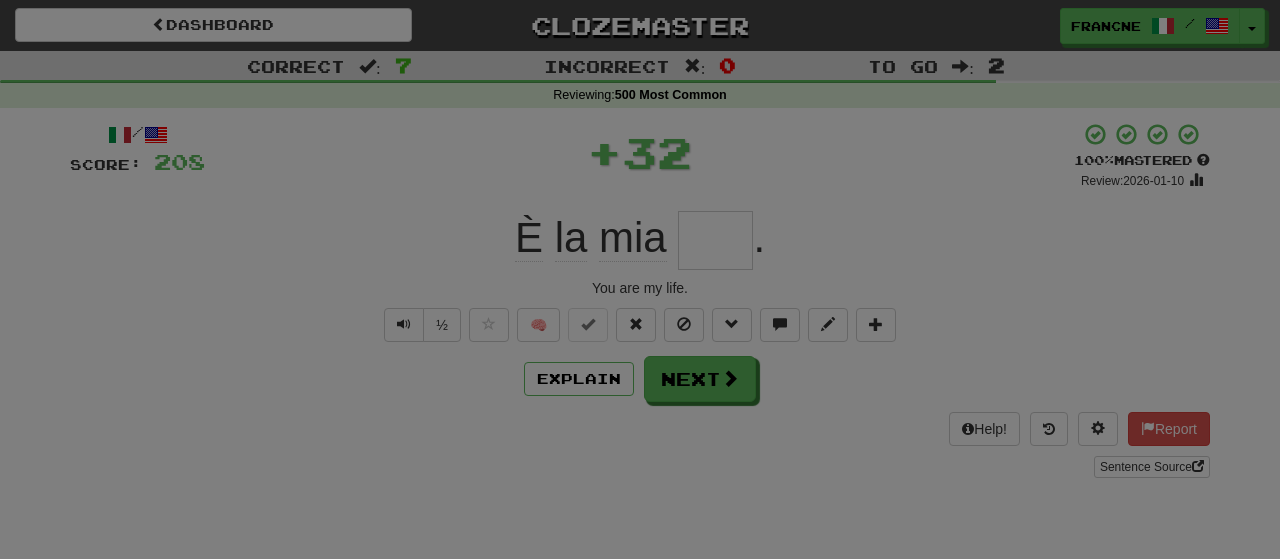 click on "Mark as Known" at bounding box center [640, 90] 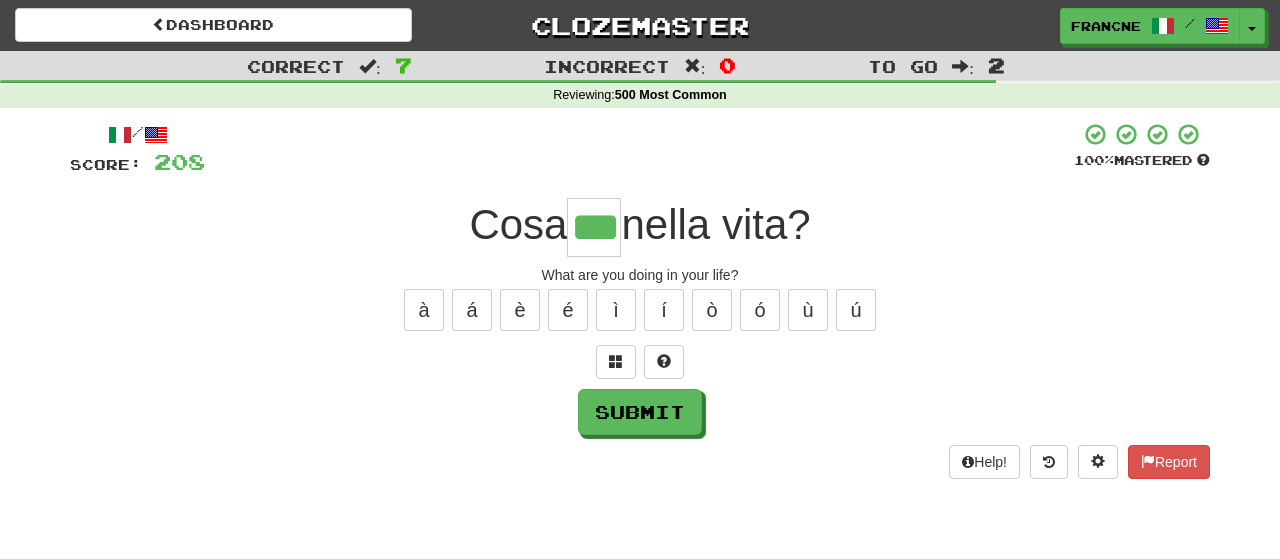 type on "***" 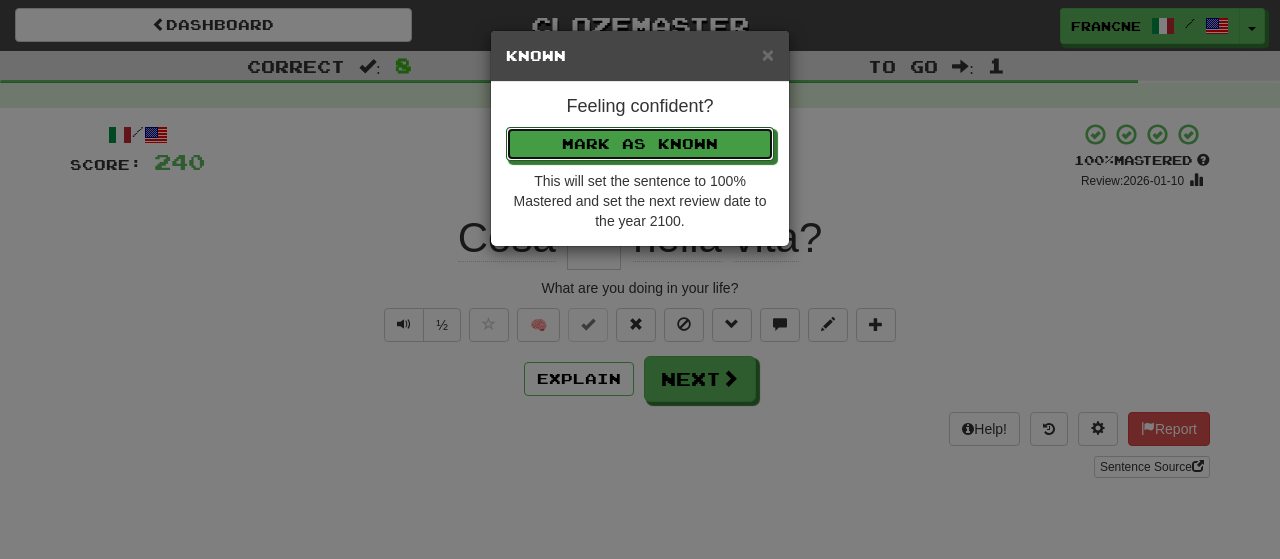 click on "Mark as Known" at bounding box center [640, 144] 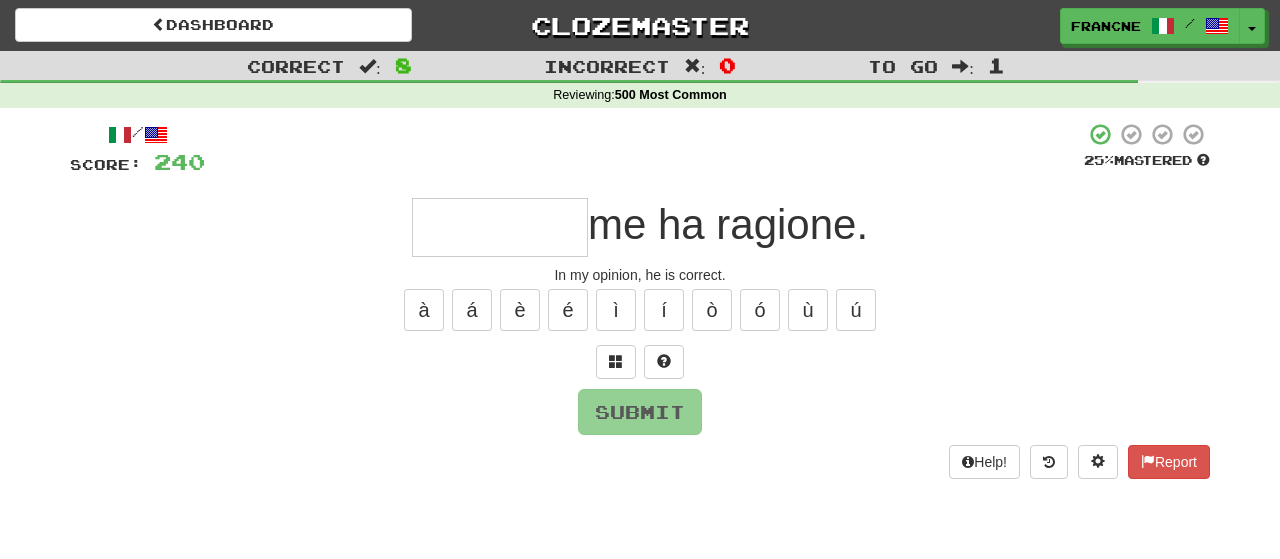 type on "*" 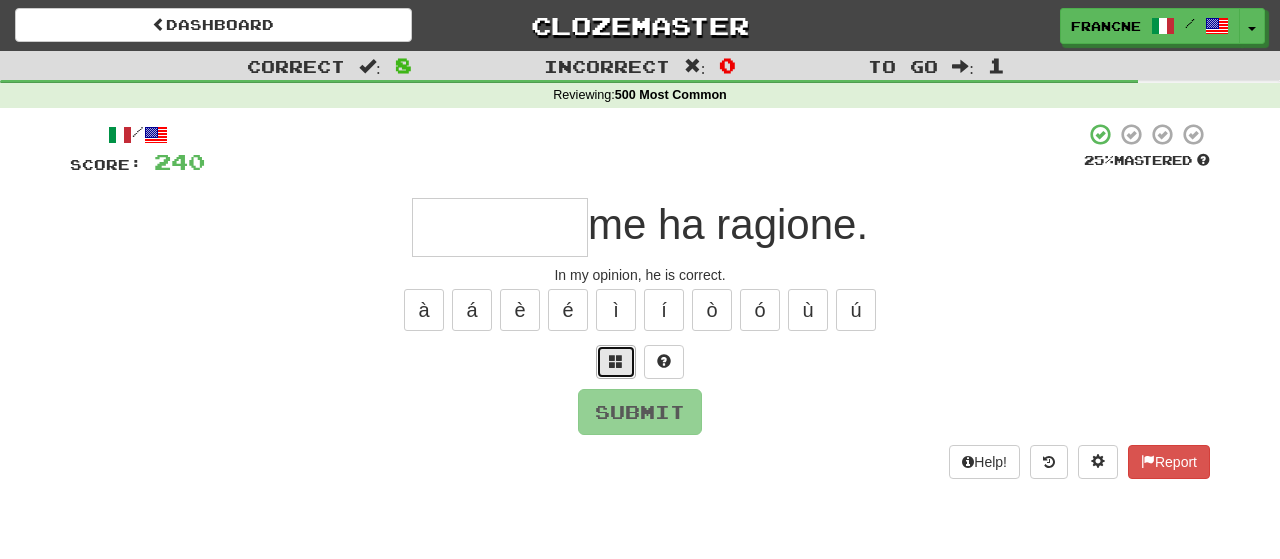 click at bounding box center [616, 361] 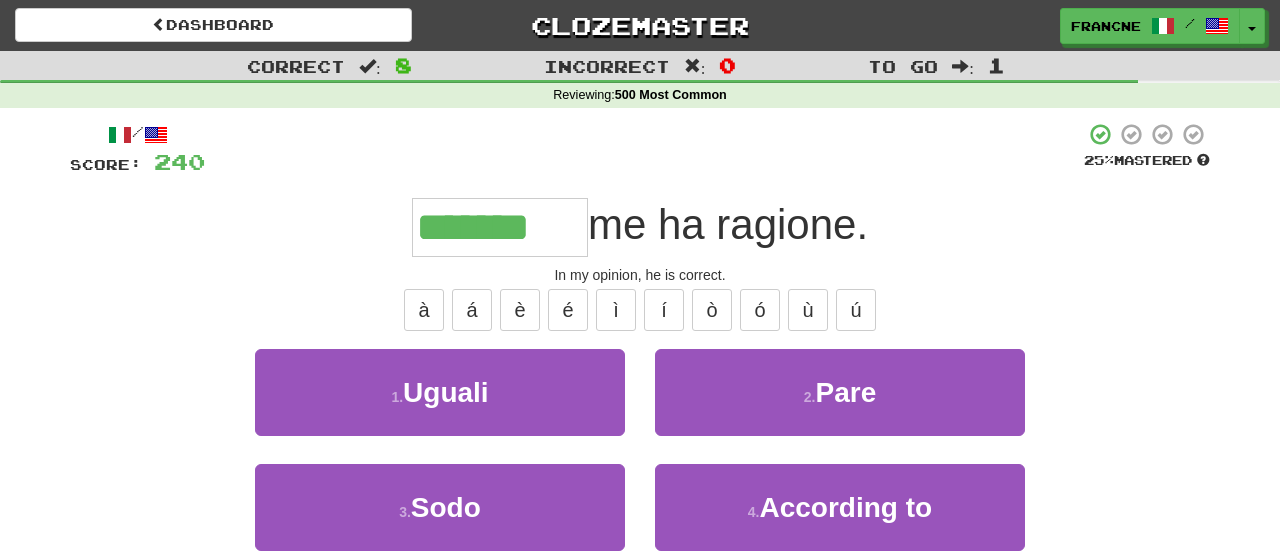 type on "*******" 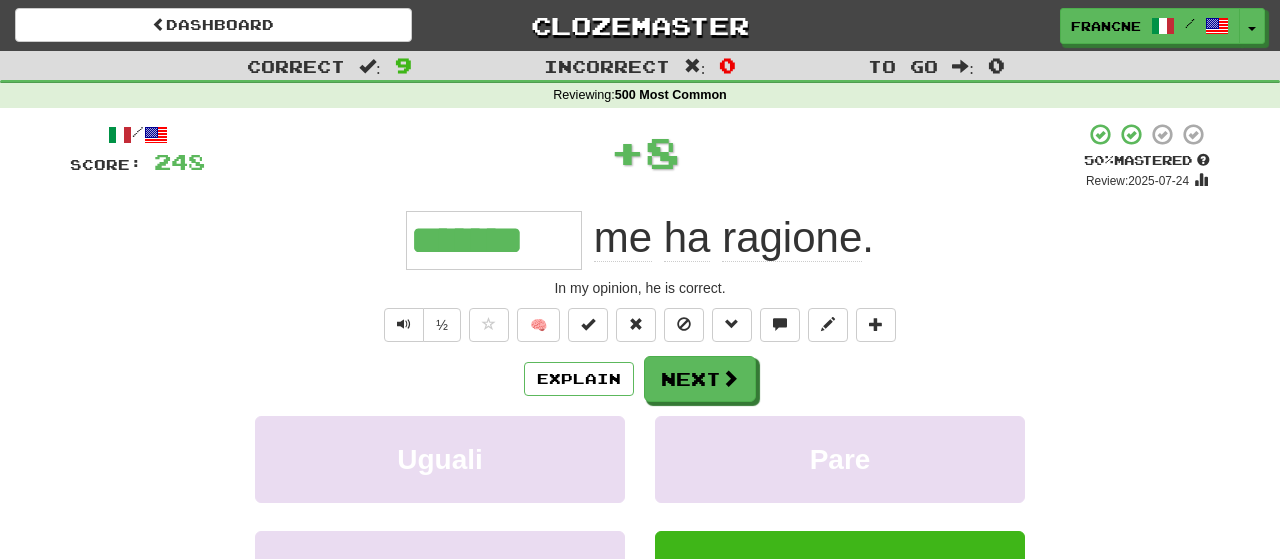 type 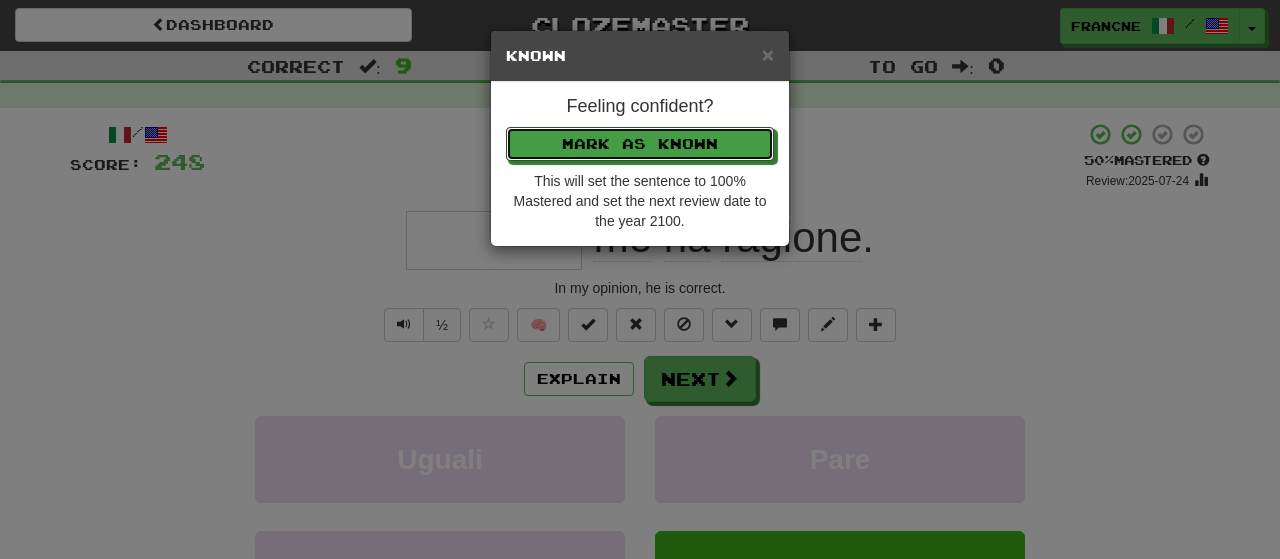 click on "Mark as Known" at bounding box center (640, 144) 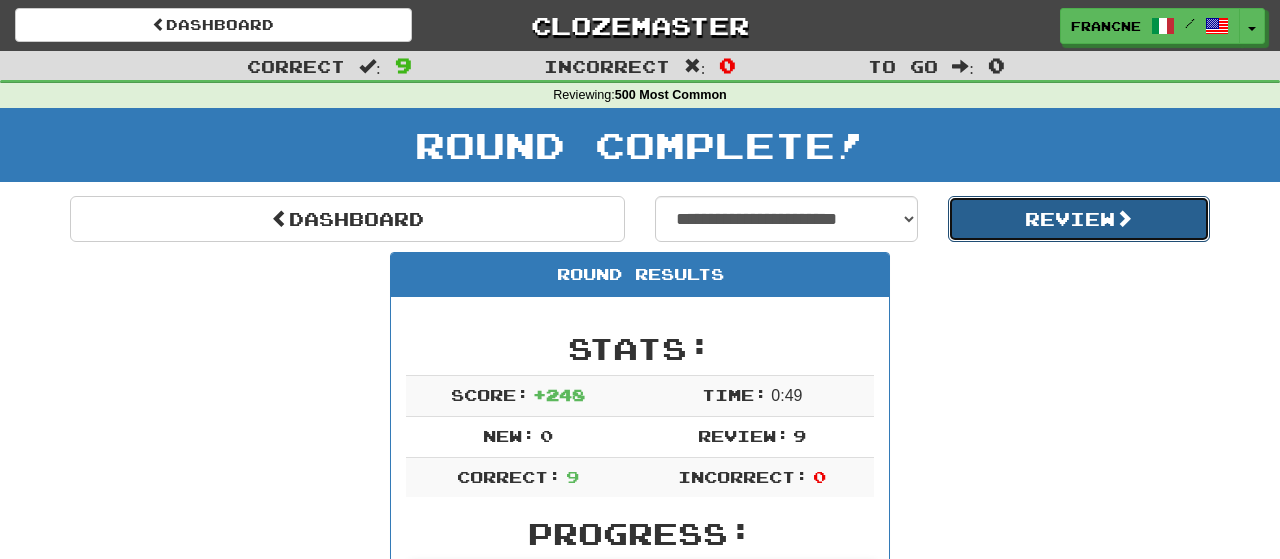 click on "Review" at bounding box center [1079, 219] 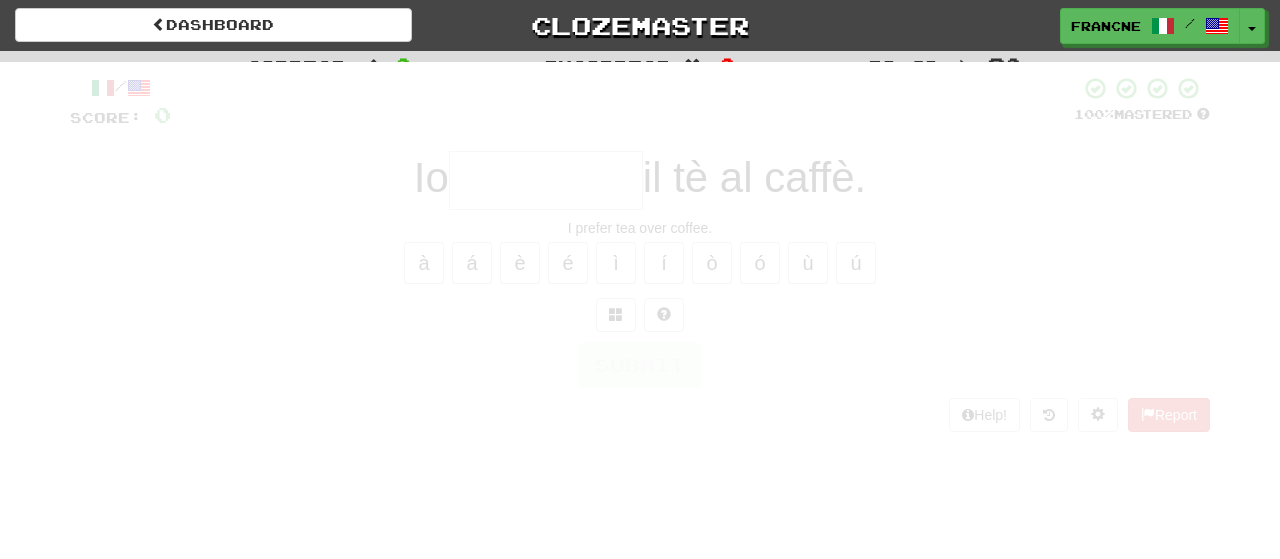scroll, scrollTop: 0, scrollLeft: 0, axis: both 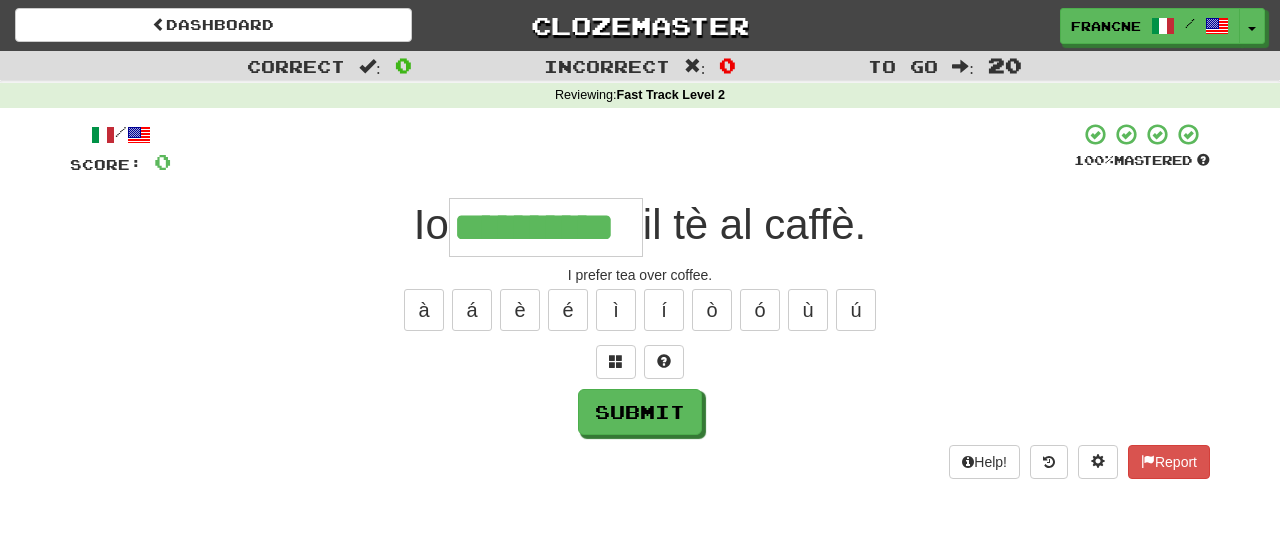type on "**********" 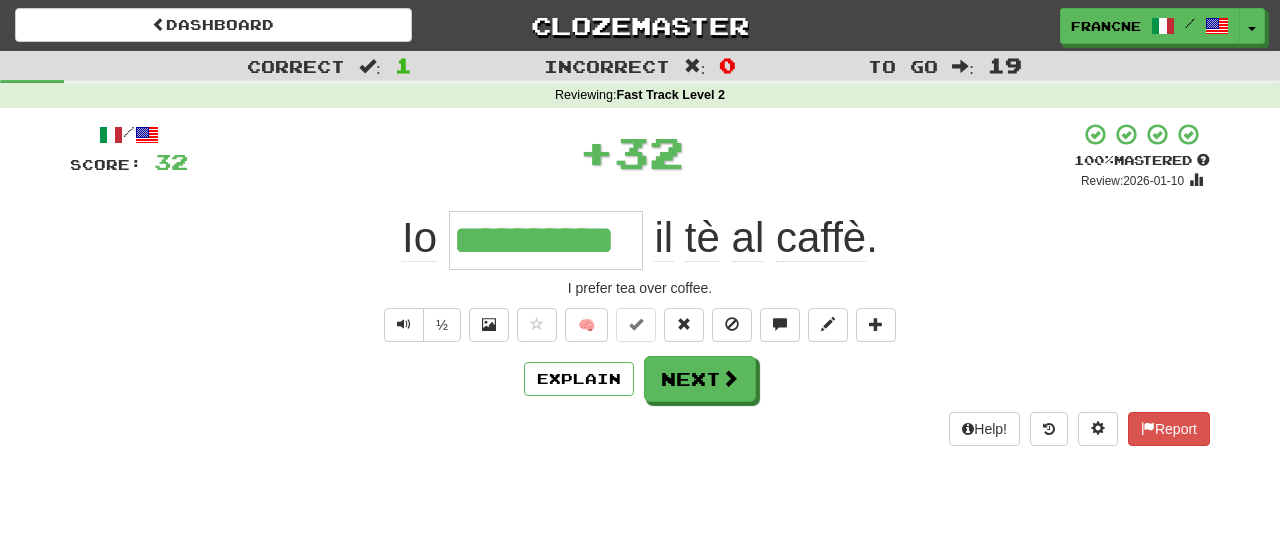 type 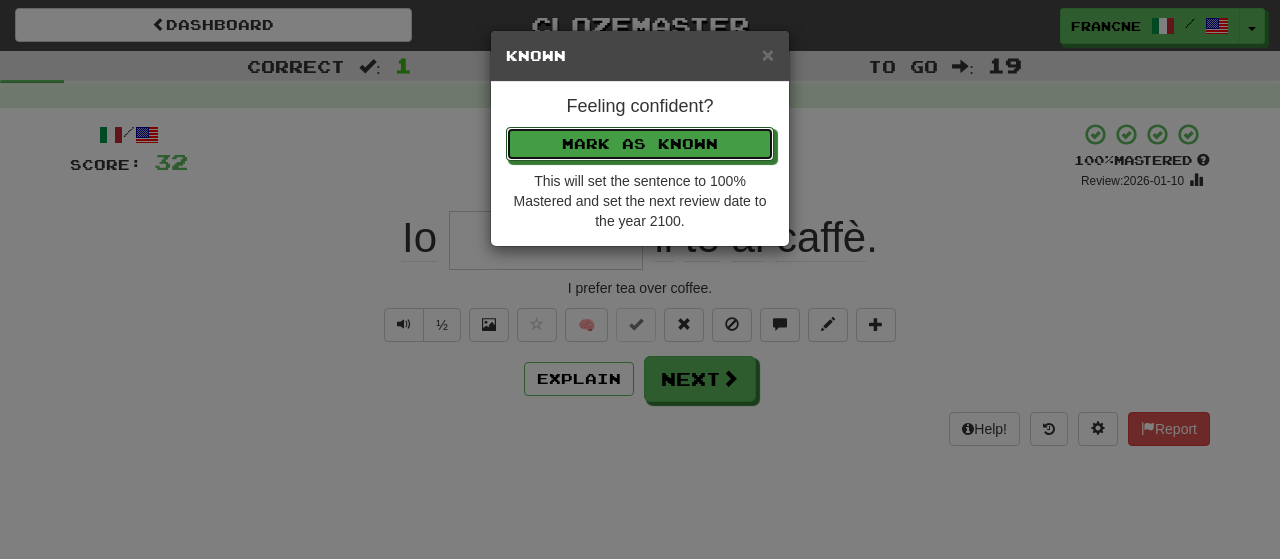 type 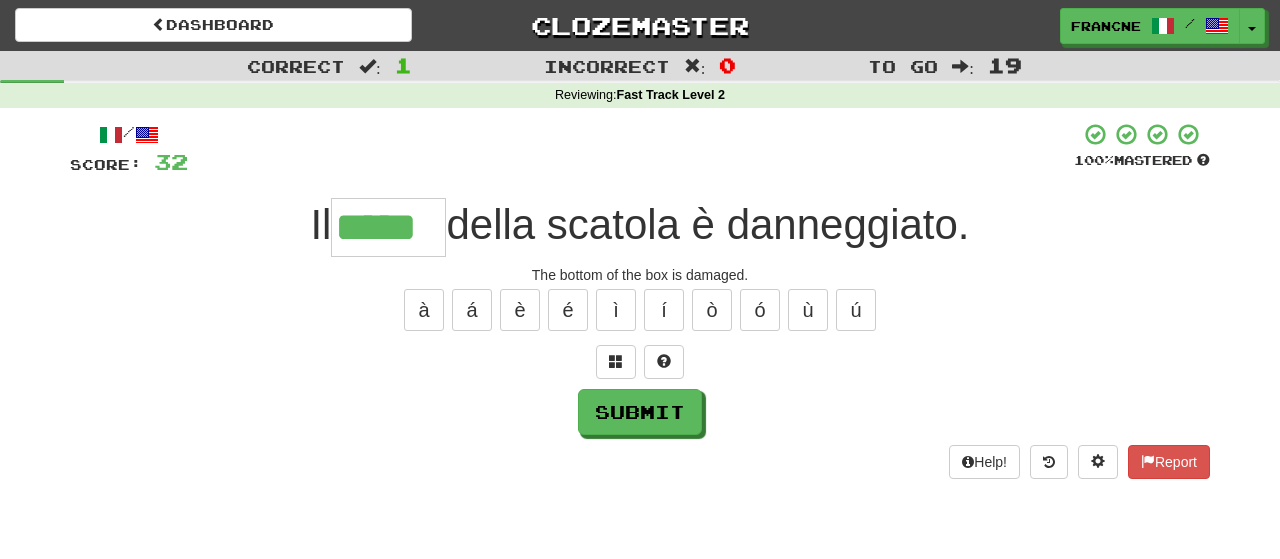 type on "*****" 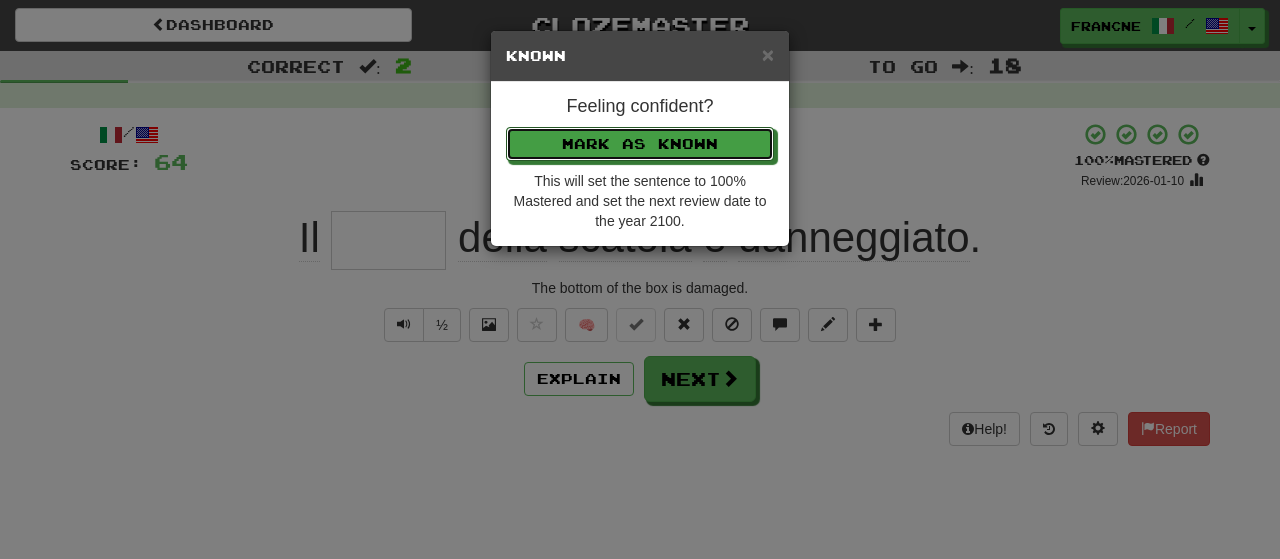 click on "Mark as Known" at bounding box center (640, 144) 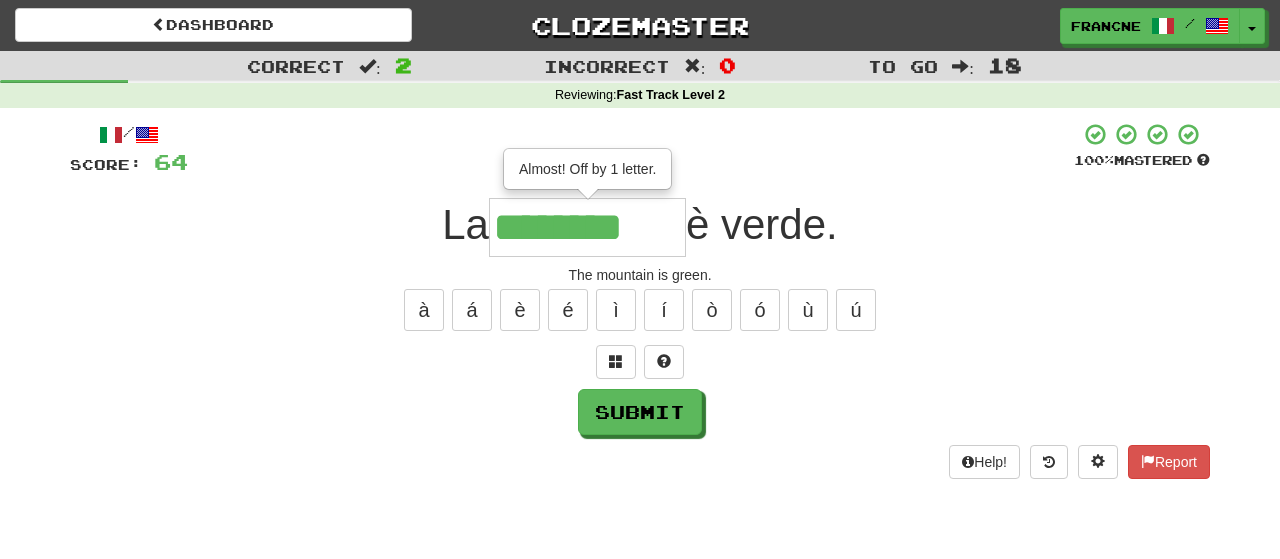 type on "********" 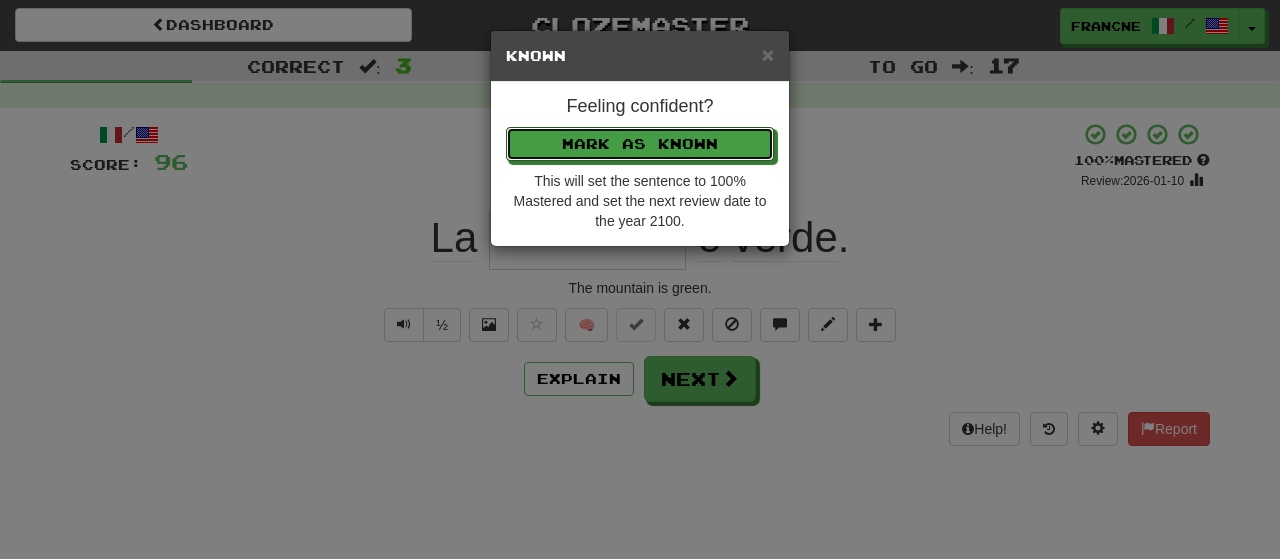 click on "Mark as Known" at bounding box center [640, 144] 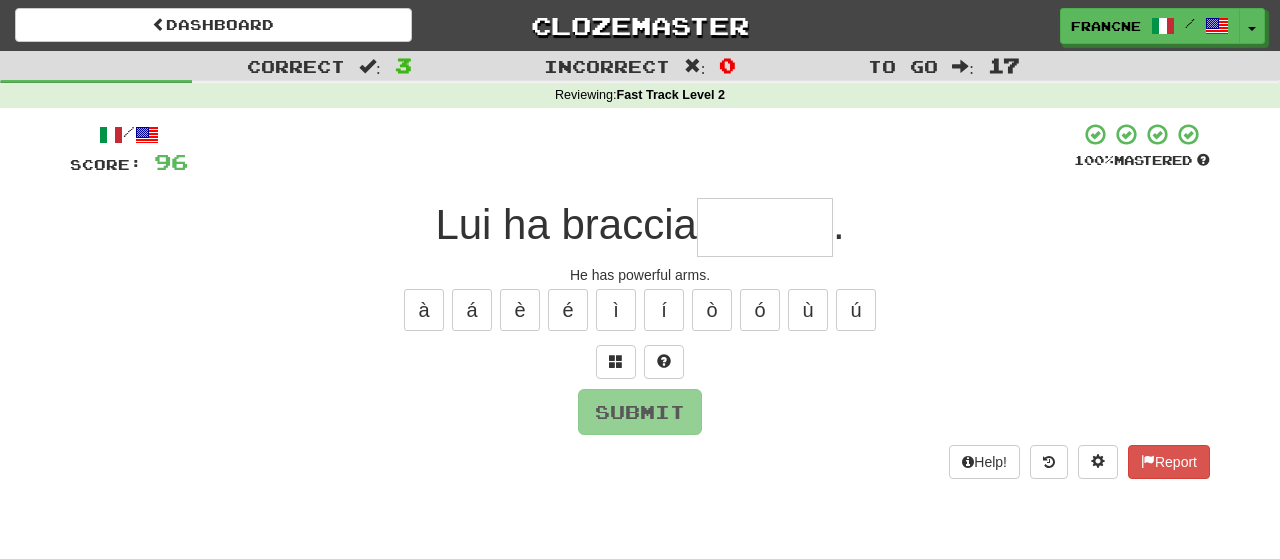 type on "*" 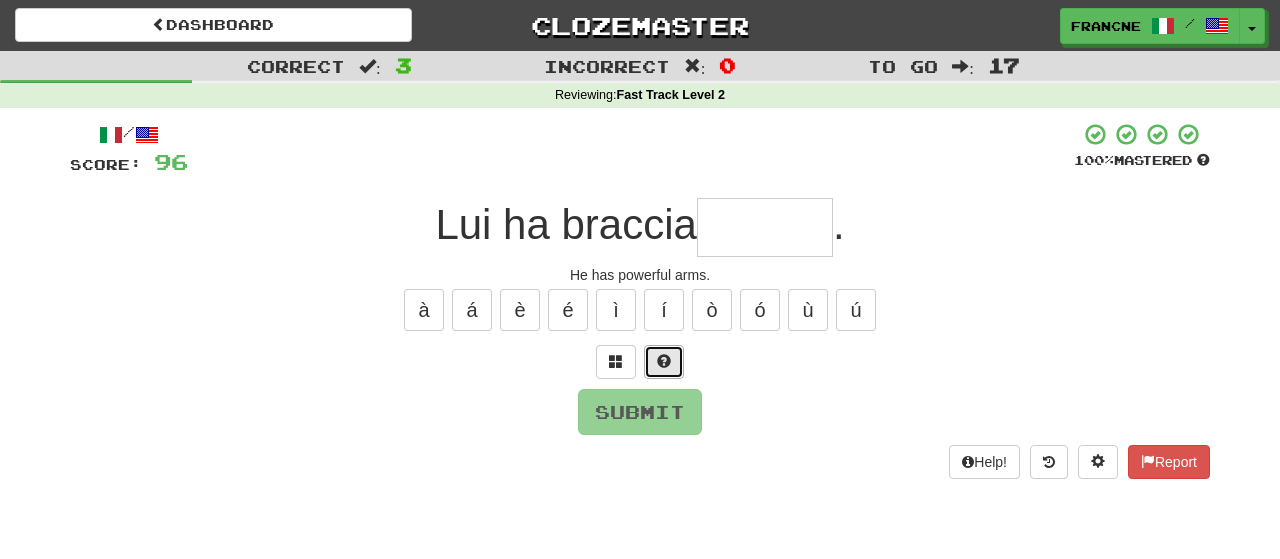 click at bounding box center (664, 361) 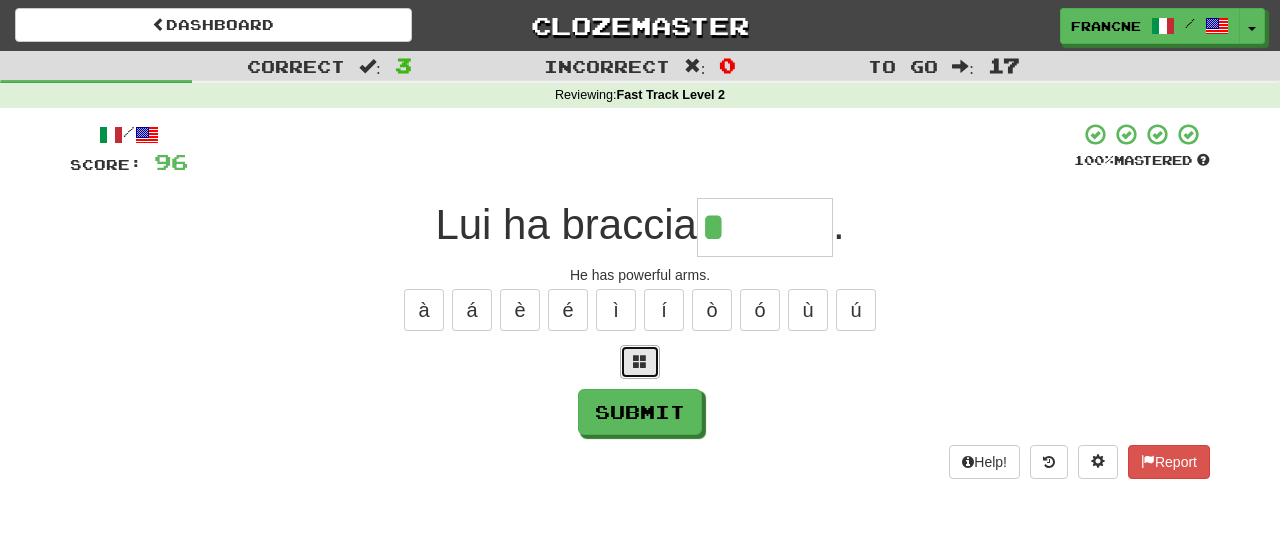 click at bounding box center [640, 361] 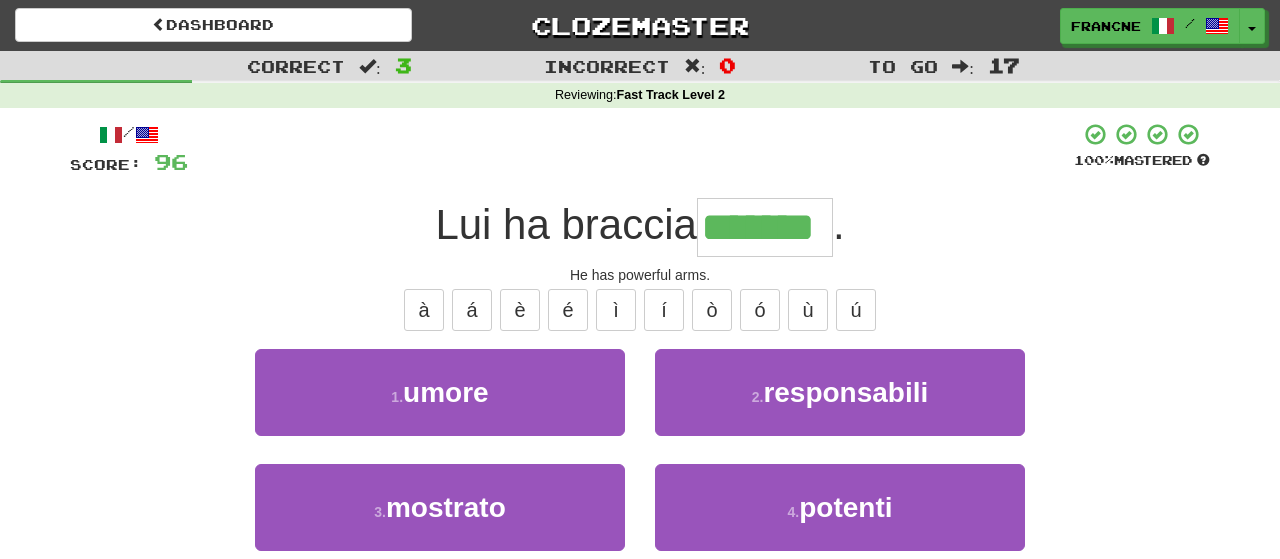 type on "*******" 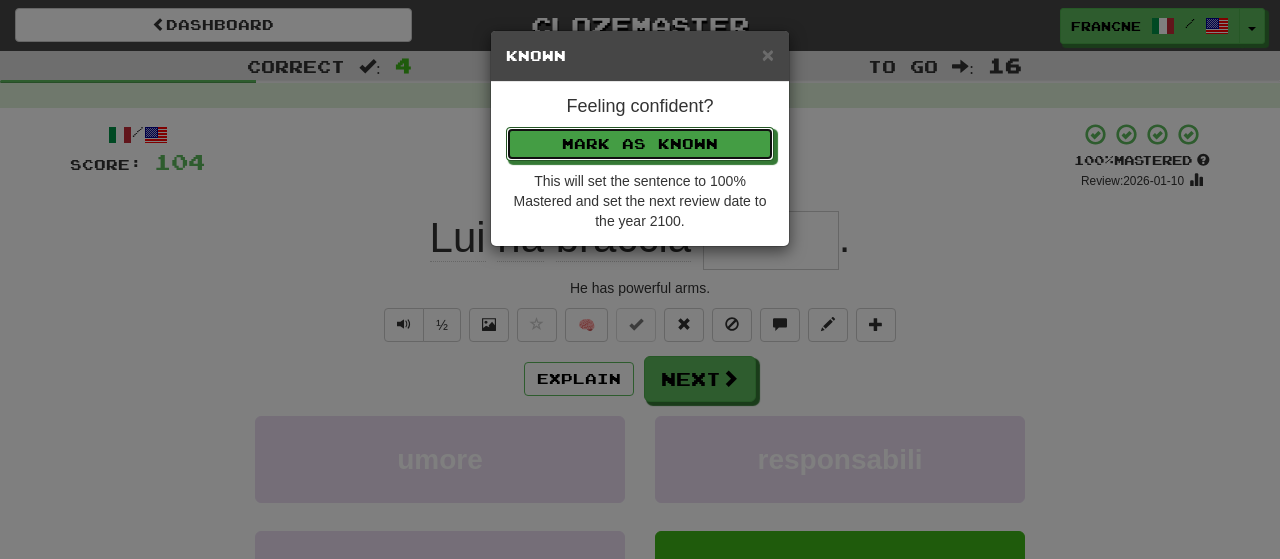 click on "Mark as Known" at bounding box center (640, 144) 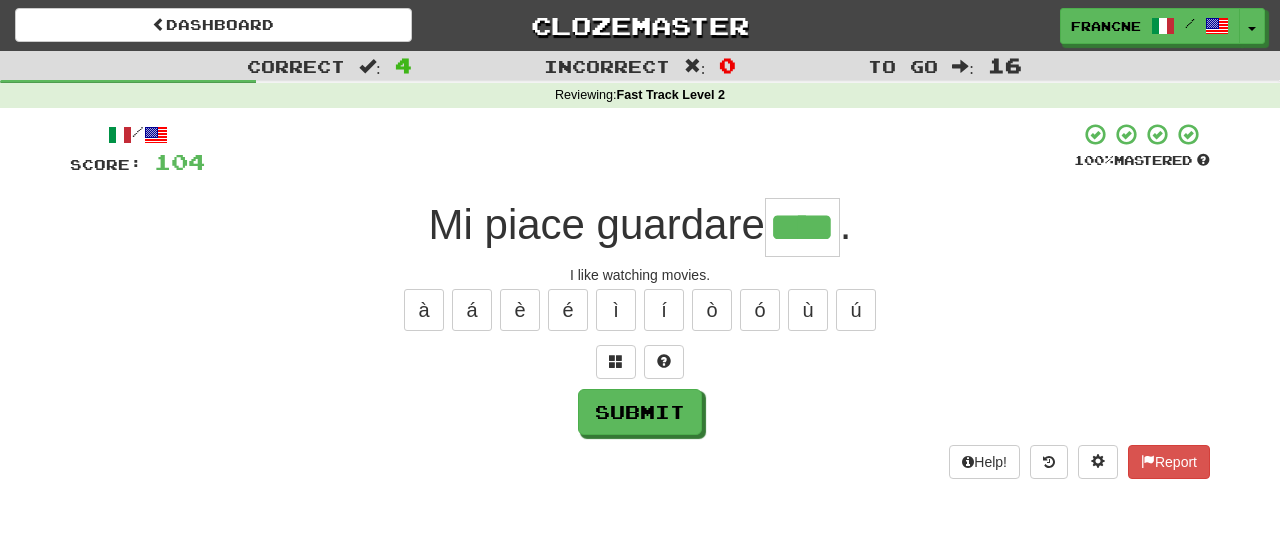 type on "****" 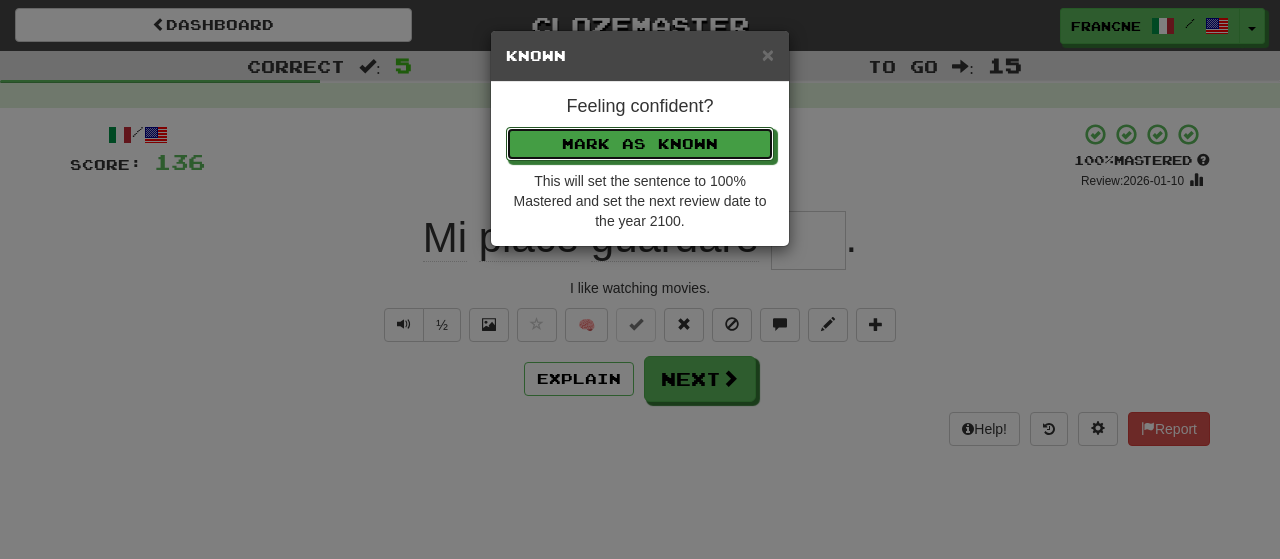 click on "Mark as Known" at bounding box center [640, 144] 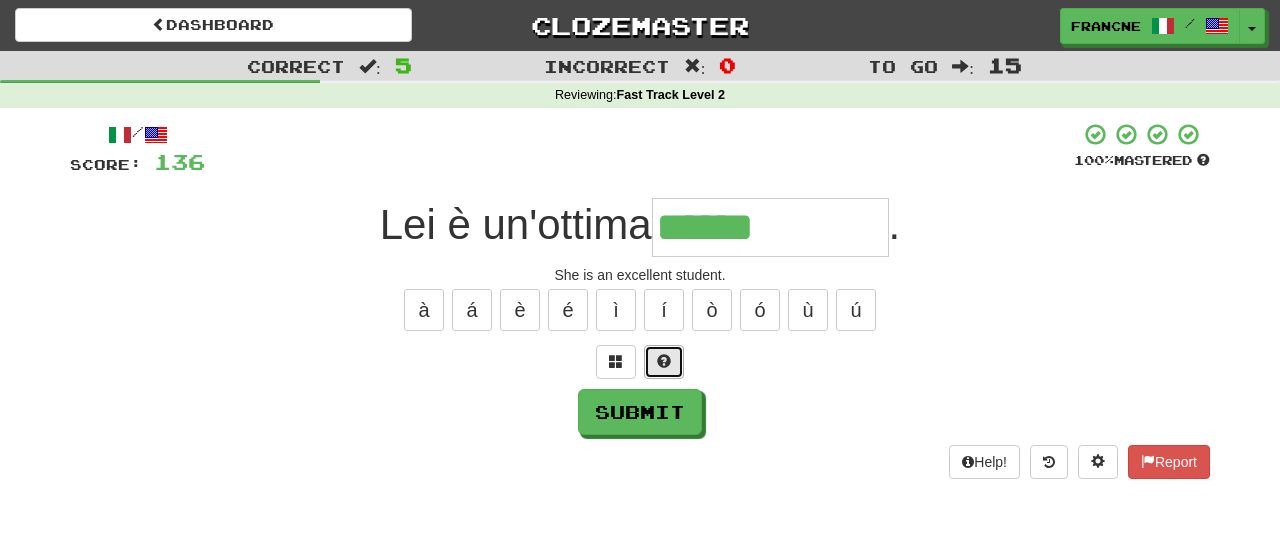 click at bounding box center (664, 361) 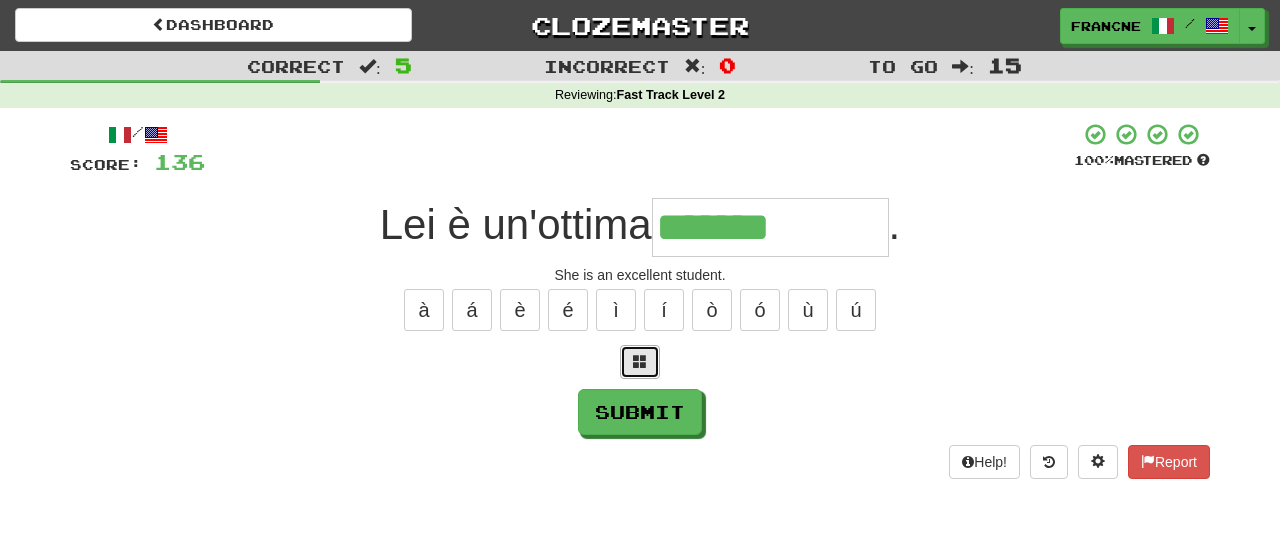 click at bounding box center (640, 361) 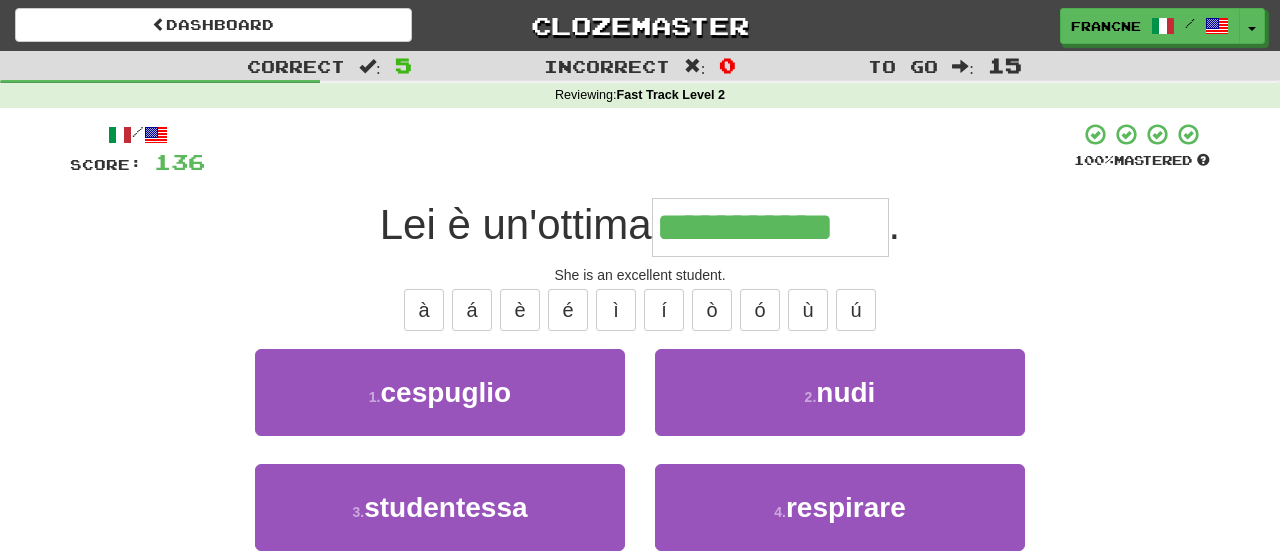 type on "**********" 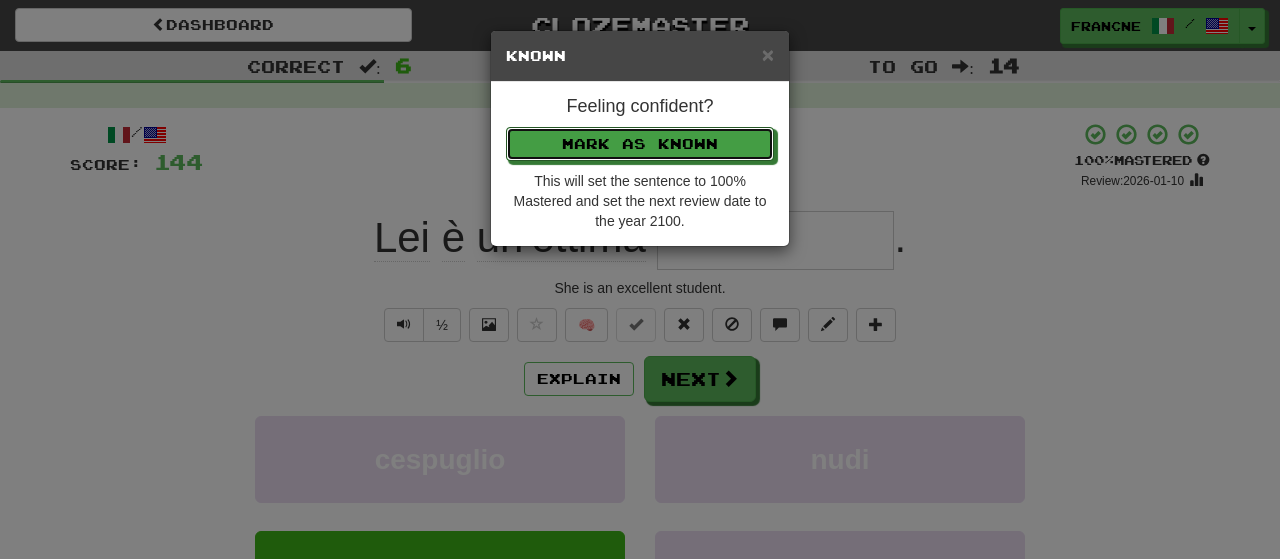 click on "Mark as Known" at bounding box center (640, 144) 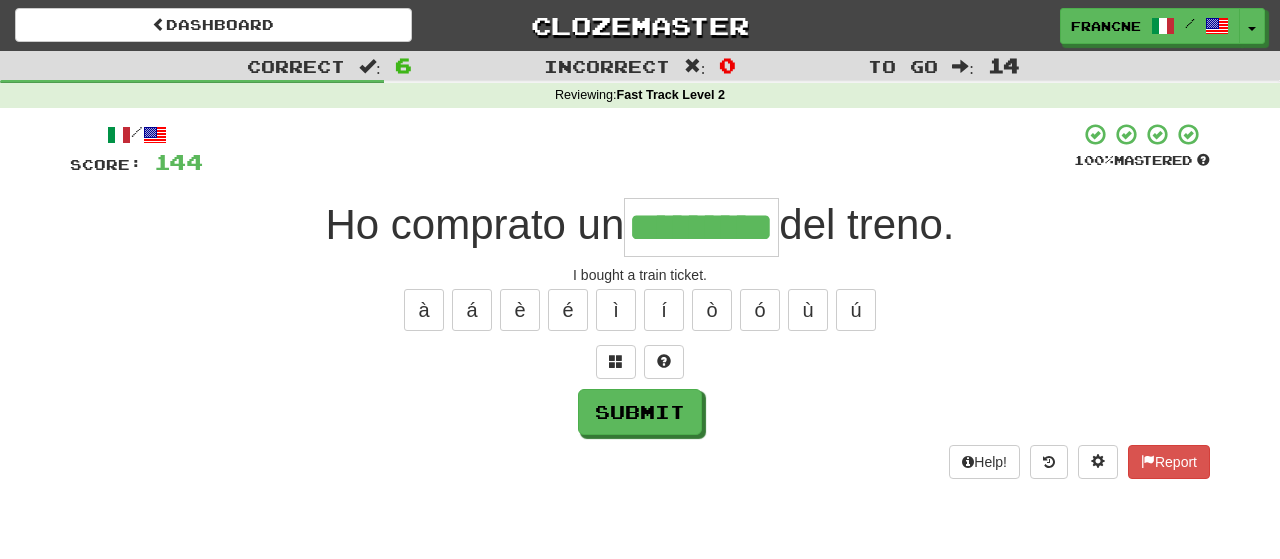 type on "*********" 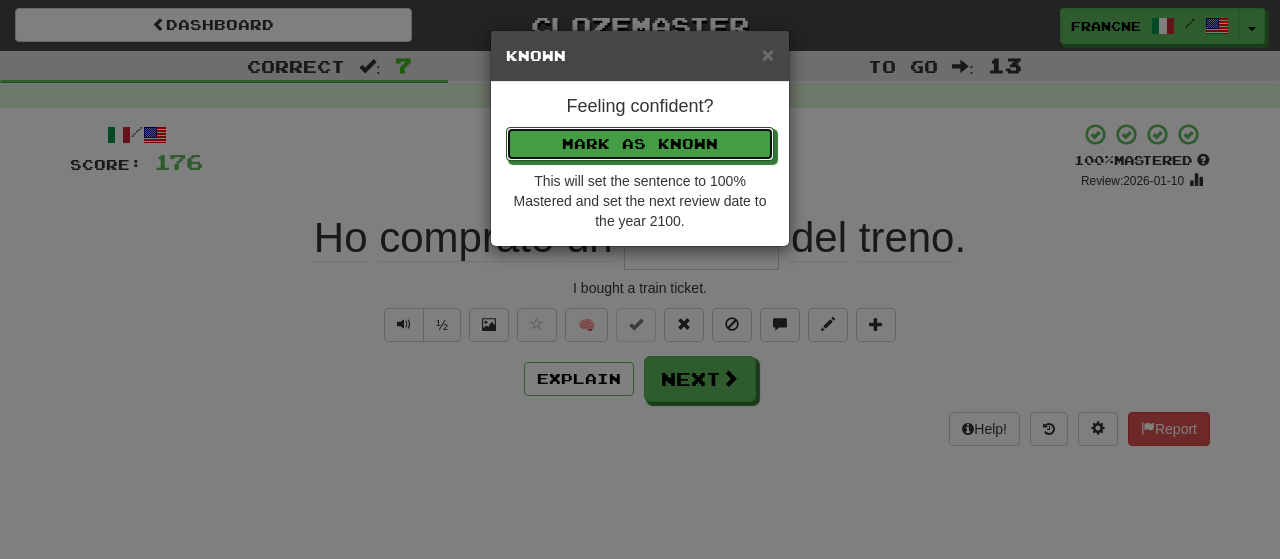 click on "Mark as Known" at bounding box center (640, 144) 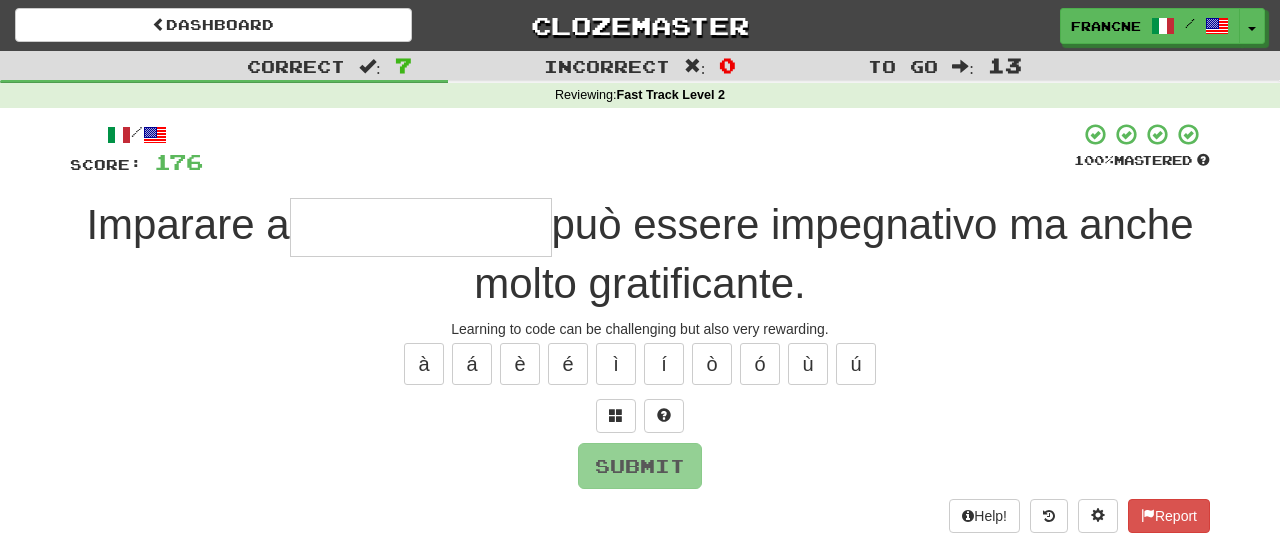 type on "*" 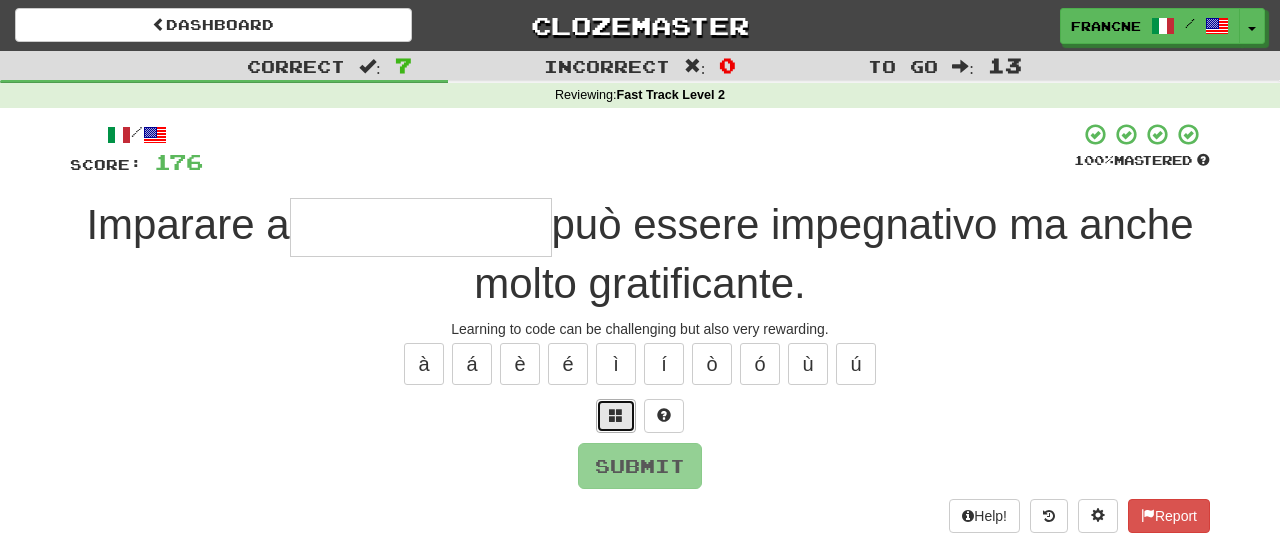 click at bounding box center (616, 415) 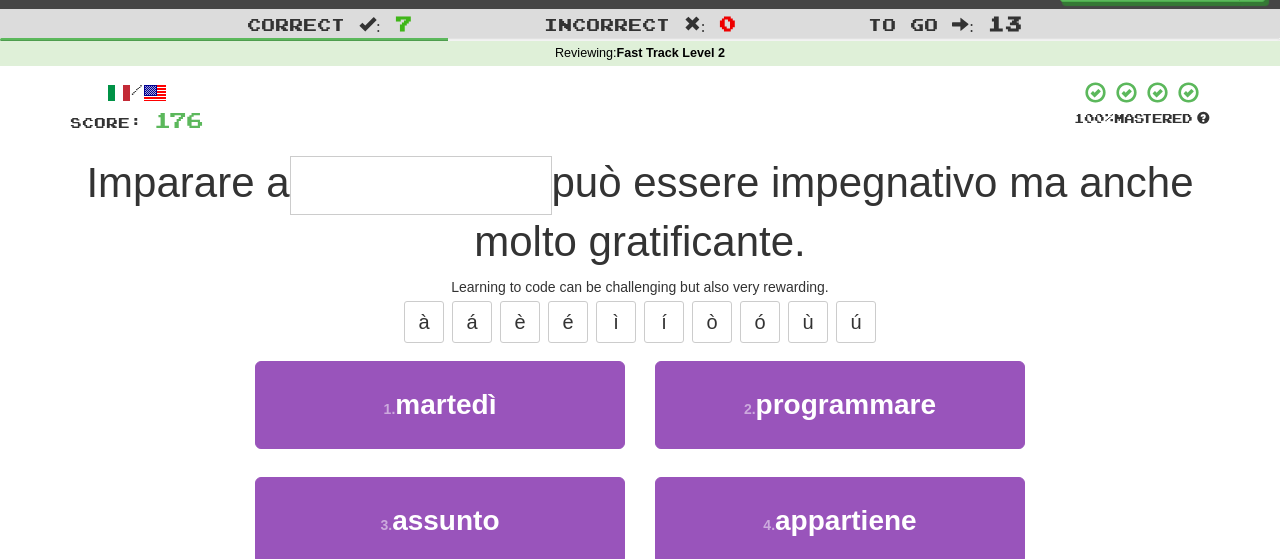 scroll, scrollTop: 42, scrollLeft: 0, axis: vertical 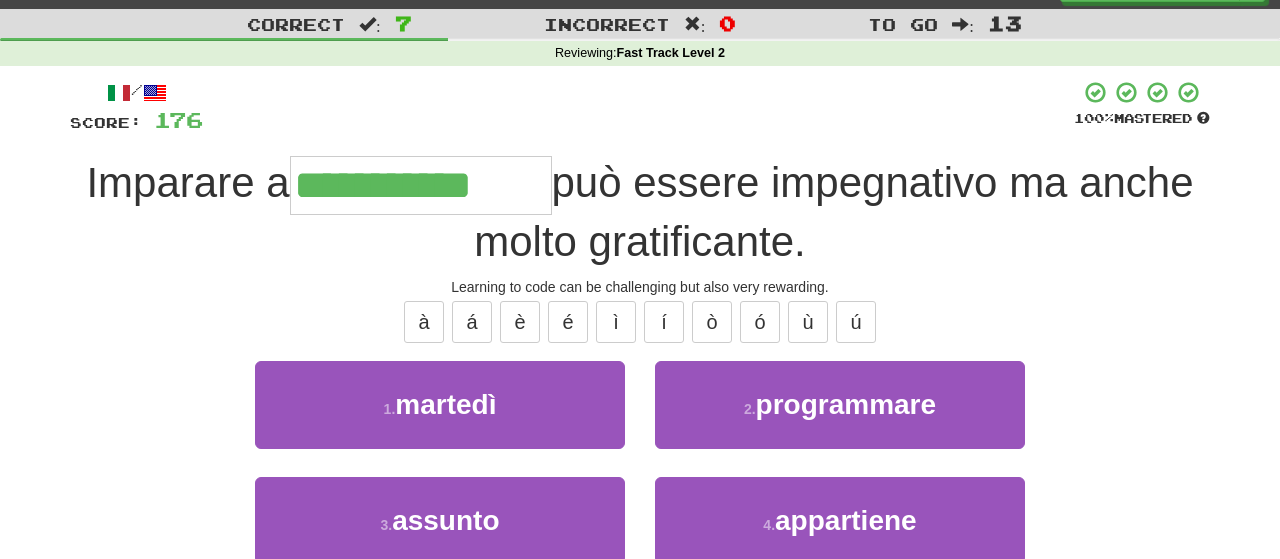 type on "**********" 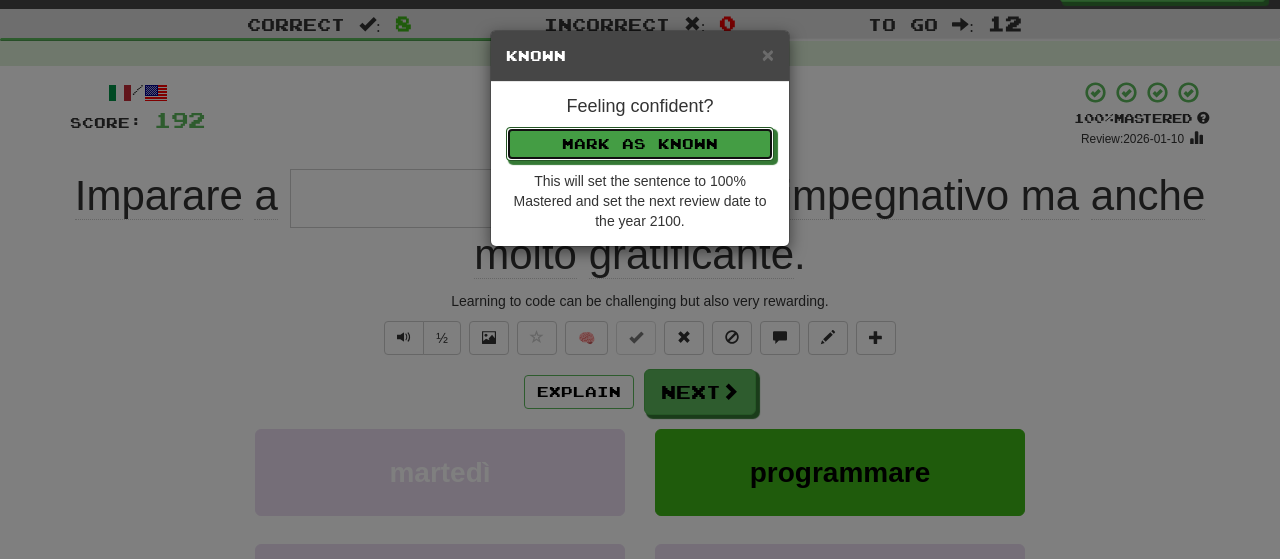 click on "Mark as Known" at bounding box center [640, 144] 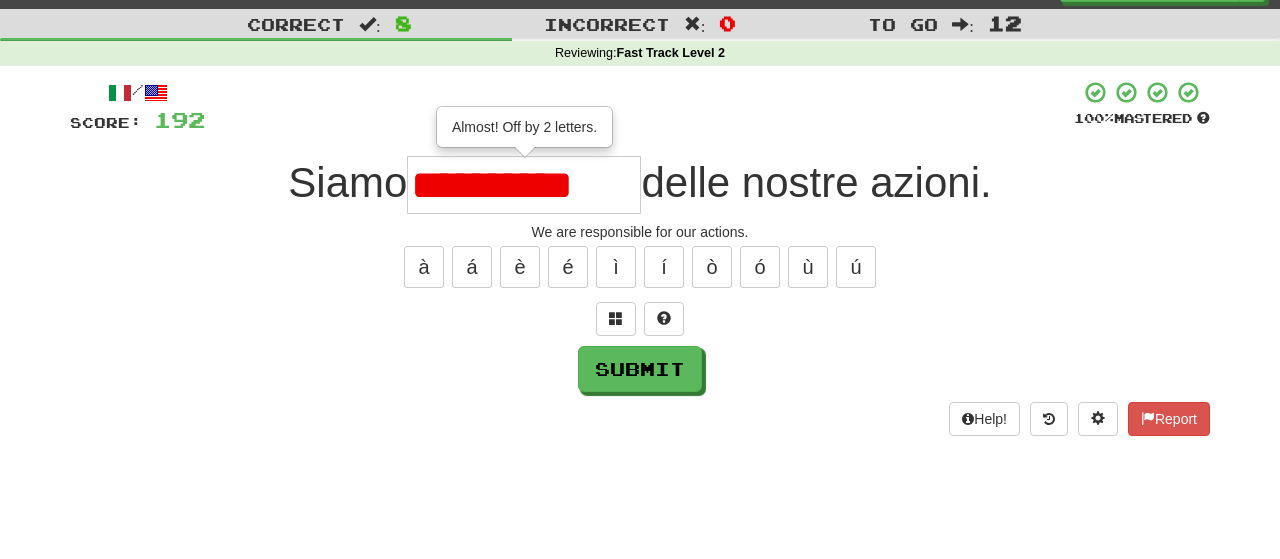 scroll, scrollTop: 0, scrollLeft: 0, axis: both 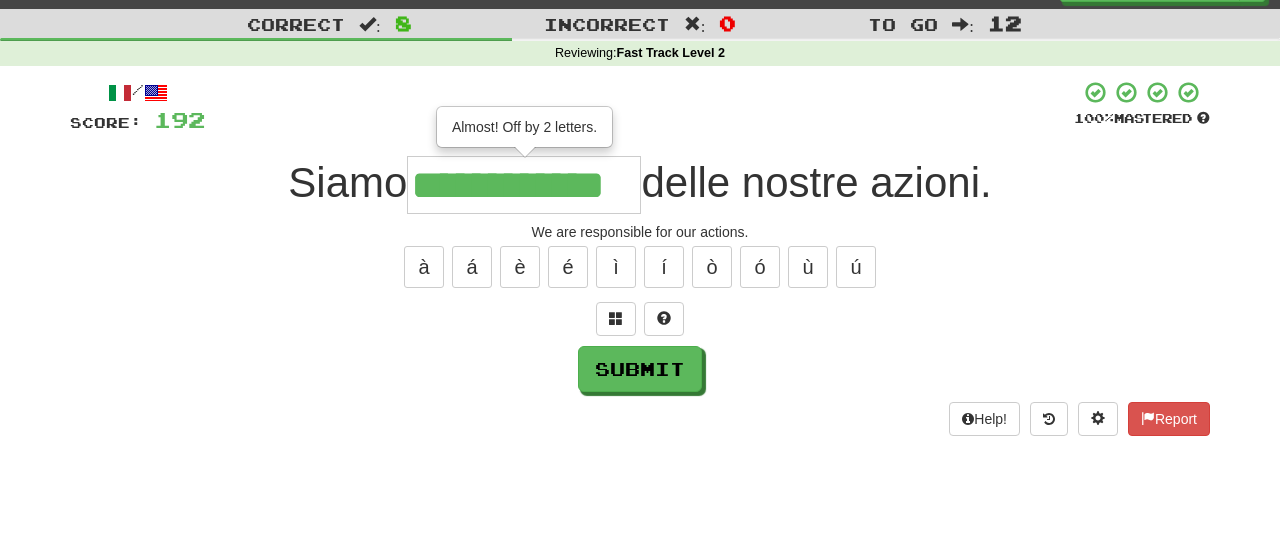type on "**********" 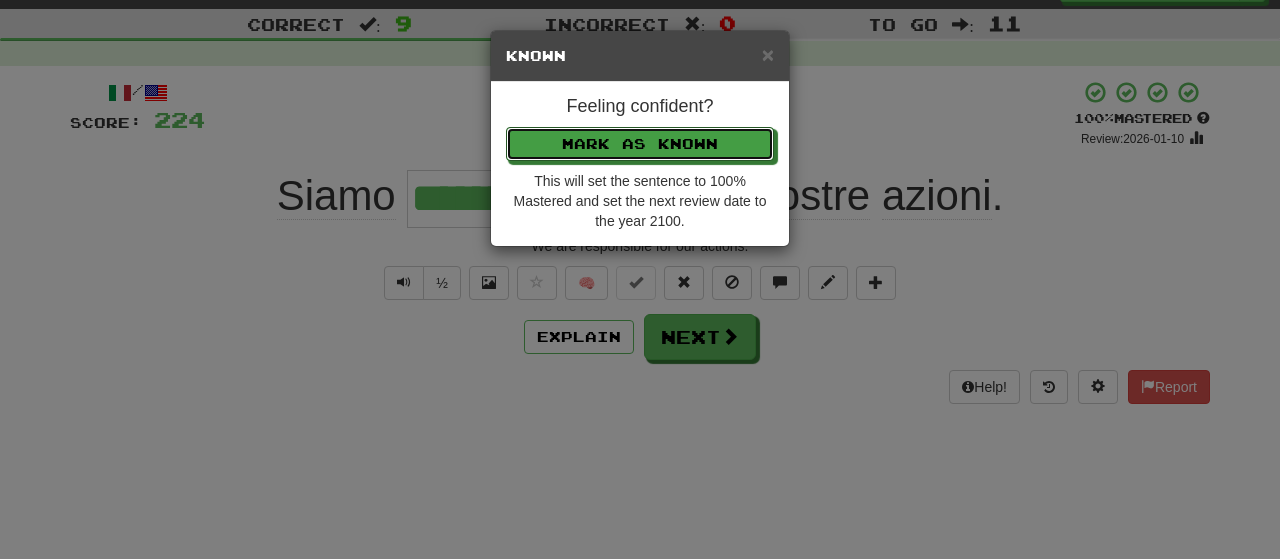 click on "Mark as Known" at bounding box center (640, 144) 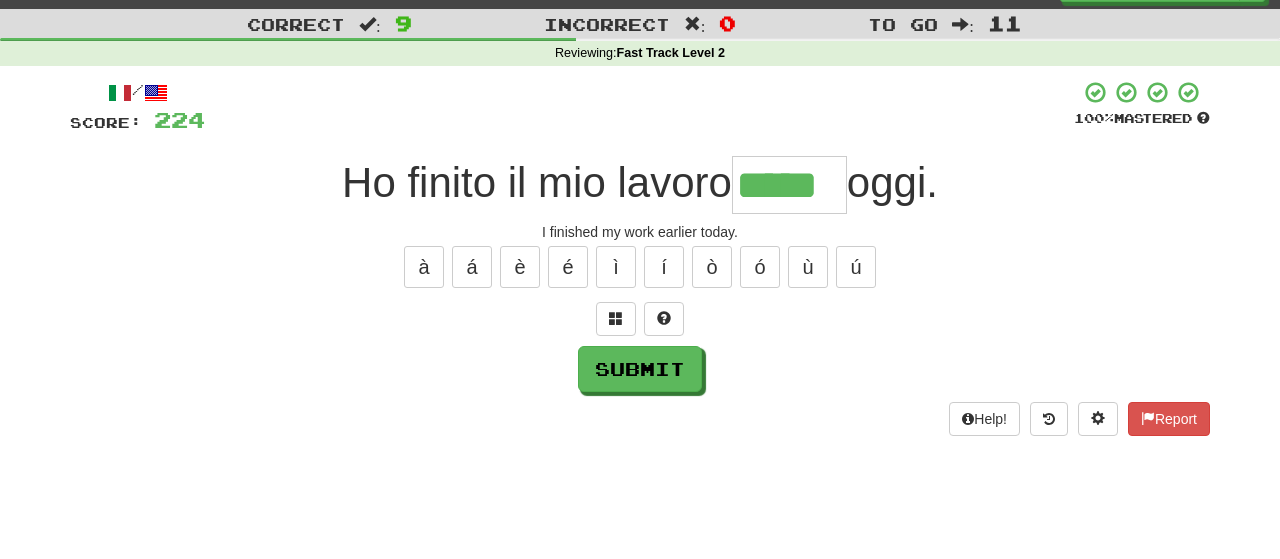 type on "*****" 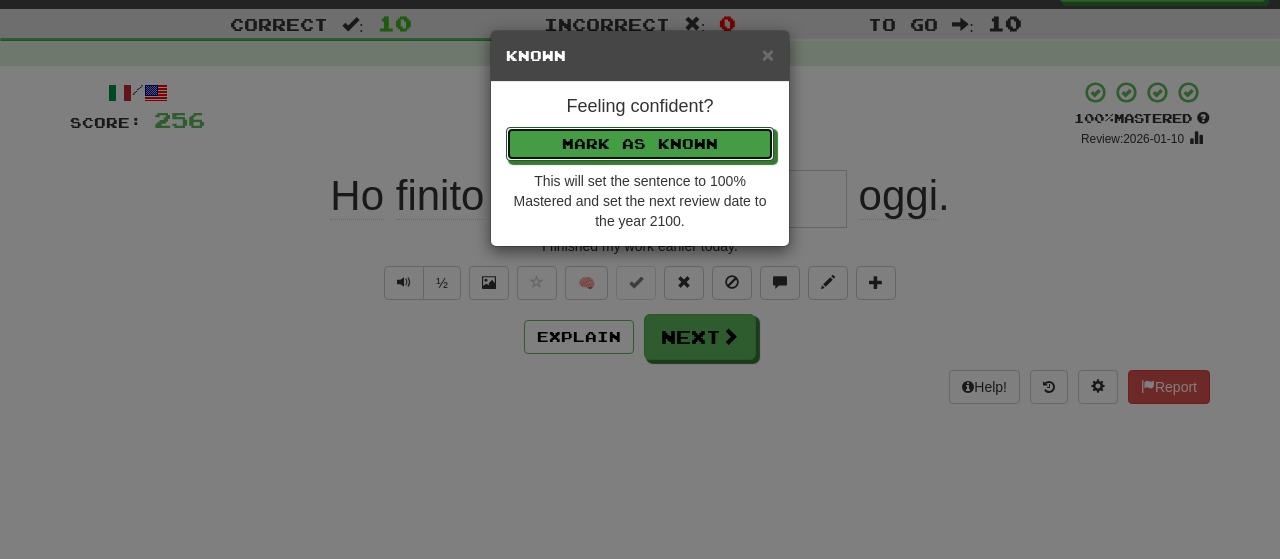 click on "Mark as Known" at bounding box center (640, 144) 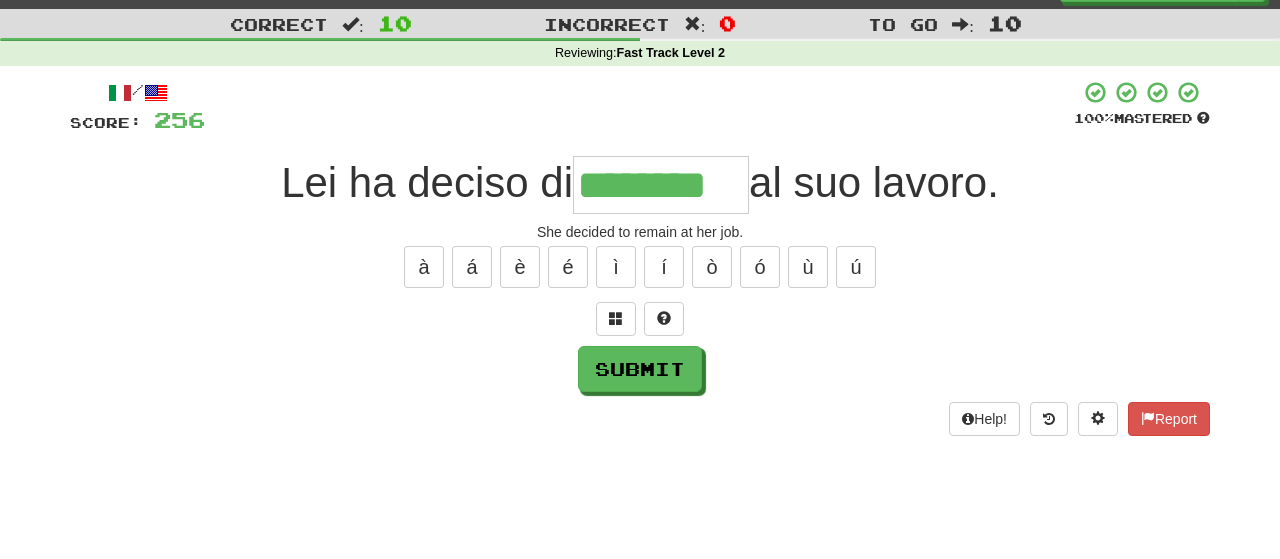 type on "********" 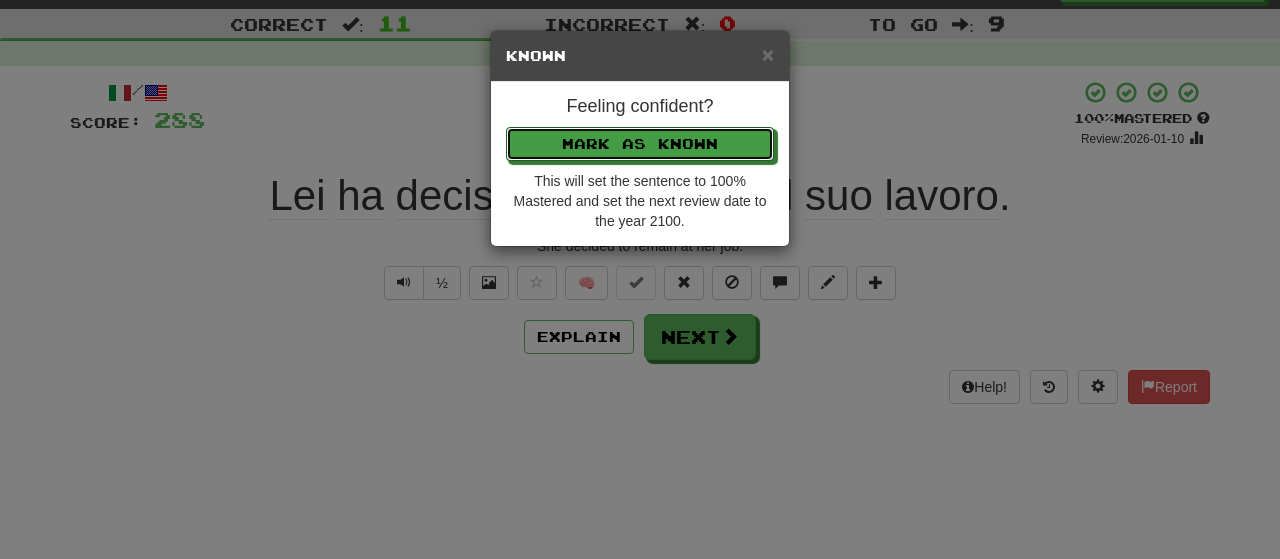 click on "Mark as Known" at bounding box center (640, 144) 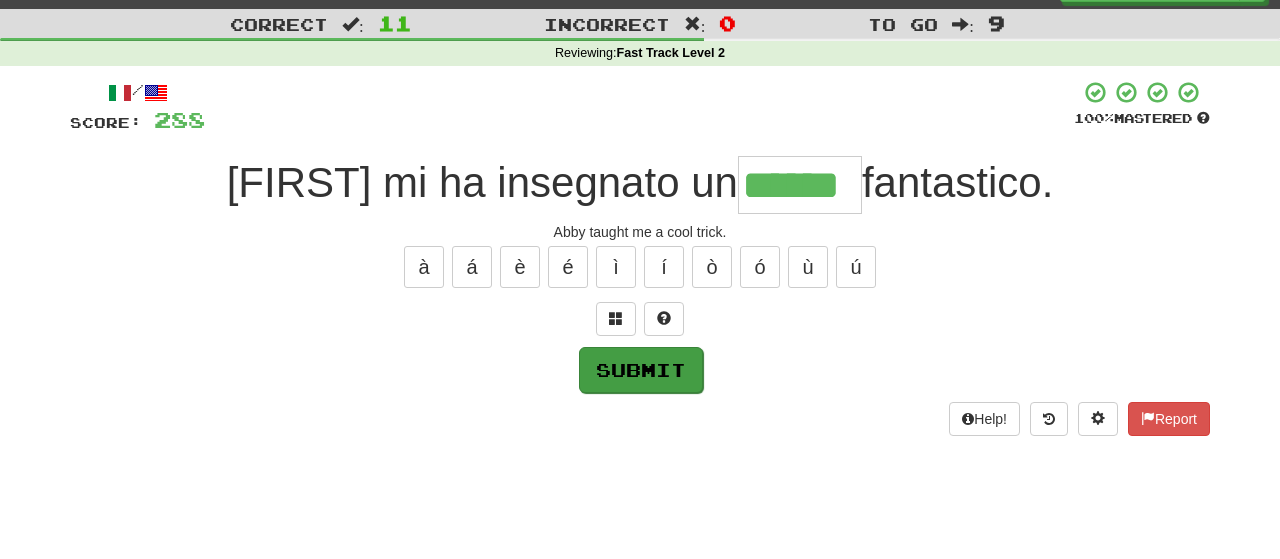 type on "******" 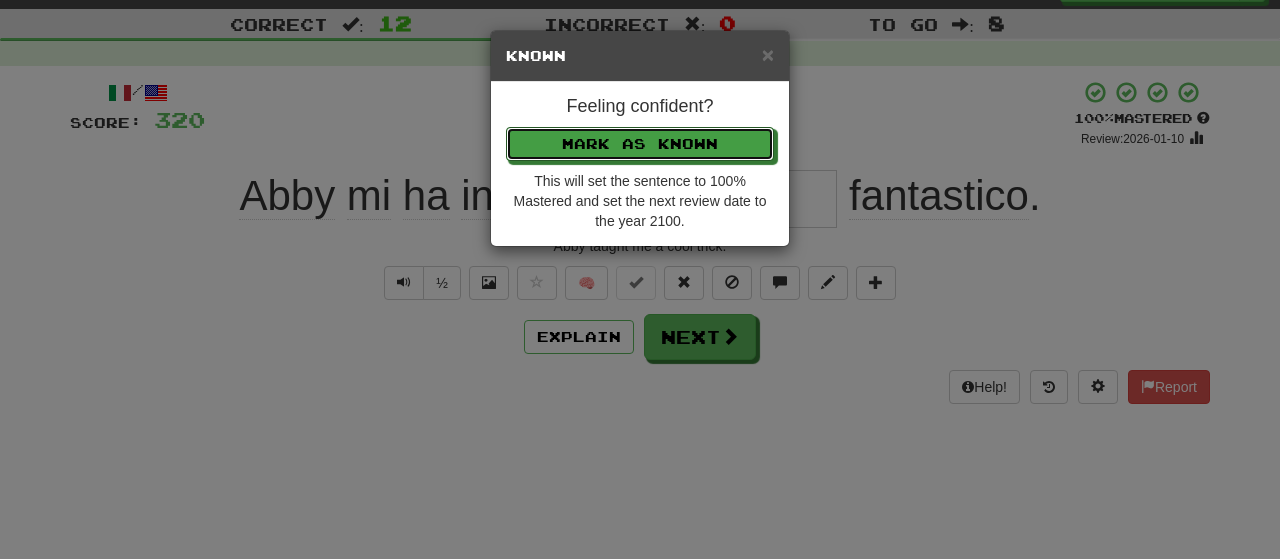 click on "Mark as Known" at bounding box center (640, 144) 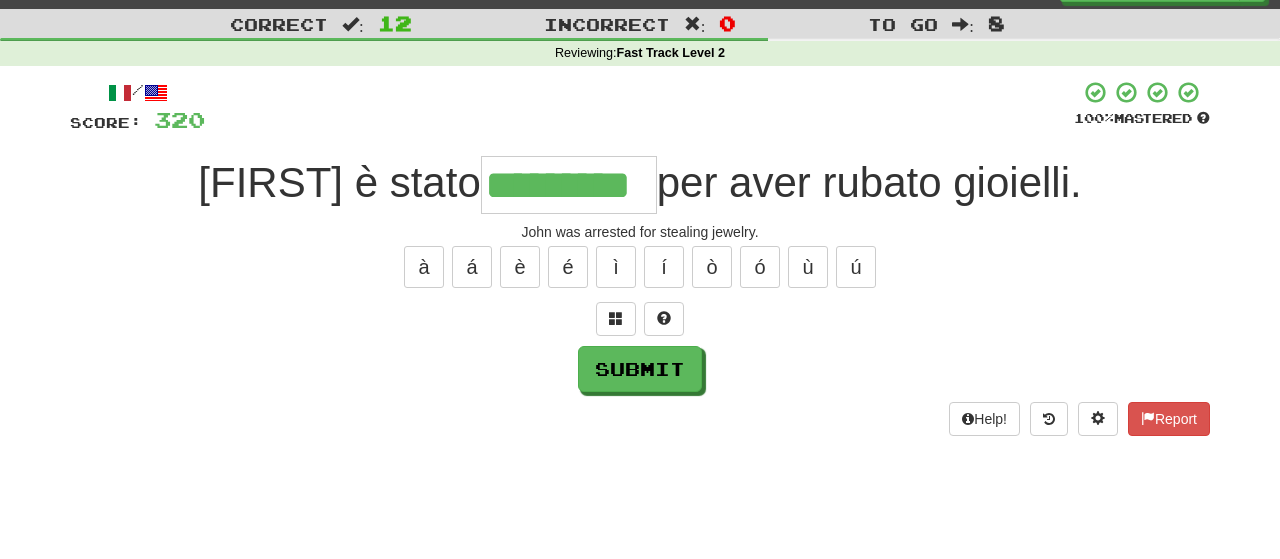 type on "*********" 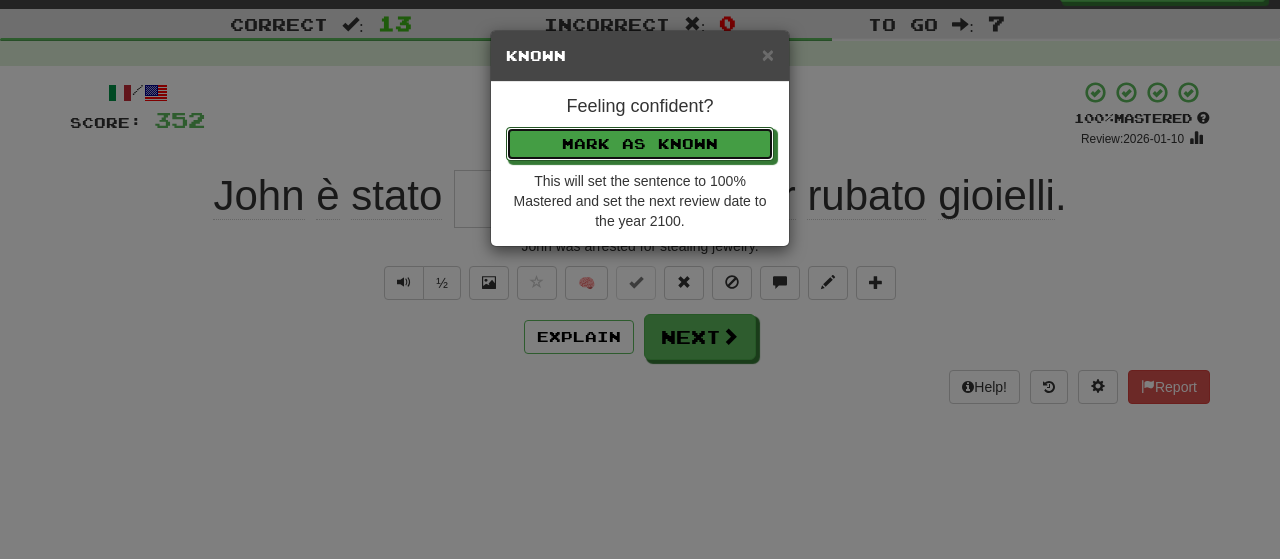 click on "Mark as Known" at bounding box center [640, 144] 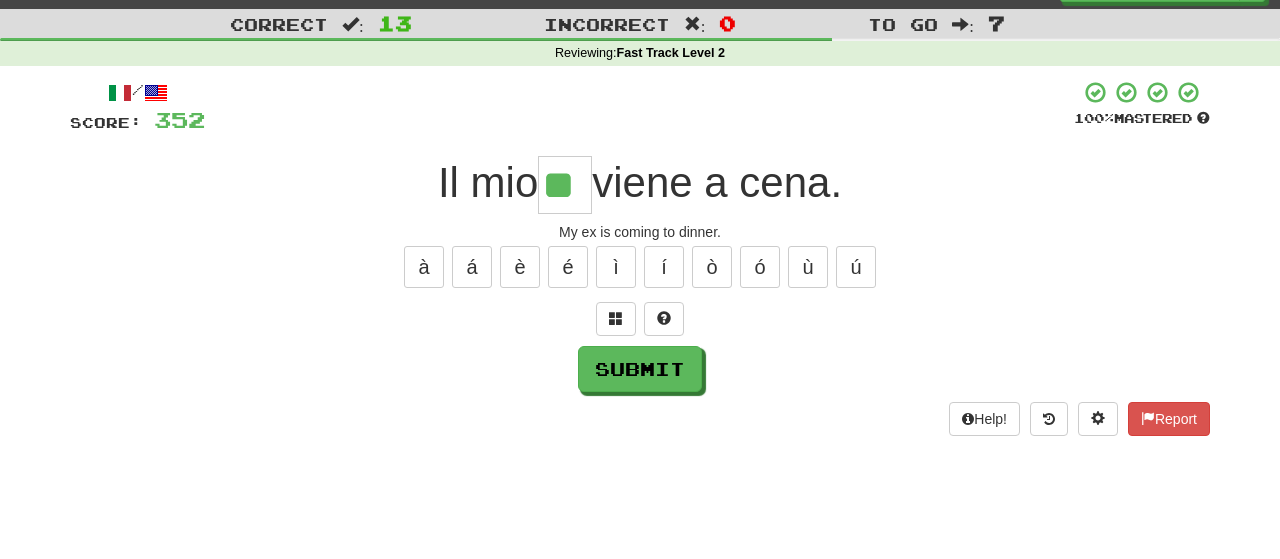 type on "**" 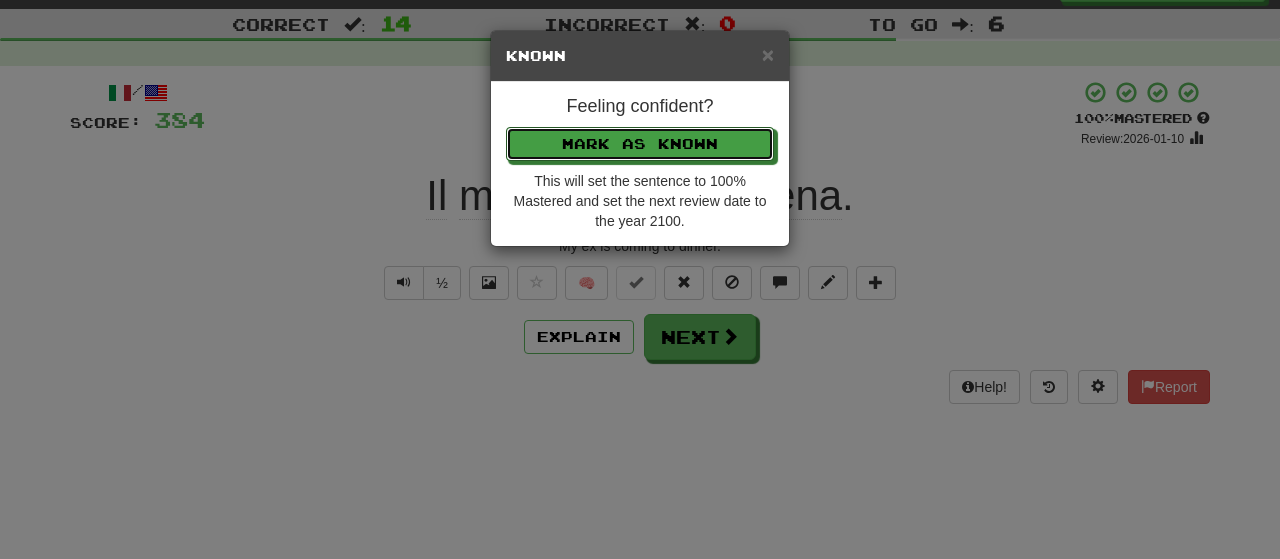 click on "Mark as Known" at bounding box center (640, 144) 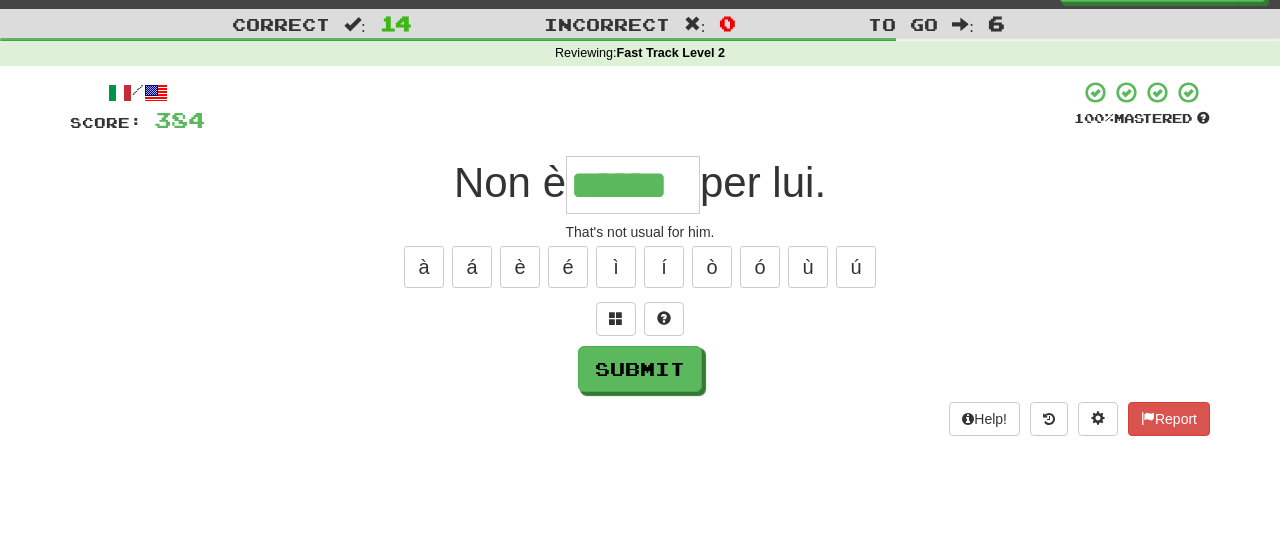 type on "******" 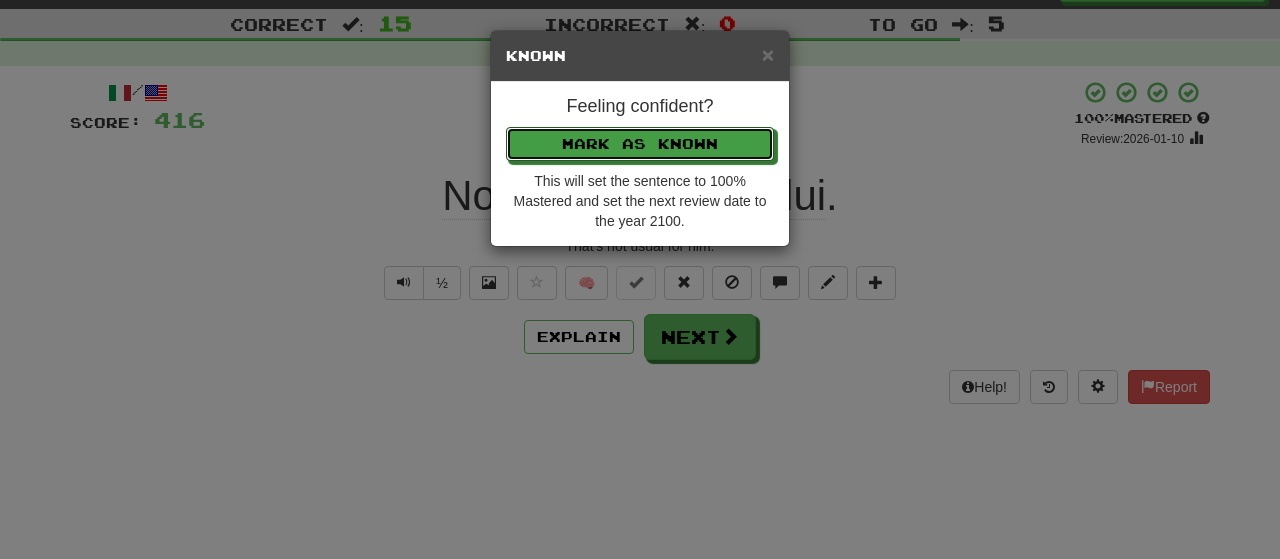 click on "Mark as Known" at bounding box center [640, 144] 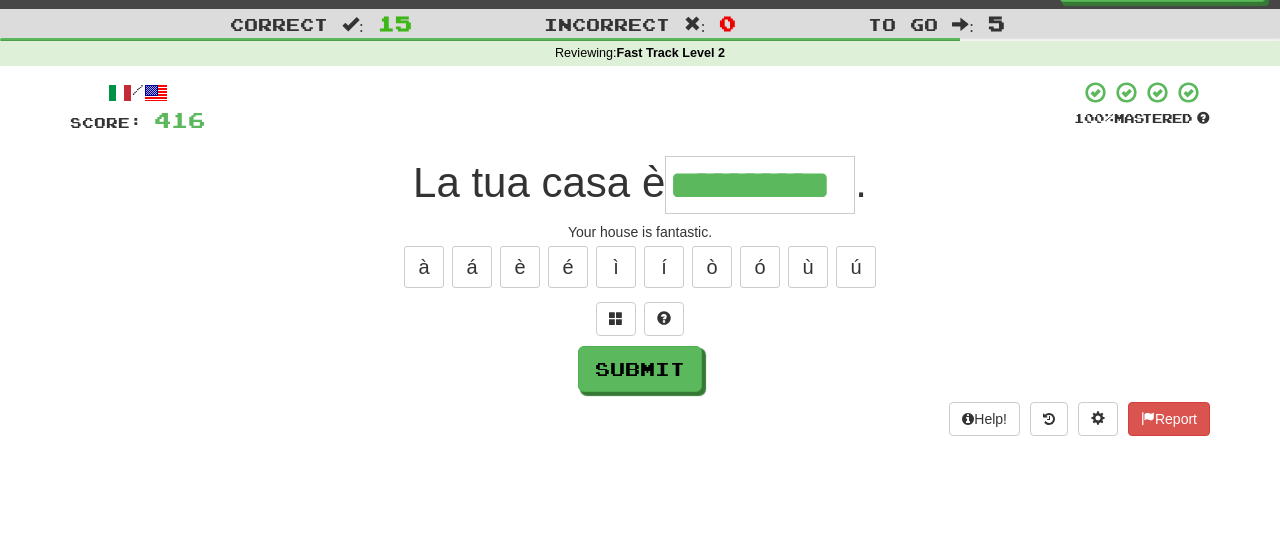 type on "**********" 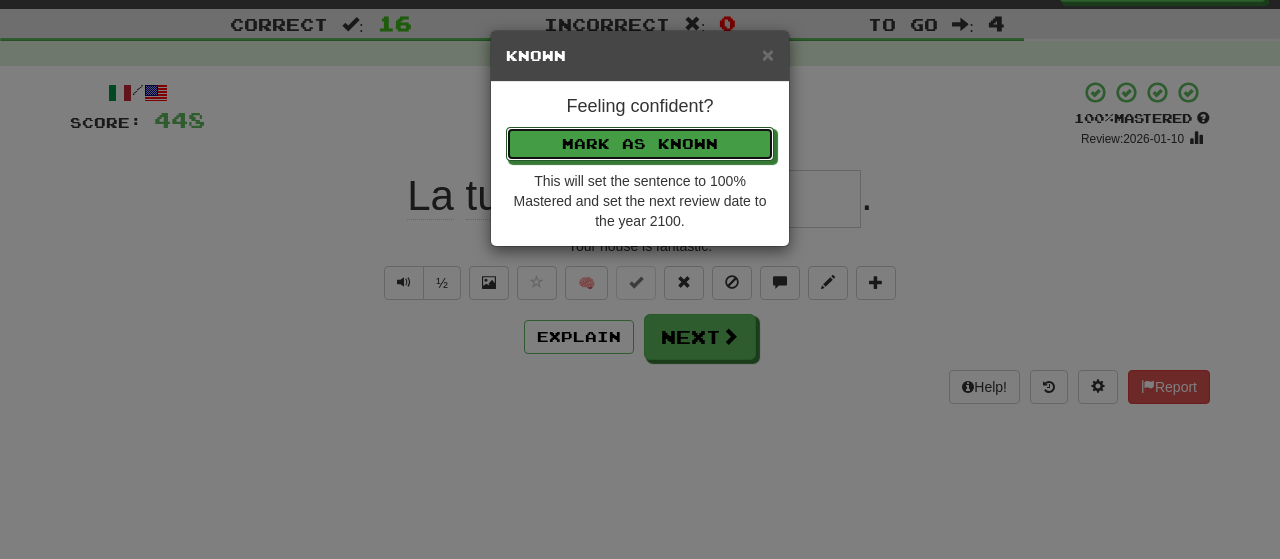 click on "Mark as Known" at bounding box center (640, 144) 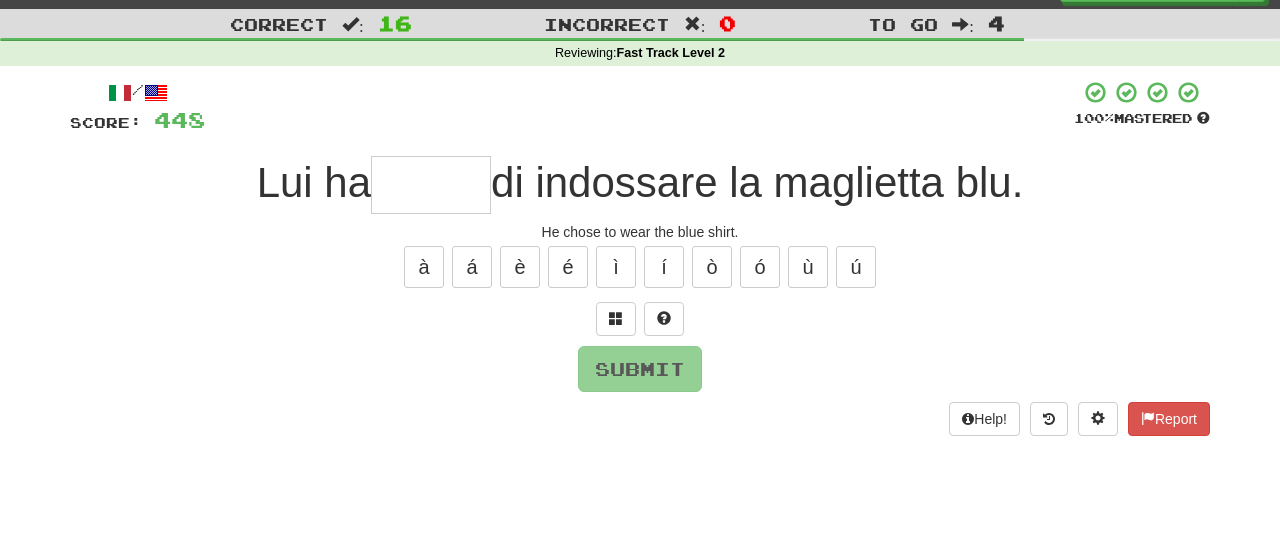 type on "*" 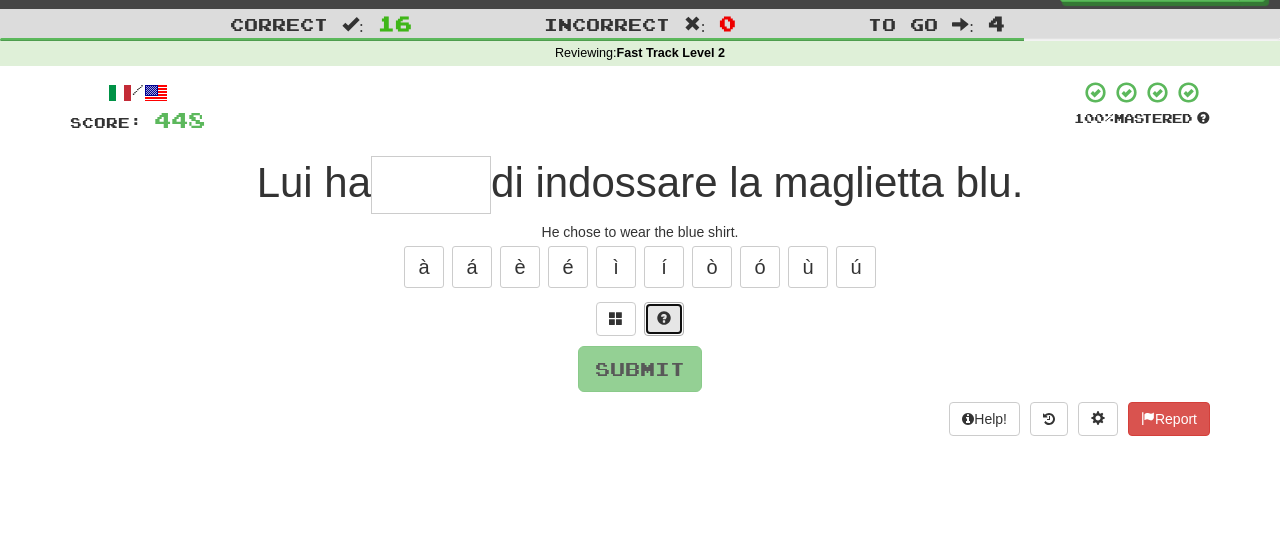 click at bounding box center [664, 318] 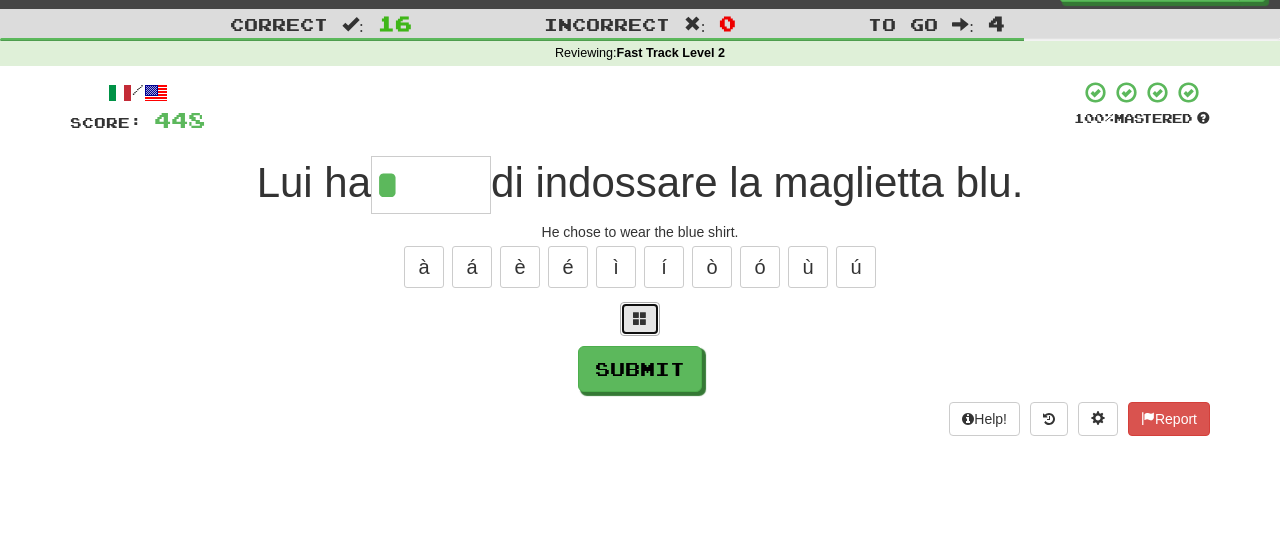 click at bounding box center (640, 318) 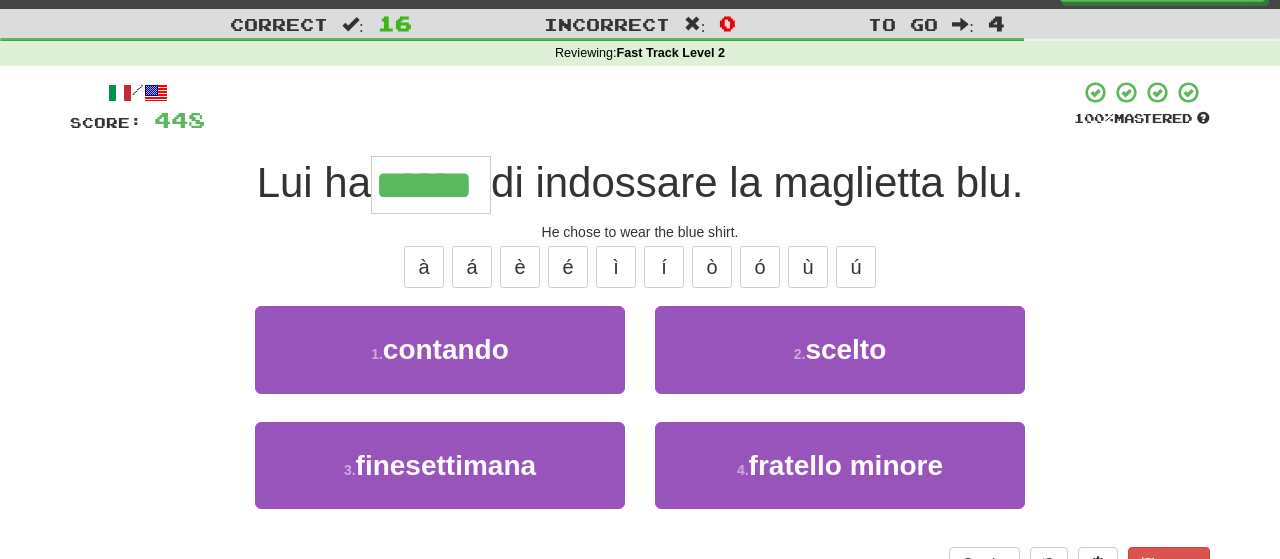 type on "******" 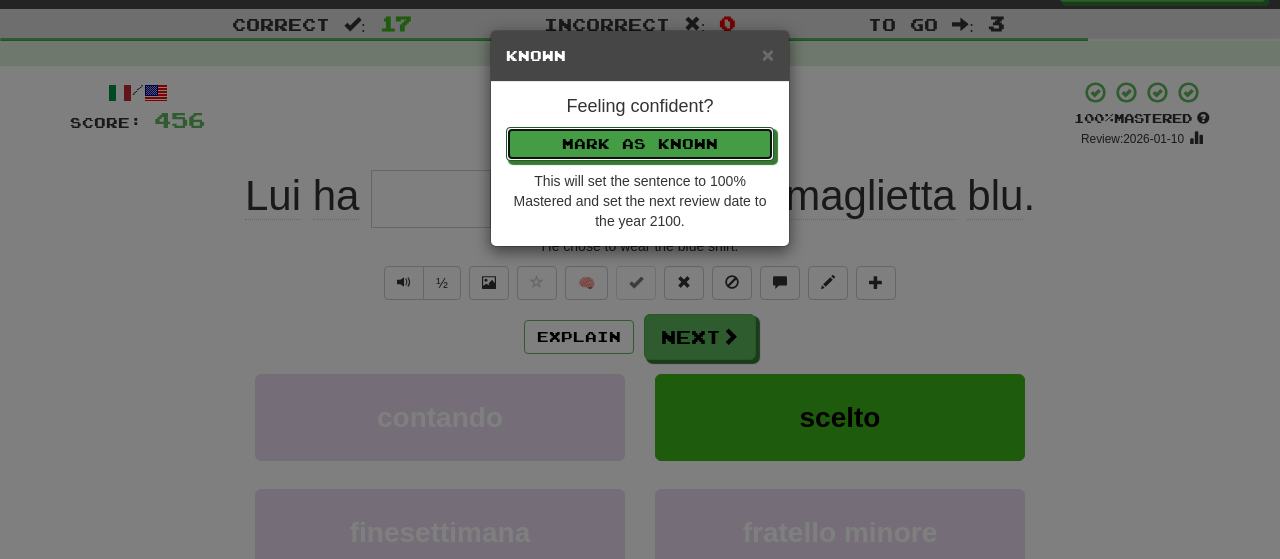 click on "Mark as Known" at bounding box center [640, 144] 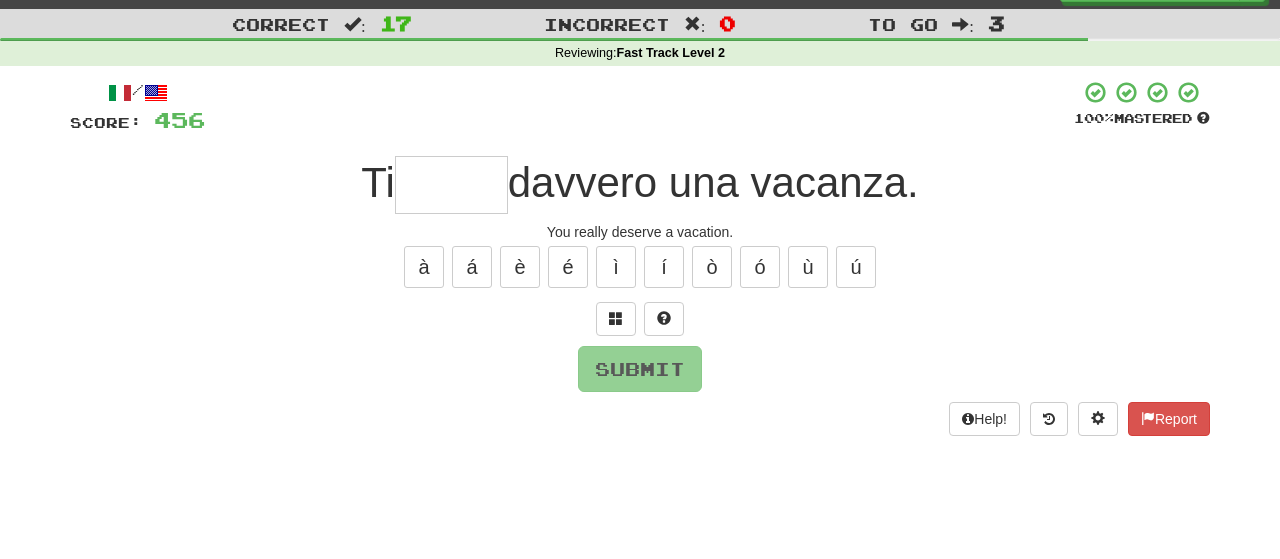 type on "*" 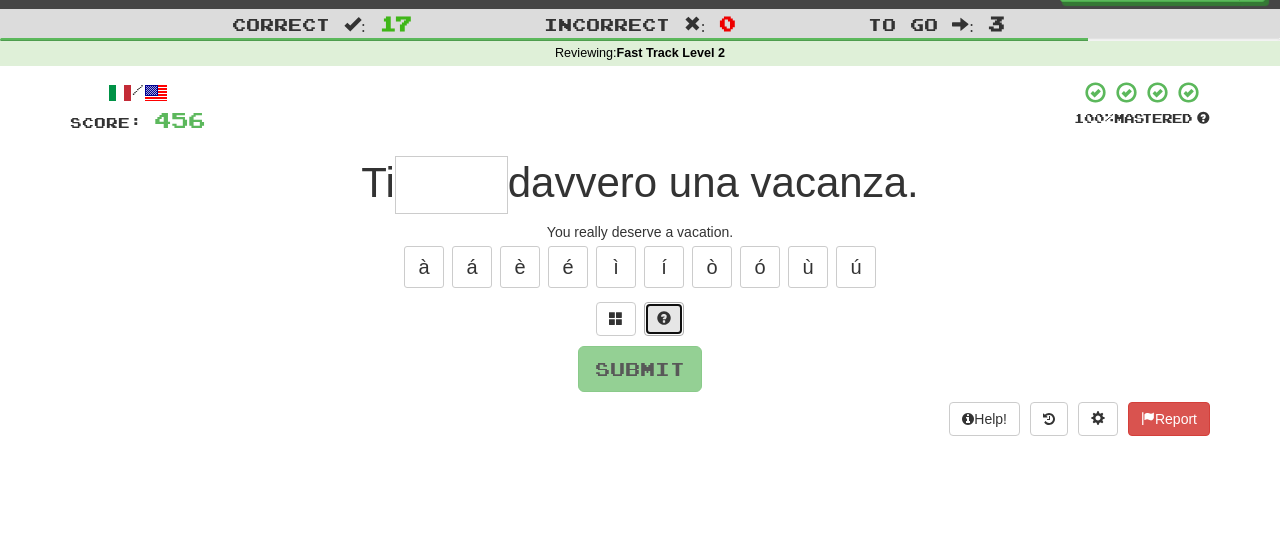 click at bounding box center [664, 318] 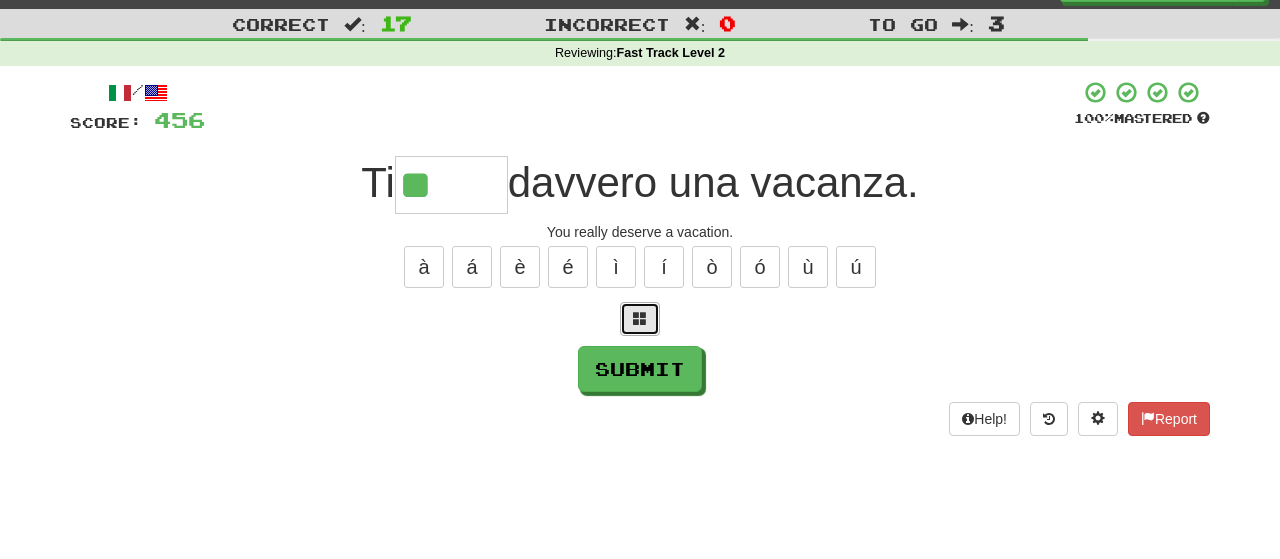 click at bounding box center [640, 318] 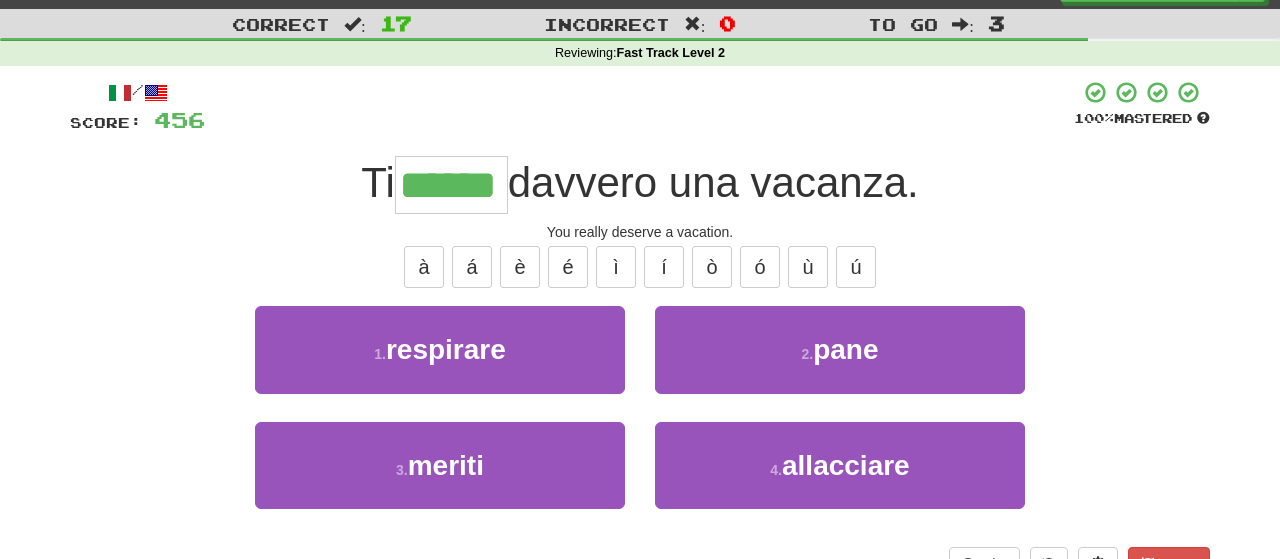 type on "******" 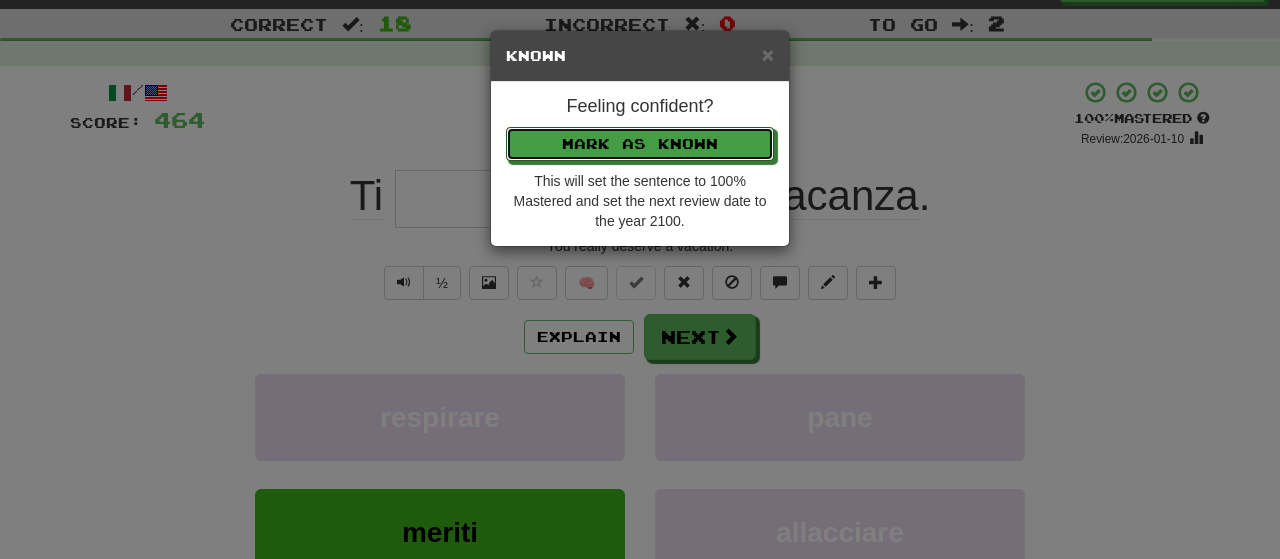 click on "Mark as Known" at bounding box center [640, 144] 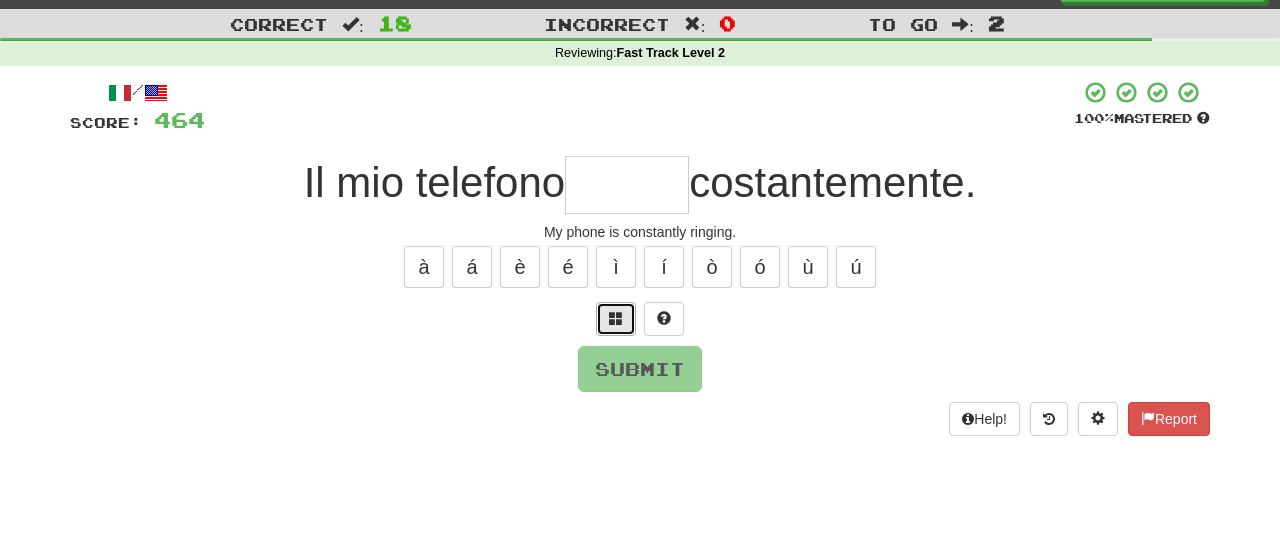 click at bounding box center (616, 318) 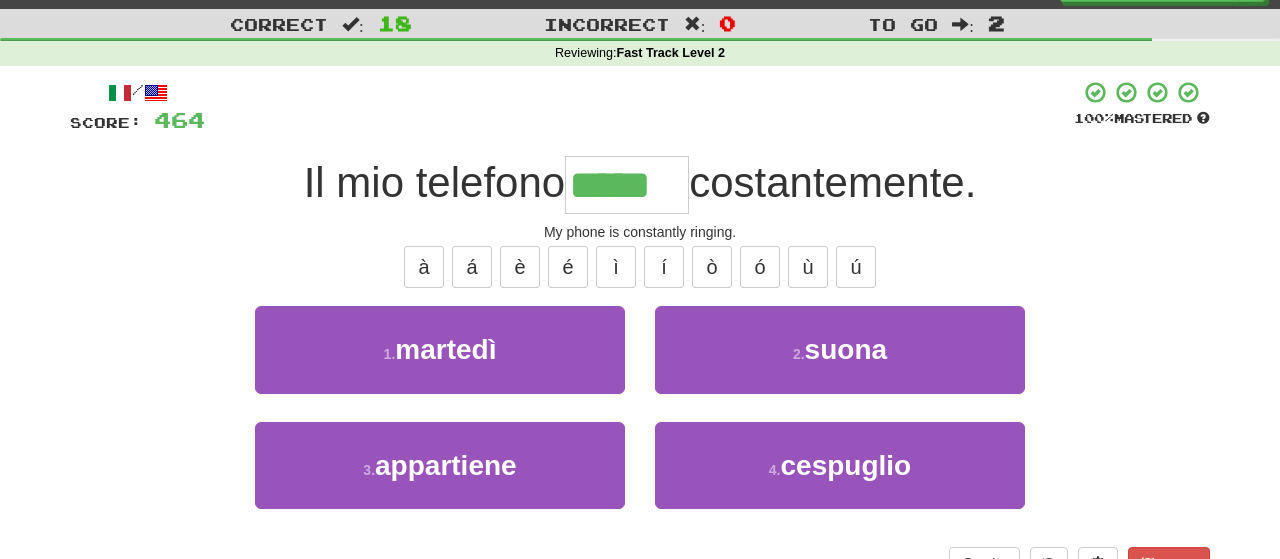 type on "*****" 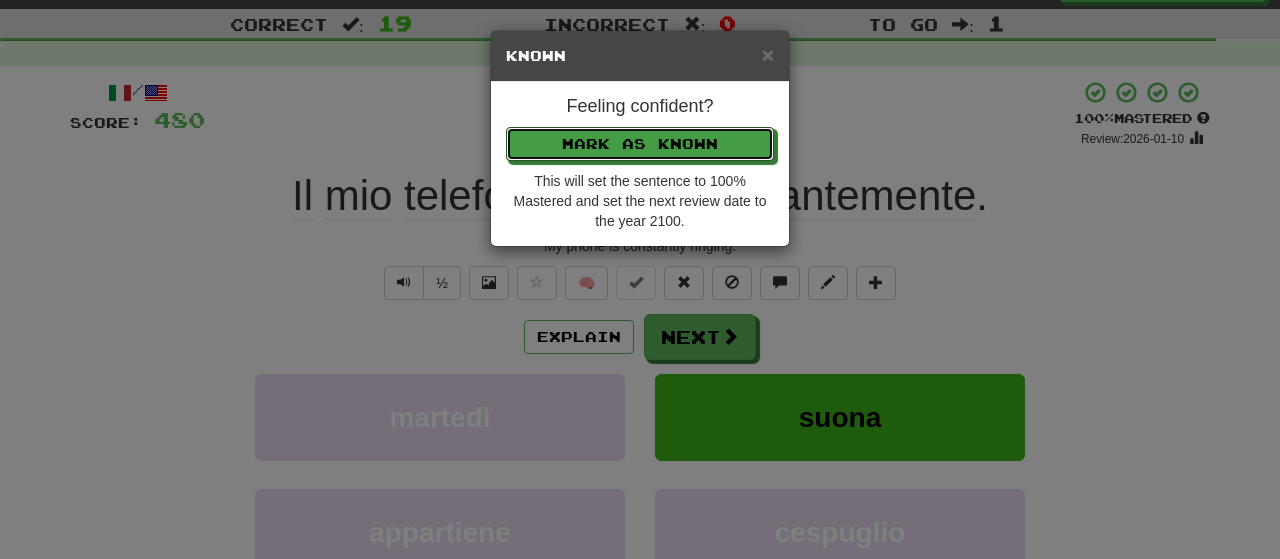 click on "Mark as Known" at bounding box center [640, 144] 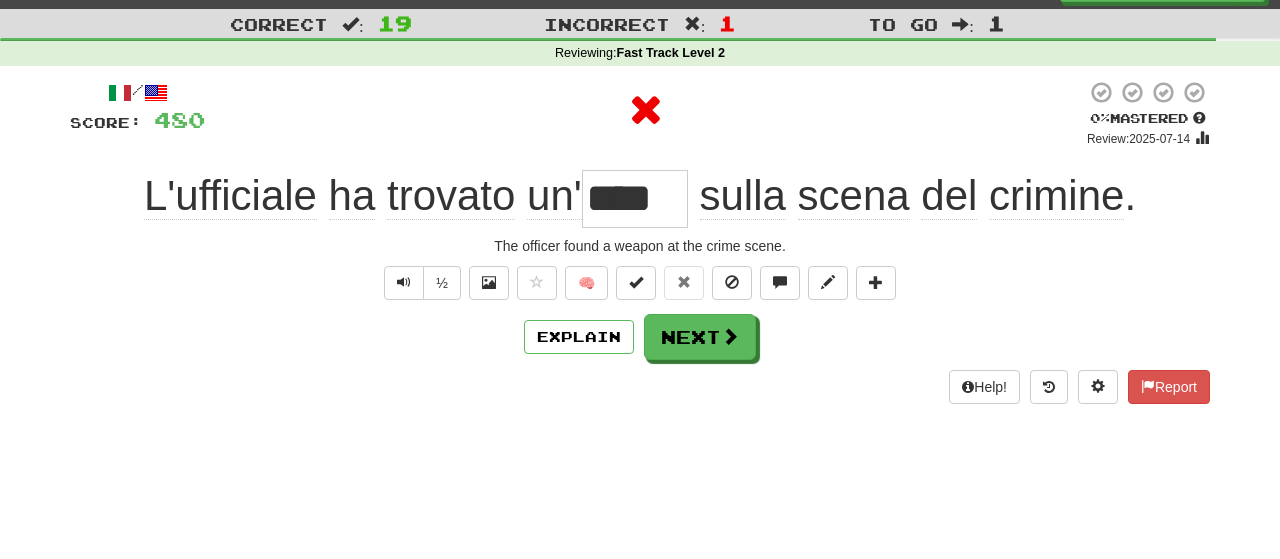 type on "****" 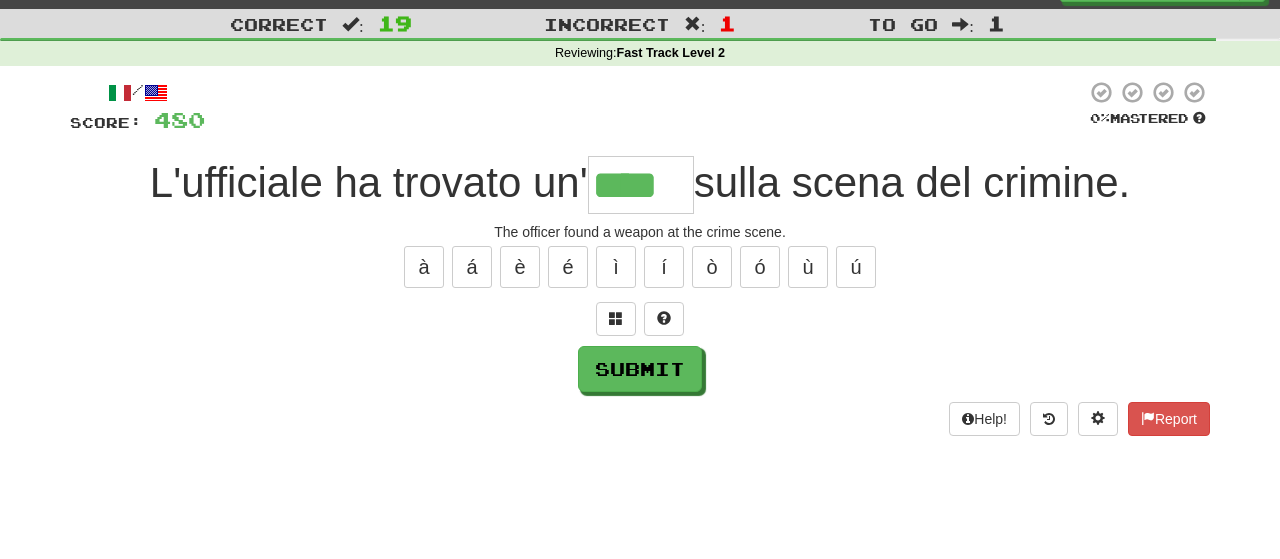 type on "****" 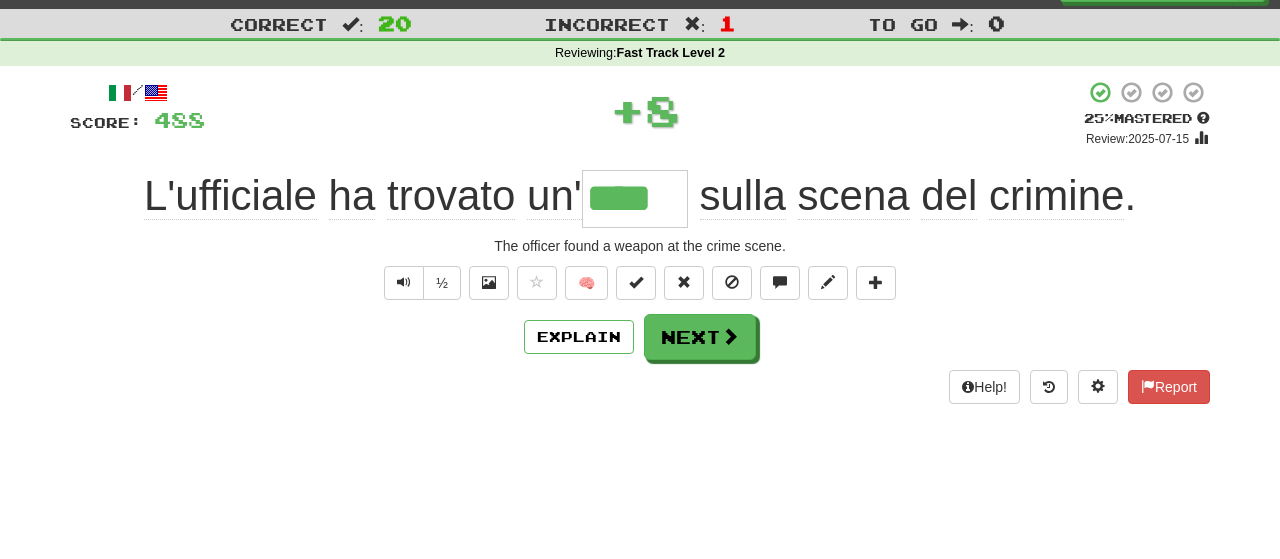 type 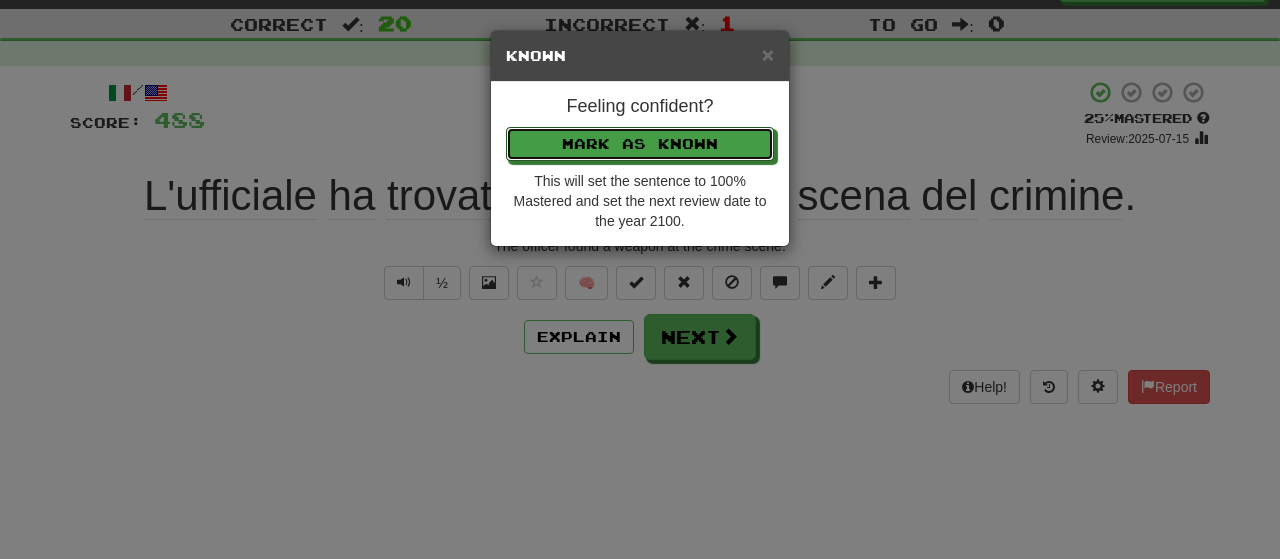 click on "Mark as Known" at bounding box center [640, 144] 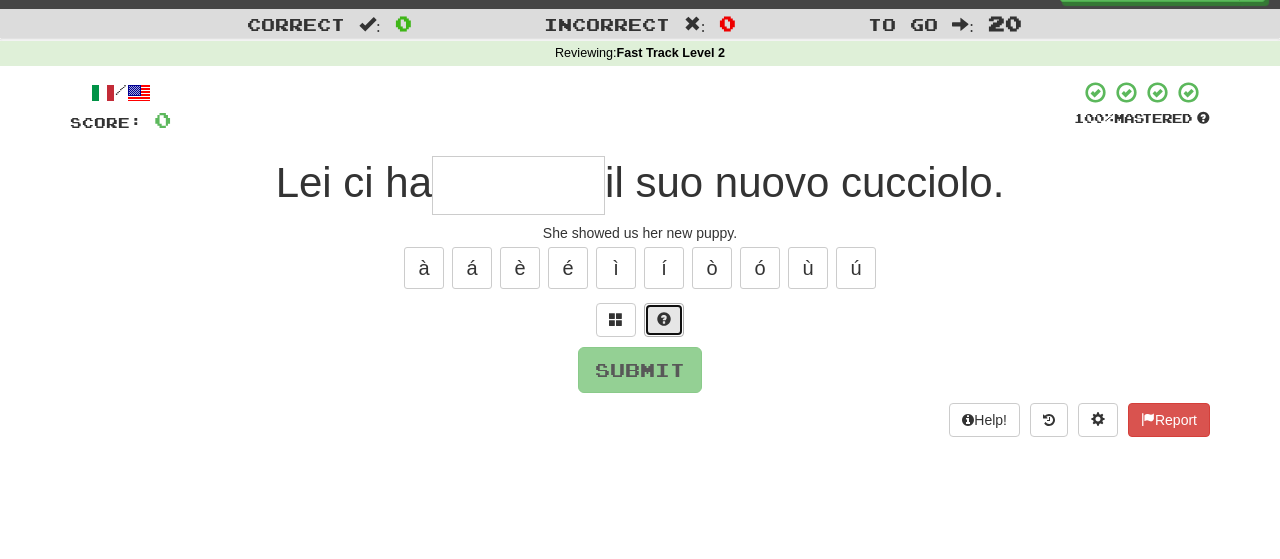 click at bounding box center (664, 320) 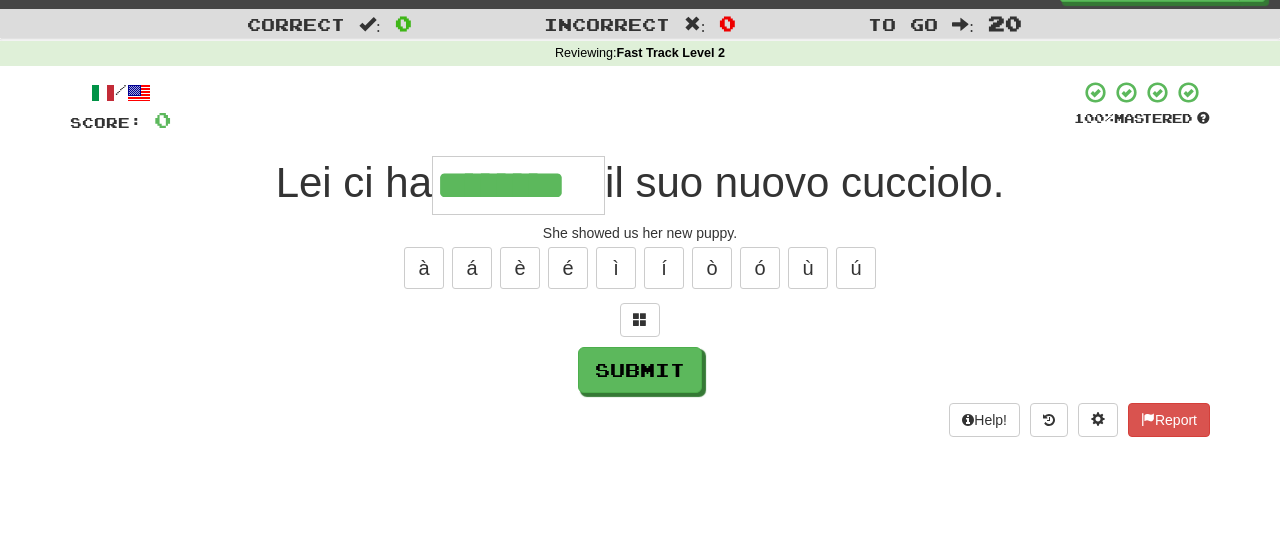 type on "********" 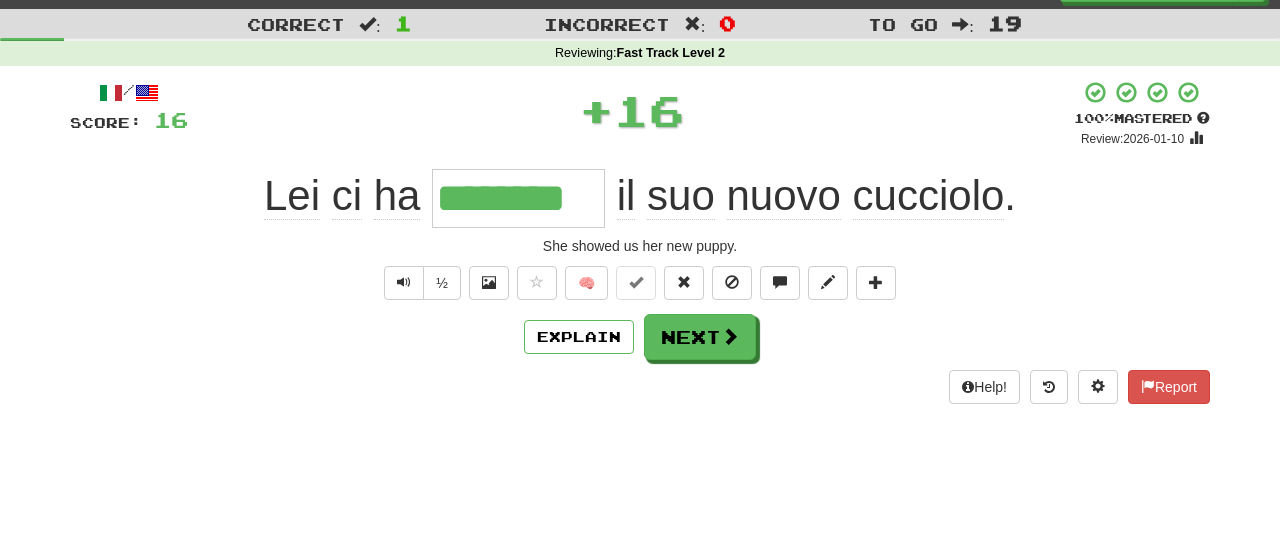 type 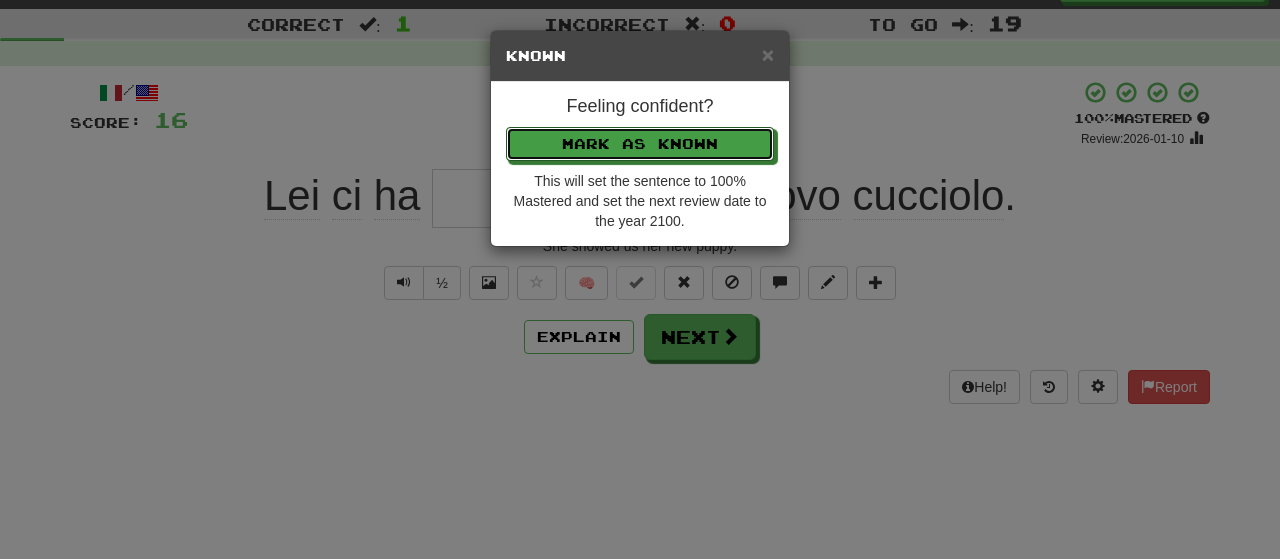 type 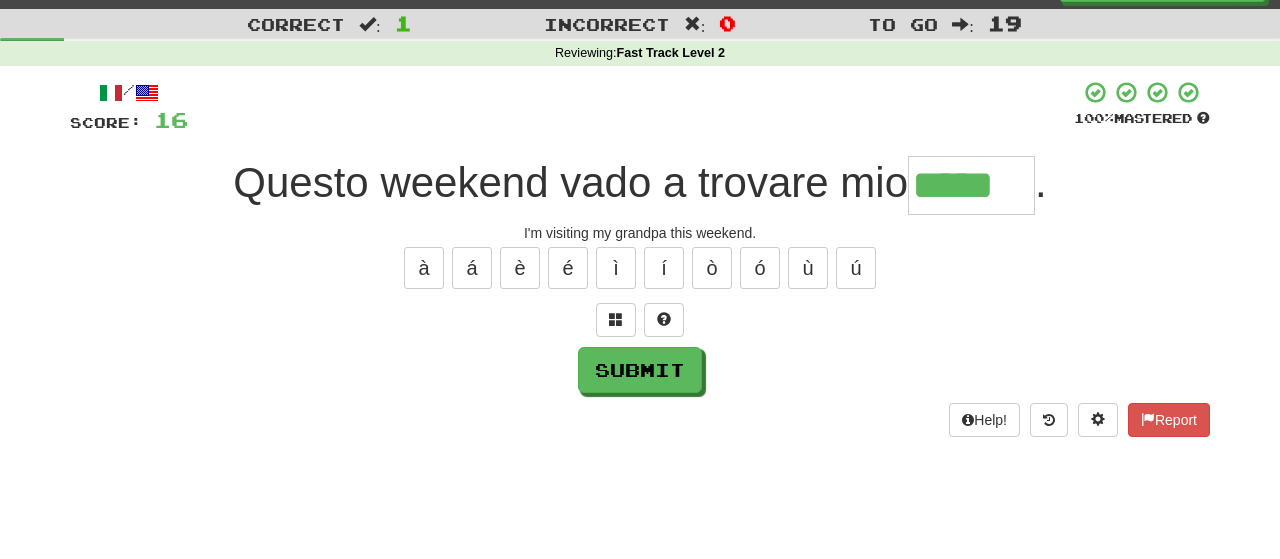 type on "*****" 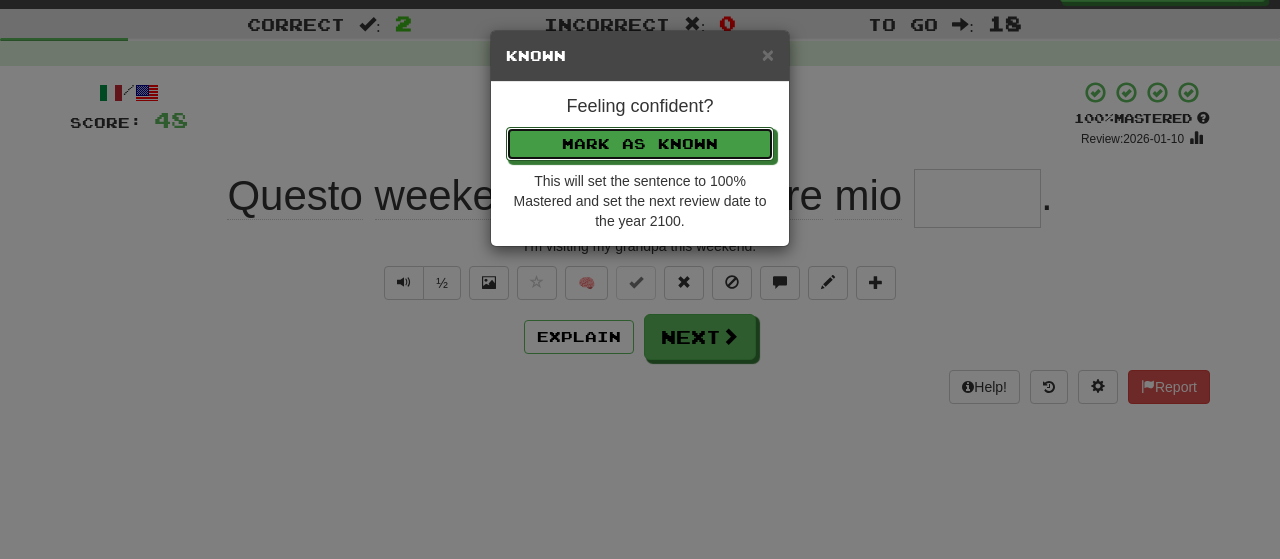 click on "Mark as Known" at bounding box center (640, 144) 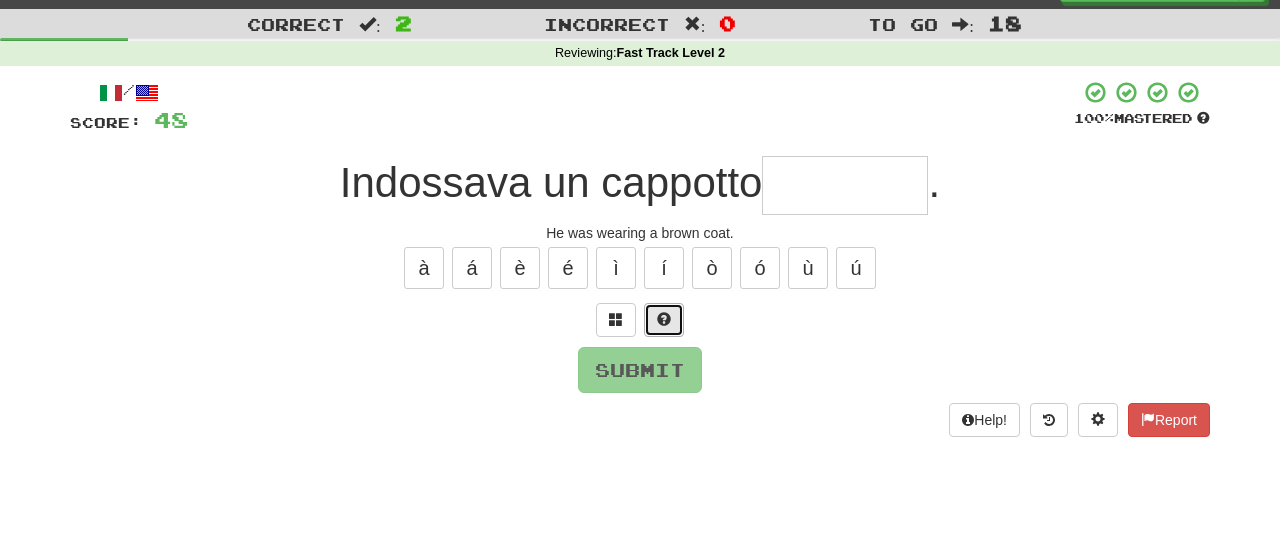 click at bounding box center (664, 320) 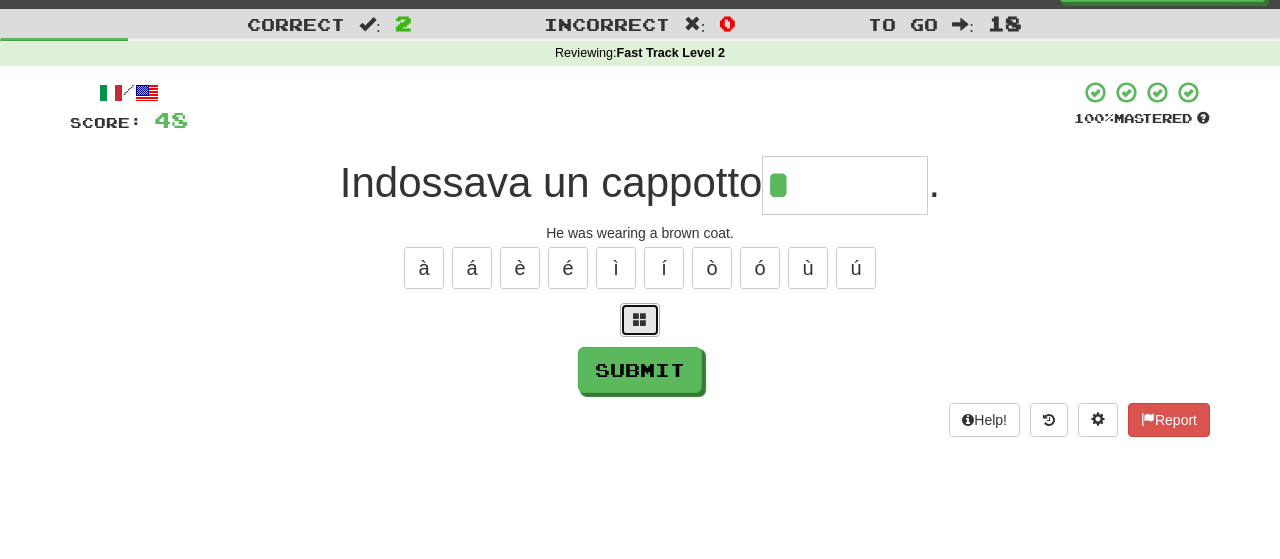 click at bounding box center [640, 319] 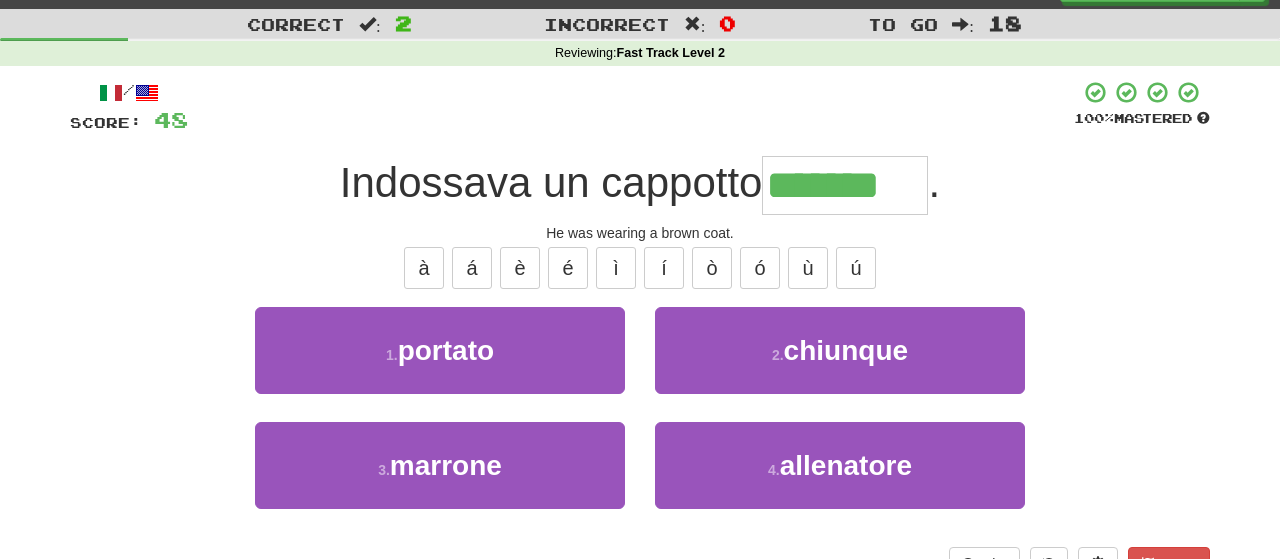 type on "*******" 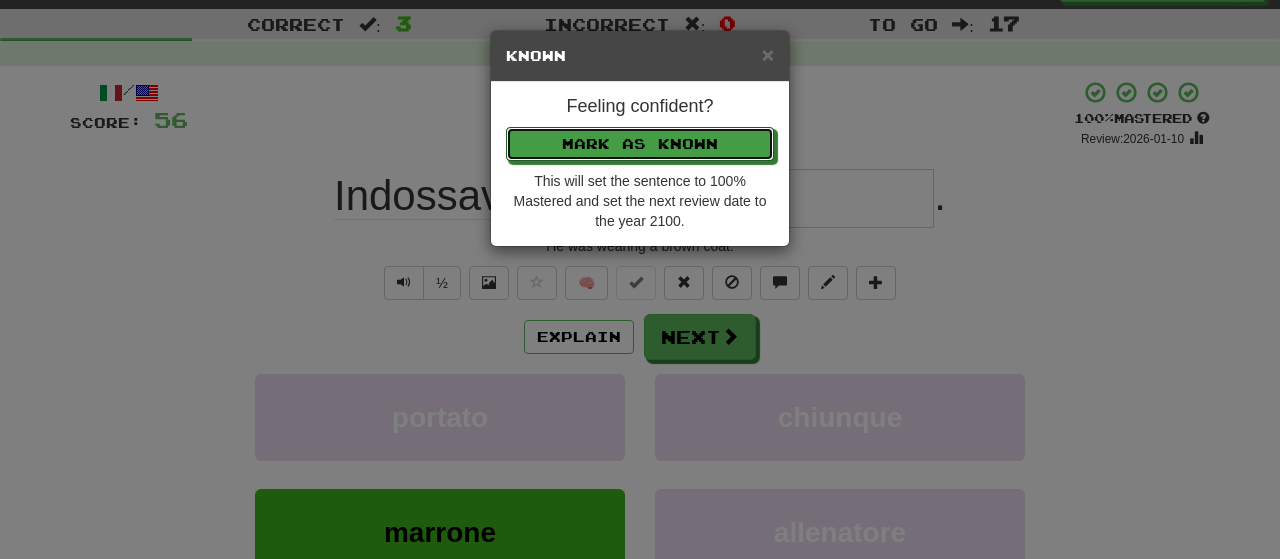 click on "Mark as Known" at bounding box center (640, 144) 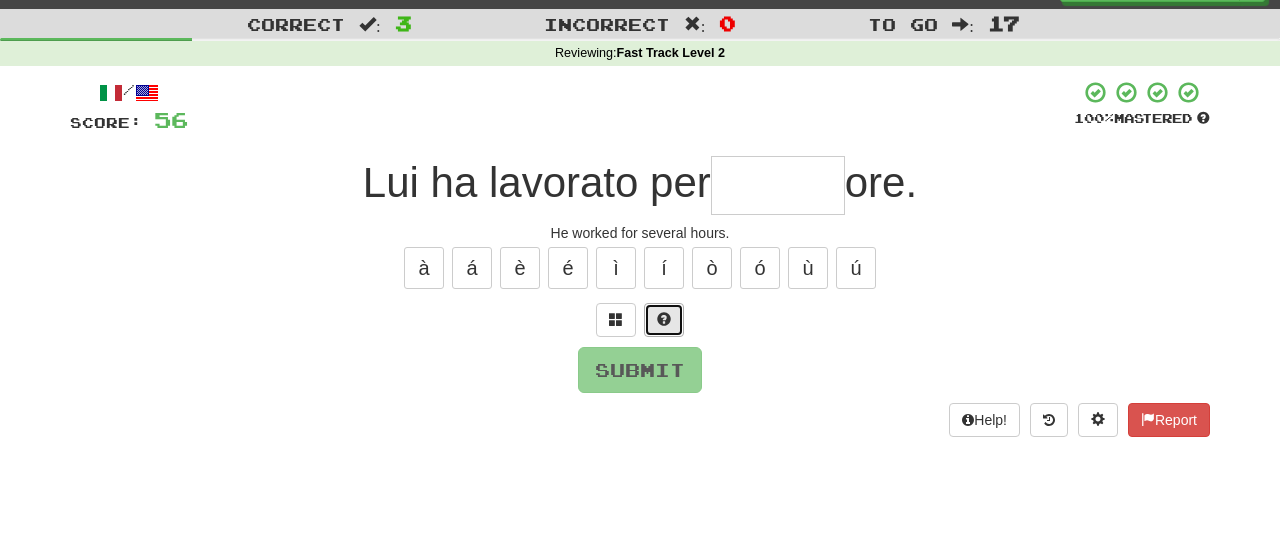 click at bounding box center [664, 319] 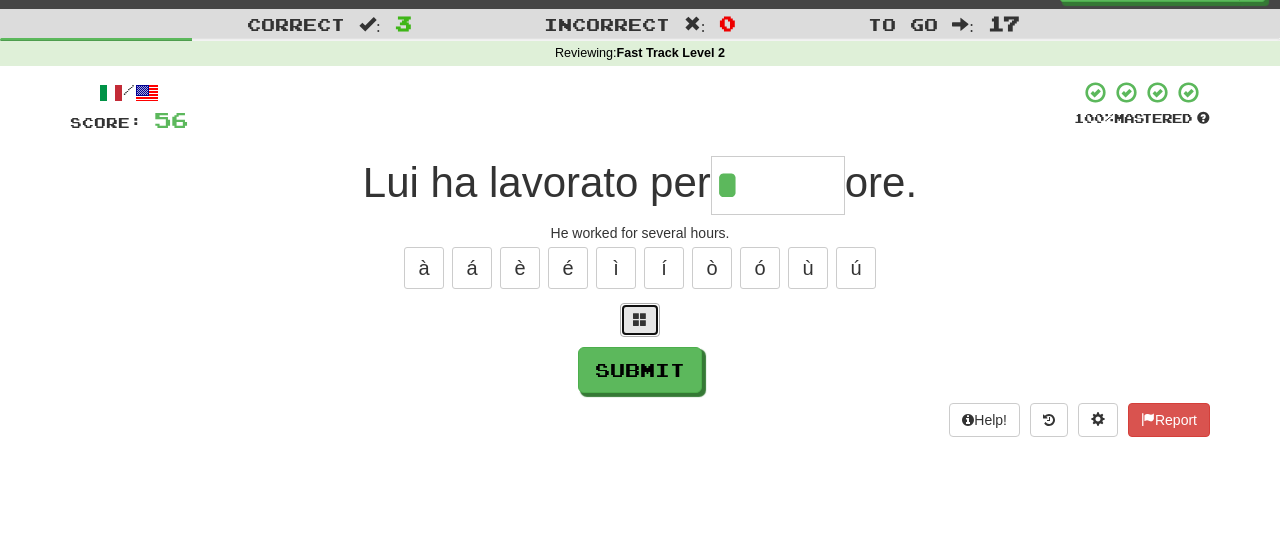 click at bounding box center (640, 319) 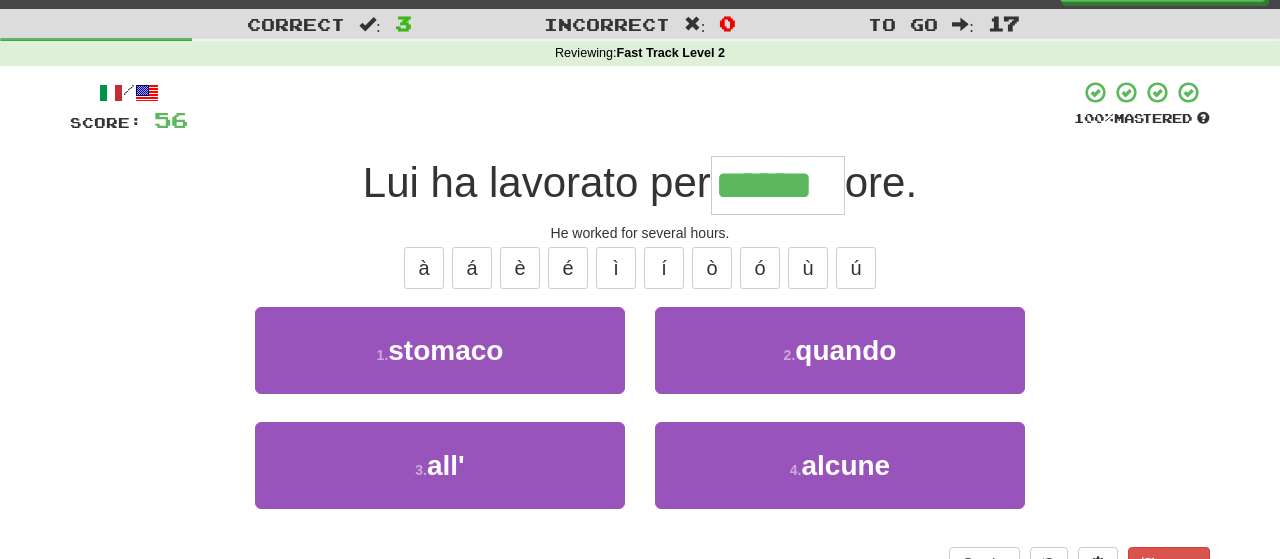 type on "******" 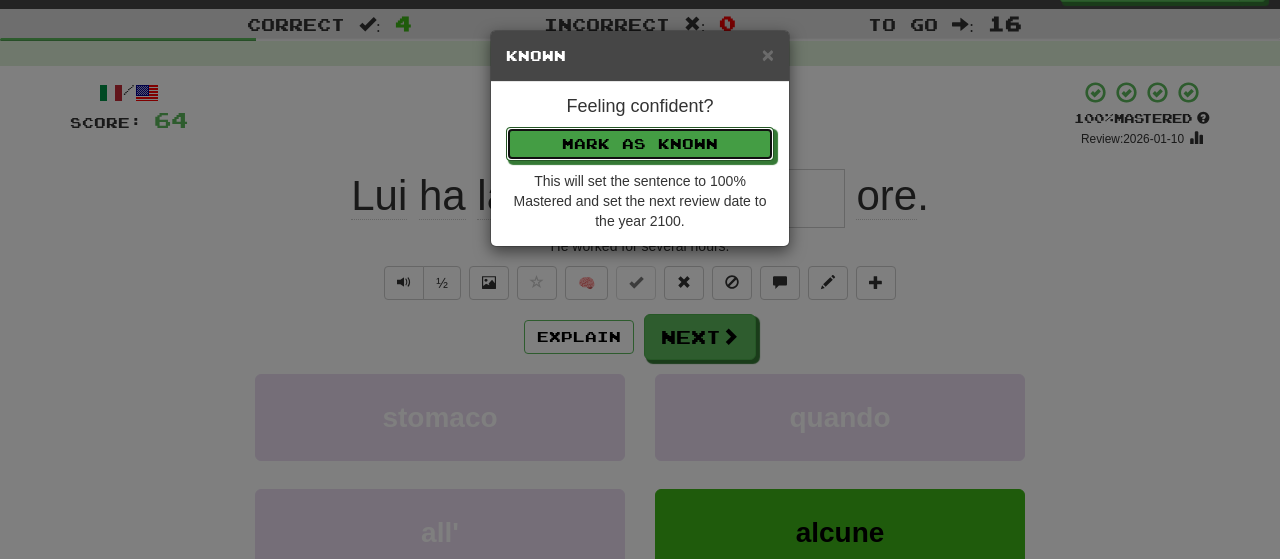 click on "Mark as Known" at bounding box center [640, 144] 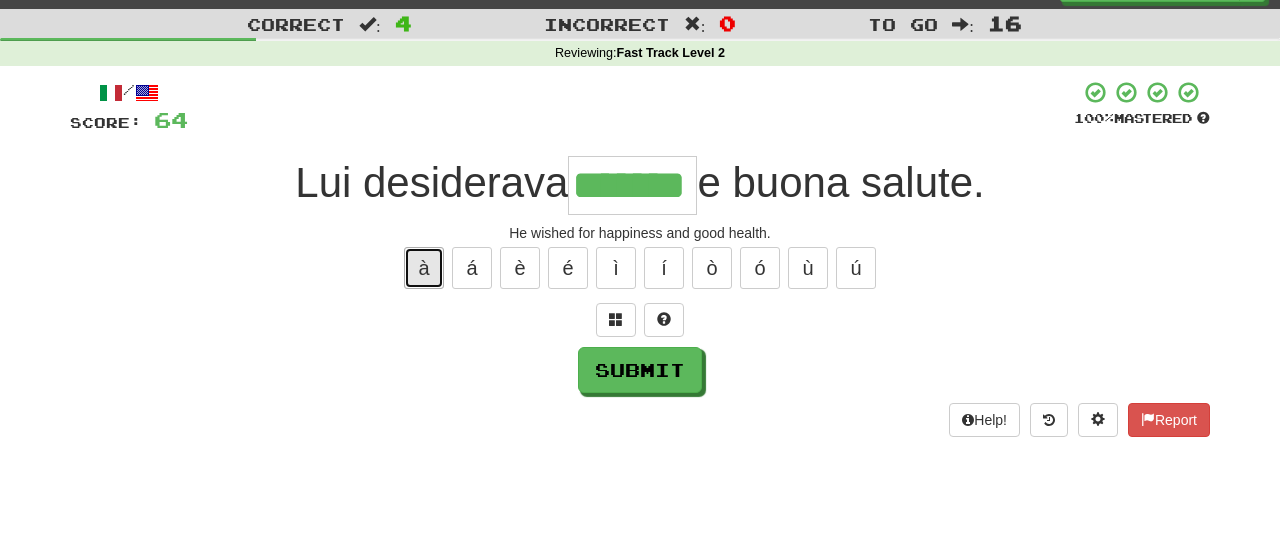 click on "à" at bounding box center [424, 268] 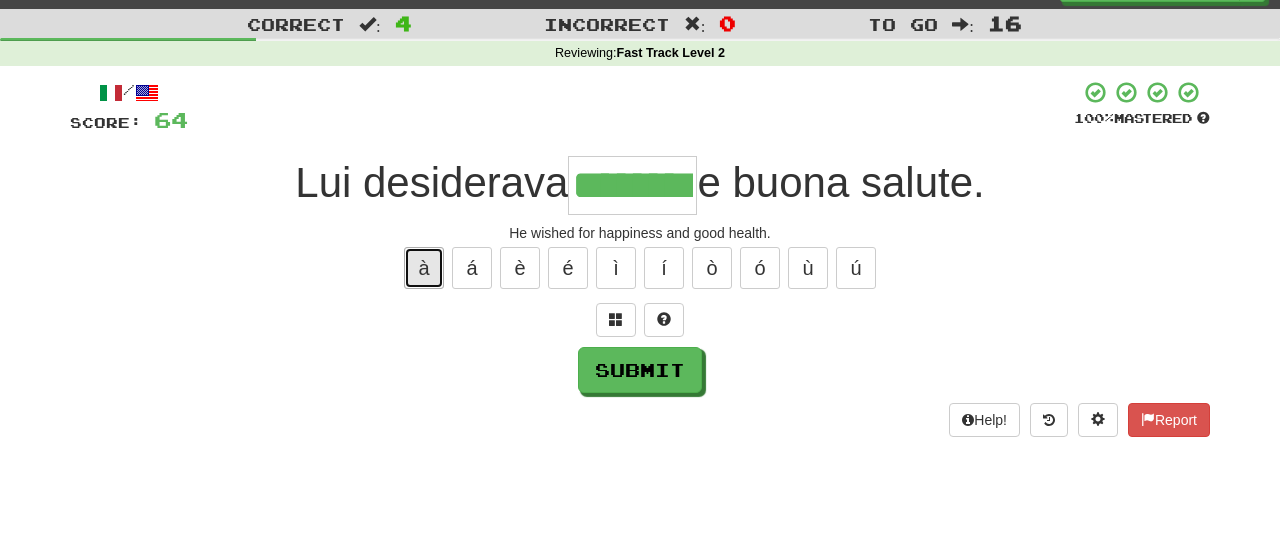 click on "à" at bounding box center (424, 268) 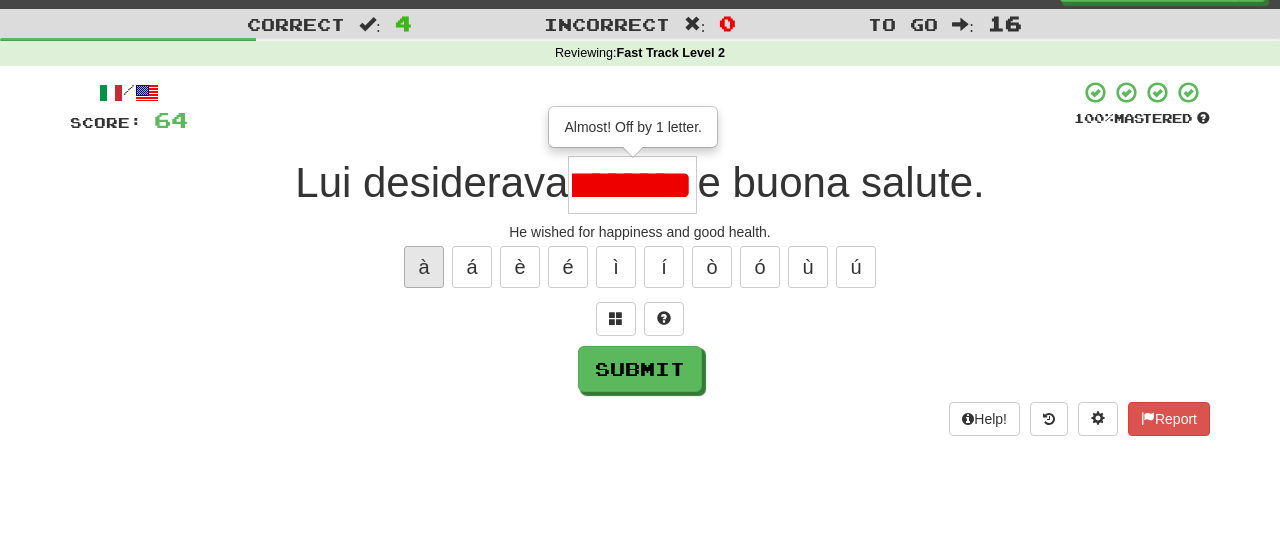 scroll, scrollTop: 0, scrollLeft: 0, axis: both 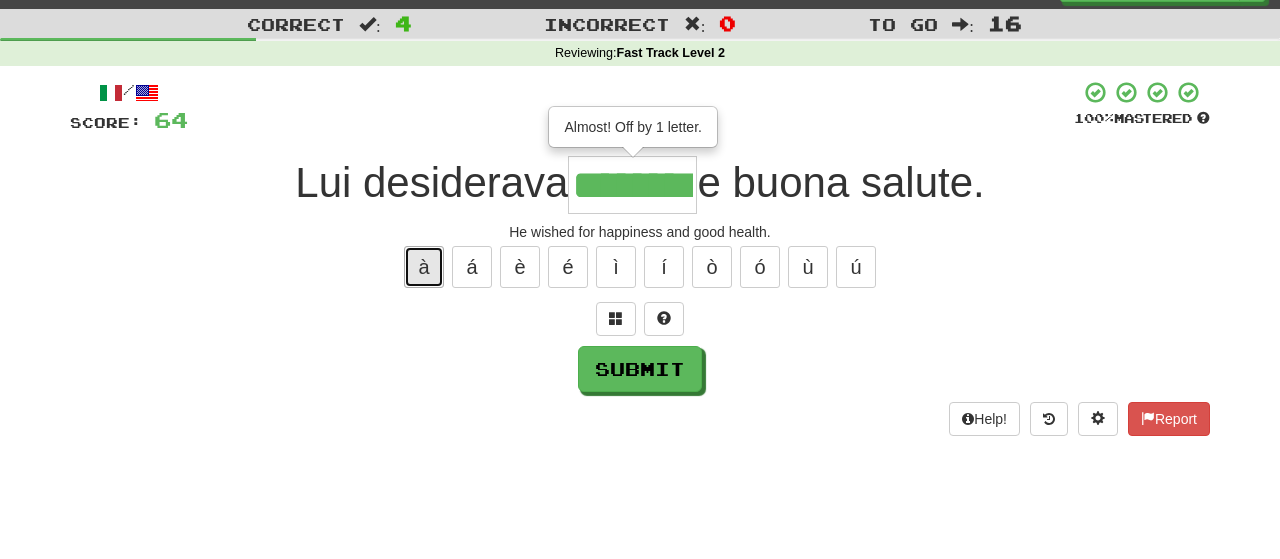 click on "à" at bounding box center [424, 267] 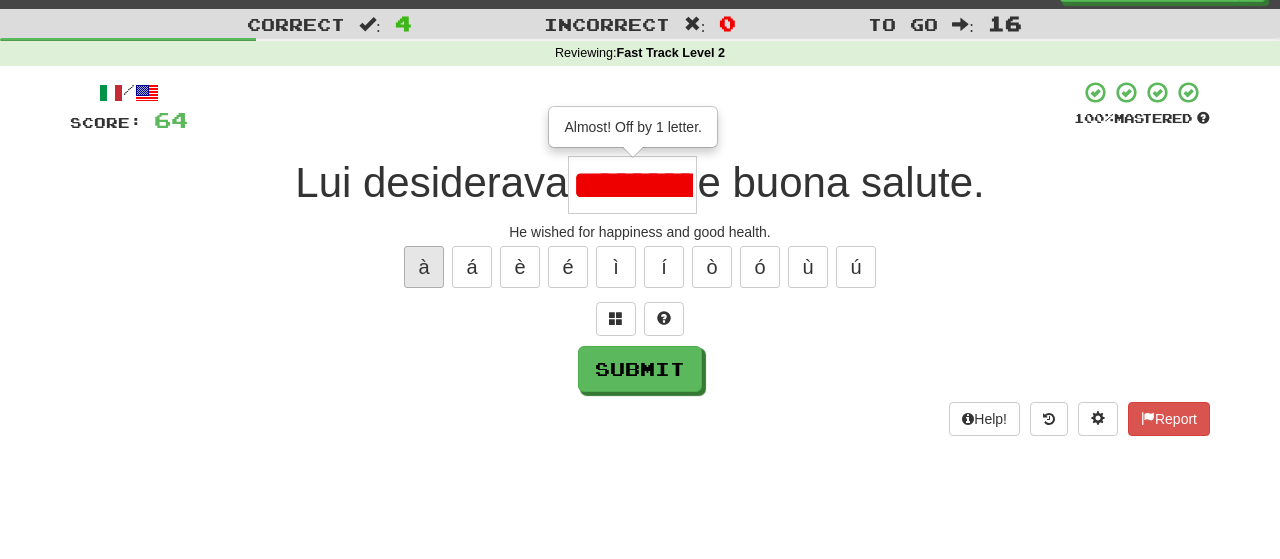 scroll, scrollTop: 0, scrollLeft: 21, axis: horizontal 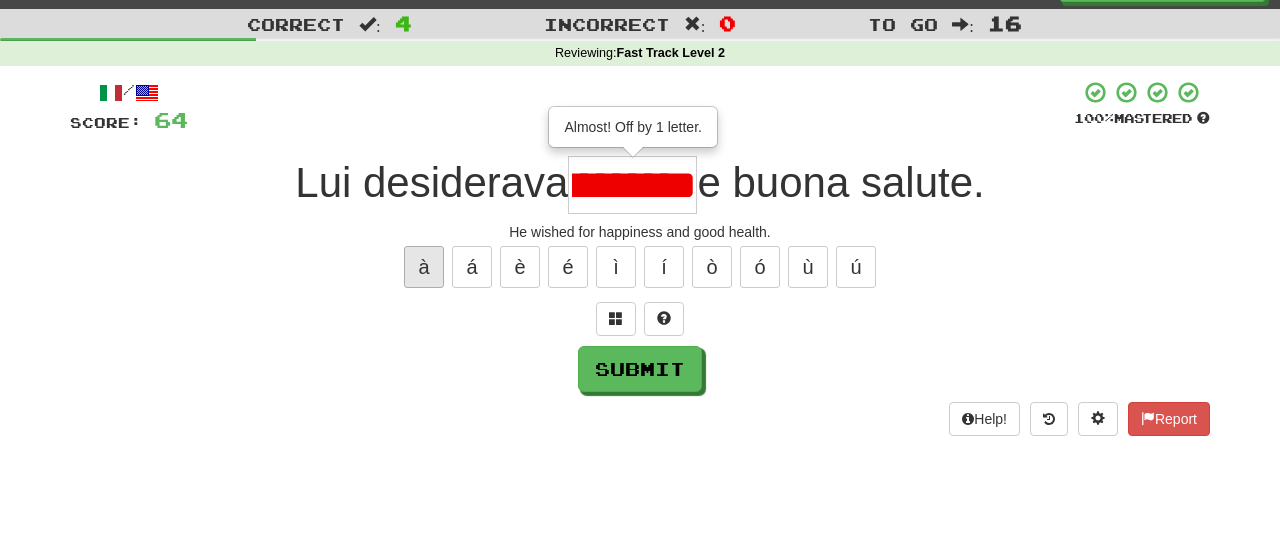 type on "********" 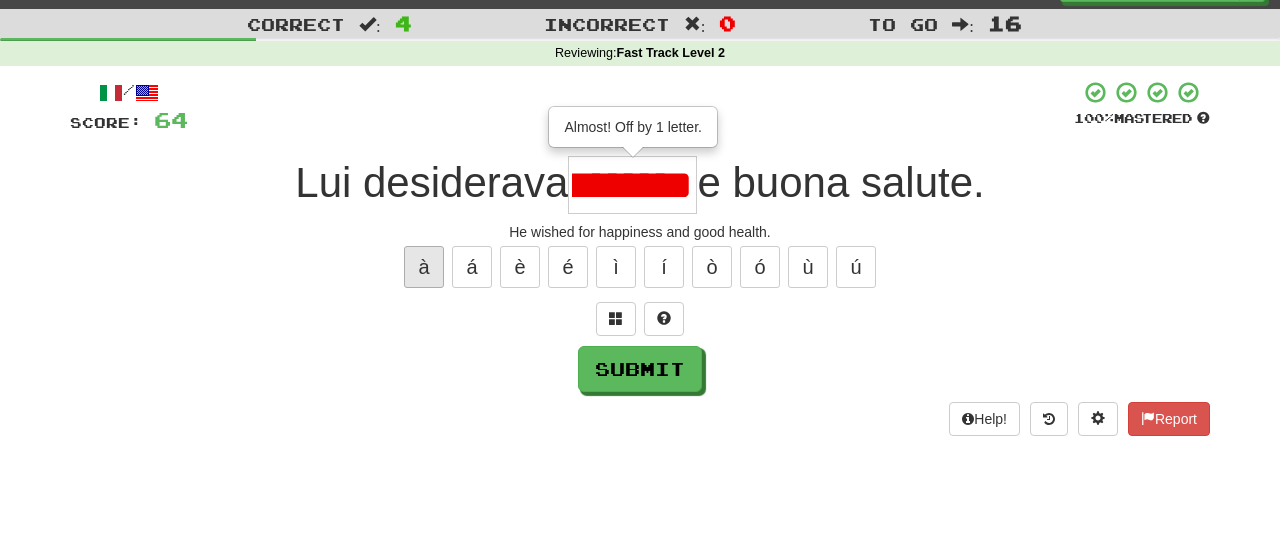 scroll, scrollTop: 0, scrollLeft: 0, axis: both 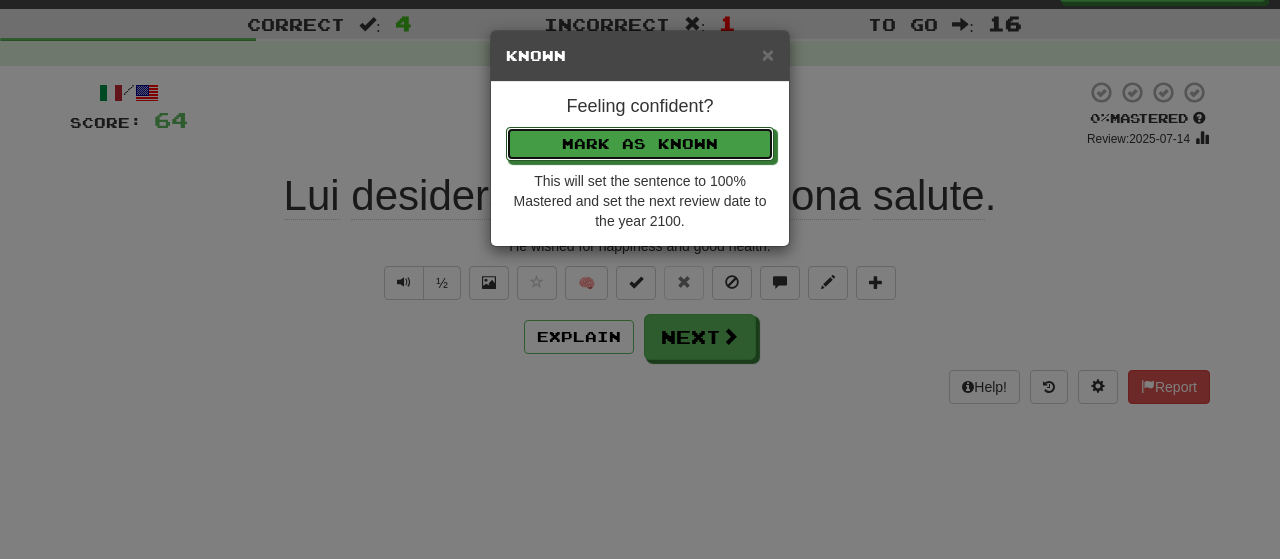 click on "Mark as Known" at bounding box center (640, 144) 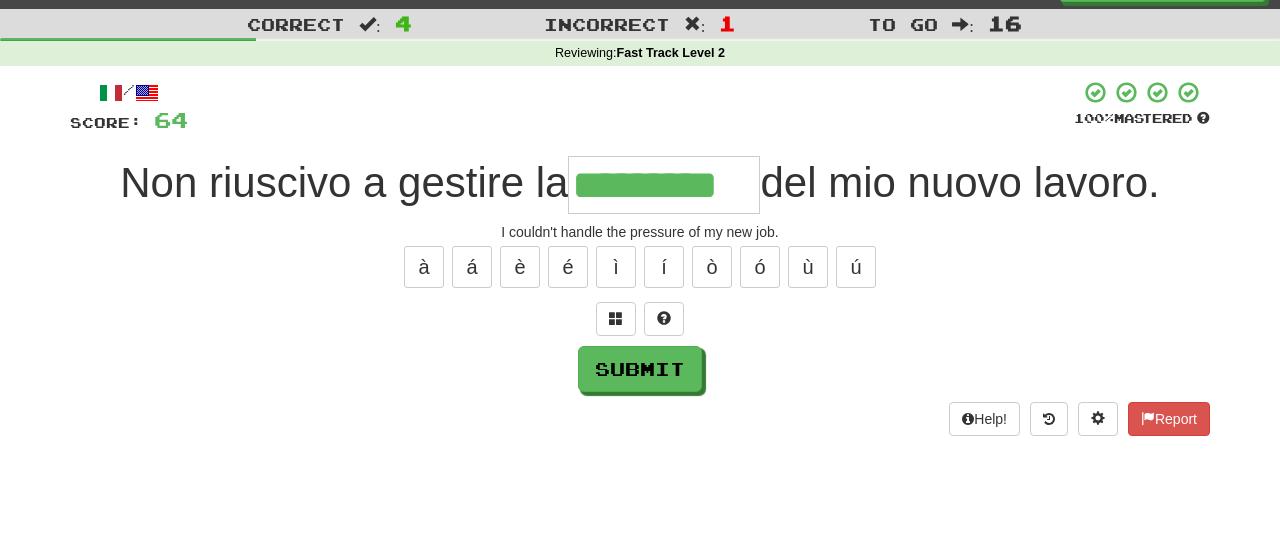 type on "*********" 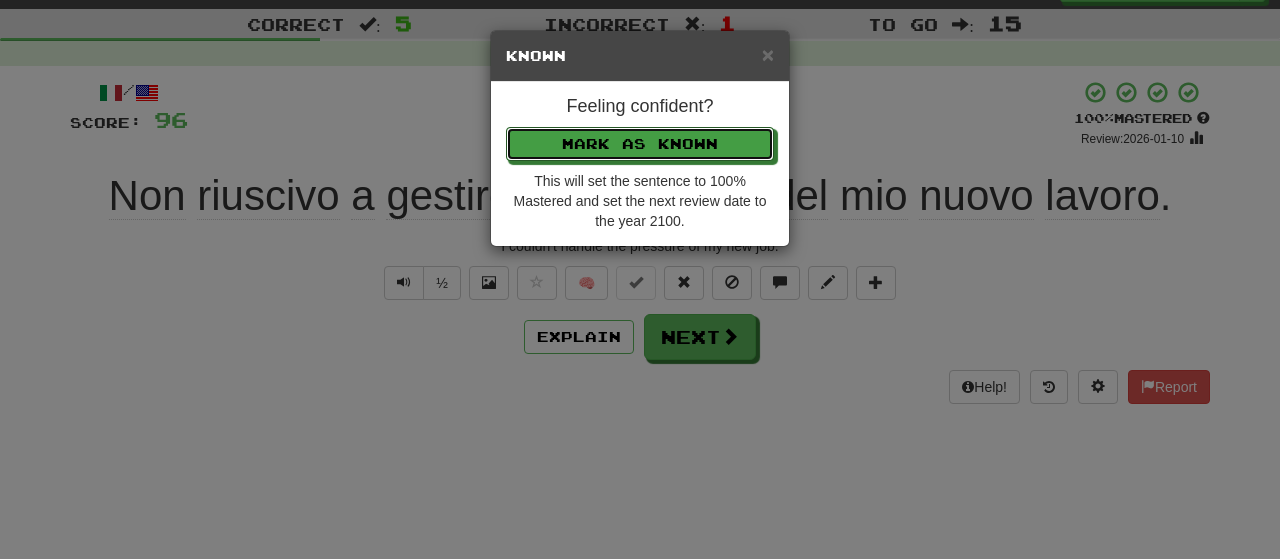 click on "Mark as Known" at bounding box center (640, 144) 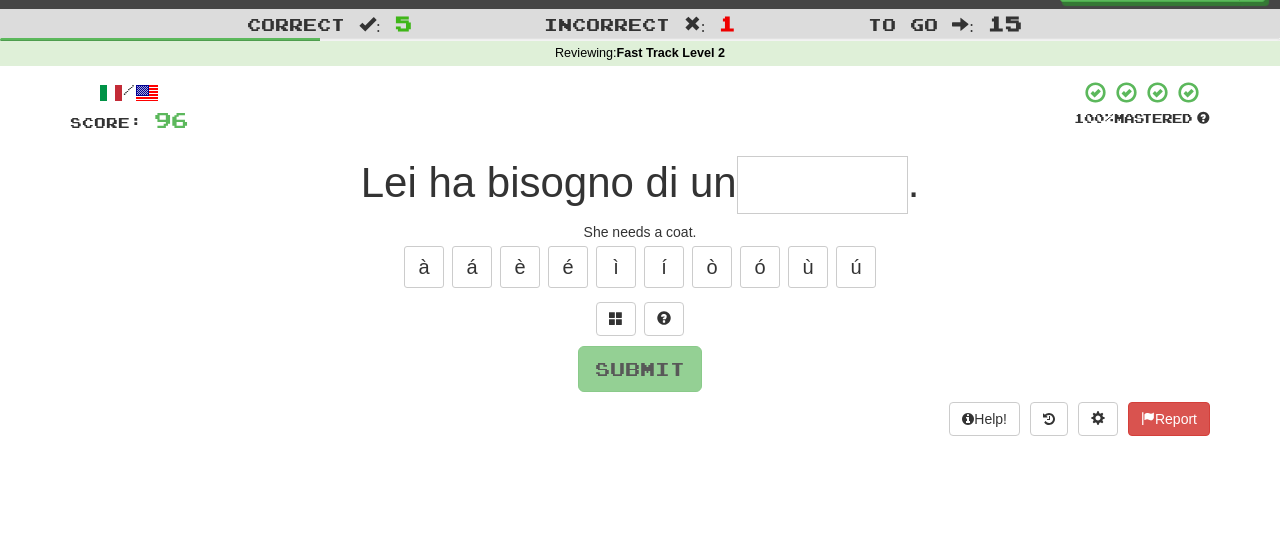 type on "*" 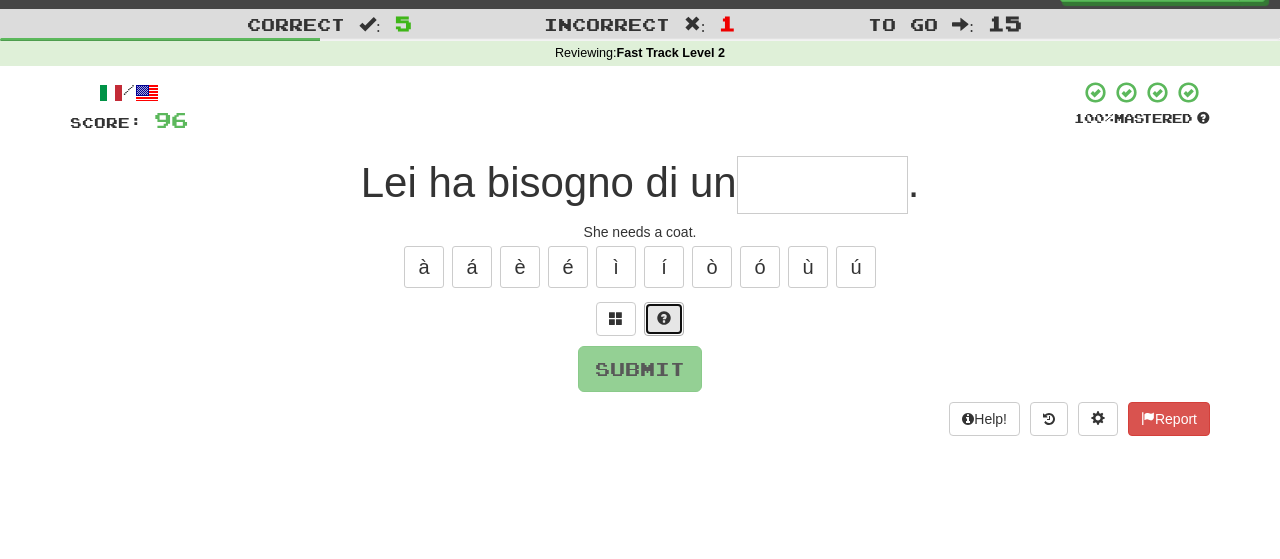 click at bounding box center (664, 318) 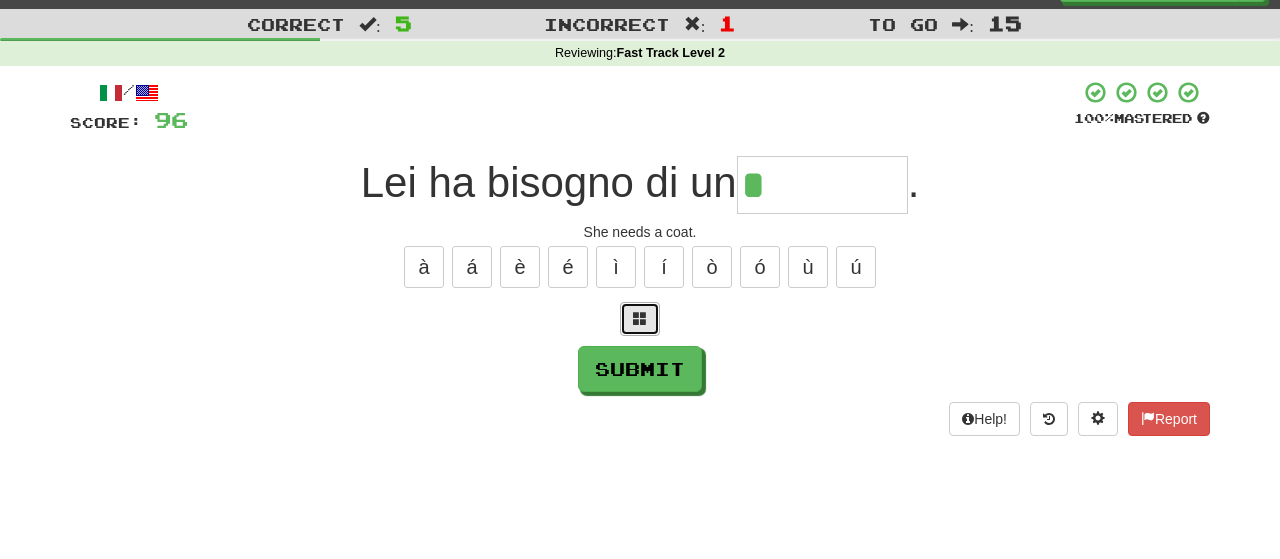 click at bounding box center [640, 318] 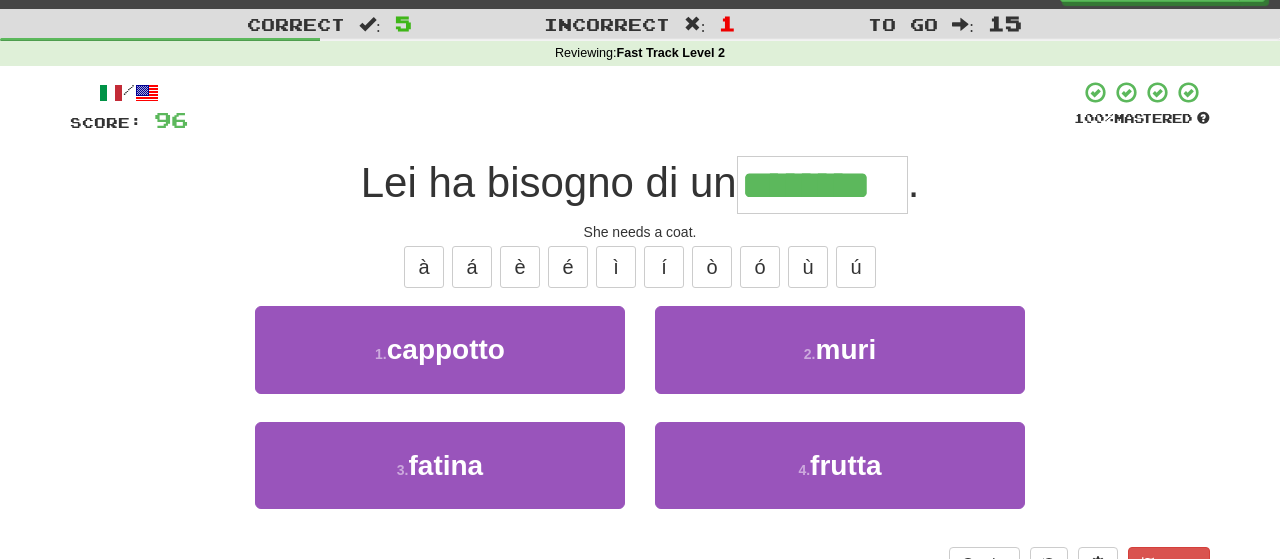 type on "********" 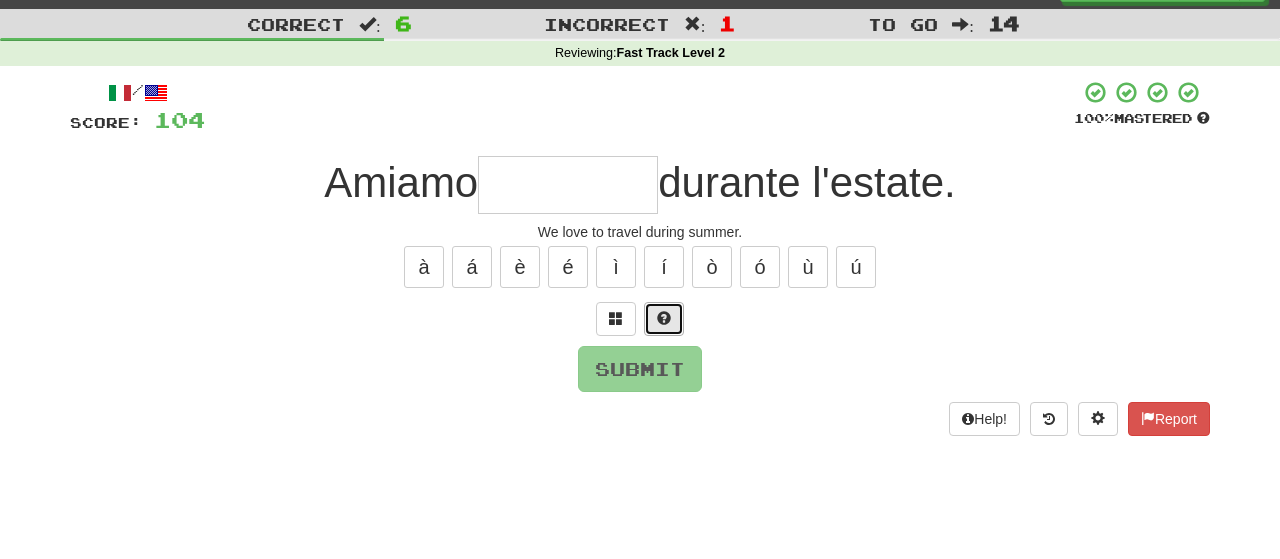 click at bounding box center [664, 318] 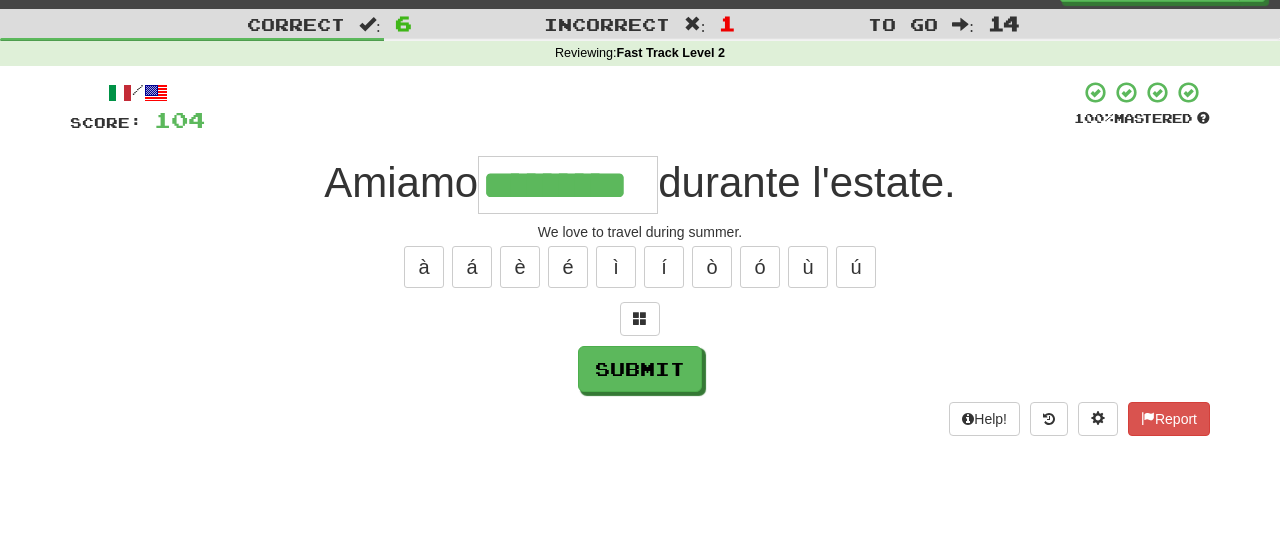 type on "*********" 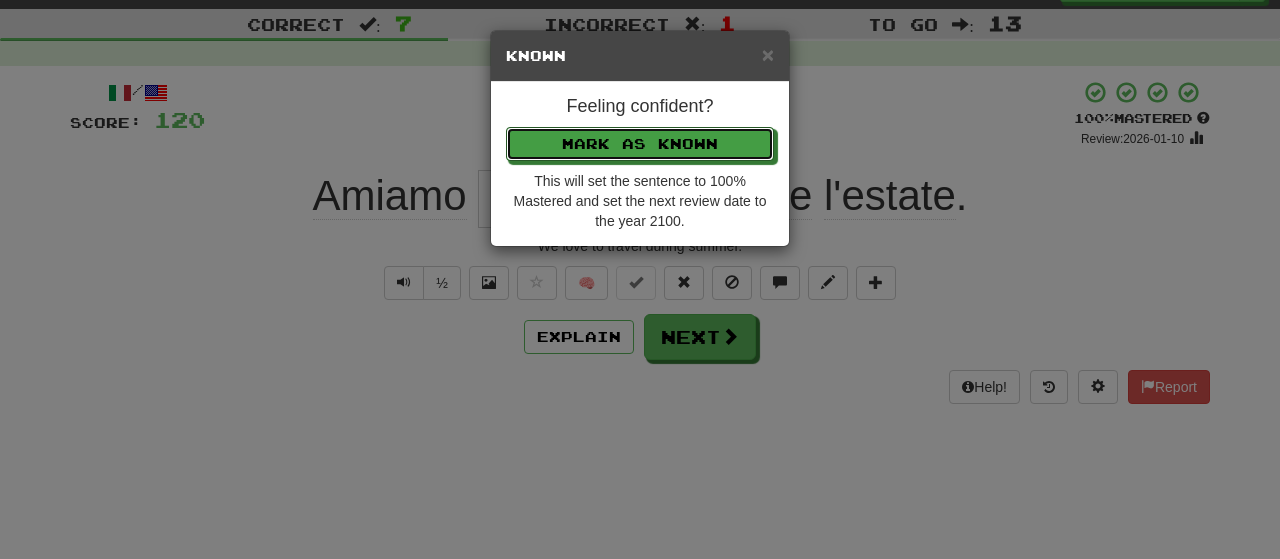 click on "Mark as Known" at bounding box center [640, 144] 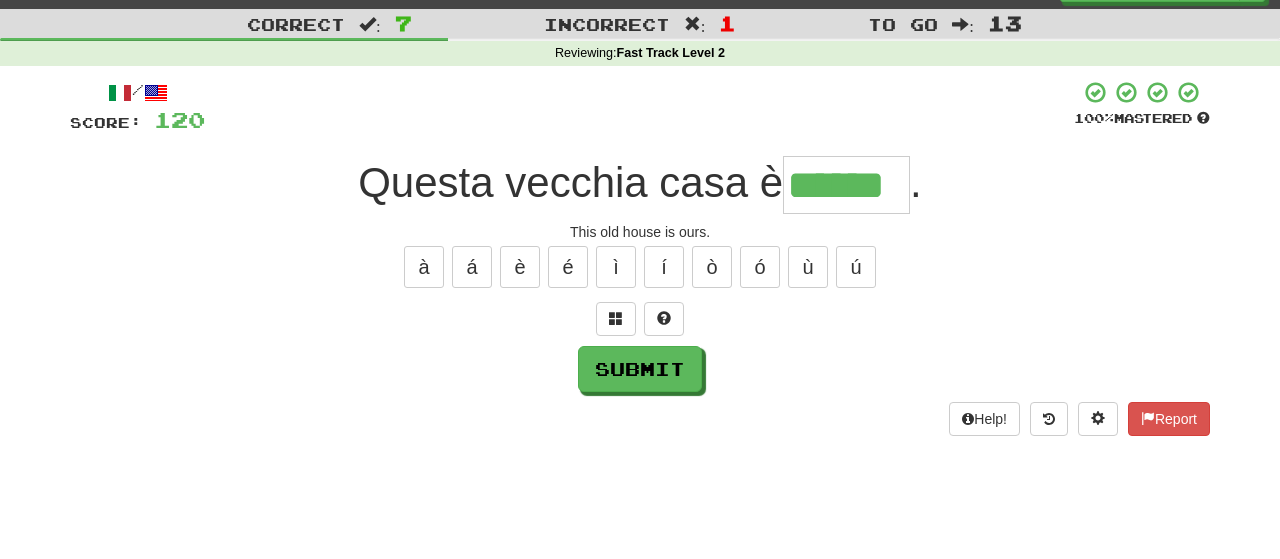 type on "******" 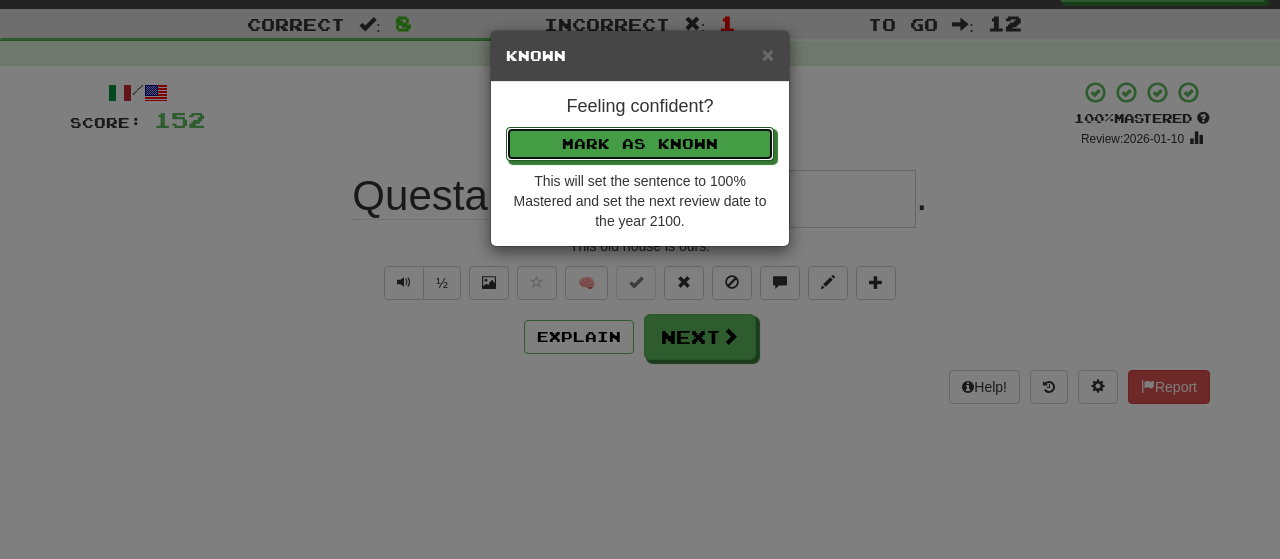 click on "Mark as Known" at bounding box center [640, 144] 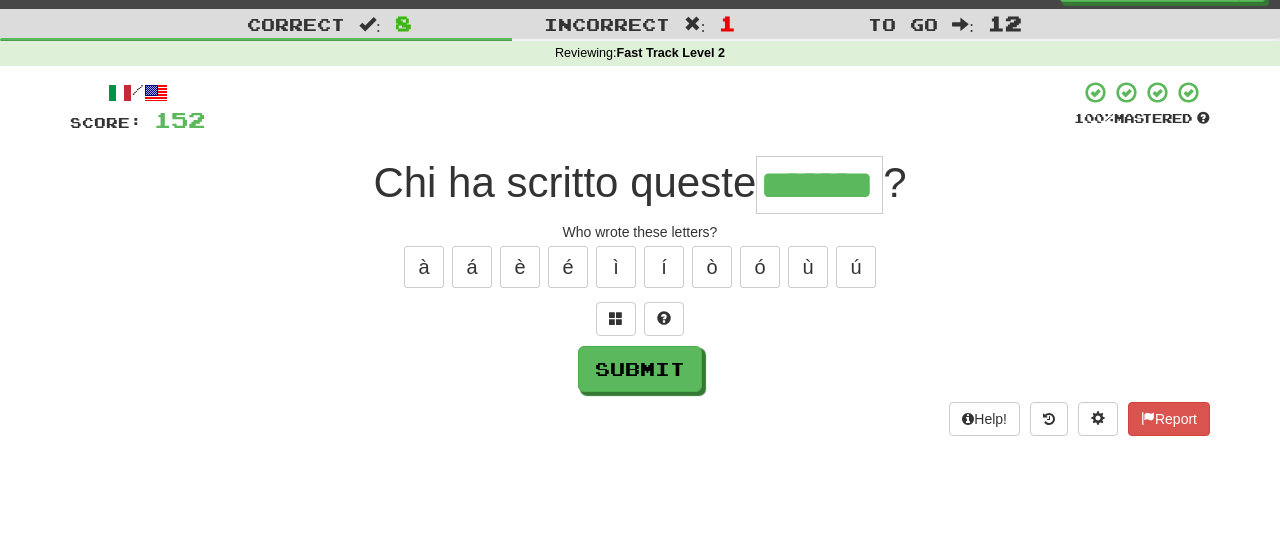 type on "*******" 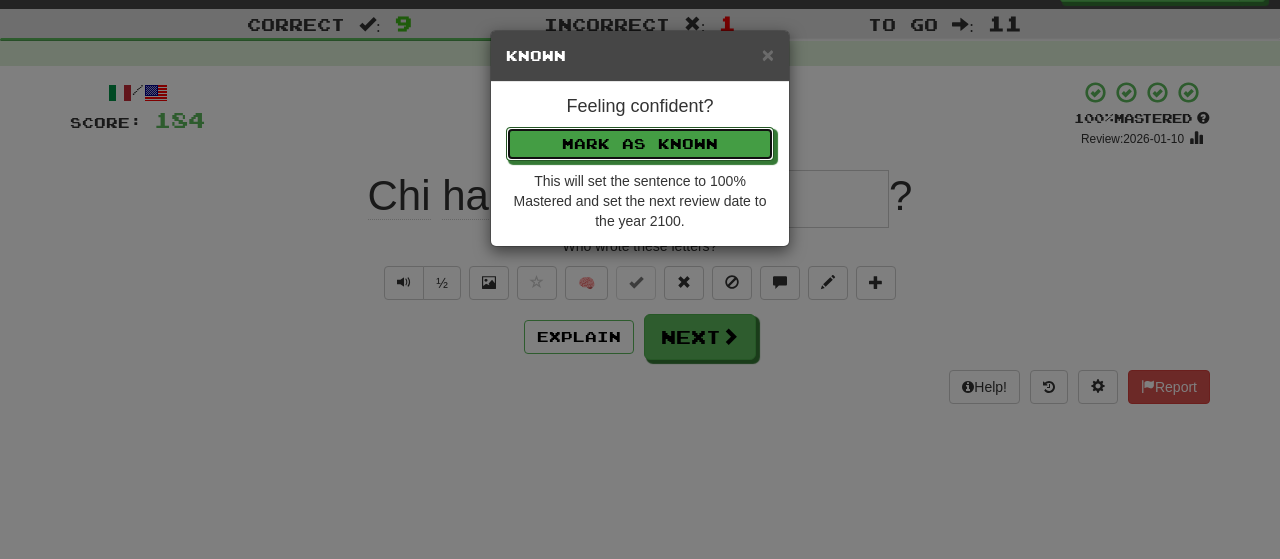 click on "Mark as Known" at bounding box center (640, 144) 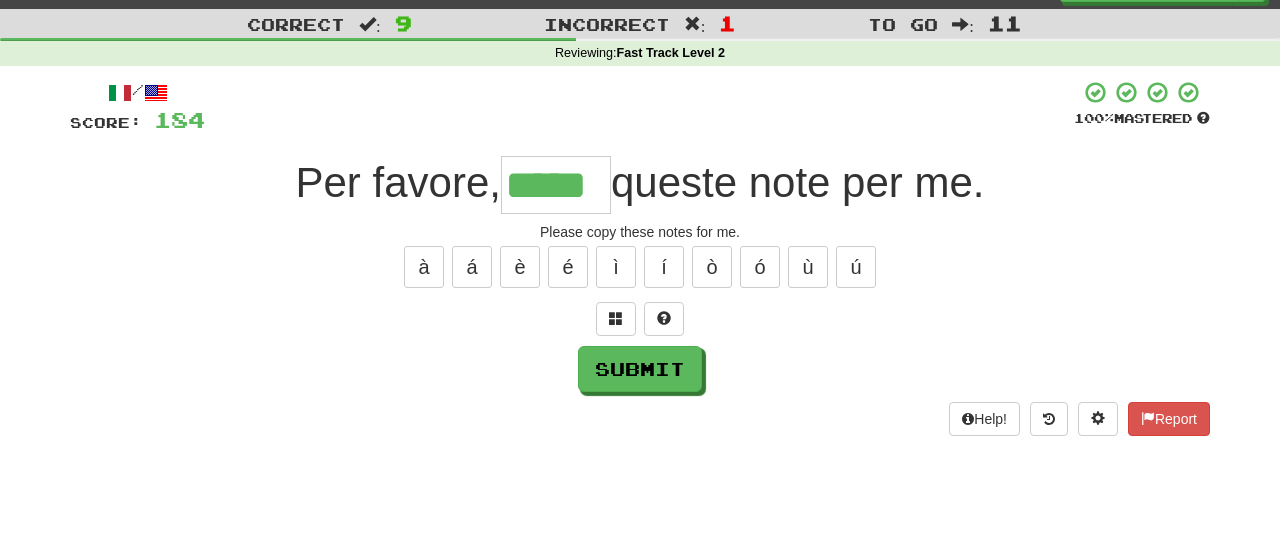 type on "*****" 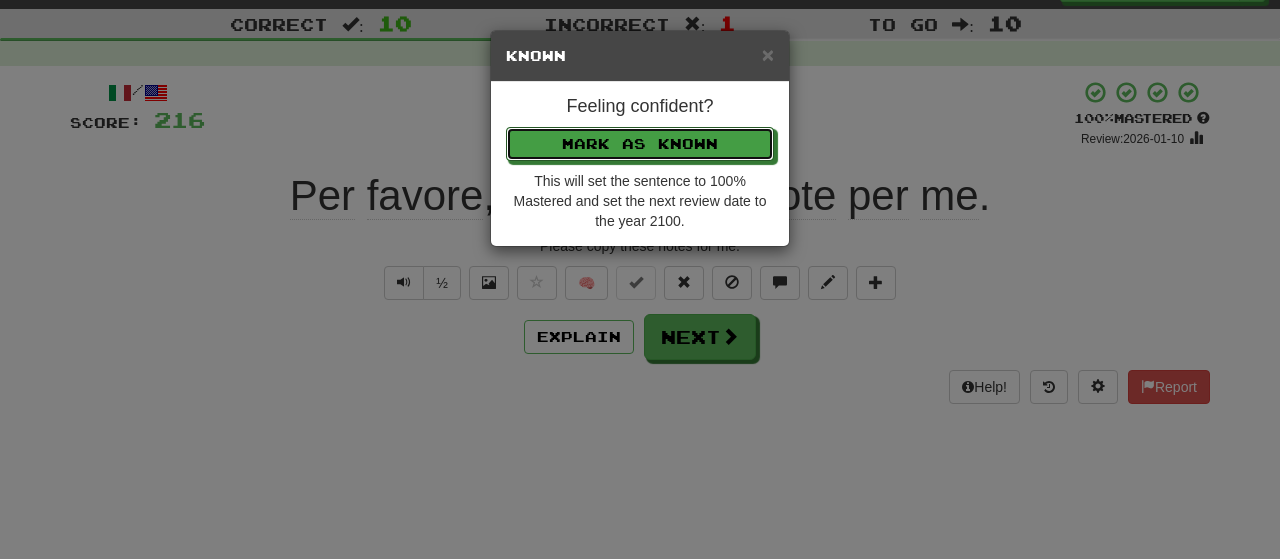 click on "Mark as Known" at bounding box center (640, 144) 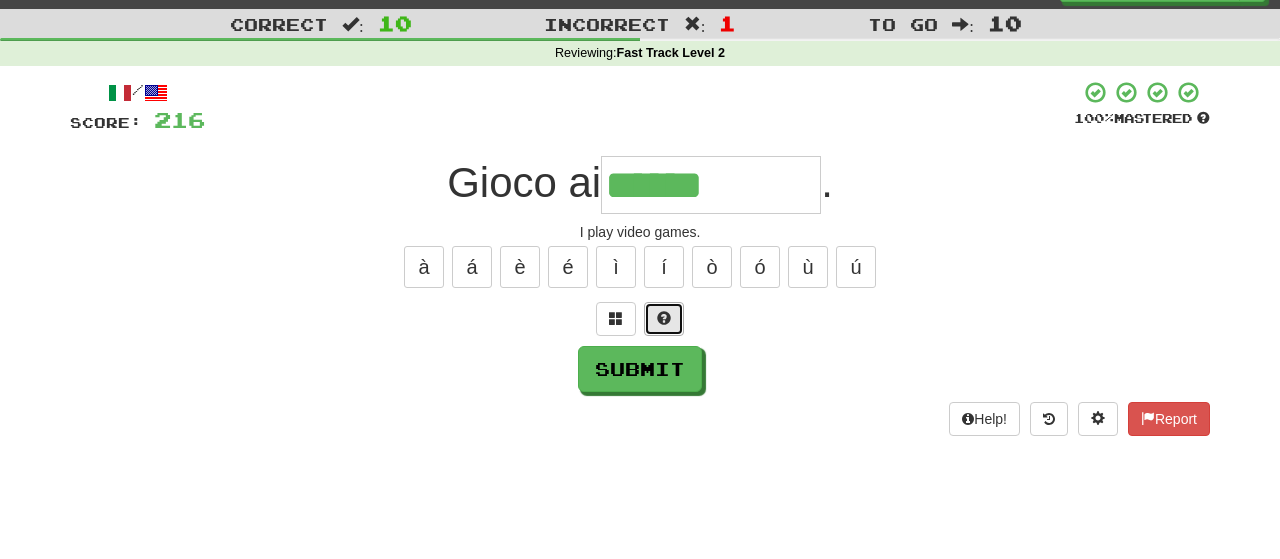 click at bounding box center (664, 319) 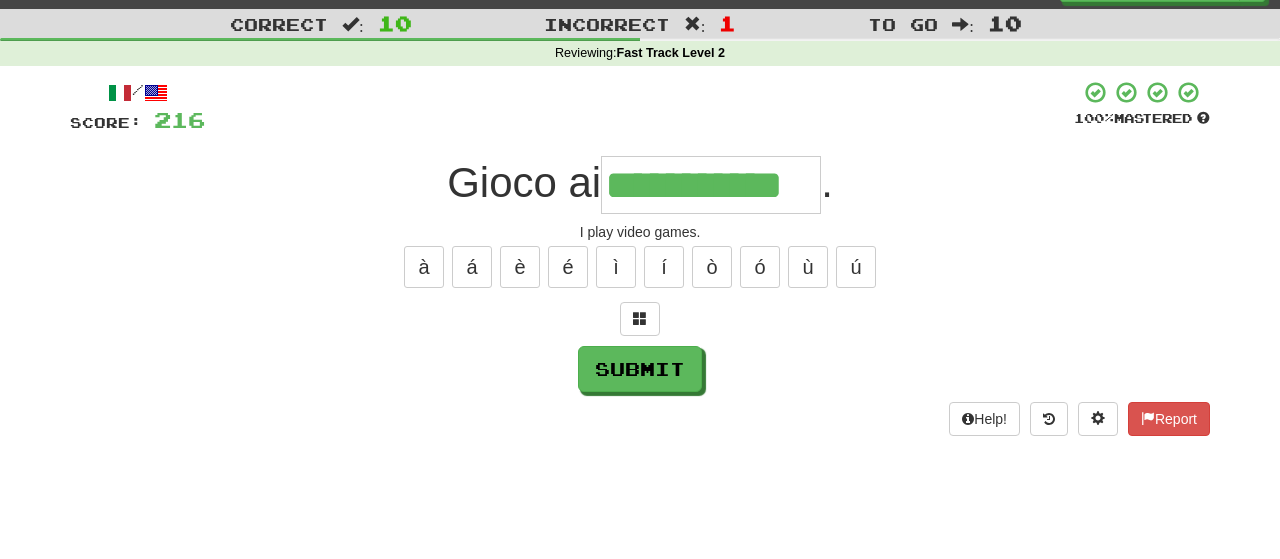 type on "**********" 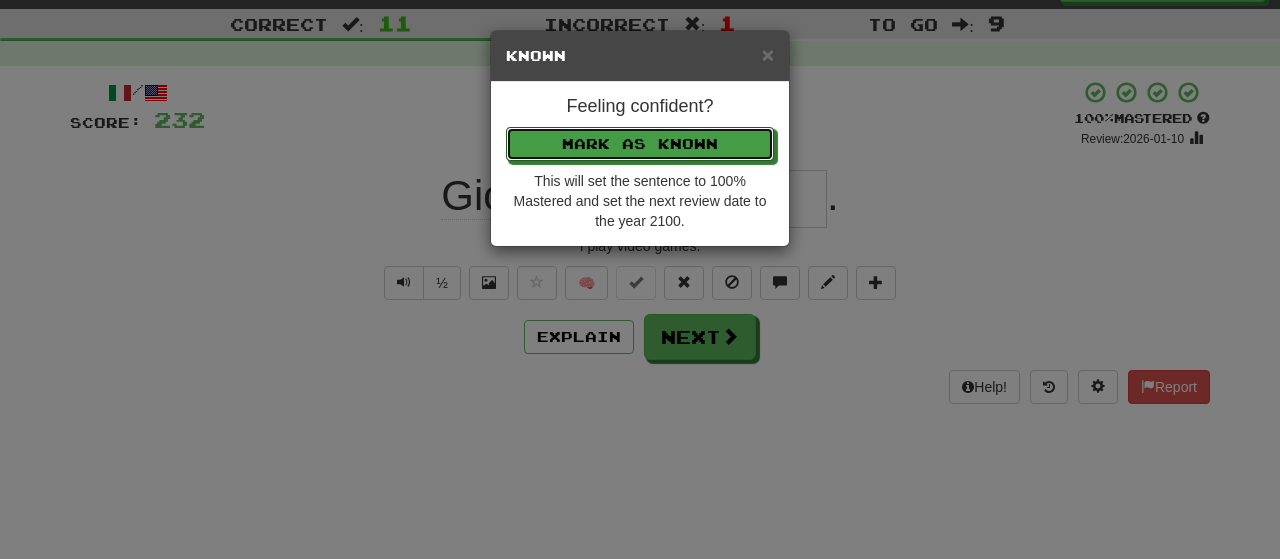 click on "Mark as Known" at bounding box center [640, 144] 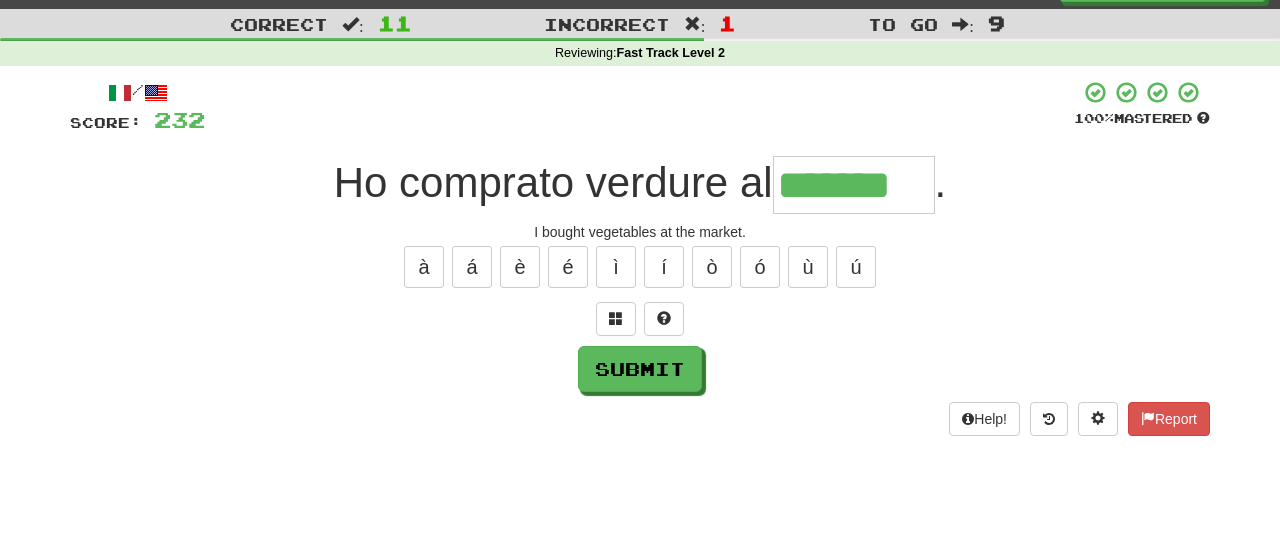 type on "*******" 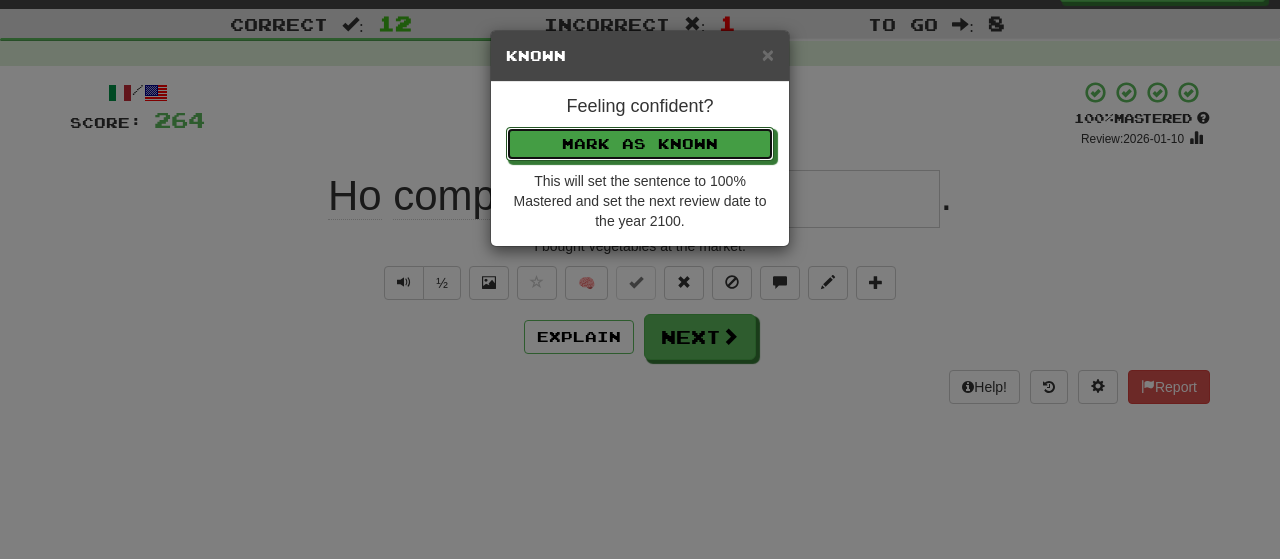 click on "Mark as Known" at bounding box center (640, 144) 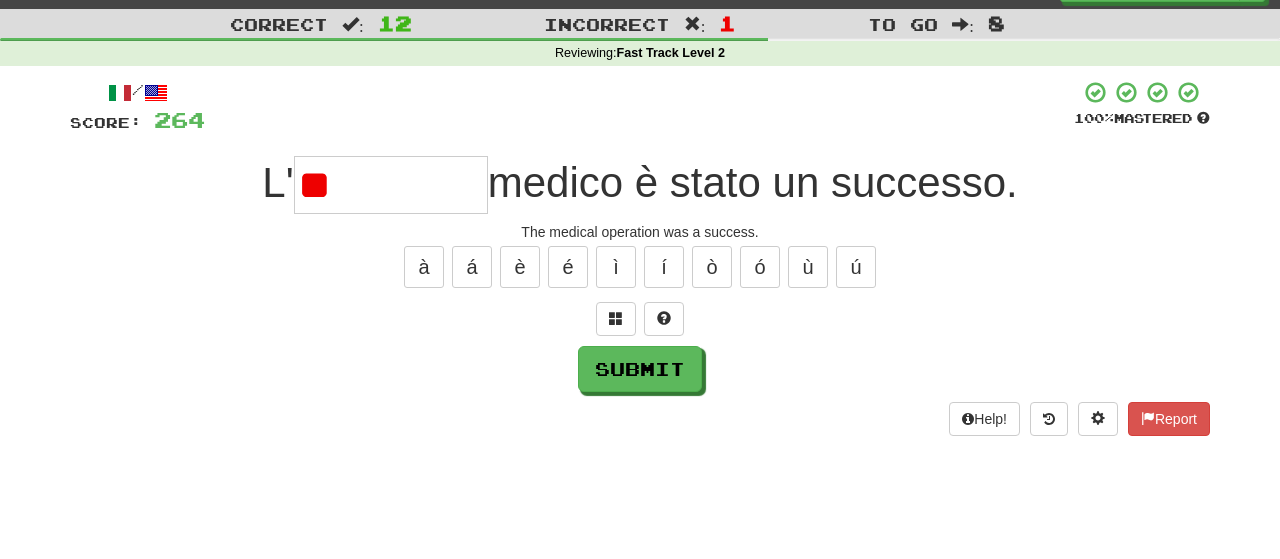 type on "*" 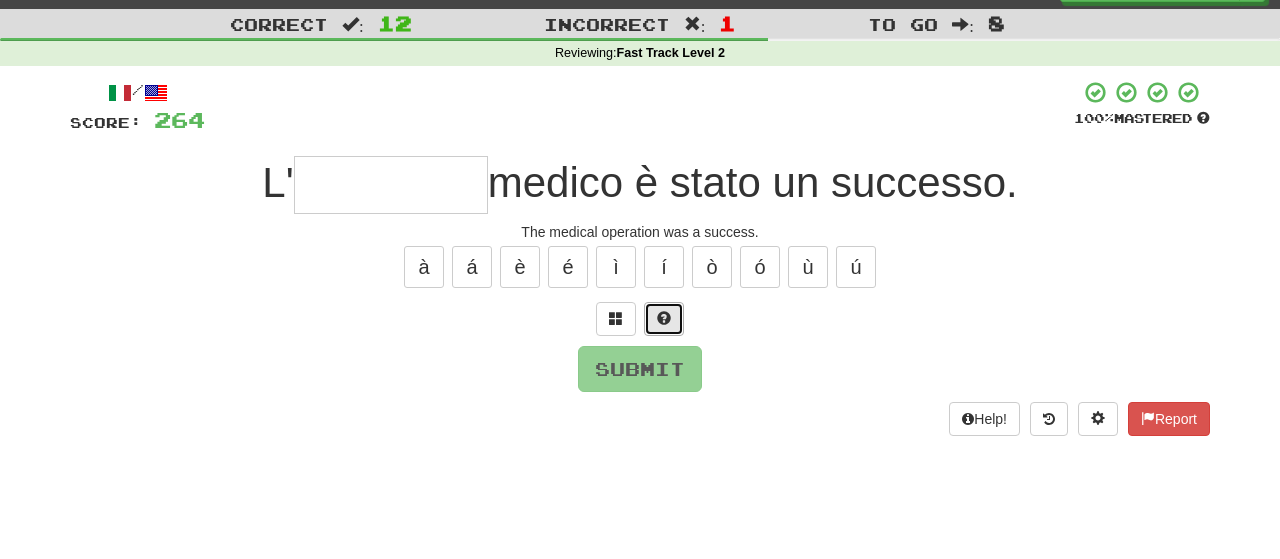 click at bounding box center (664, 318) 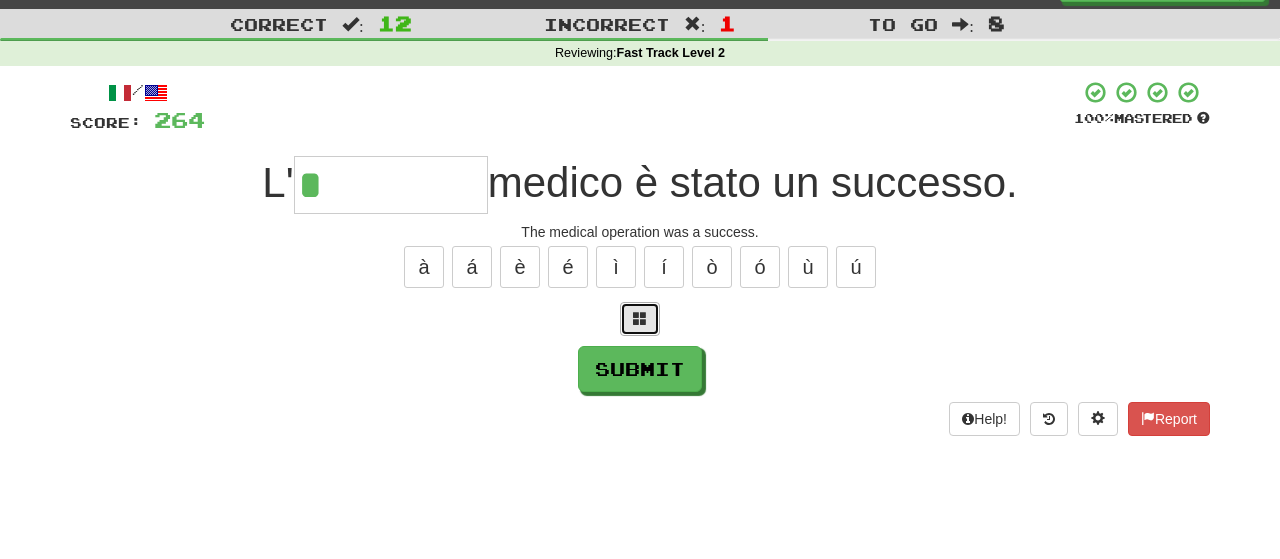 click at bounding box center (640, 318) 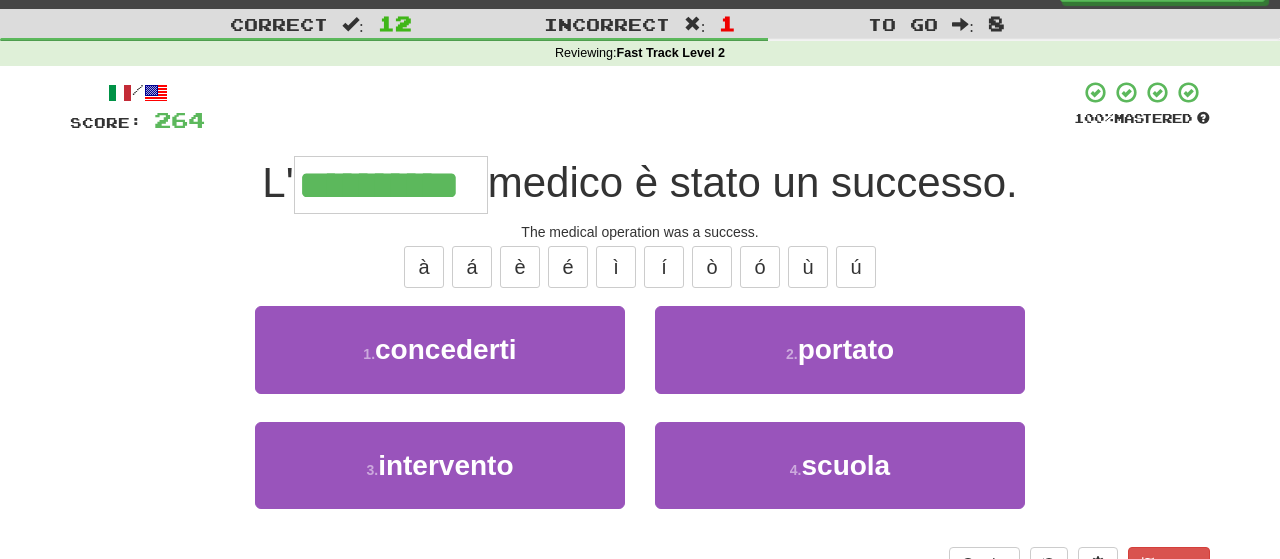 type on "**********" 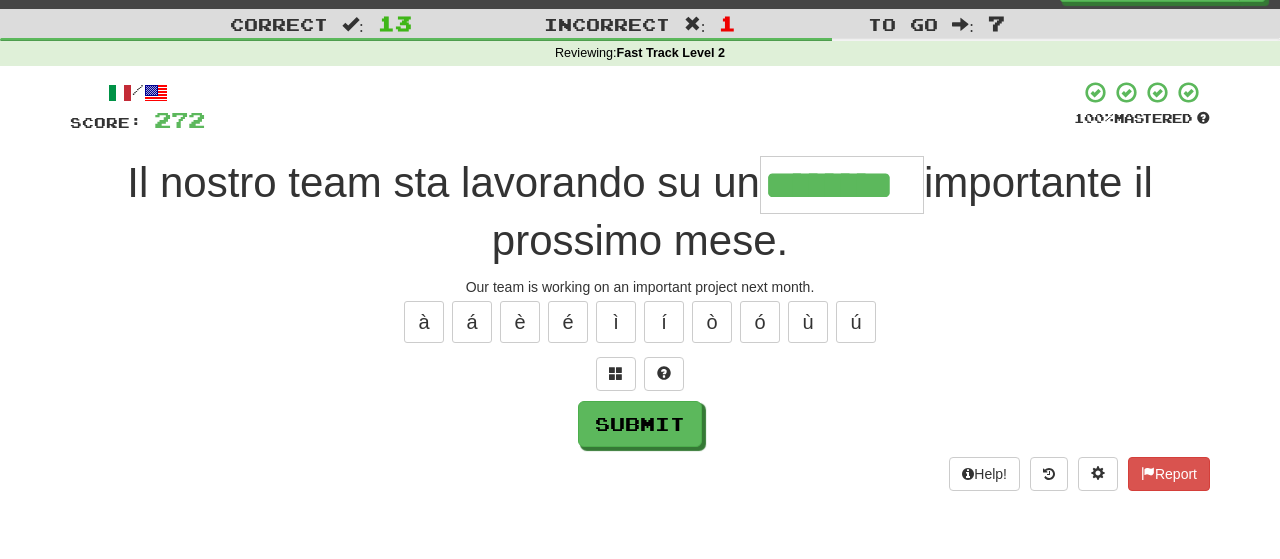 type on "********" 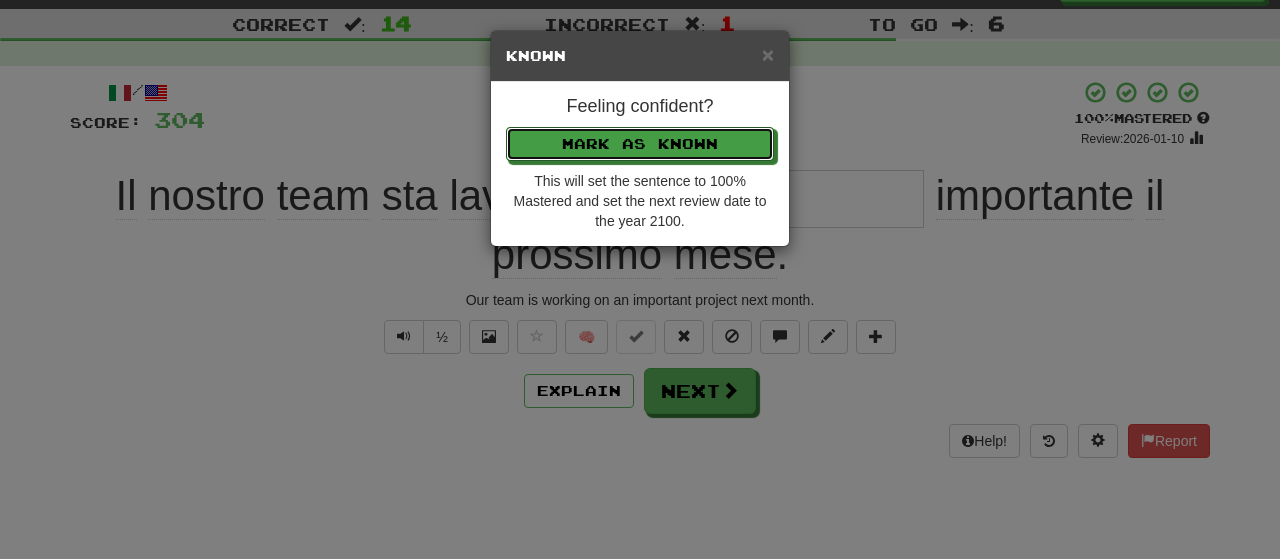 click on "Mark as Known" at bounding box center [640, 144] 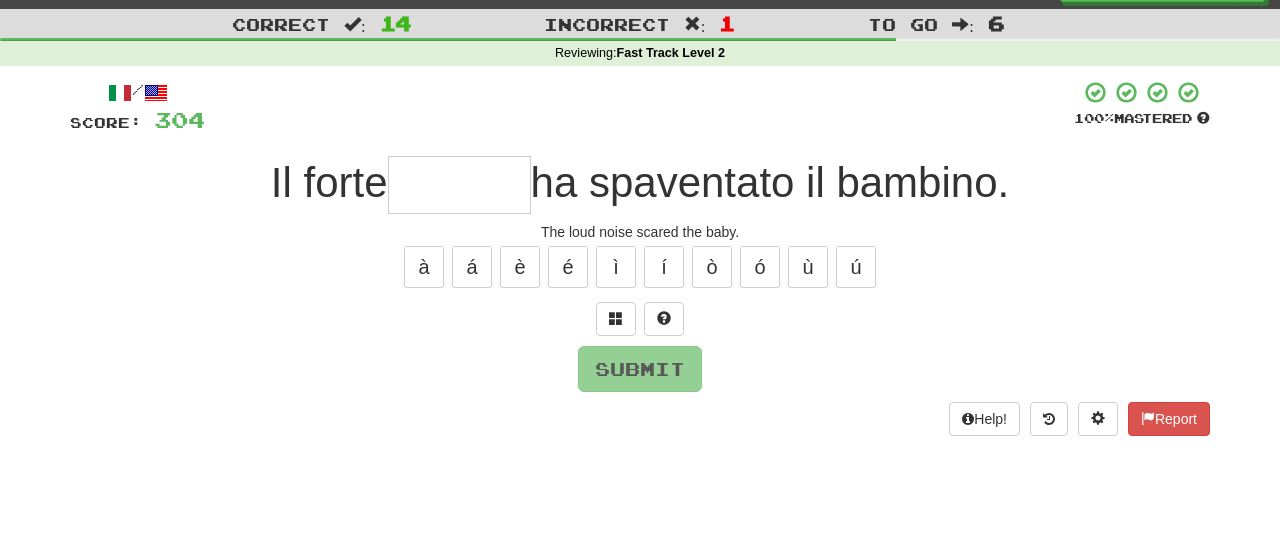 type on "*" 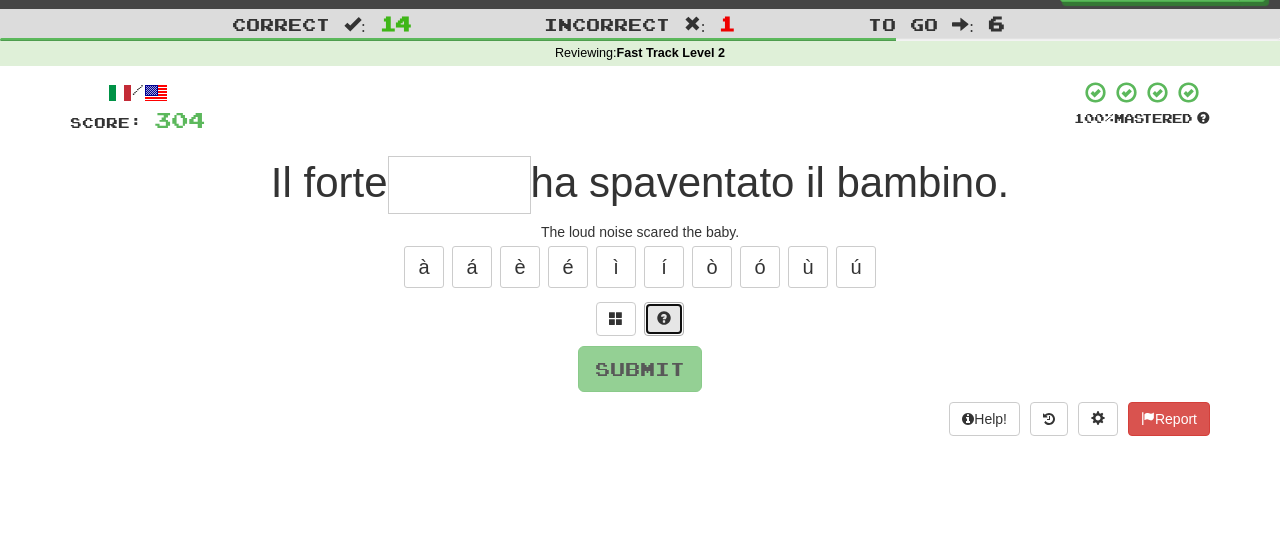 click at bounding box center [664, 319] 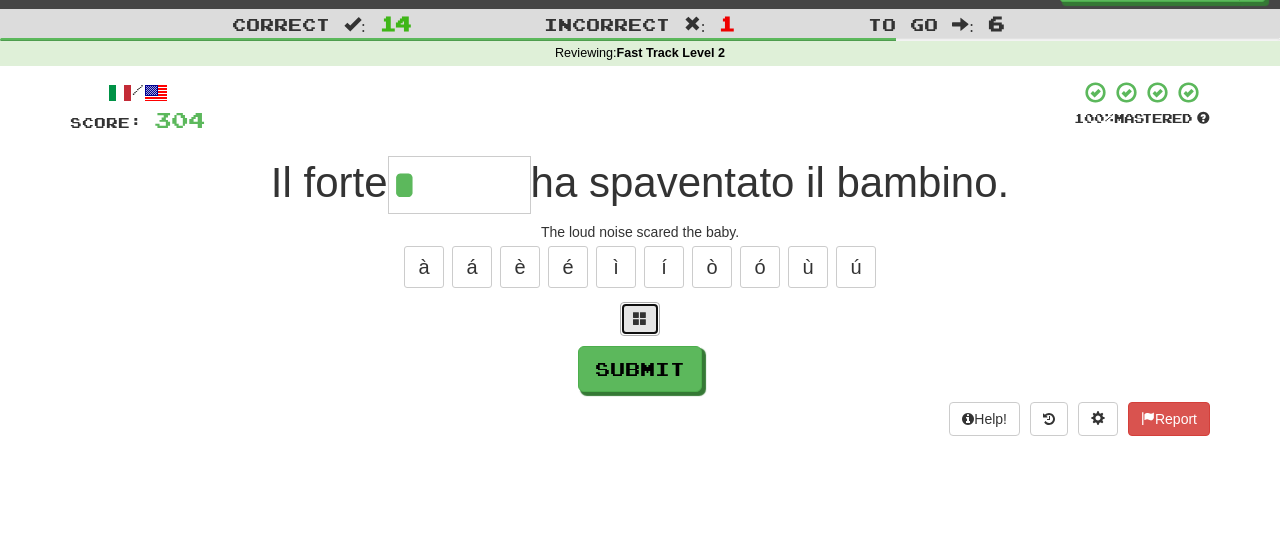 click at bounding box center [640, 318] 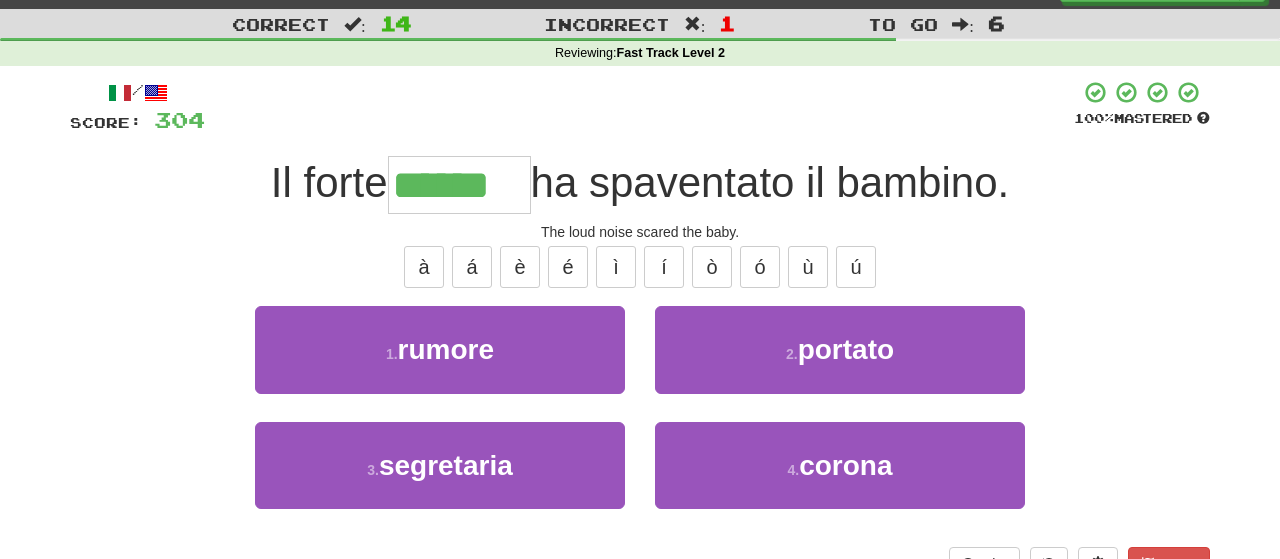type on "******" 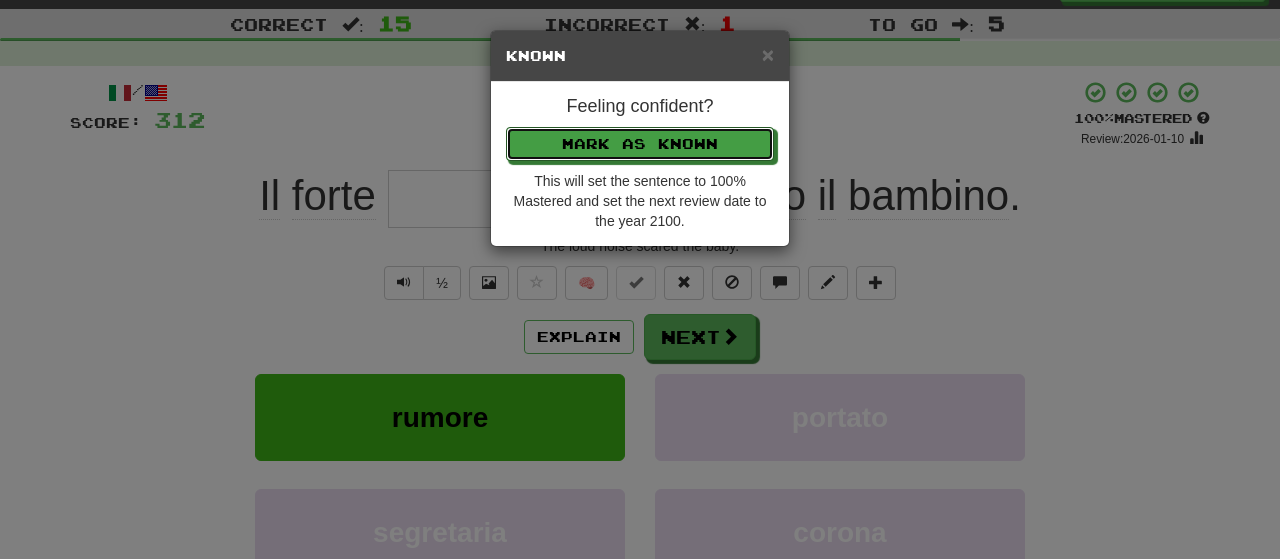 click on "Mark as Known" at bounding box center [640, 144] 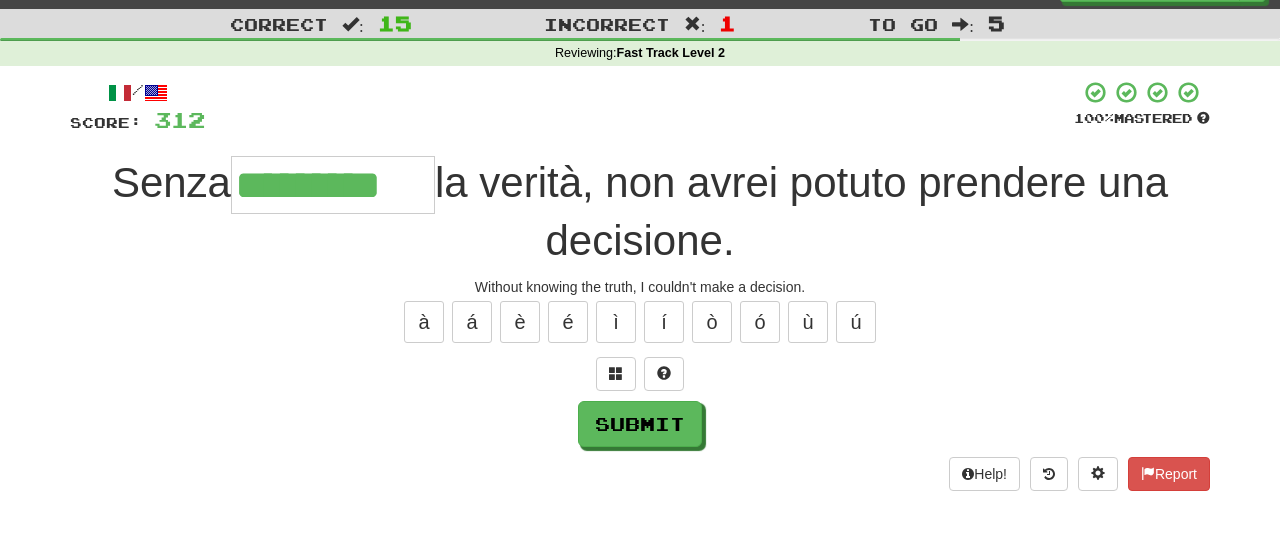 type on "*********" 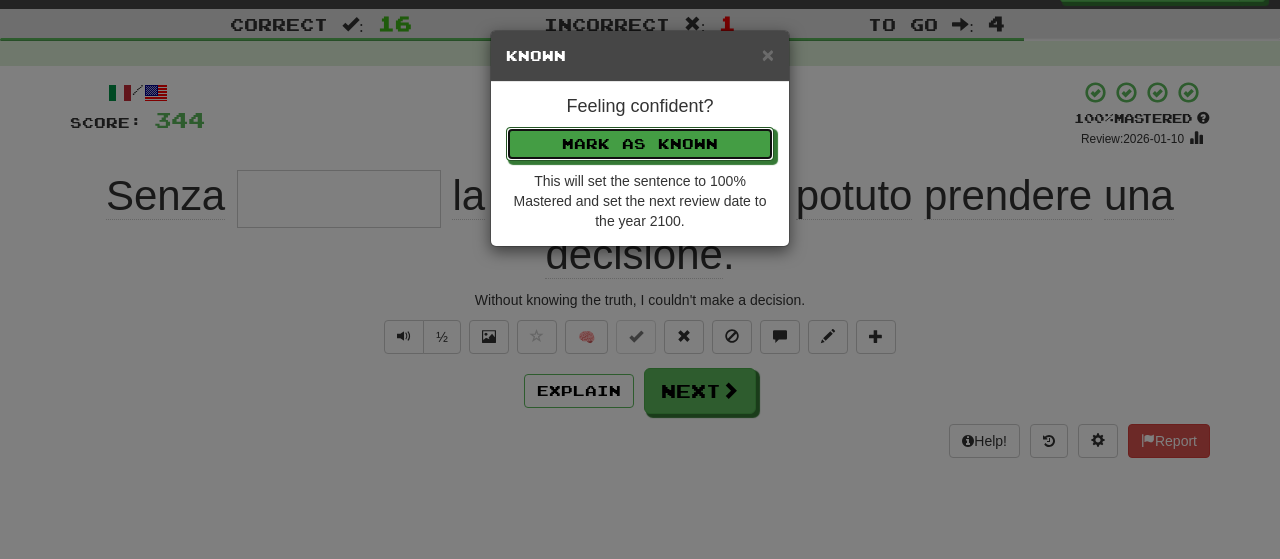 click on "Mark as Known" at bounding box center [640, 144] 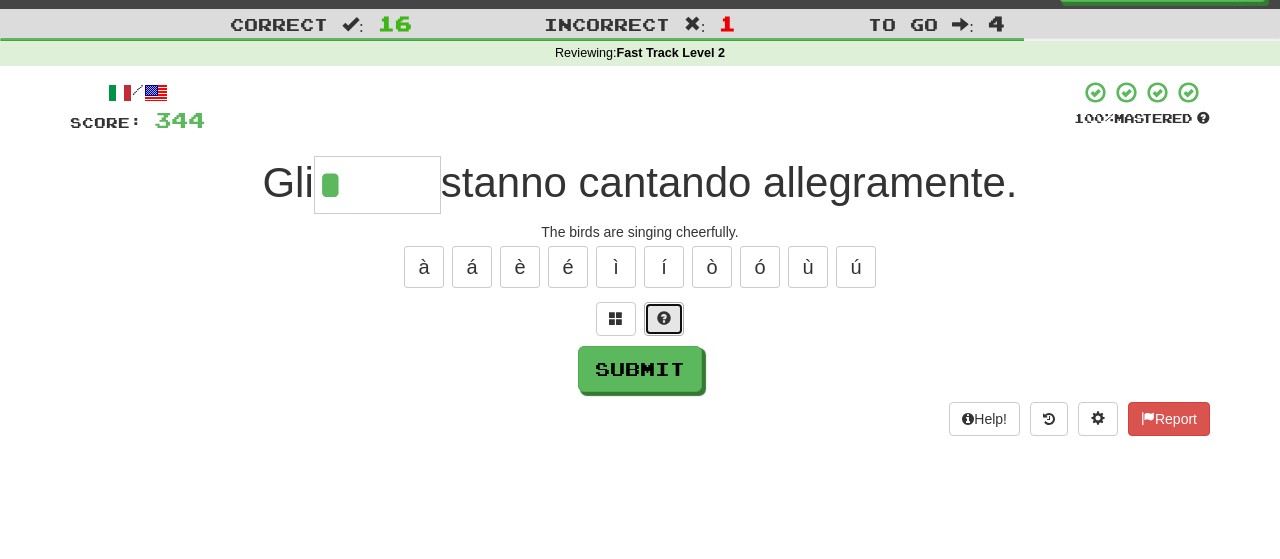 click at bounding box center (664, 318) 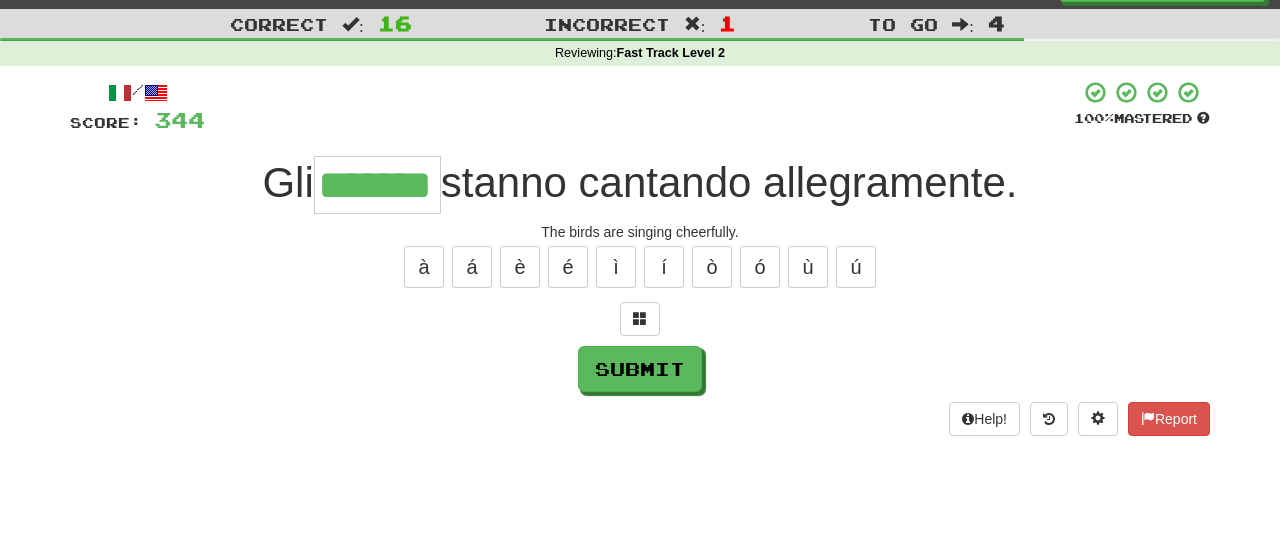type on "*******" 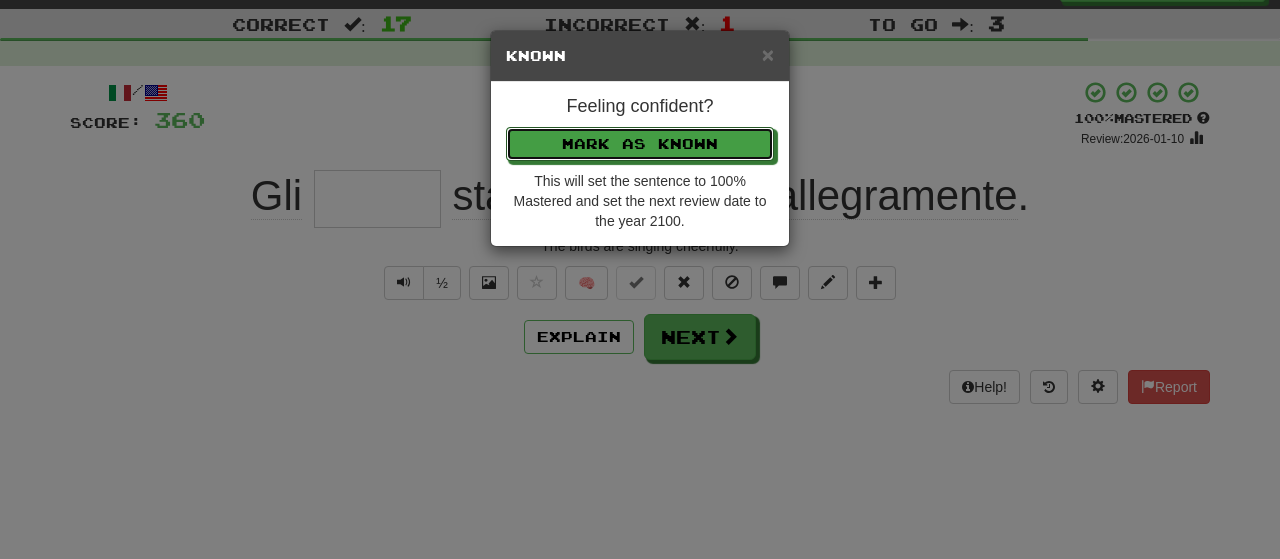 click on "Mark as Known" at bounding box center (640, 144) 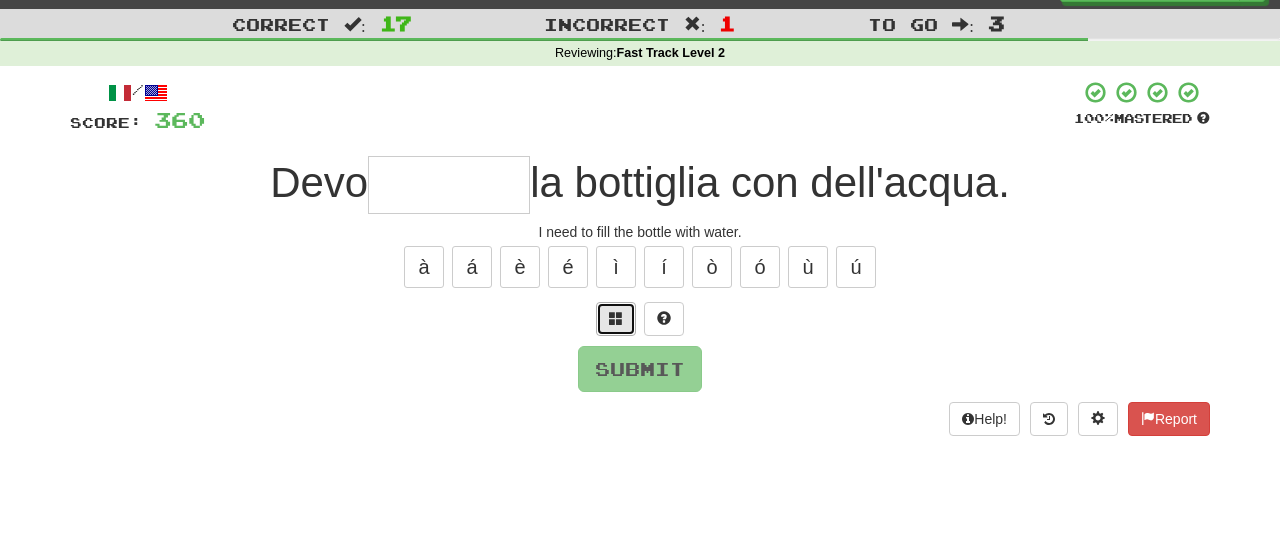 click at bounding box center [616, 318] 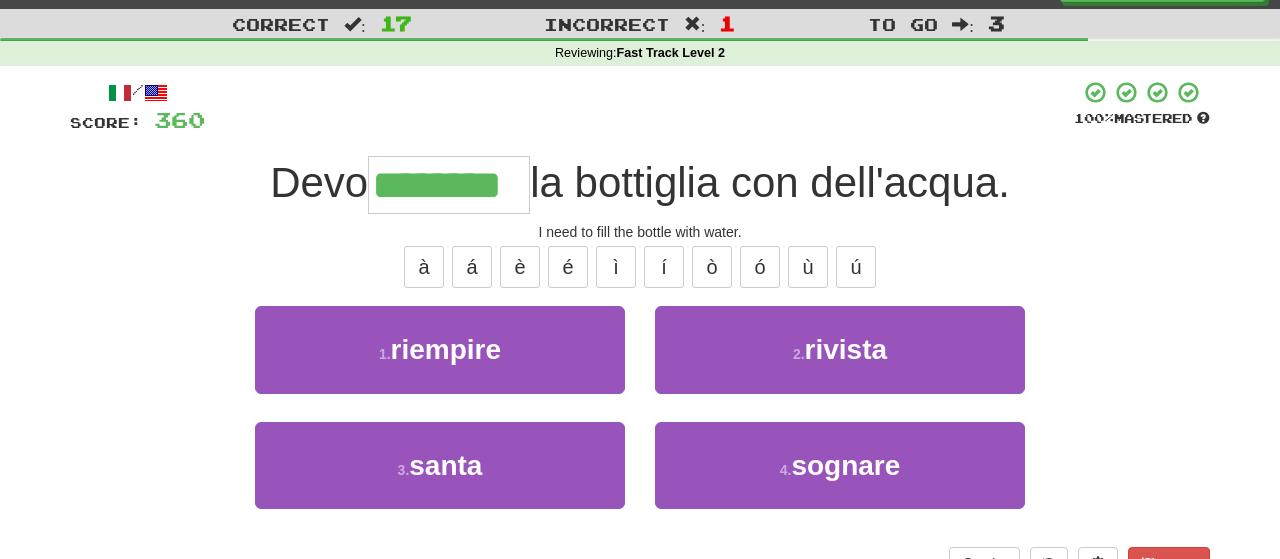 type on "********" 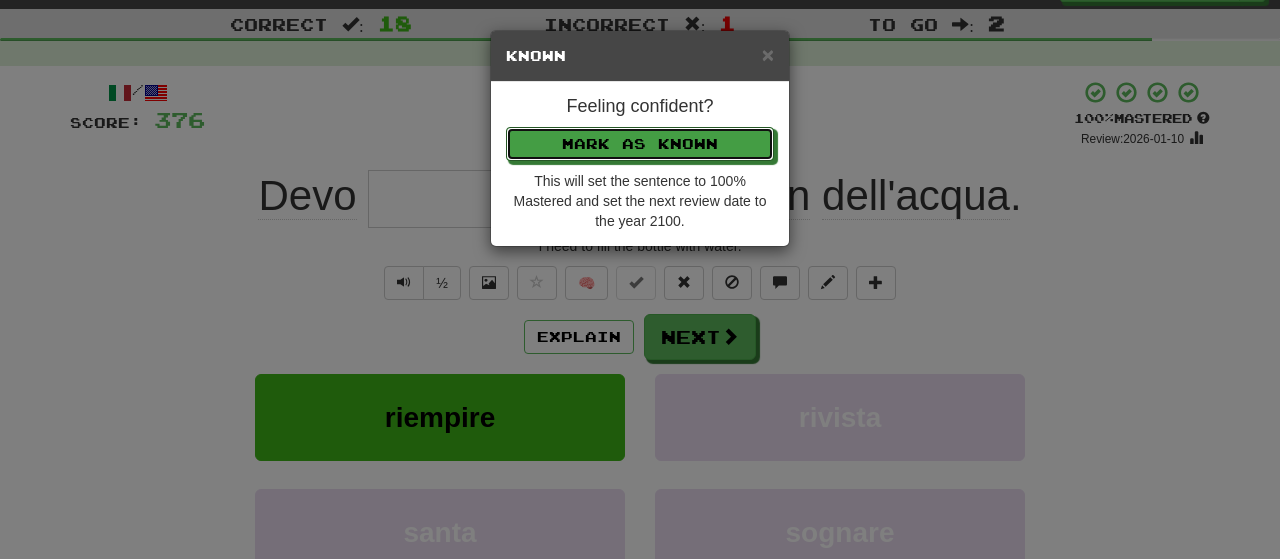 click on "Mark as Known" at bounding box center [640, 144] 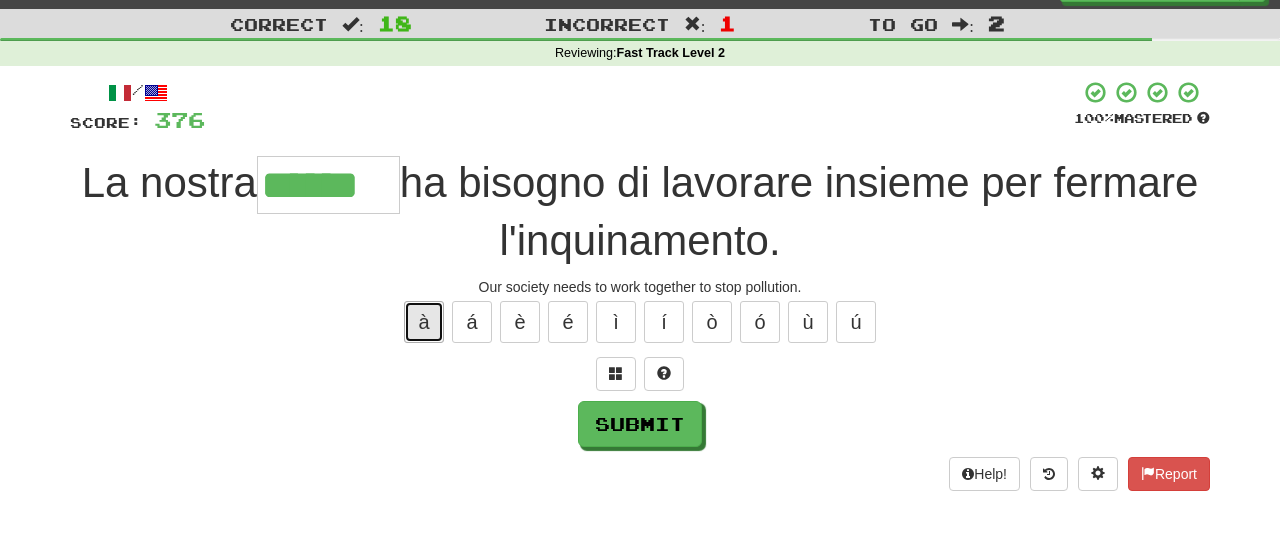 click on "à" at bounding box center [424, 322] 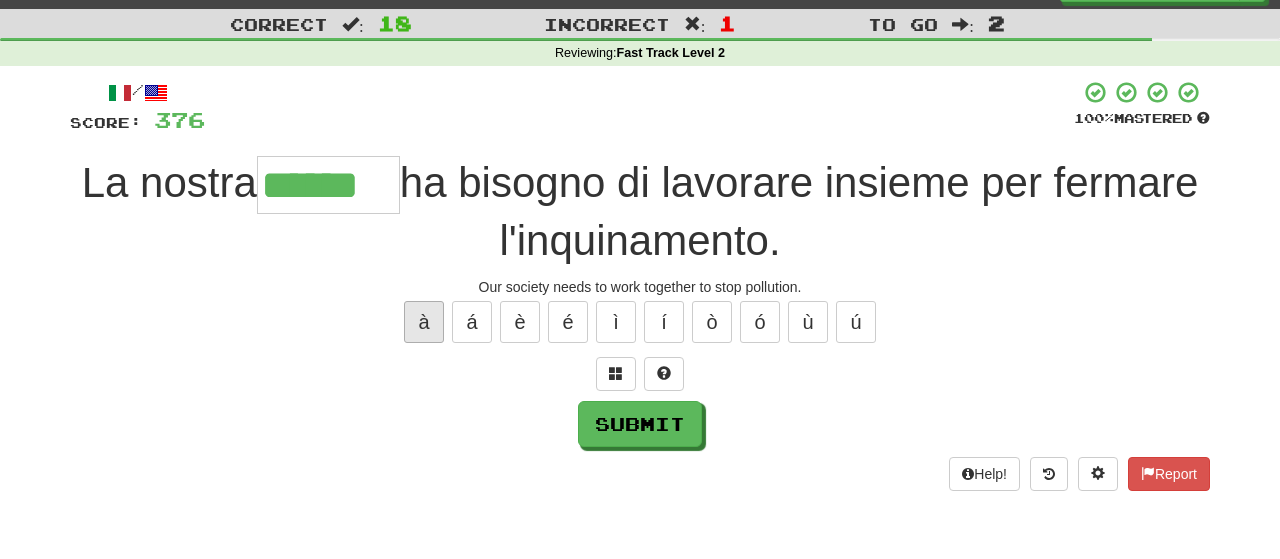 type on "*******" 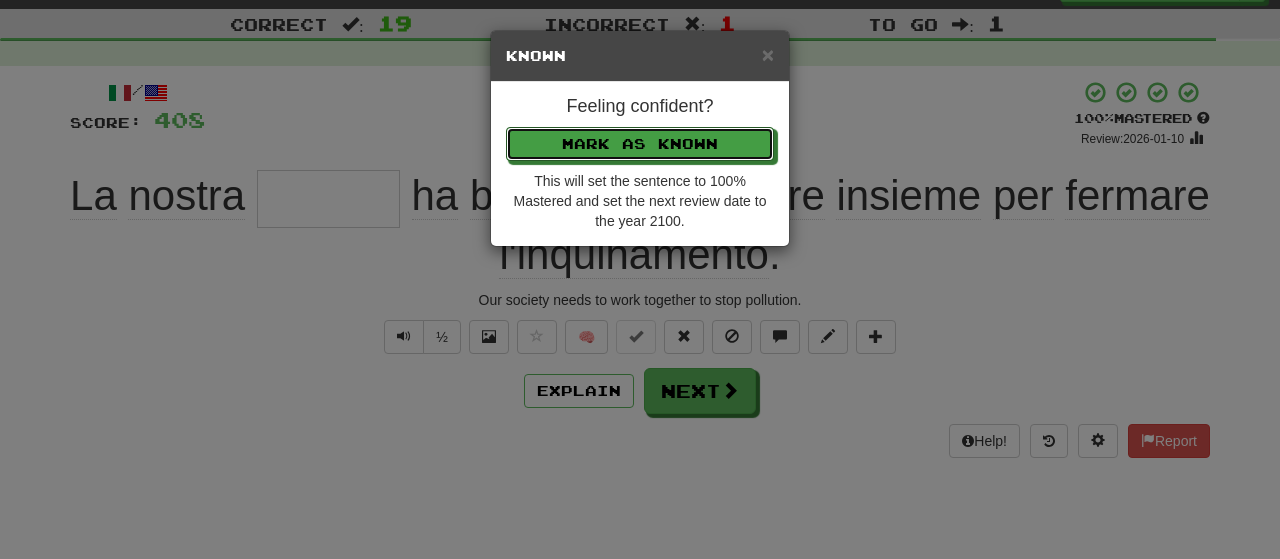 click on "Mark as Known" at bounding box center [640, 144] 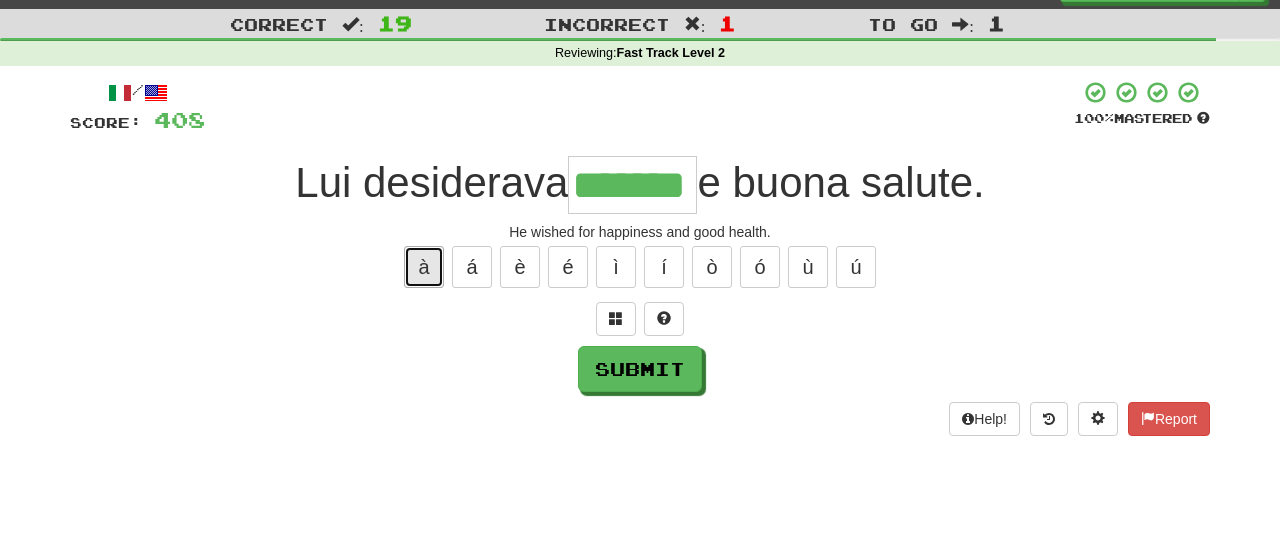 click on "à" at bounding box center [424, 267] 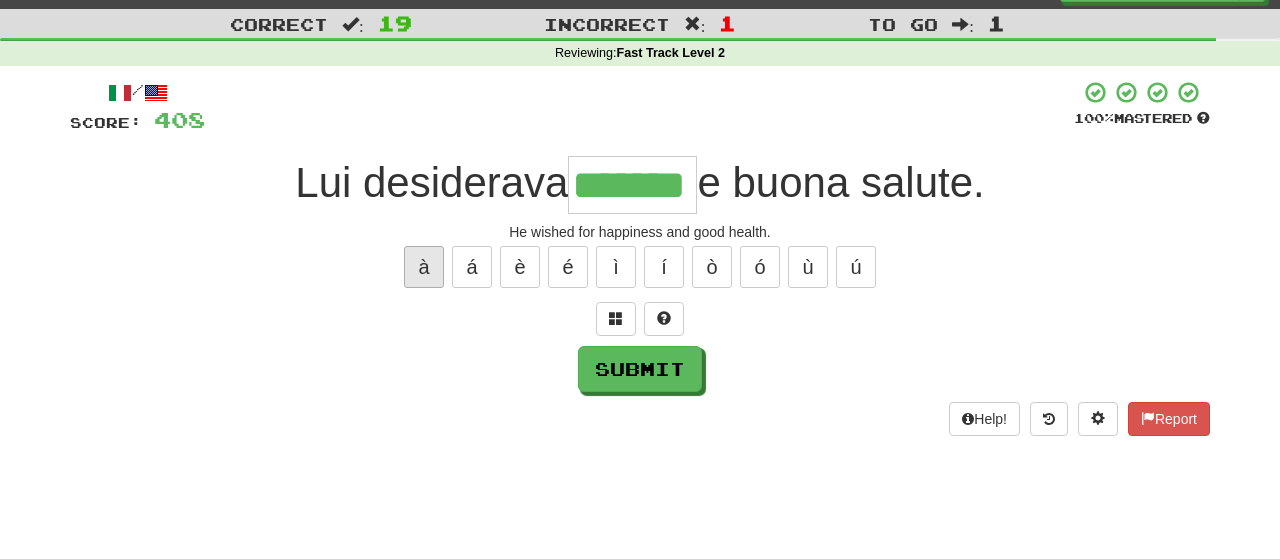 type on "********" 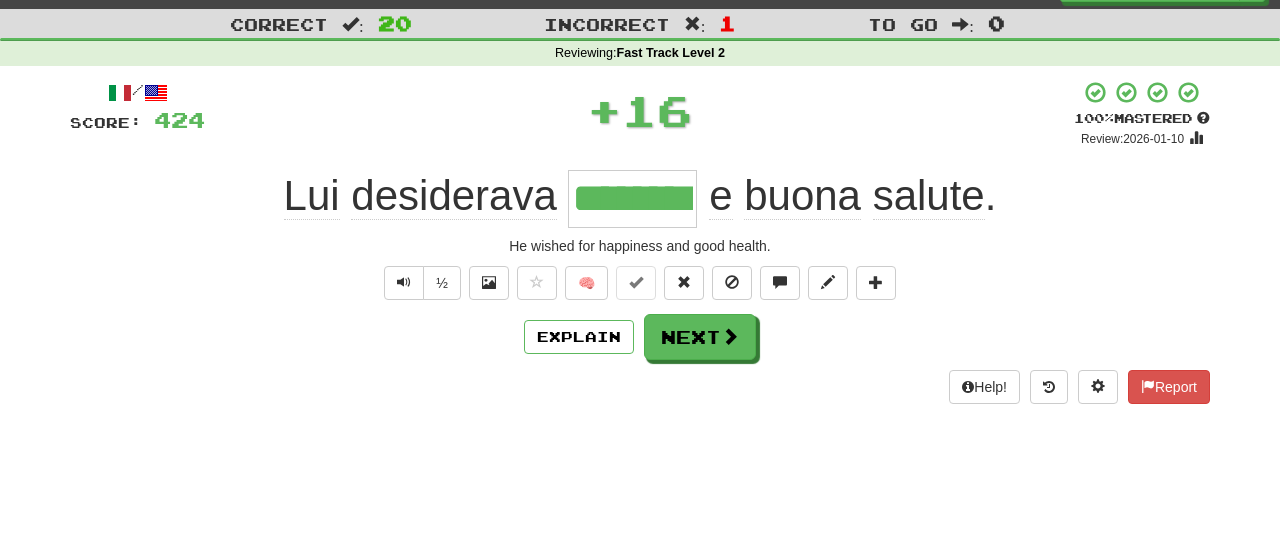 type 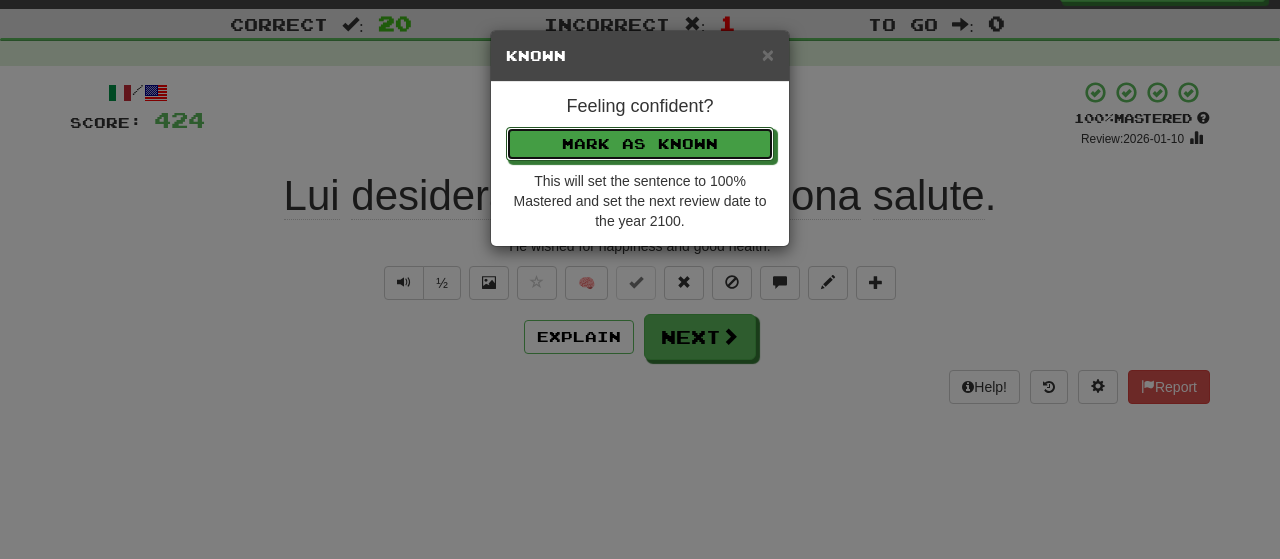 click on "Mark as Known" at bounding box center [640, 144] 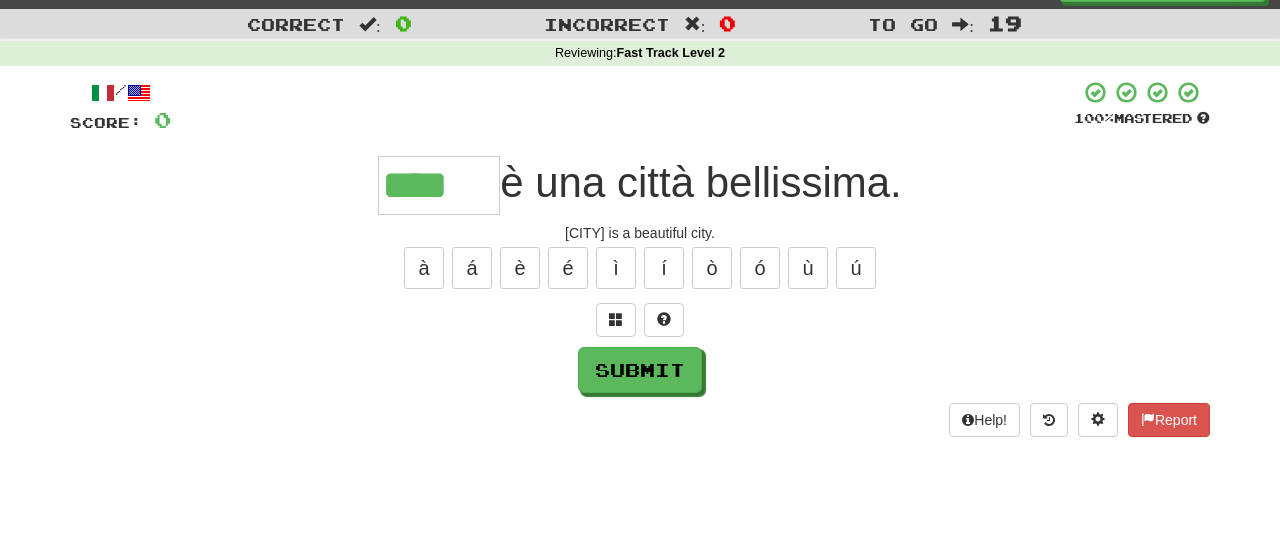 type on "****" 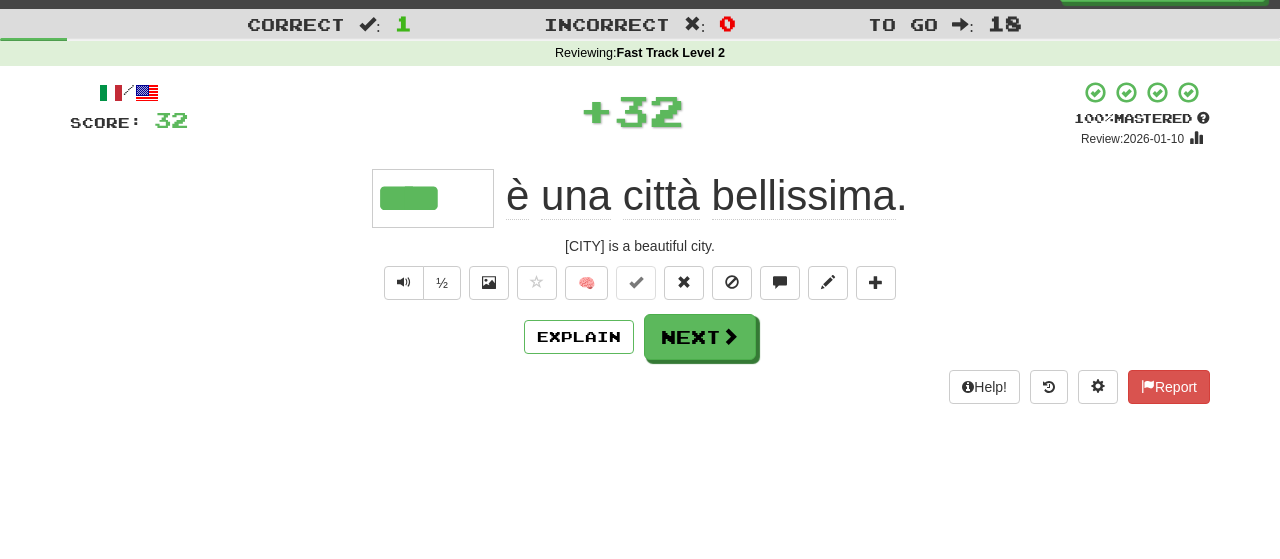 type 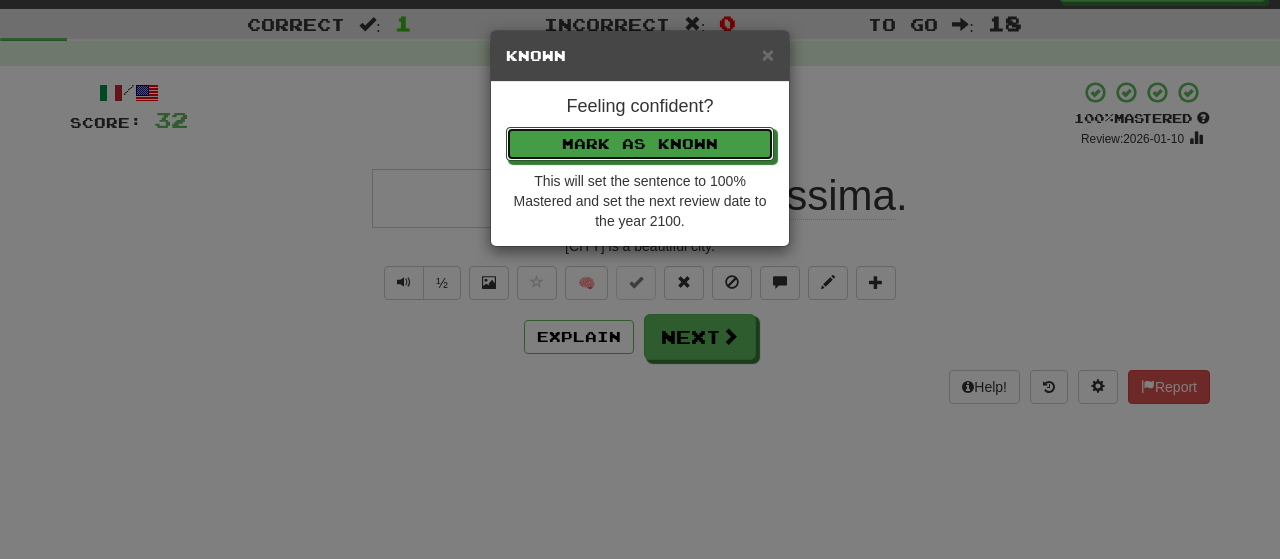type 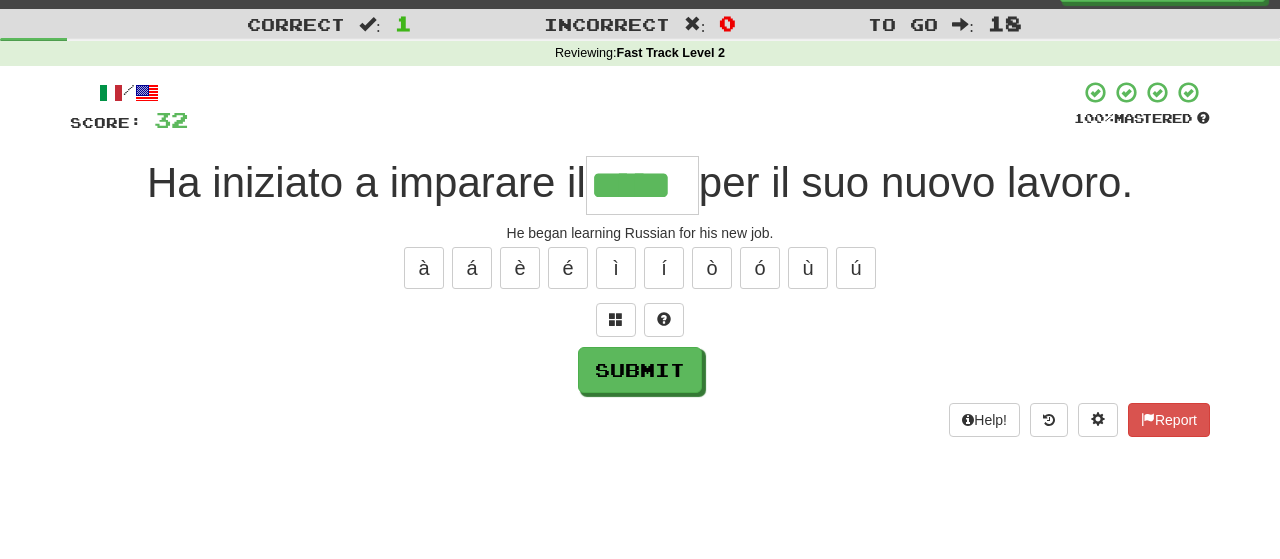 type on "*****" 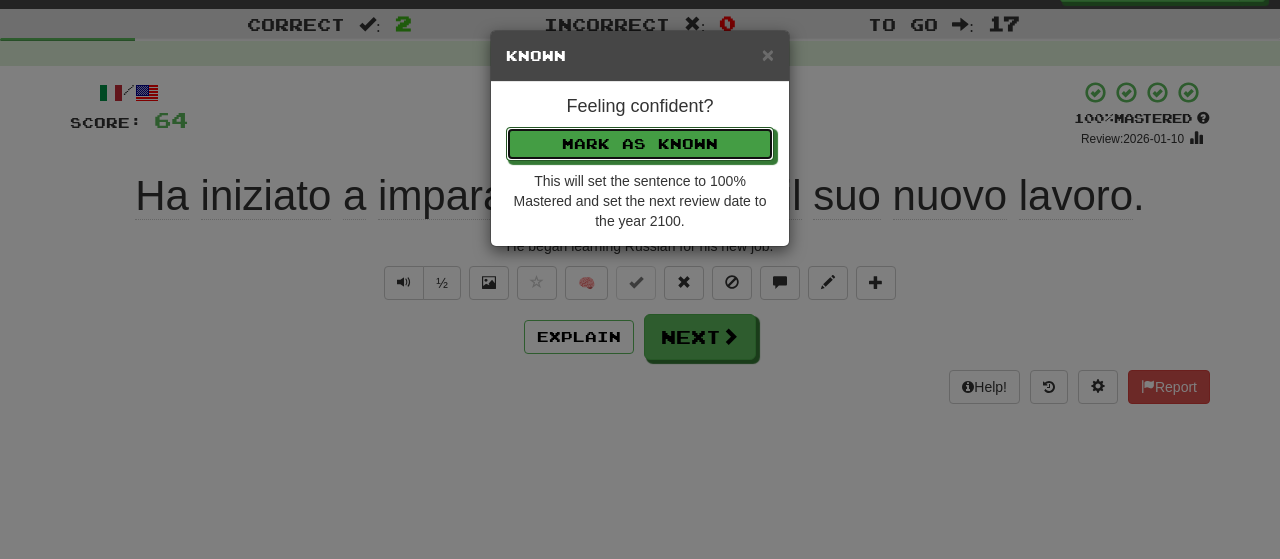 click on "Mark as Known" at bounding box center (640, 144) 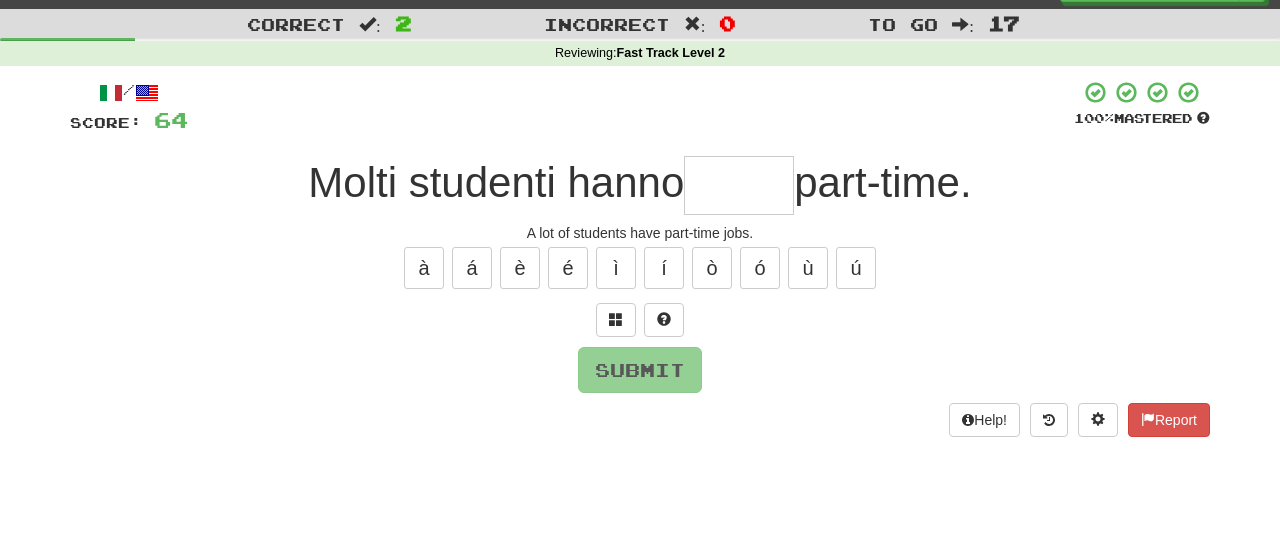 type on "*" 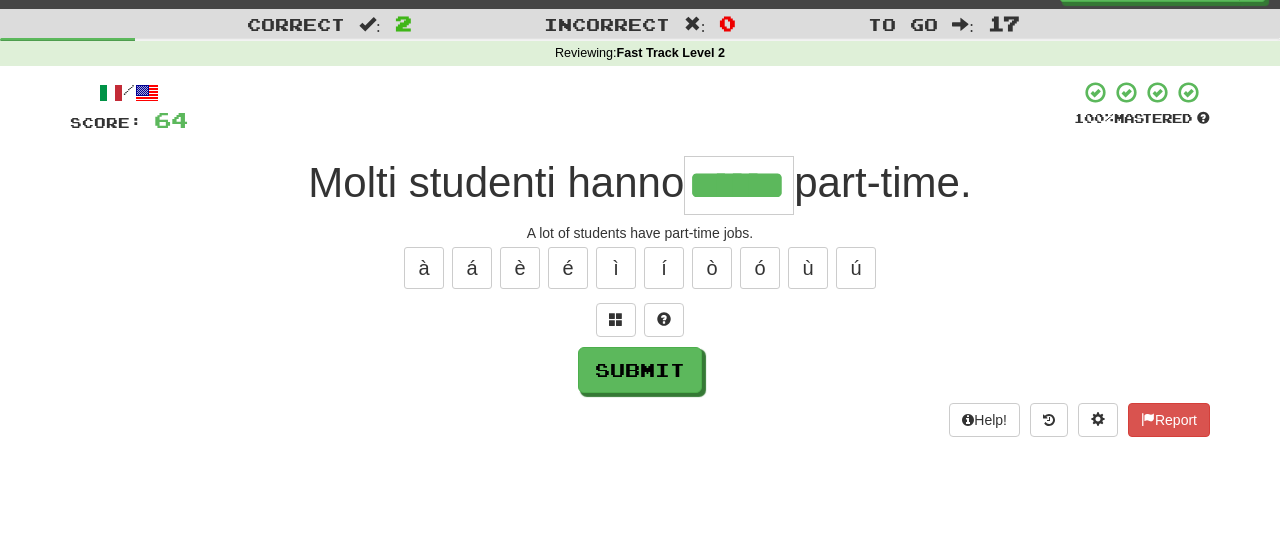 type on "******" 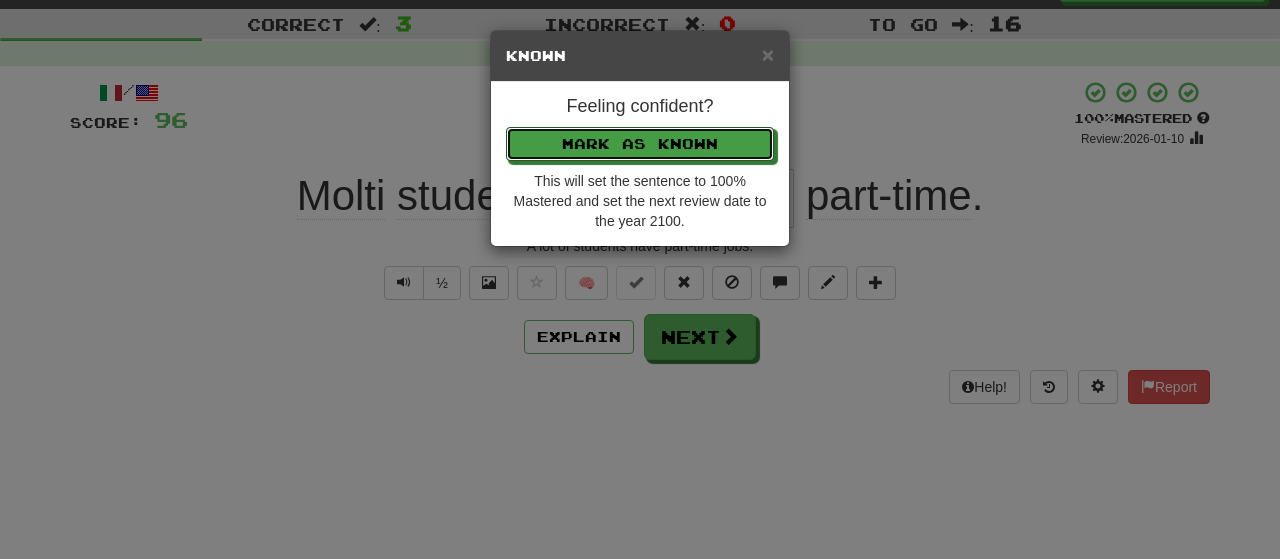 click on "Mark as Known" at bounding box center (640, 144) 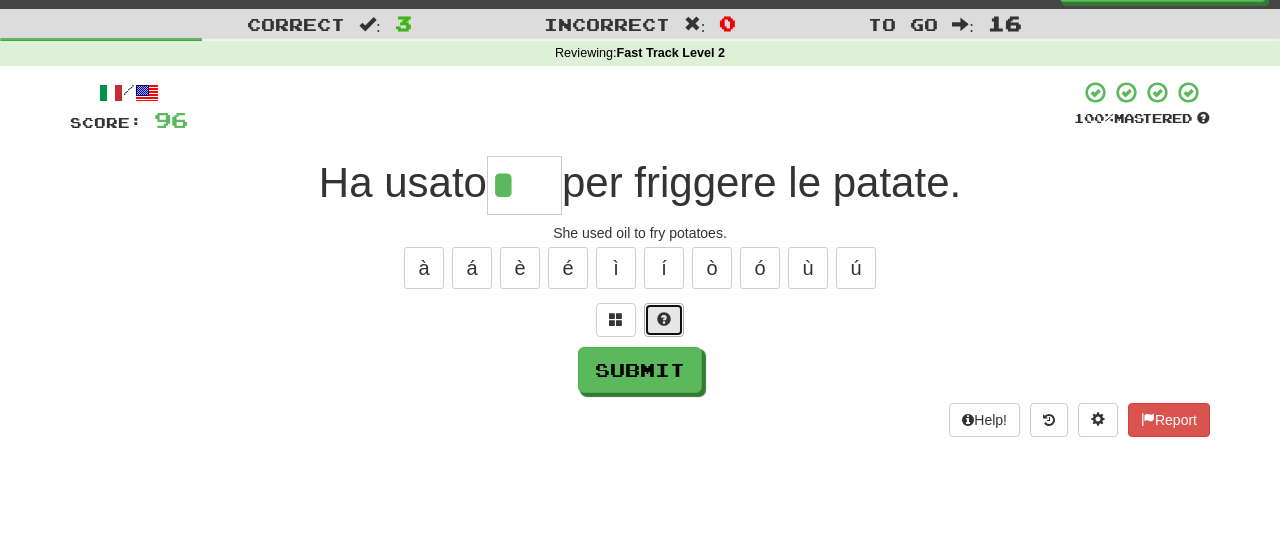 click at bounding box center [664, 319] 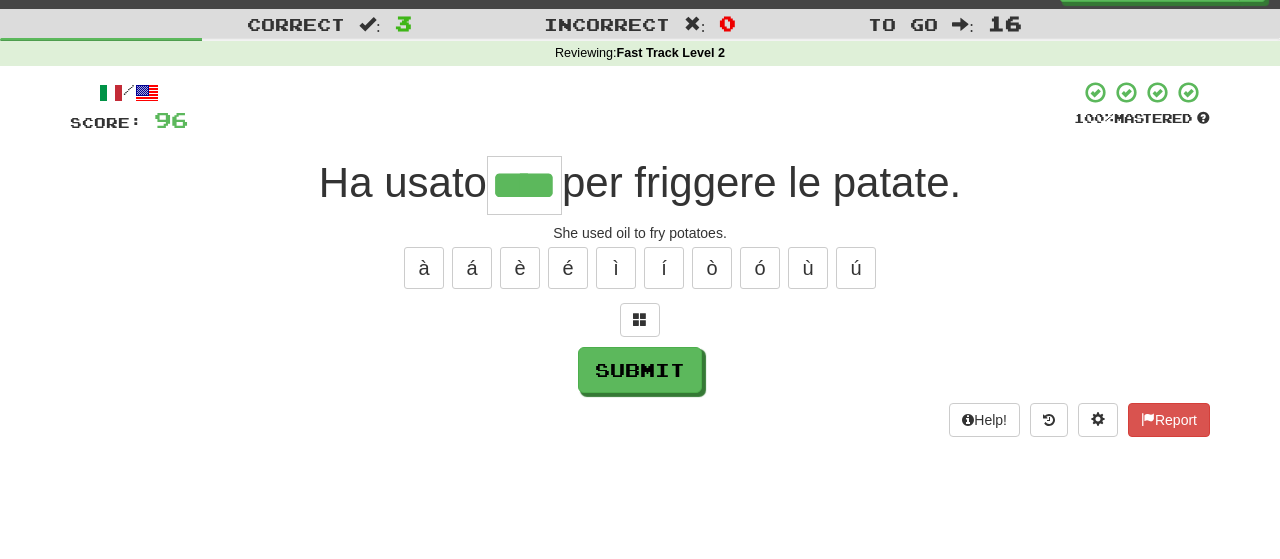 type on "****" 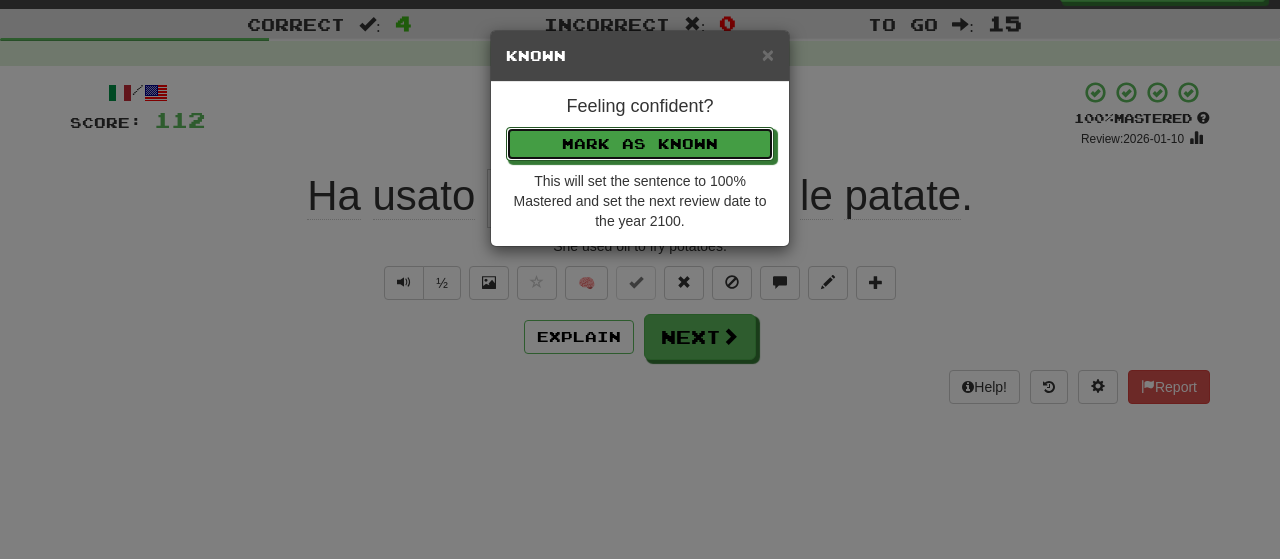 click on "Mark as Known" at bounding box center (640, 144) 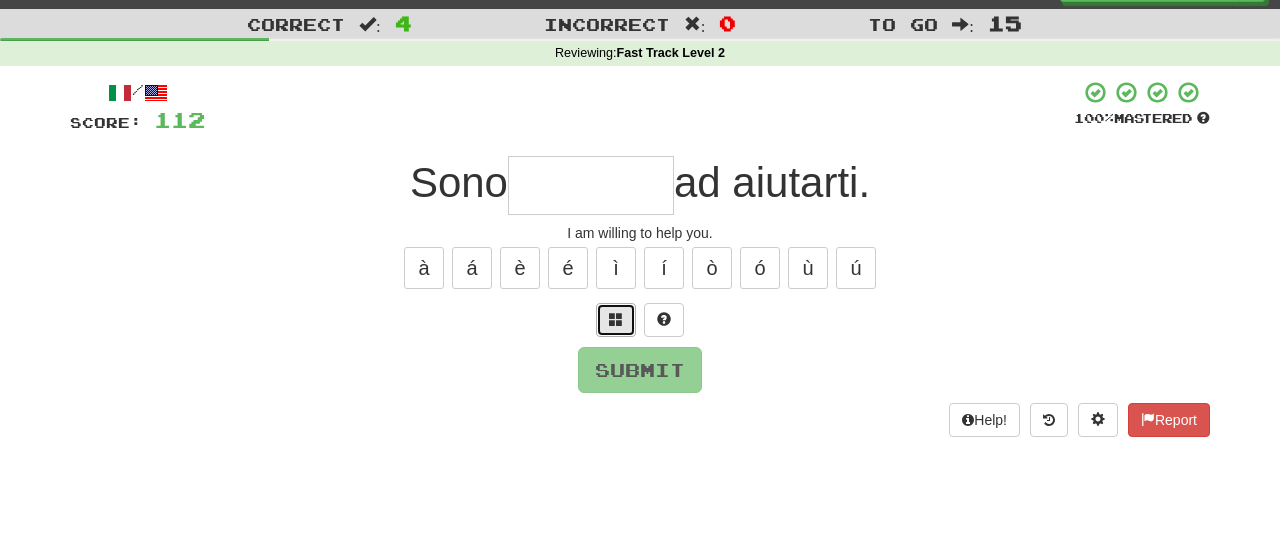 click at bounding box center [616, 319] 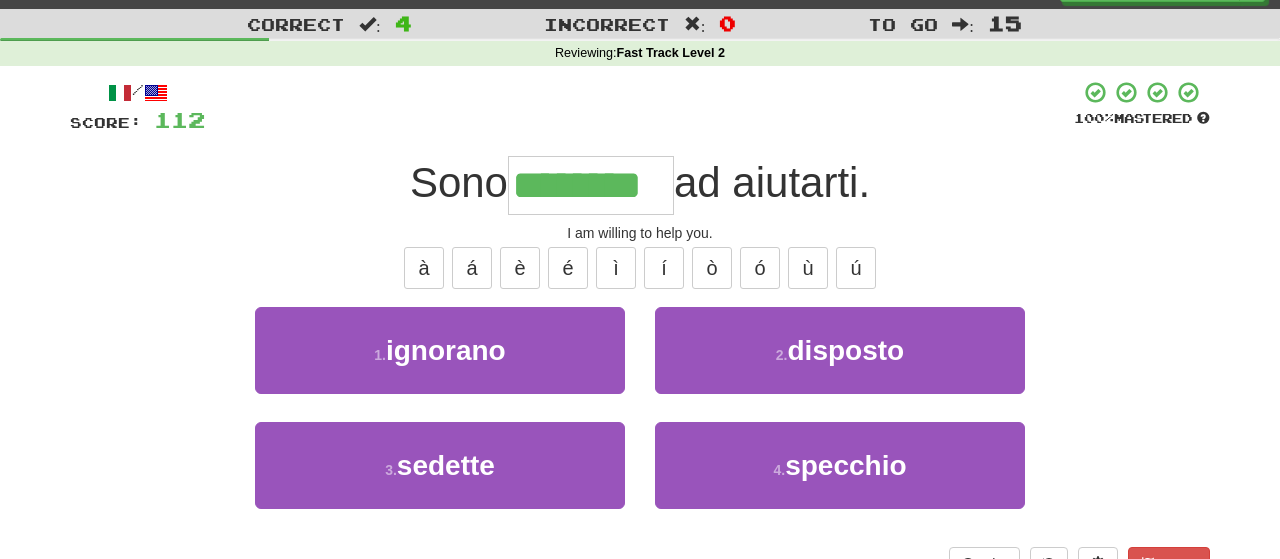 type on "********" 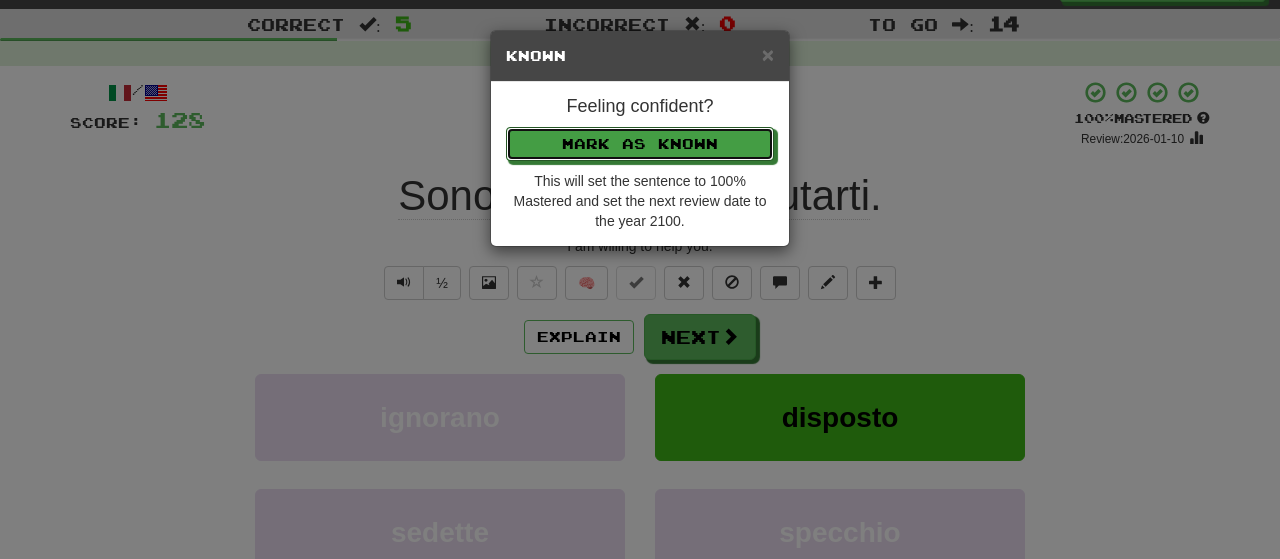 click on "Mark as Known" at bounding box center (640, 144) 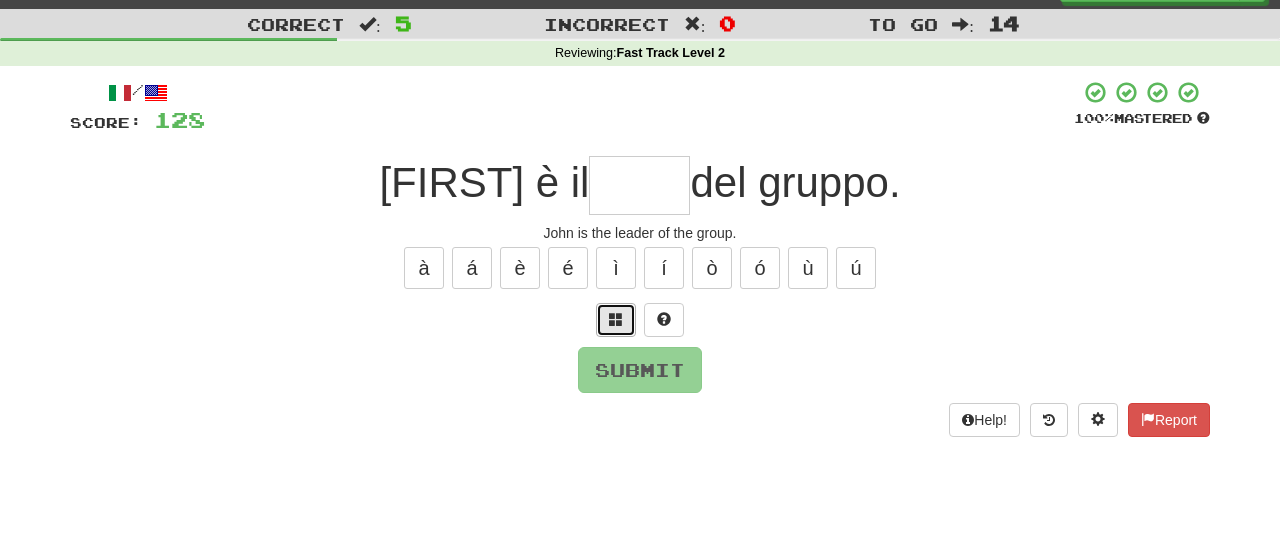 click at bounding box center [616, 319] 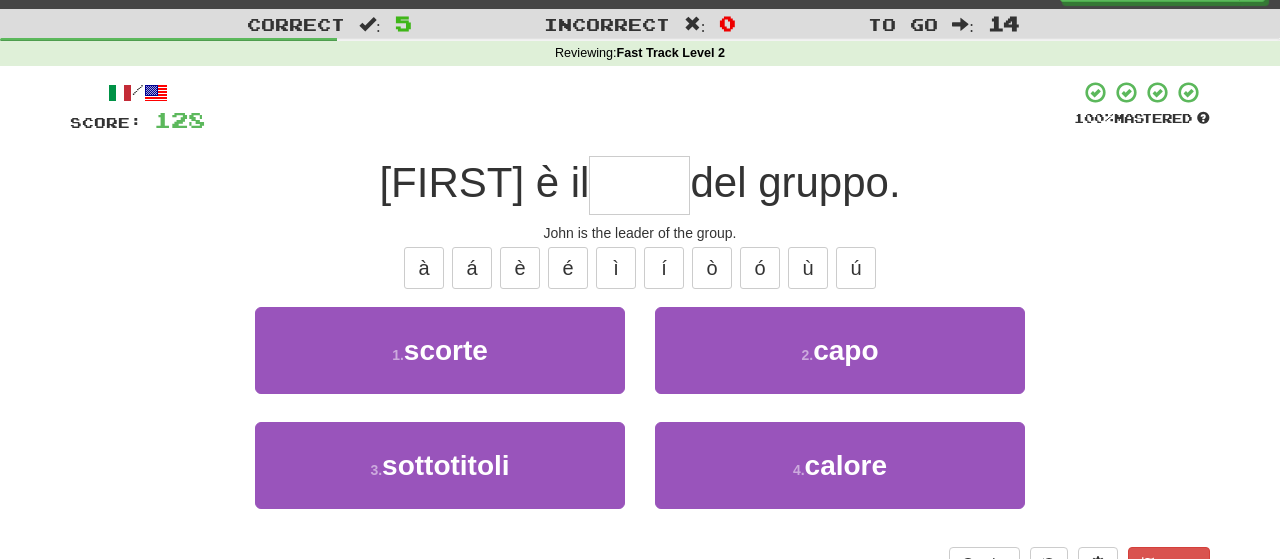 type on "*" 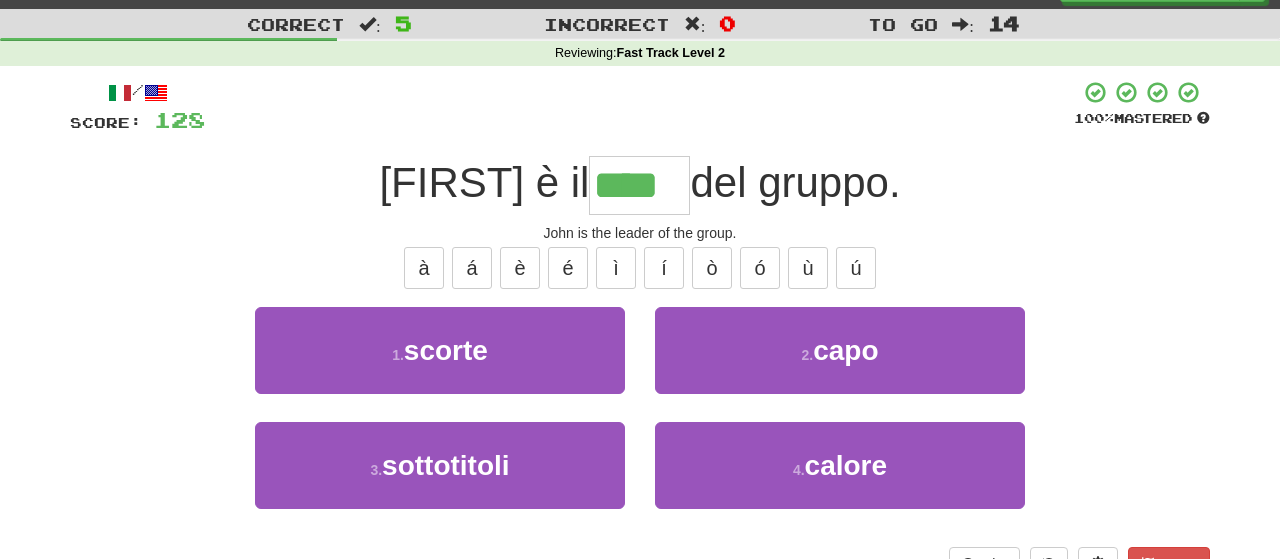type on "****" 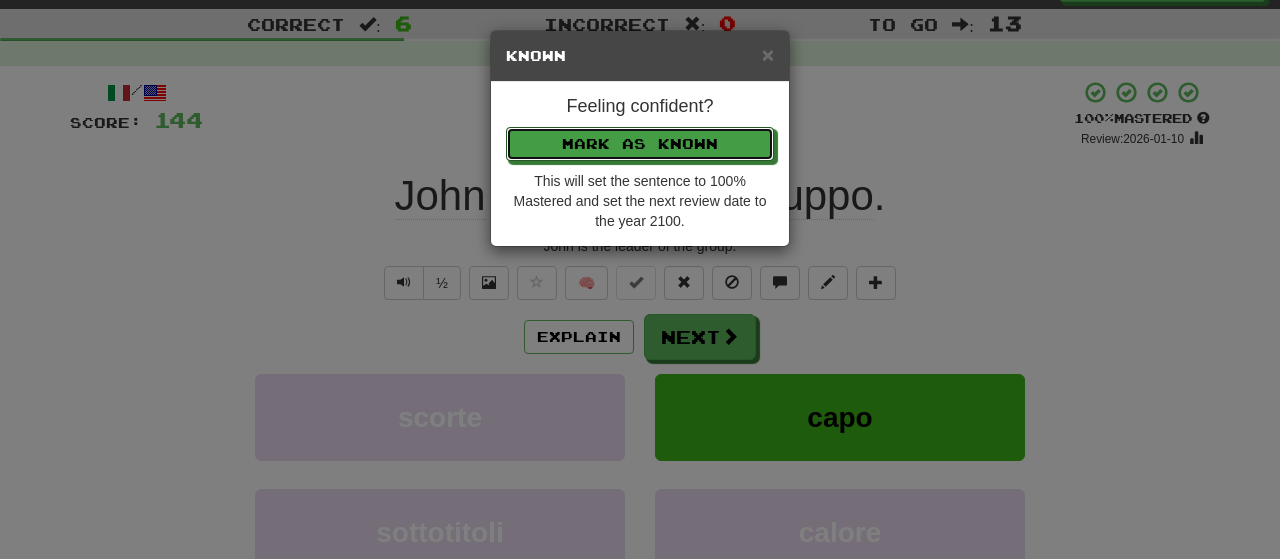 click on "Mark as Known" at bounding box center (640, 144) 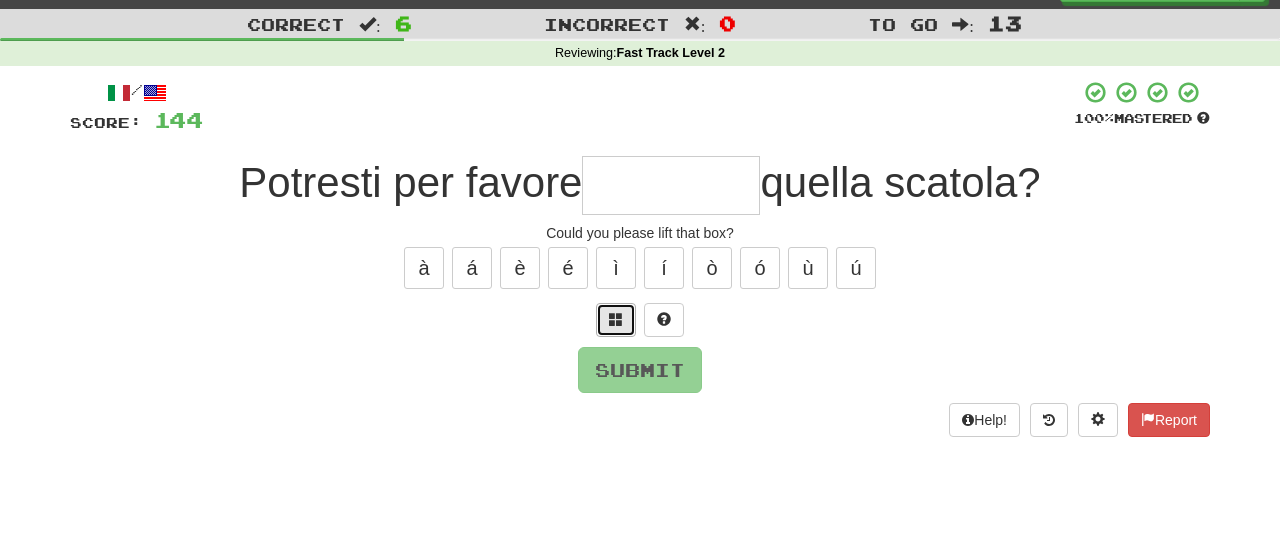click at bounding box center [616, 319] 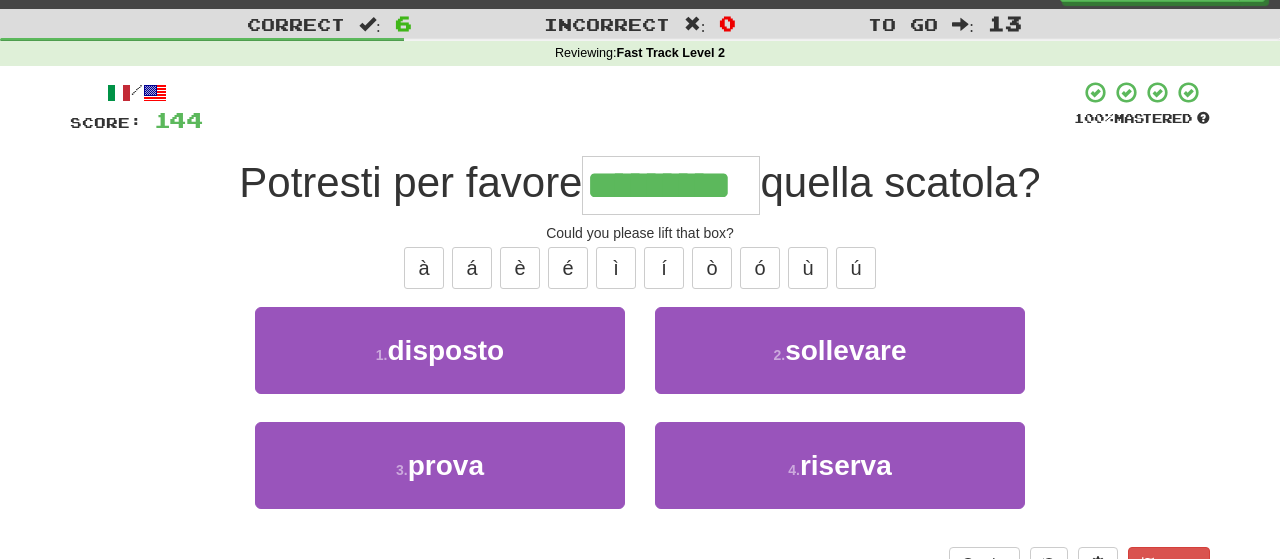 type on "*********" 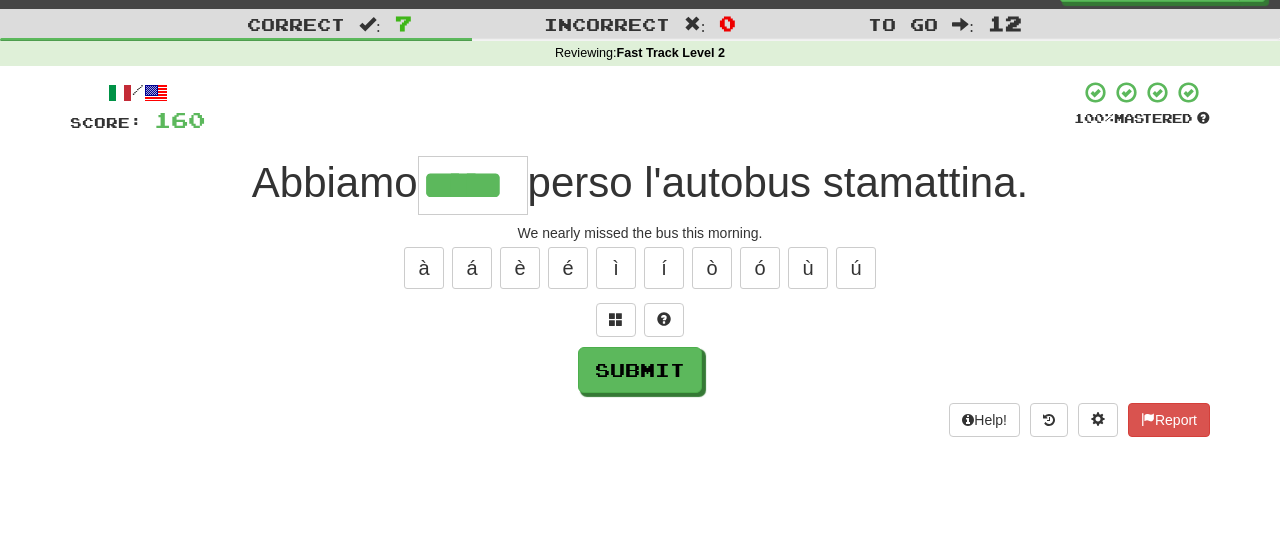 type on "*****" 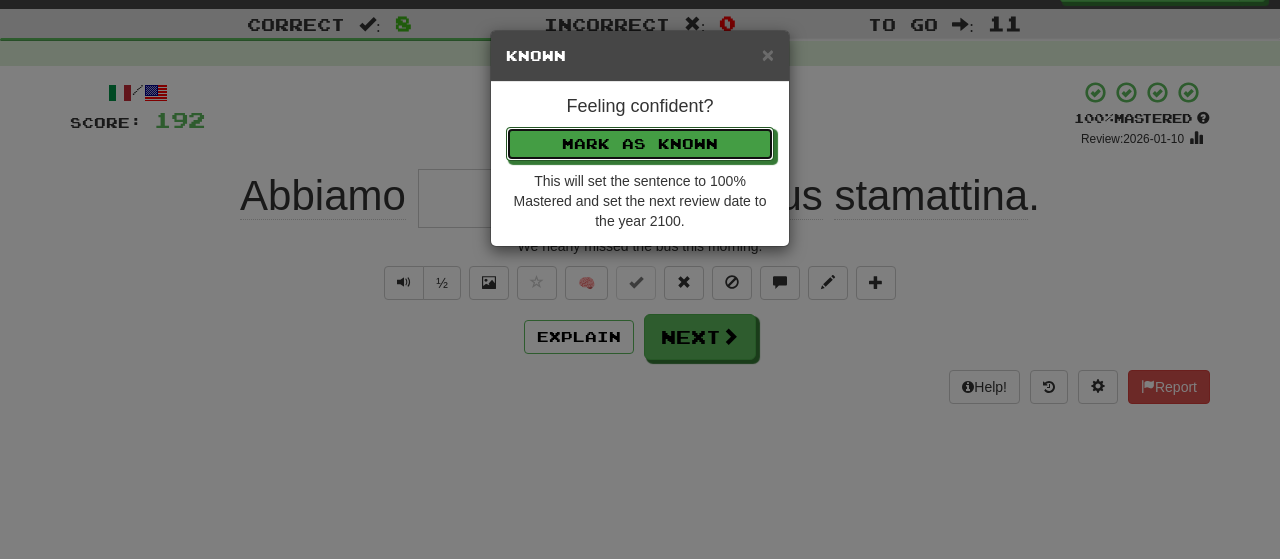 click on "Mark as Known" at bounding box center (640, 144) 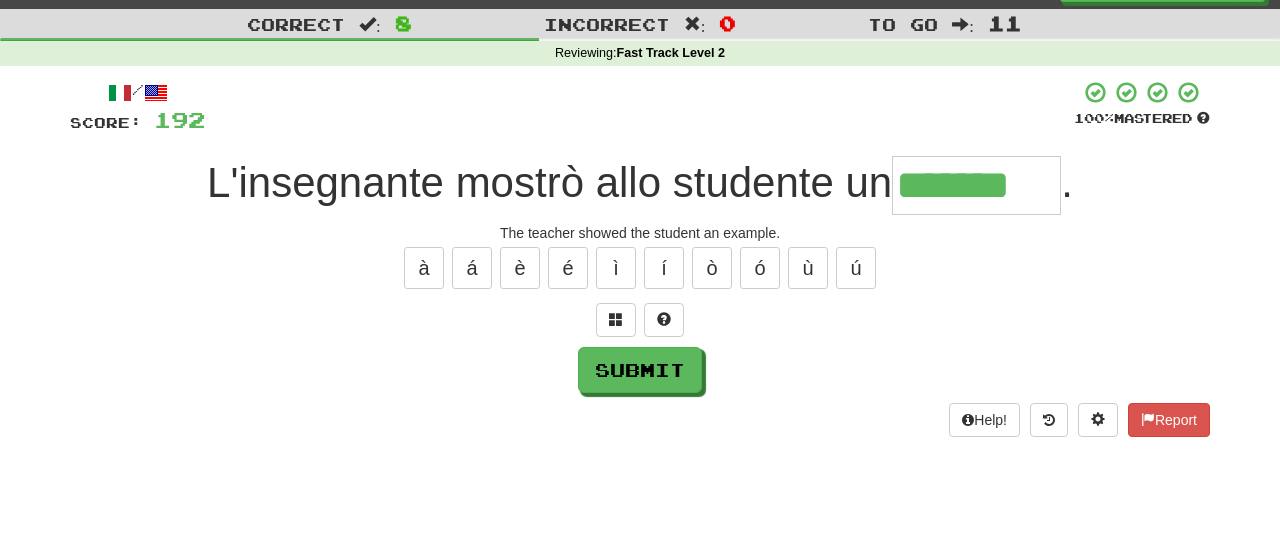 type on "*******" 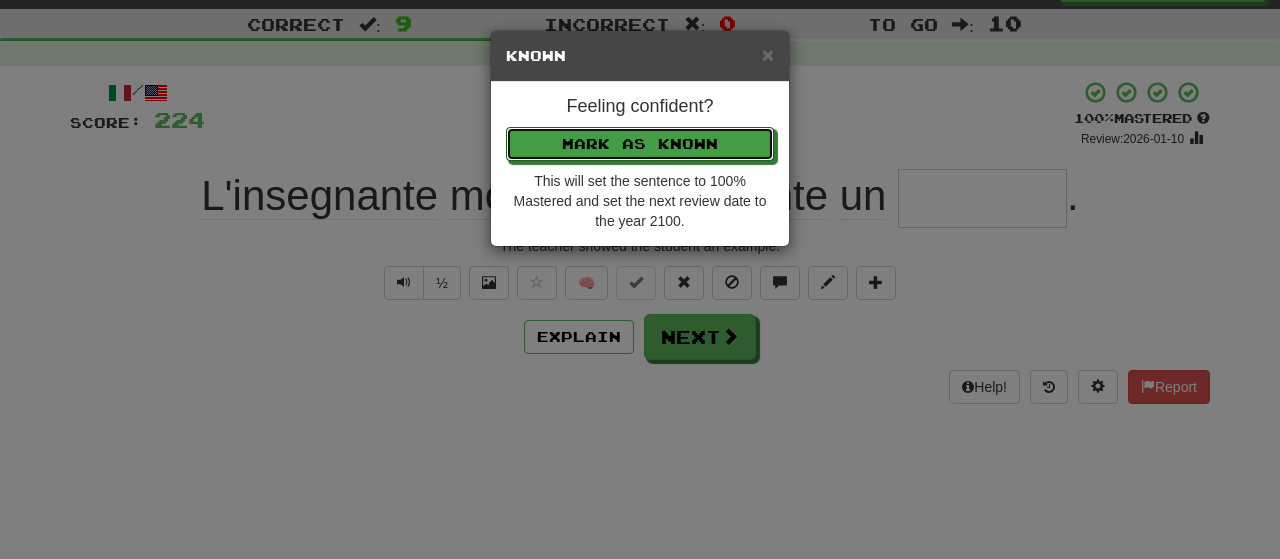 click on "Mark as Known" at bounding box center (640, 144) 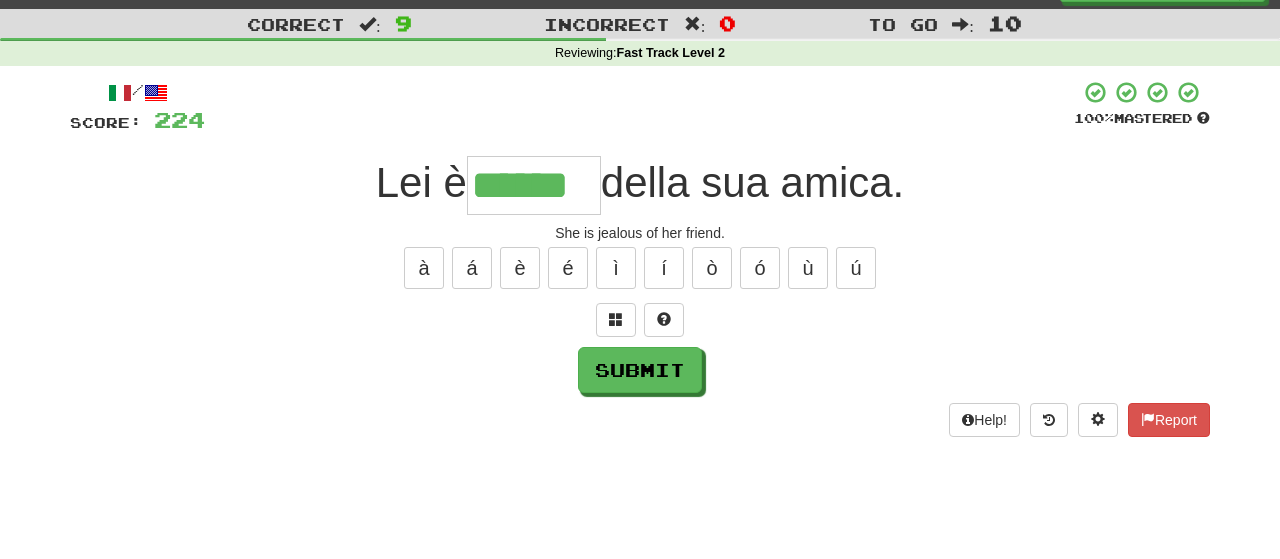 type on "******" 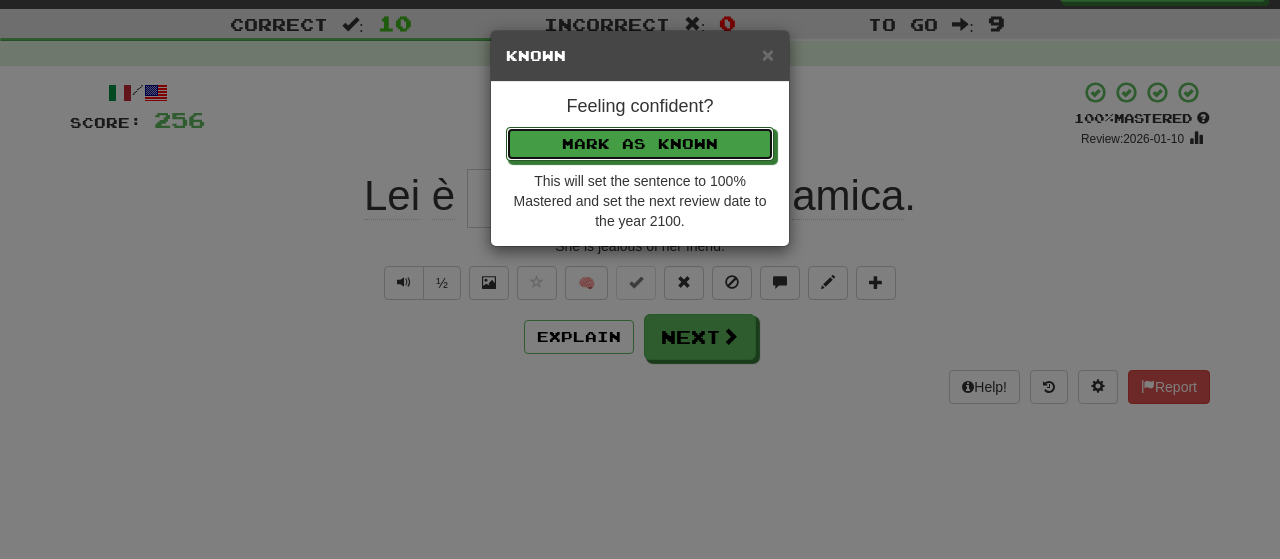 click on "Mark as Known" at bounding box center [640, 144] 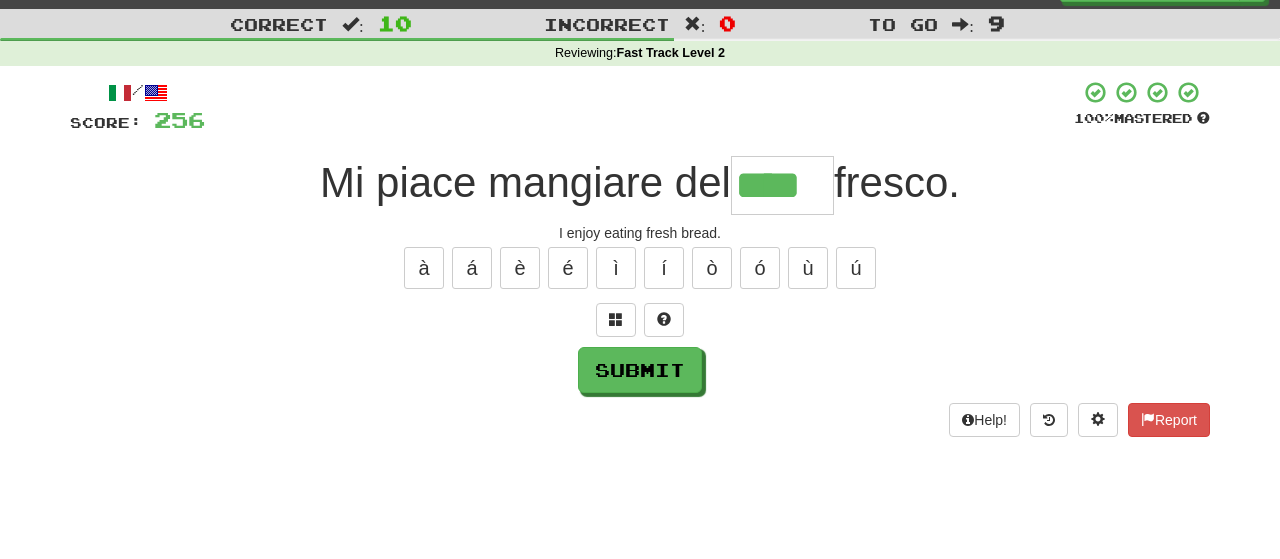 type on "****" 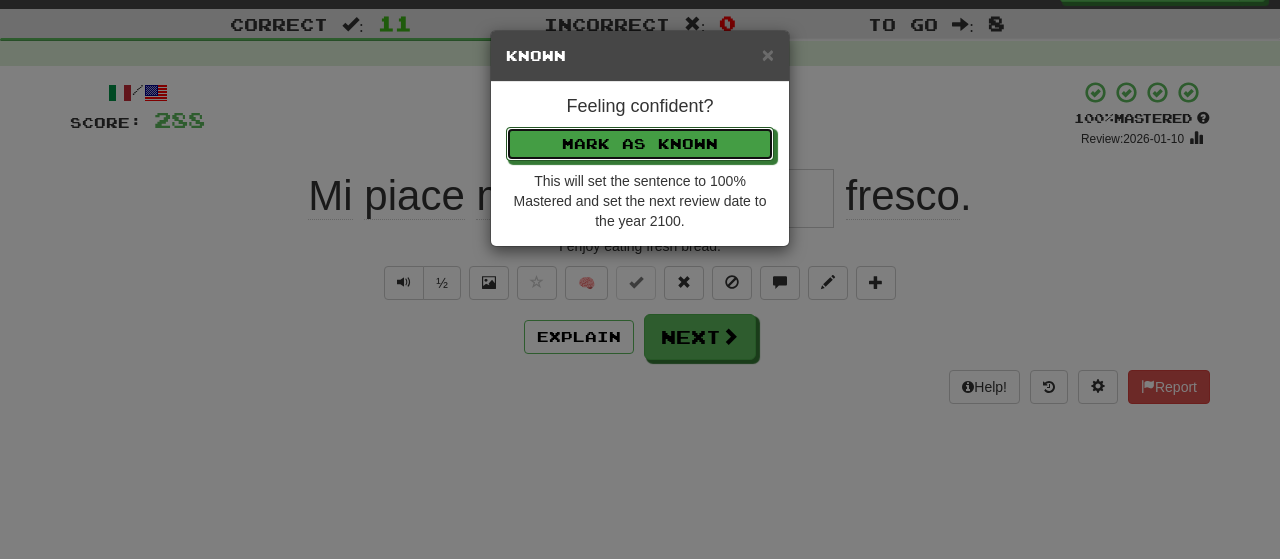 click on "Mark as Known" at bounding box center [640, 144] 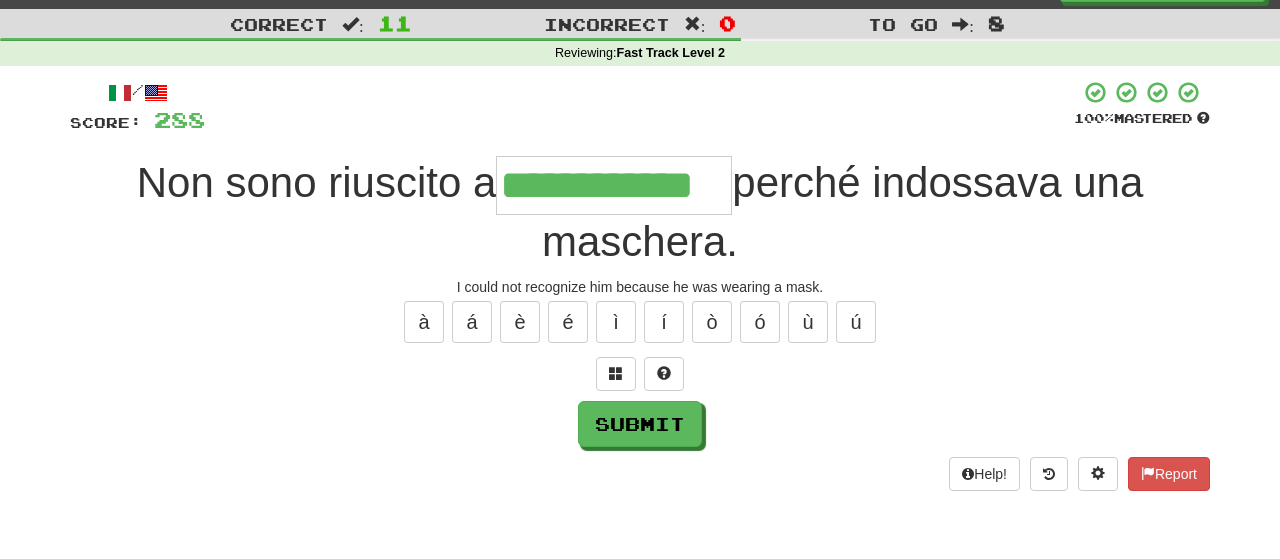 type on "**********" 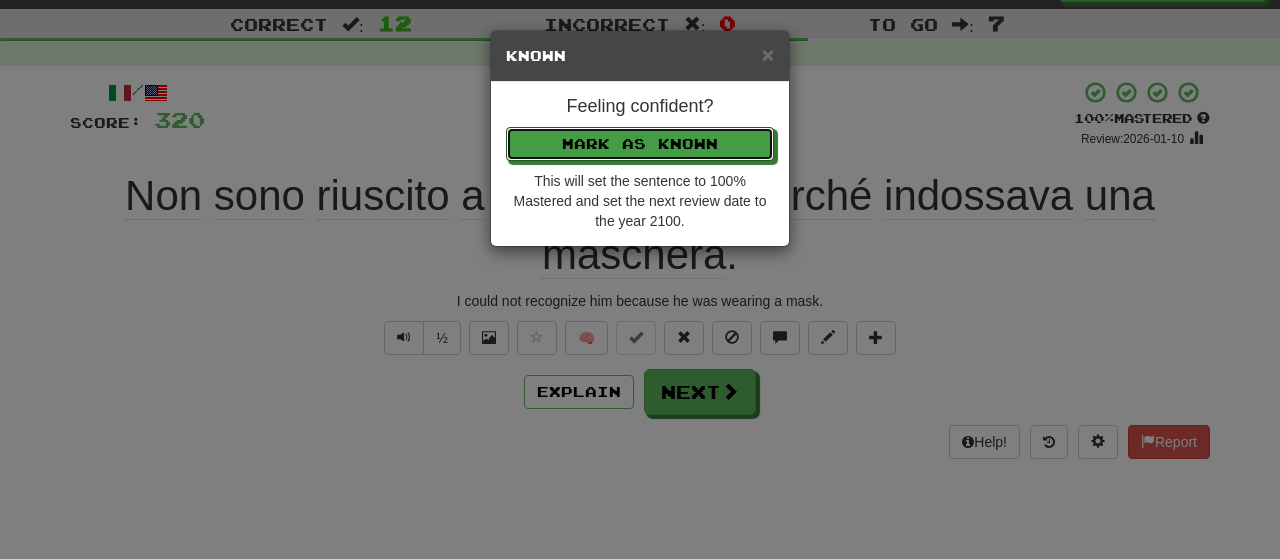 click on "Mark as Known" at bounding box center (640, 144) 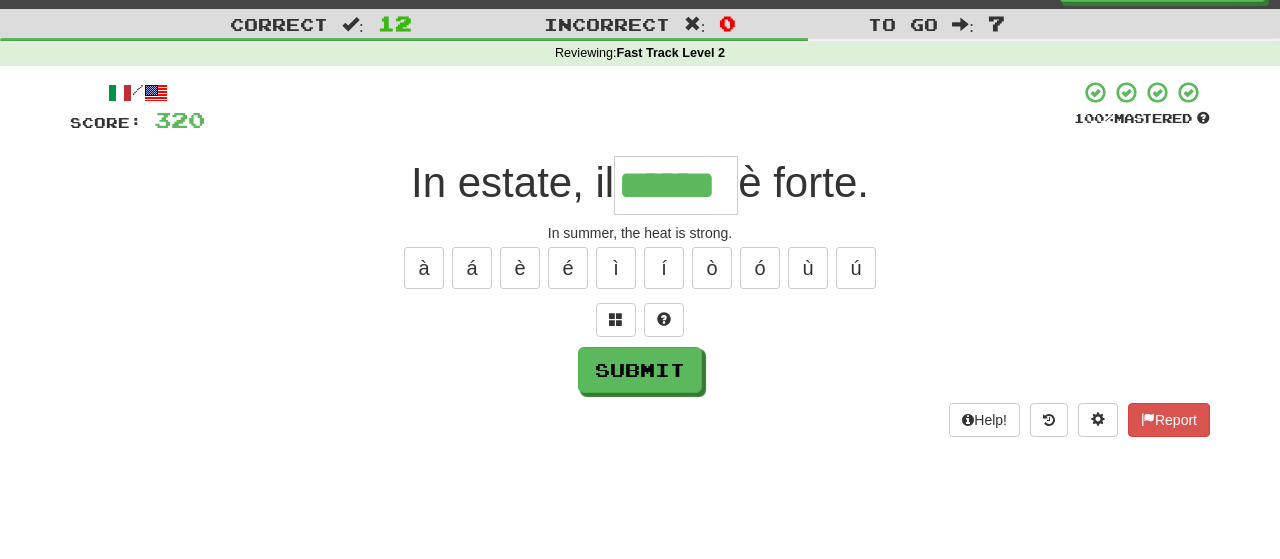 type on "******" 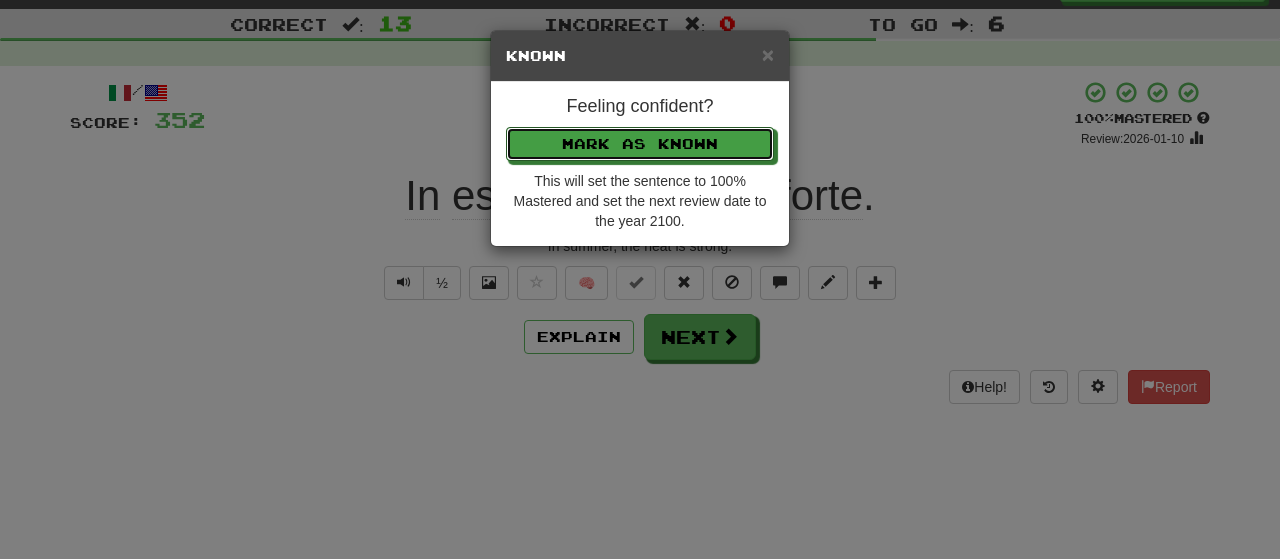 click on "Mark as Known" at bounding box center [640, 144] 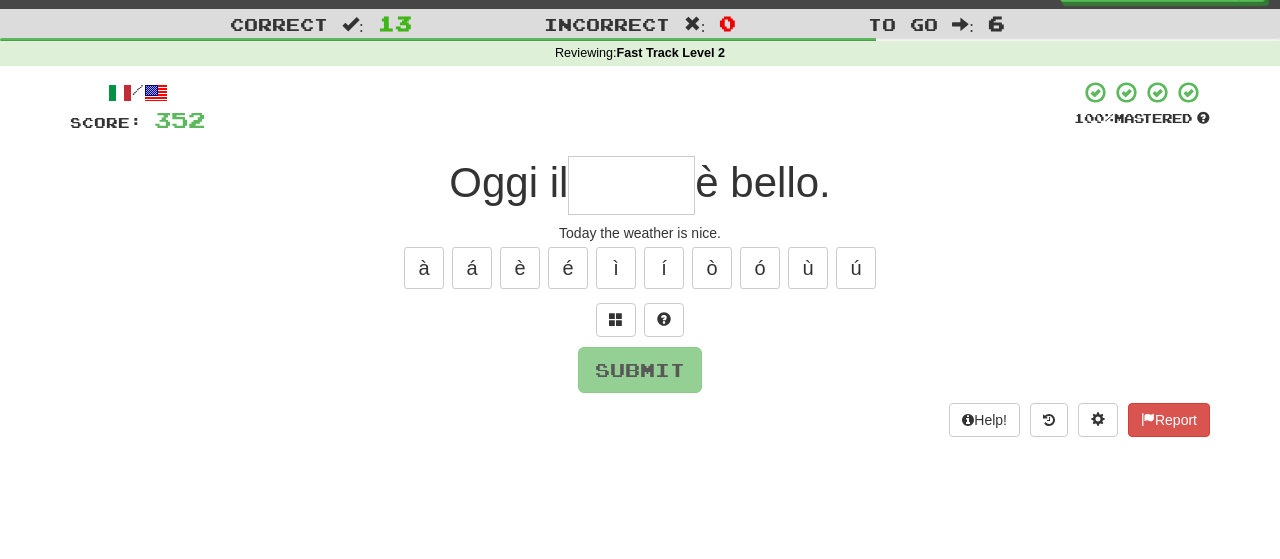 type on "*" 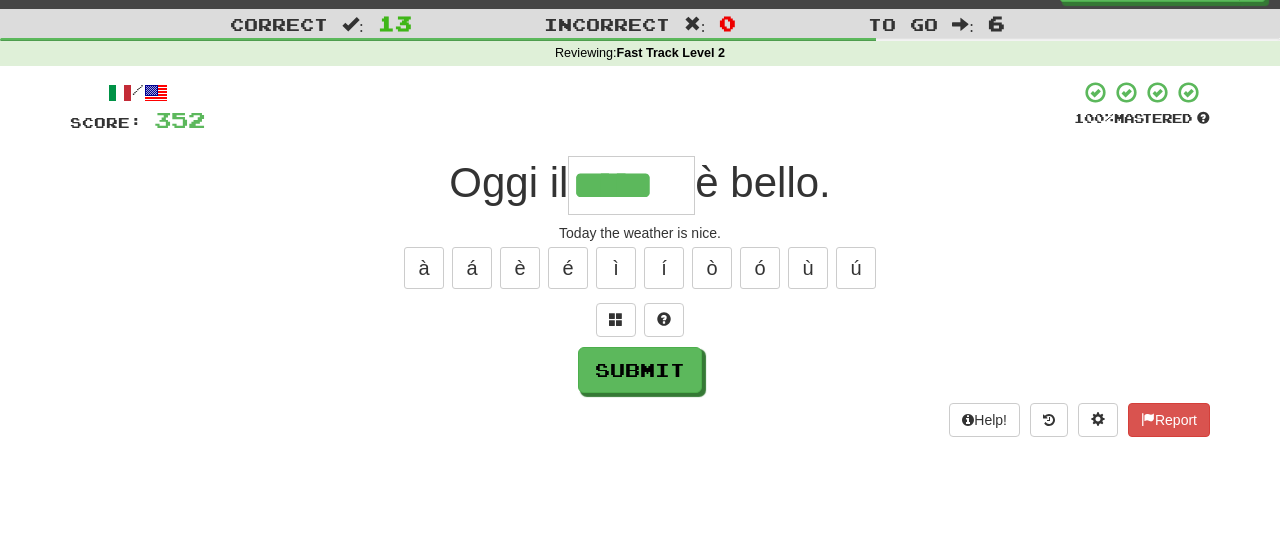type on "*****" 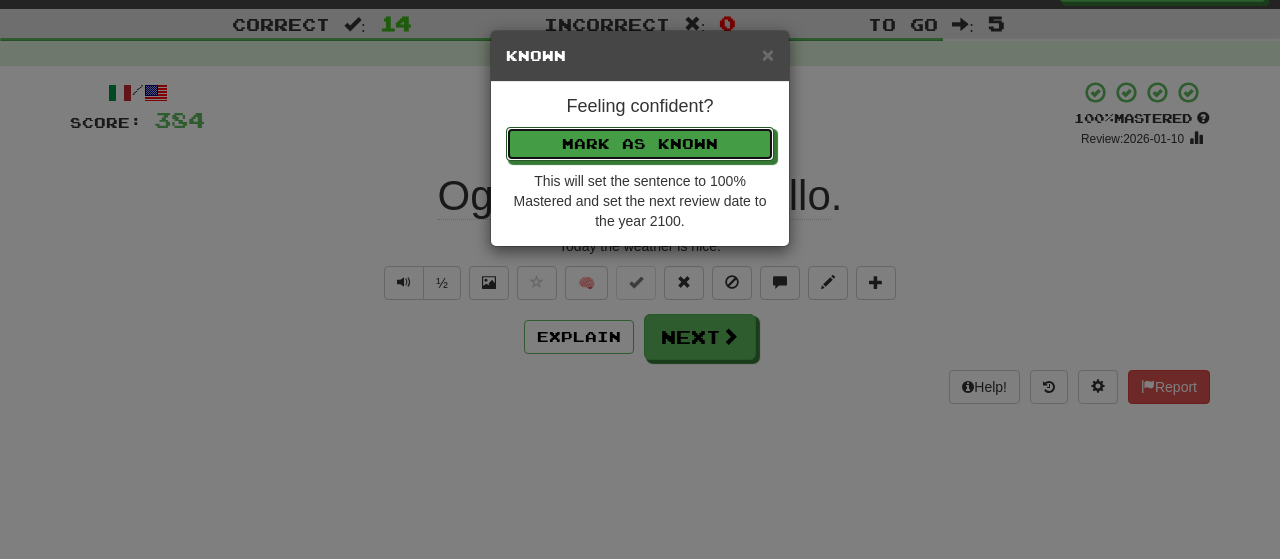 click on "Mark as Known" at bounding box center (640, 144) 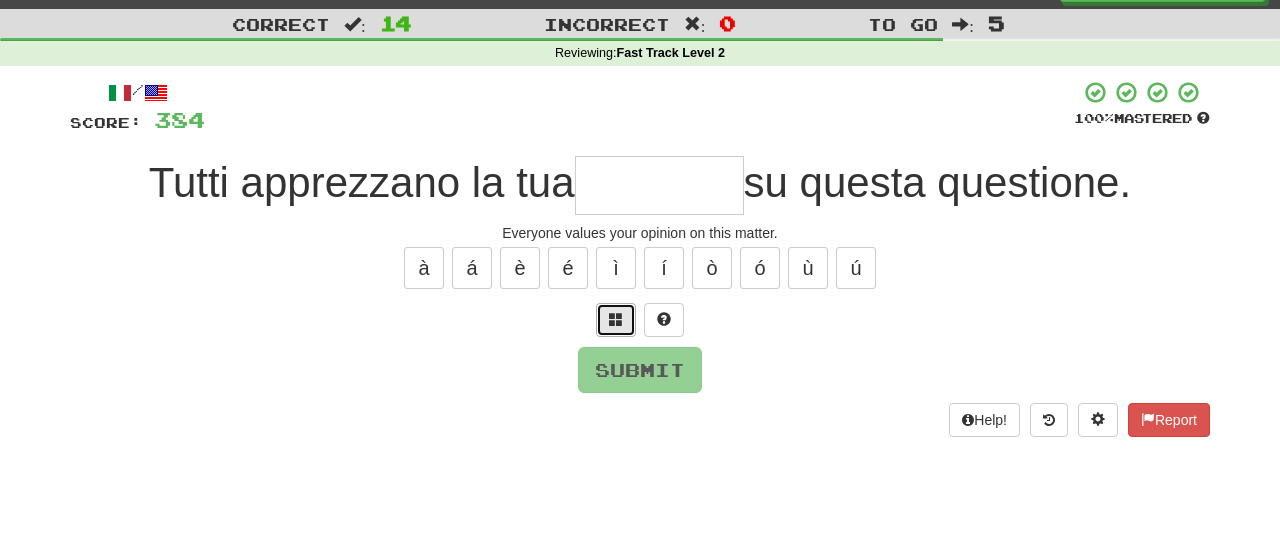click at bounding box center [616, 319] 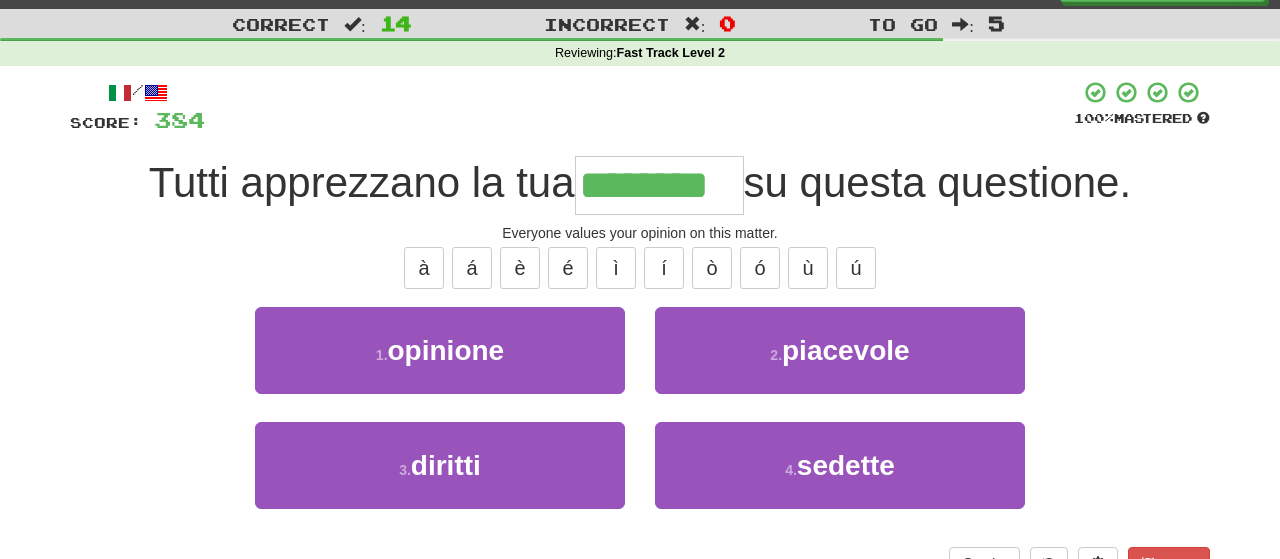 type on "********" 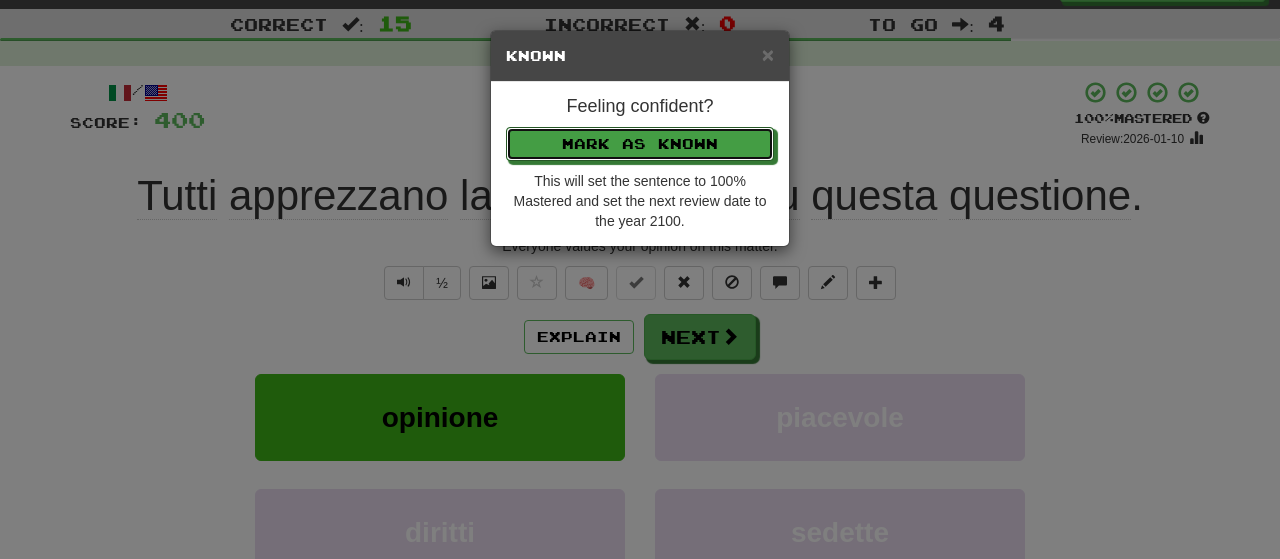 click on "Mark as Known" at bounding box center (640, 144) 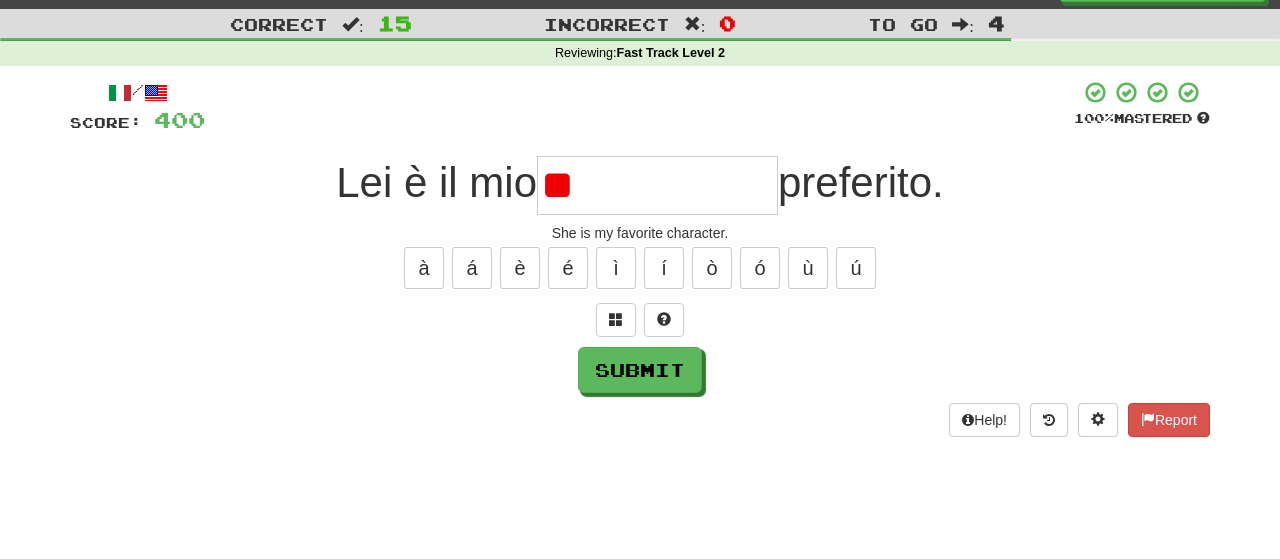 type on "*" 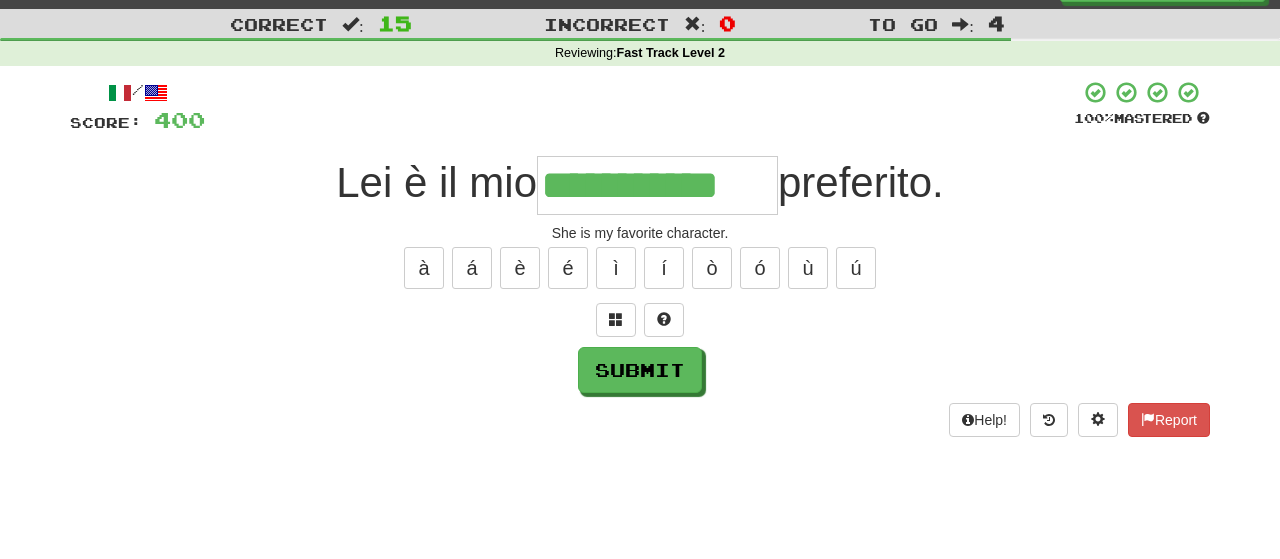 type on "**********" 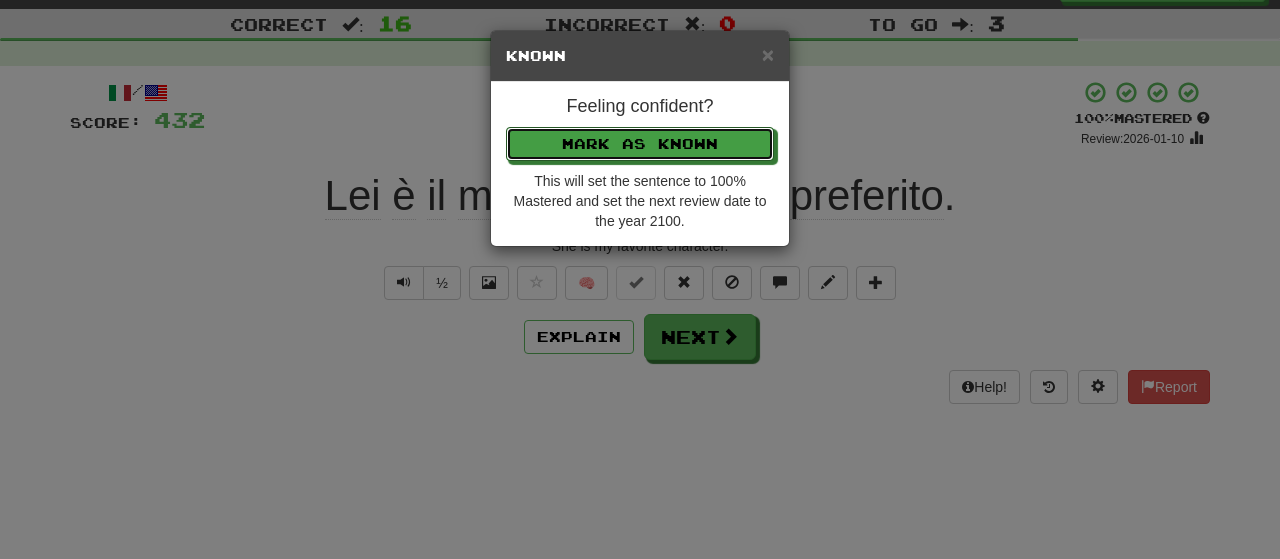 click on "Mark as Known" at bounding box center [640, 144] 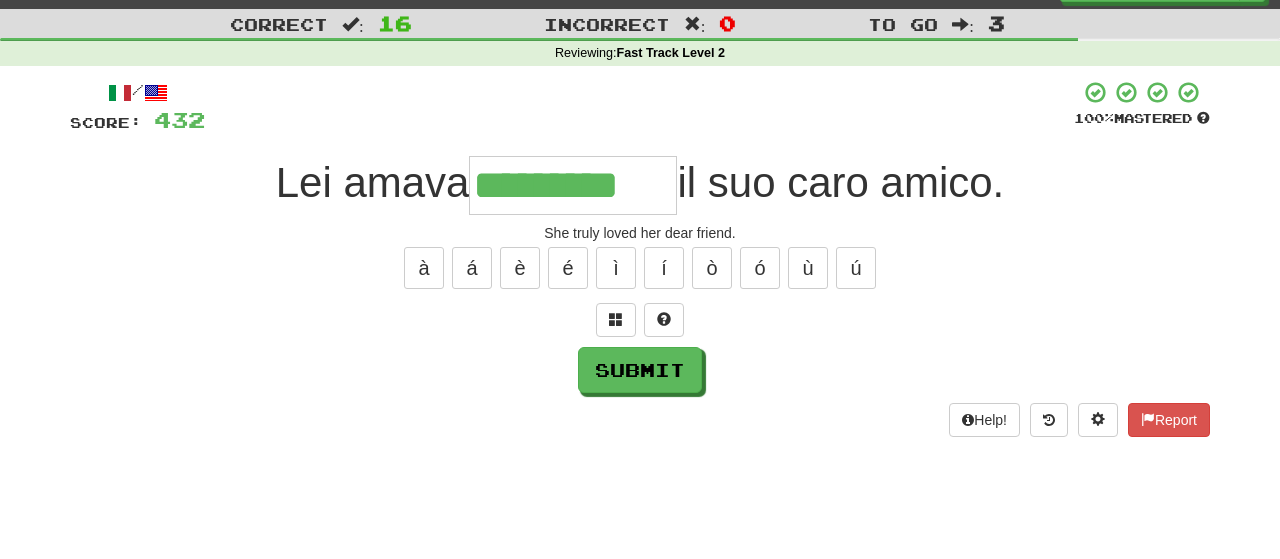 type on "*********" 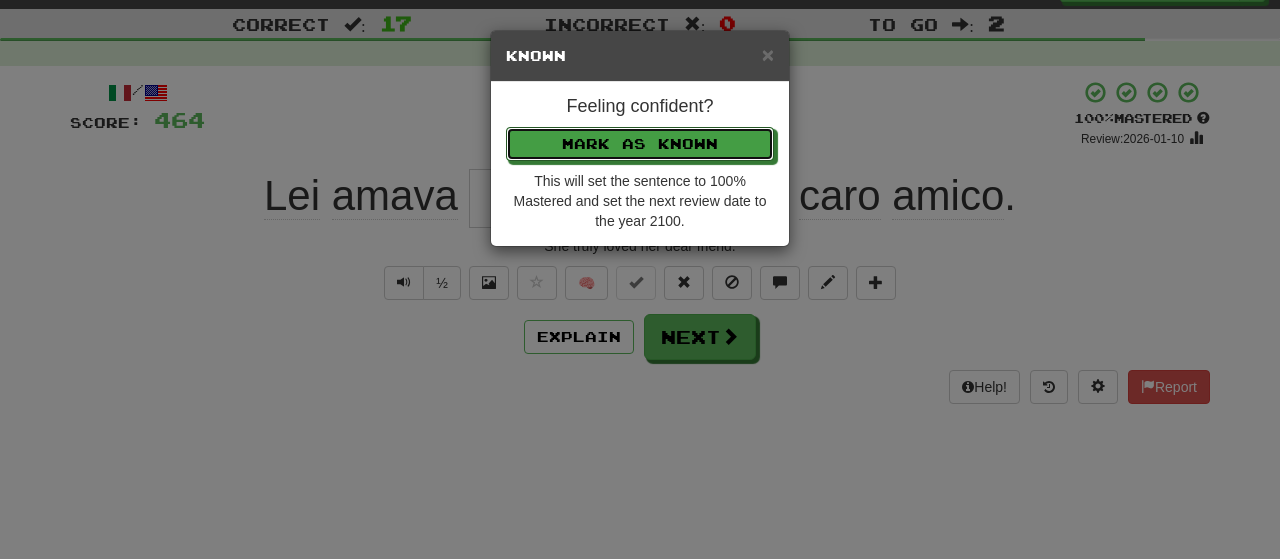 click on "Mark as Known" at bounding box center (640, 144) 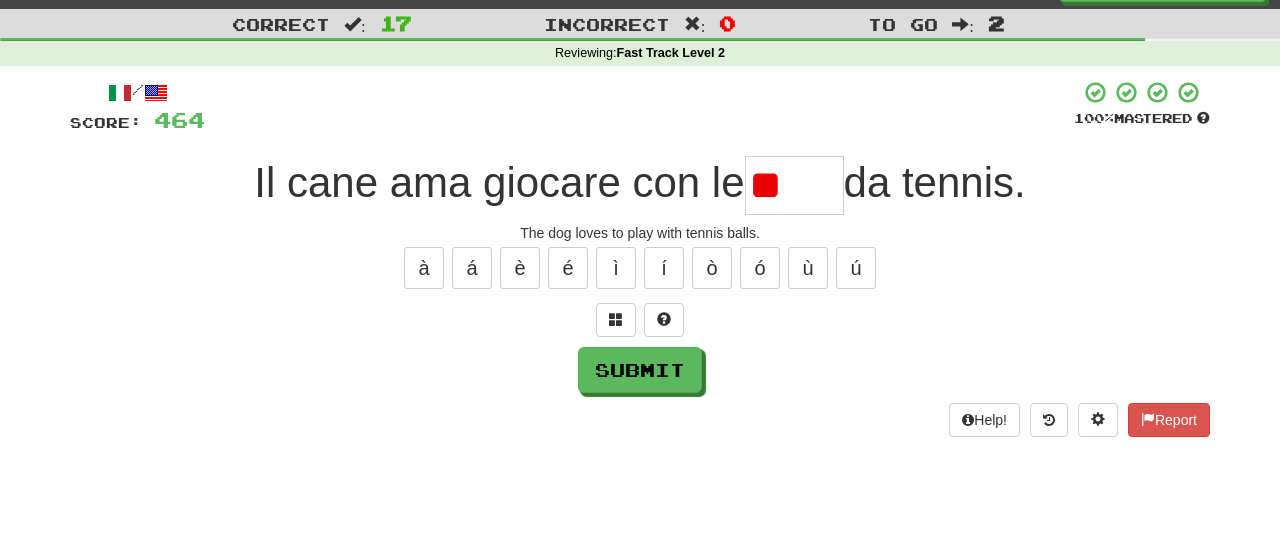 type on "*" 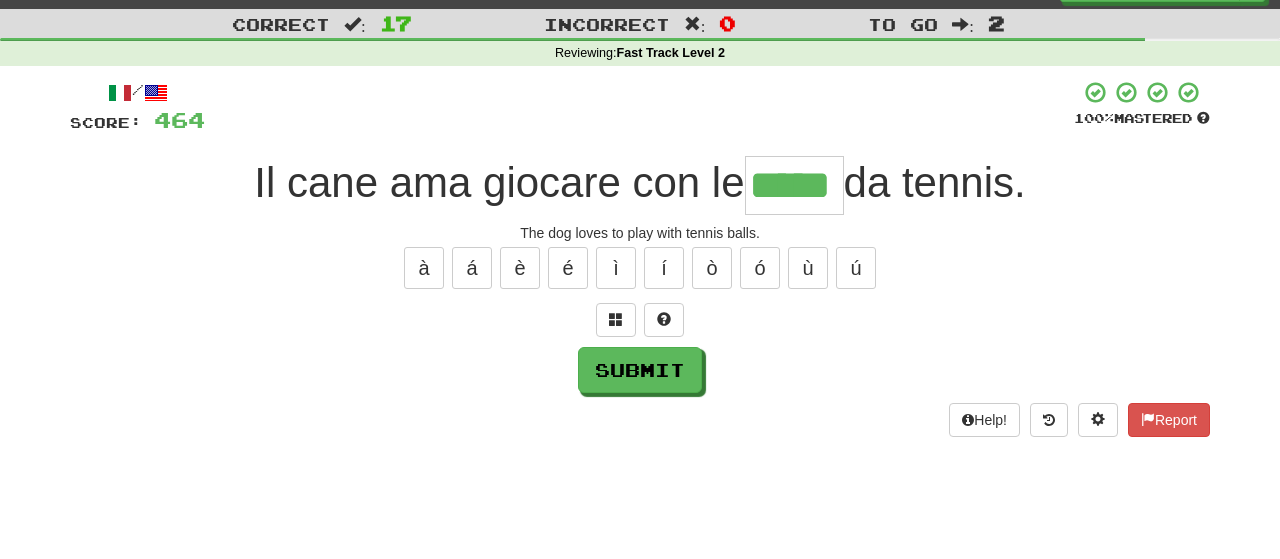 type on "*****" 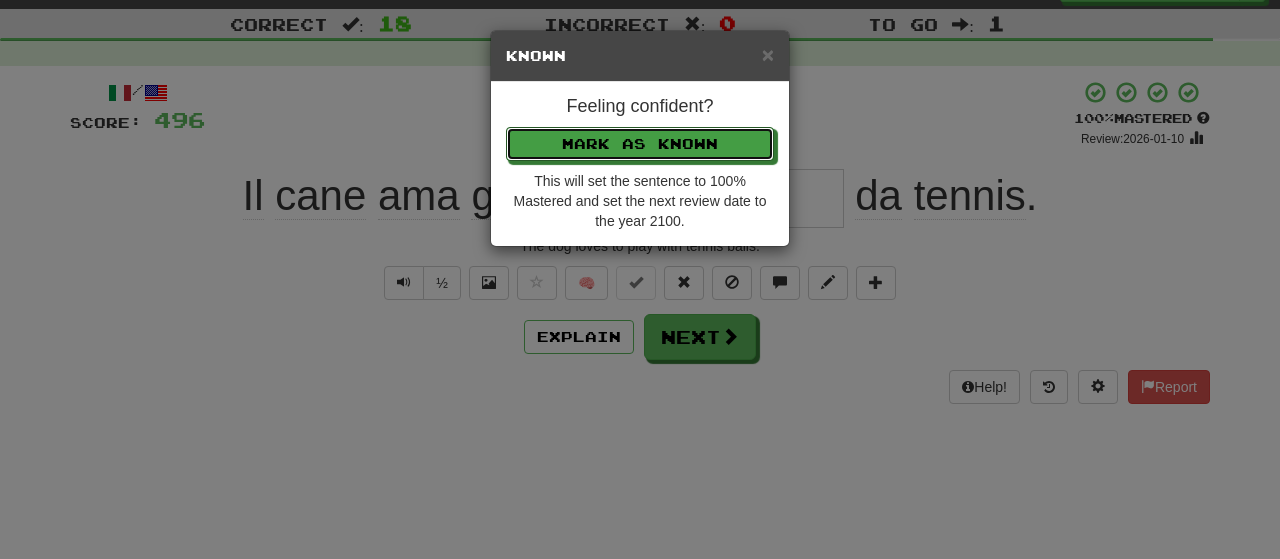 click on "Mark as Known" at bounding box center (640, 144) 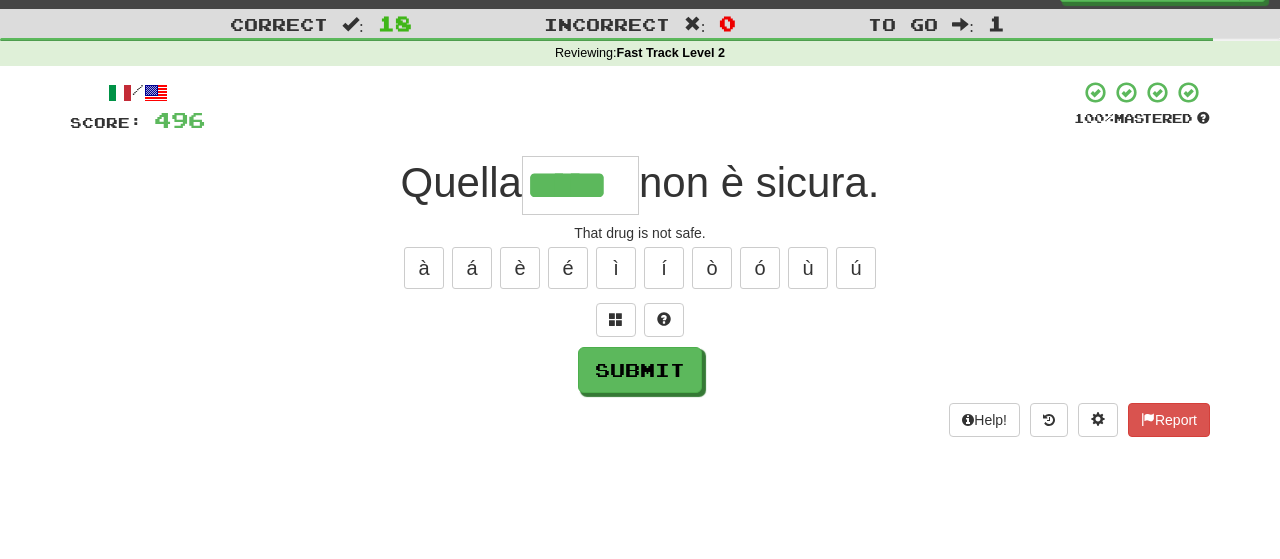 type on "*****" 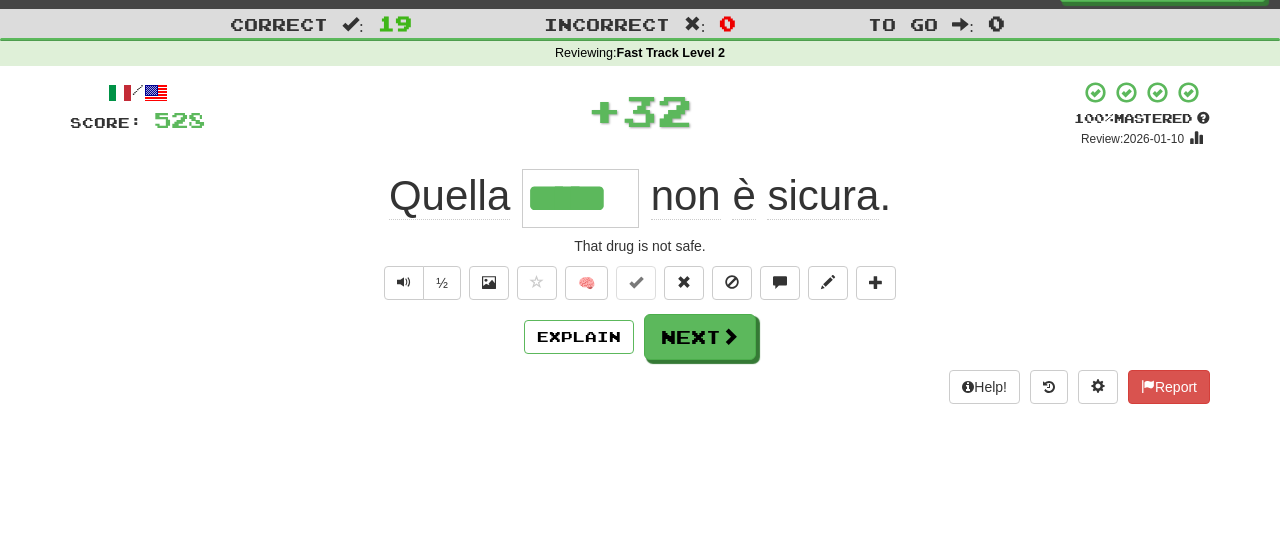 type 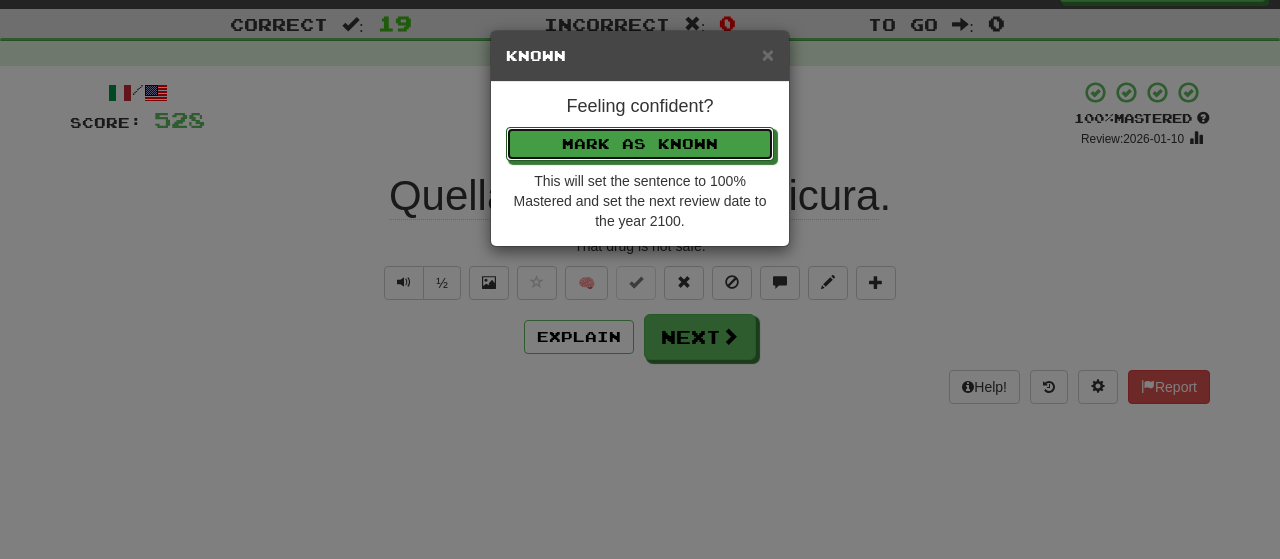 click on "Mark as Known" at bounding box center [640, 144] 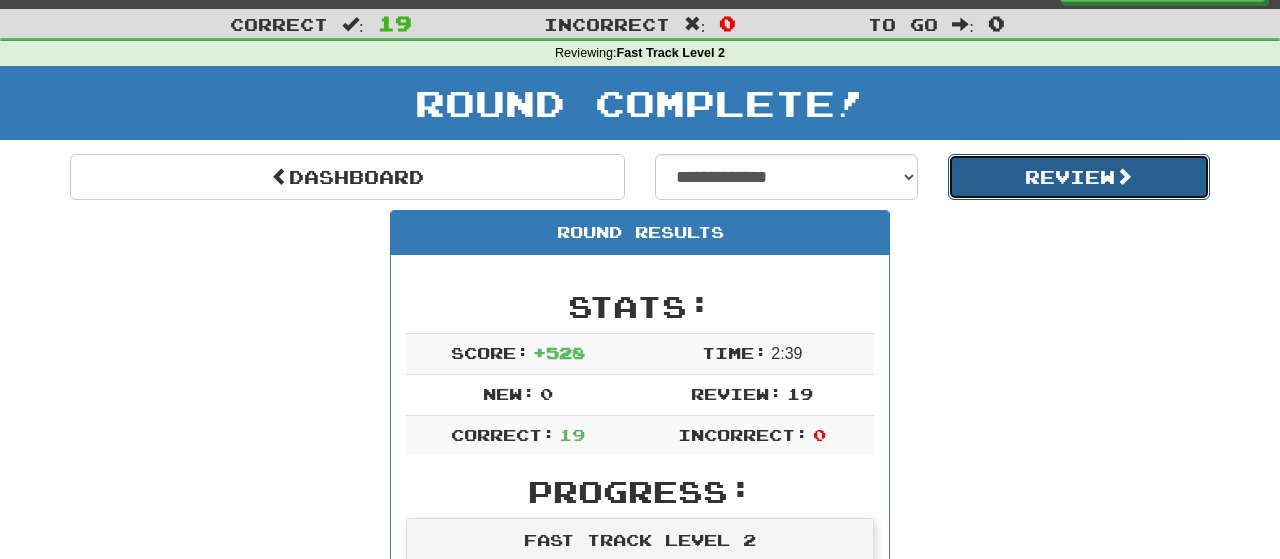 click on "Review" at bounding box center [1079, 177] 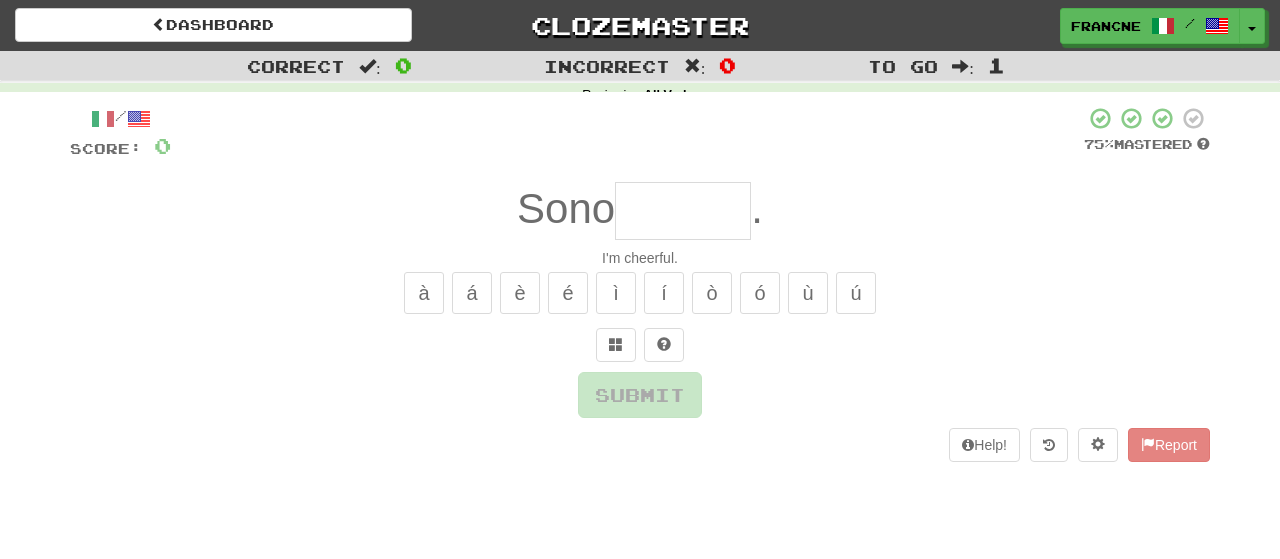 scroll, scrollTop: 0, scrollLeft: 0, axis: both 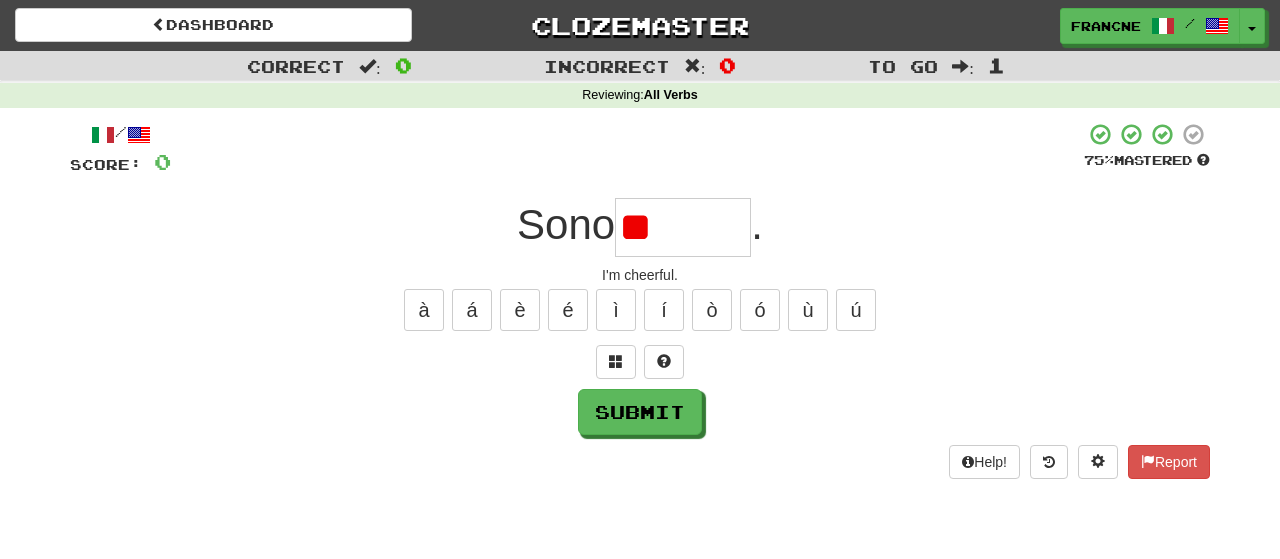 type on "*" 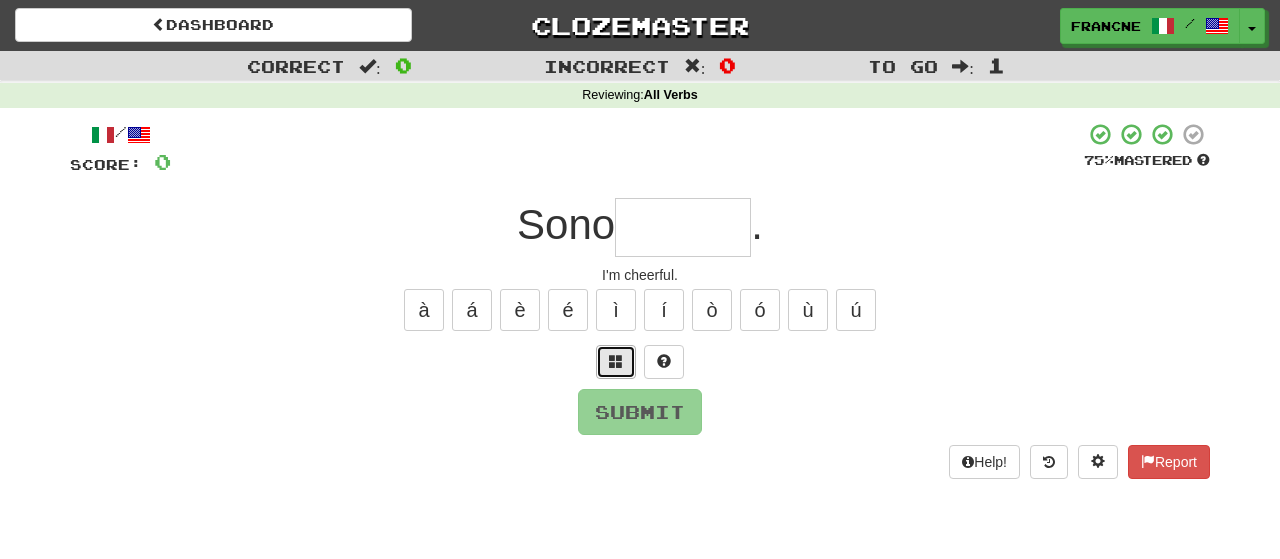 click at bounding box center [616, 362] 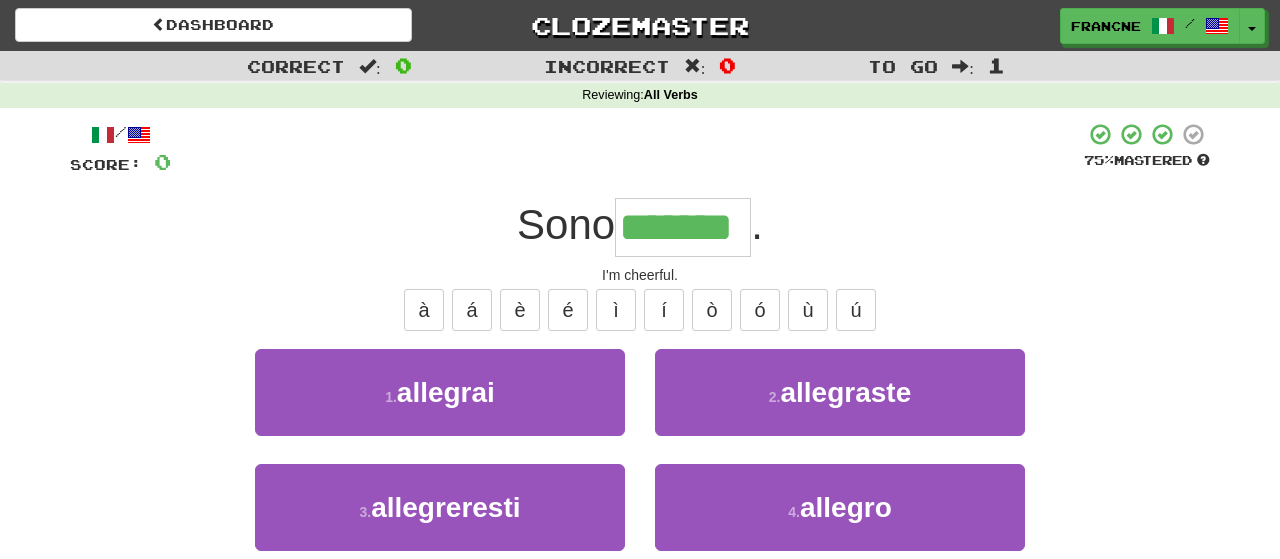 type on "*******" 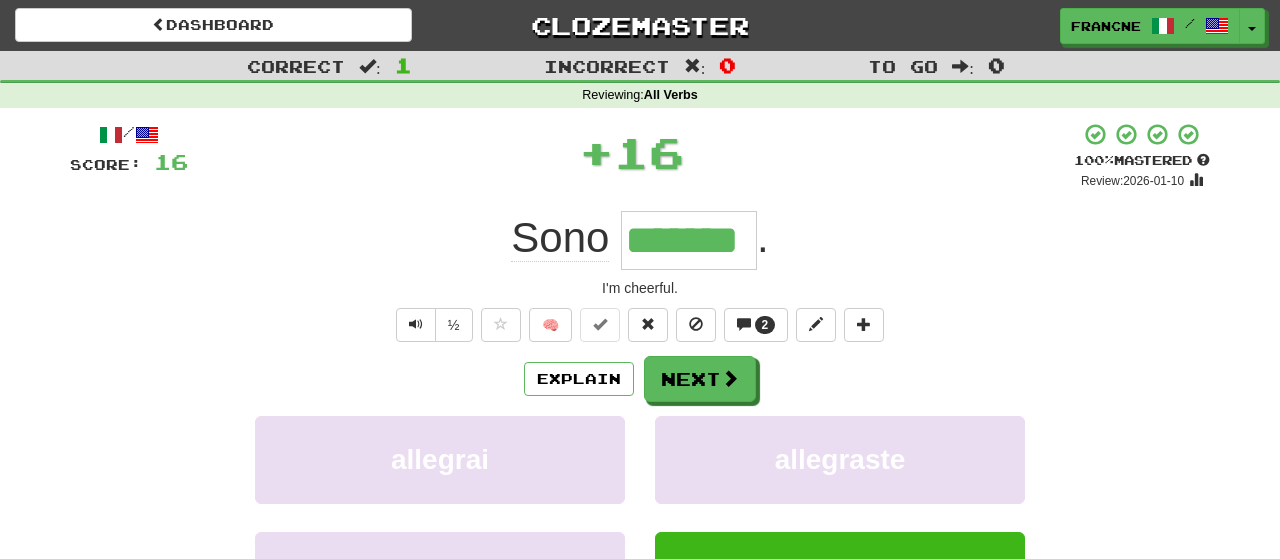 type 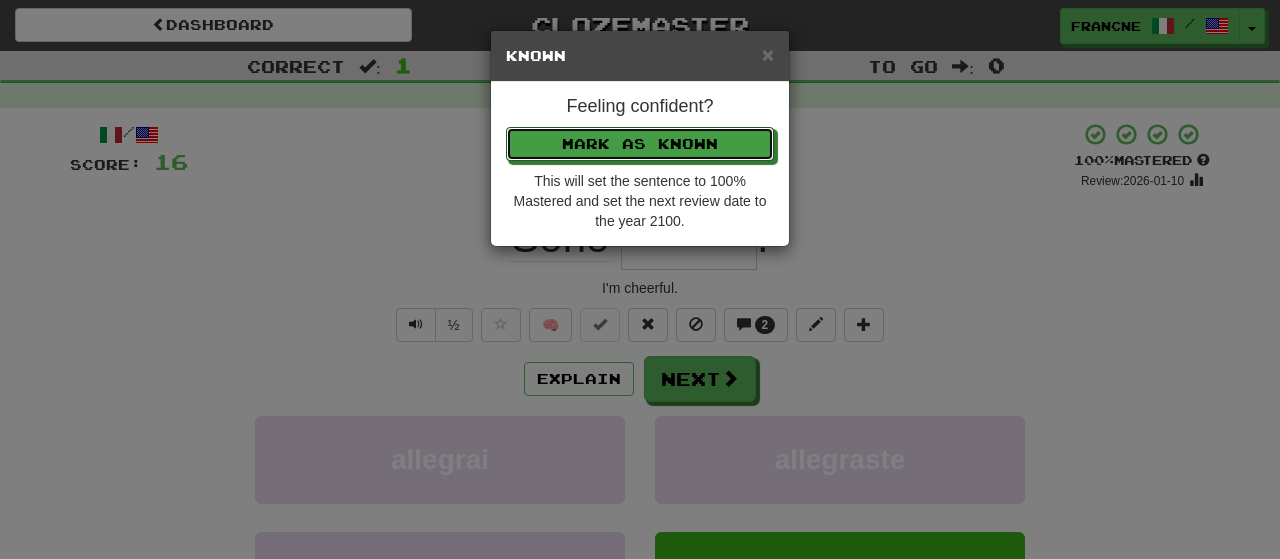 type 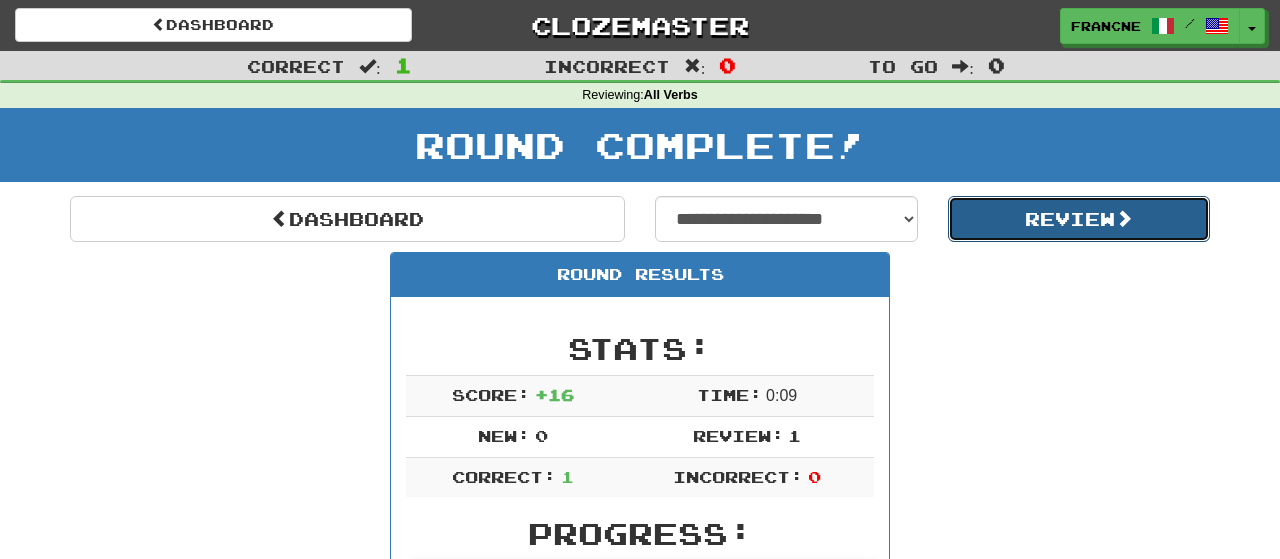 click on "Review" at bounding box center [1079, 219] 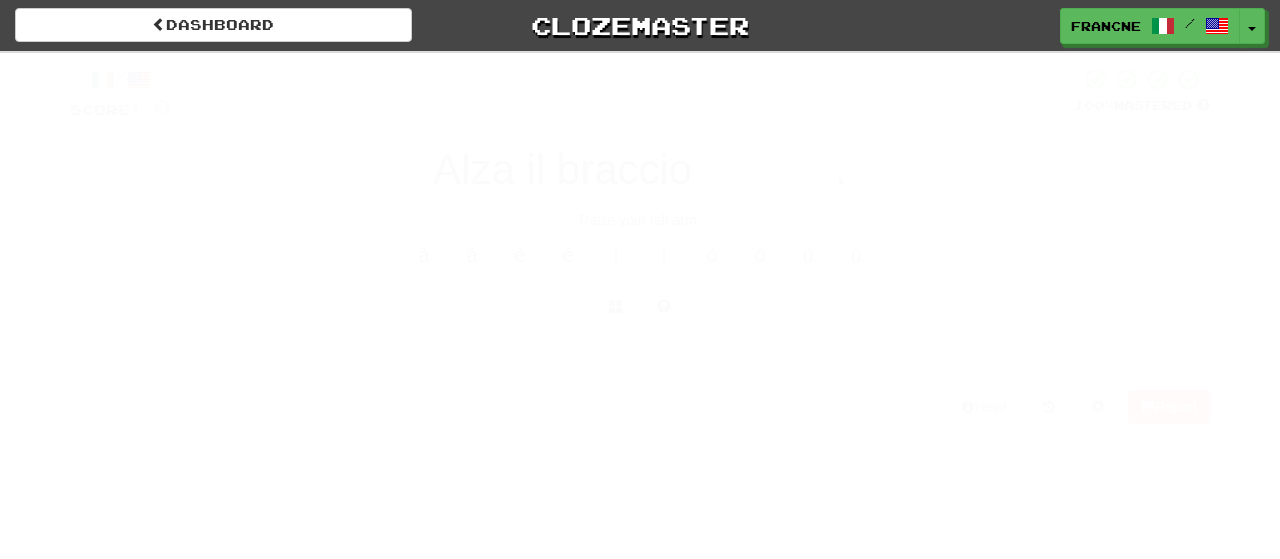 scroll, scrollTop: 0, scrollLeft: 0, axis: both 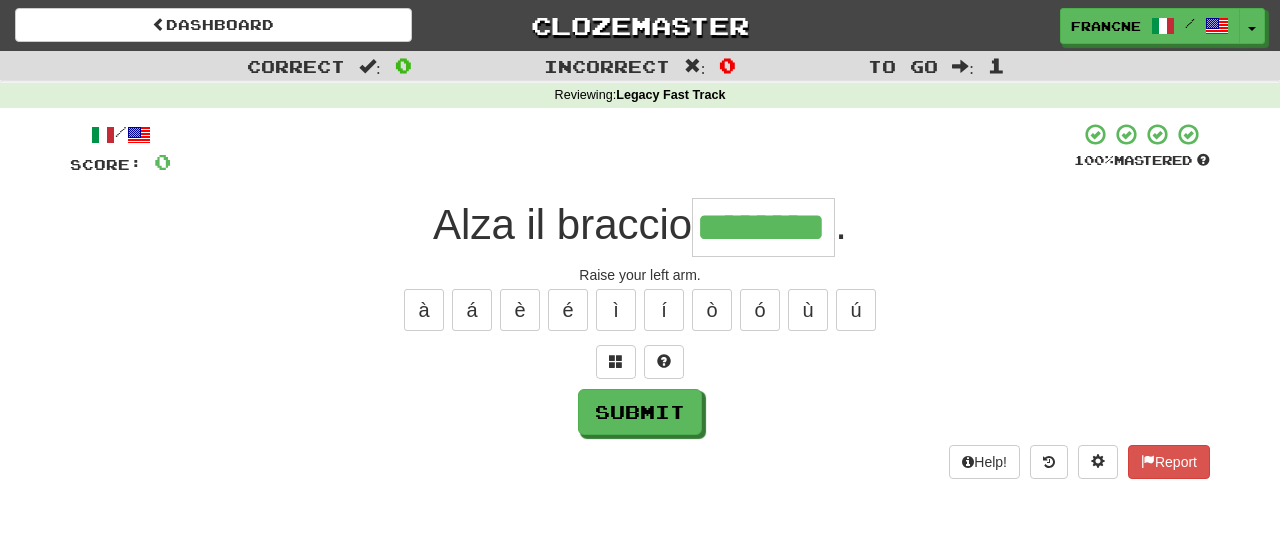 type on "********" 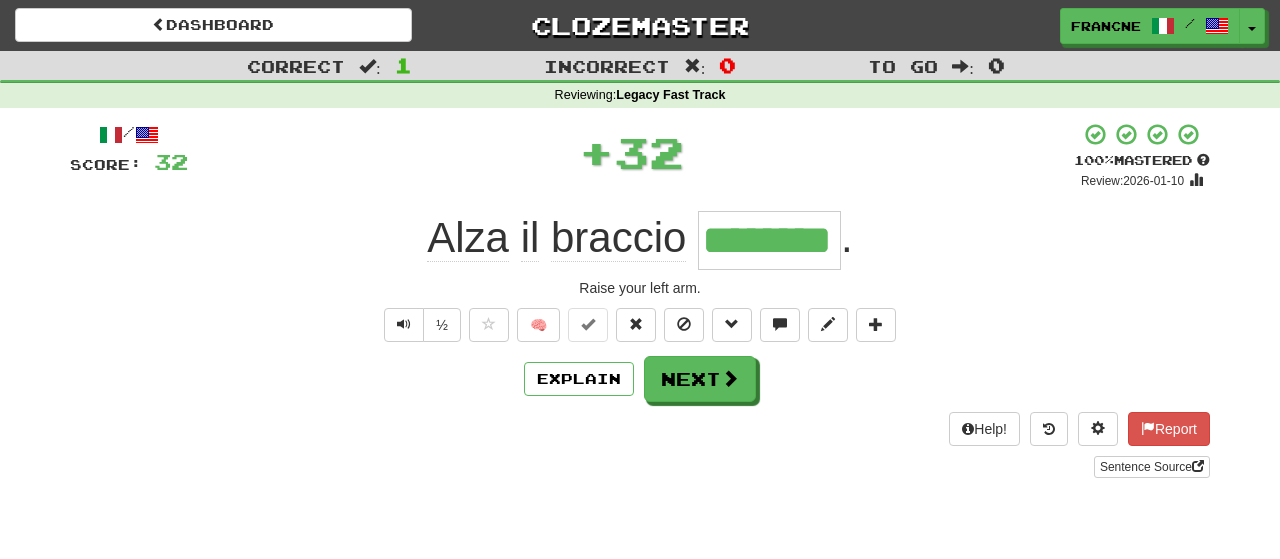 type 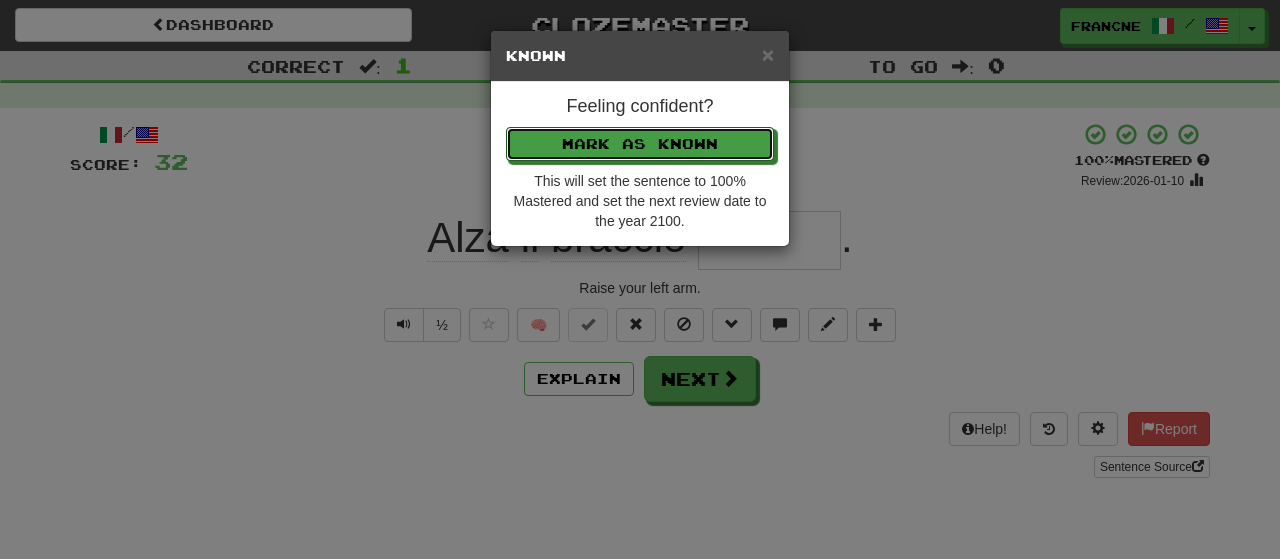 type 